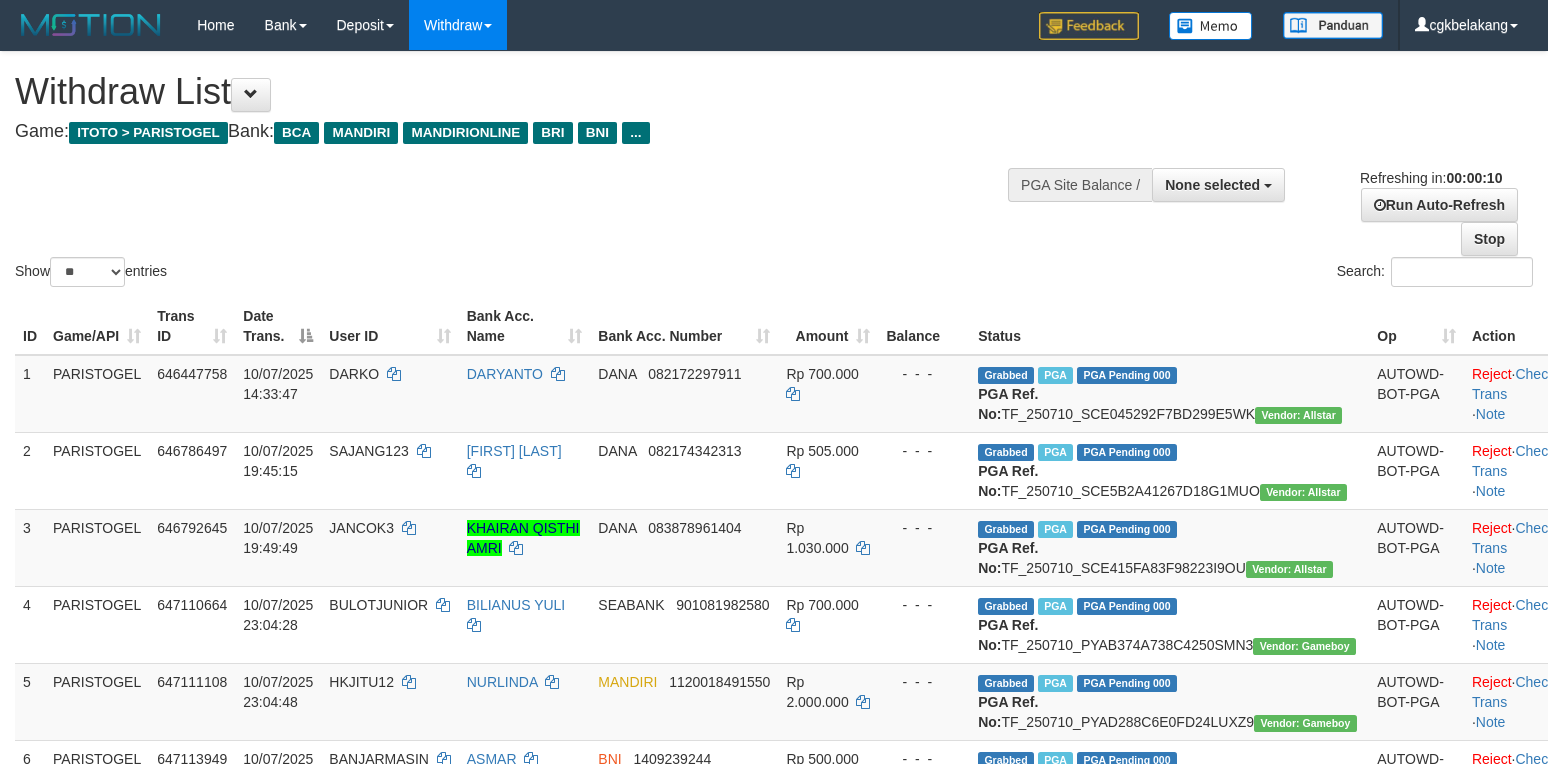 select 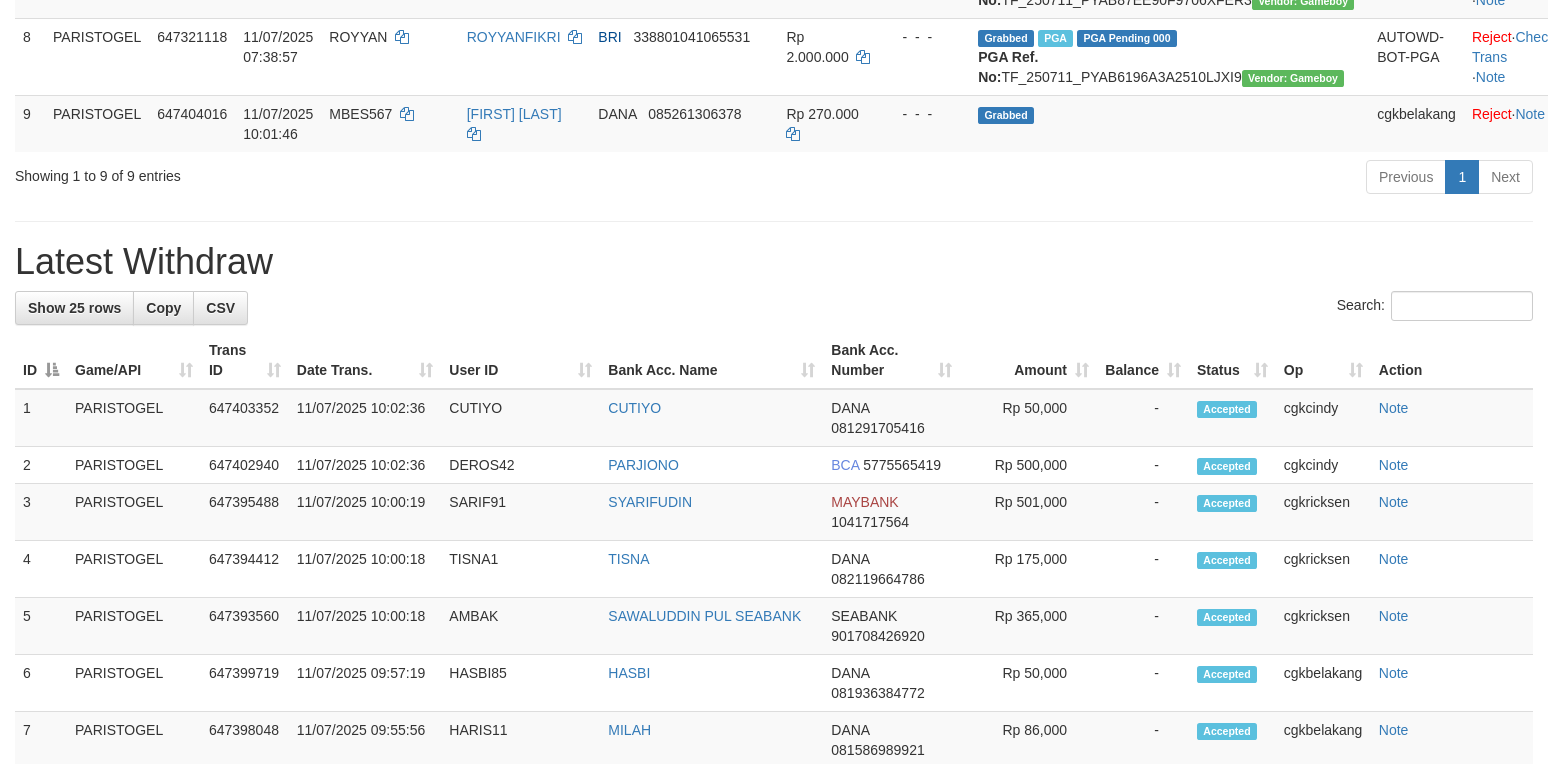 scroll, scrollTop: 800, scrollLeft: 0, axis: vertical 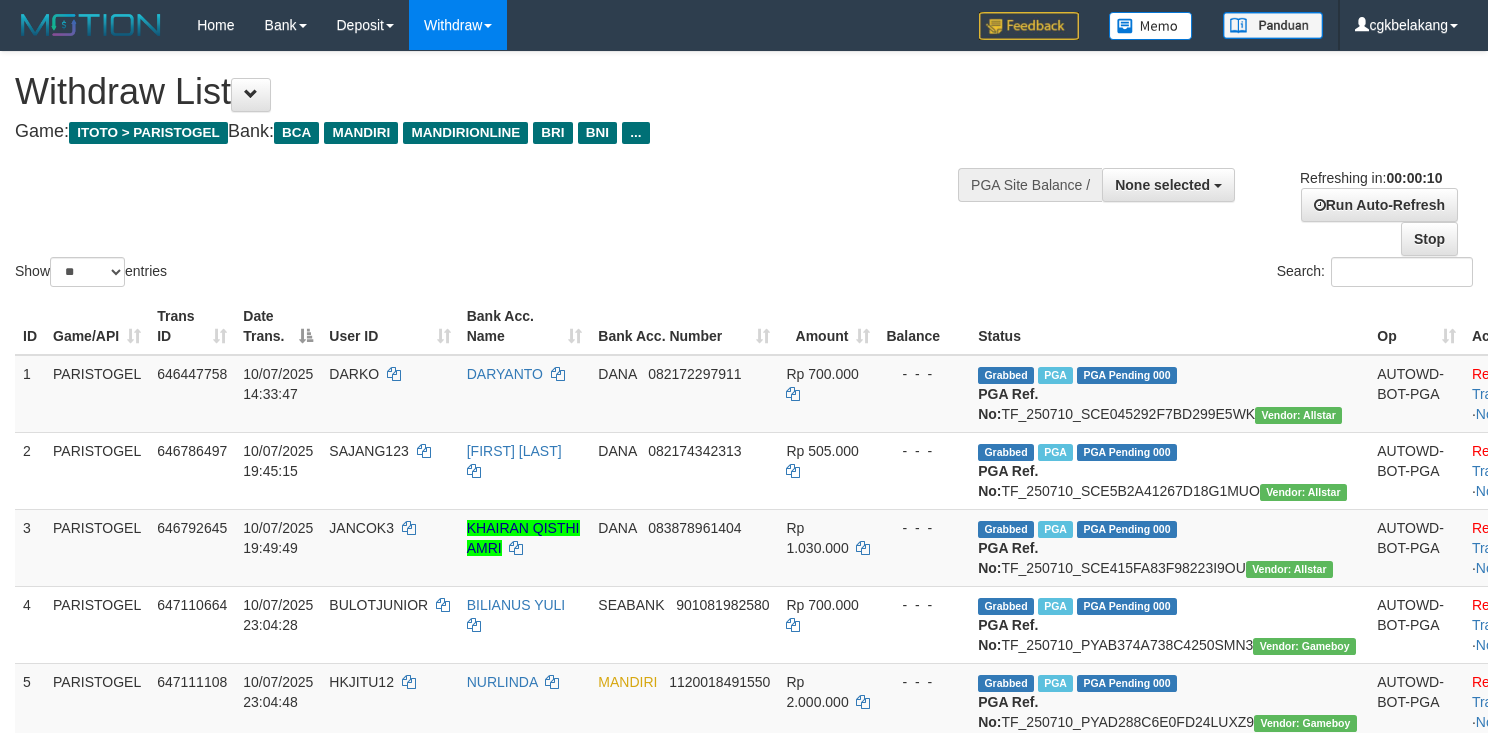 select 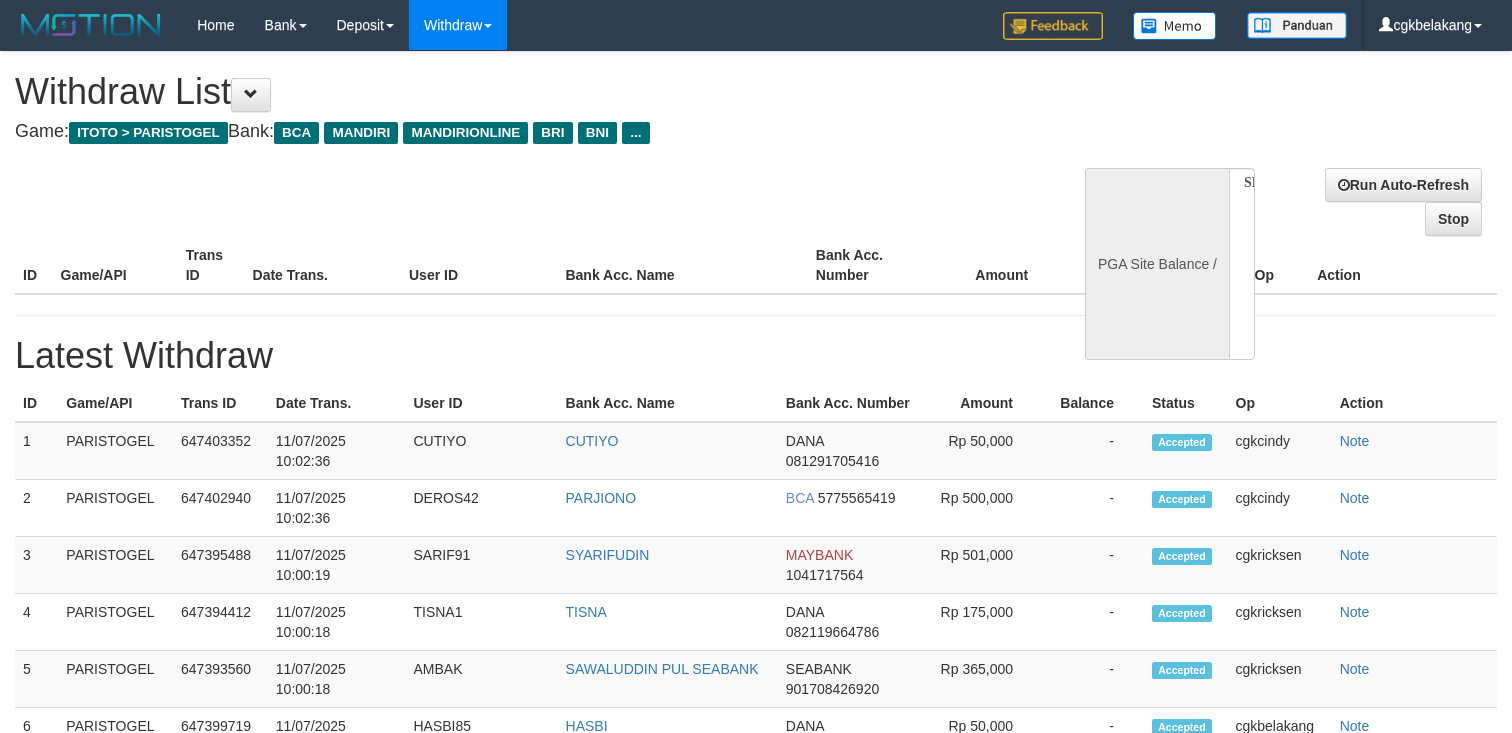 select 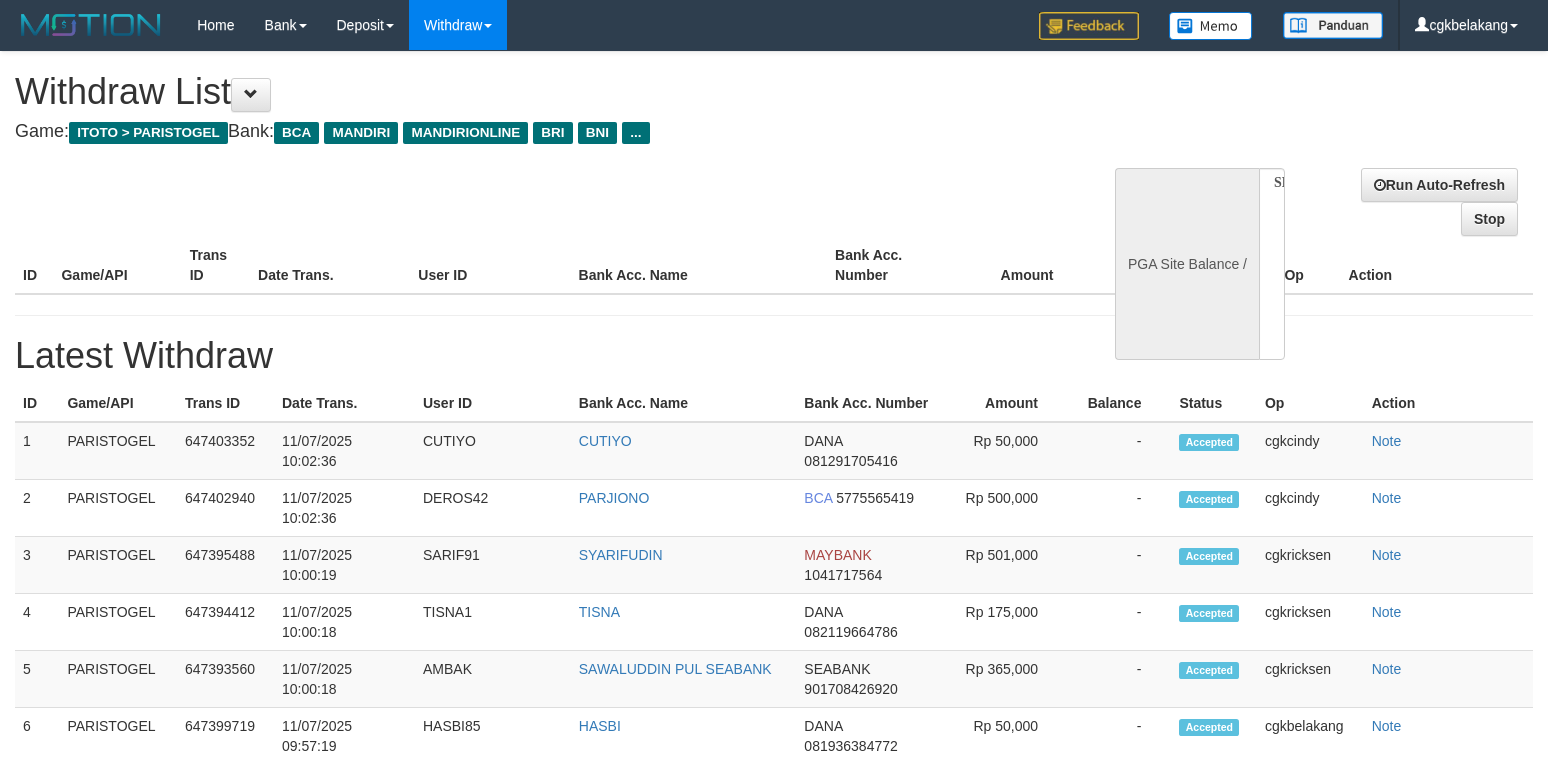 select 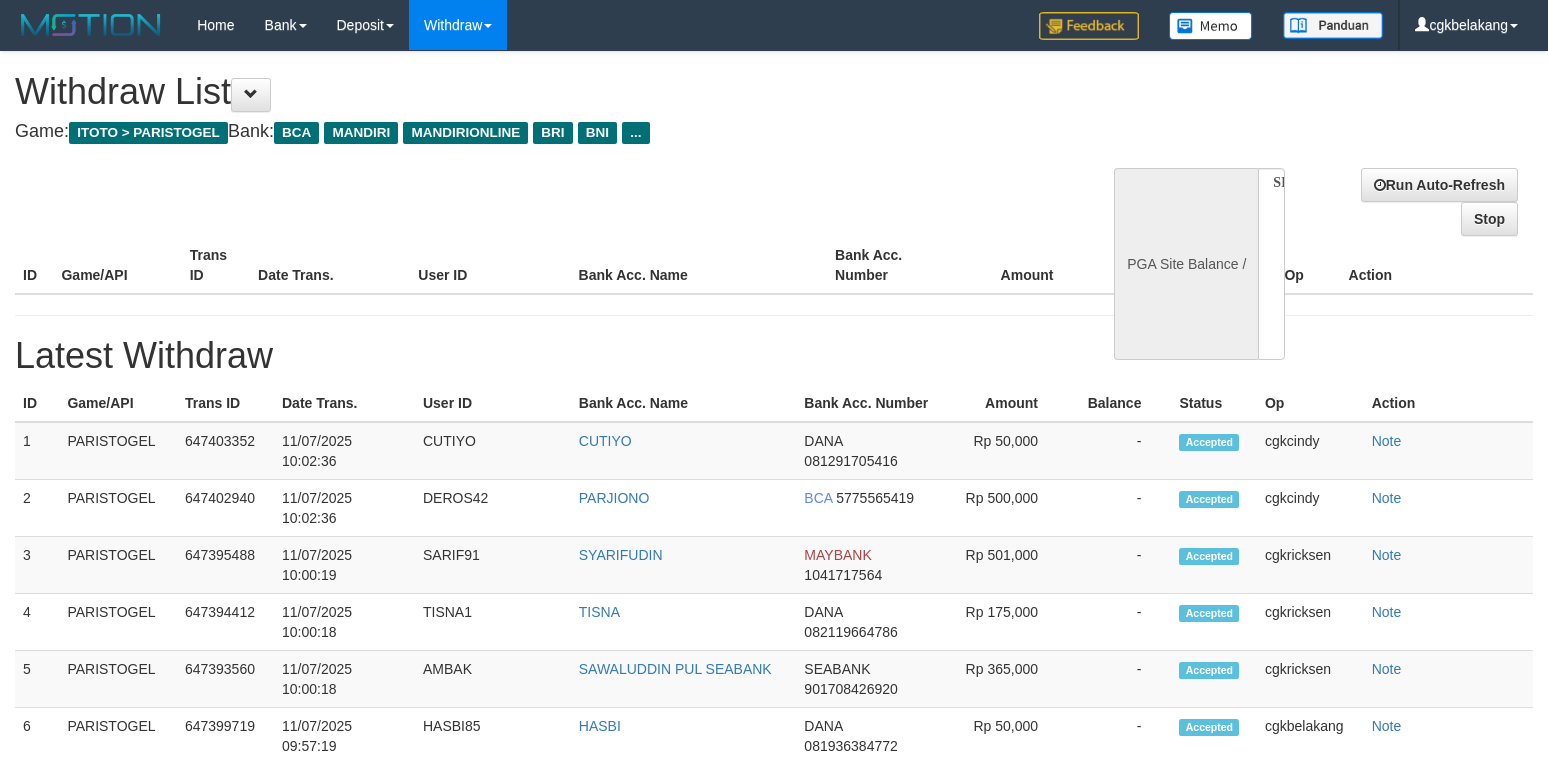 scroll, scrollTop: 0, scrollLeft: 0, axis: both 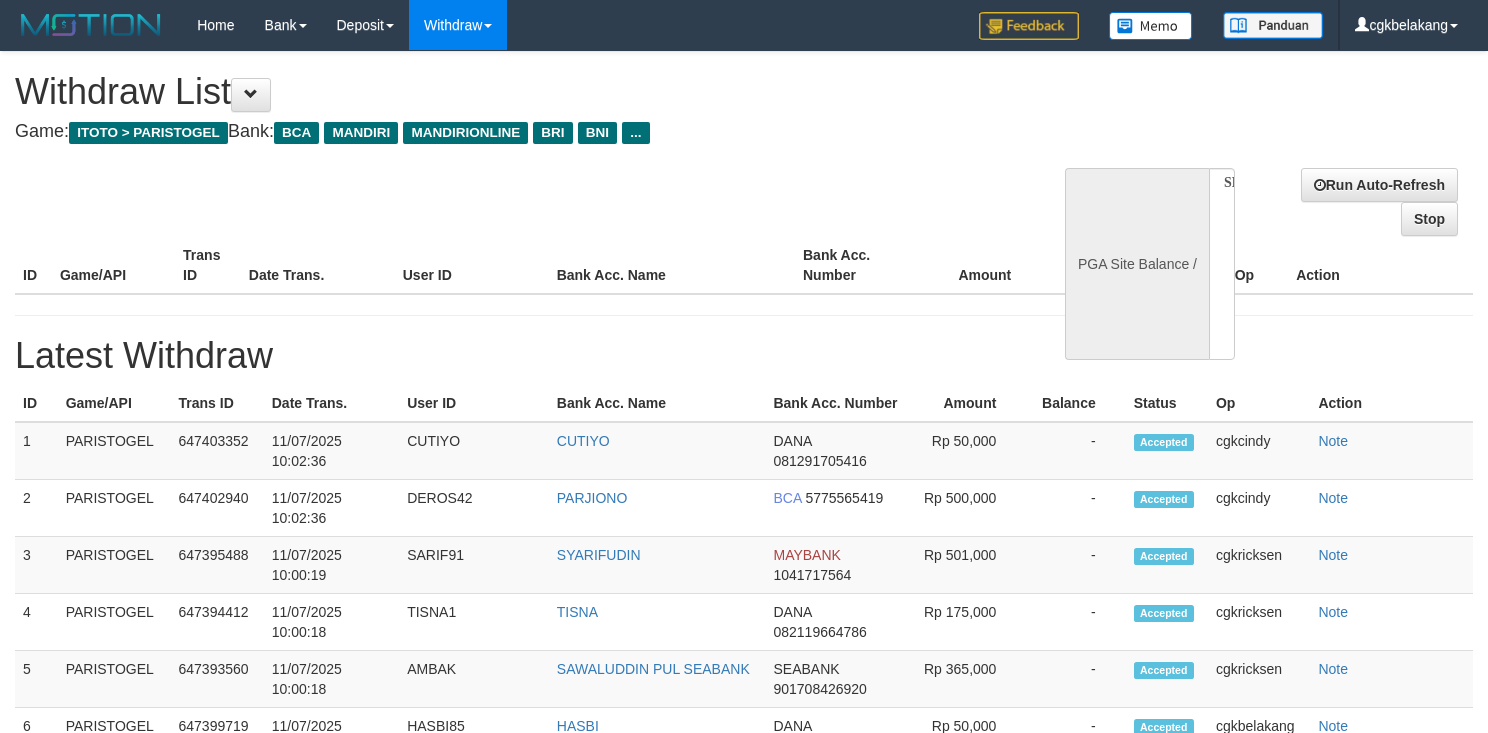 select 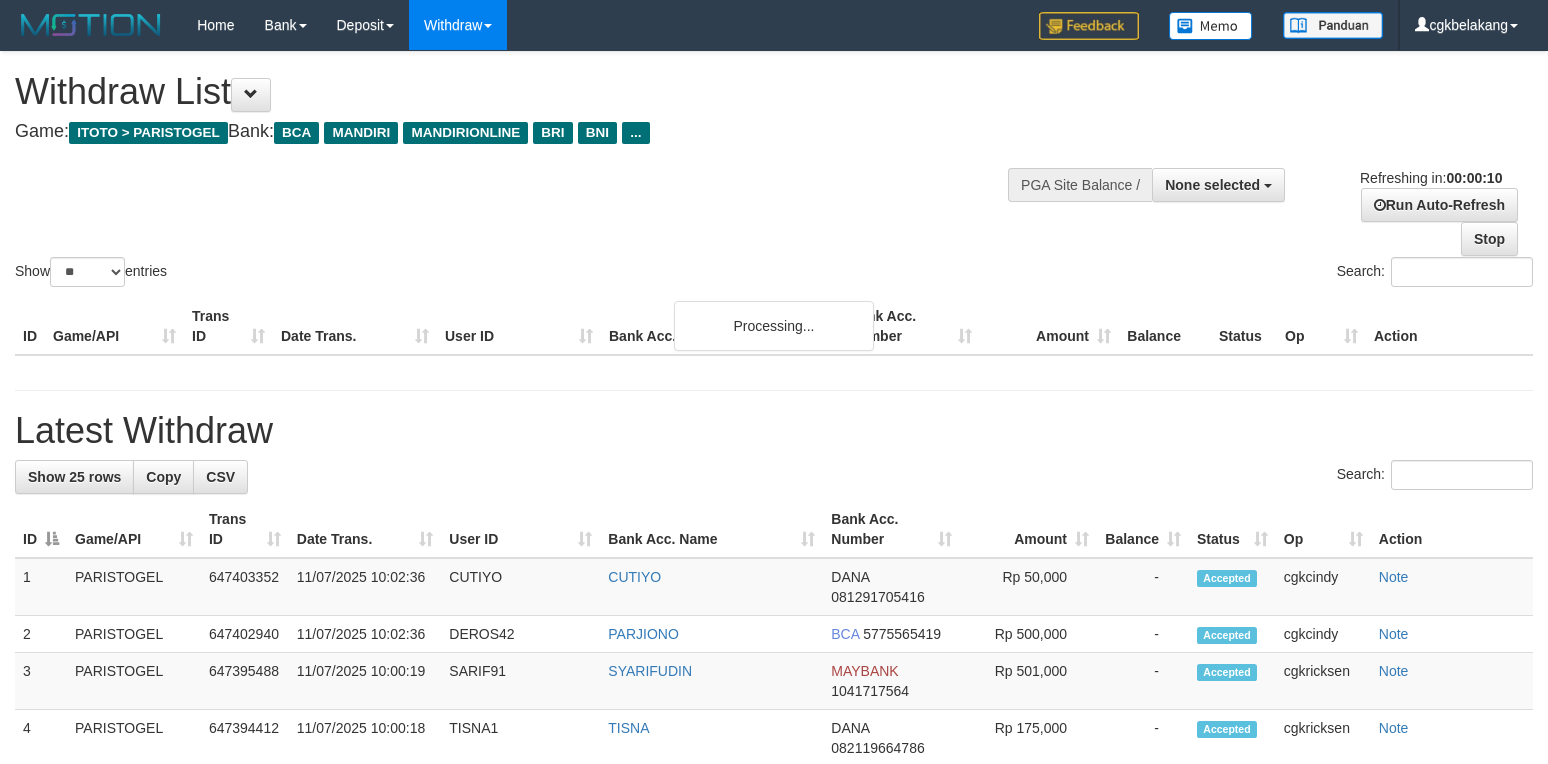select 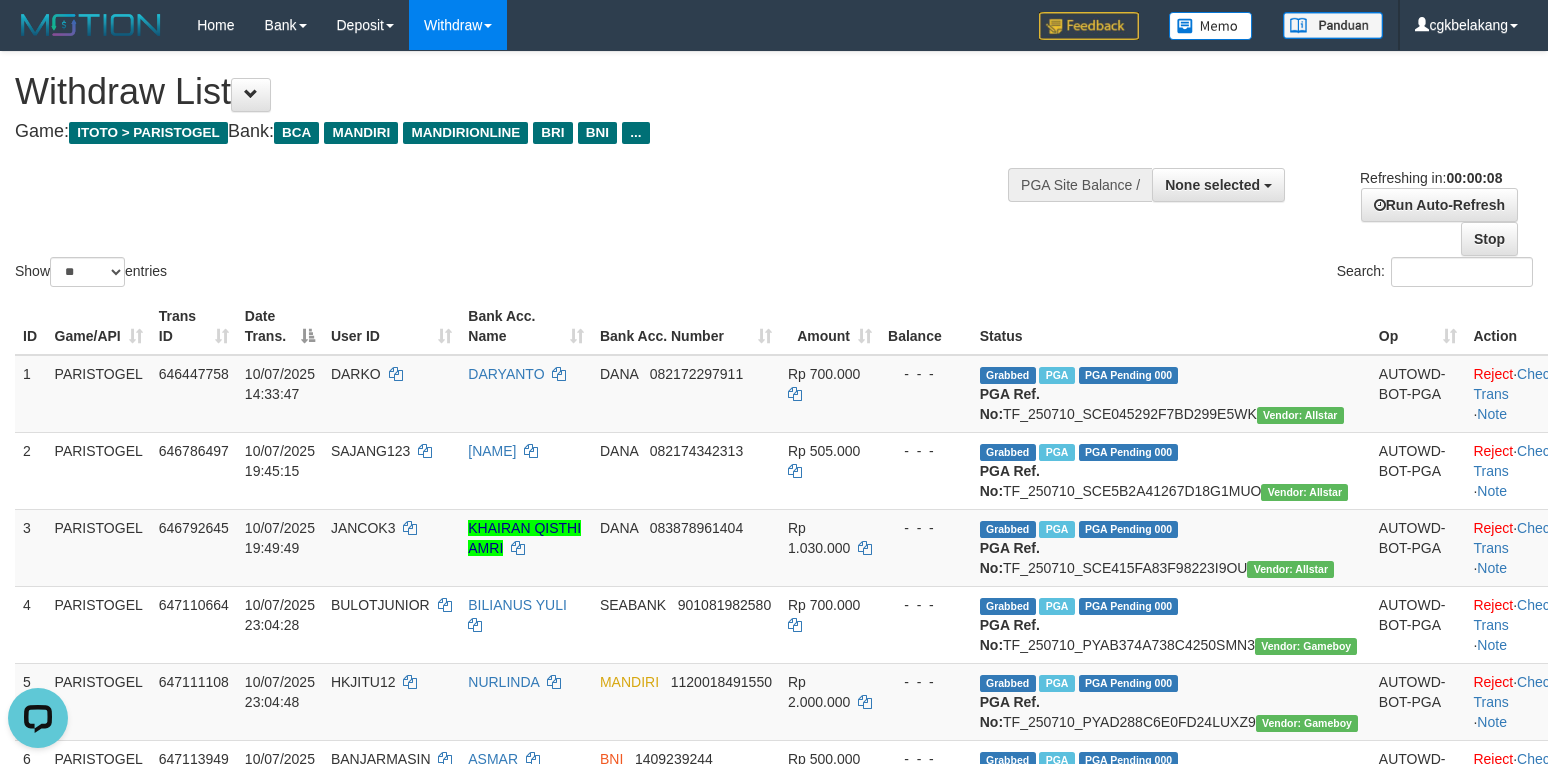 scroll, scrollTop: 0, scrollLeft: 0, axis: both 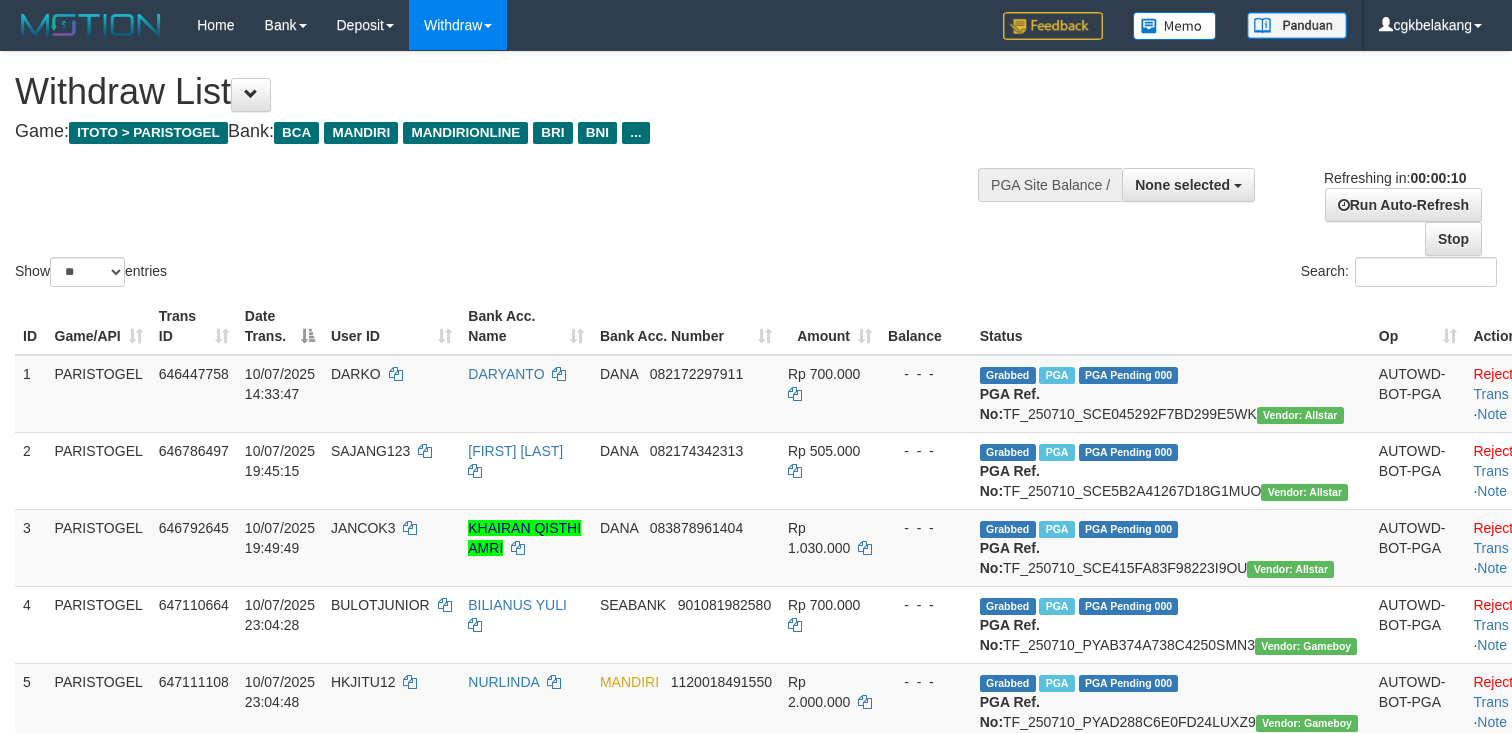 select 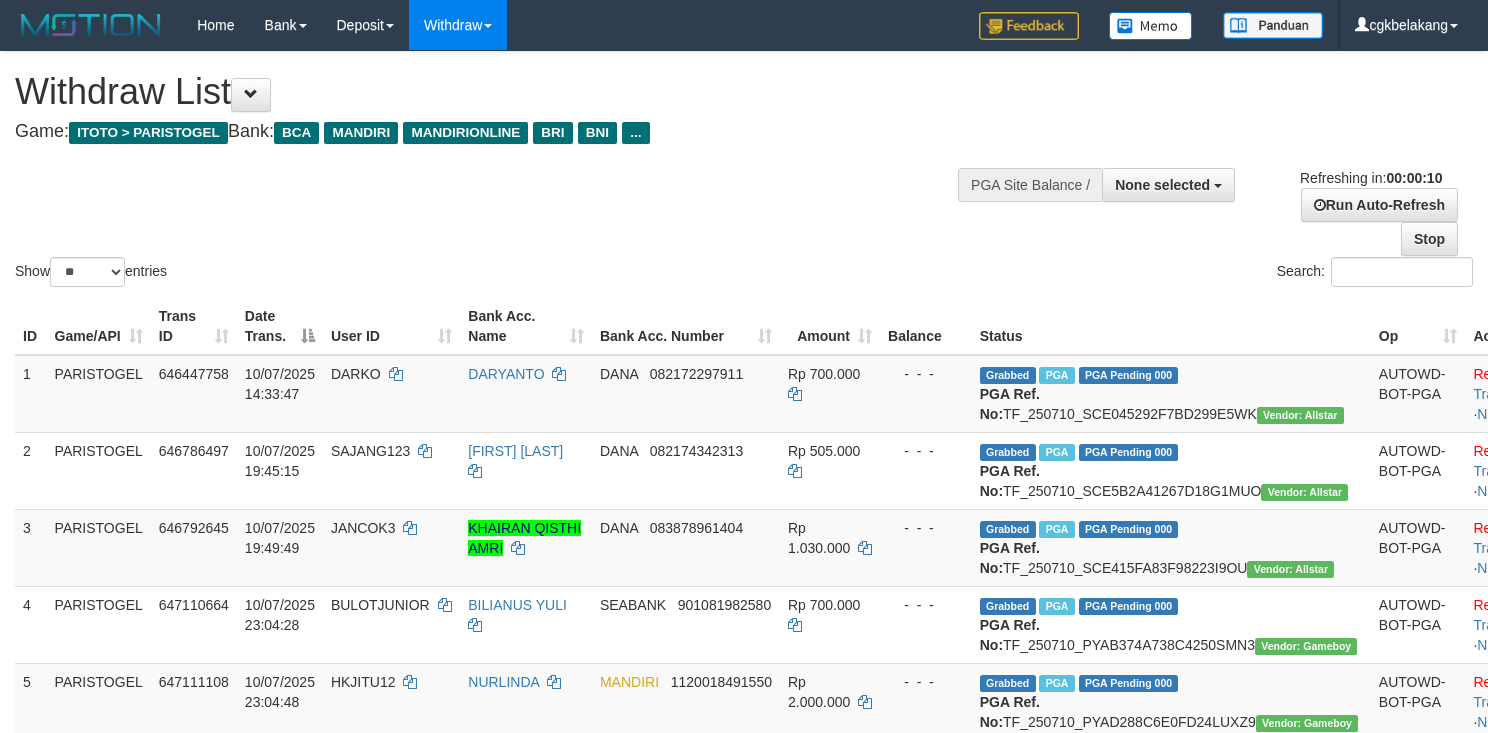 select 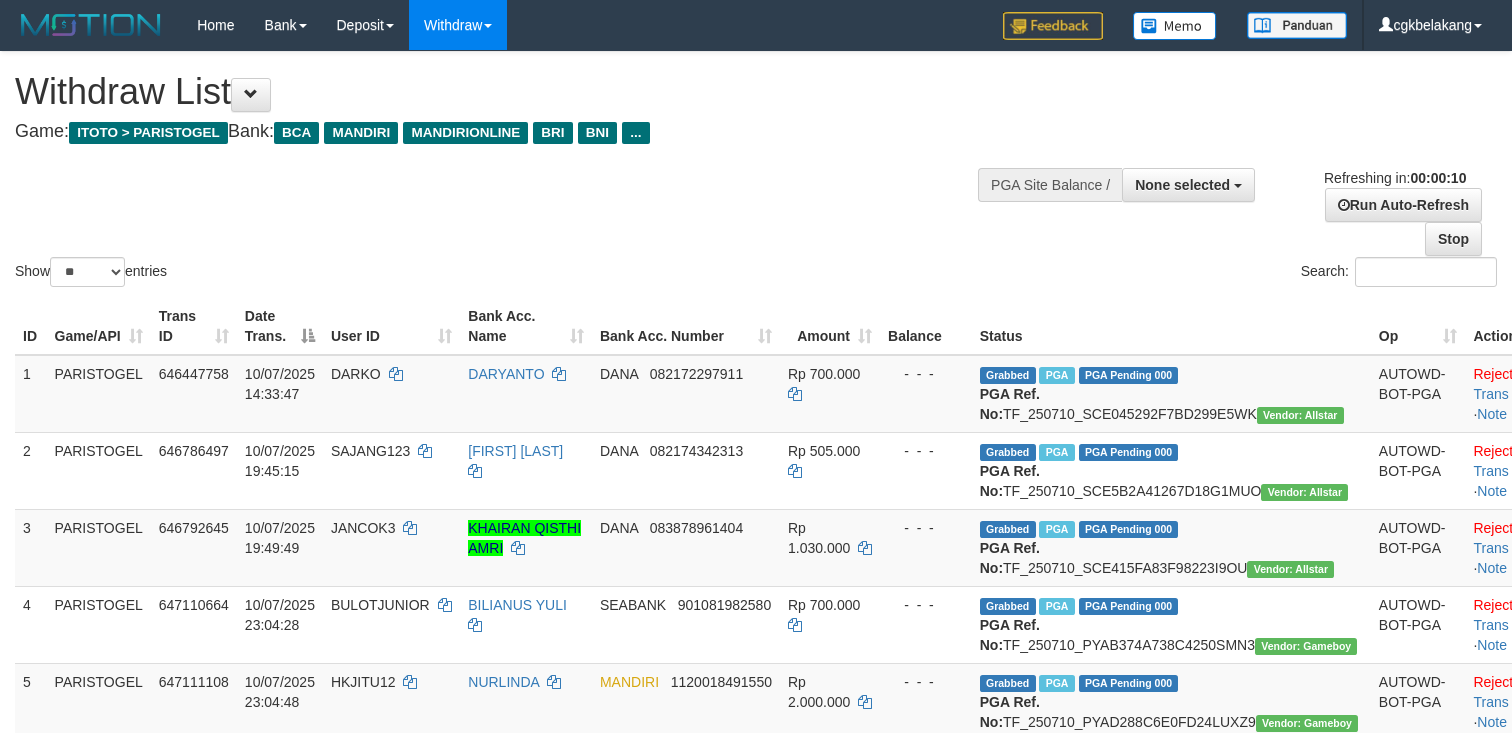 select 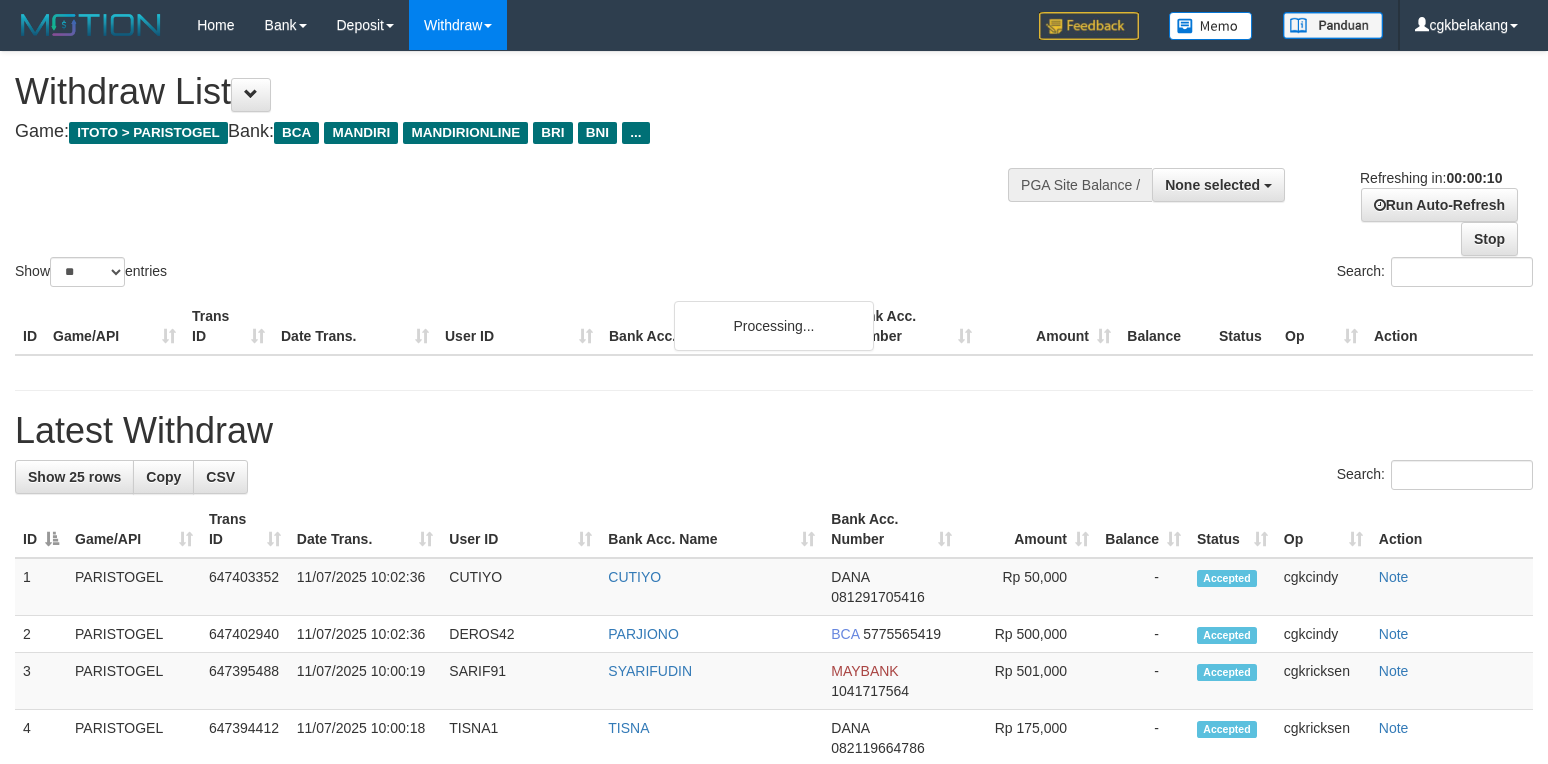 select 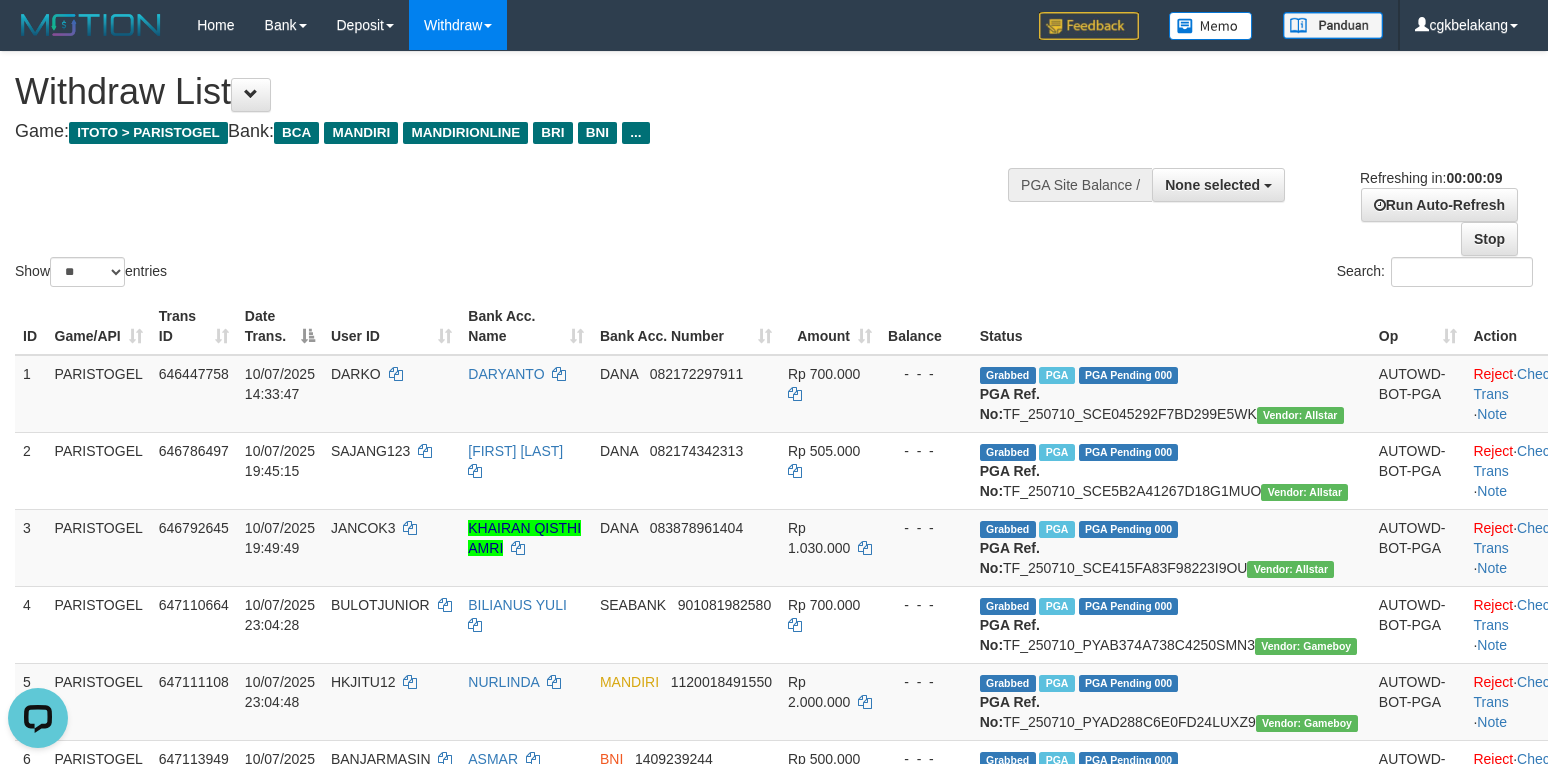 scroll, scrollTop: 0, scrollLeft: 0, axis: both 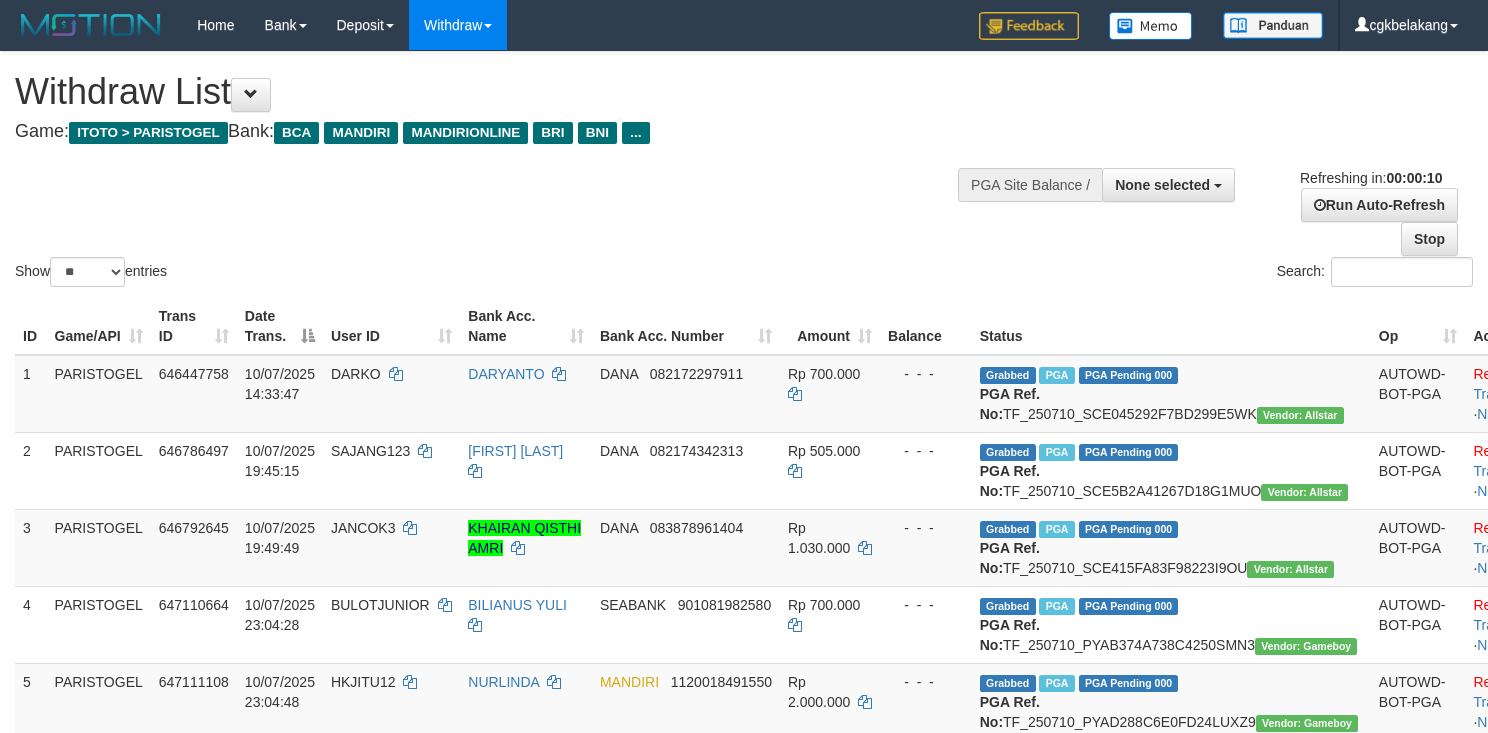 select 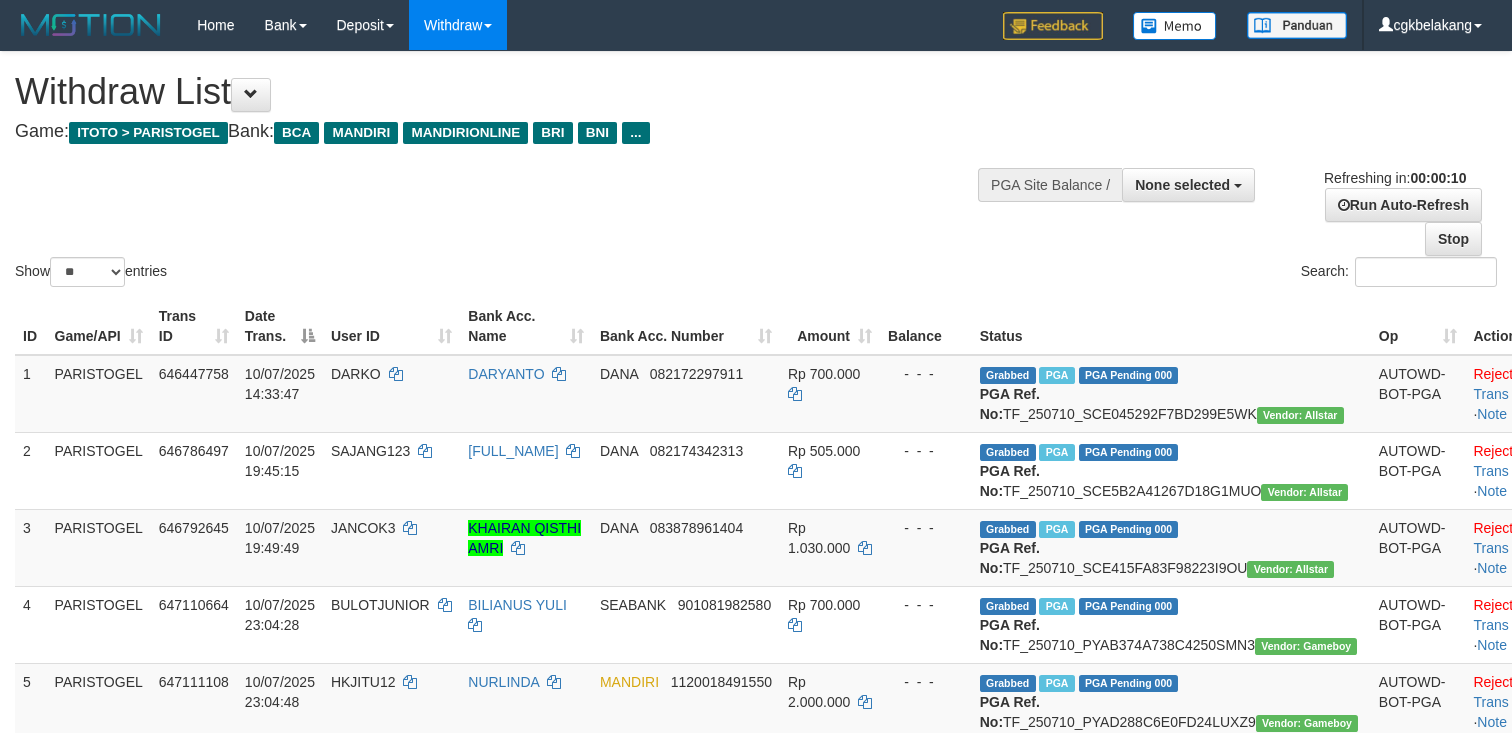 select 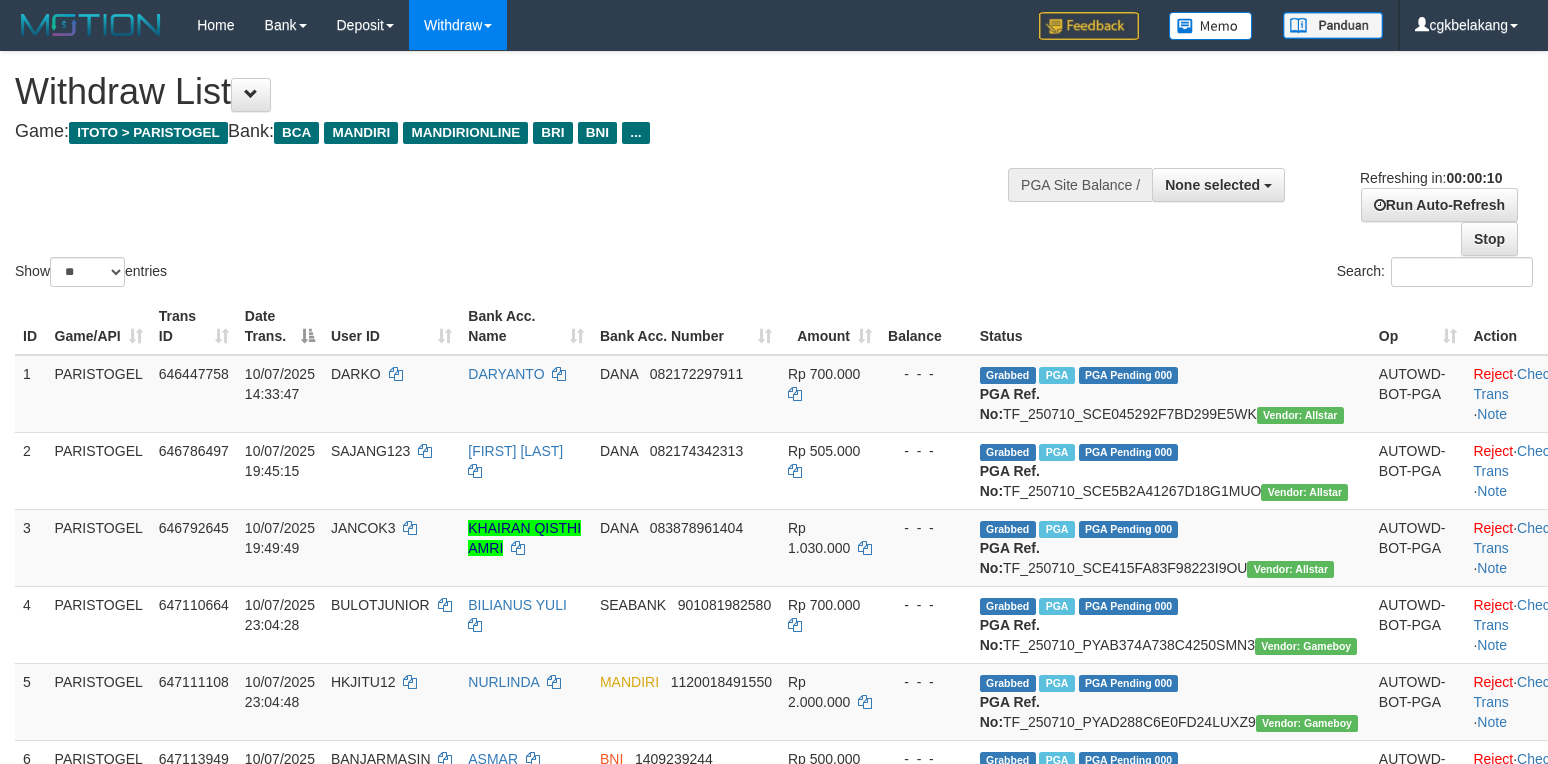 select 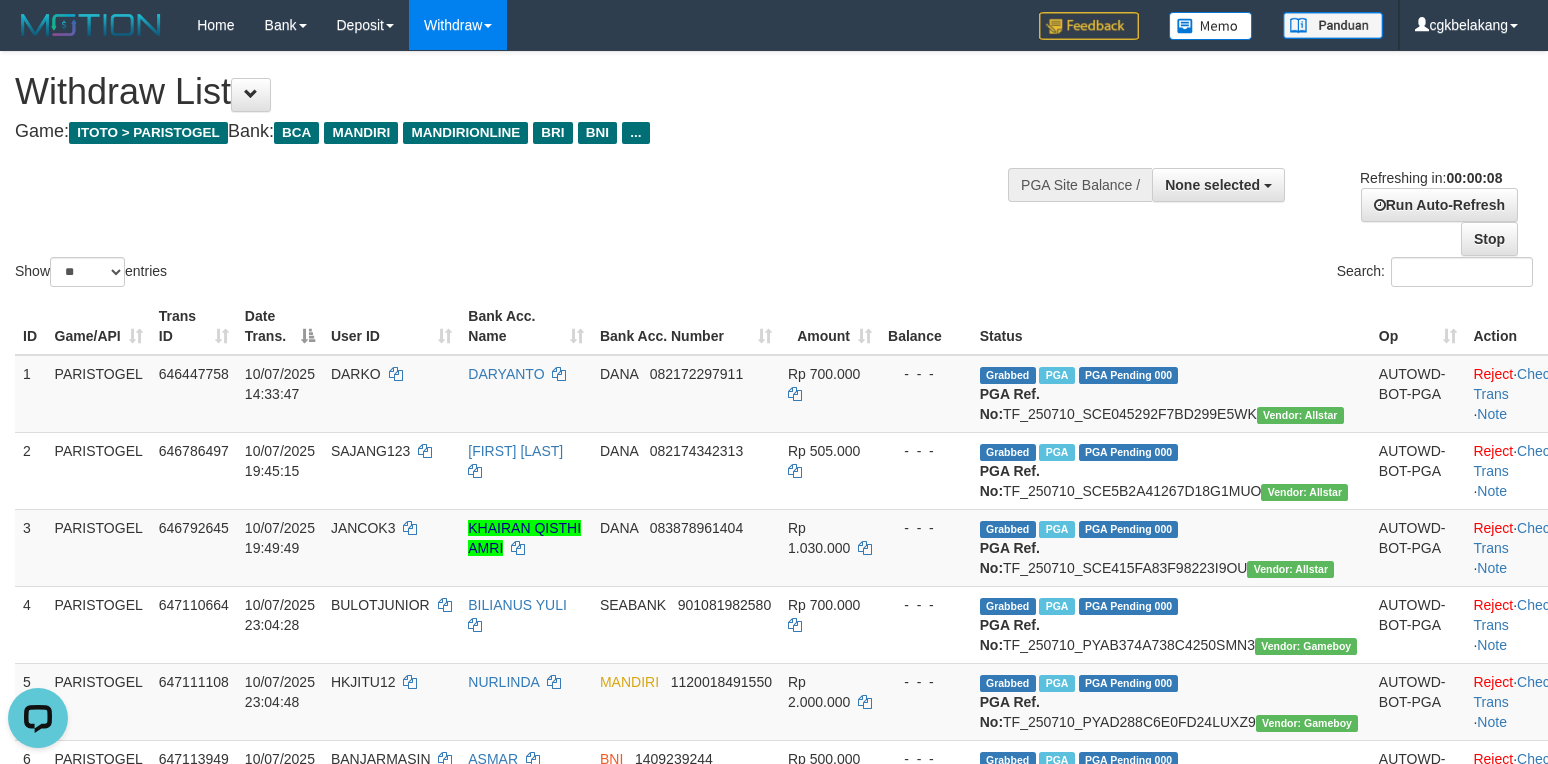 scroll, scrollTop: 0, scrollLeft: 0, axis: both 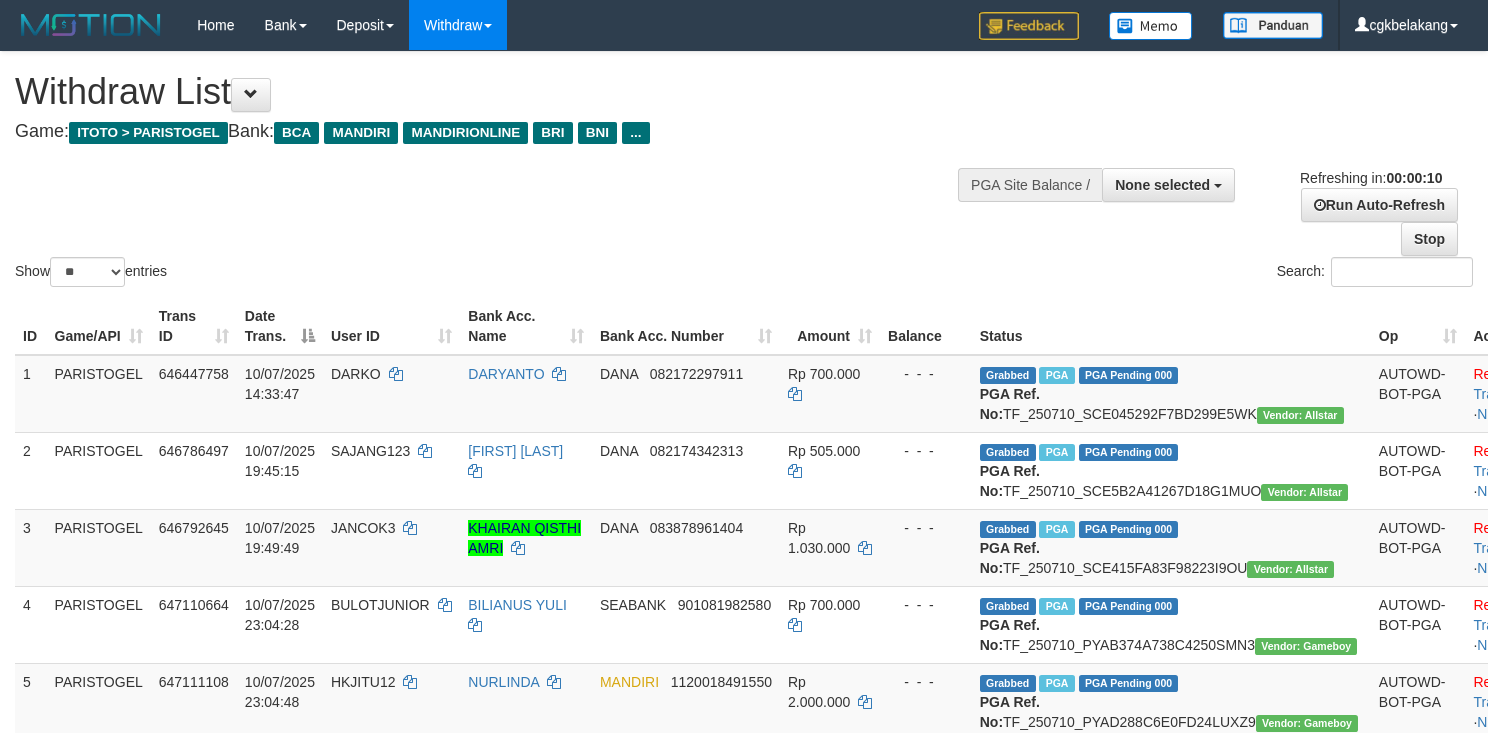 select 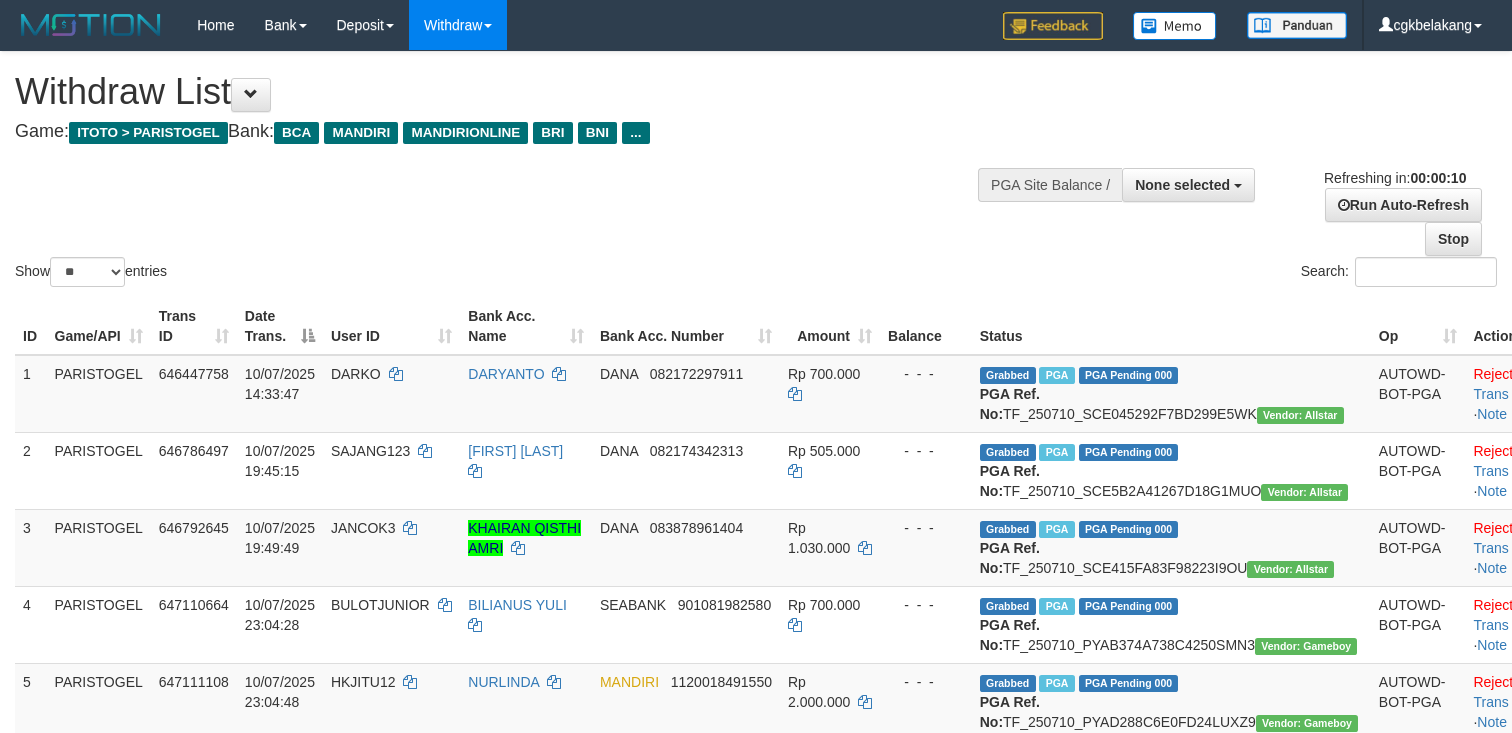 select 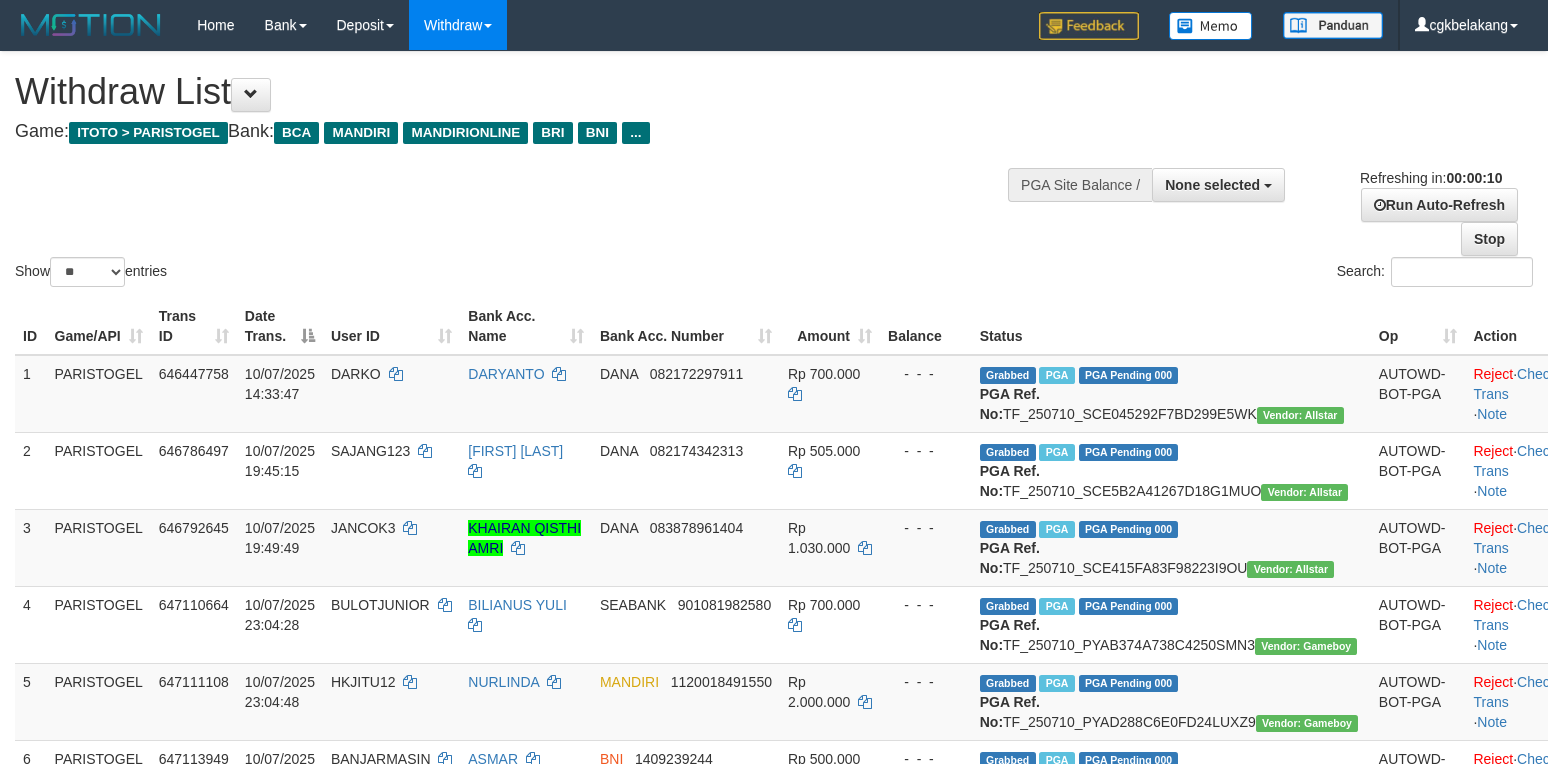 select 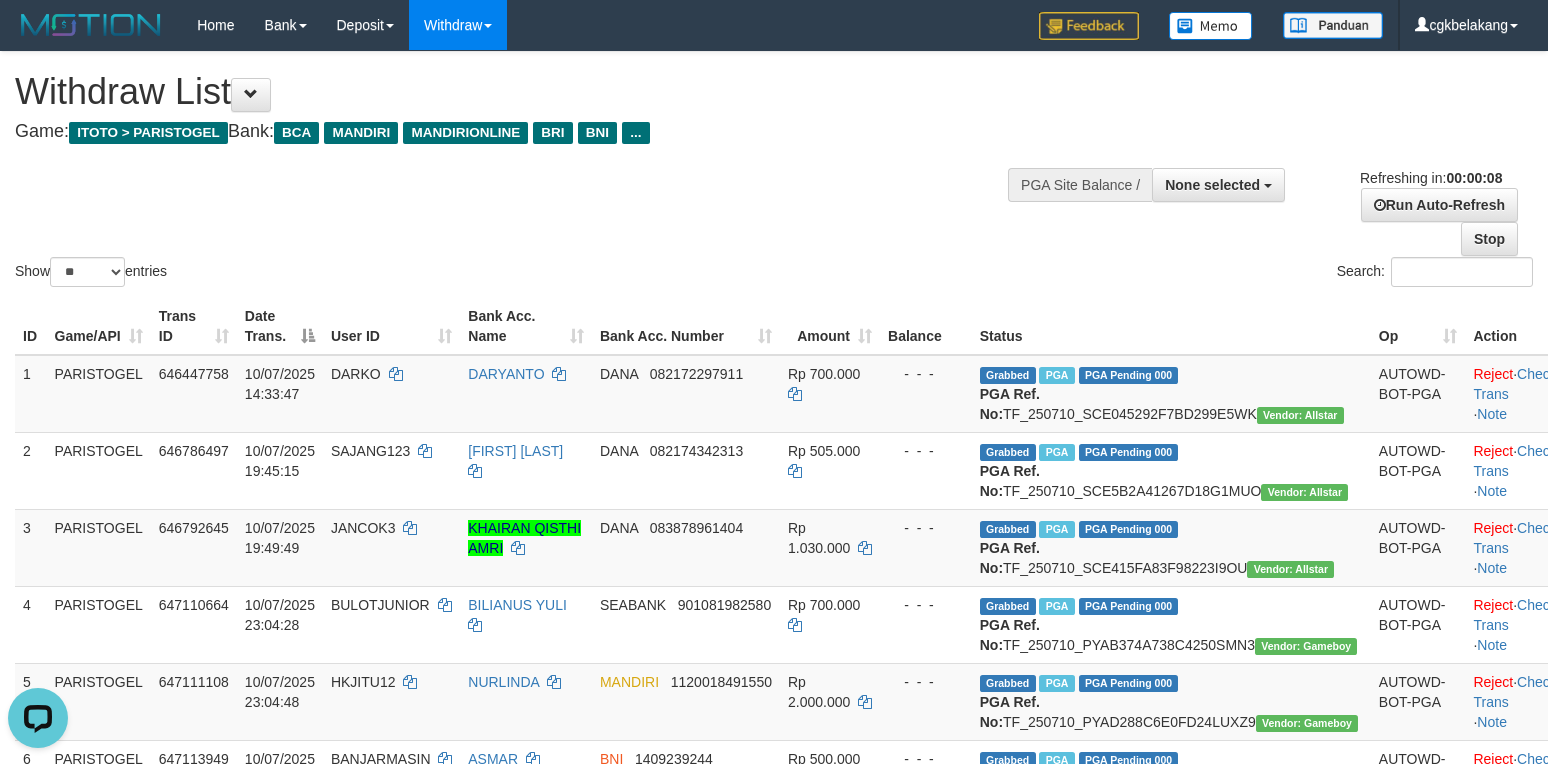 scroll, scrollTop: 0, scrollLeft: 0, axis: both 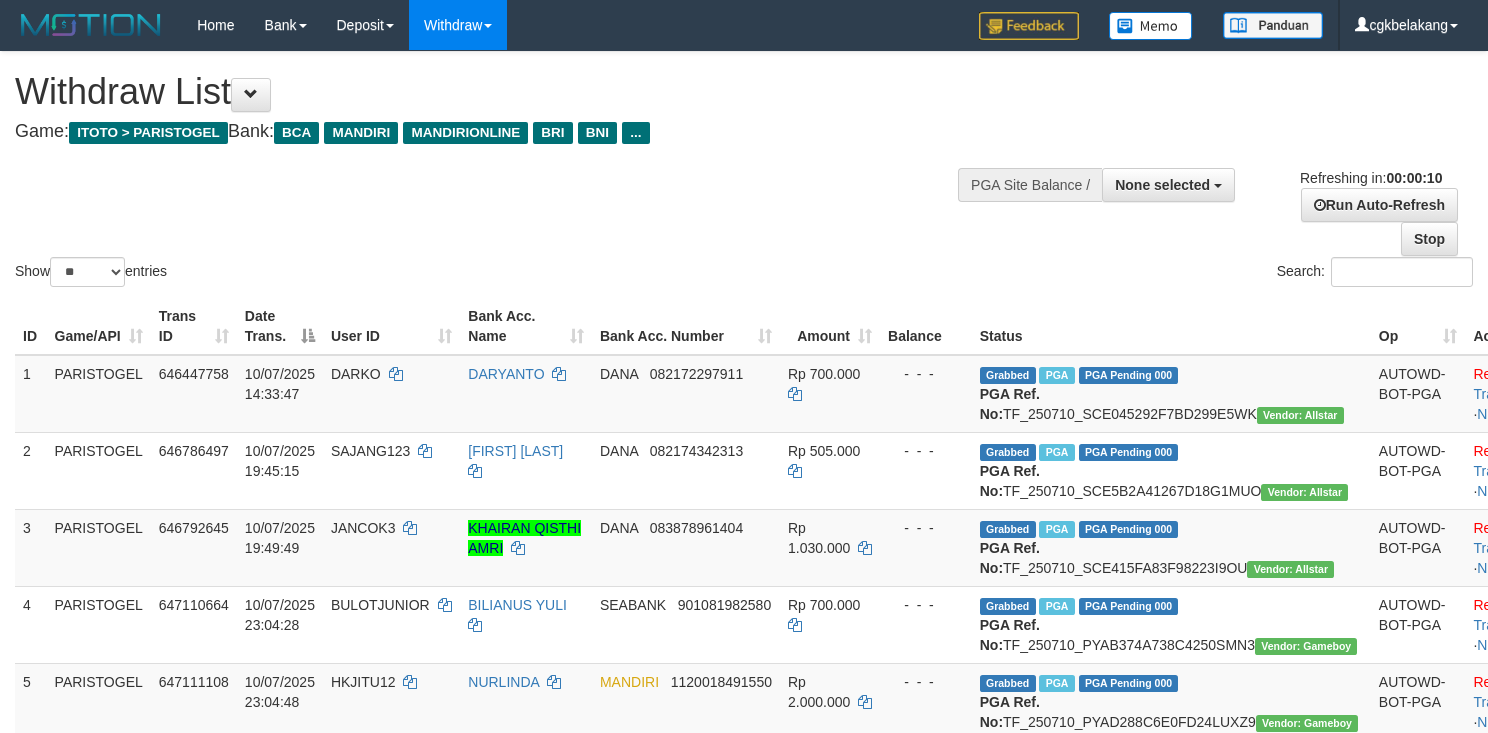 select 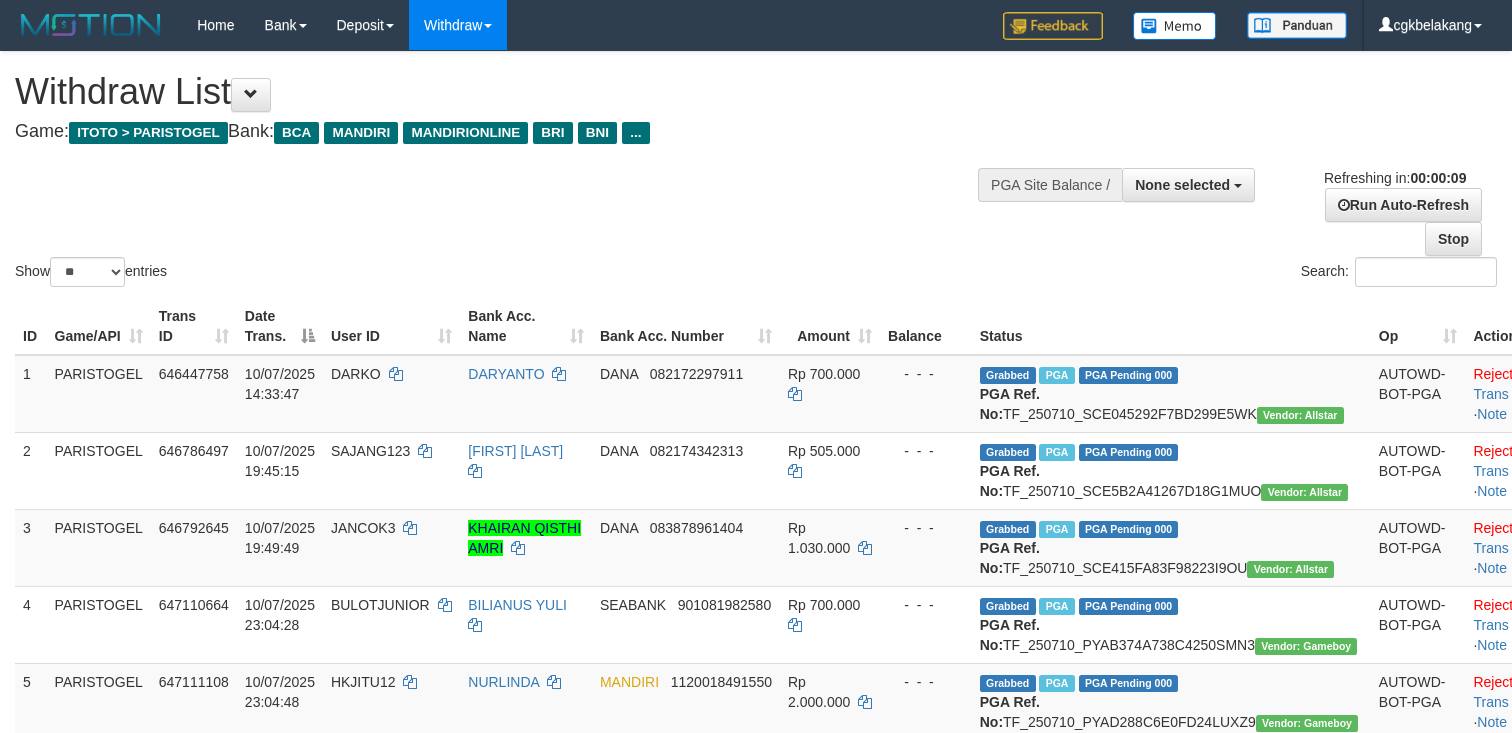 select 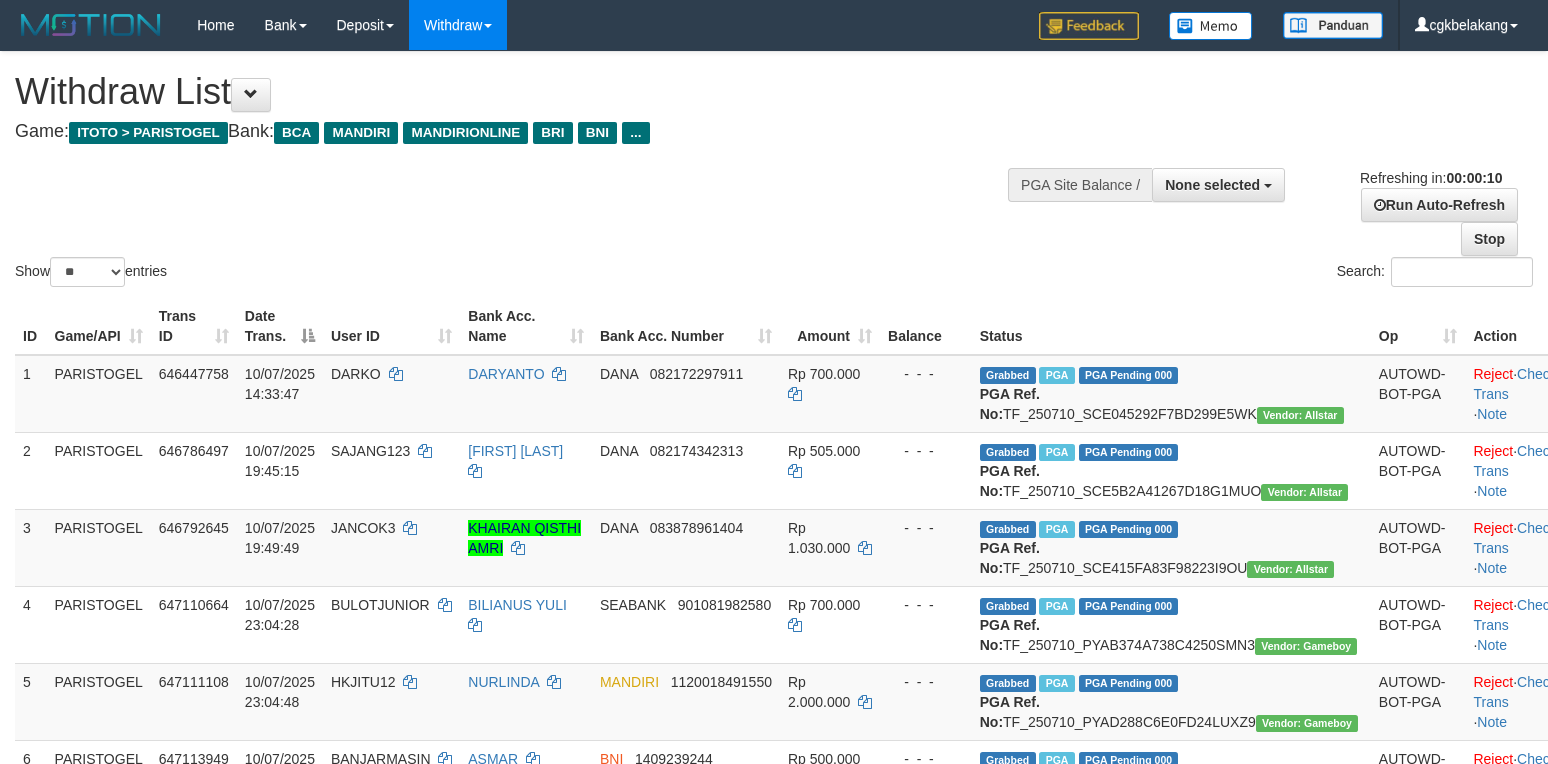 select 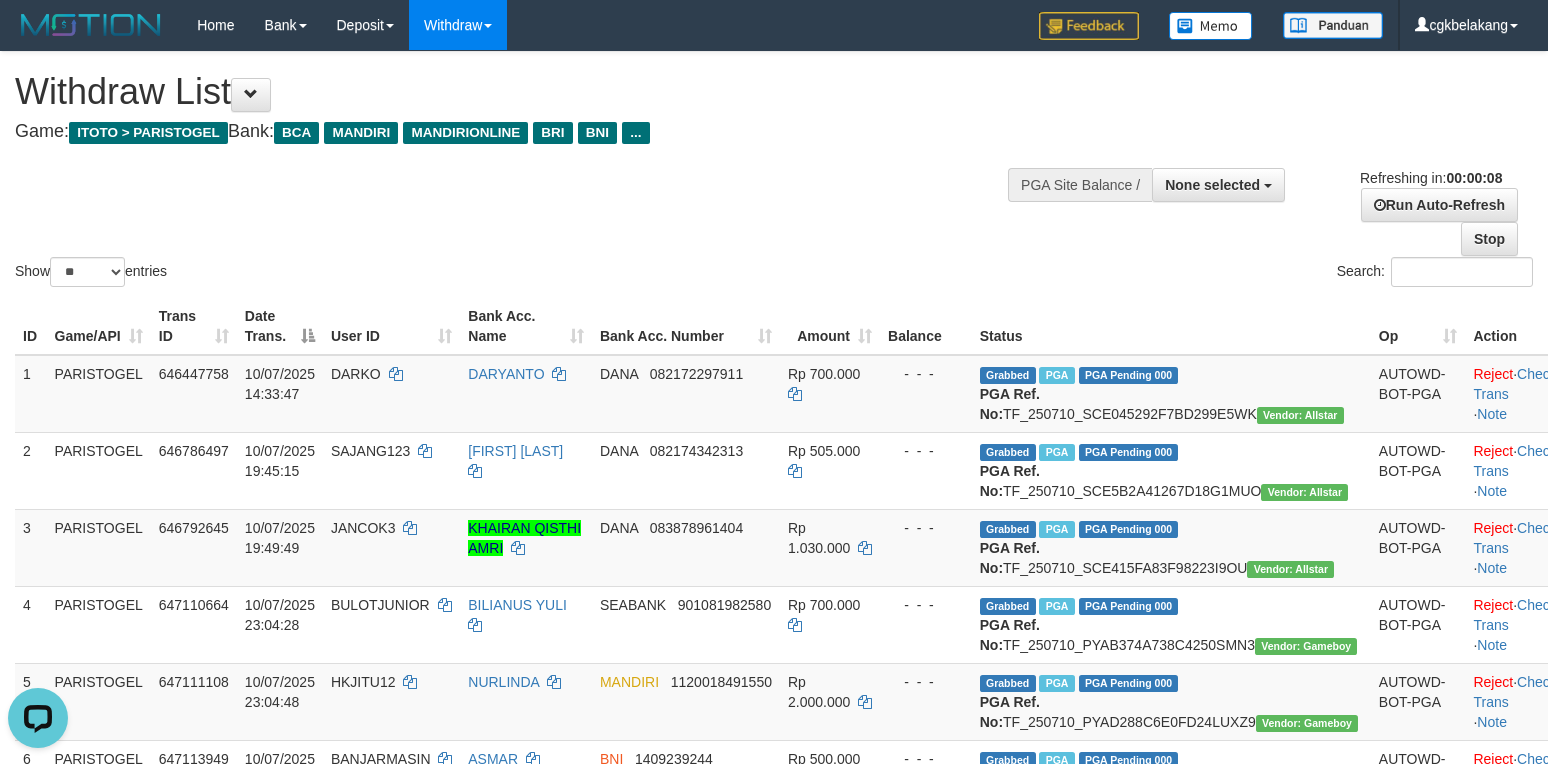 scroll, scrollTop: 0, scrollLeft: 0, axis: both 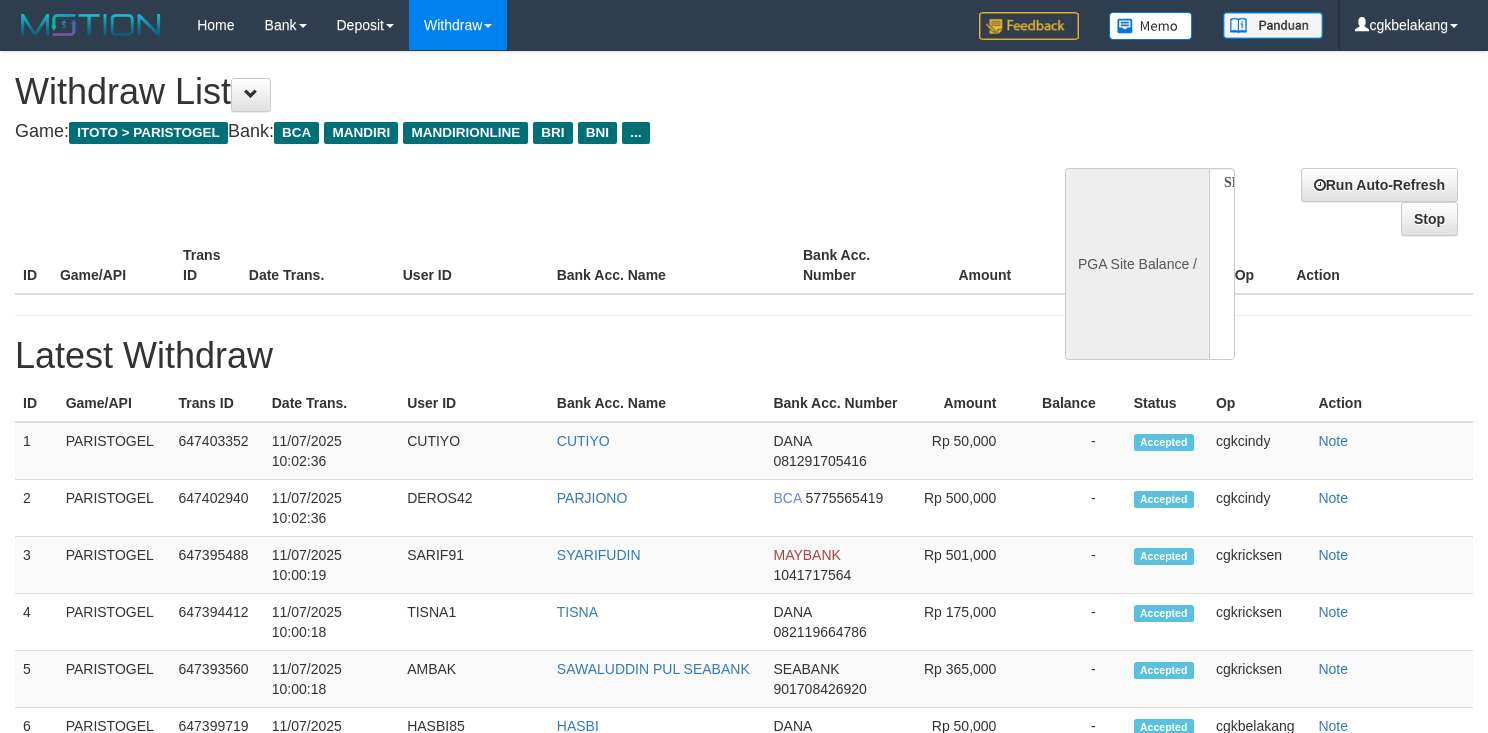 select 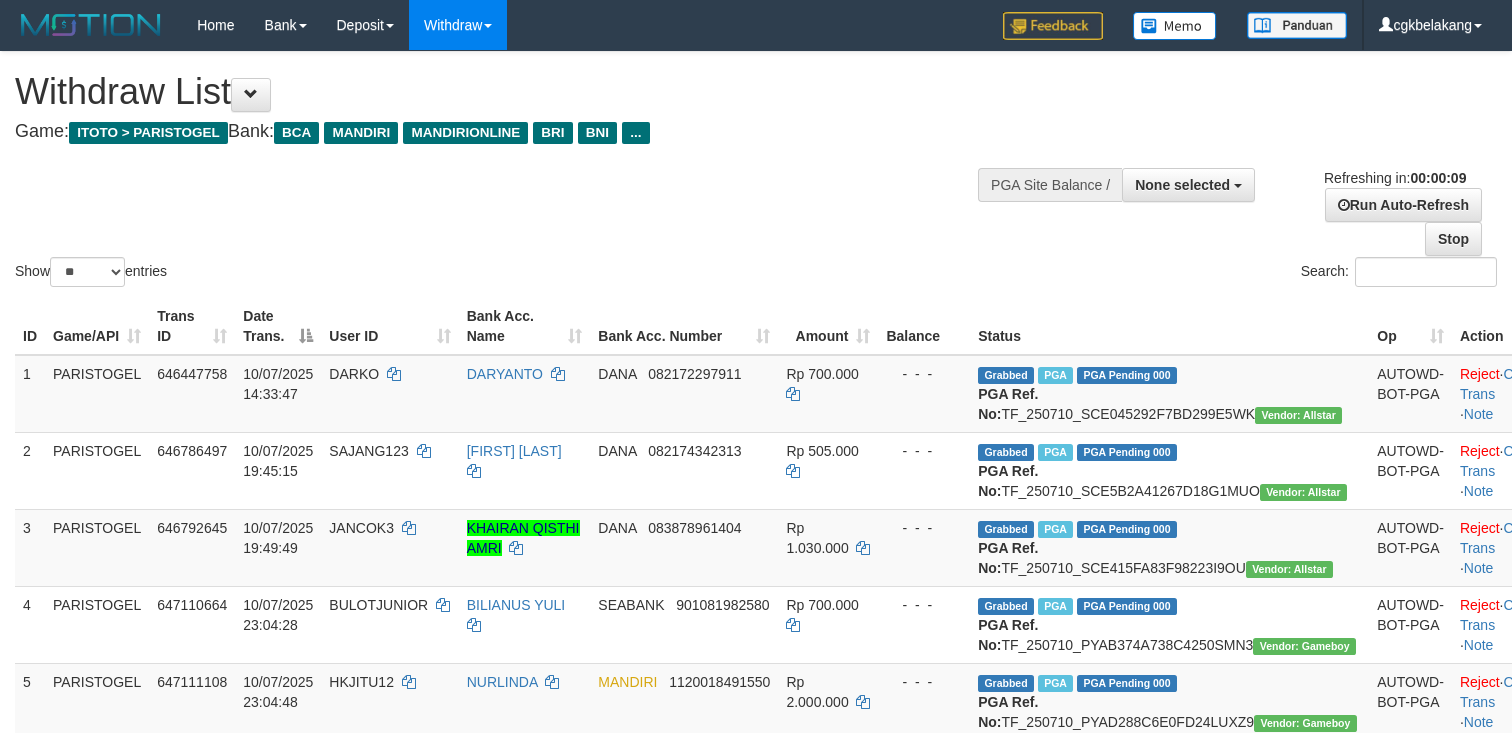 select 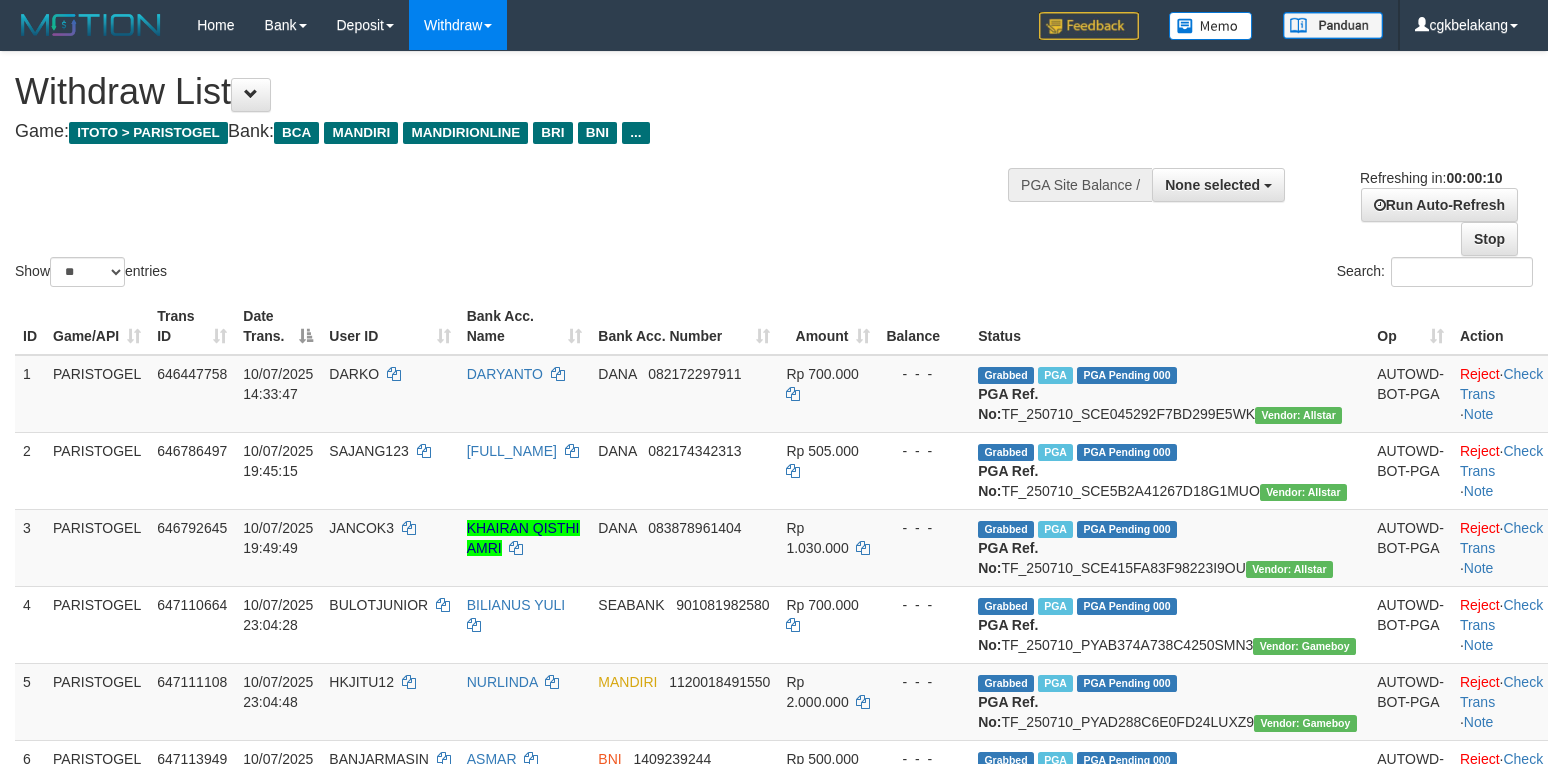 select 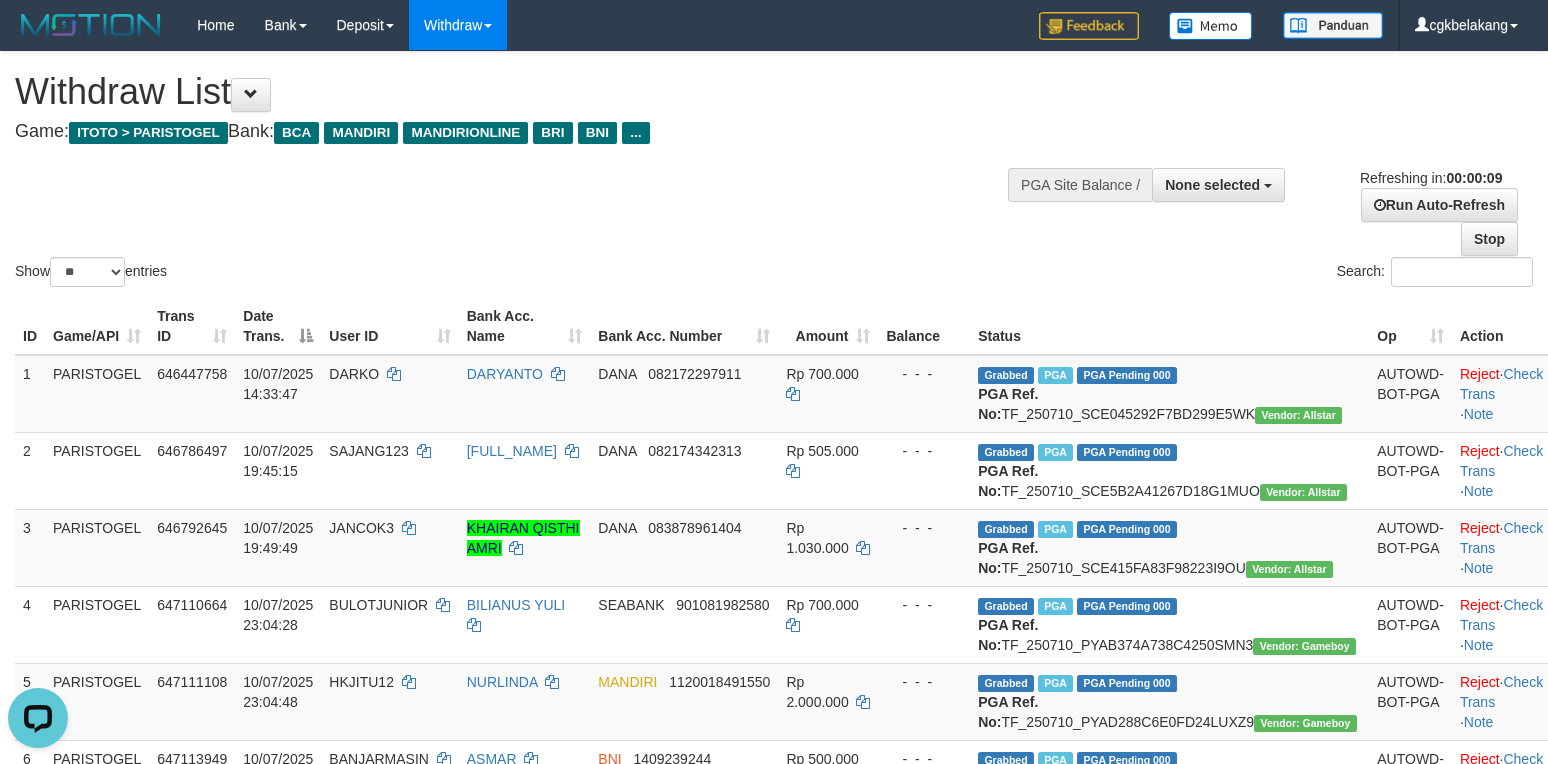 scroll, scrollTop: 0, scrollLeft: 0, axis: both 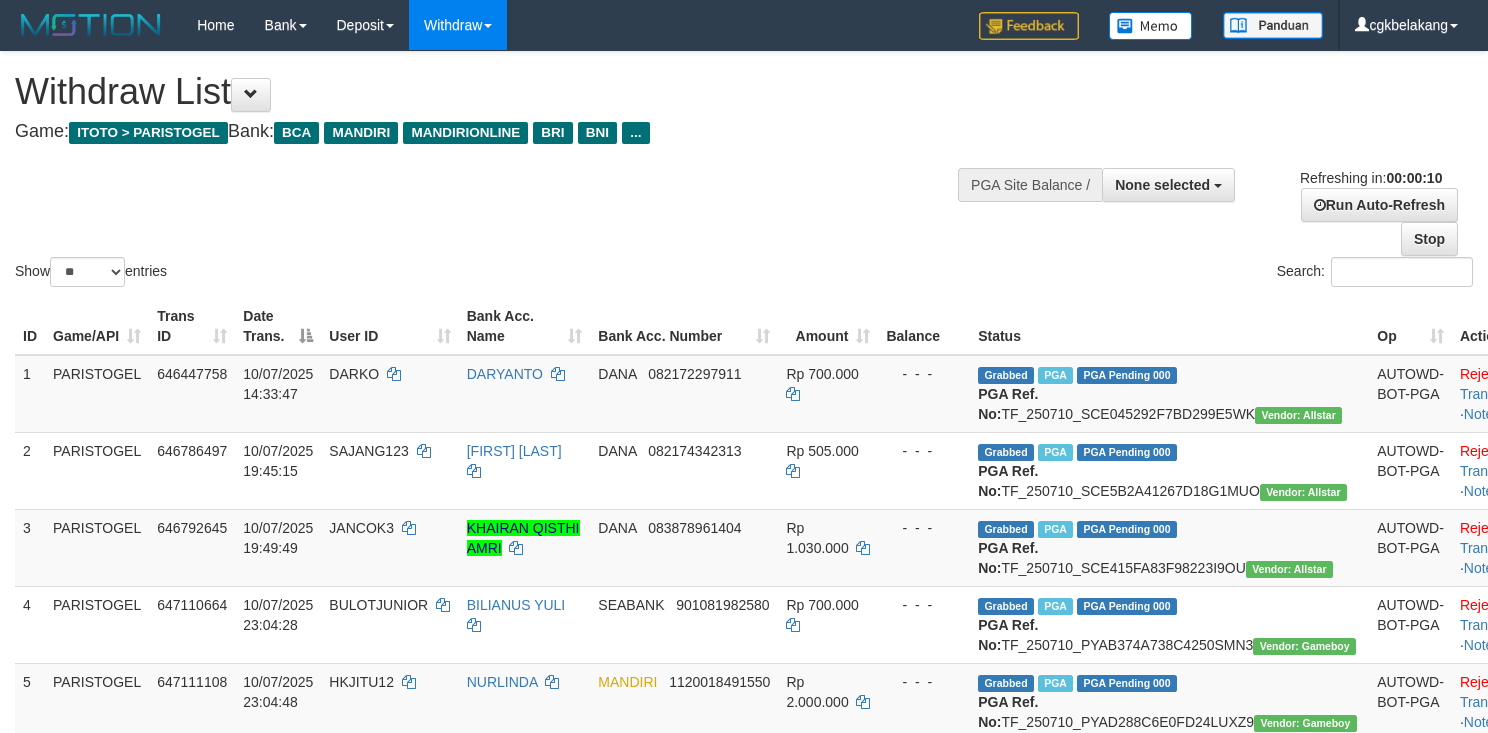 select 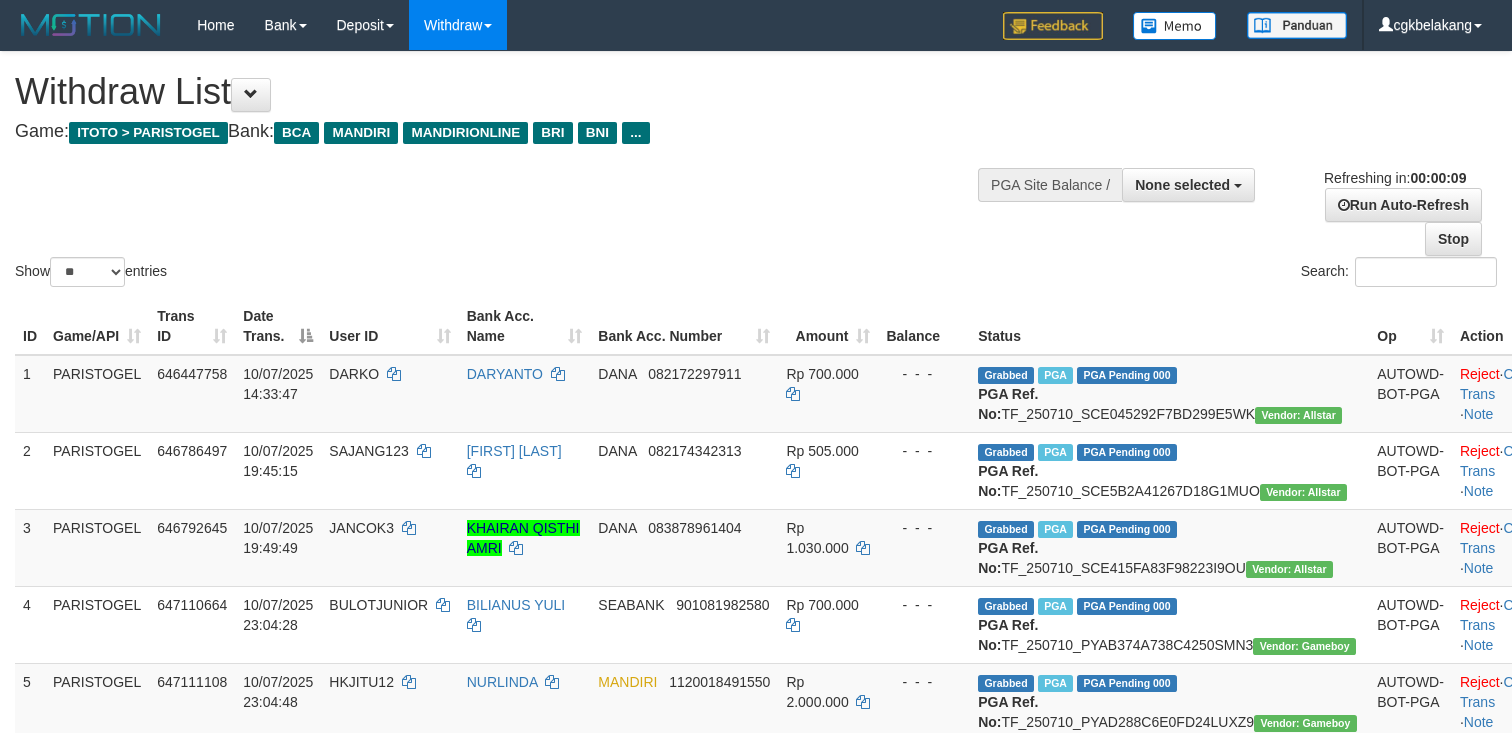 select 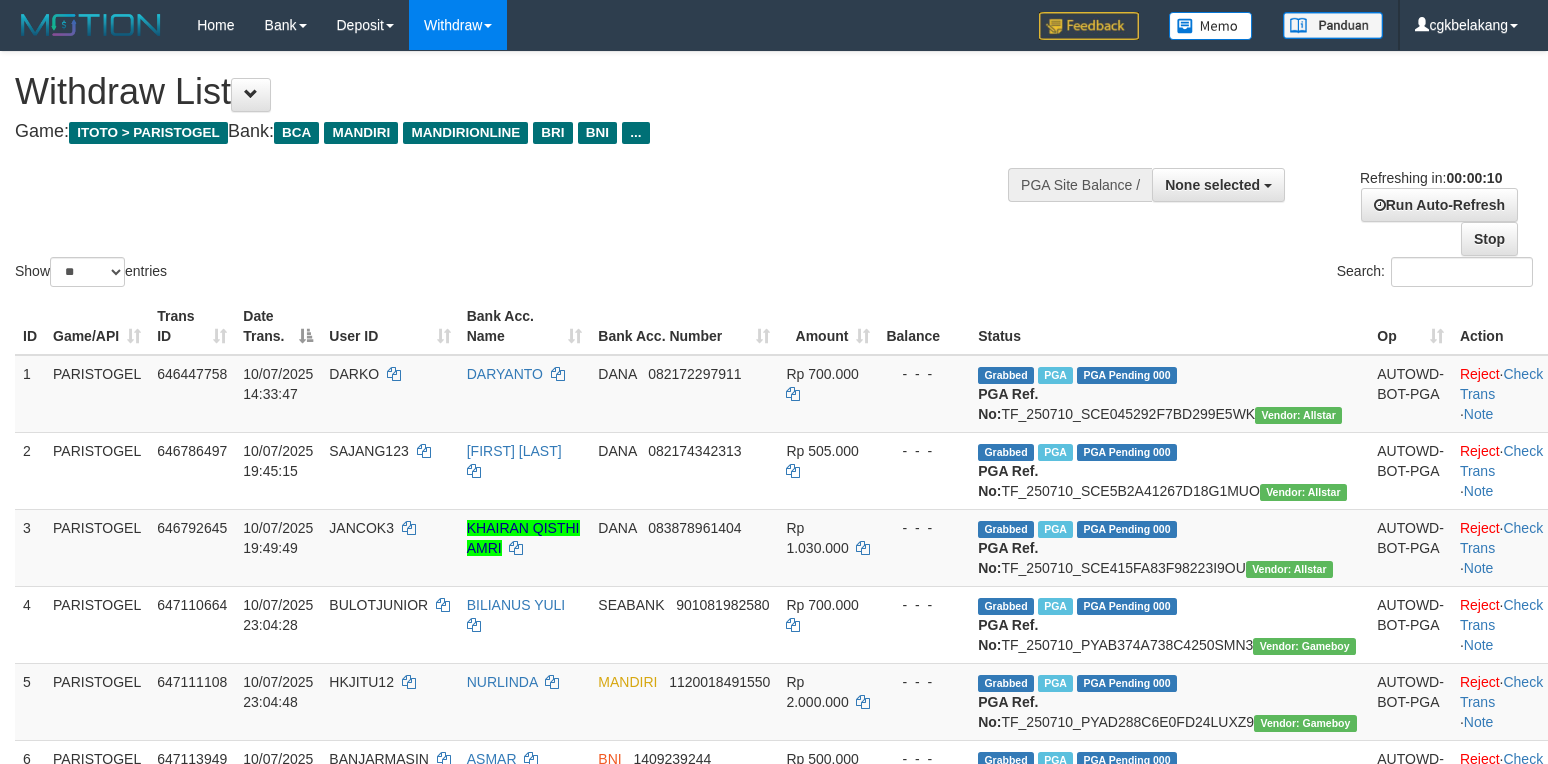 select 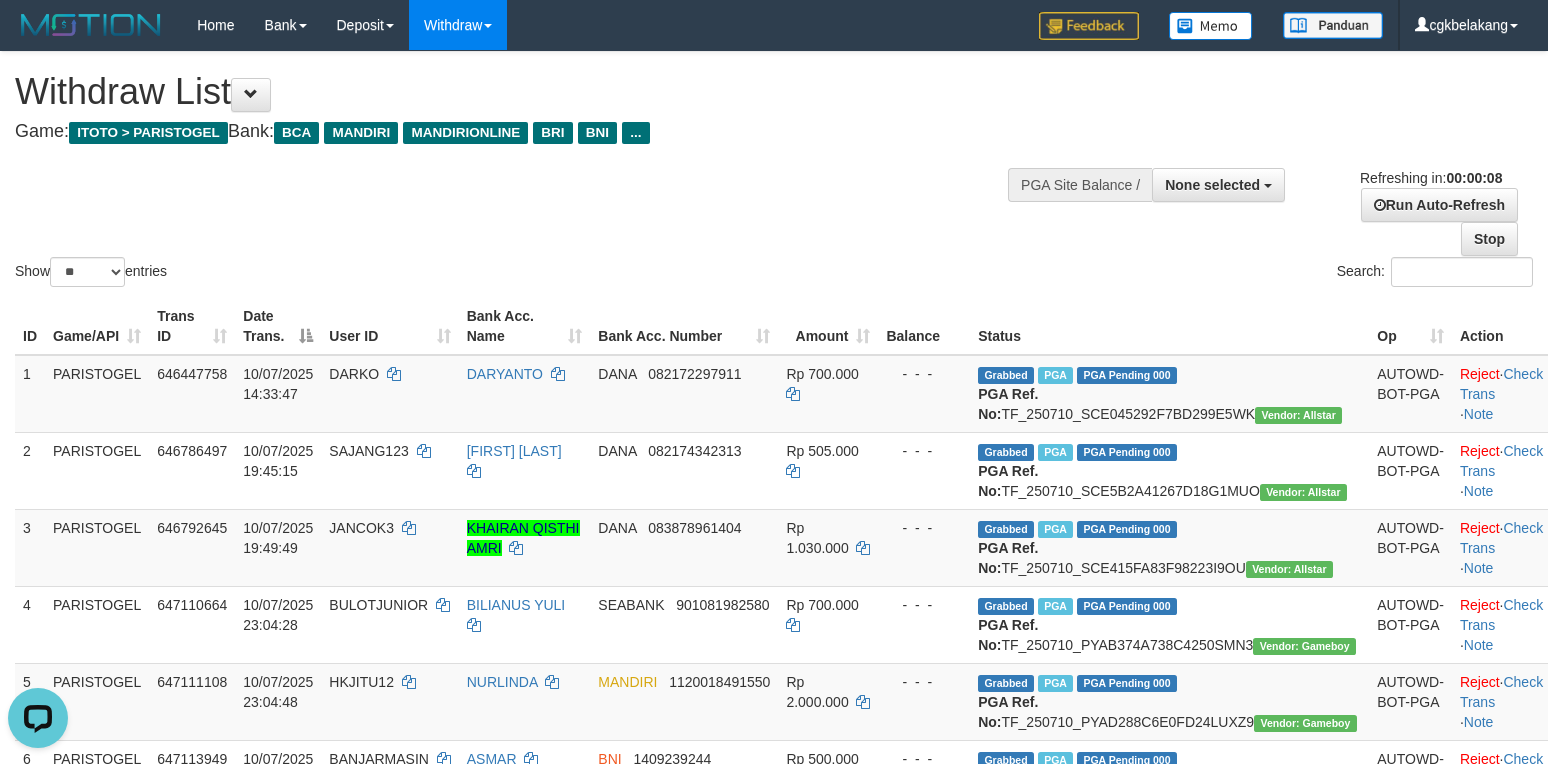 scroll, scrollTop: 0, scrollLeft: 0, axis: both 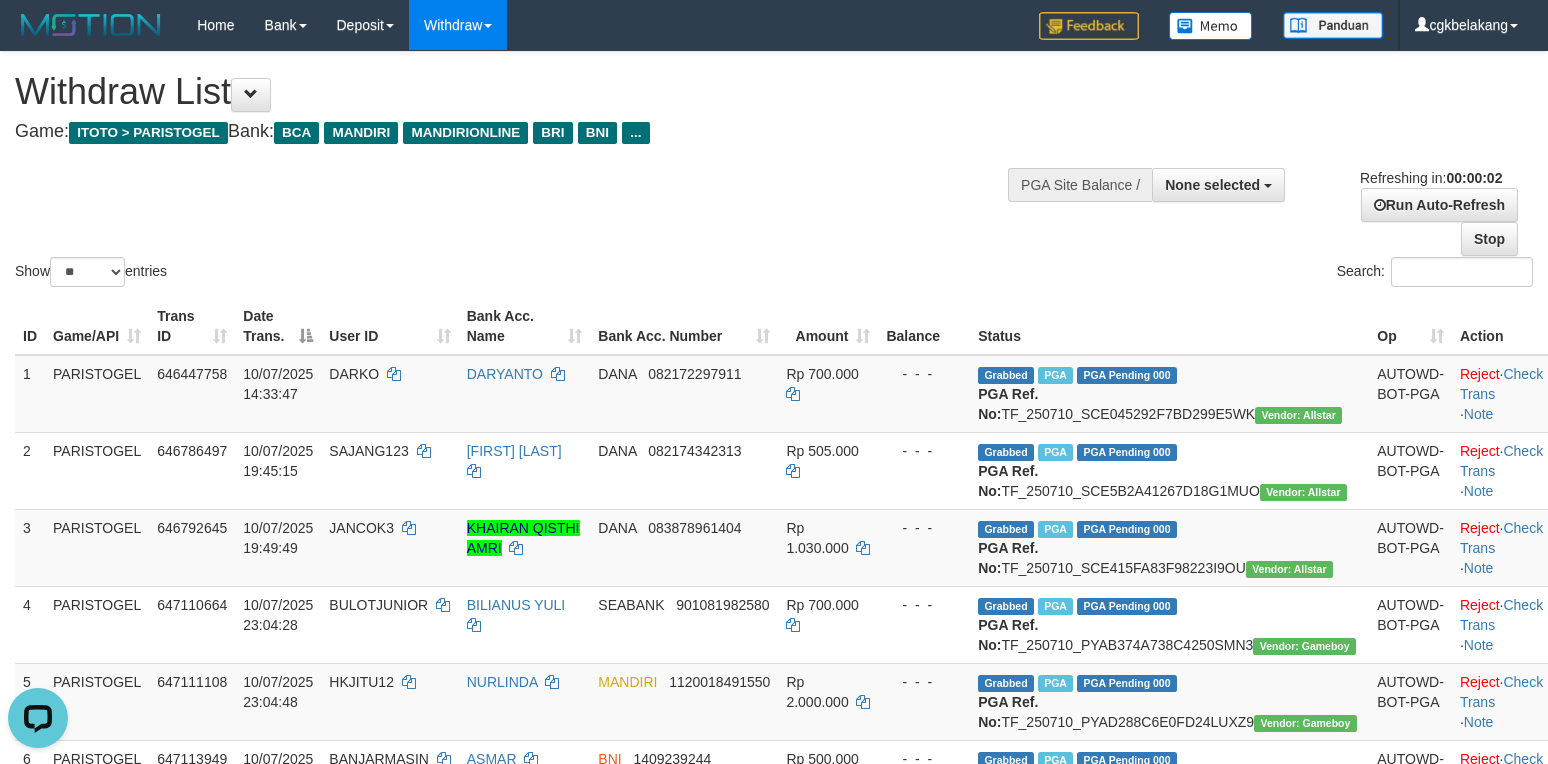 click on "Search:" at bounding box center (1161, 274) 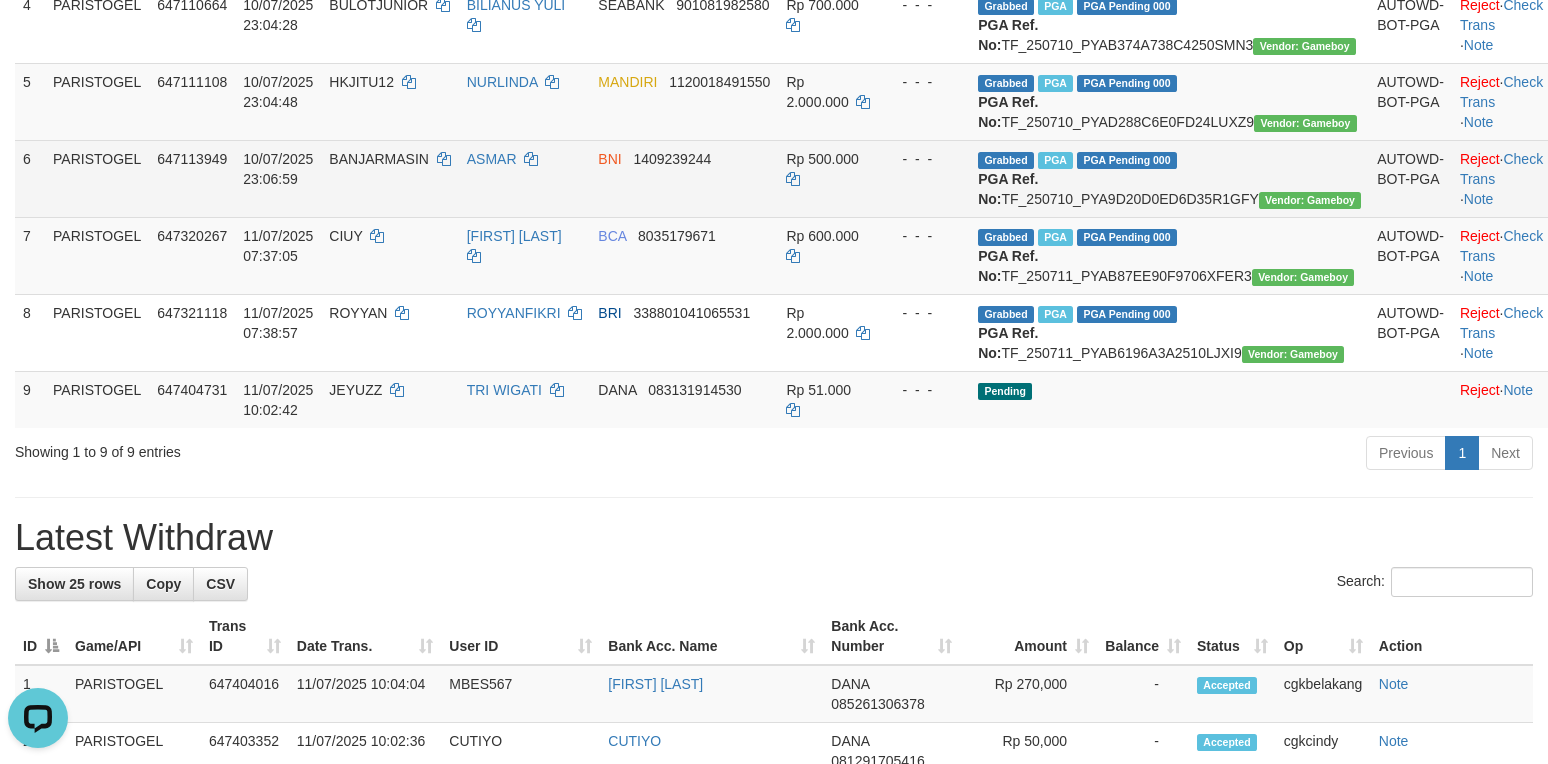 scroll, scrollTop: 666, scrollLeft: 0, axis: vertical 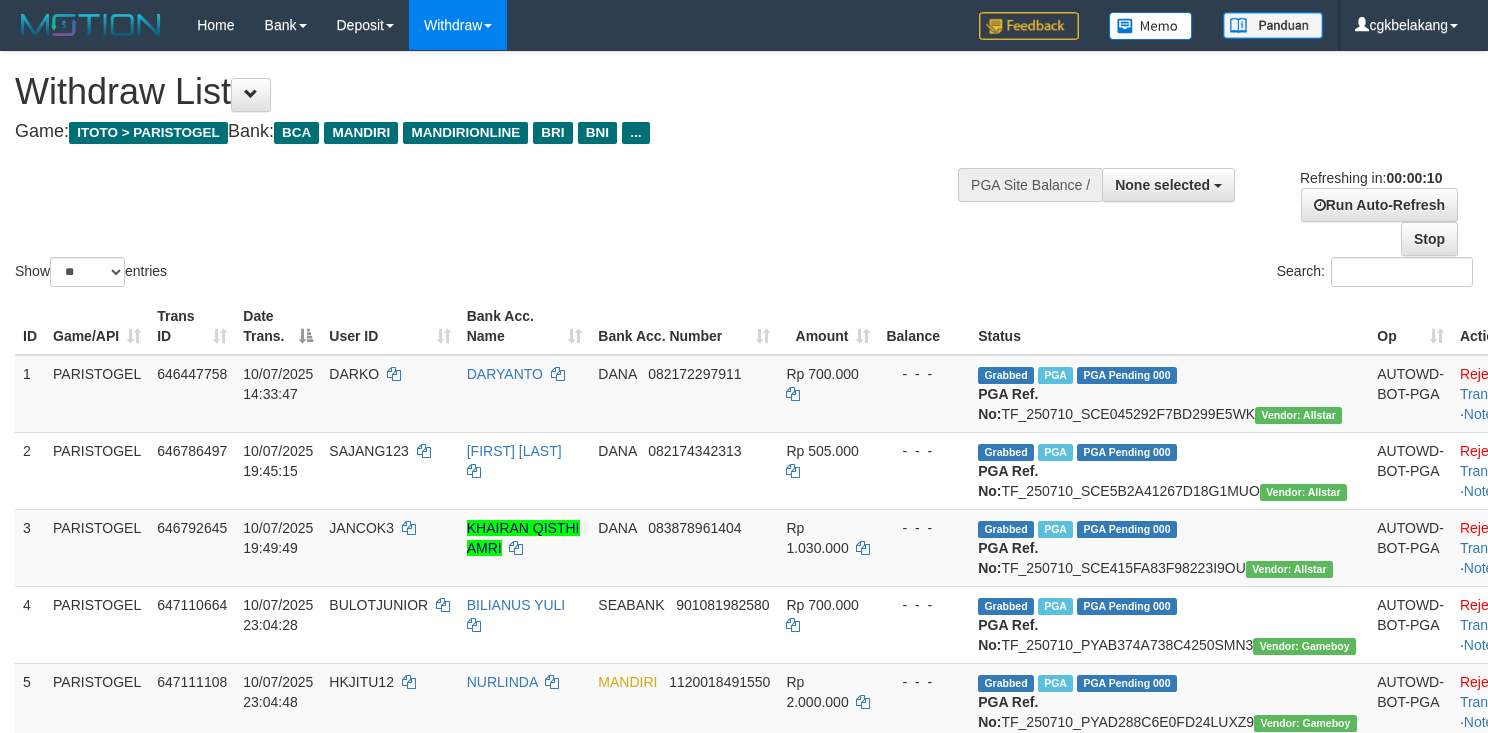 select 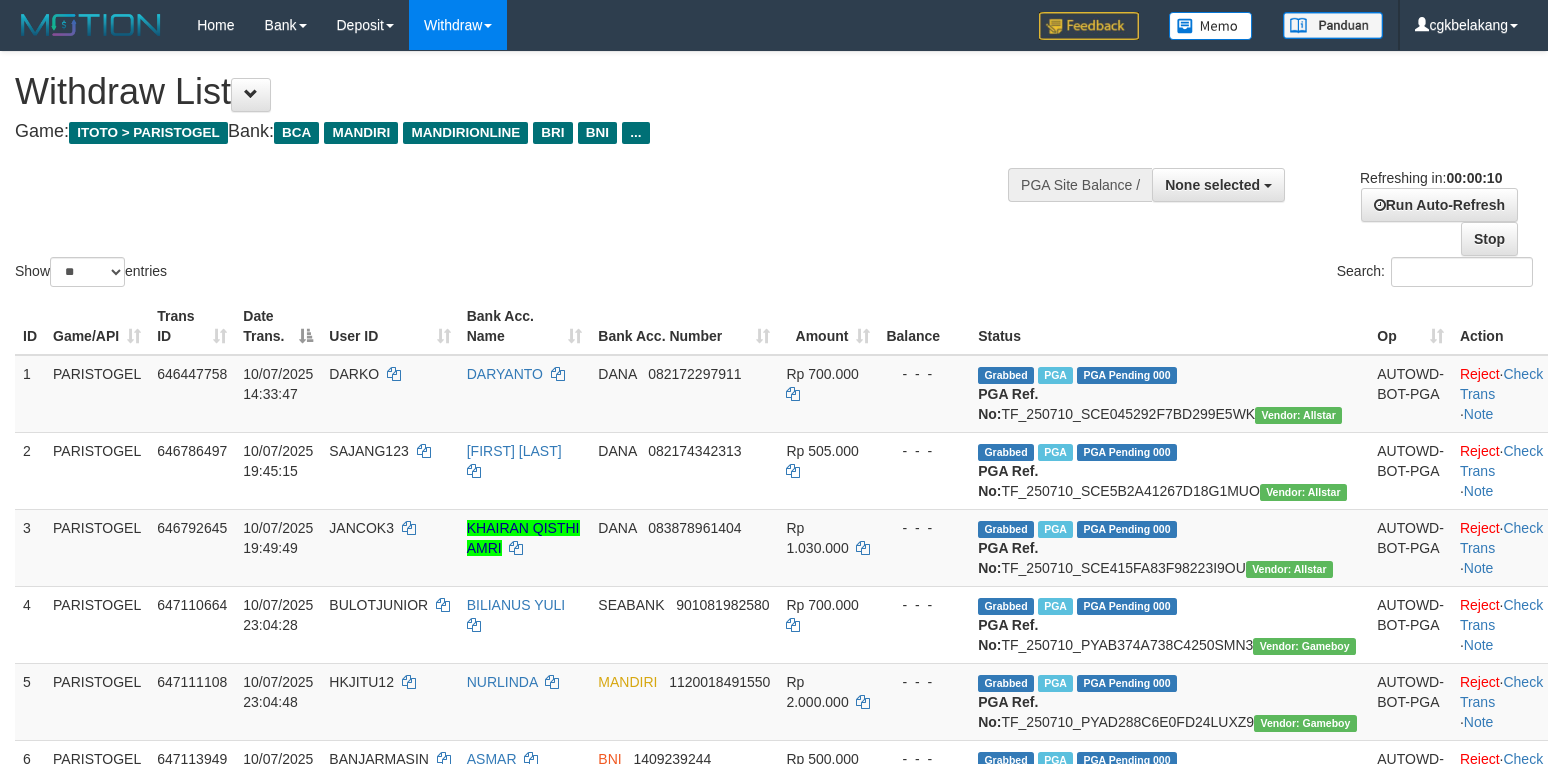 select 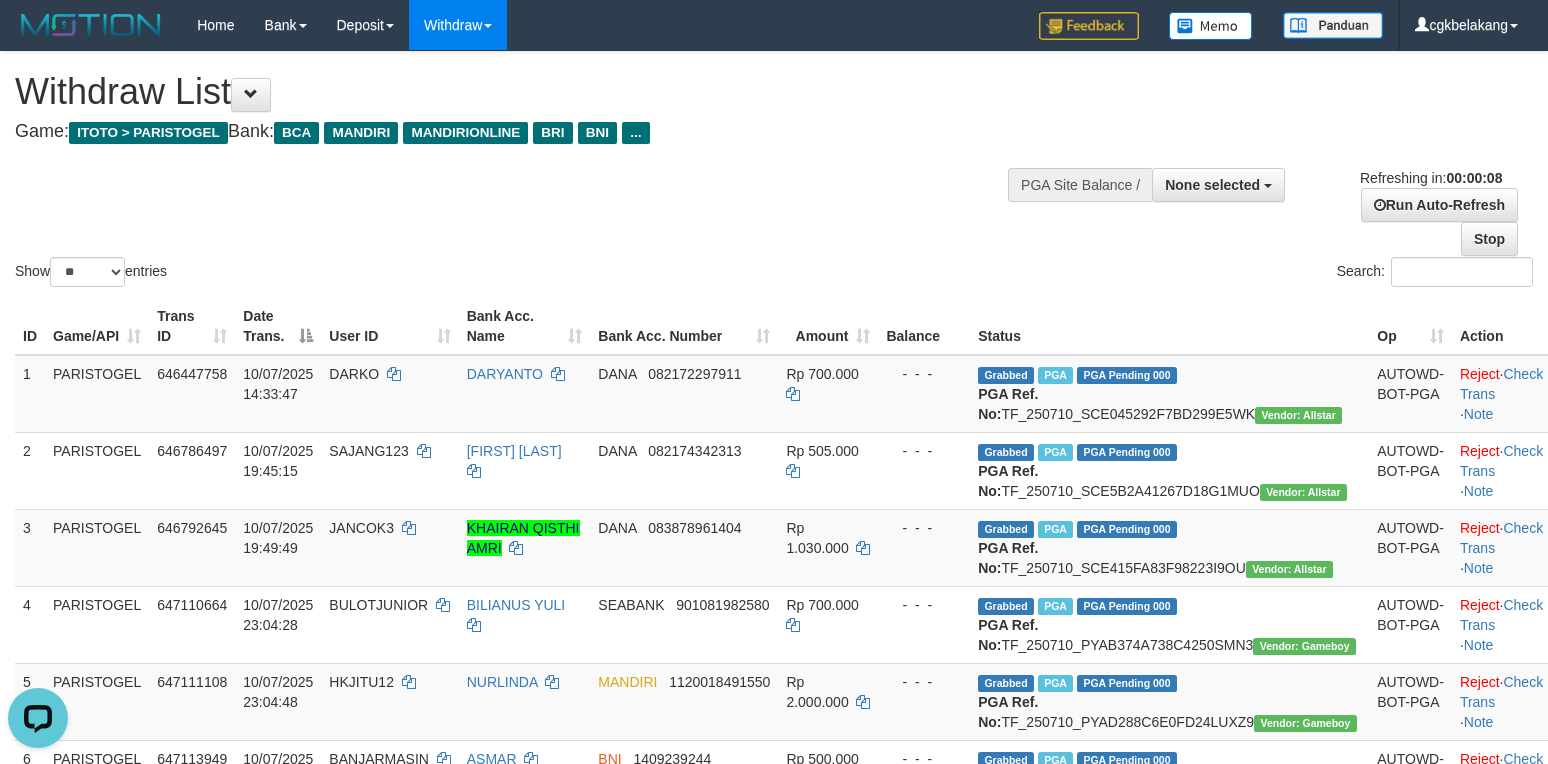 scroll, scrollTop: 0, scrollLeft: 0, axis: both 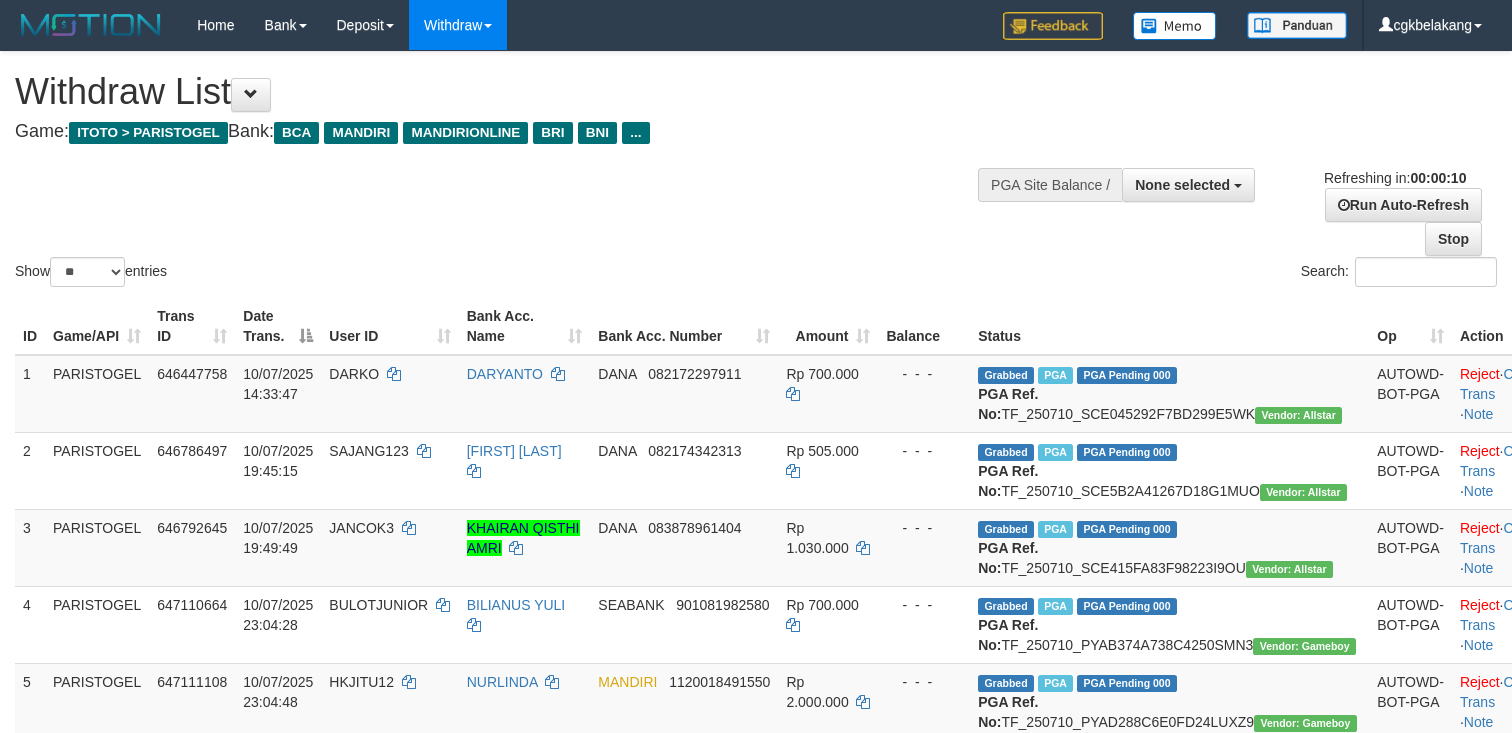 select 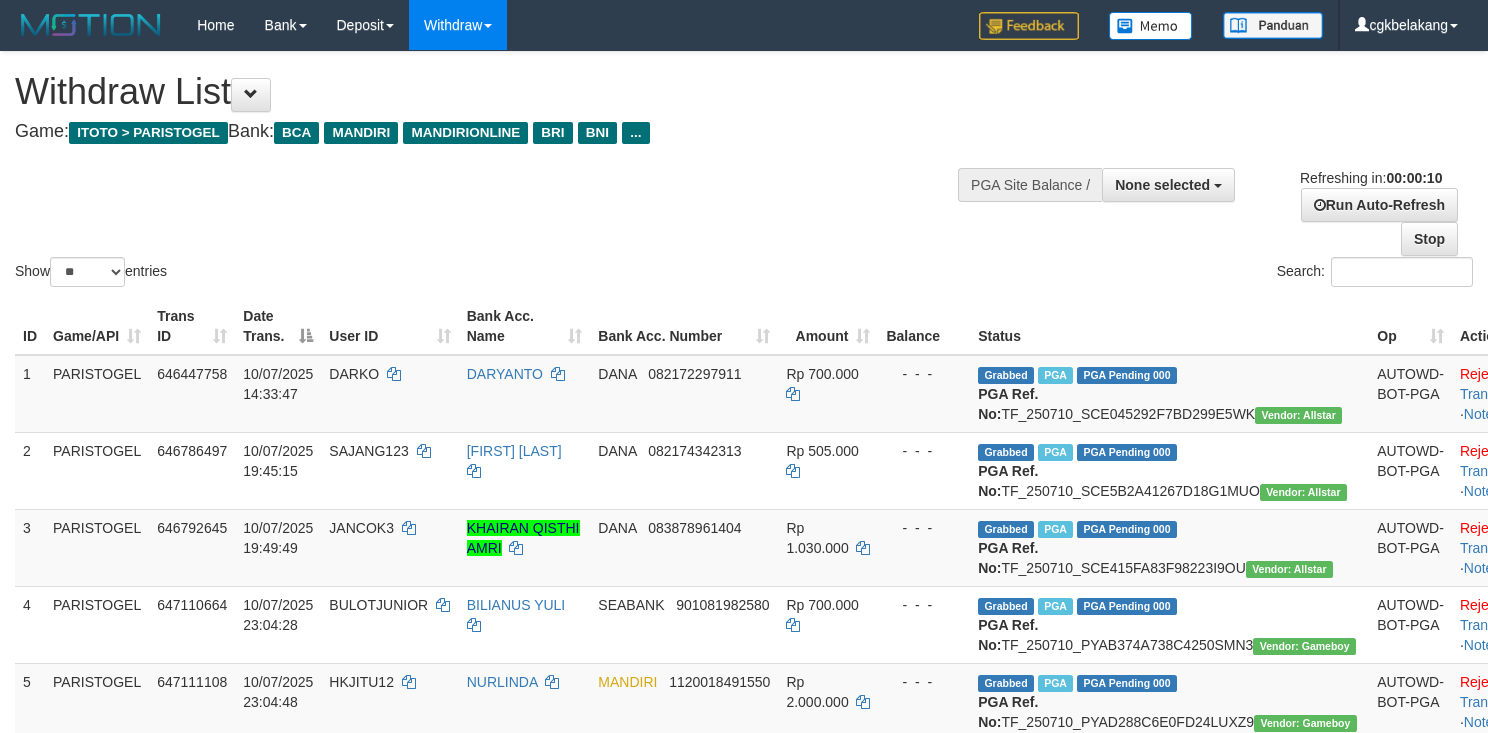 select 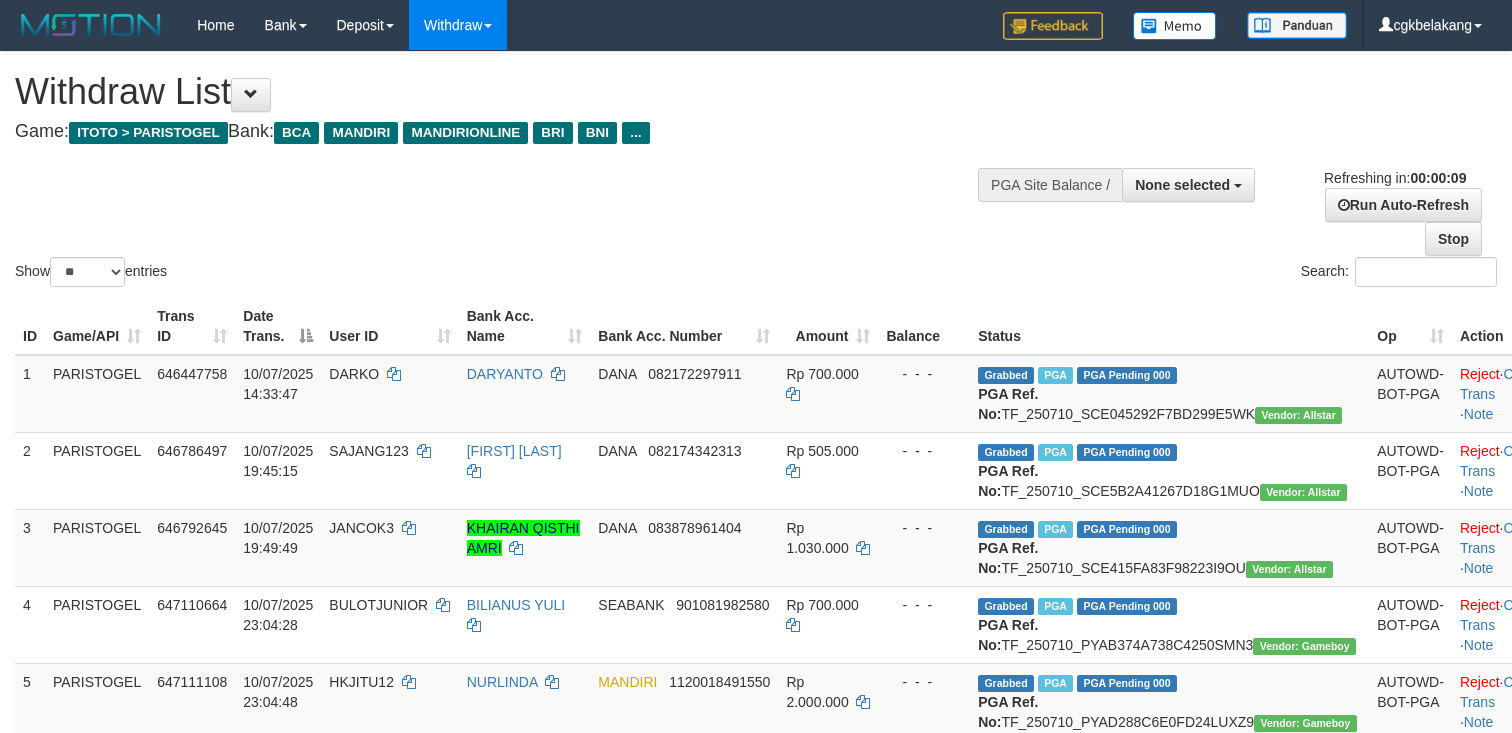 select 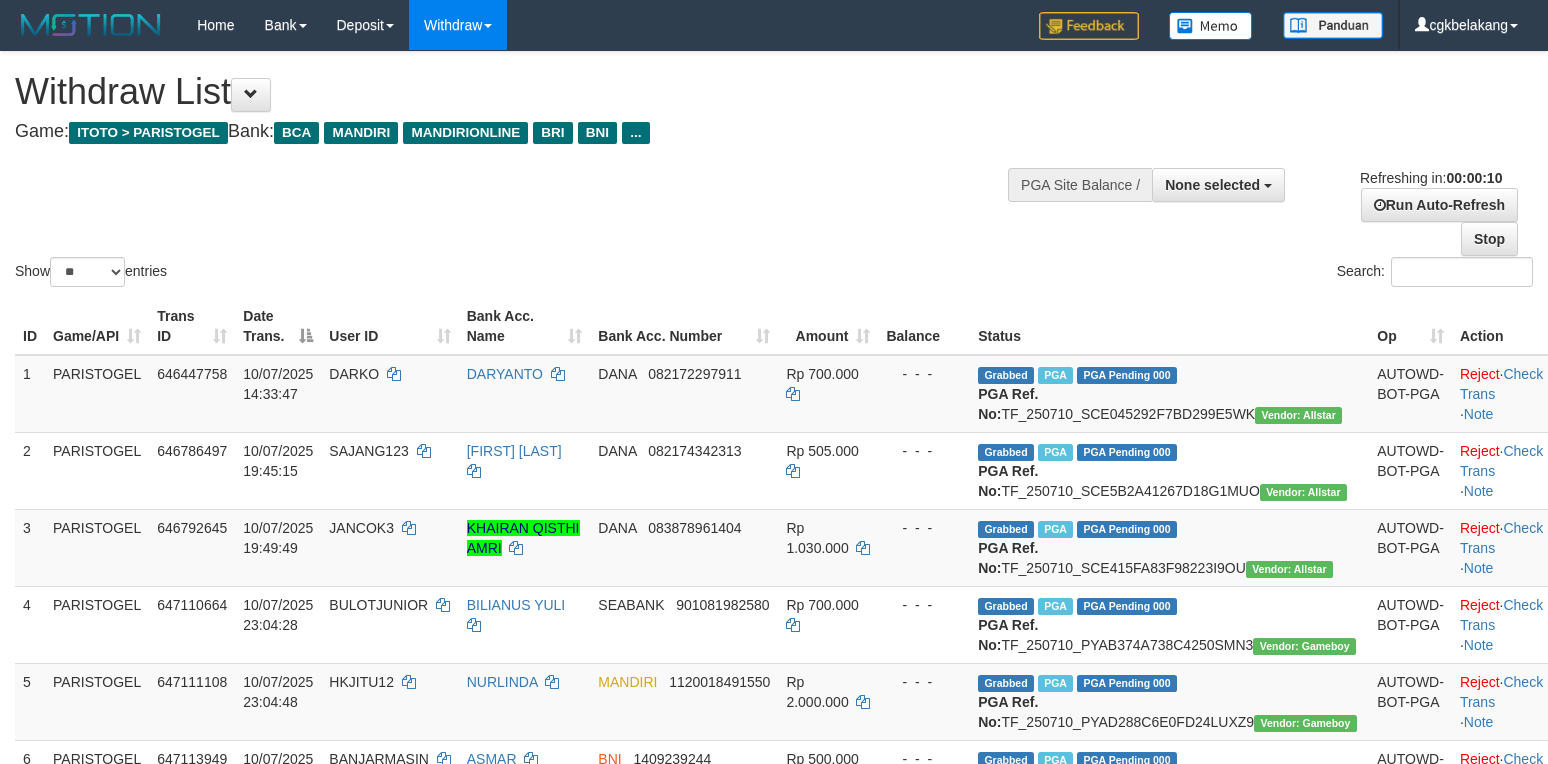 select 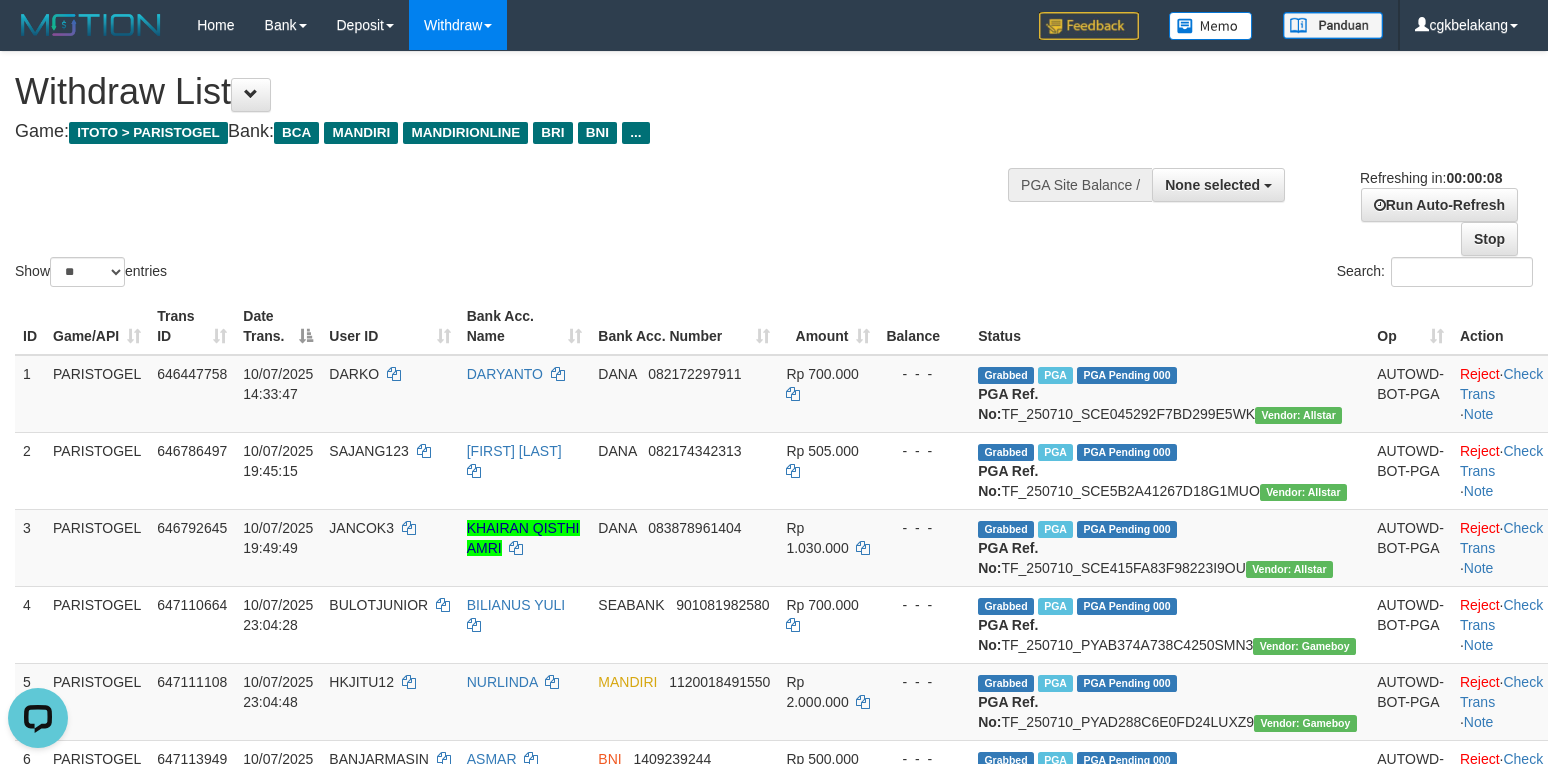 scroll, scrollTop: 0, scrollLeft: 0, axis: both 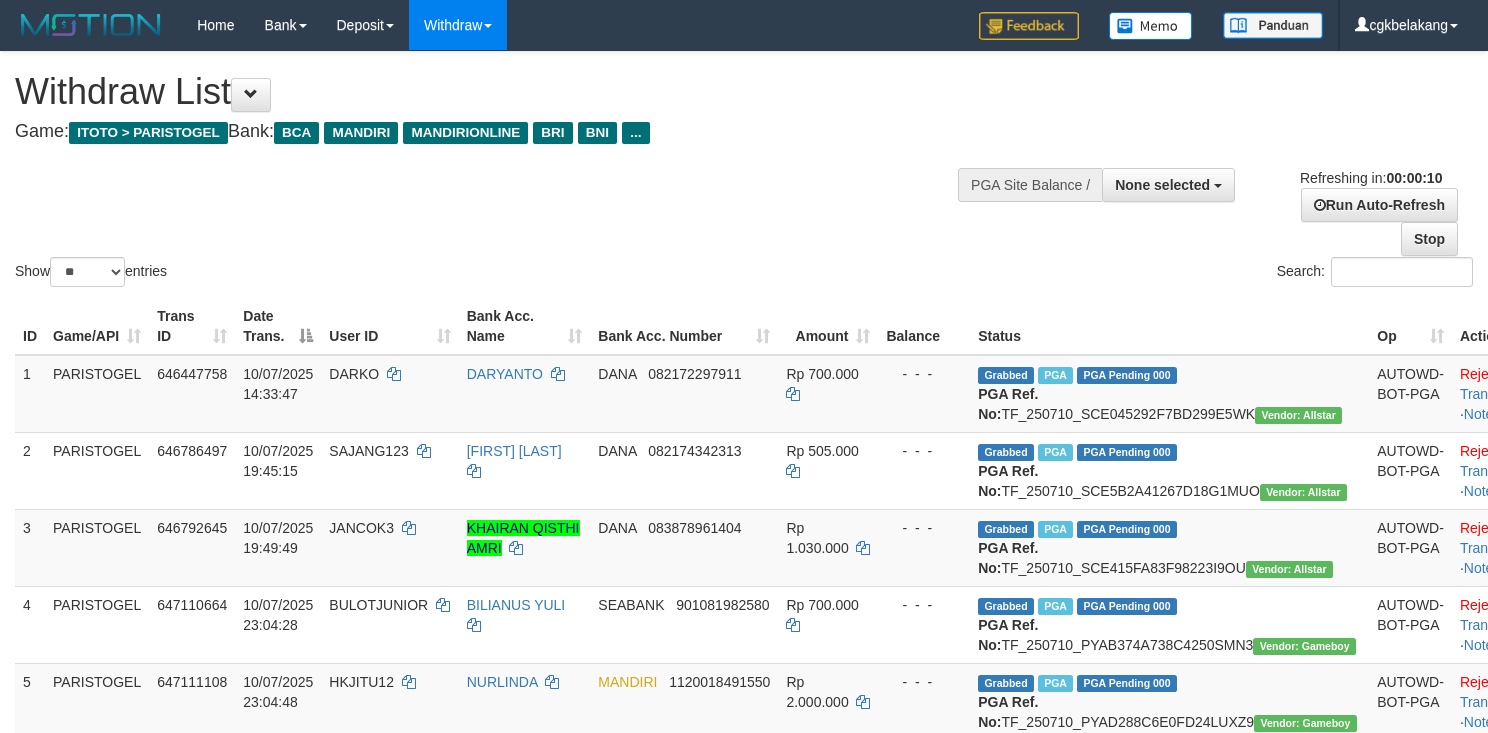 select 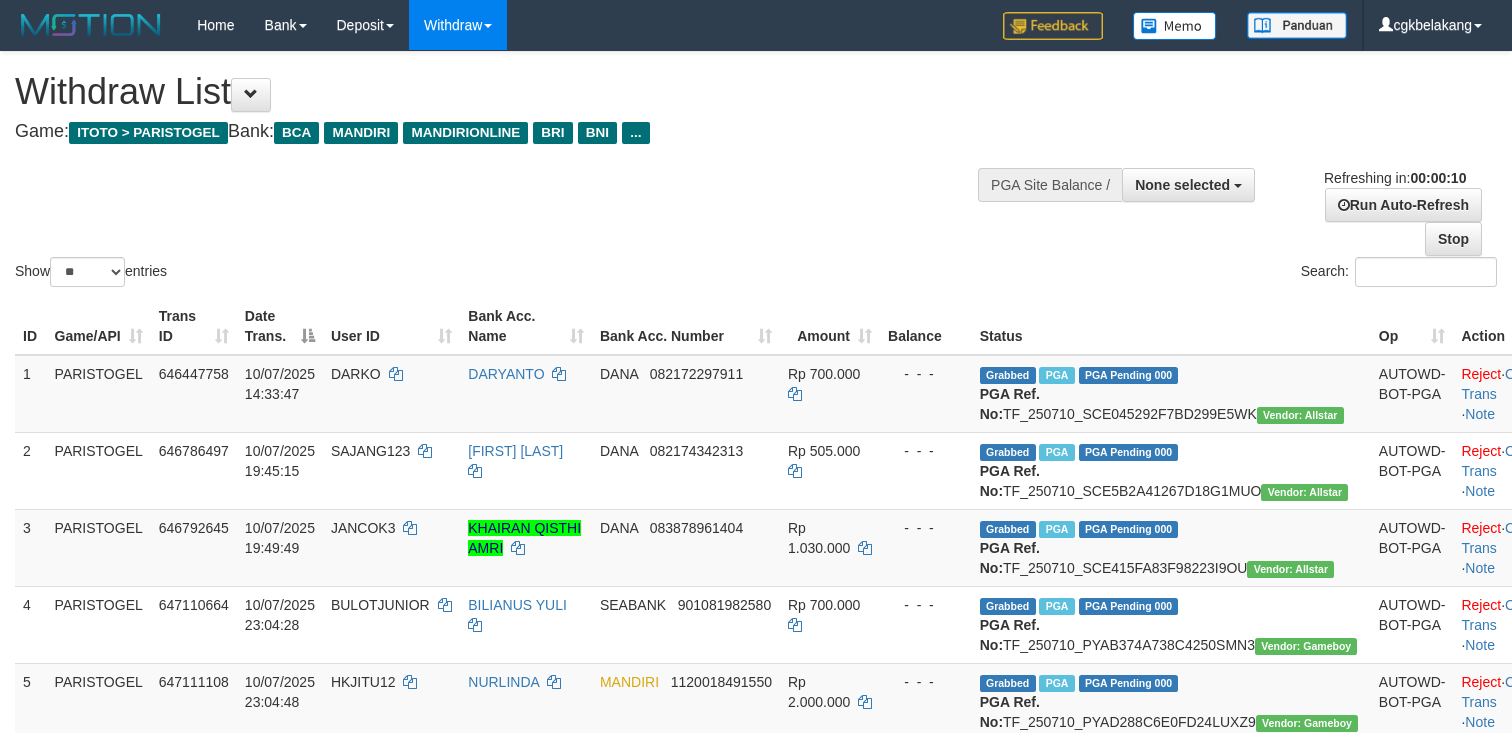 select 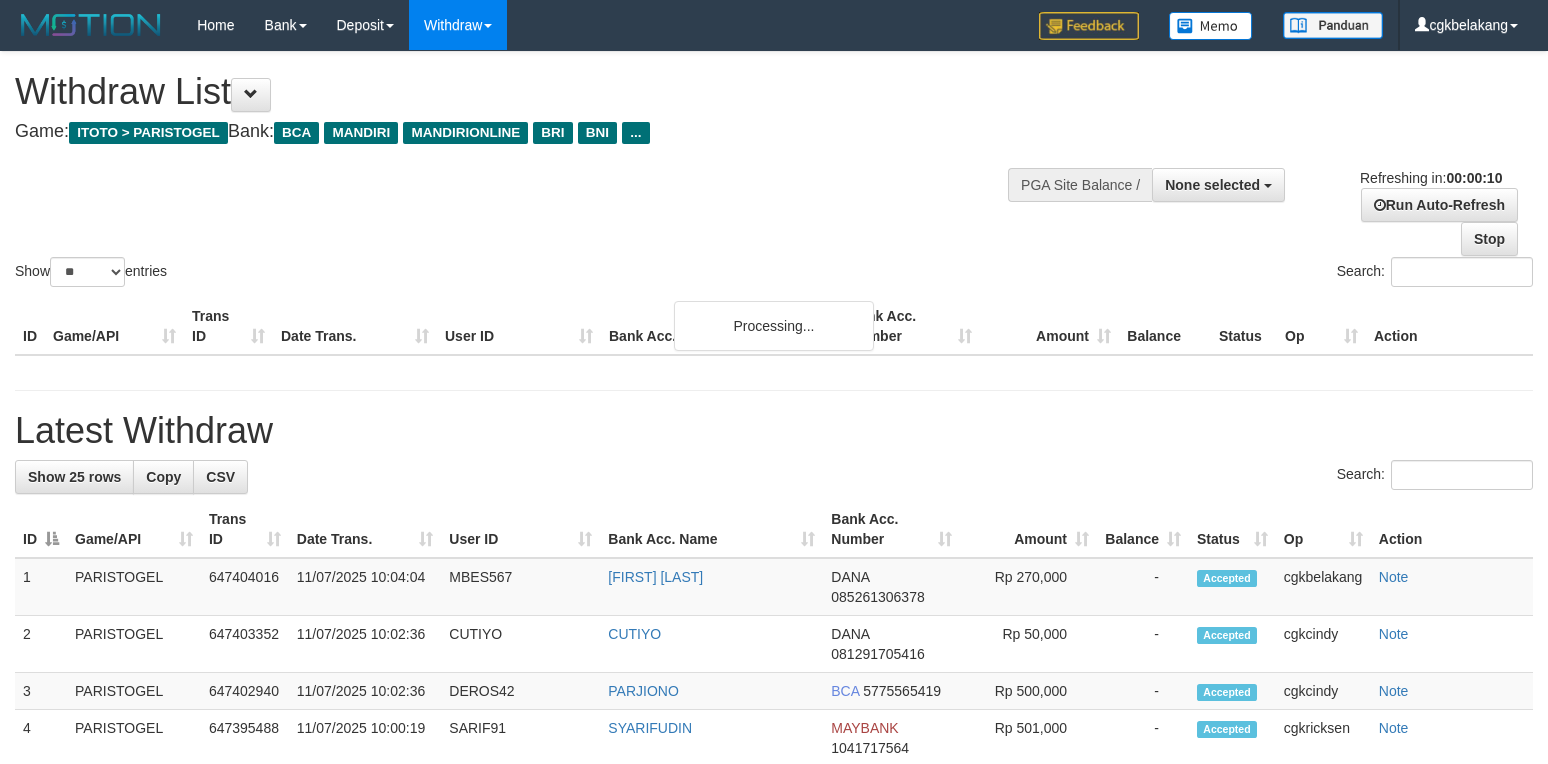 select 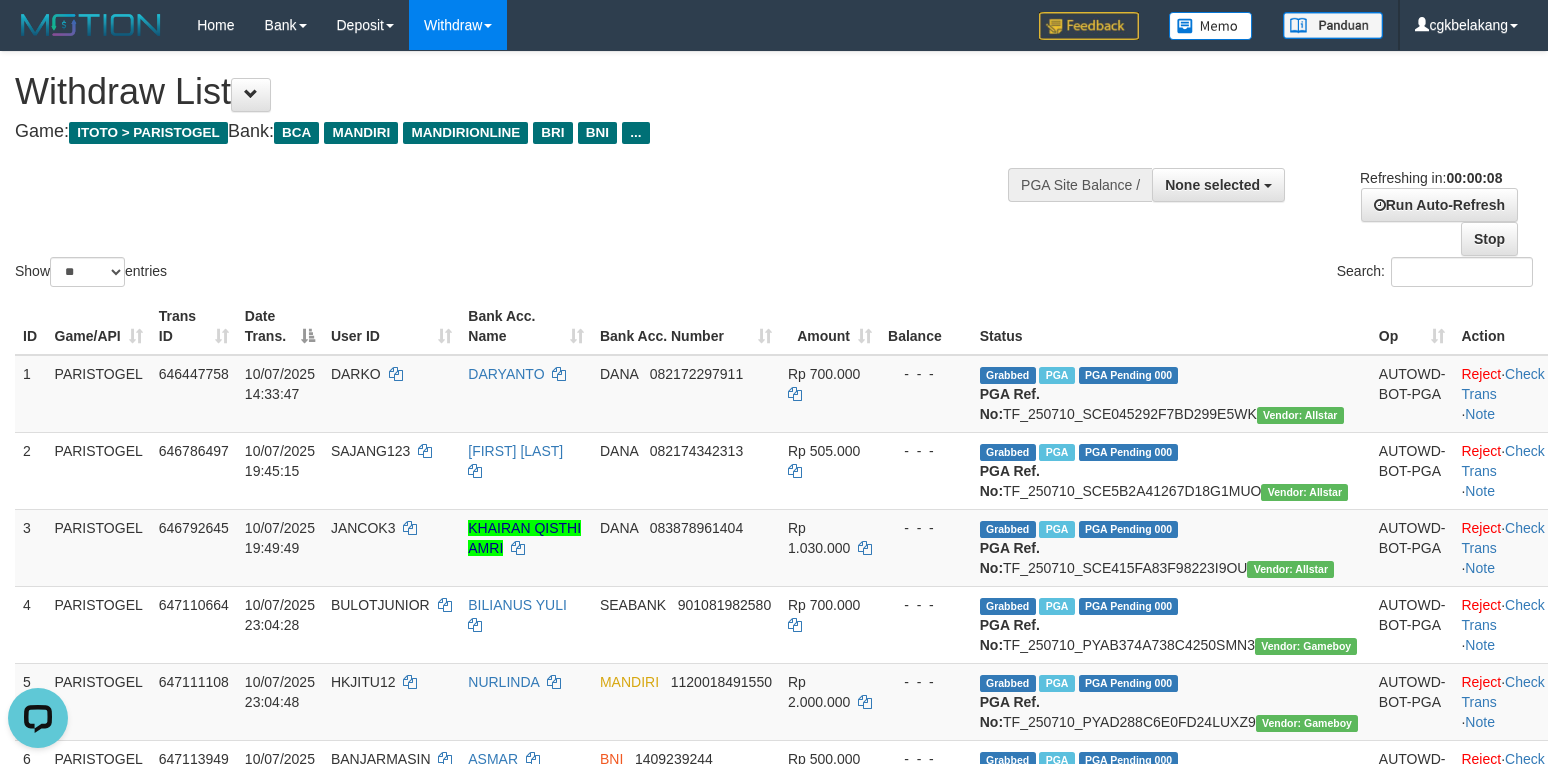 scroll, scrollTop: 0, scrollLeft: 0, axis: both 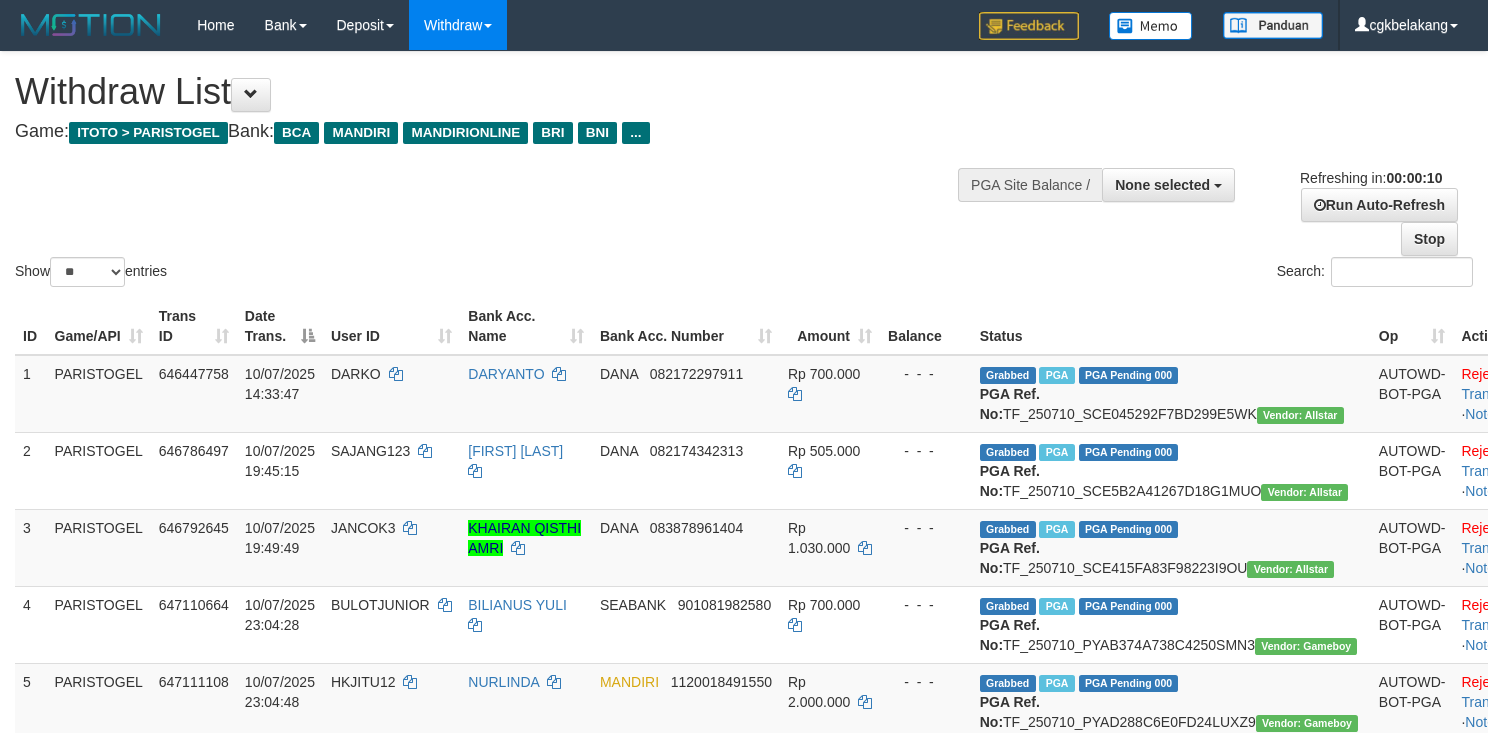 select 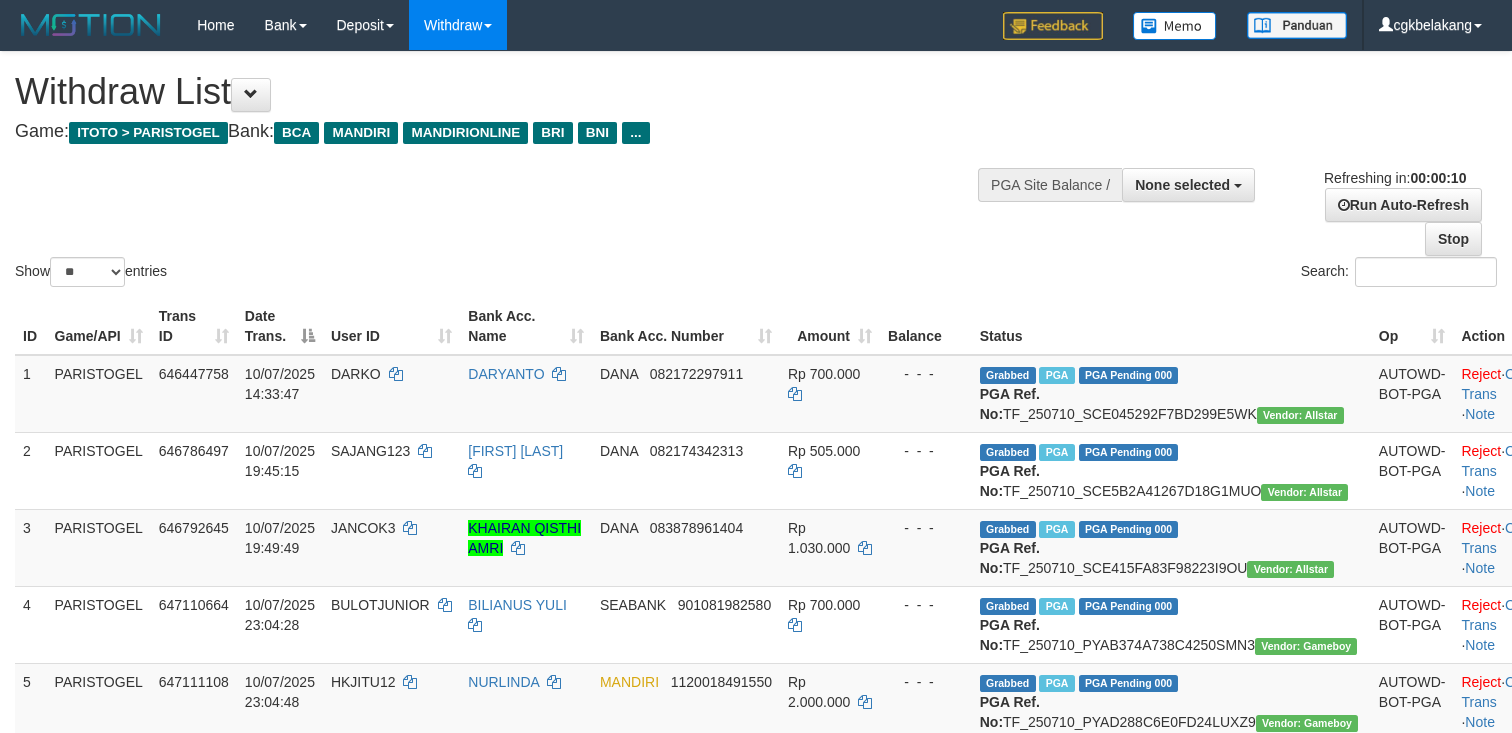 select 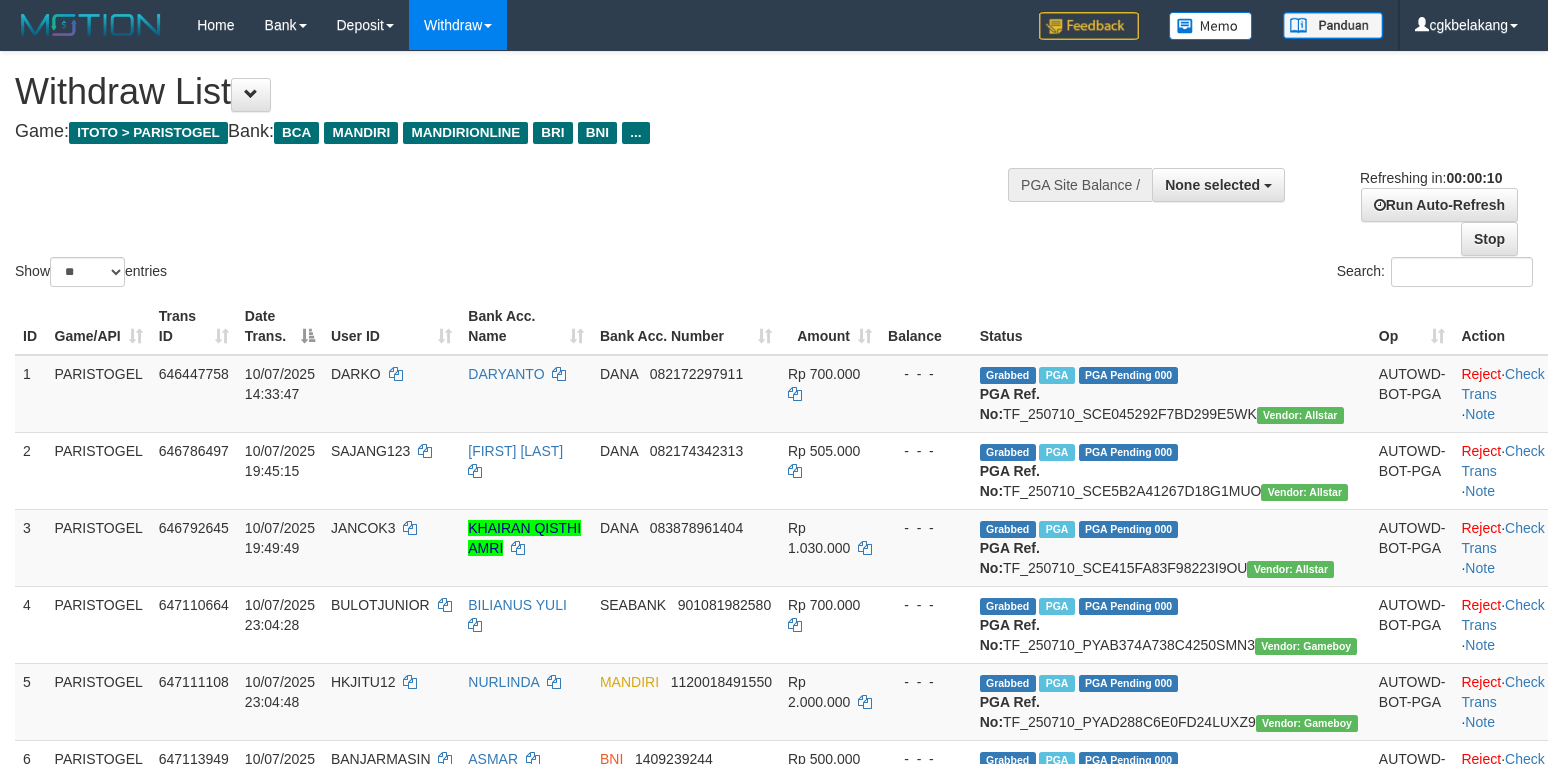 select 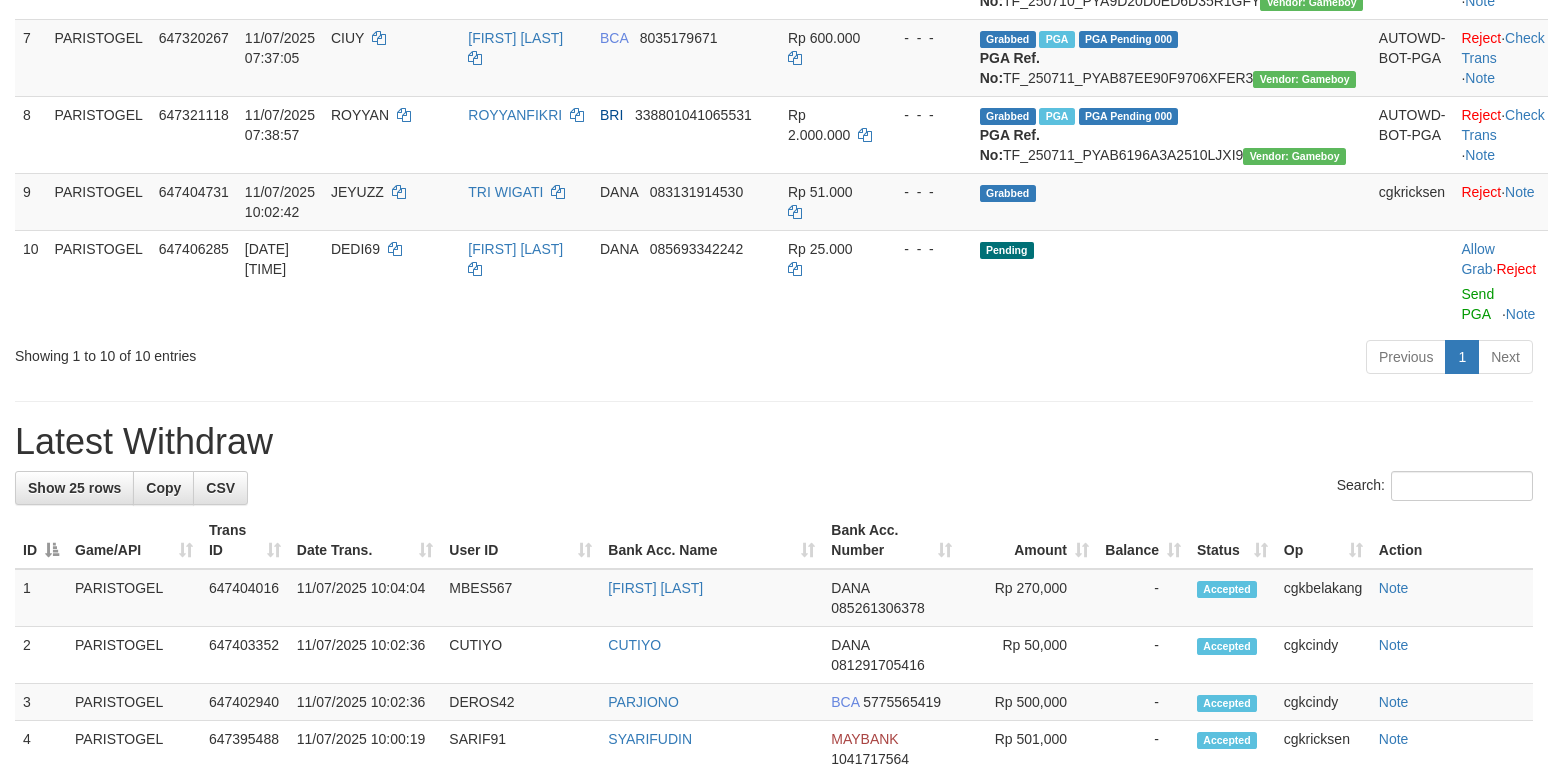 scroll, scrollTop: 800, scrollLeft: 0, axis: vertical 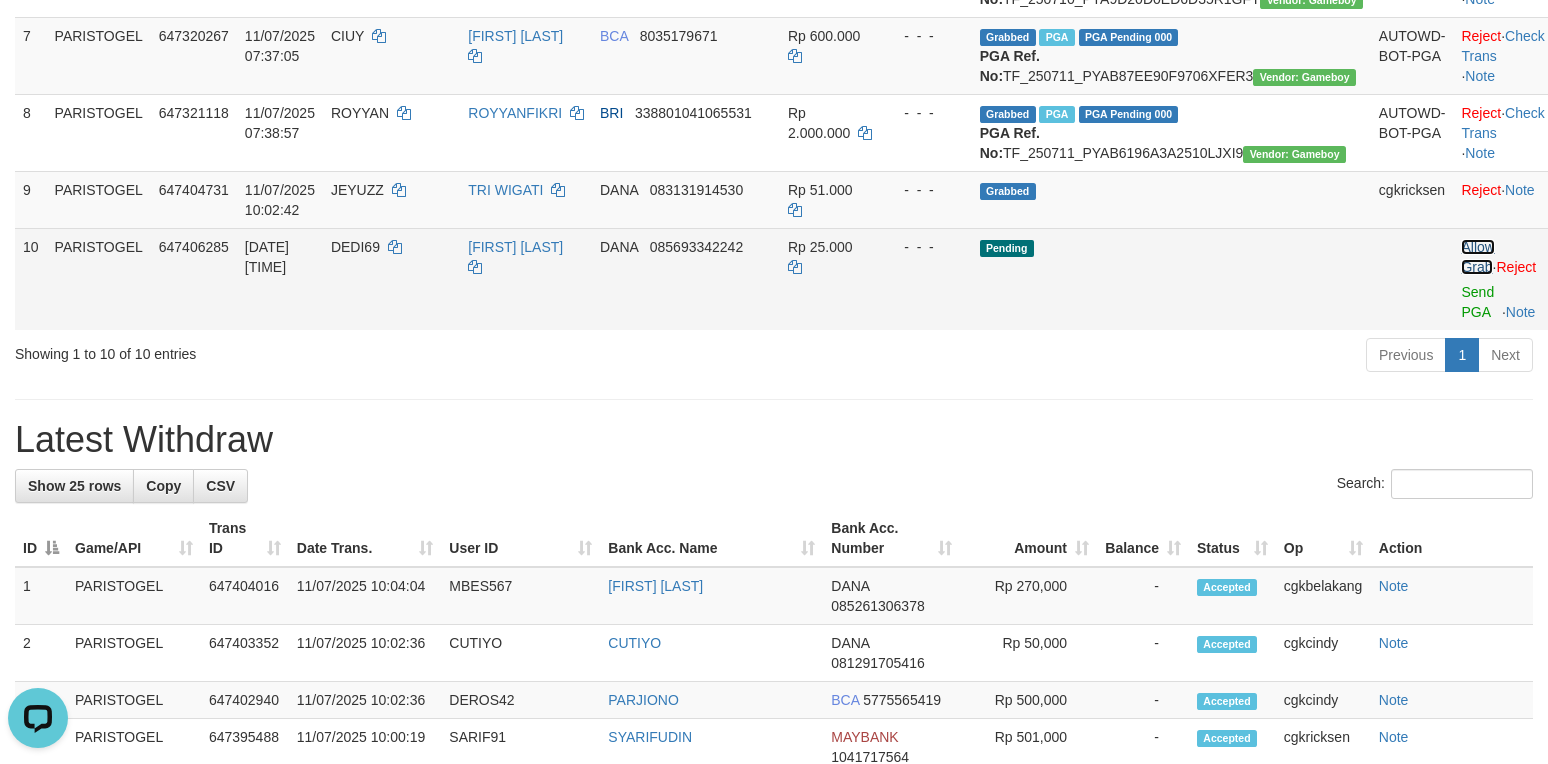 click on "Allow Grab" at bounding box center [1477, 257] 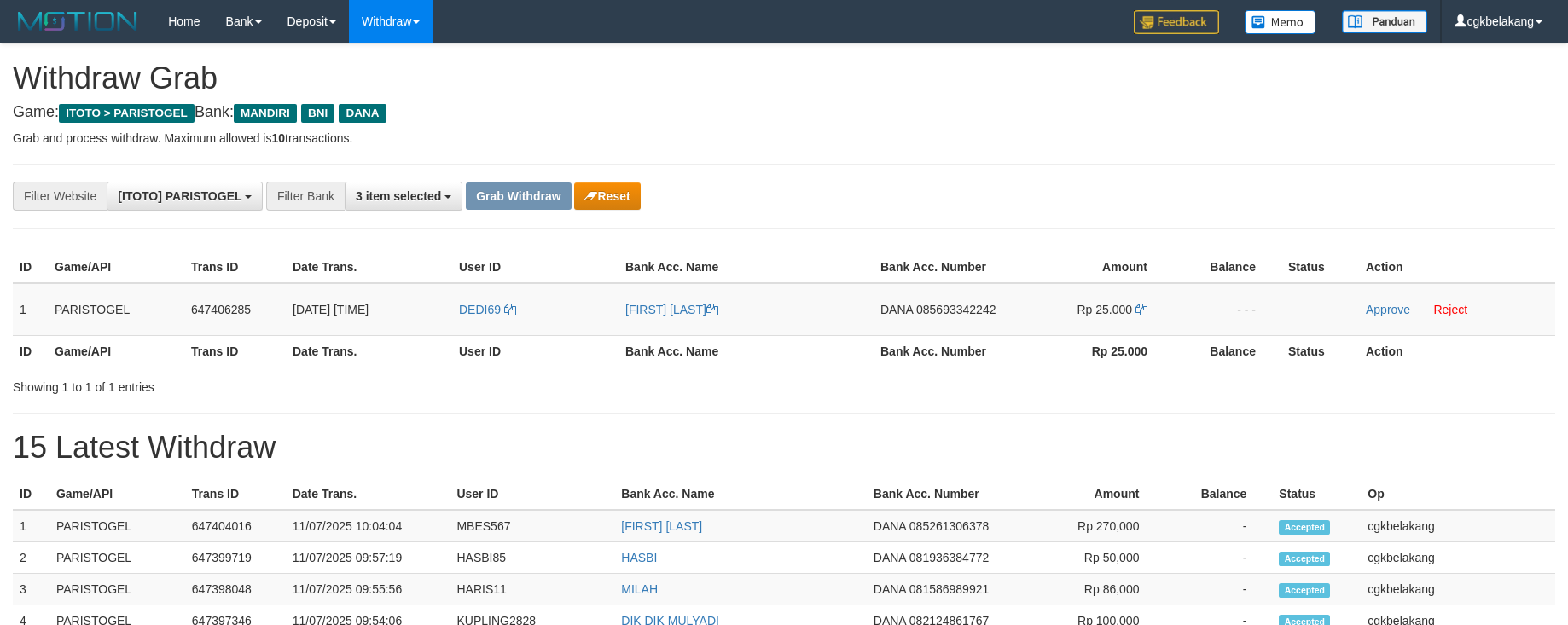 scroll, scrollTop: 0, scrollLeft: 0, axis: both 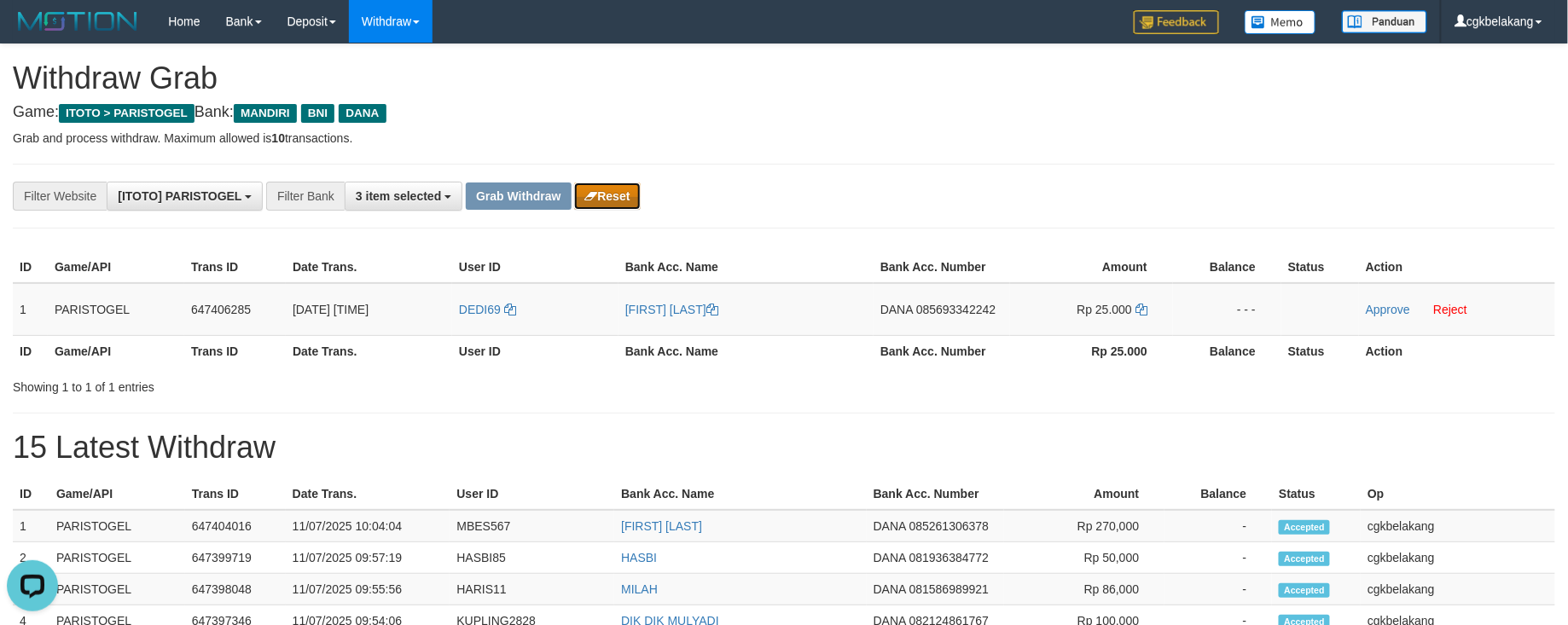 click on "Reset" at bounding box center (607, 196) 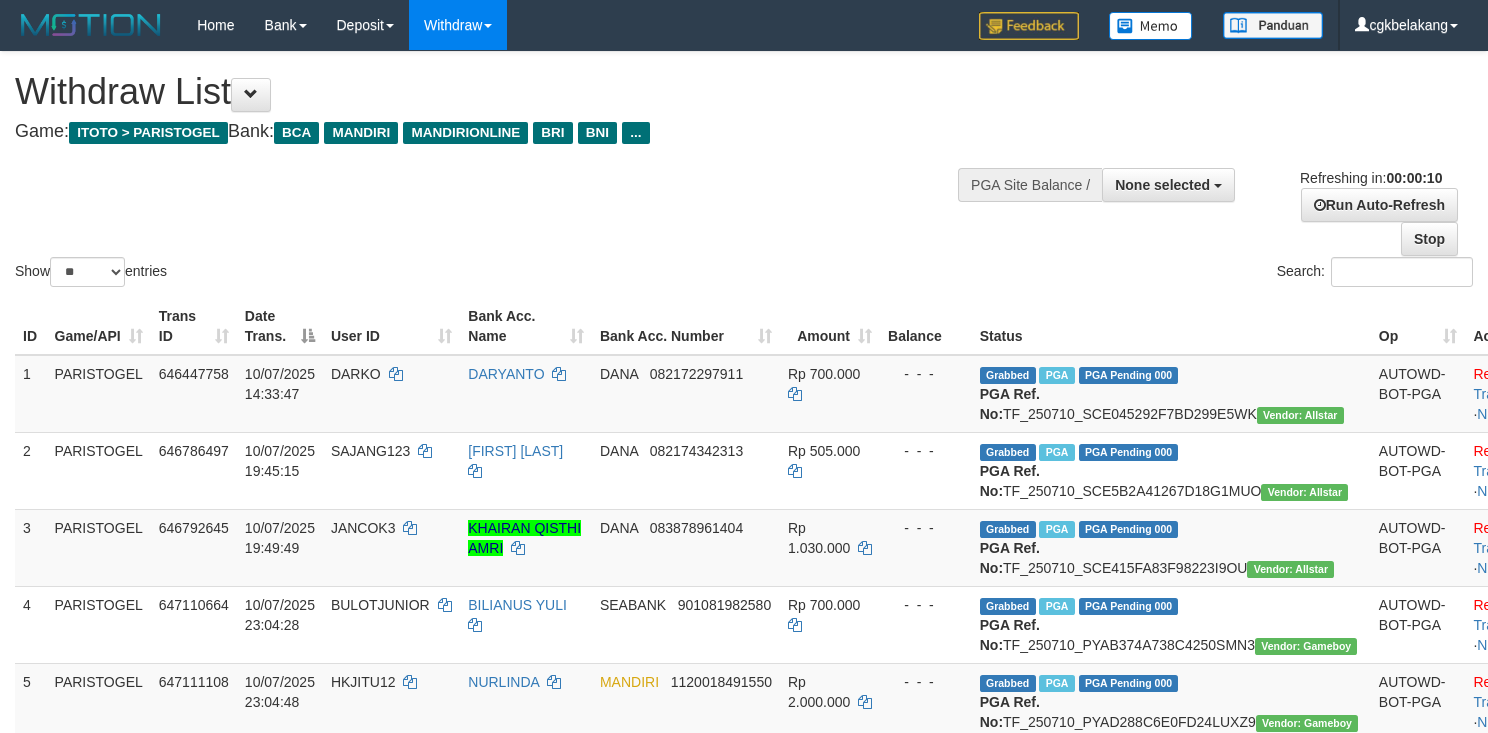 select 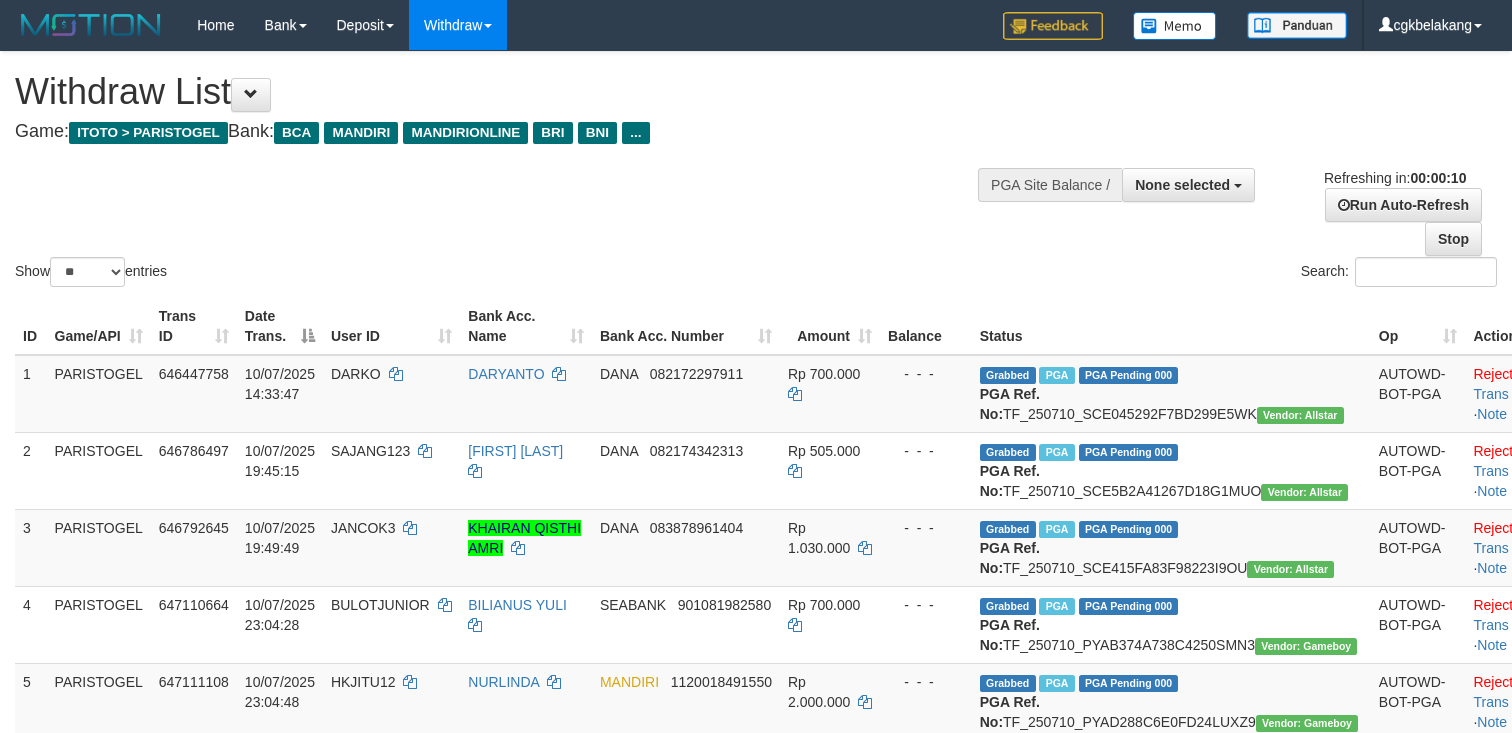 select 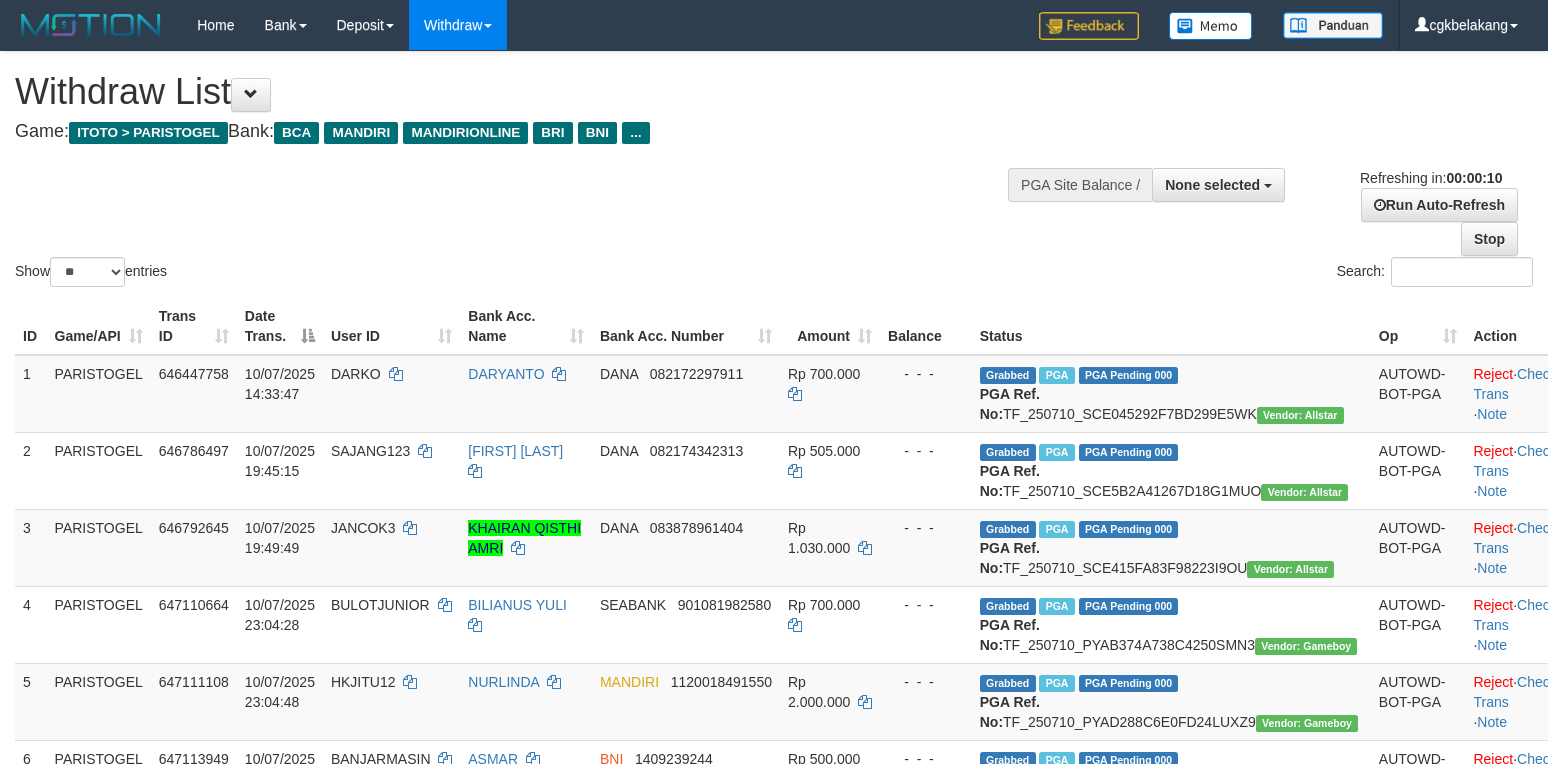 select 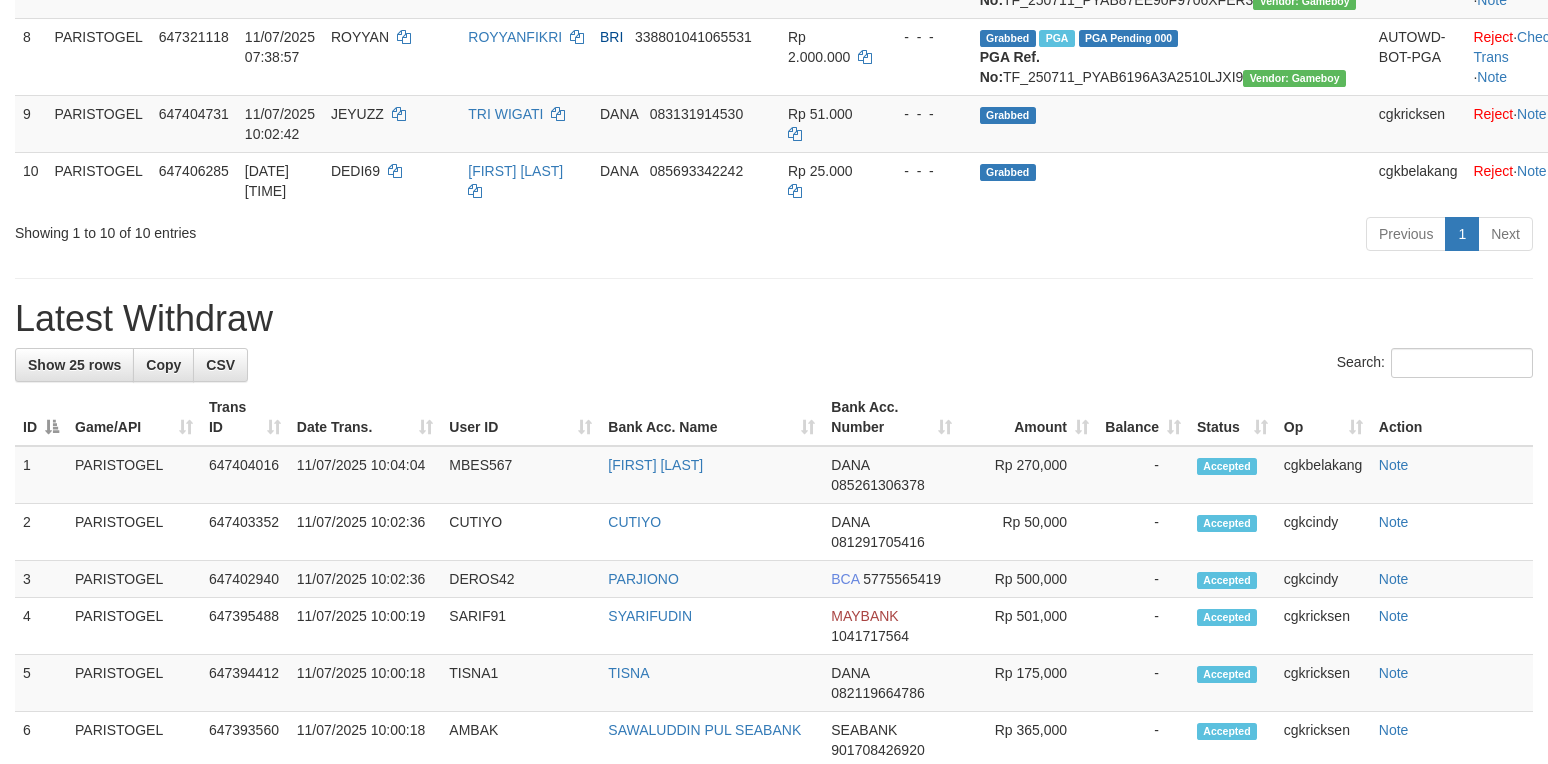 scroll, scrollTop: 800, scrollLeft: 0, axis: vertical 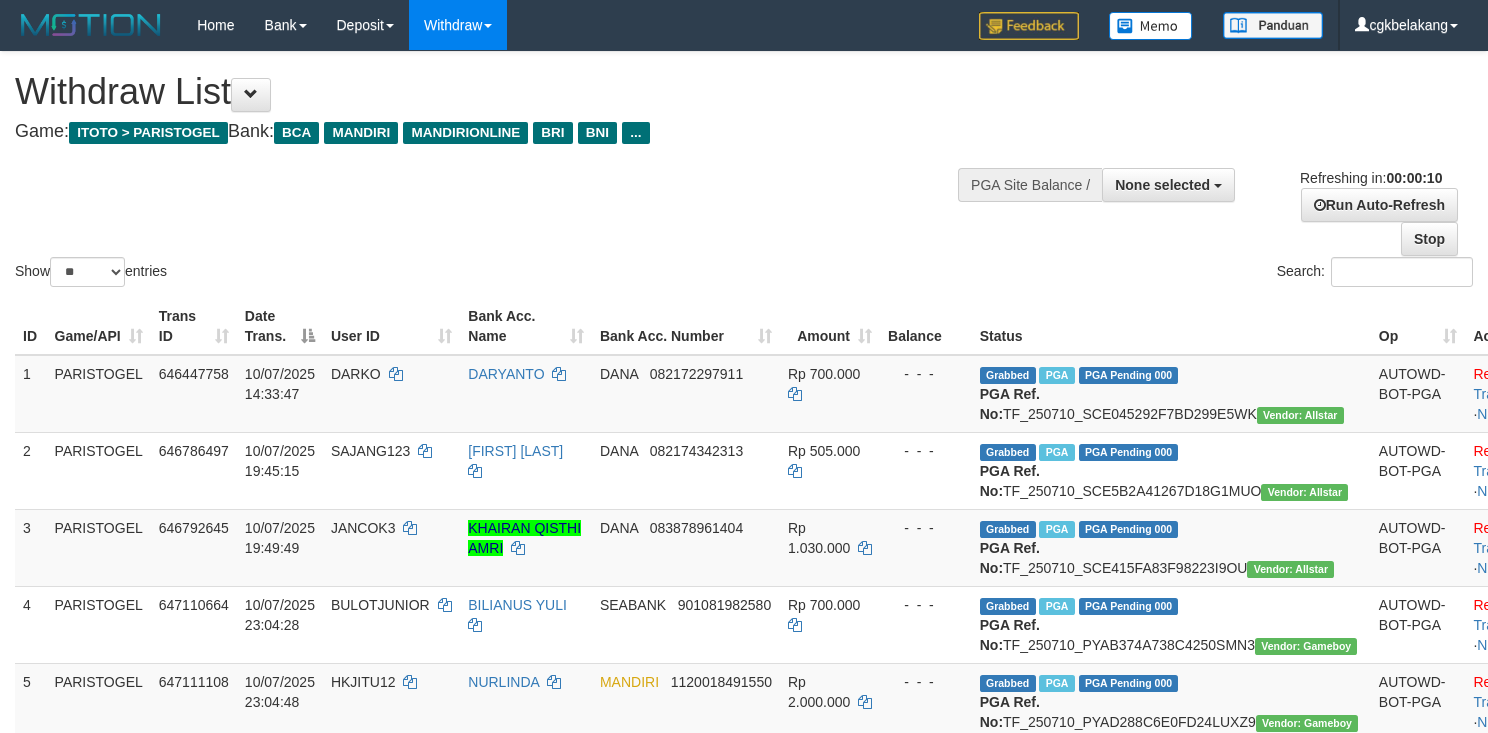 select 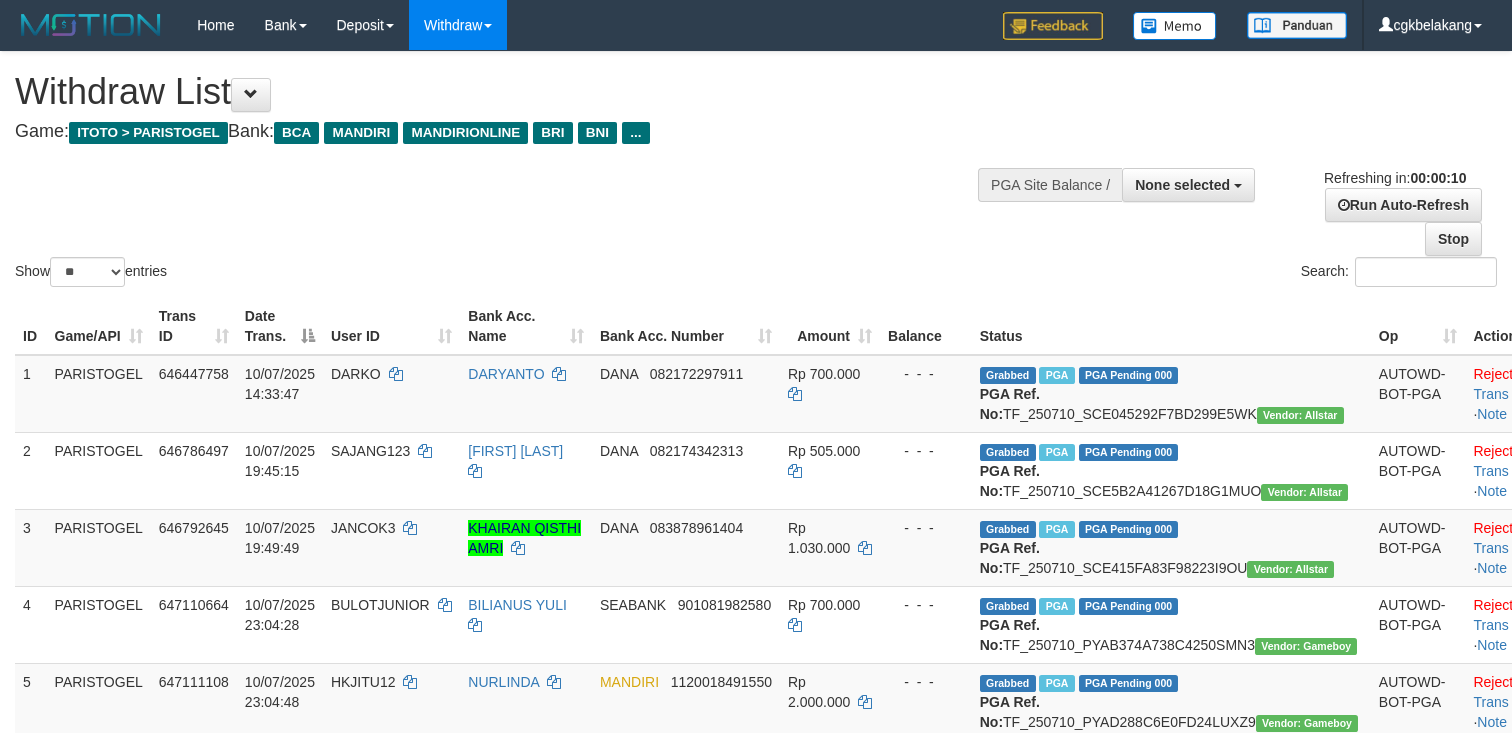 select 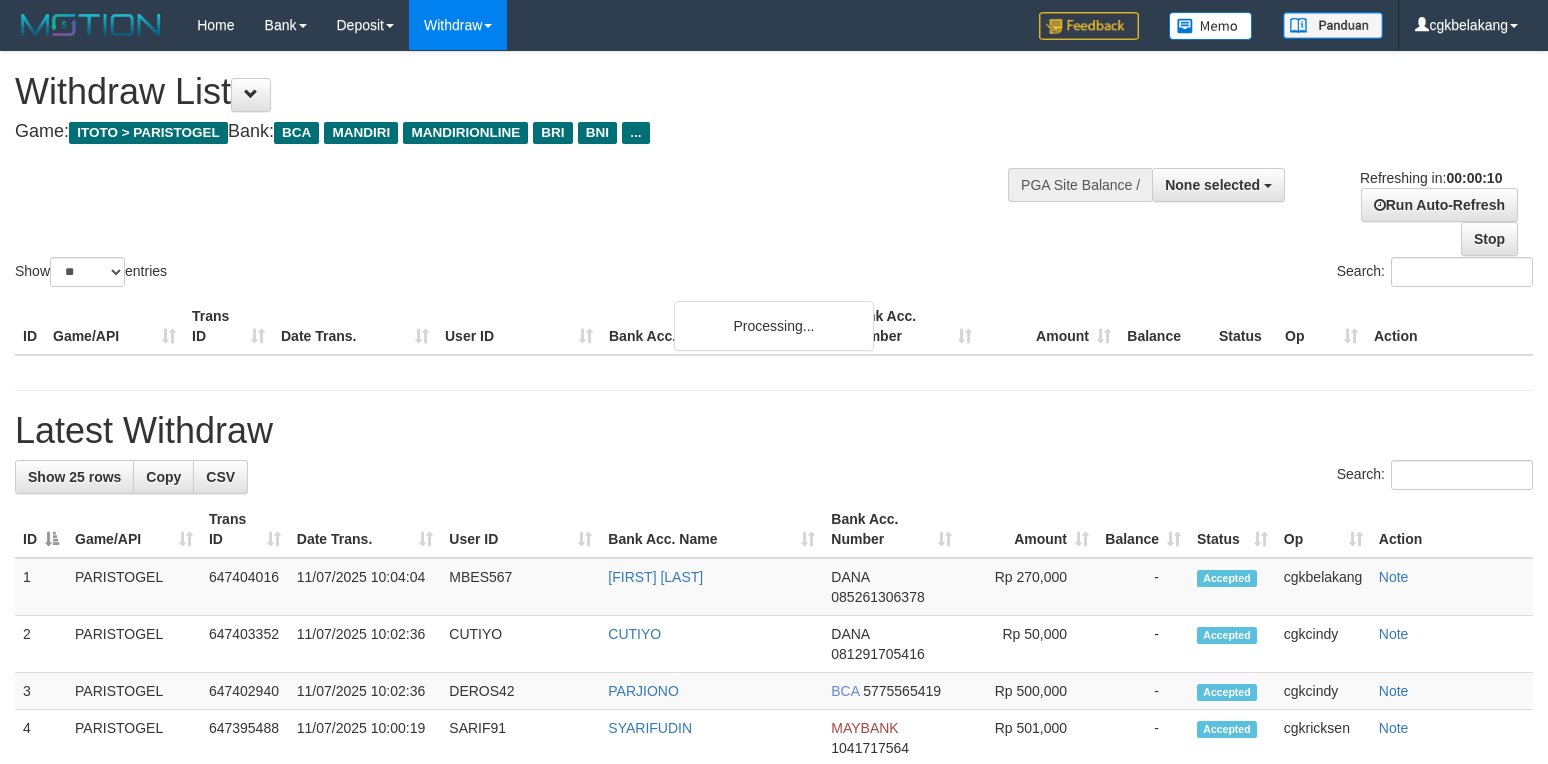 select 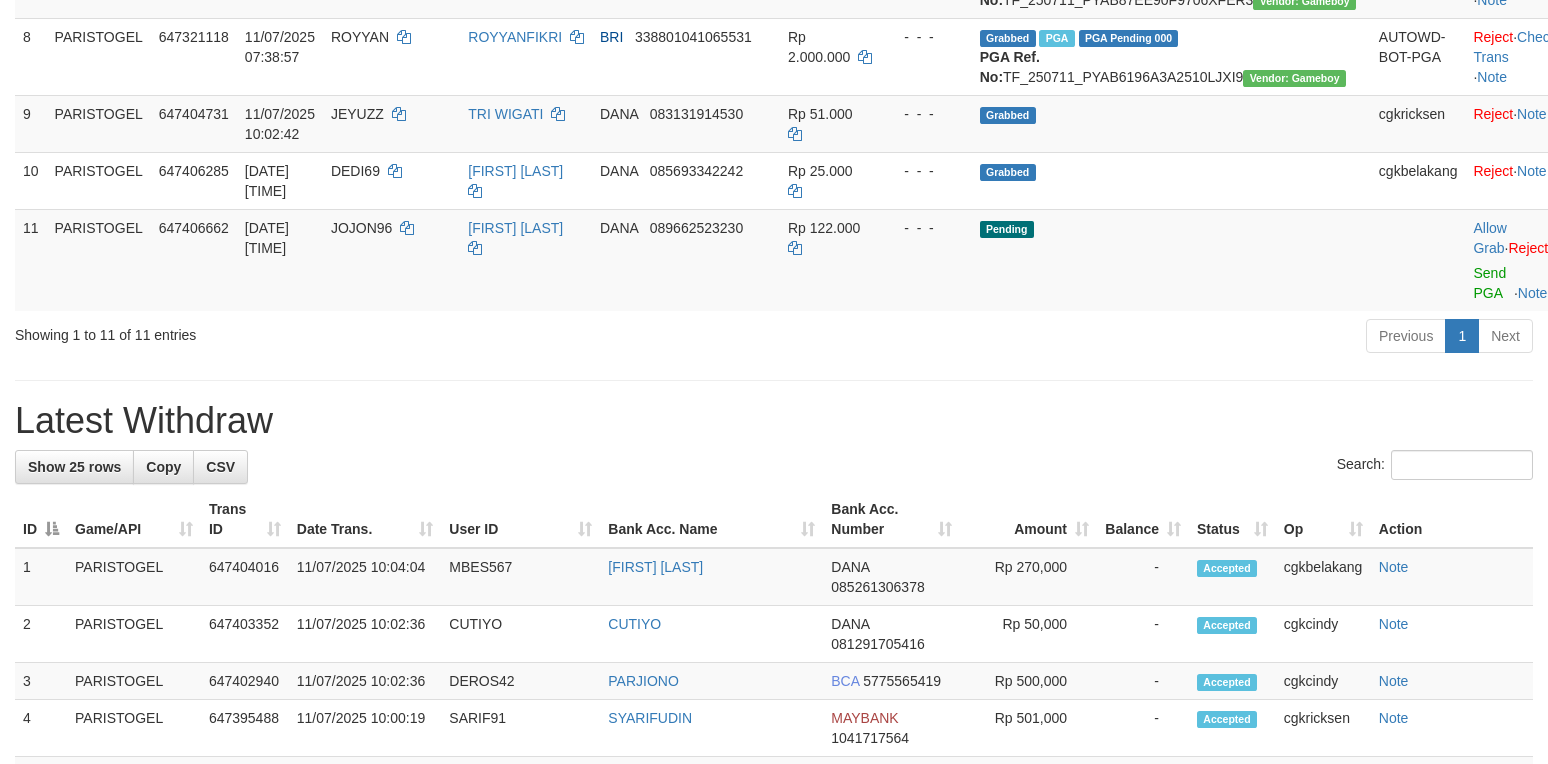 scroll, scrollTop: 800, scrollLeft: 0, axis: vertical 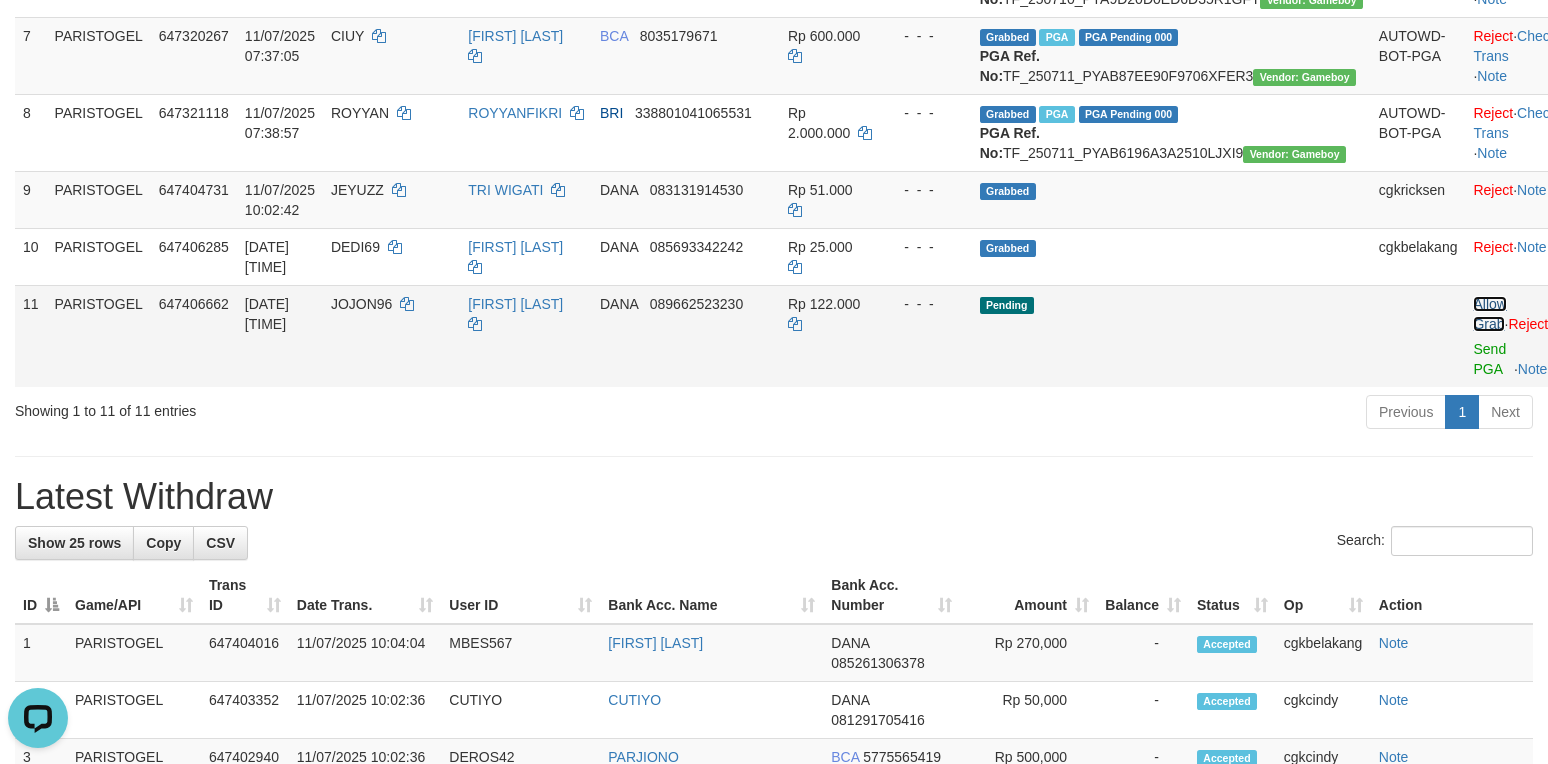 click on "Allow Grab" at bounding box center (1489, 314) 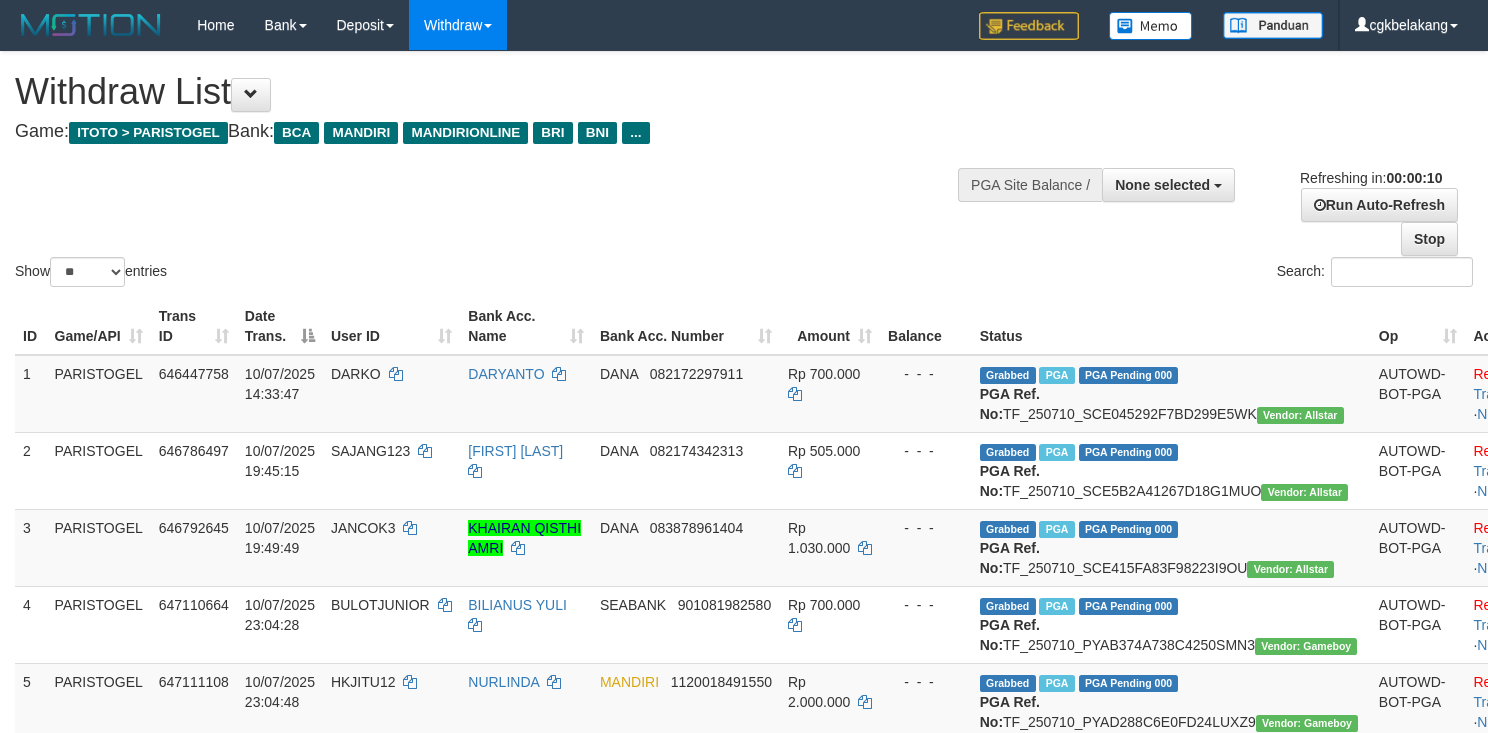 select 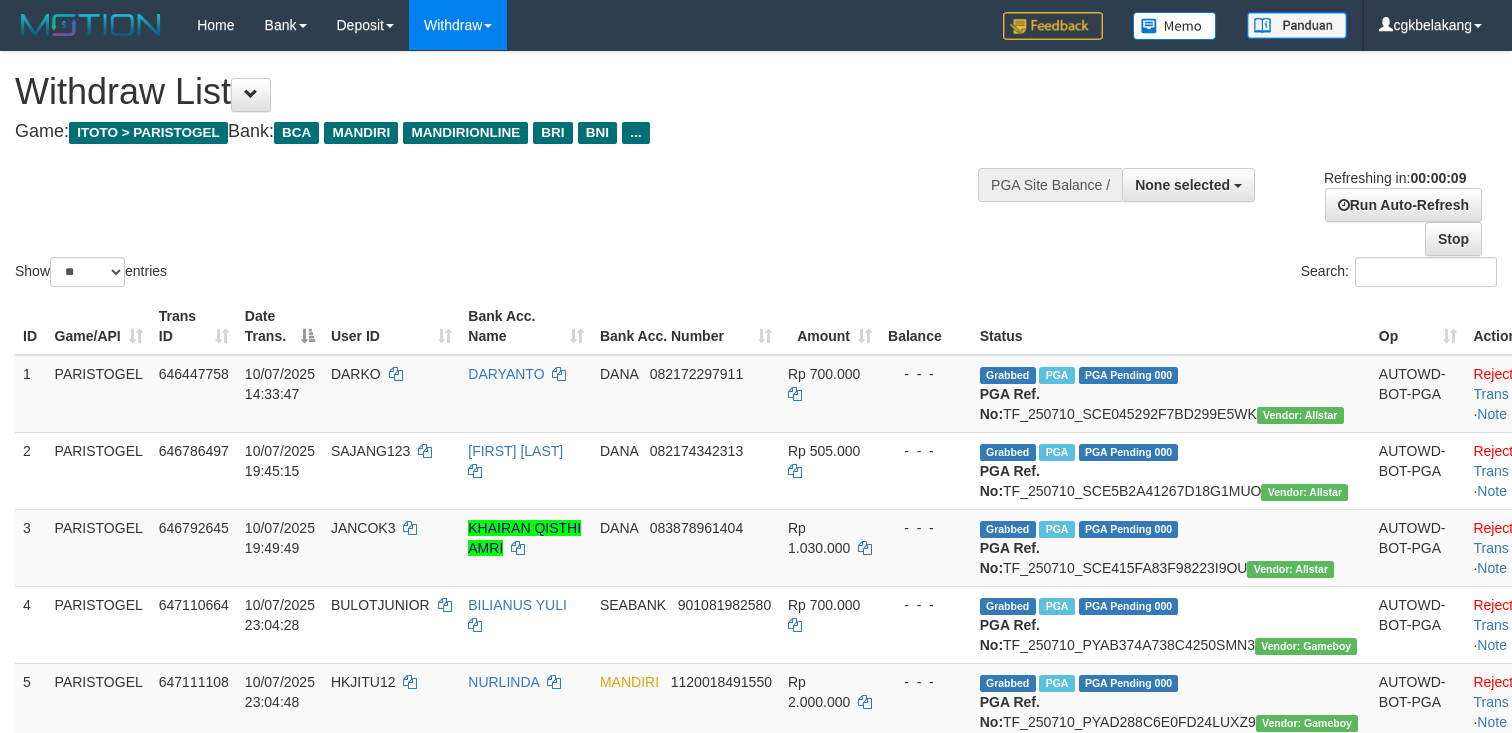 select 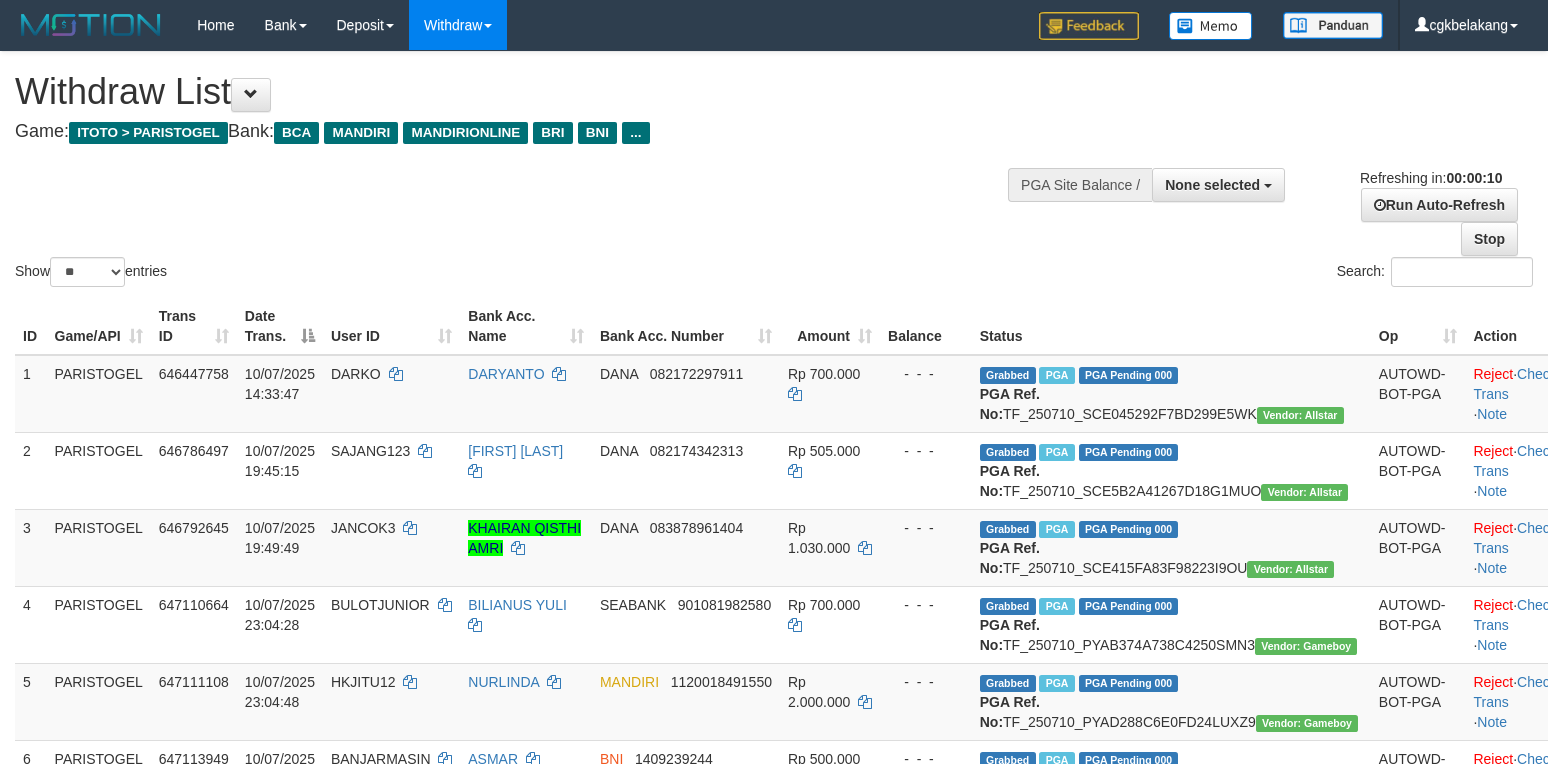 select 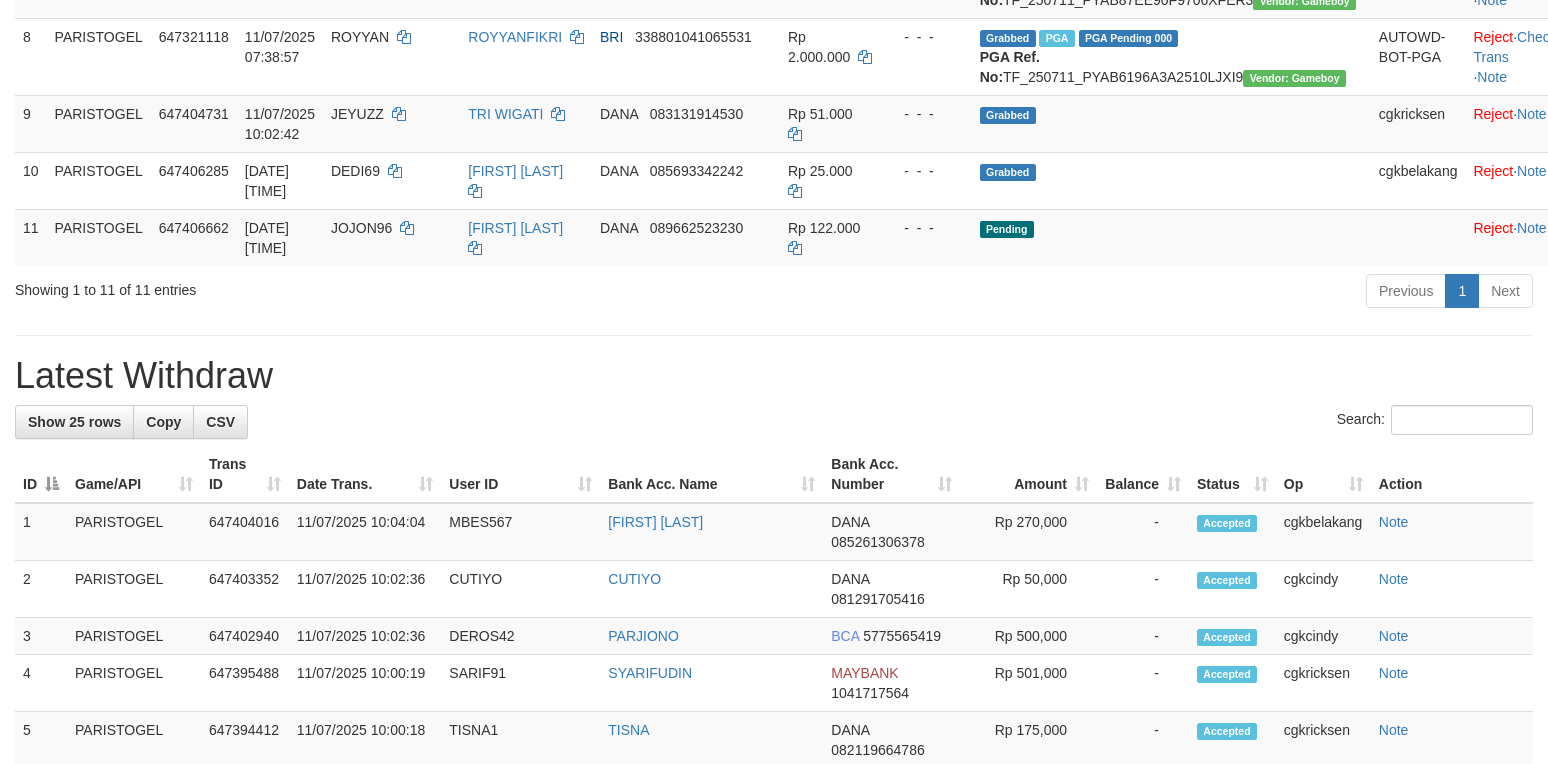 scroll, scrollTop: 800, scrollLeft: 0, axis: vertical 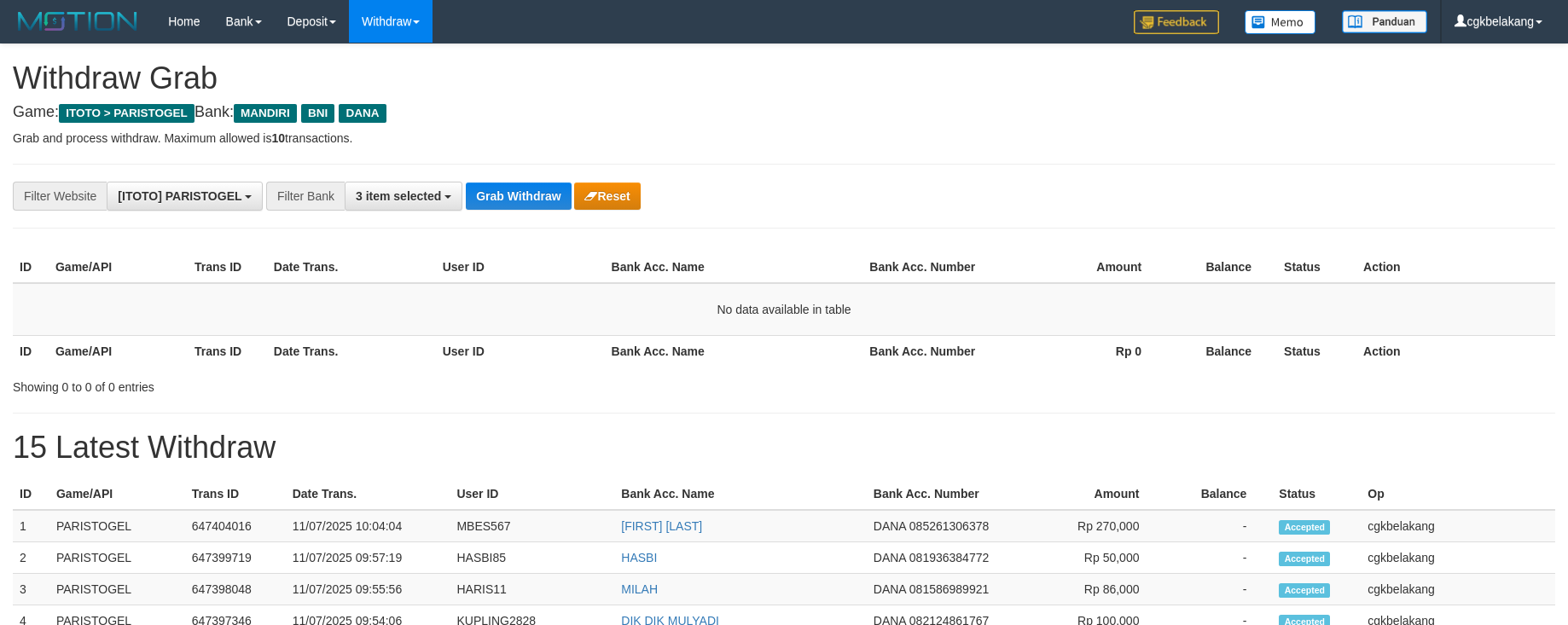 click on "Grab Withdraw" at bounding box center [518, 196] 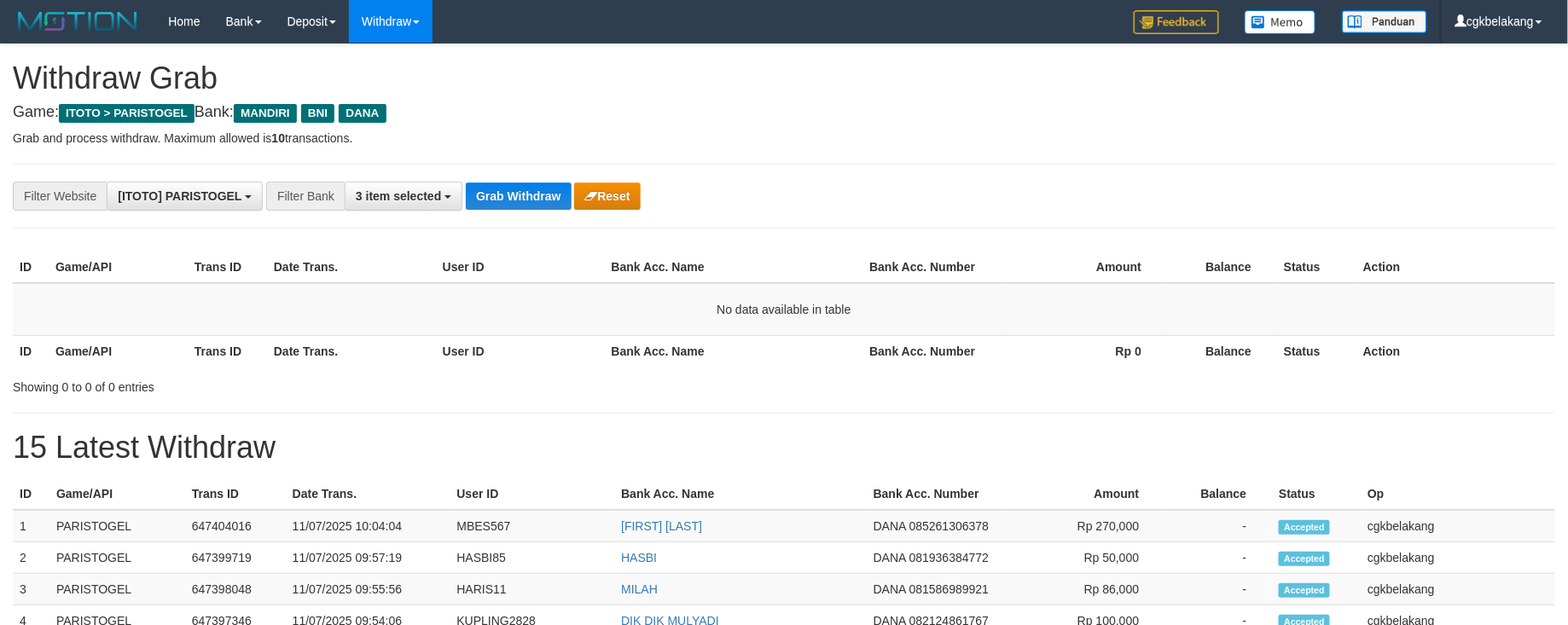 click on "Grab Withdraw" at bounding box center [518, 196] 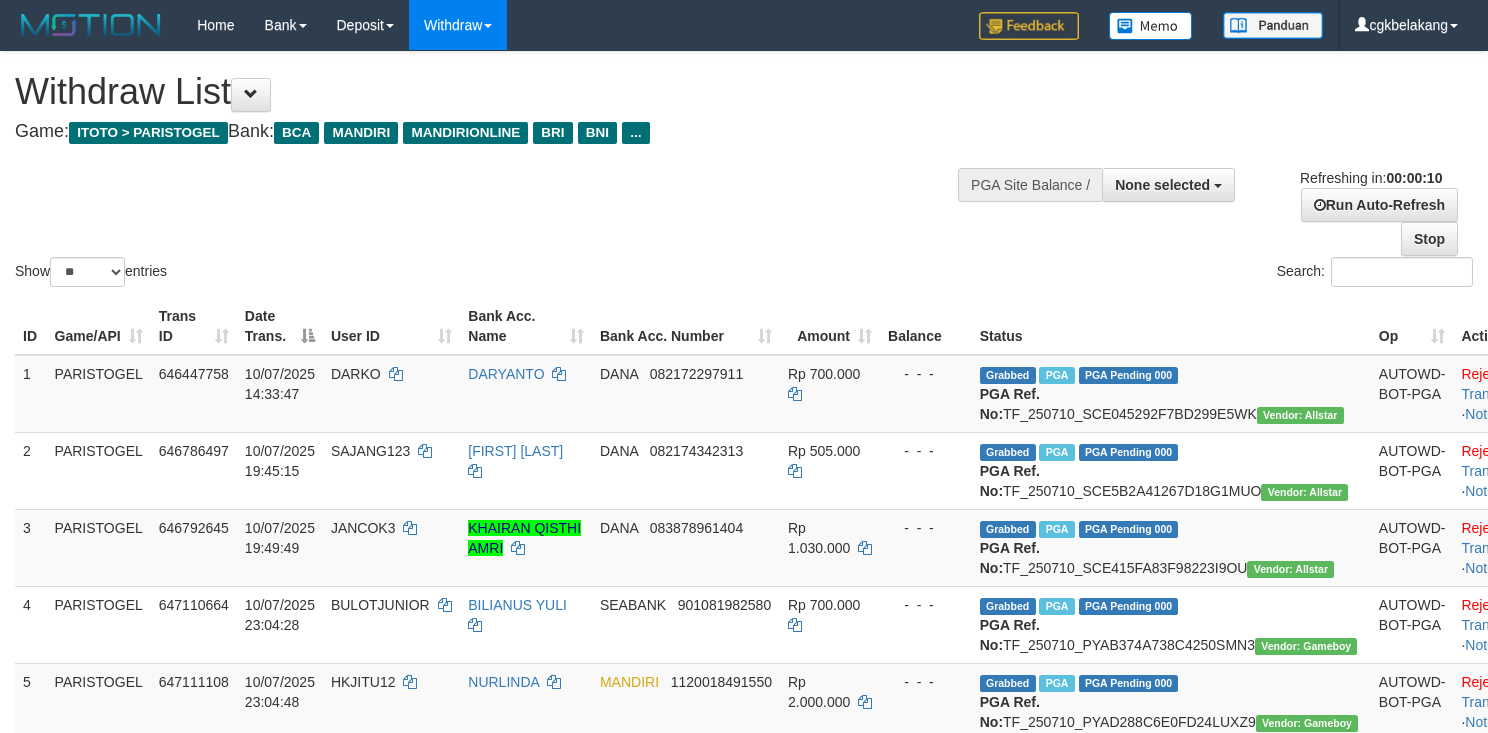 select 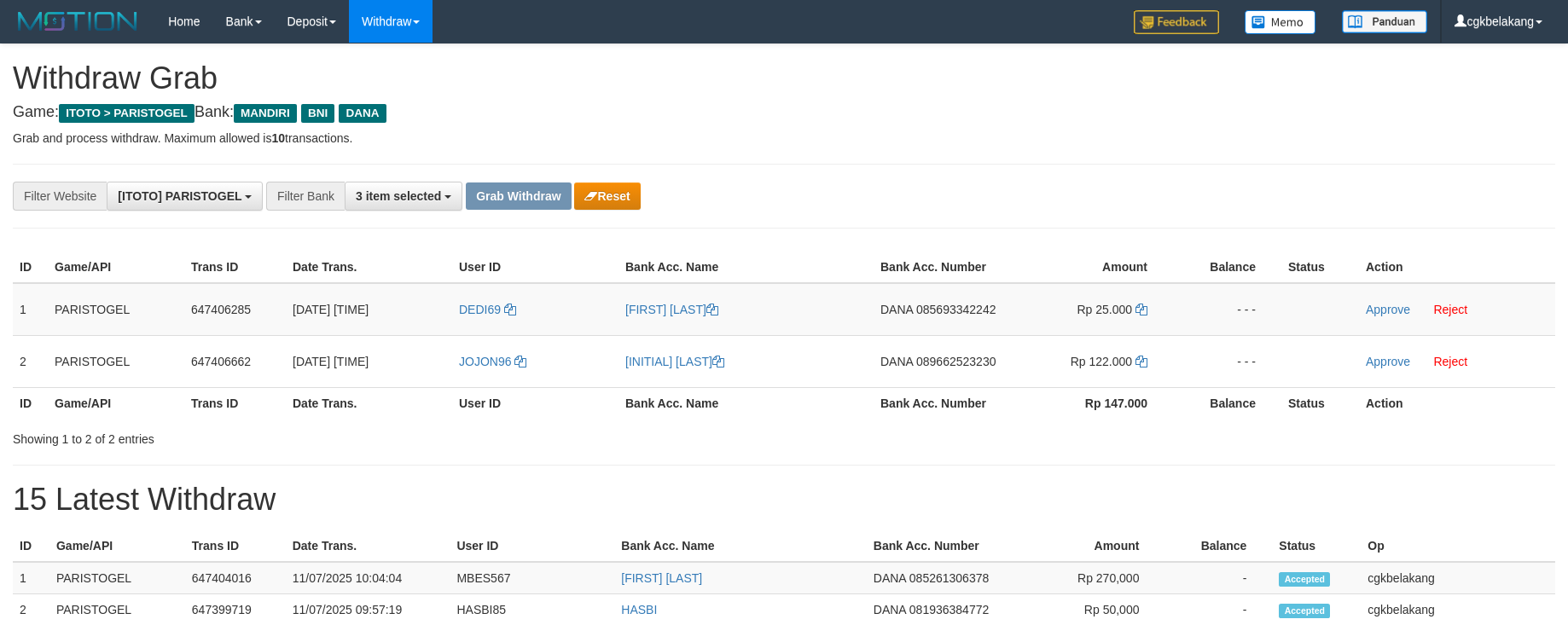 scroll, scrollTop: 0, scrollLeft: 0, axis: both 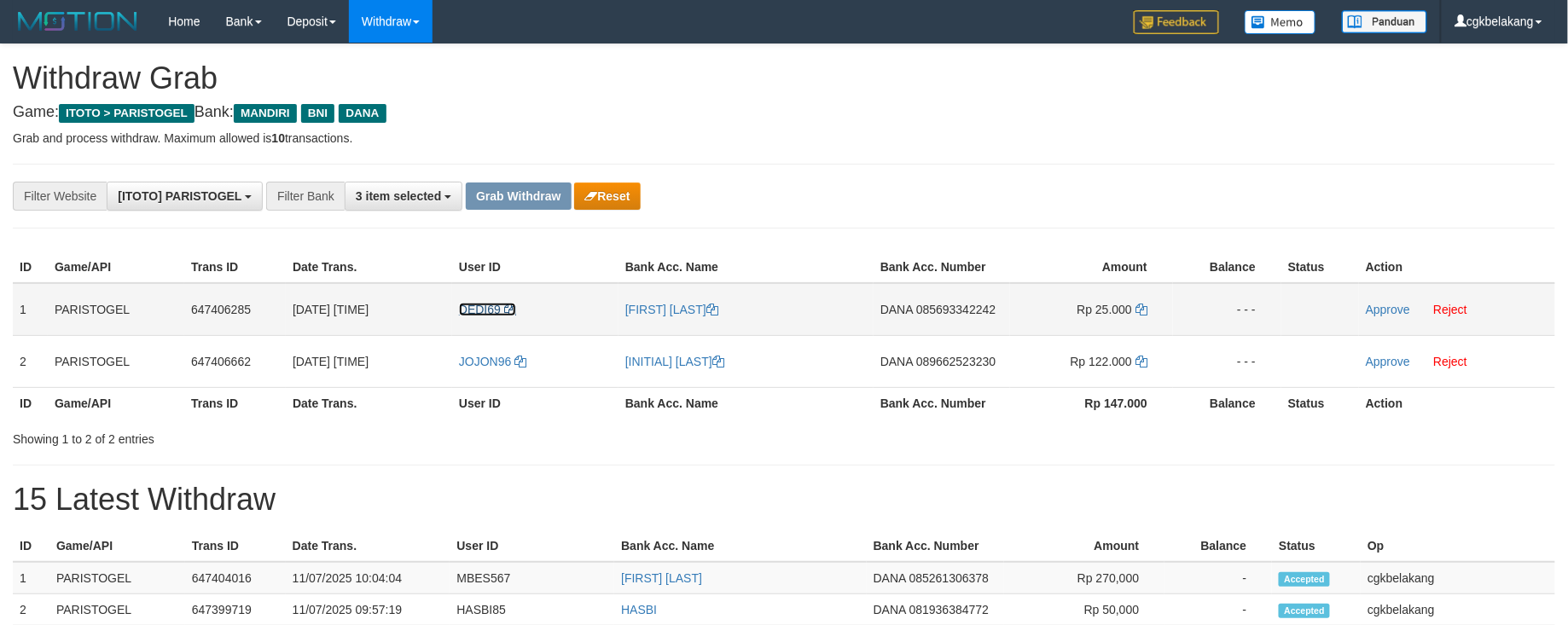 click on "DEDI69" at bounding box center [479, 310] 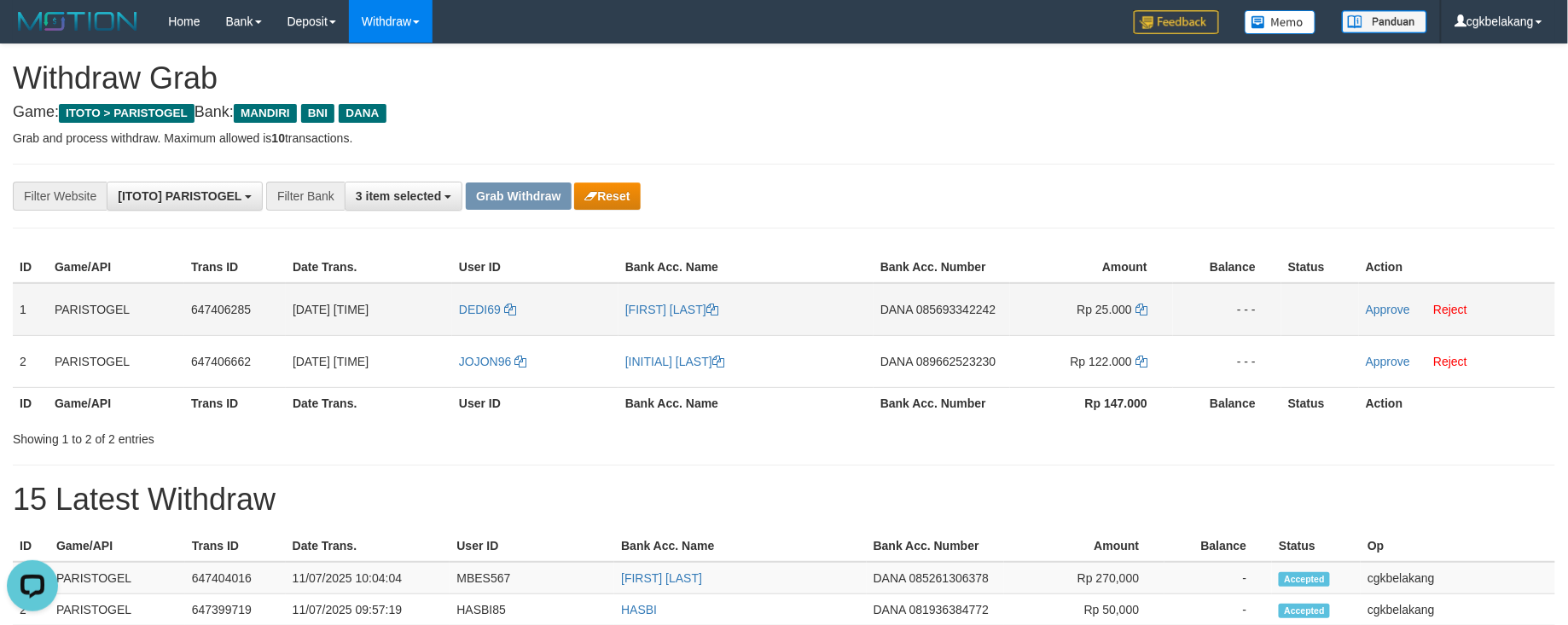 scroll, scrollTop: 0, scrollLeft: 0, axis: both 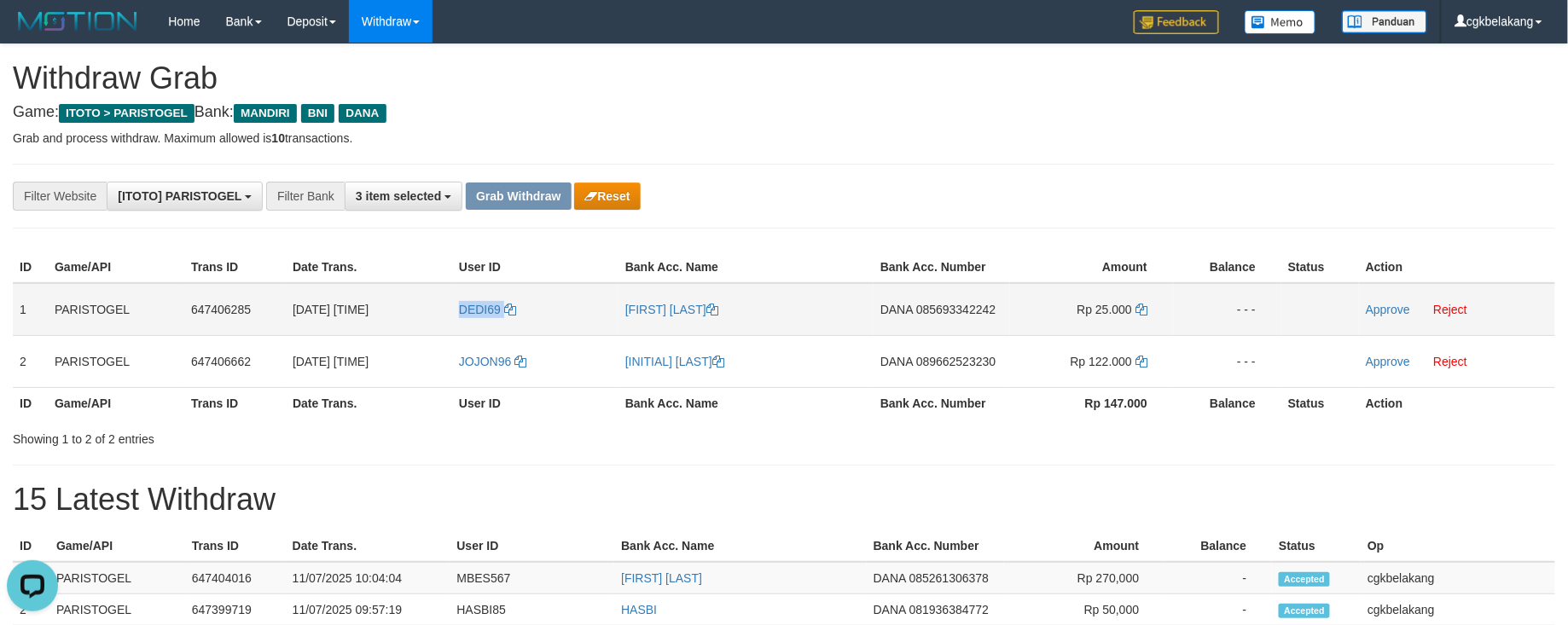copy on "DEDI69" 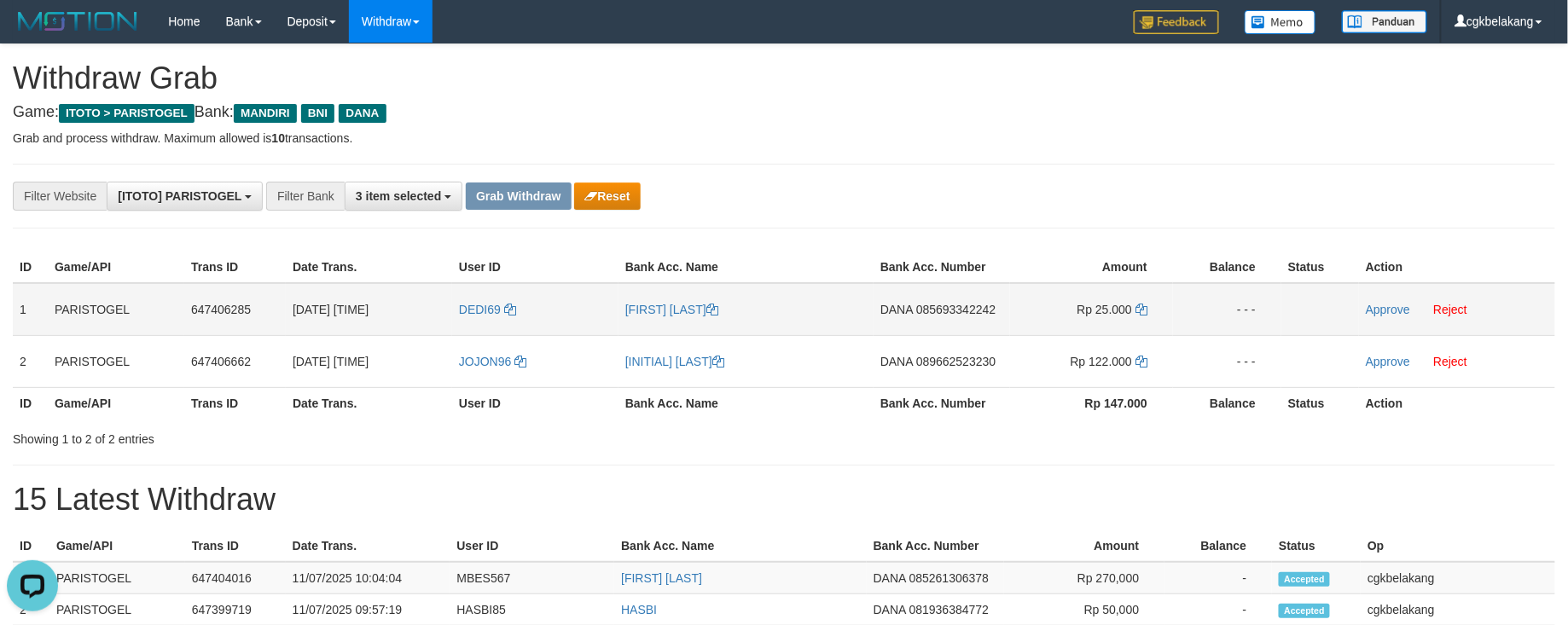 click on "[FIRST] [LAST]" at bounding box center (746, 310) 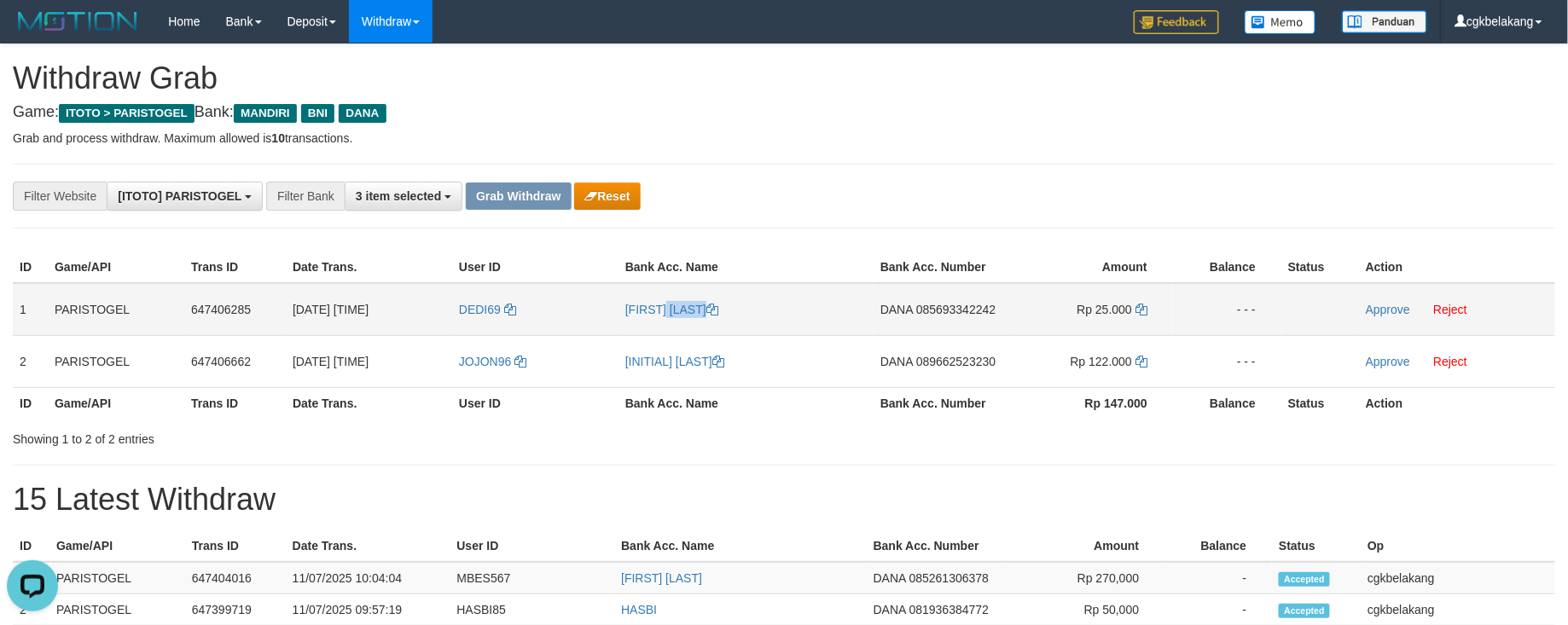 click on "[FIRST] [LAST]" at bounding box center [746, 310] 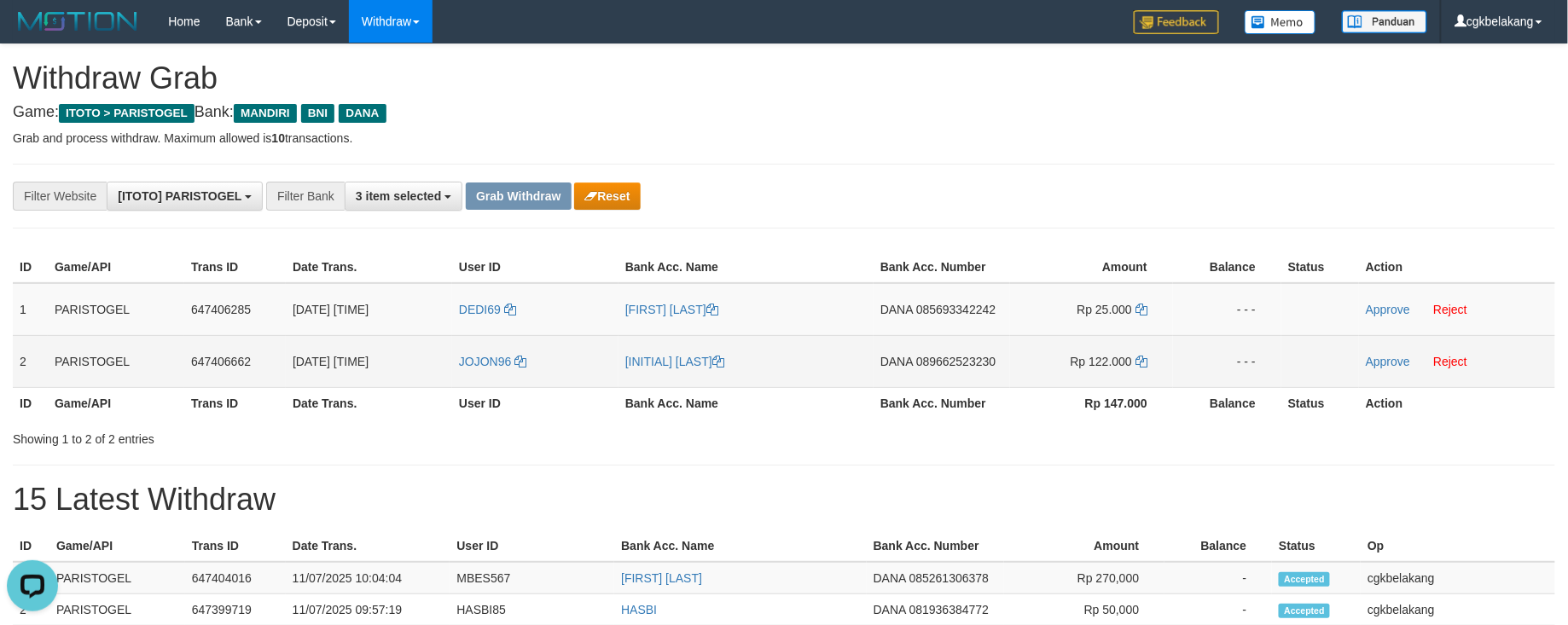 click on "JOJON96" at bounding box center (535, 361) 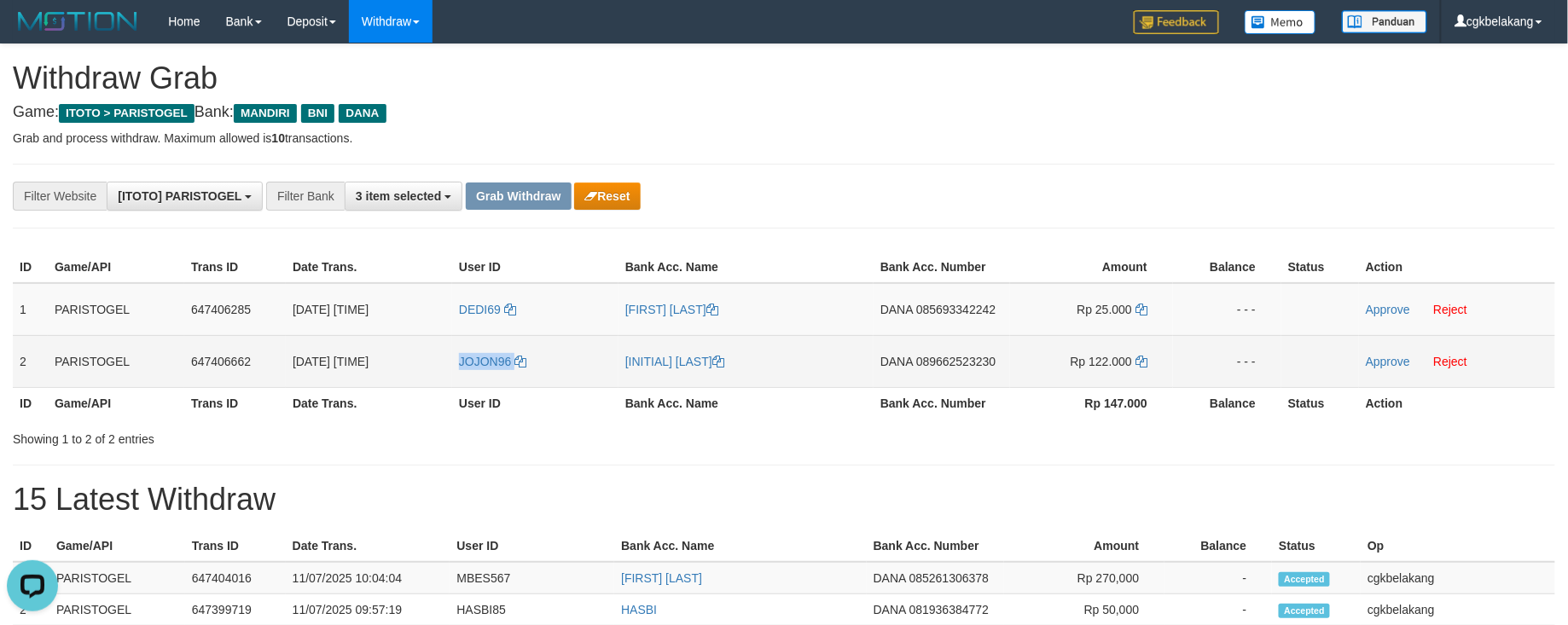 copy on "JOJON96" 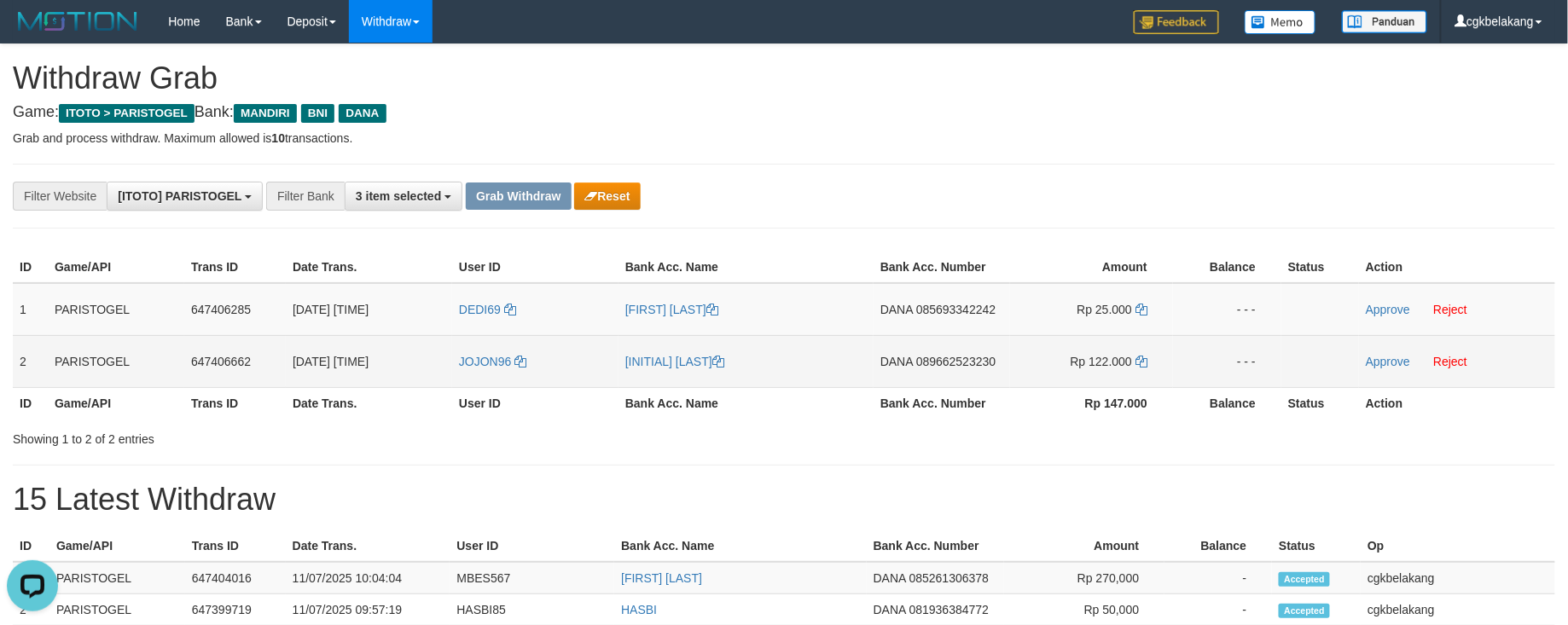 click on "[FIRST] [LAST]" at bounding box center [746, 361] 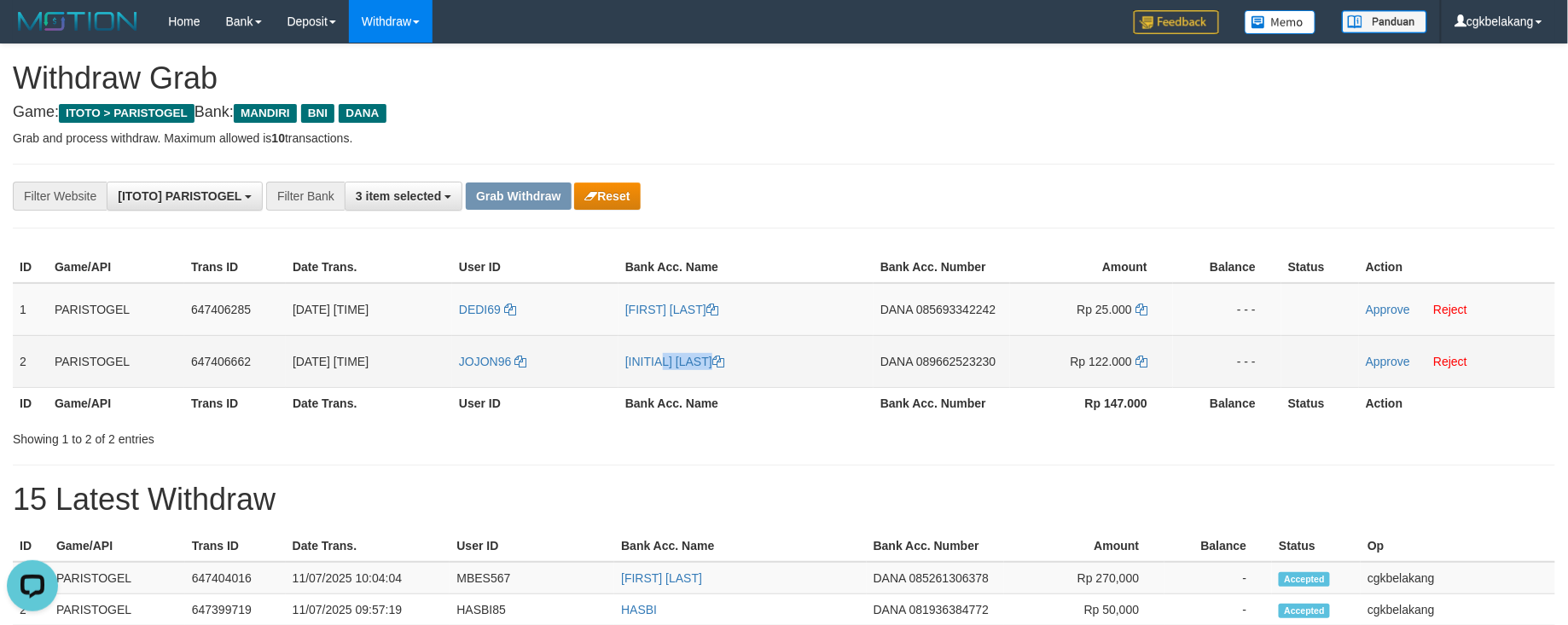 click on "[LAST]" at bounding box center (746, 361) 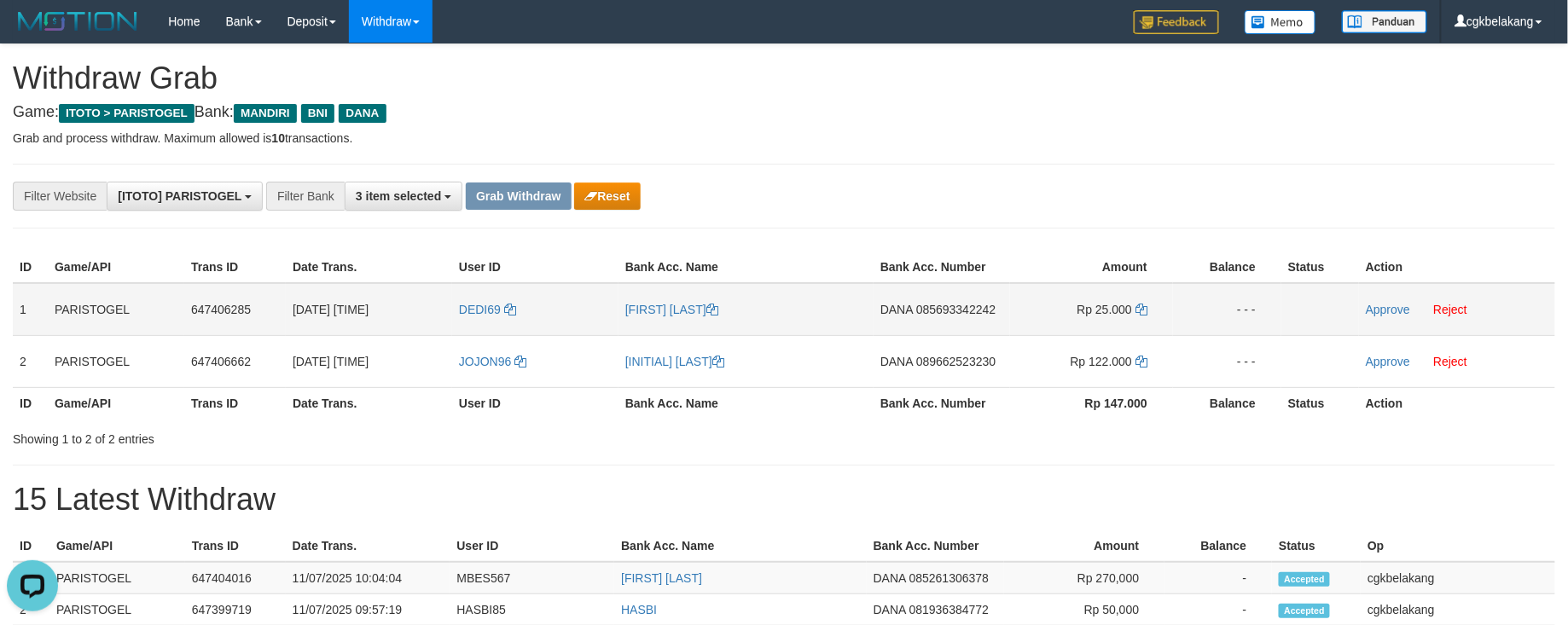 click on "DANA
085693342242" at bounding box center (942, 310) 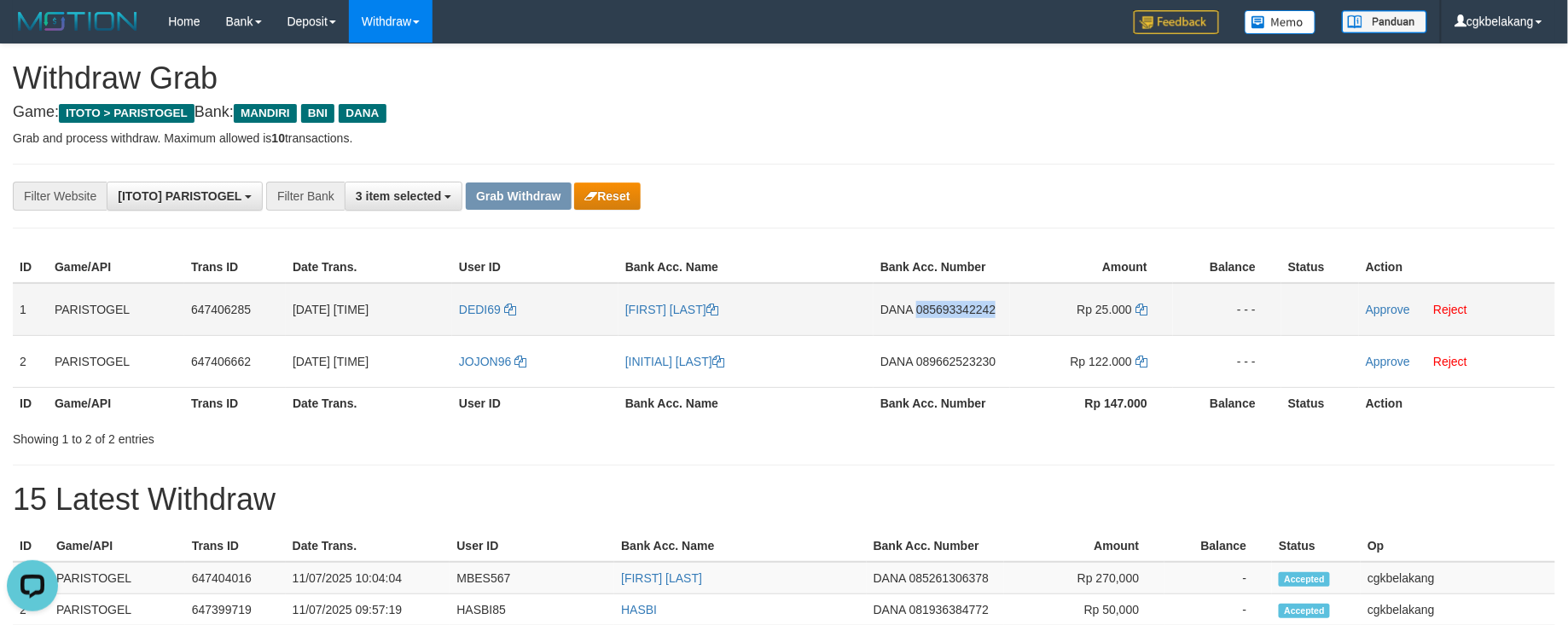 click on "DANA
085693342242" at bounding box center [942, 310] 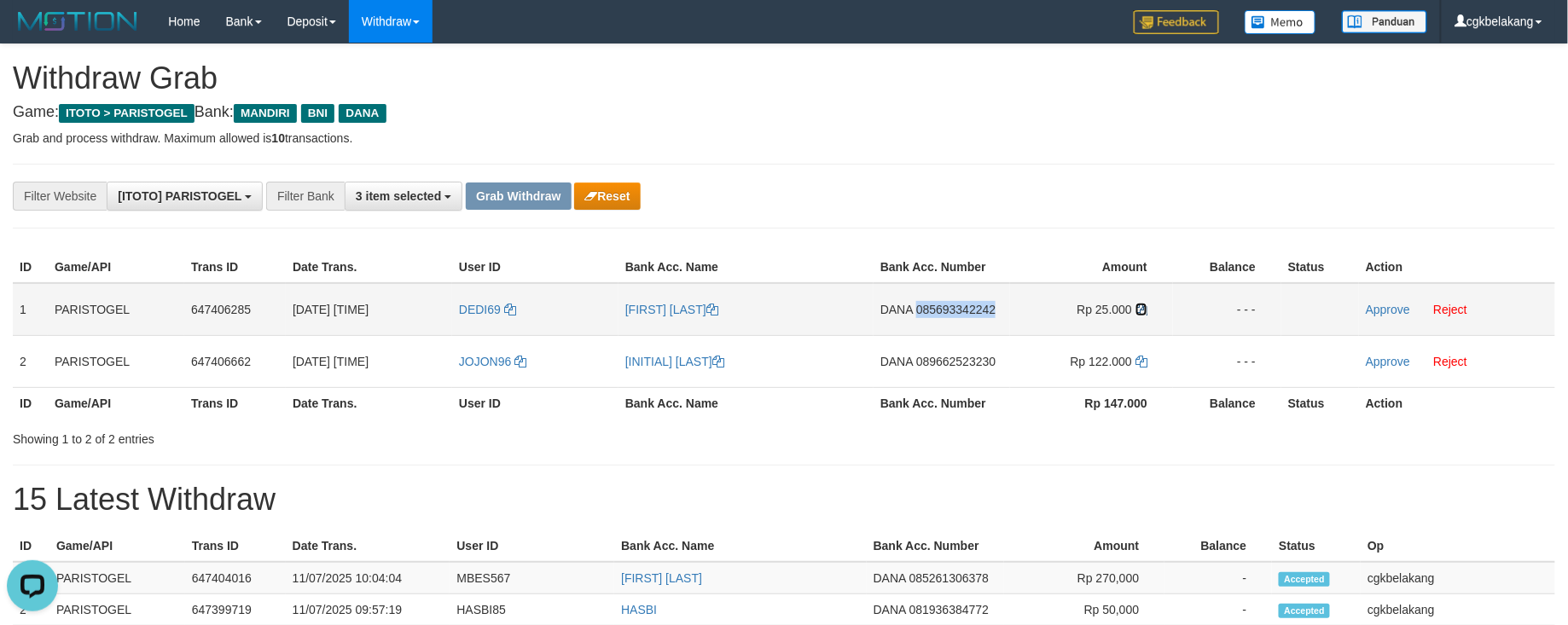 click at bounding box center [1141, 310] 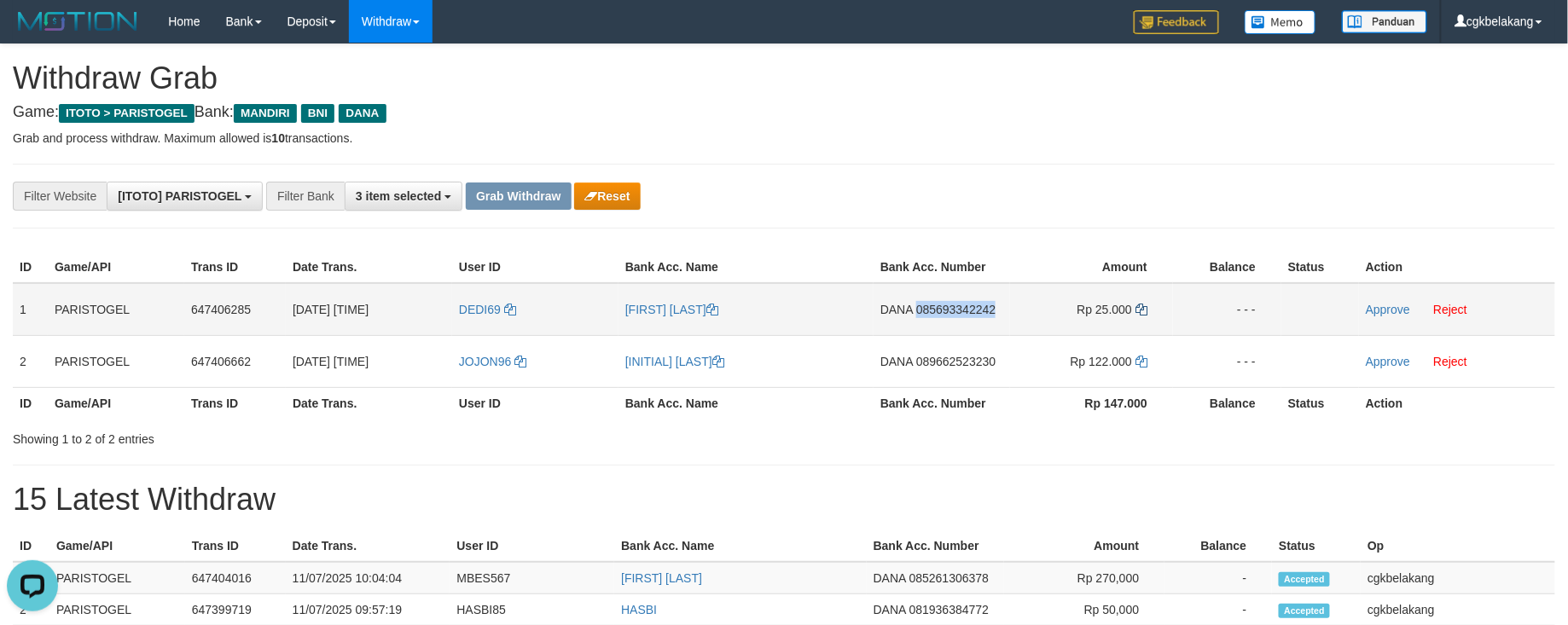 copy on "085693342242" 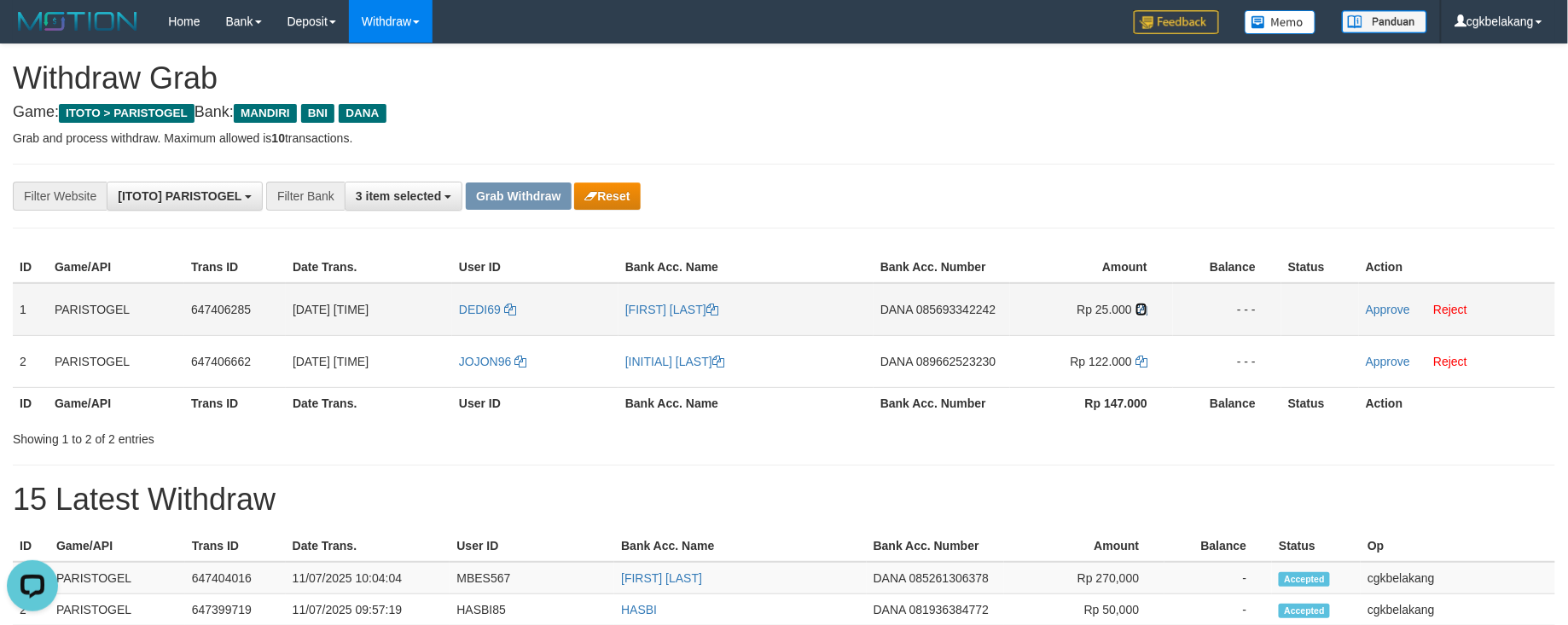 click at bounding box center (1141, 310) 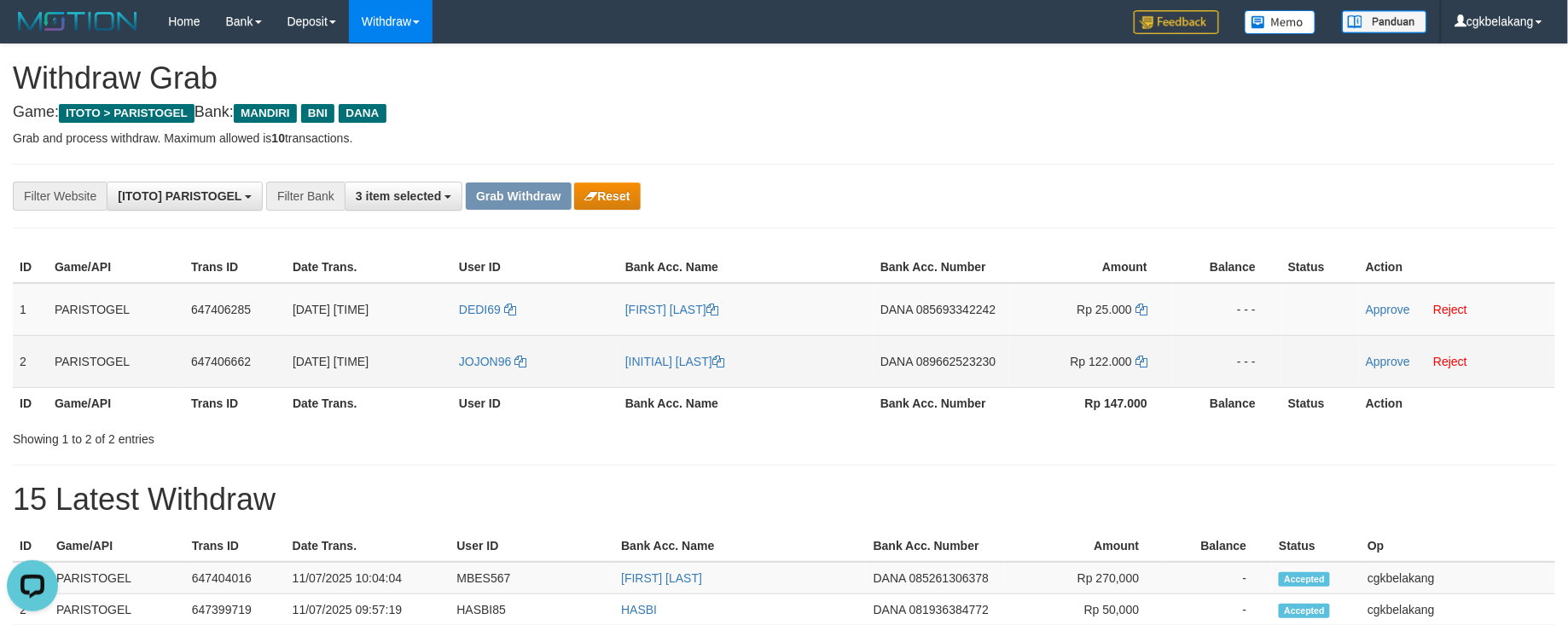 click on "DANA
089662523230" at bounding box center (942, 361) 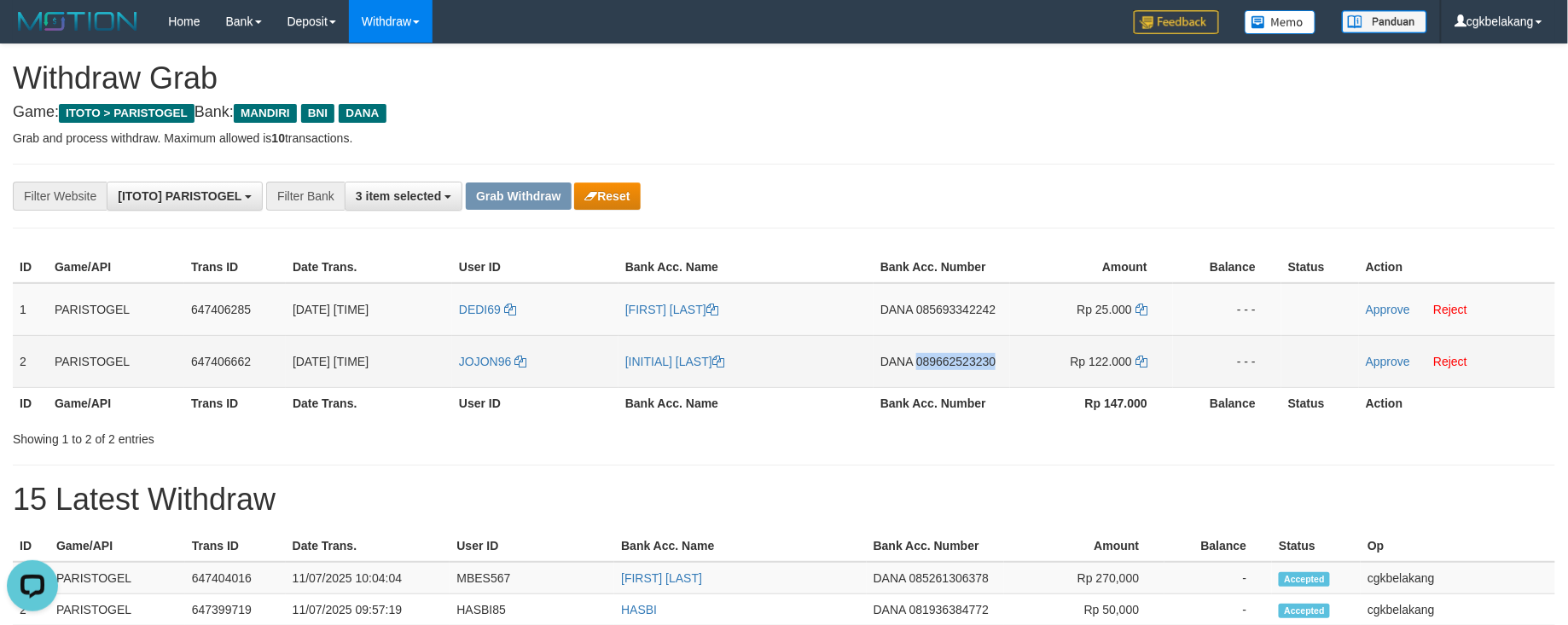 click on "DANA
089662523230" at bounding box center (942, 361) 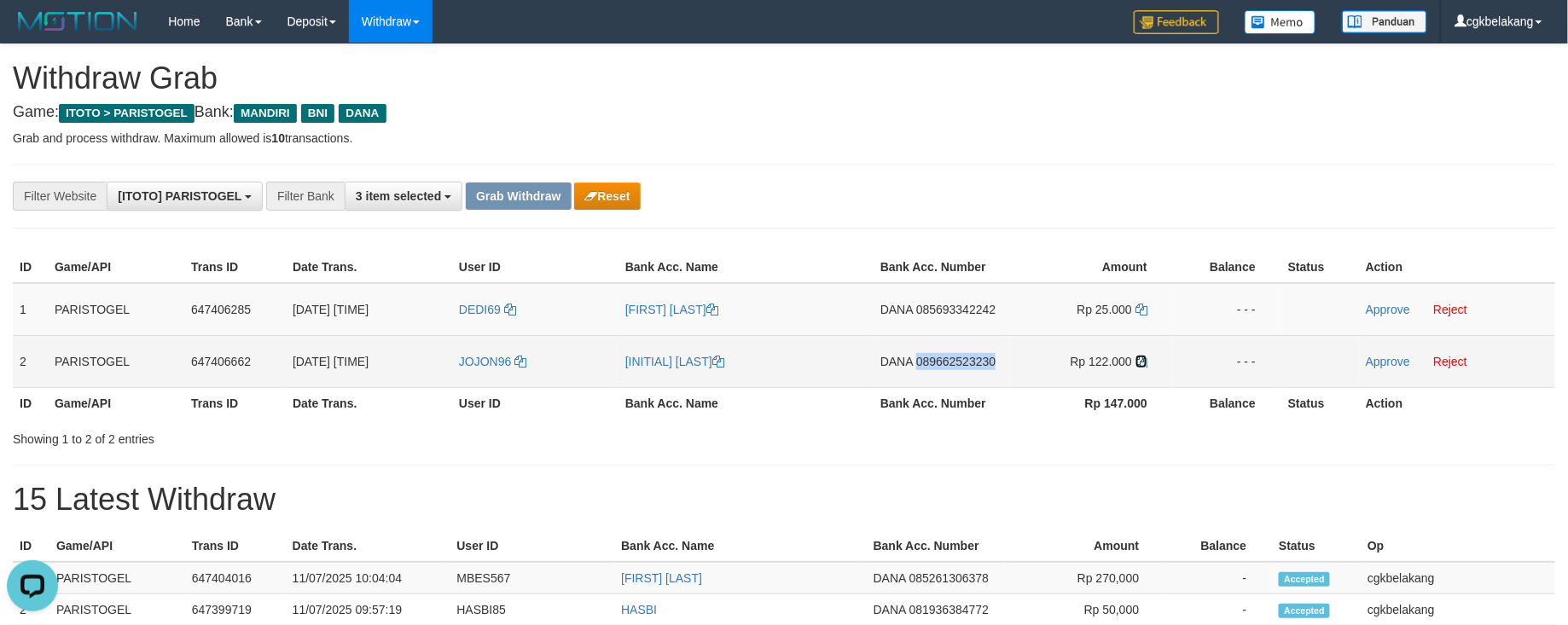 click at bounding box center (1141, 362) 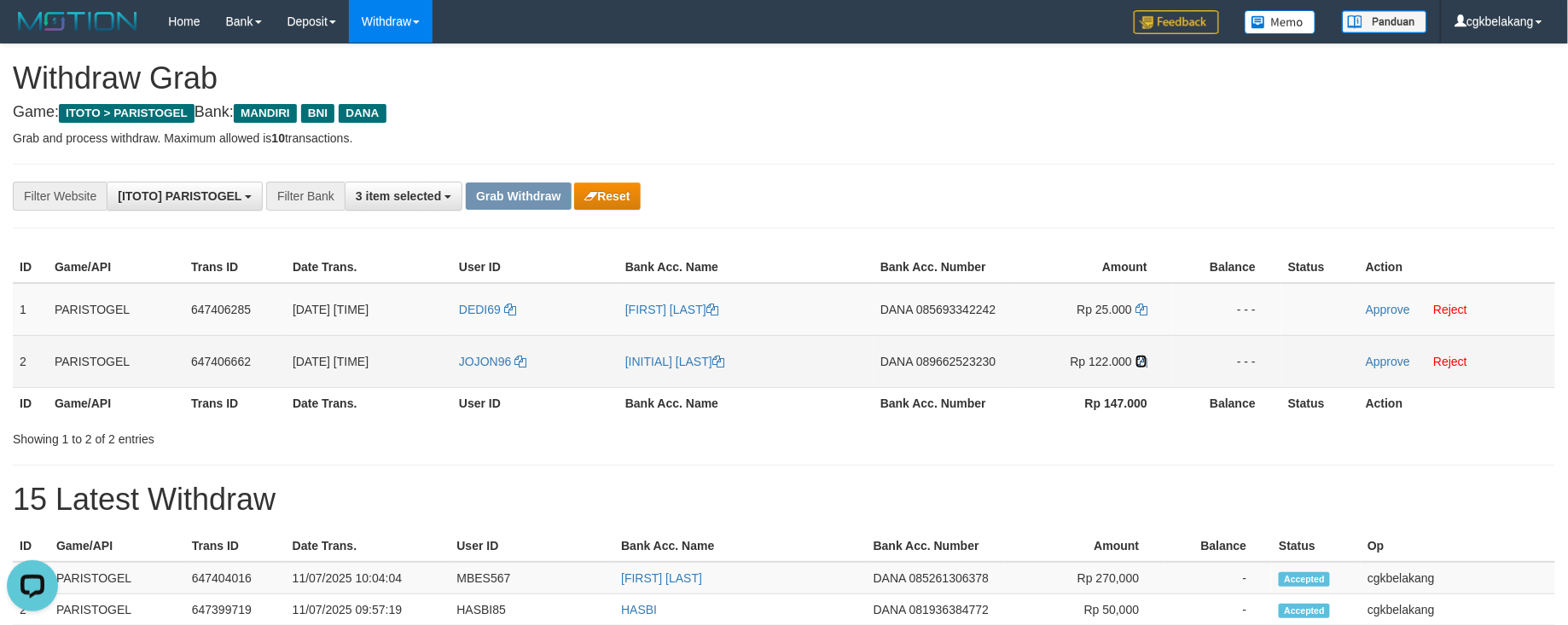 click at bounding box center [1141, 362] 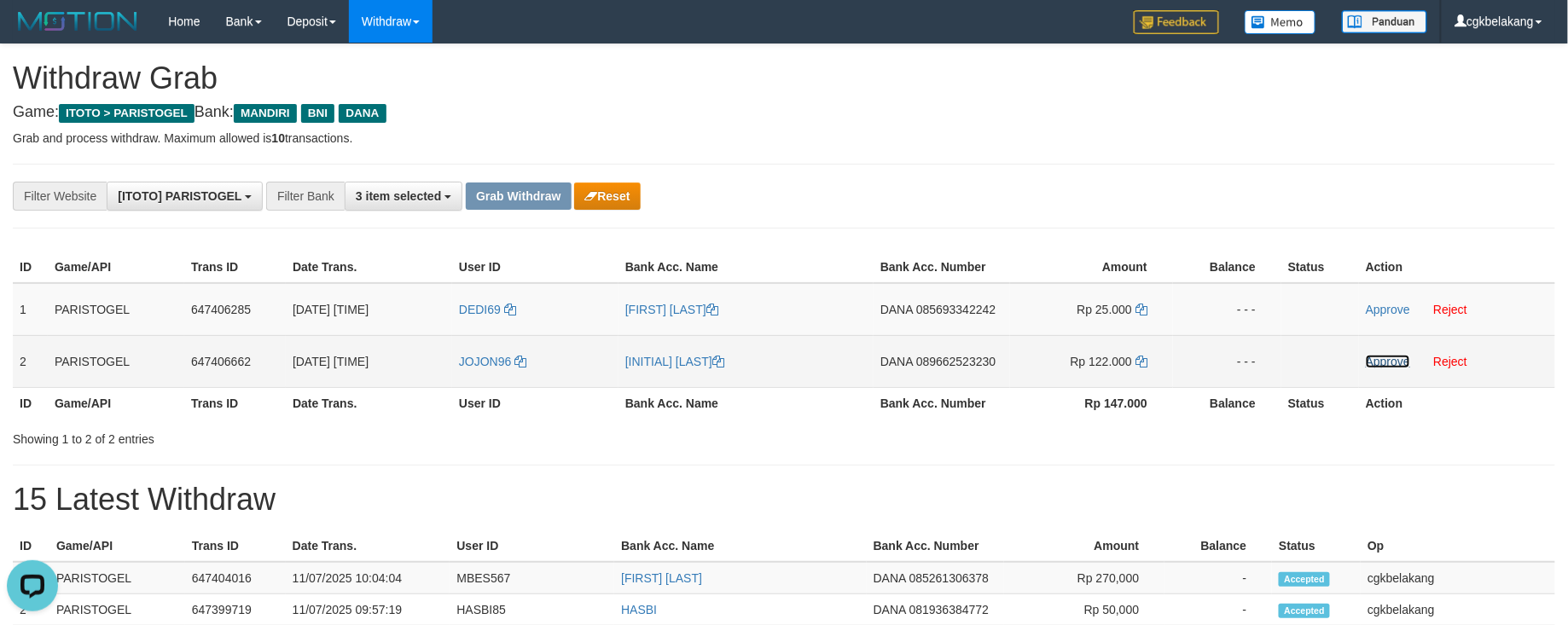 click on "Approve" at bounding box center [1388, 362] 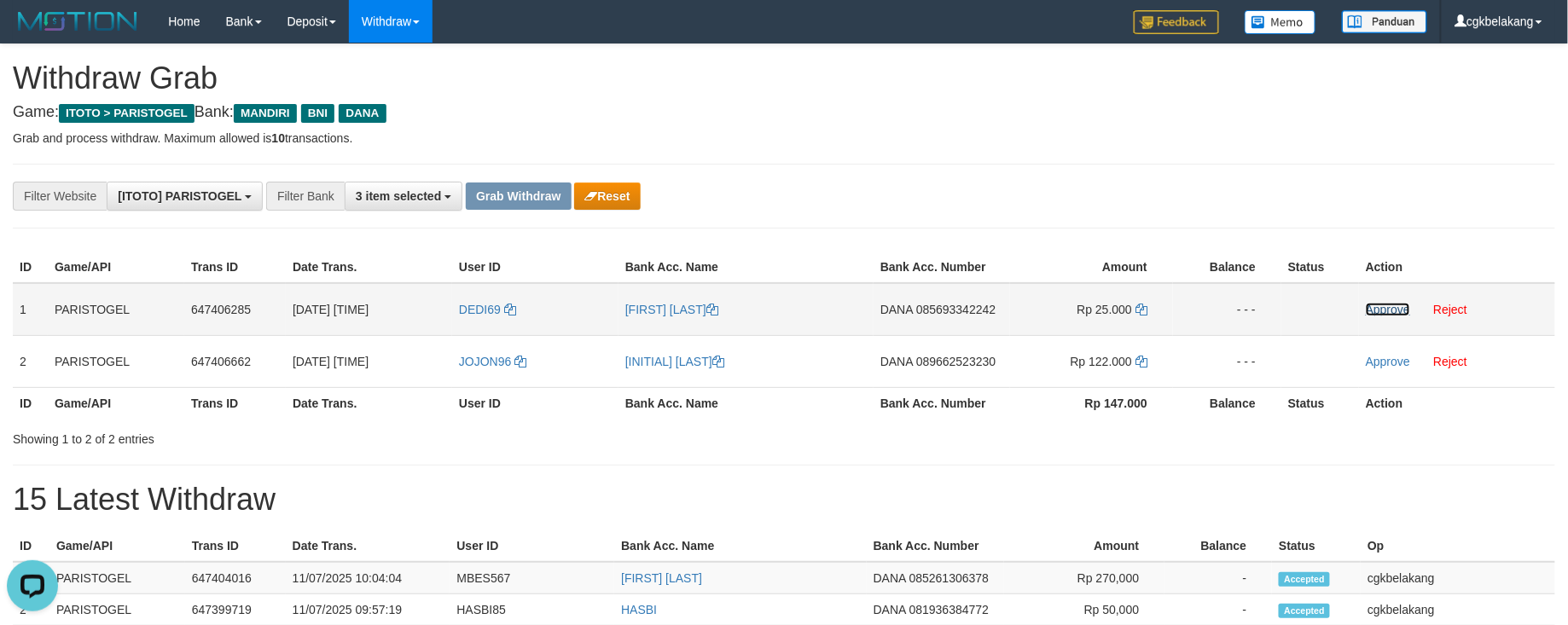 click on "Approve" at bounding box center (1388, 310) 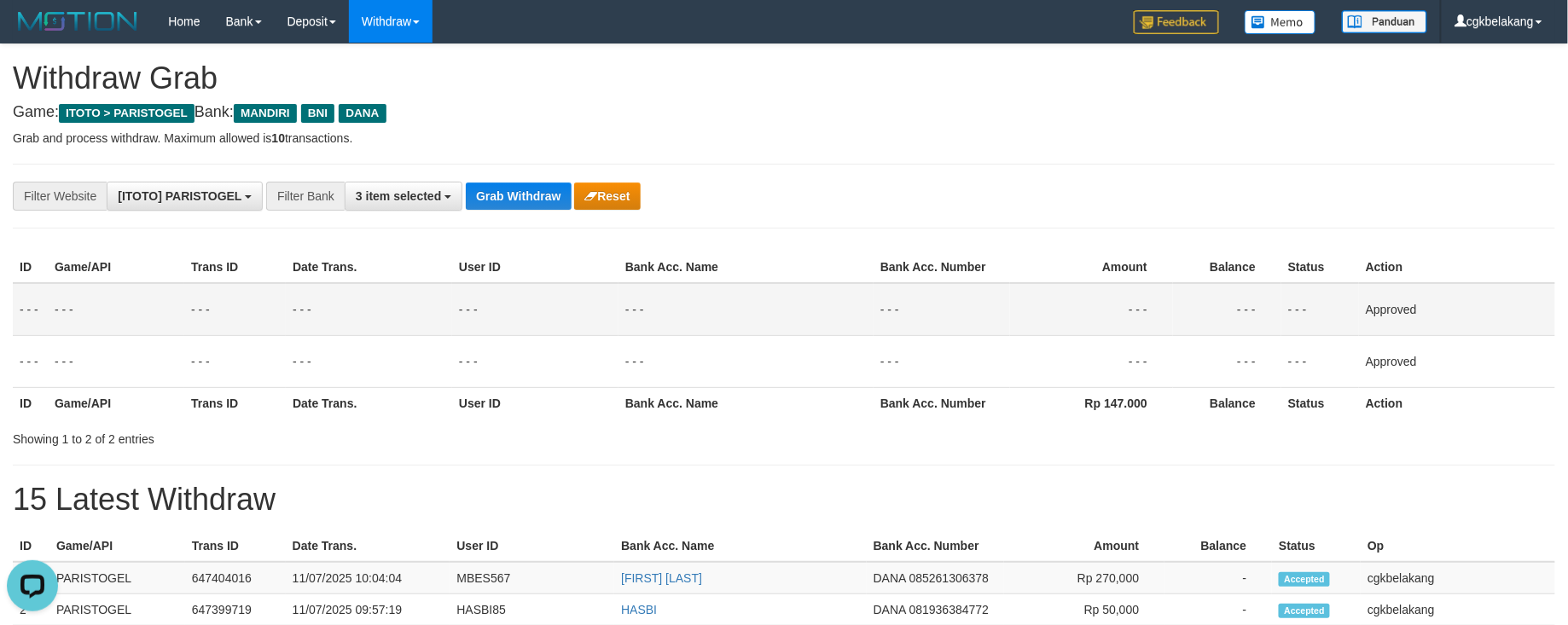 click on "**********" at bounding box center (784, 761) 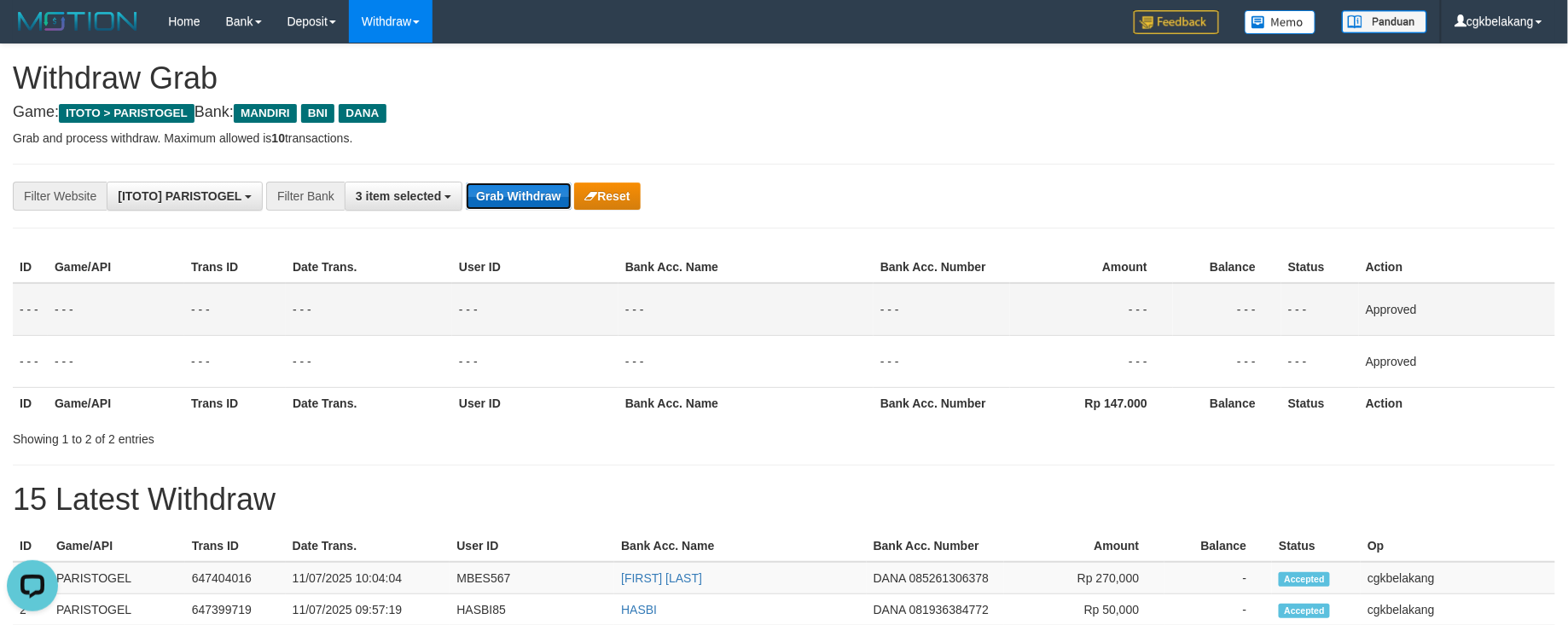 click on "Grab Withdraw" at bounding box center [518, 196] 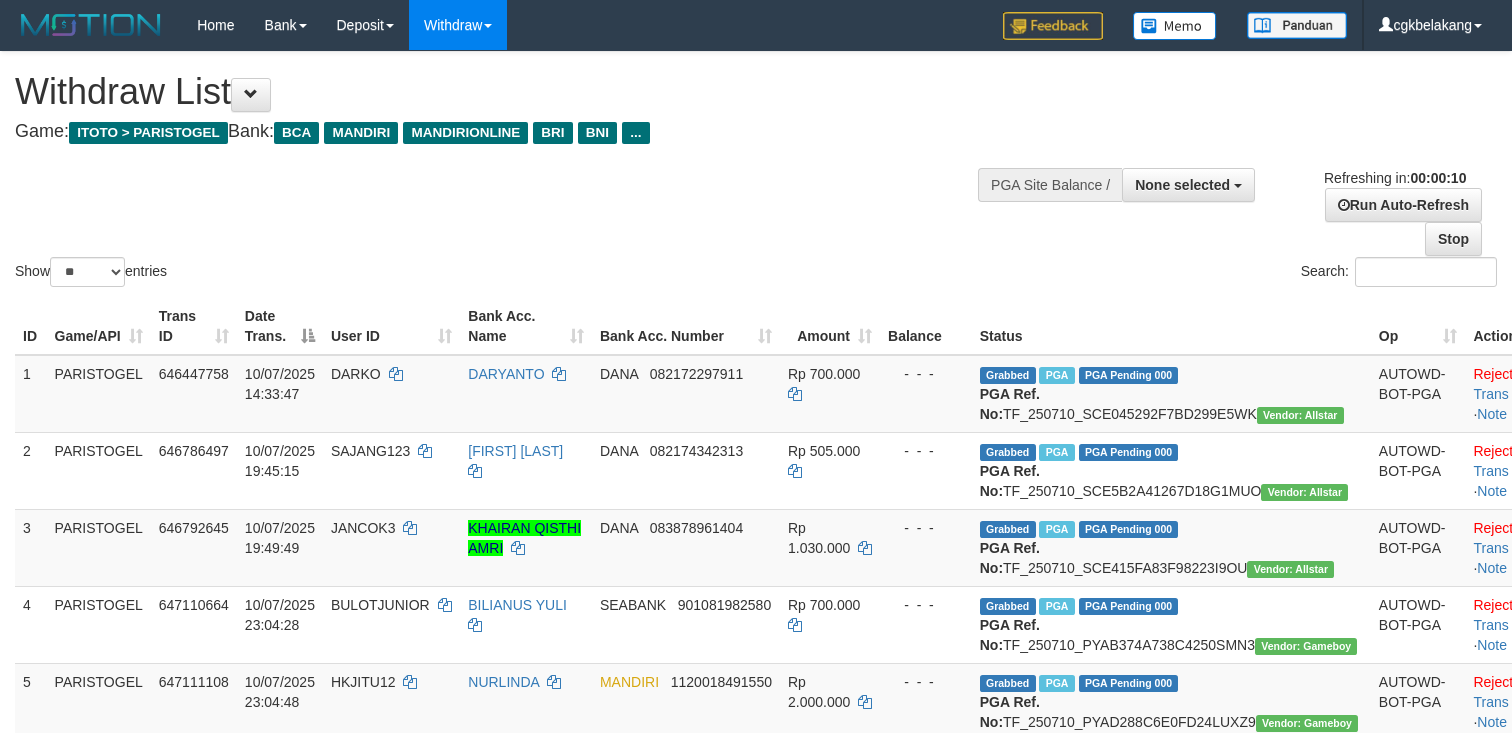 select 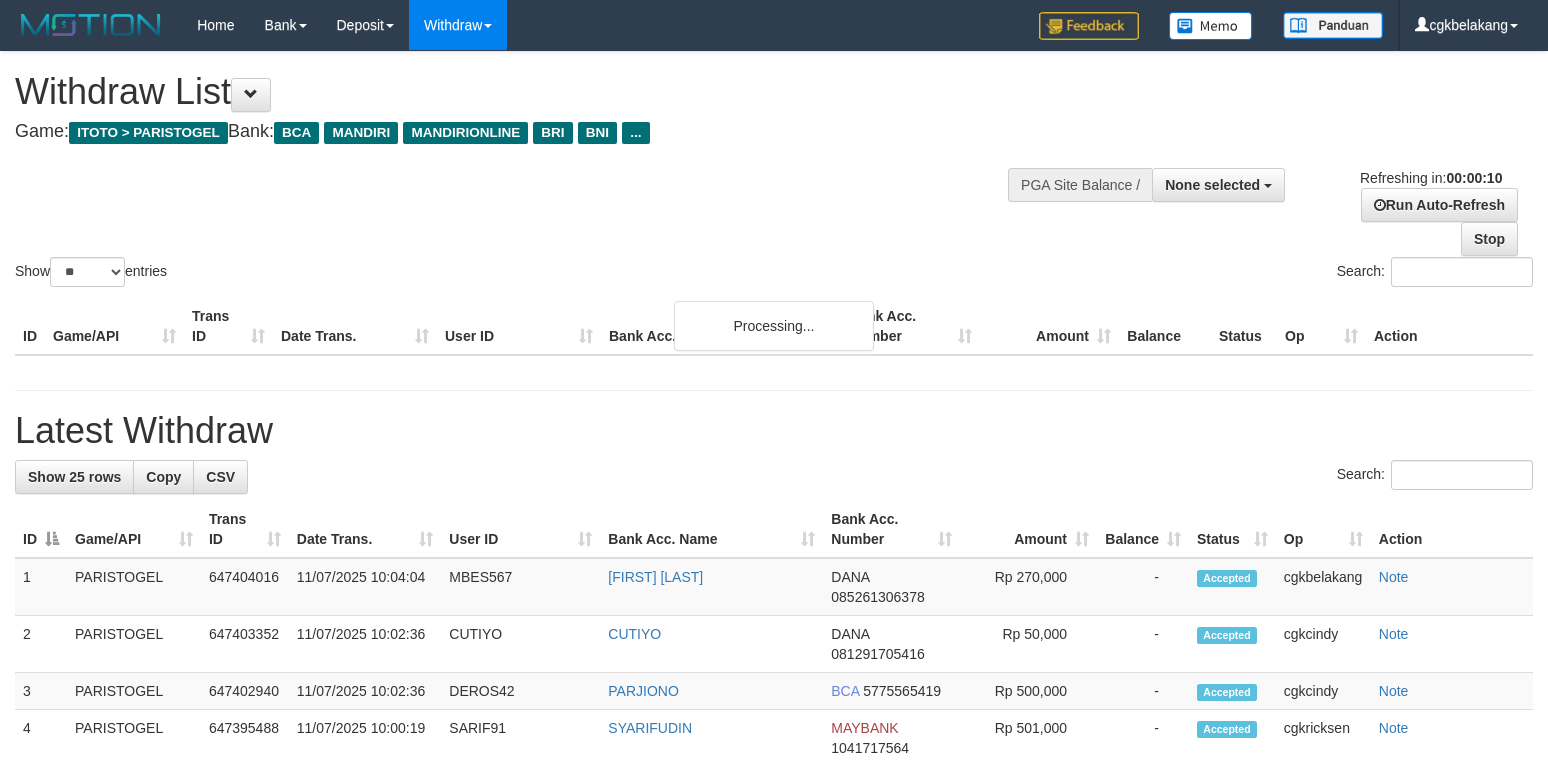 select 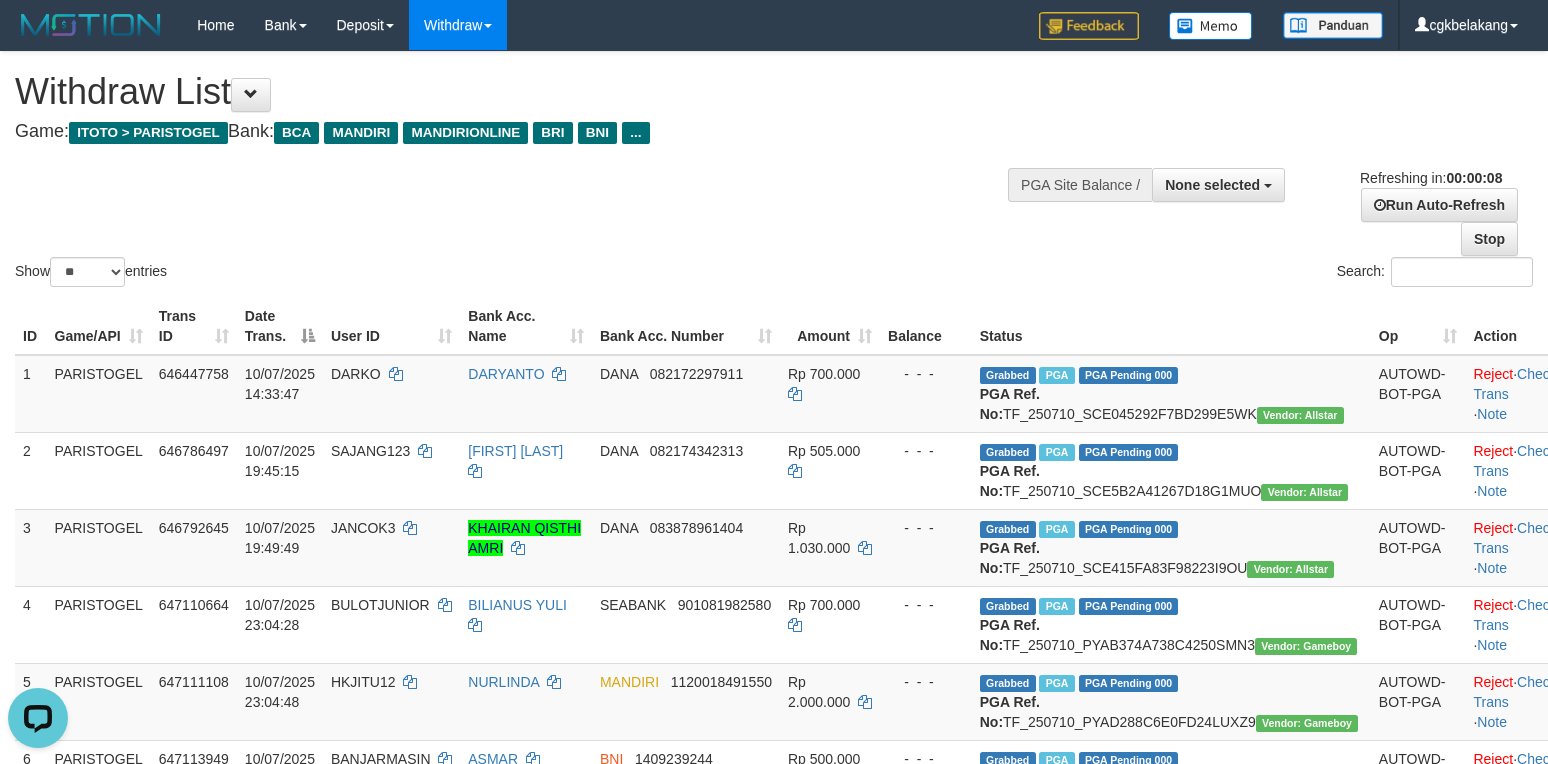 scroll, scrollTop: 0, scrollLeft: 0, axis: both 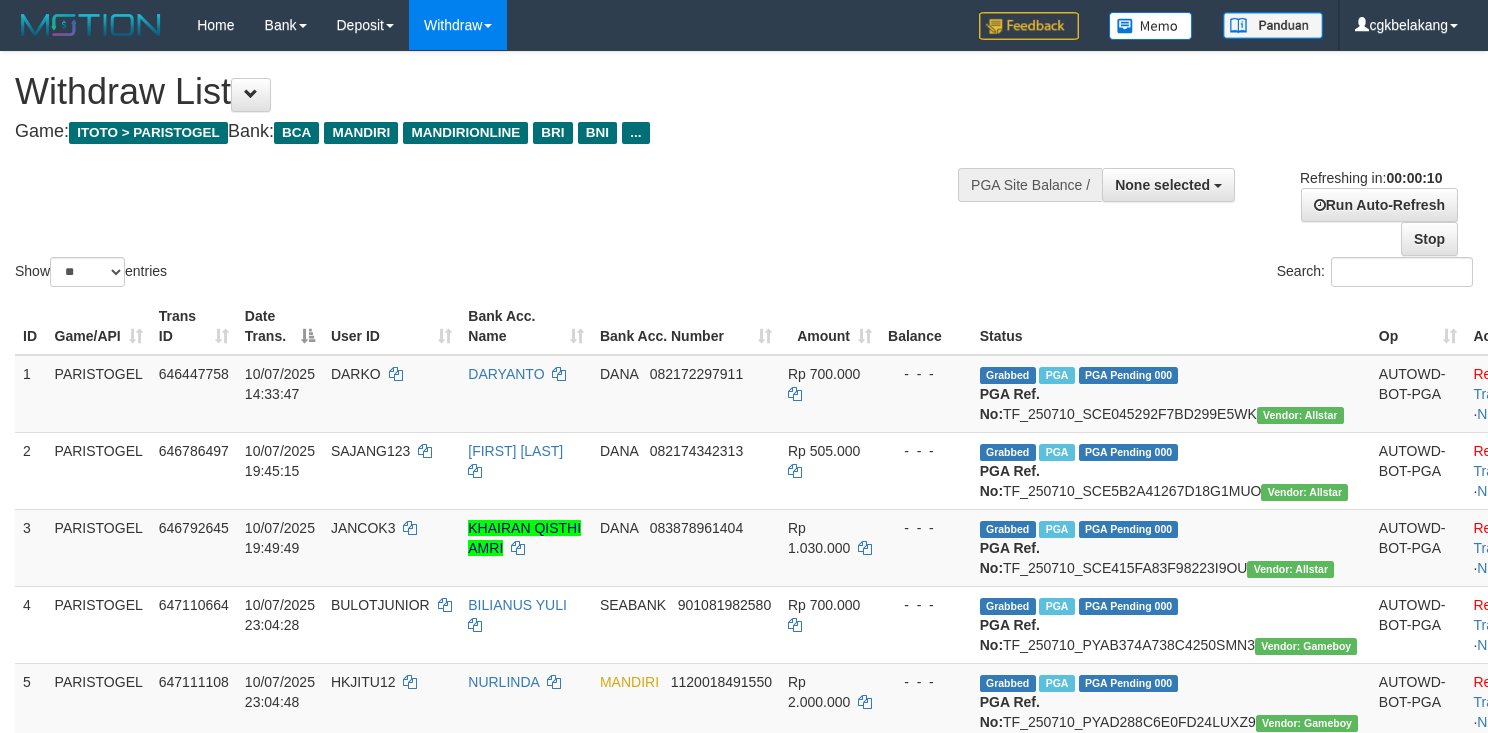 select 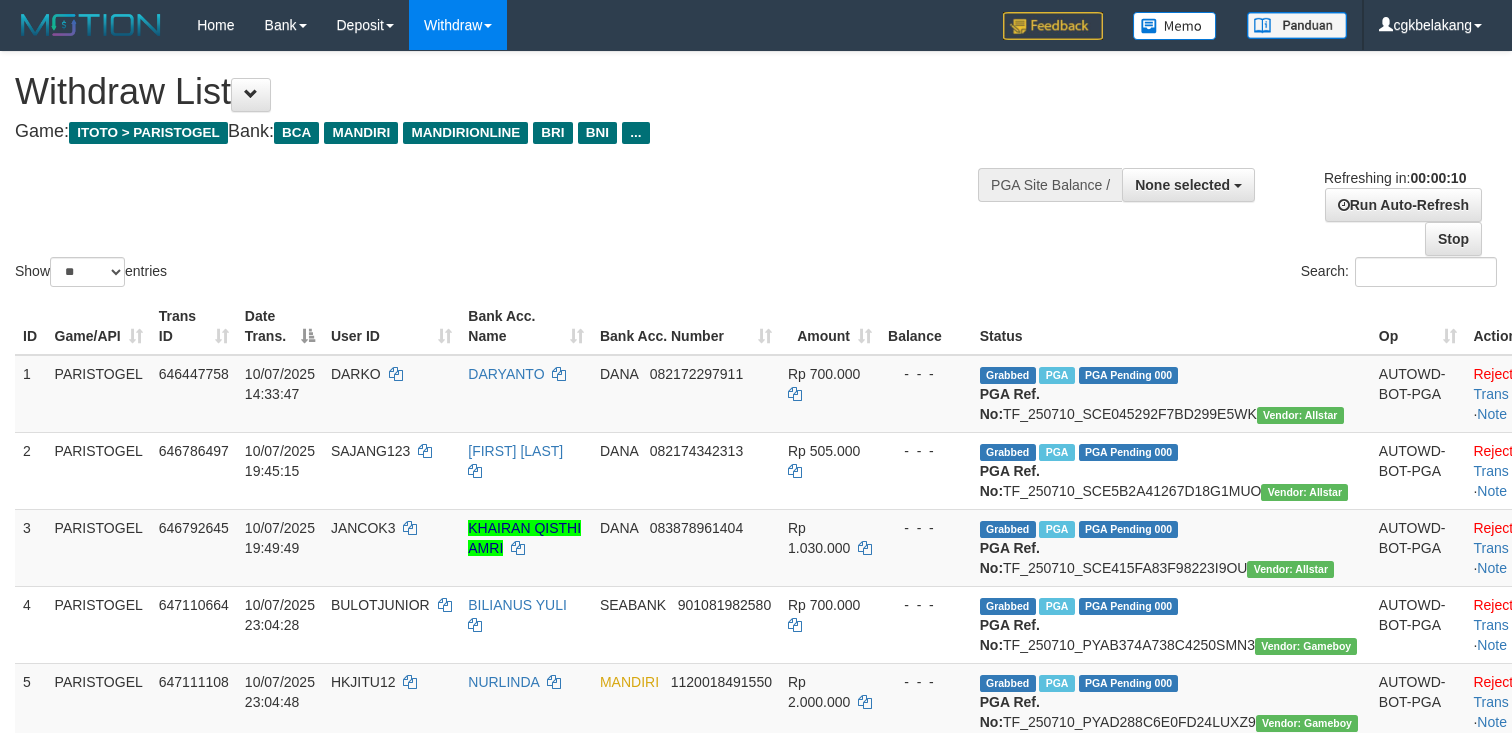 select 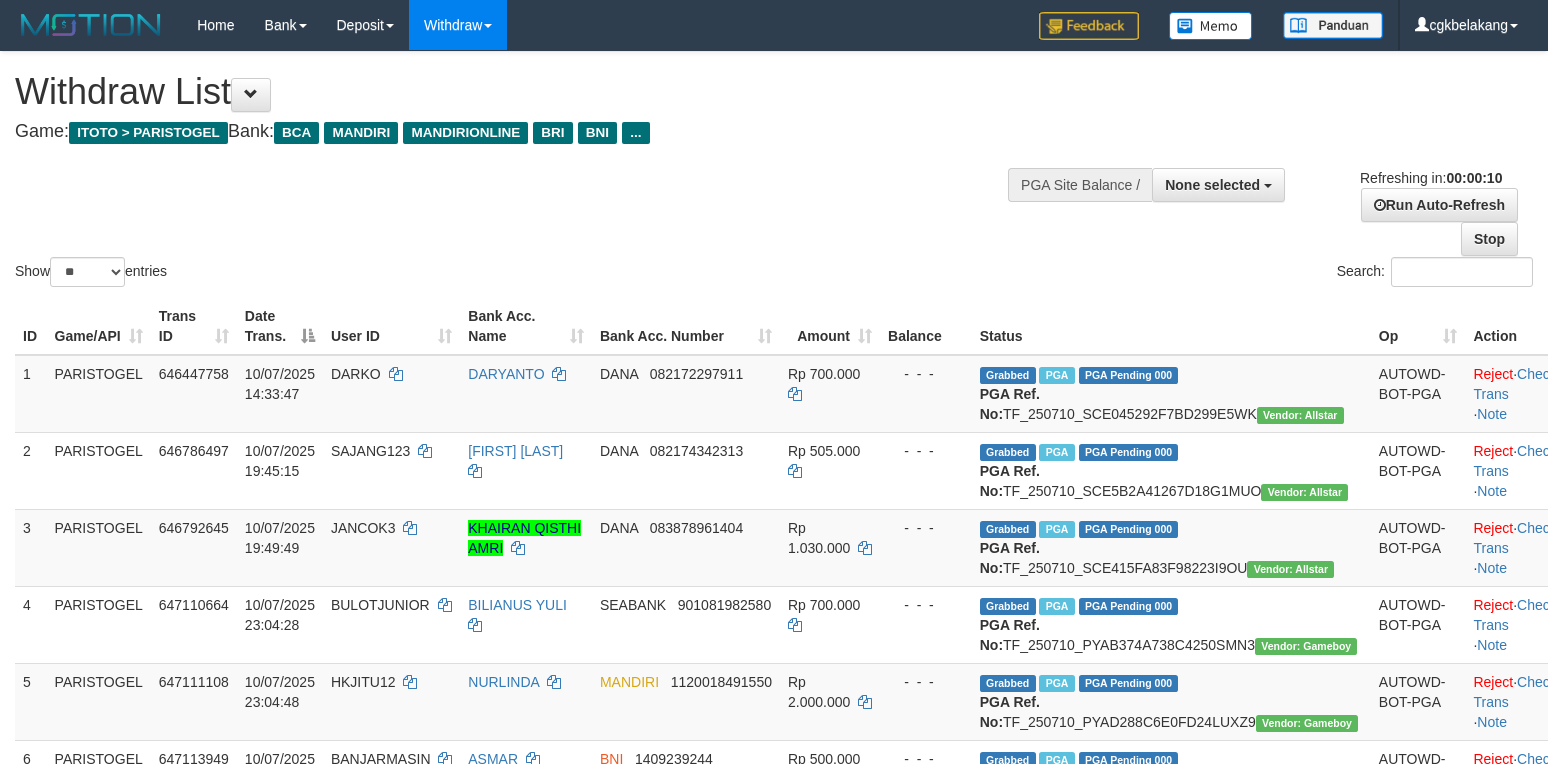 select 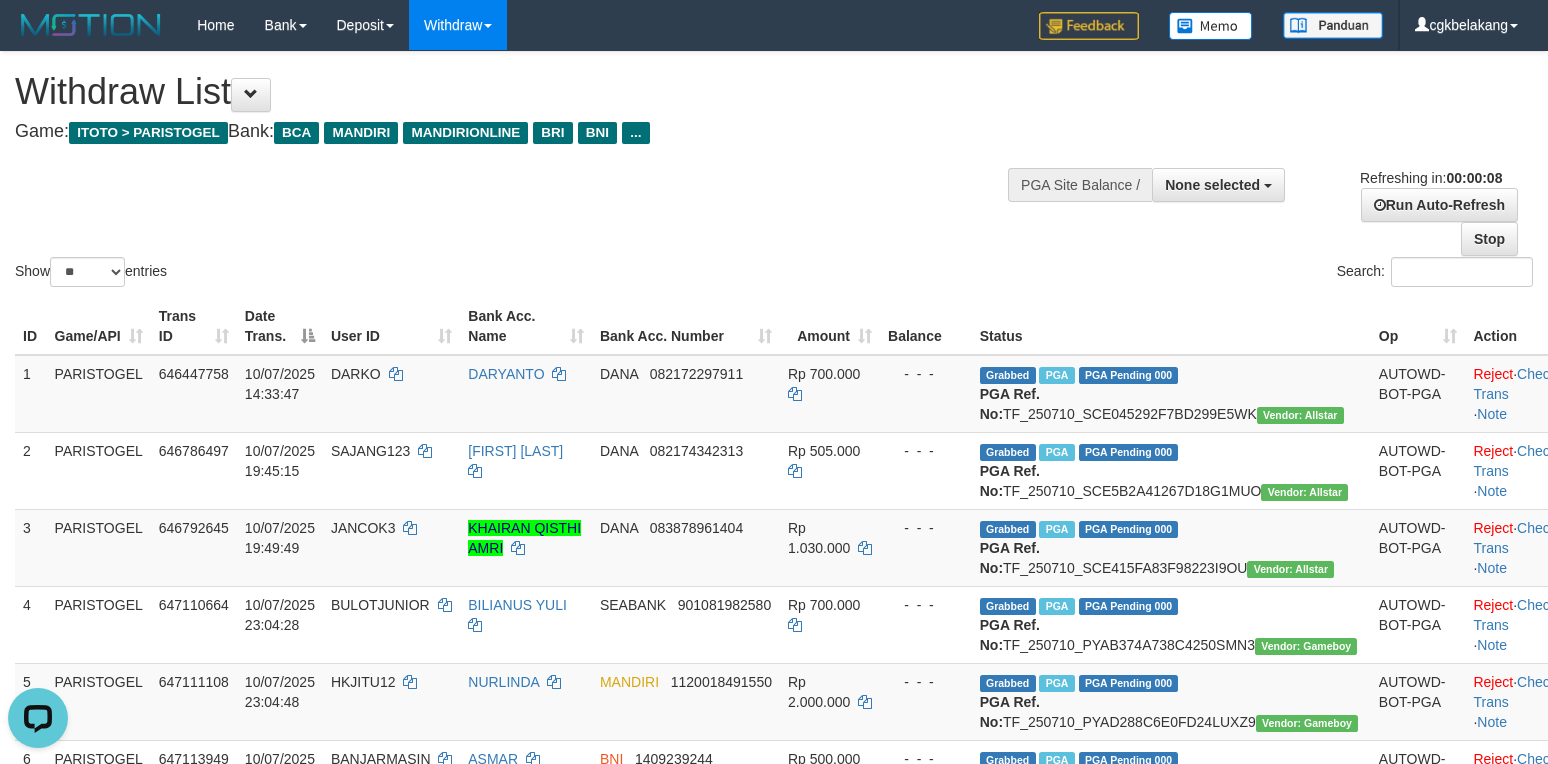 scroll, scrollTop: 0, scrollLeft: 0, axis: both 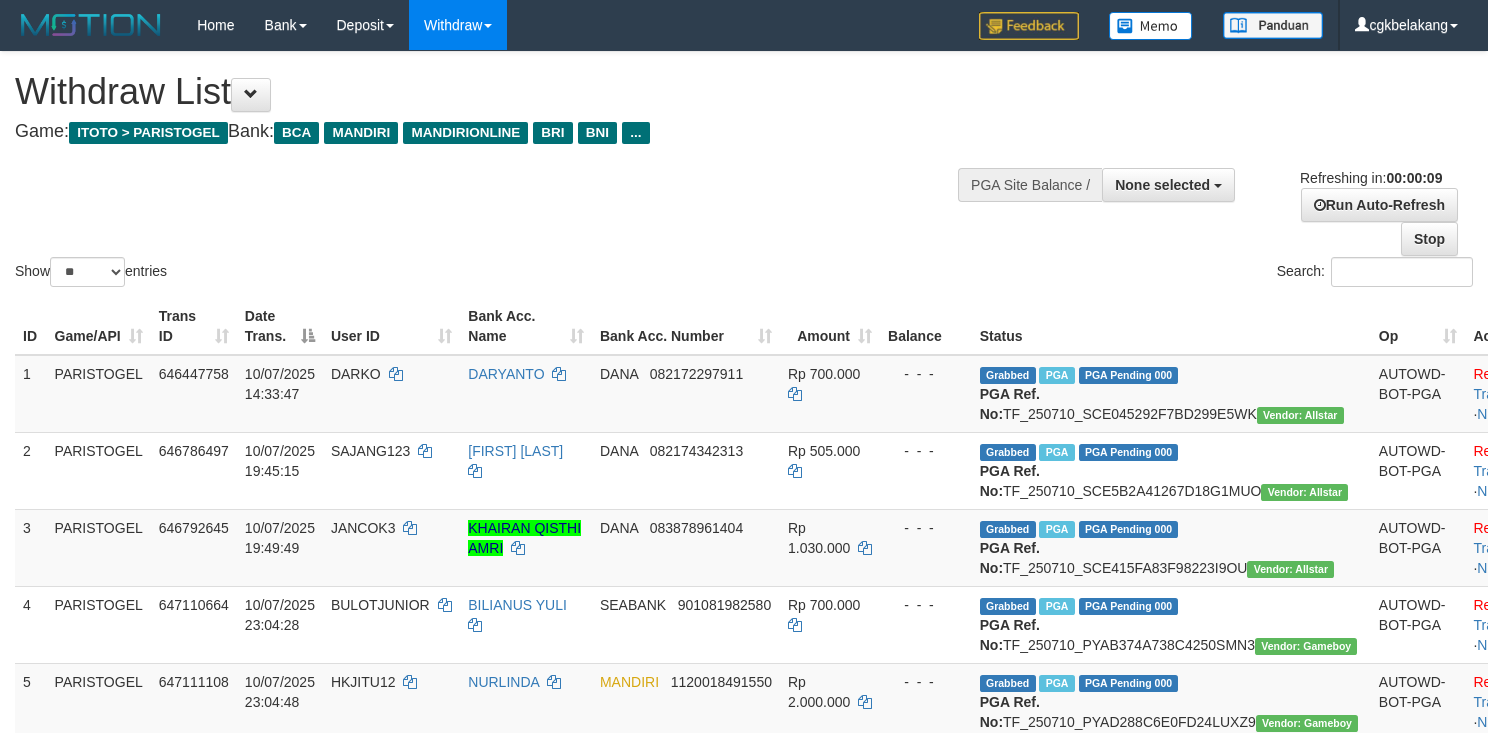 select 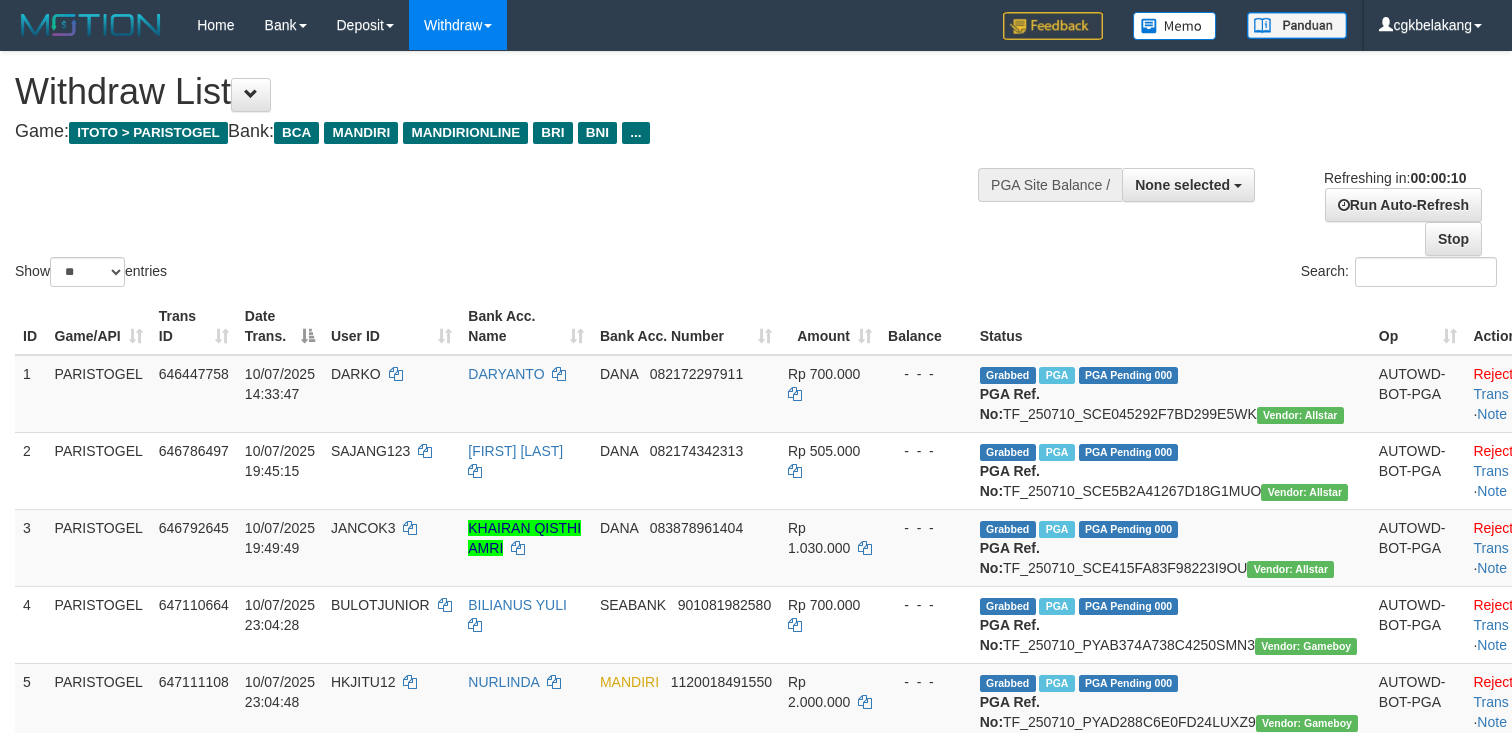 select 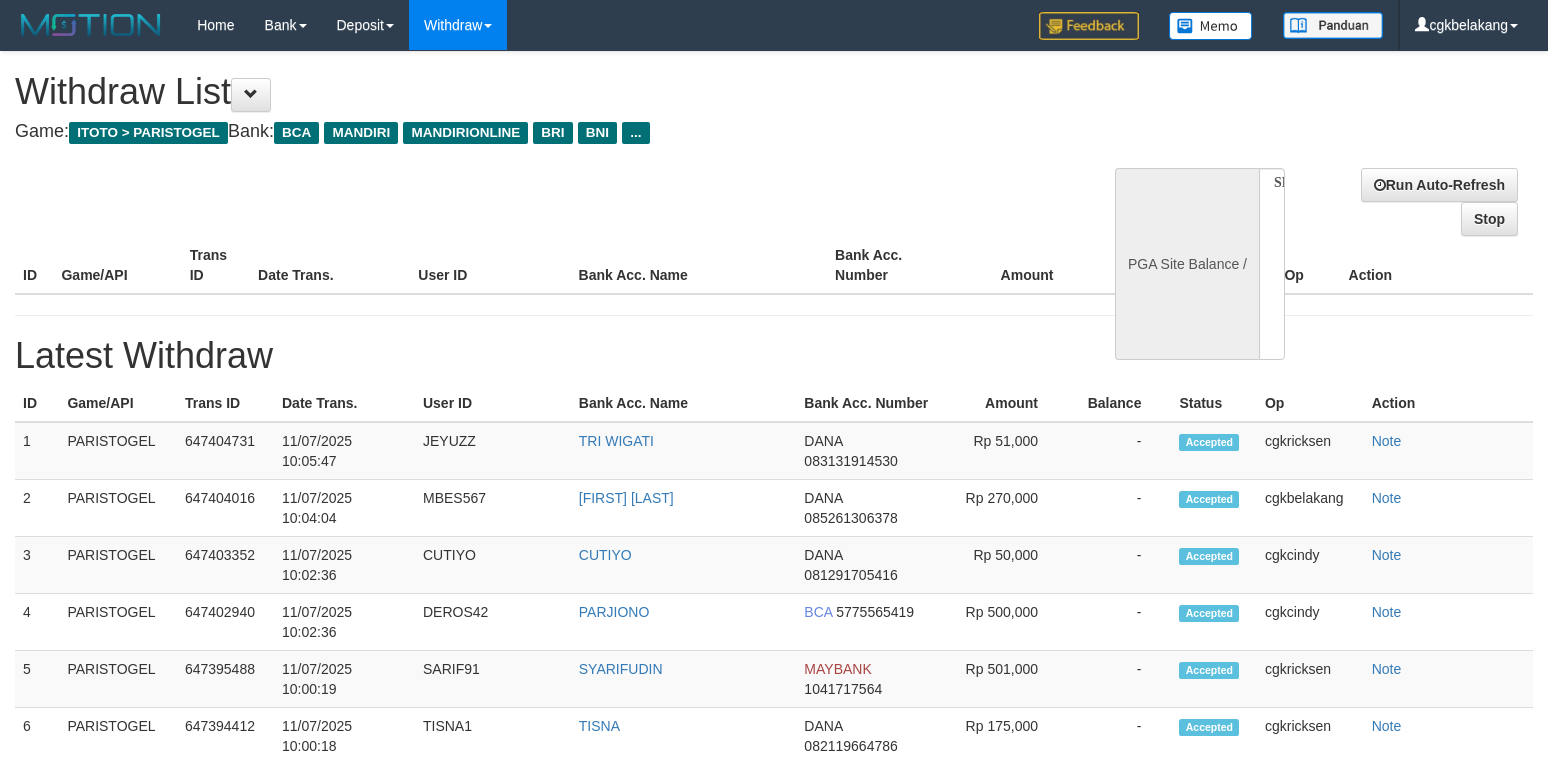 select 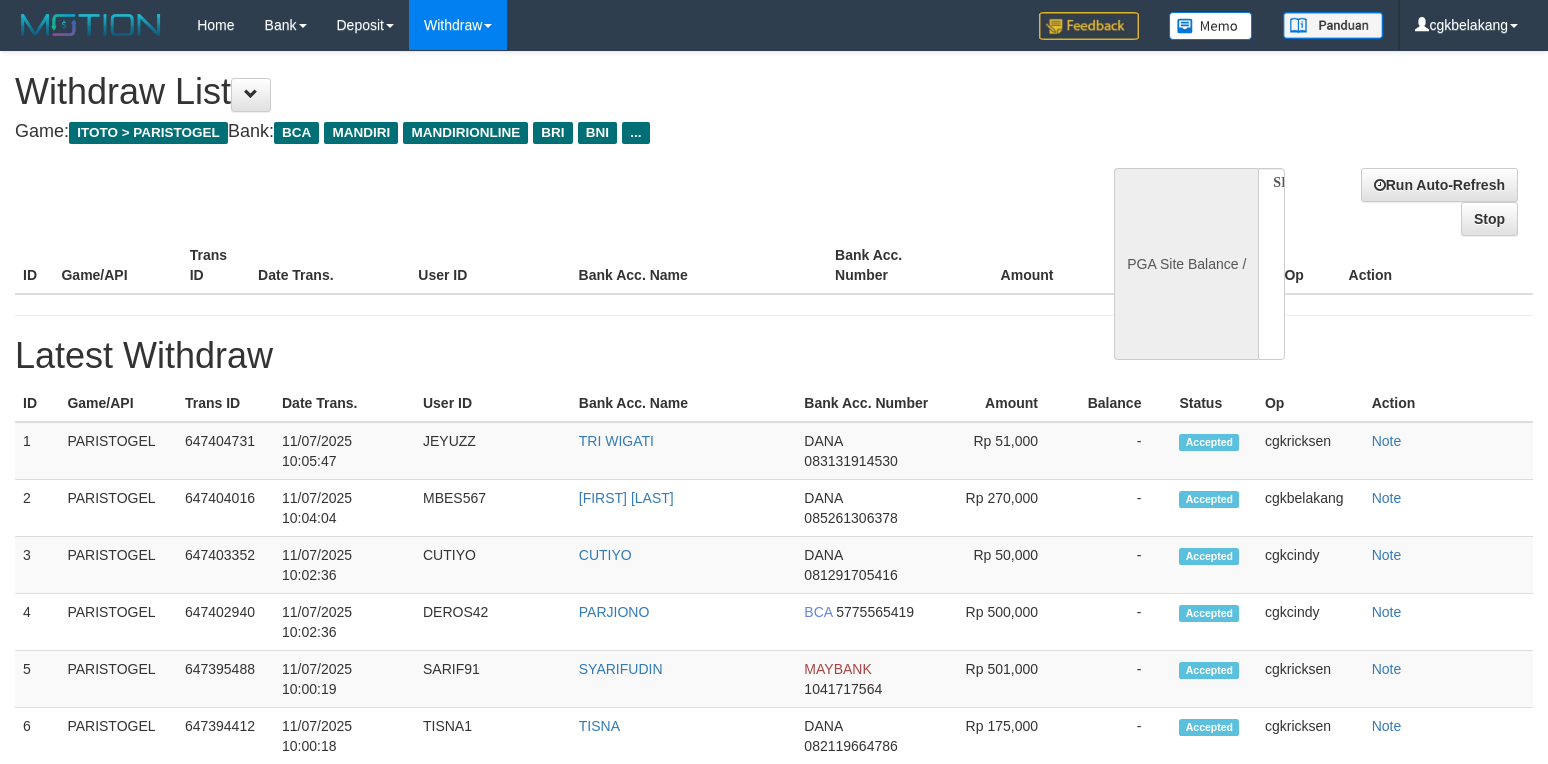 scroll, scrollTop: 0, scrollLeft: 0, axis: both 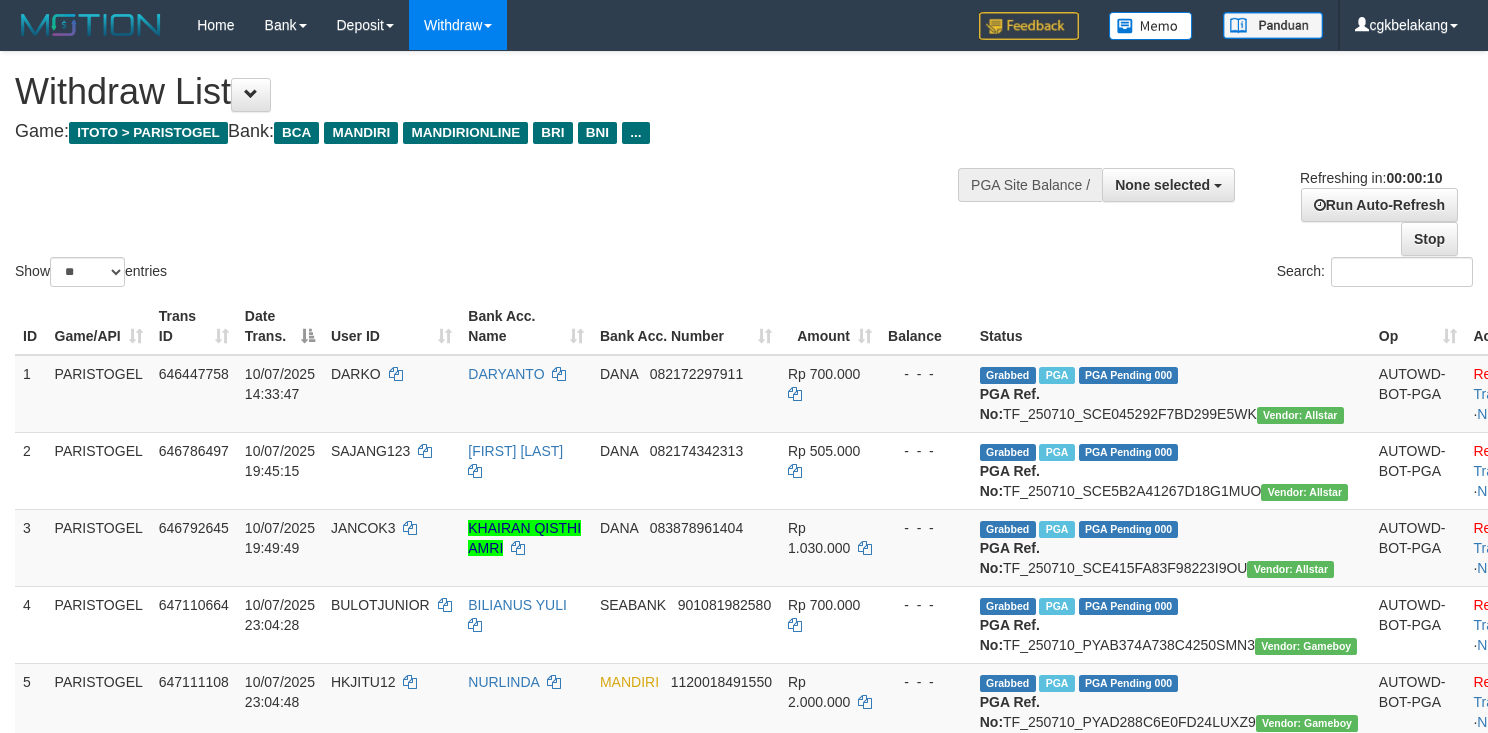select 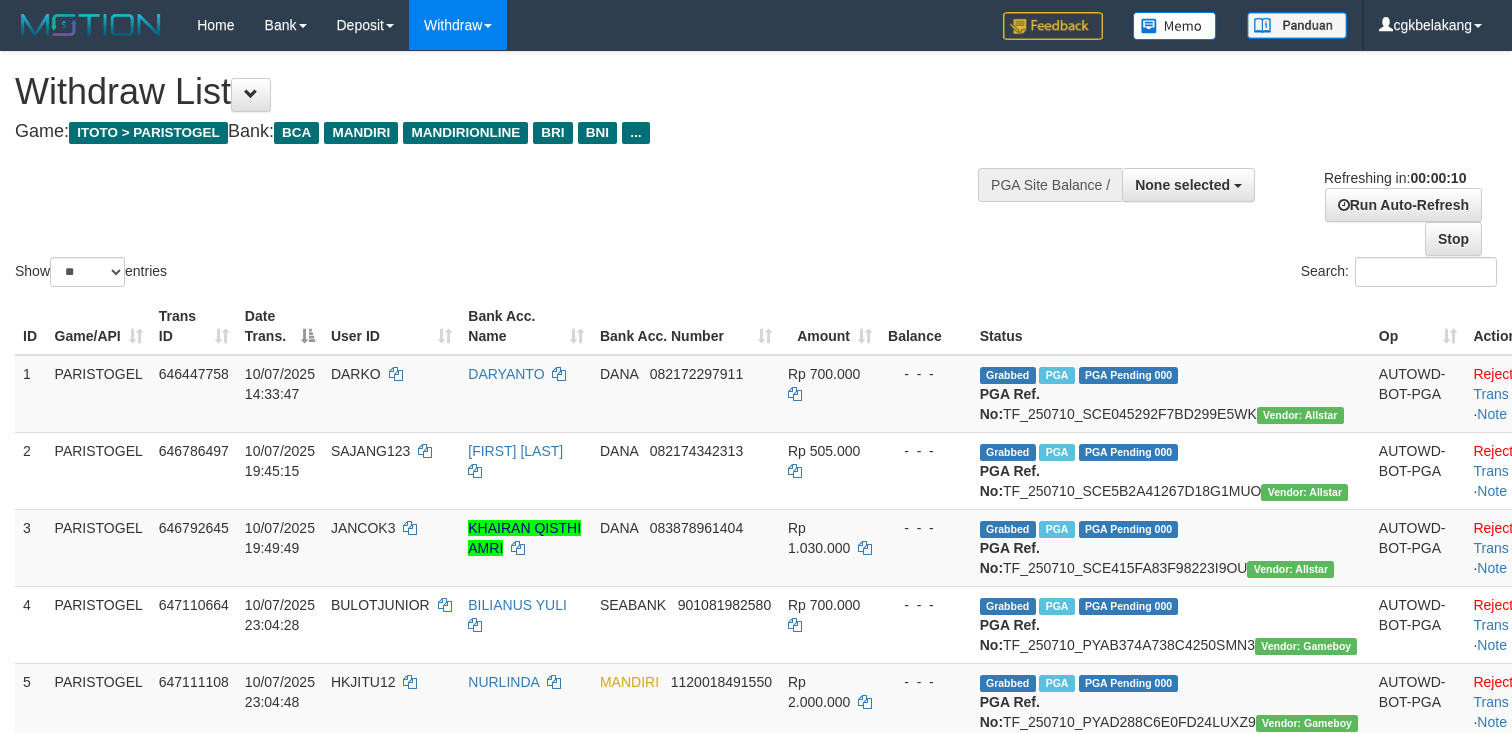 select 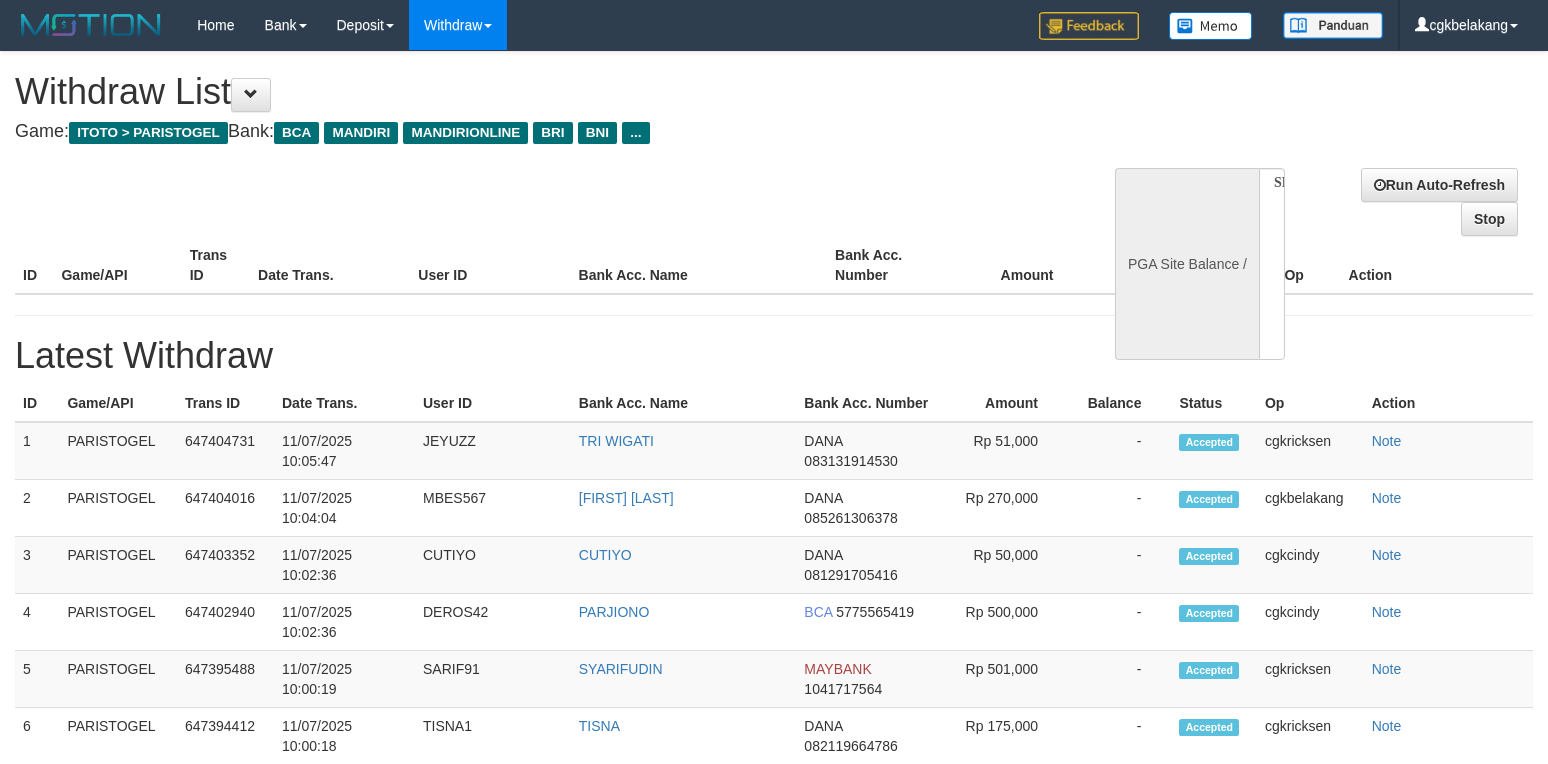 select 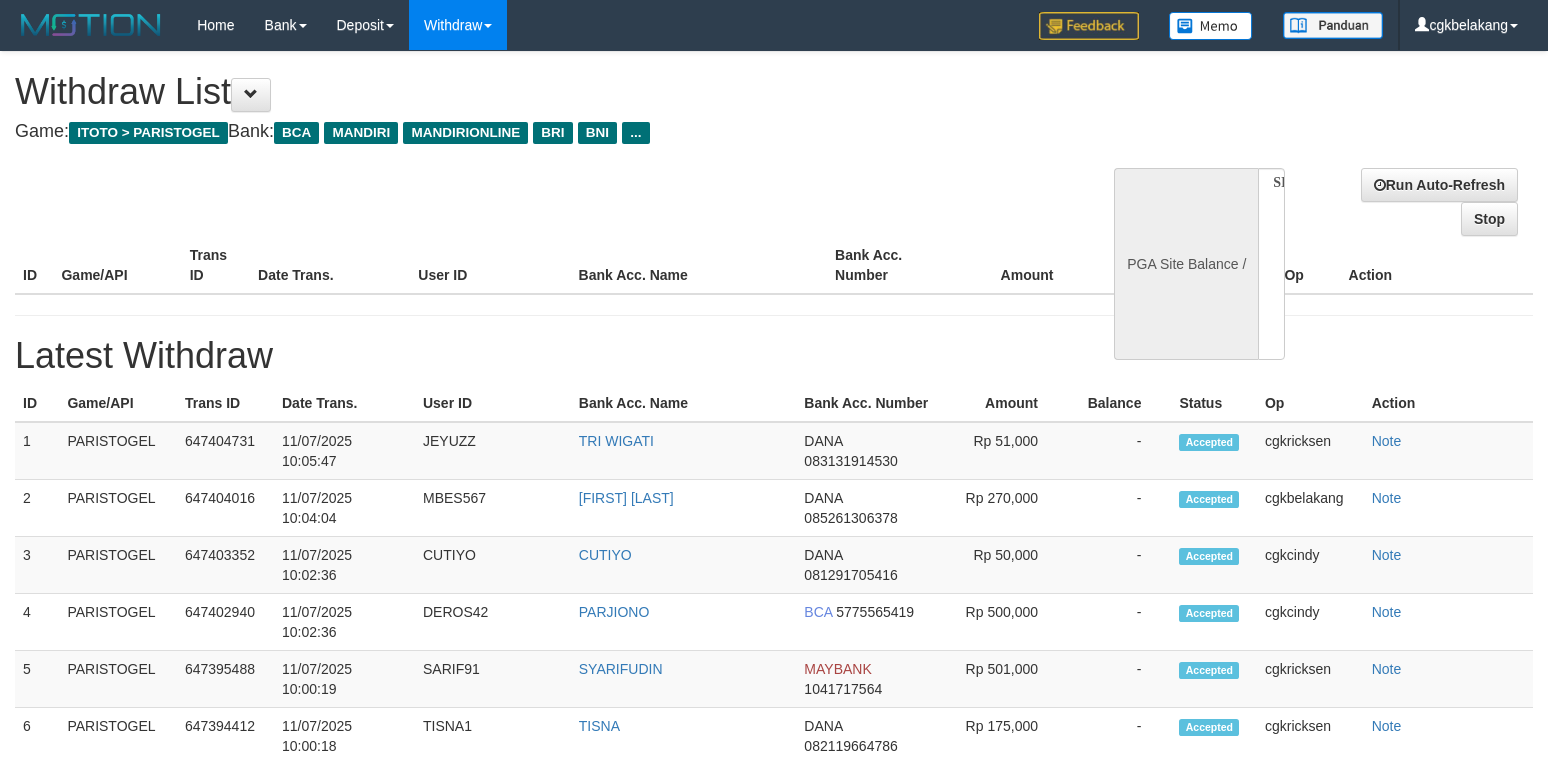 scroll, scrollTop: 0, scrollLeft: 0, axis: both 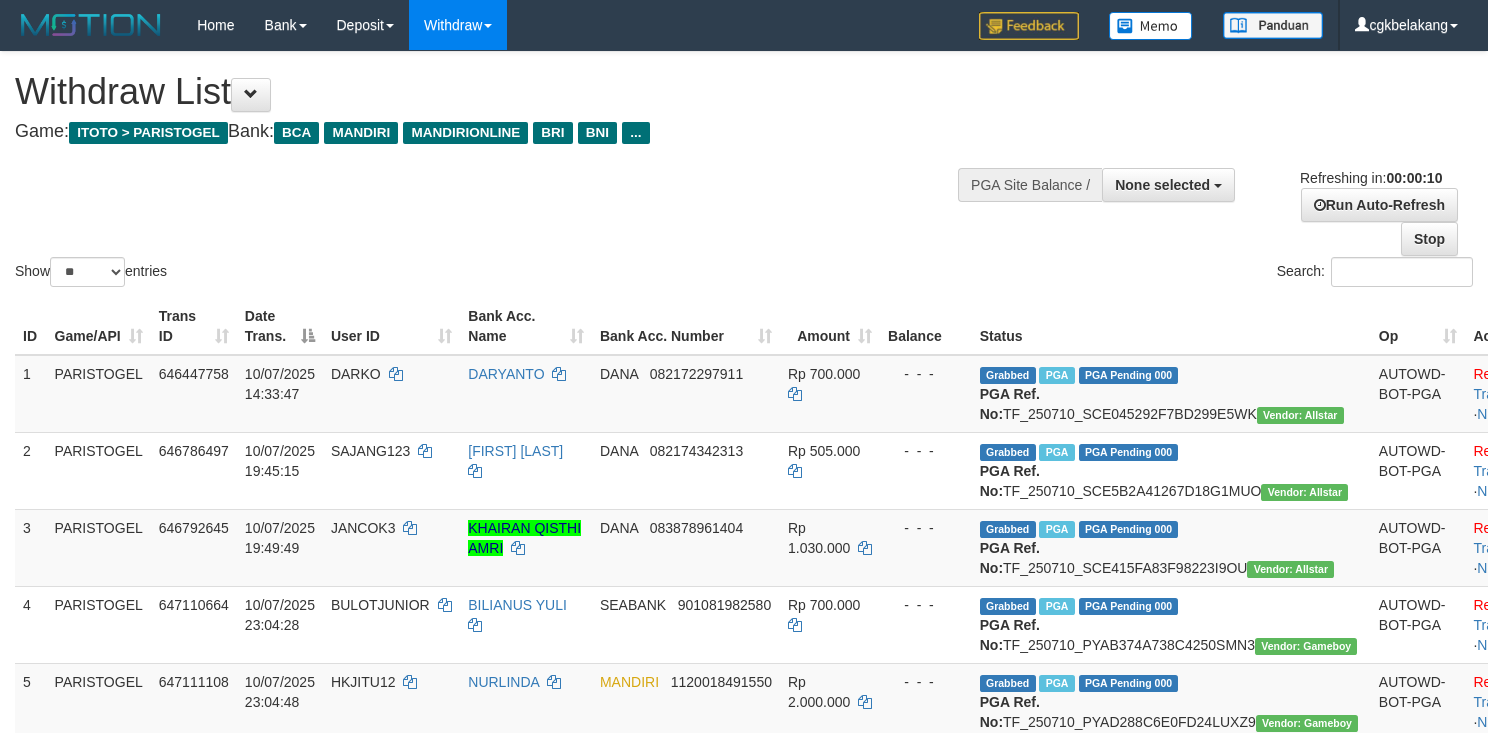select 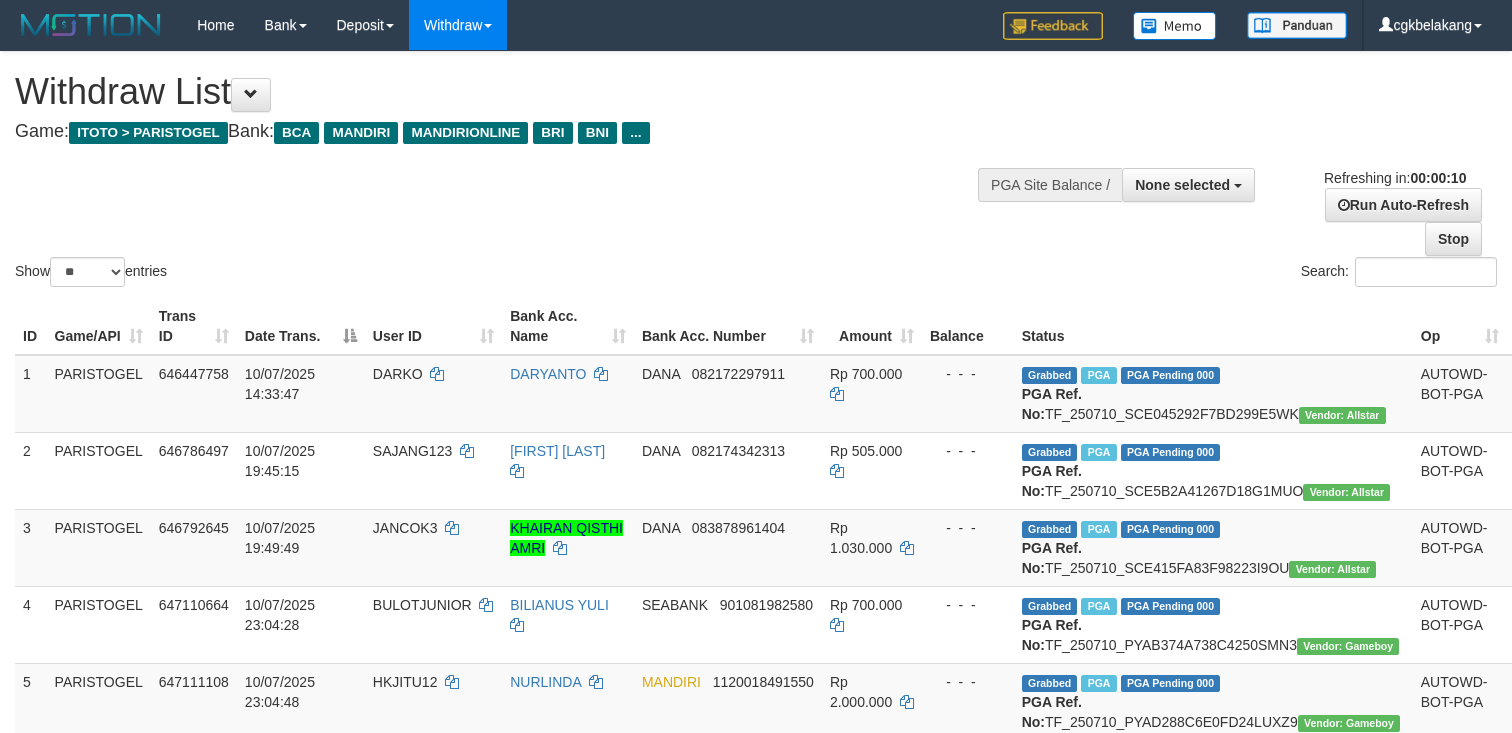 select 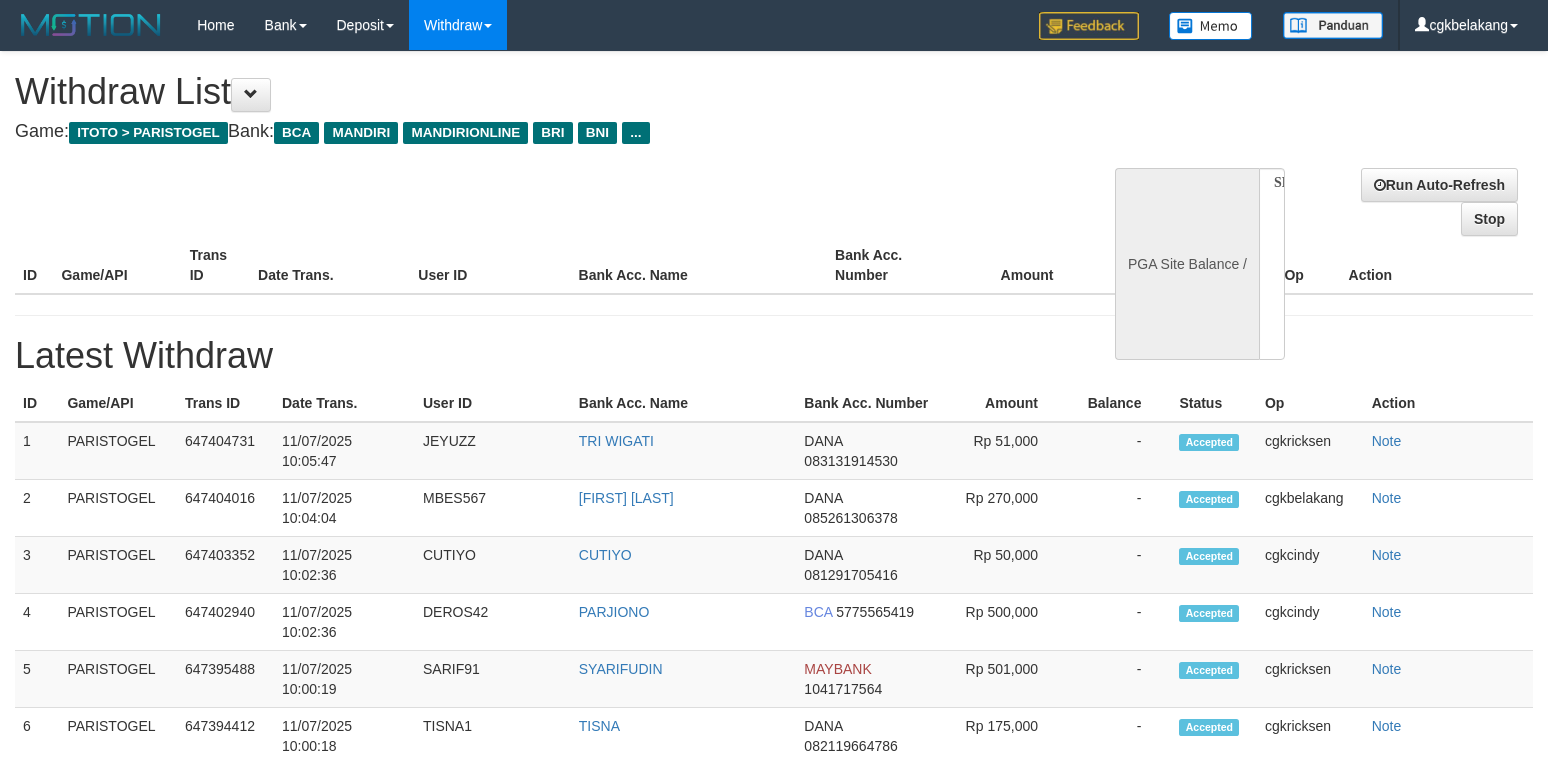 select 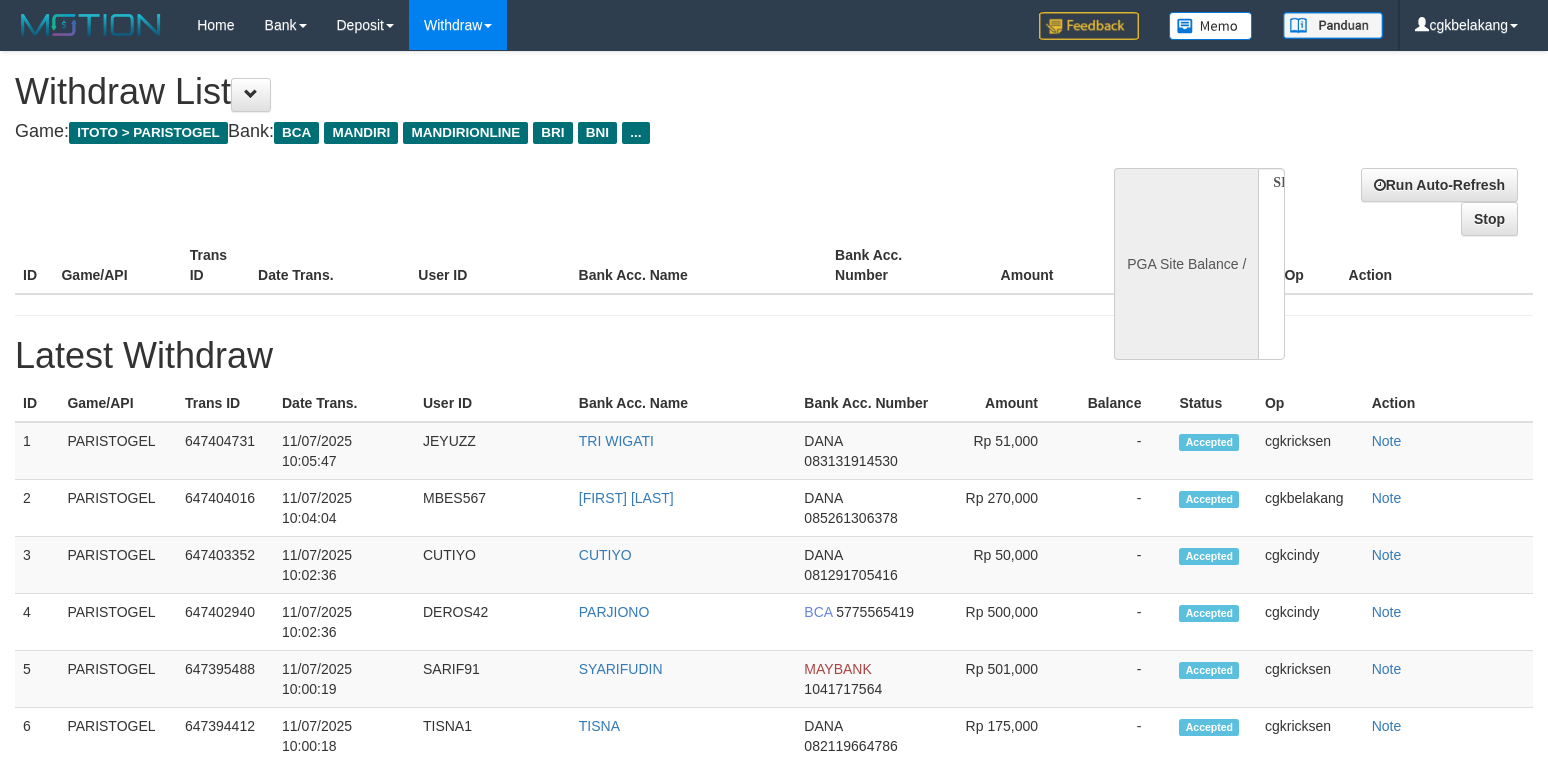 scroll, scrollTop: 0, scrollLeft: 0, axis: both 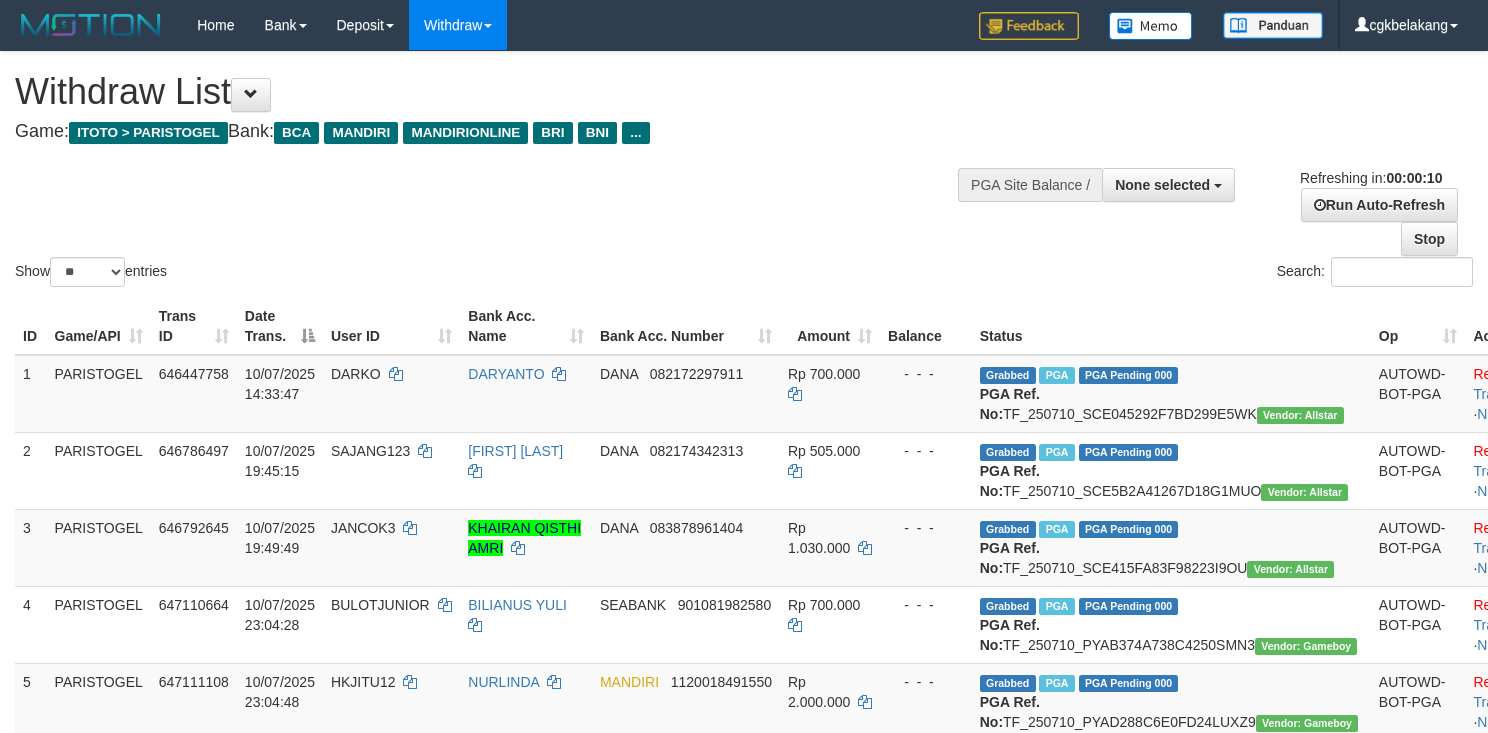 select 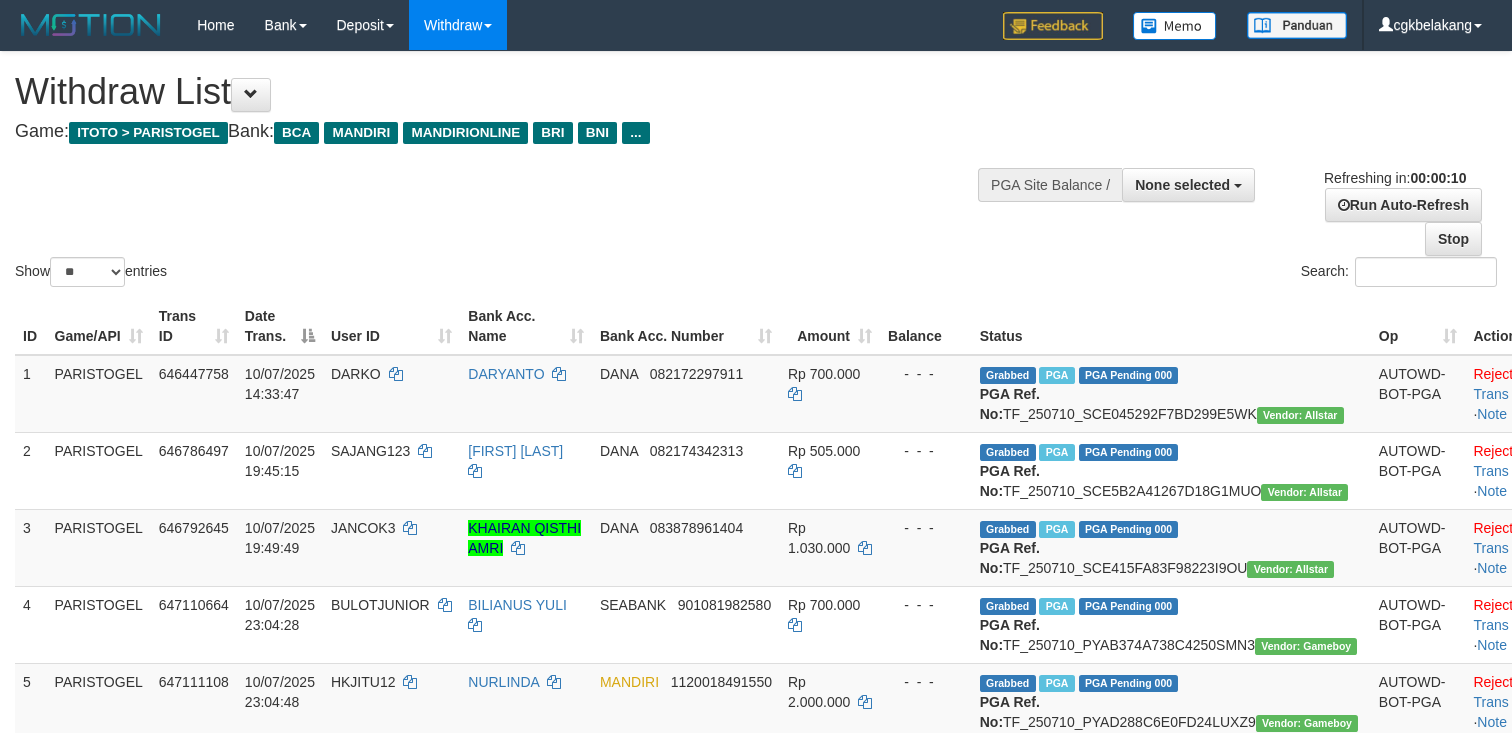select 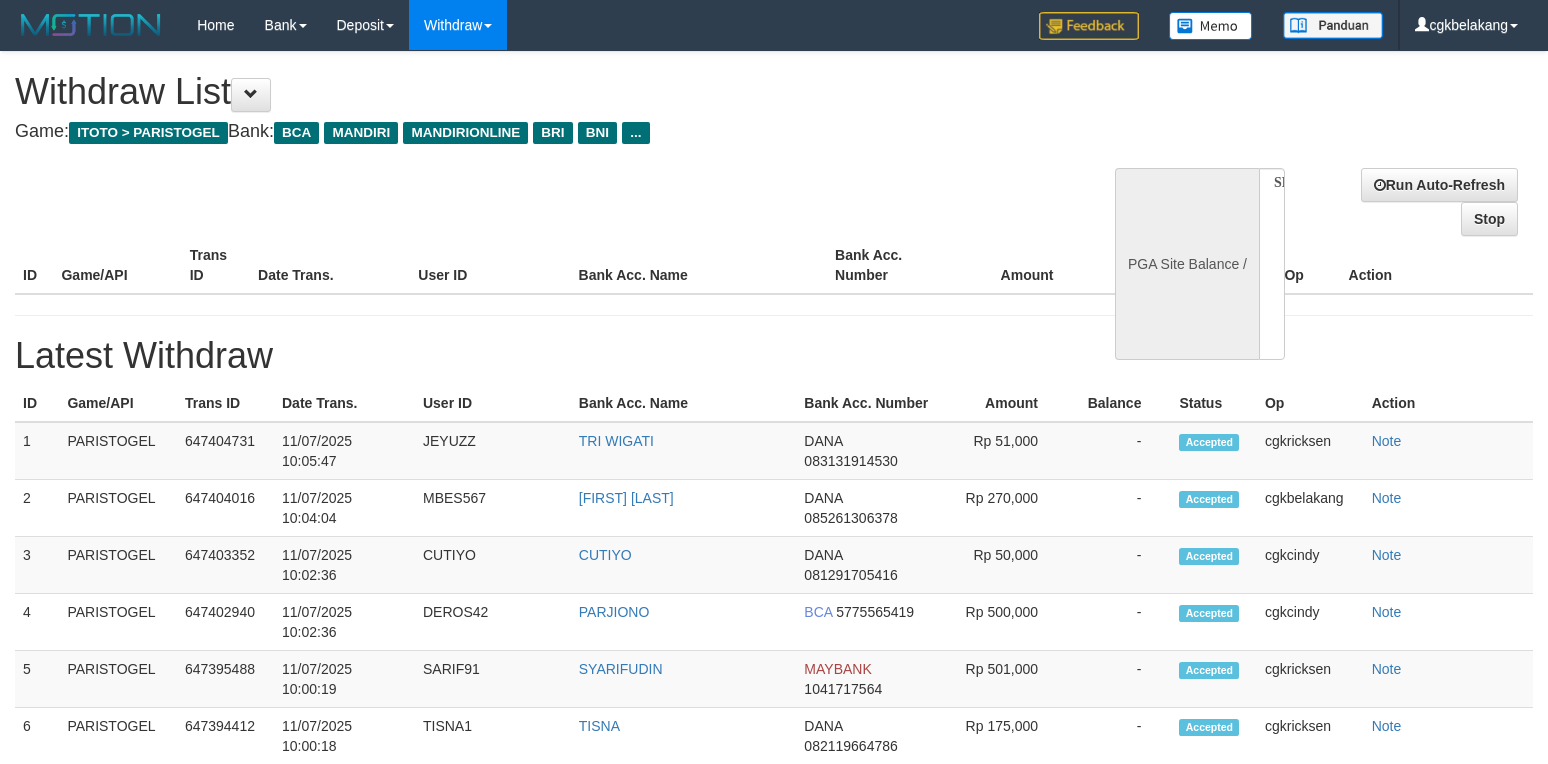 select 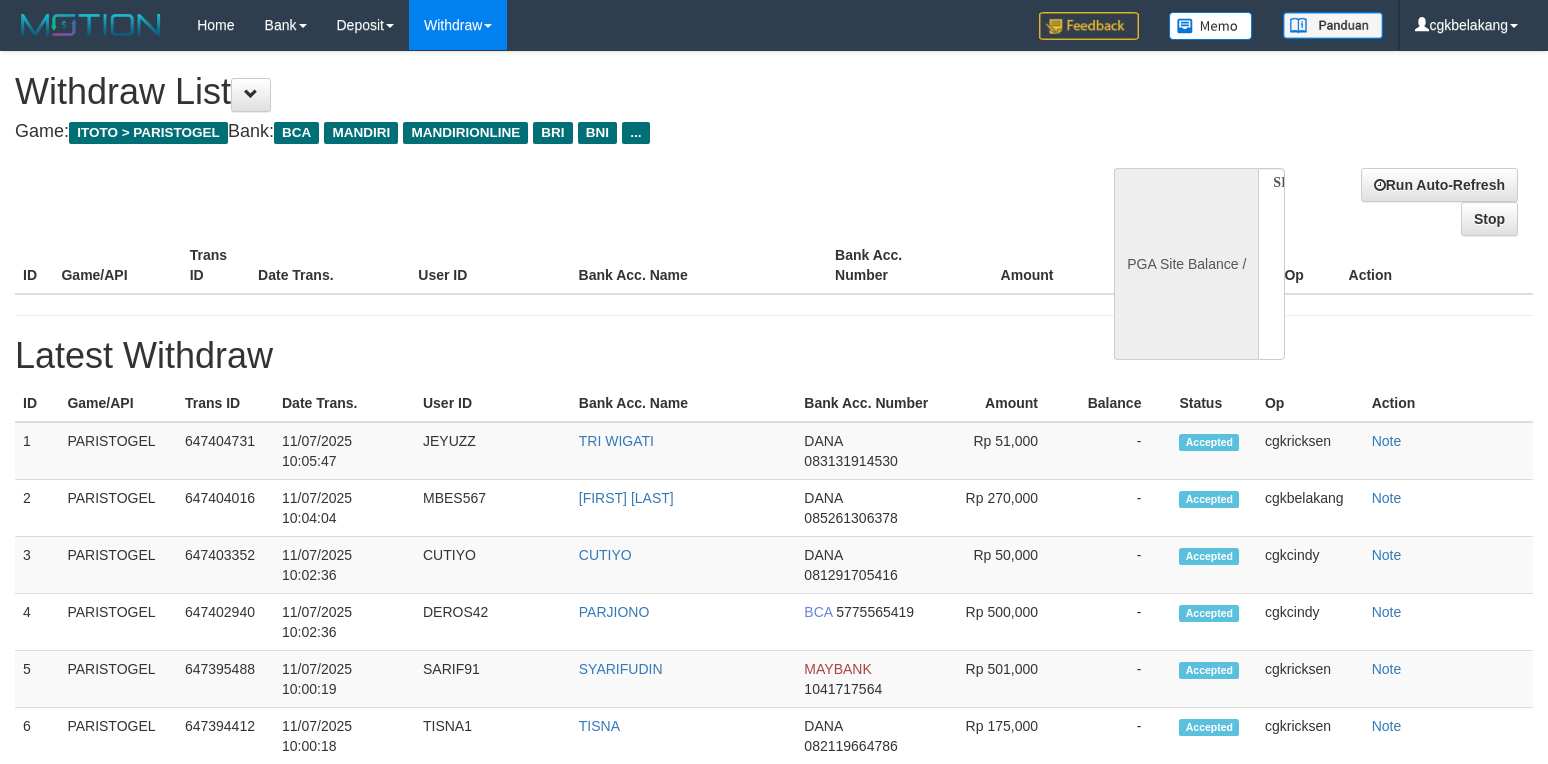 scroll, scrollTop: 0, scrollLeft: 0, axis: both 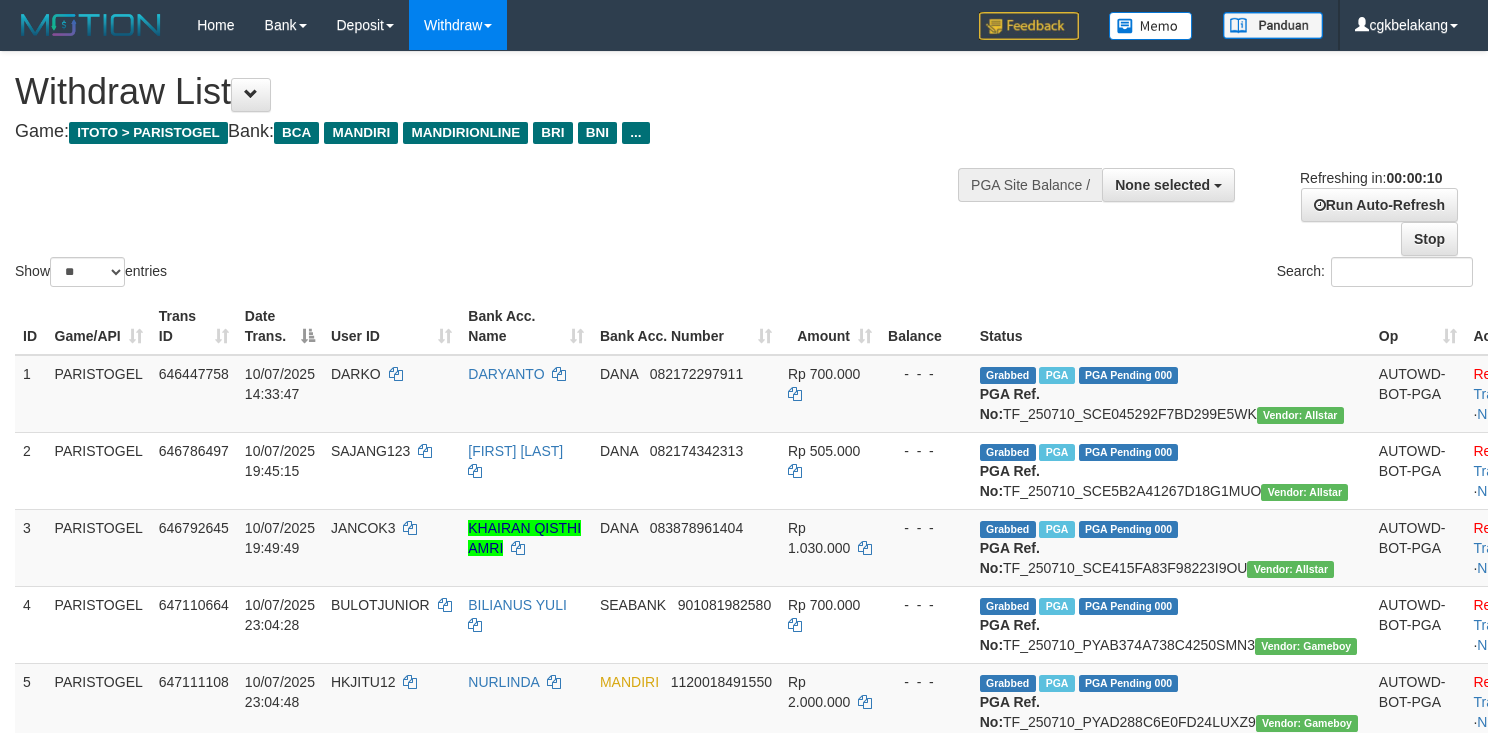 select 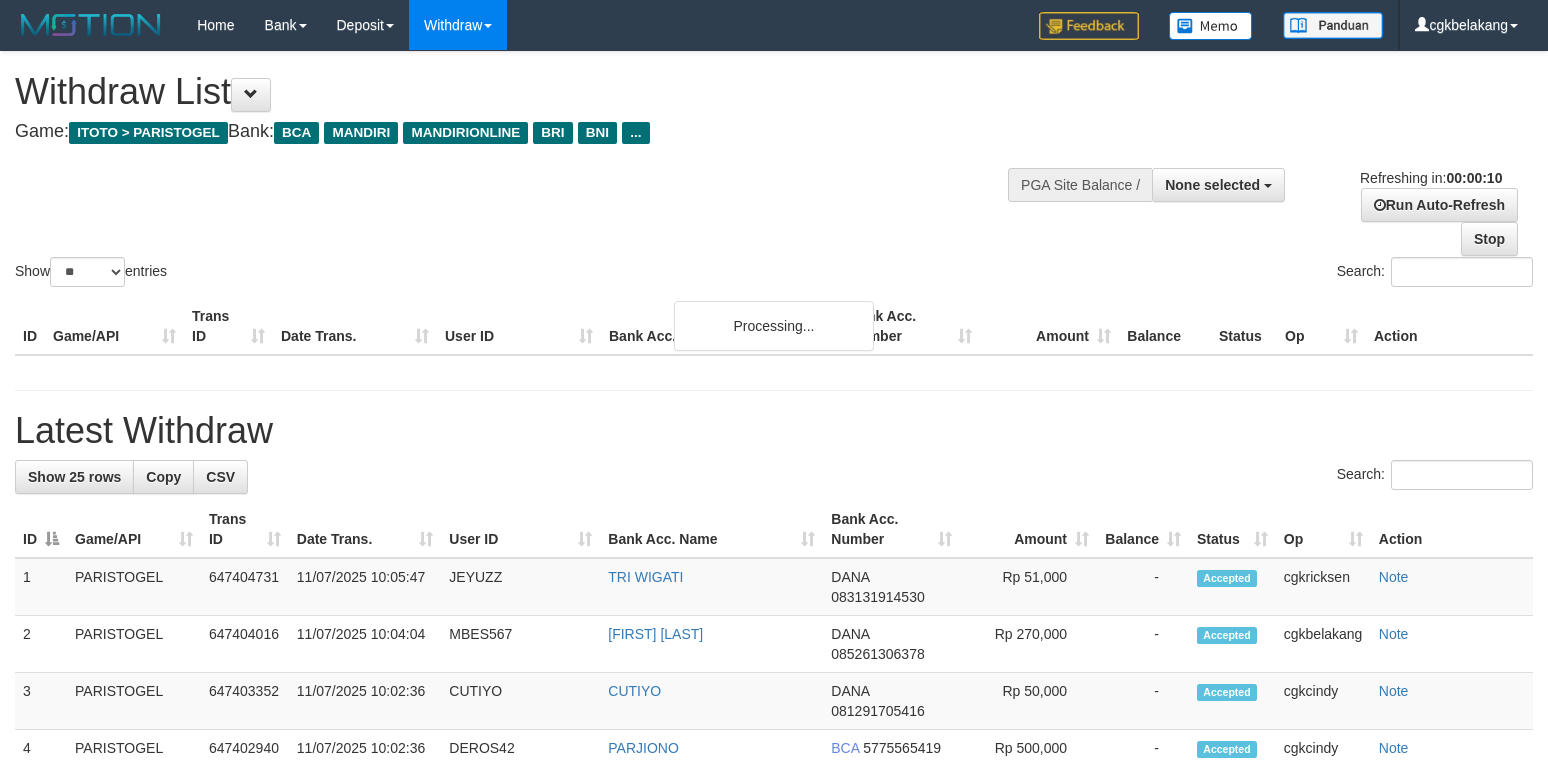 select 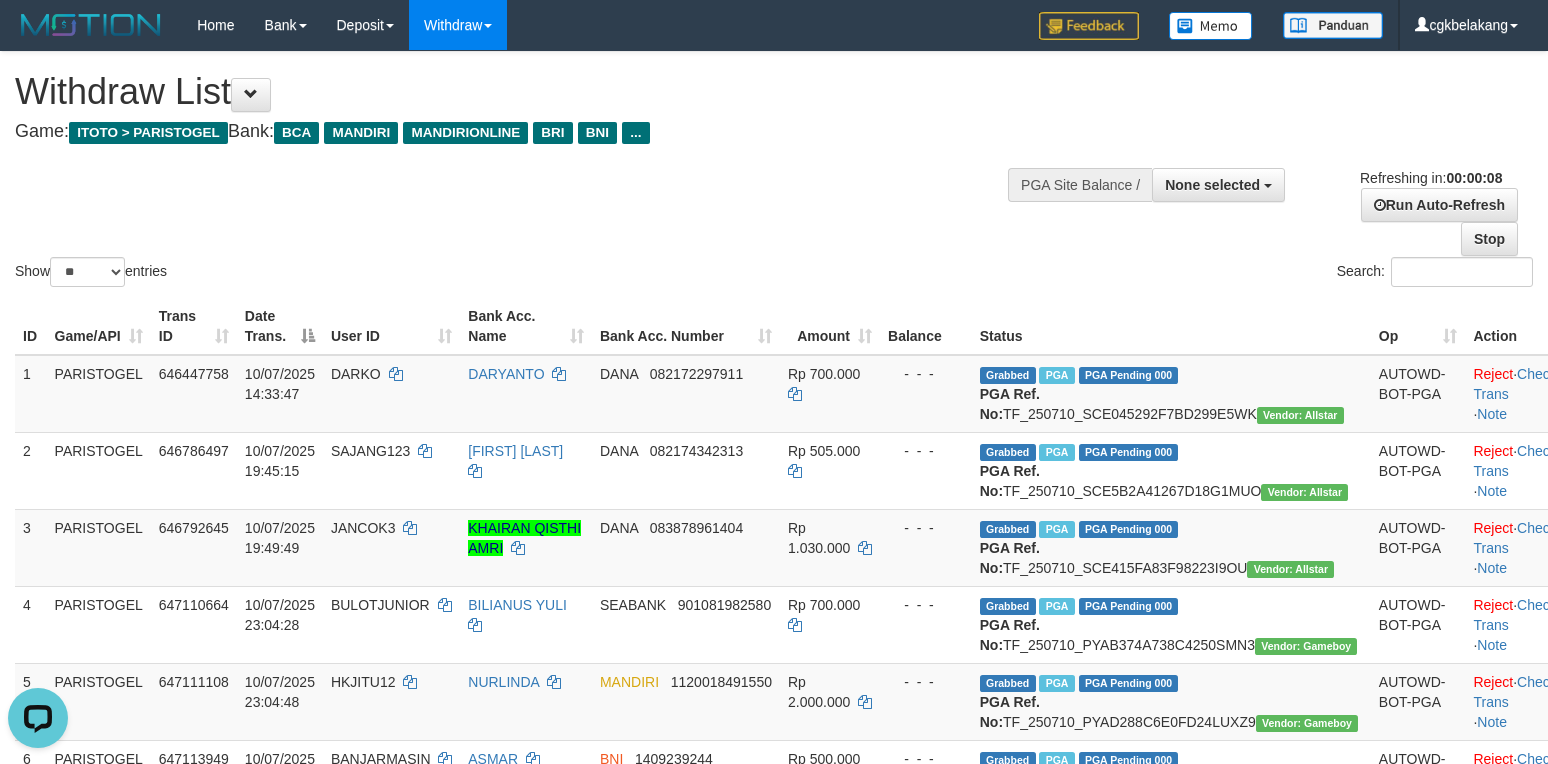 scroll, scrollTop: 0, scrollLeft: 0, axis: both 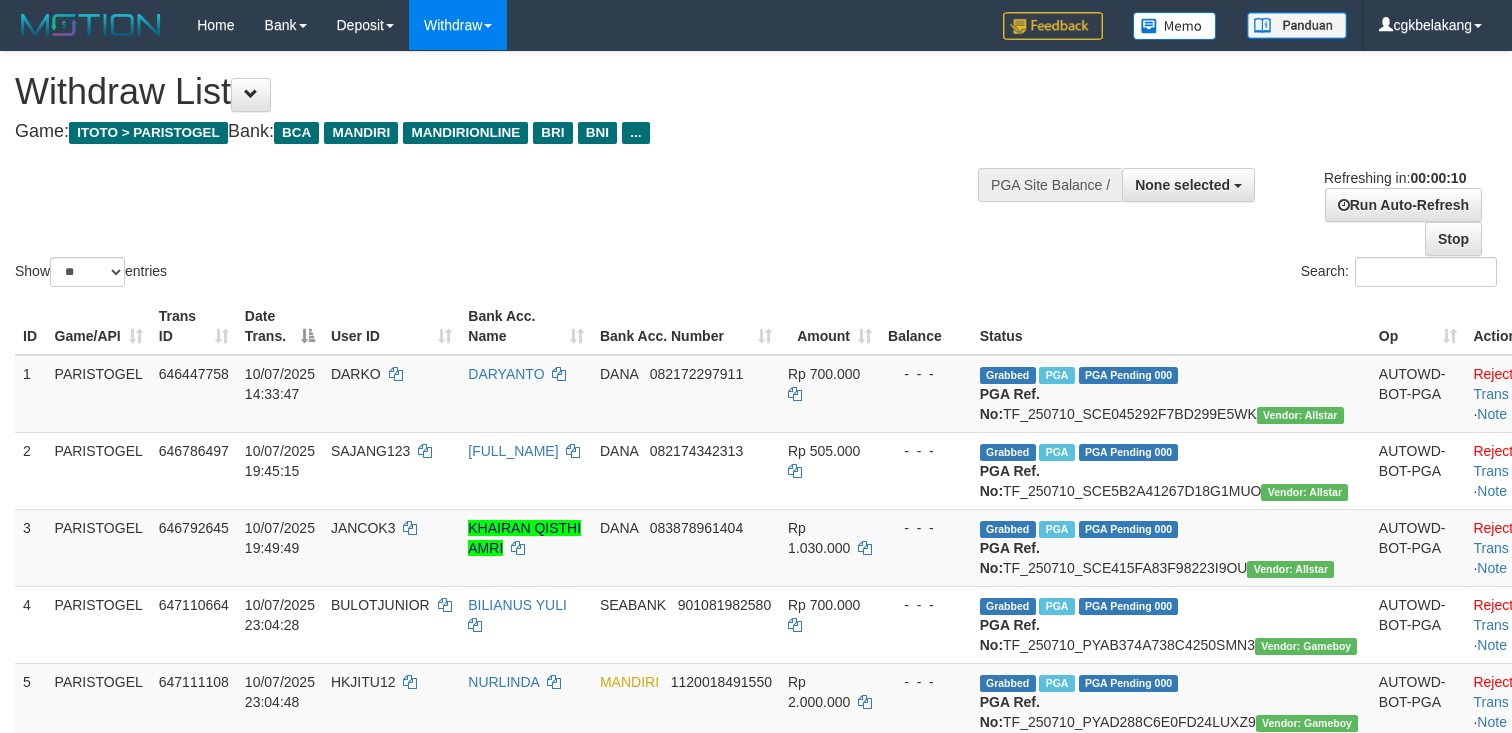 select 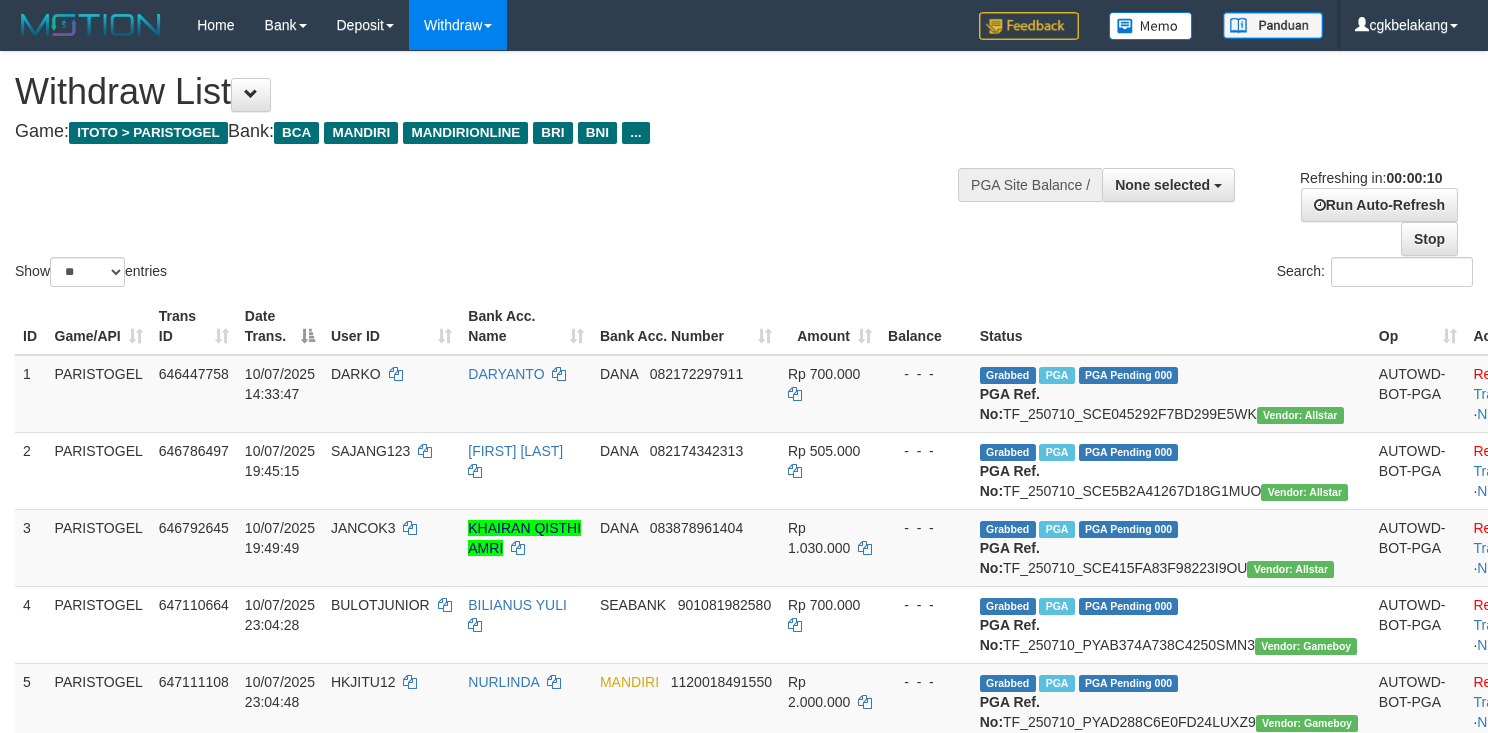 select 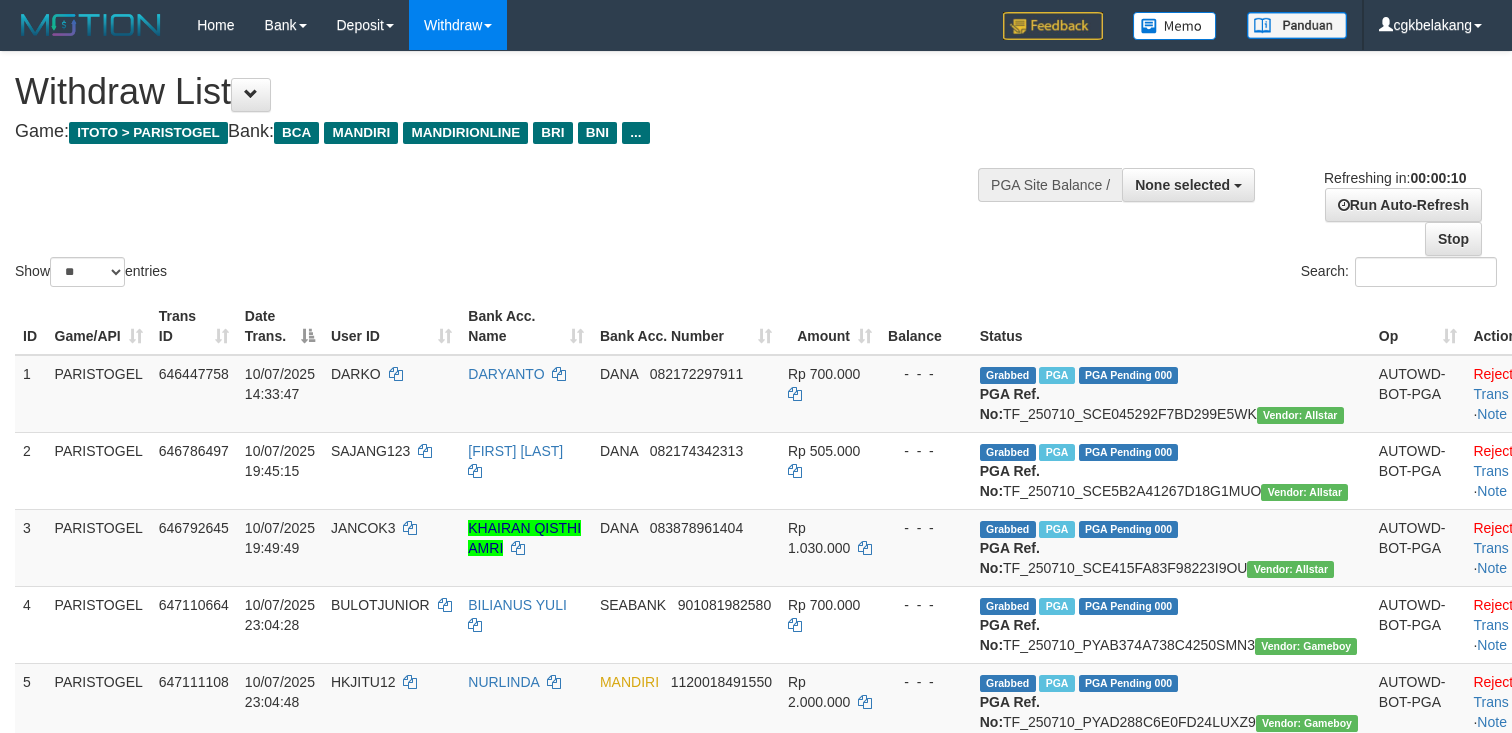 select 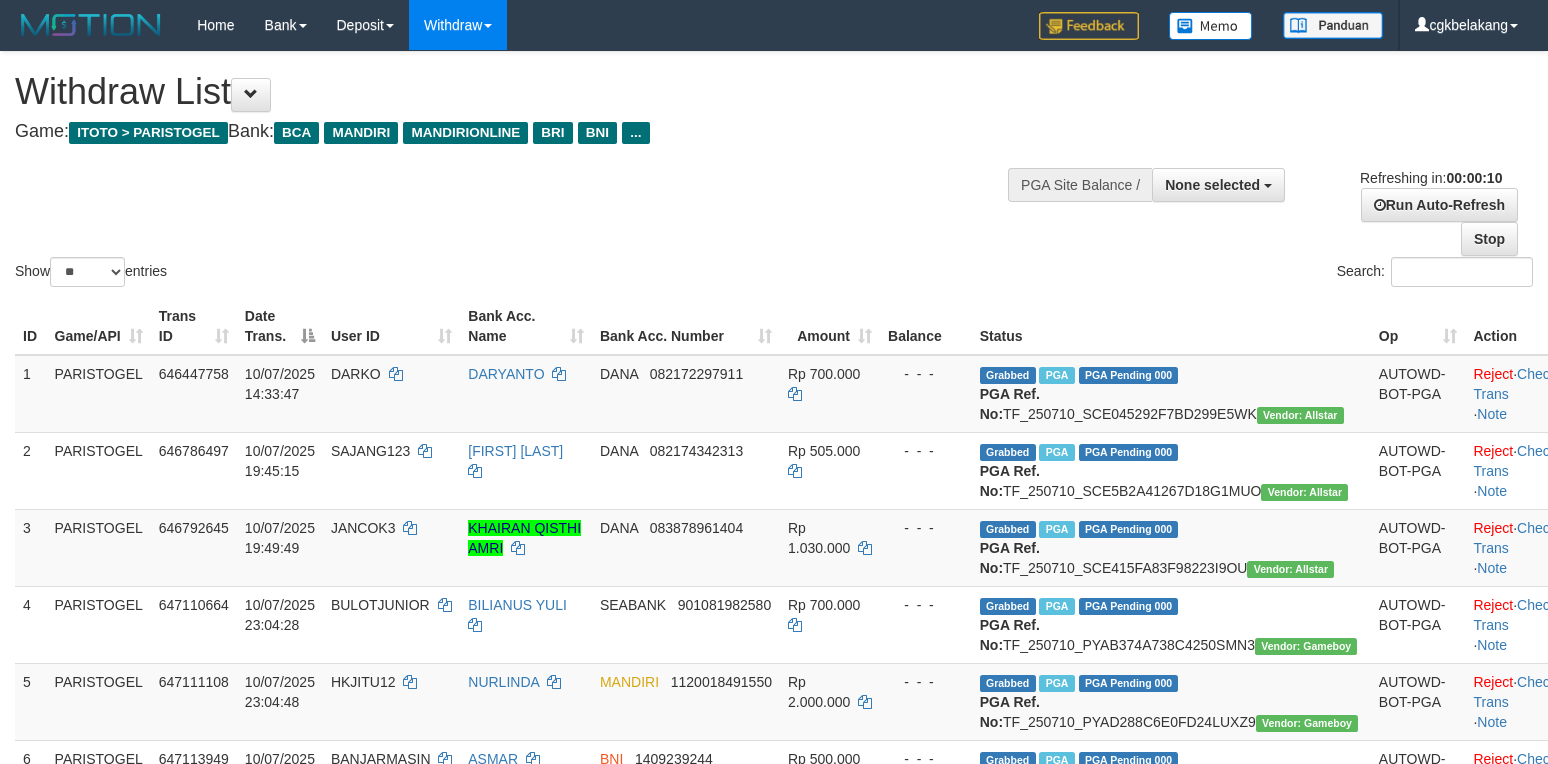 select 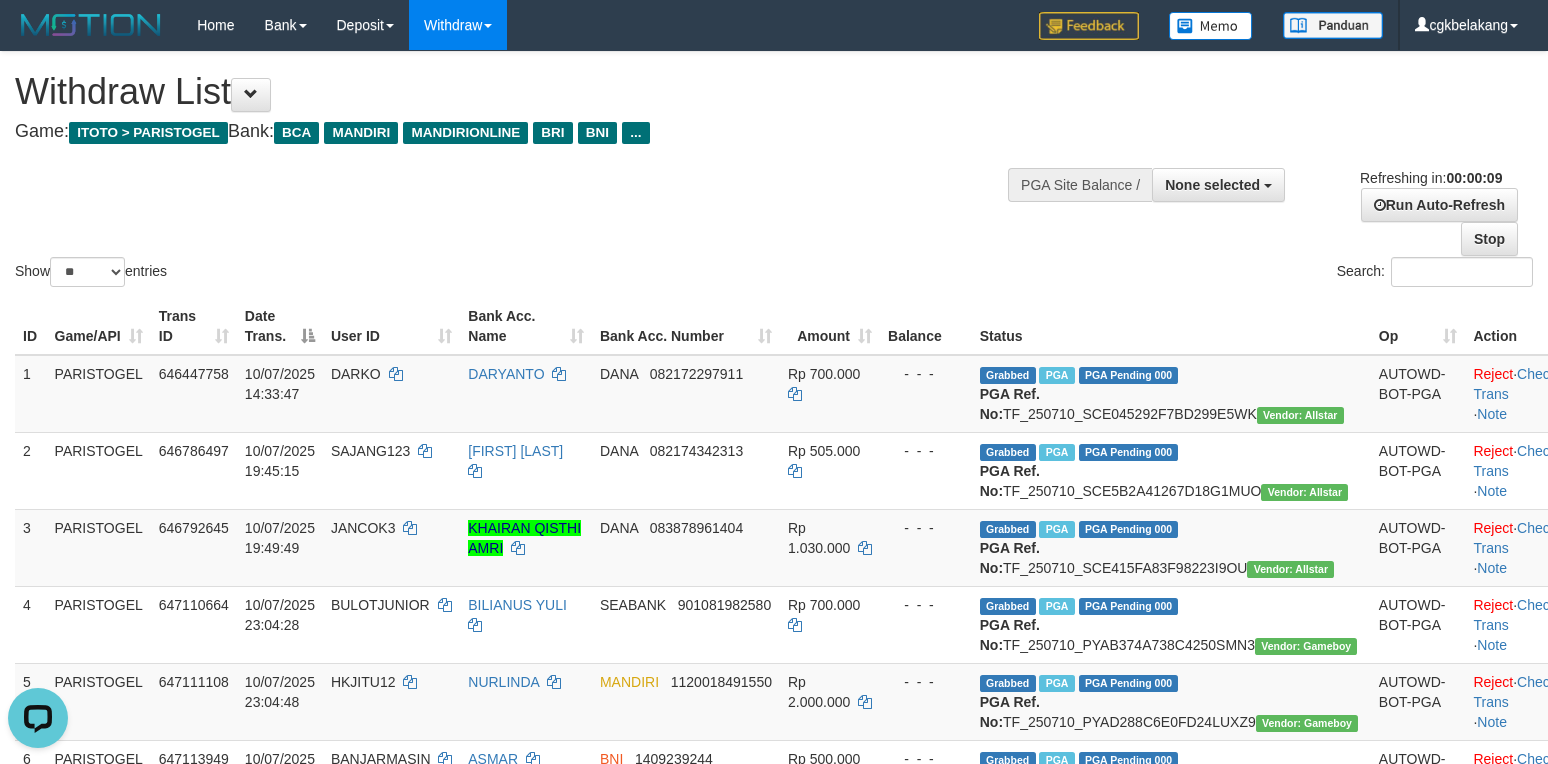 scroll, scrollTop: 0, scrollLeft: 0, axis: both 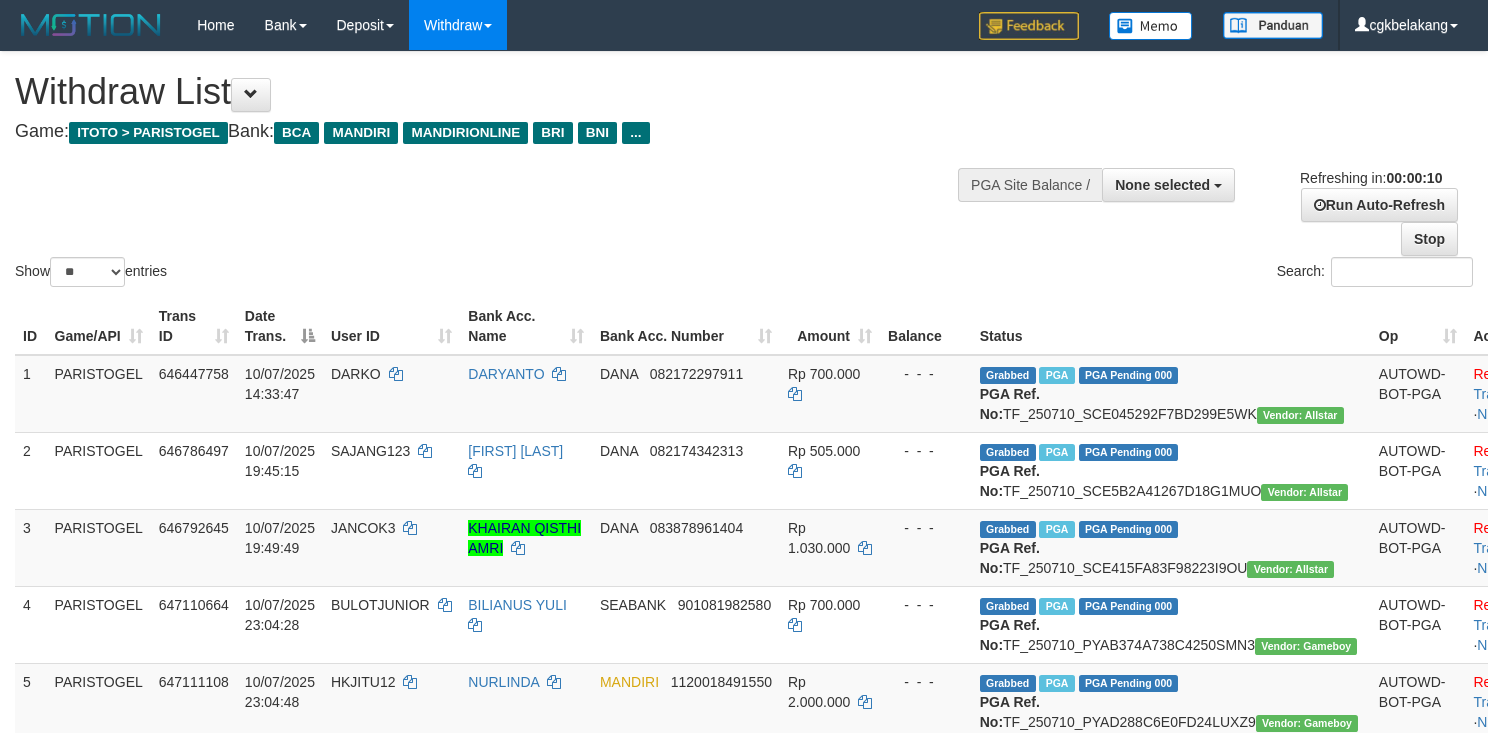 select 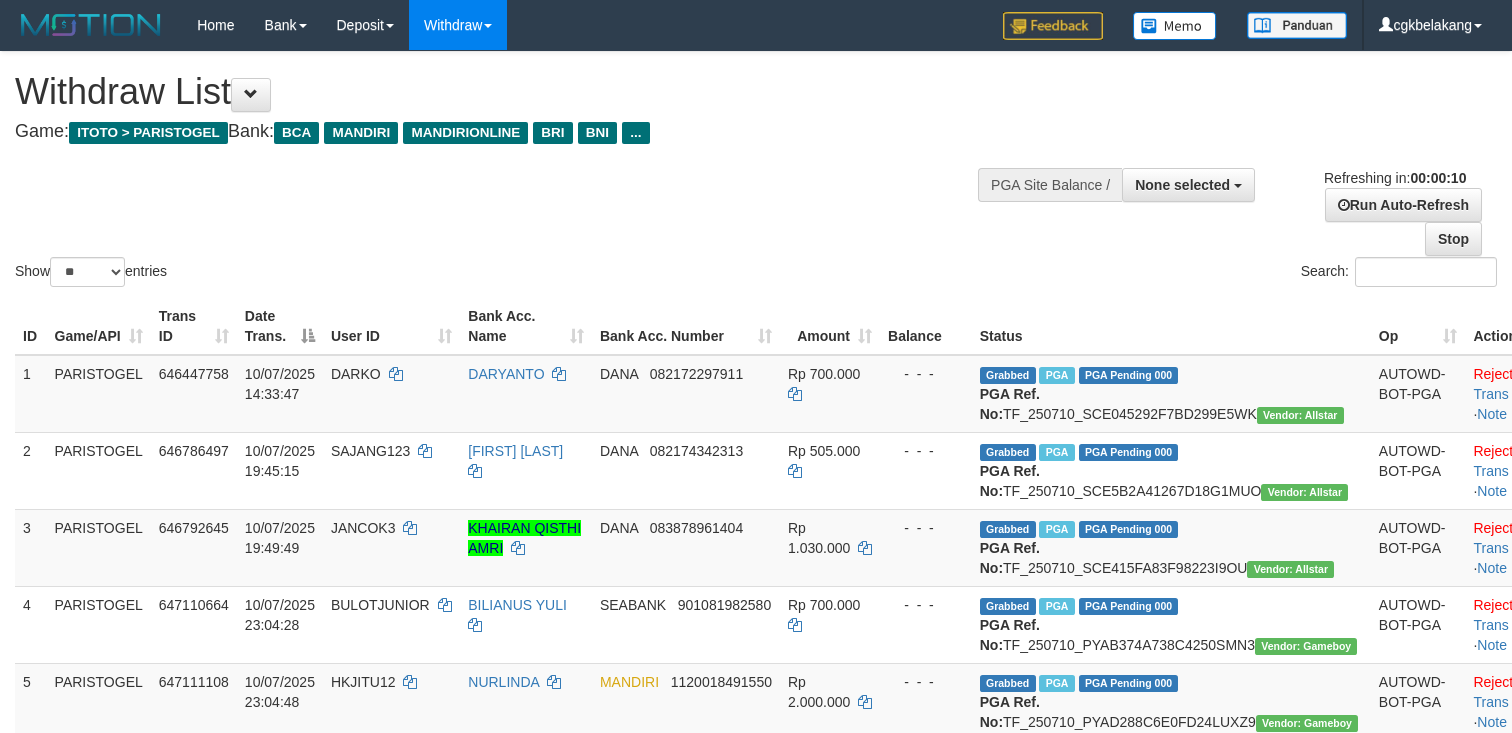 select 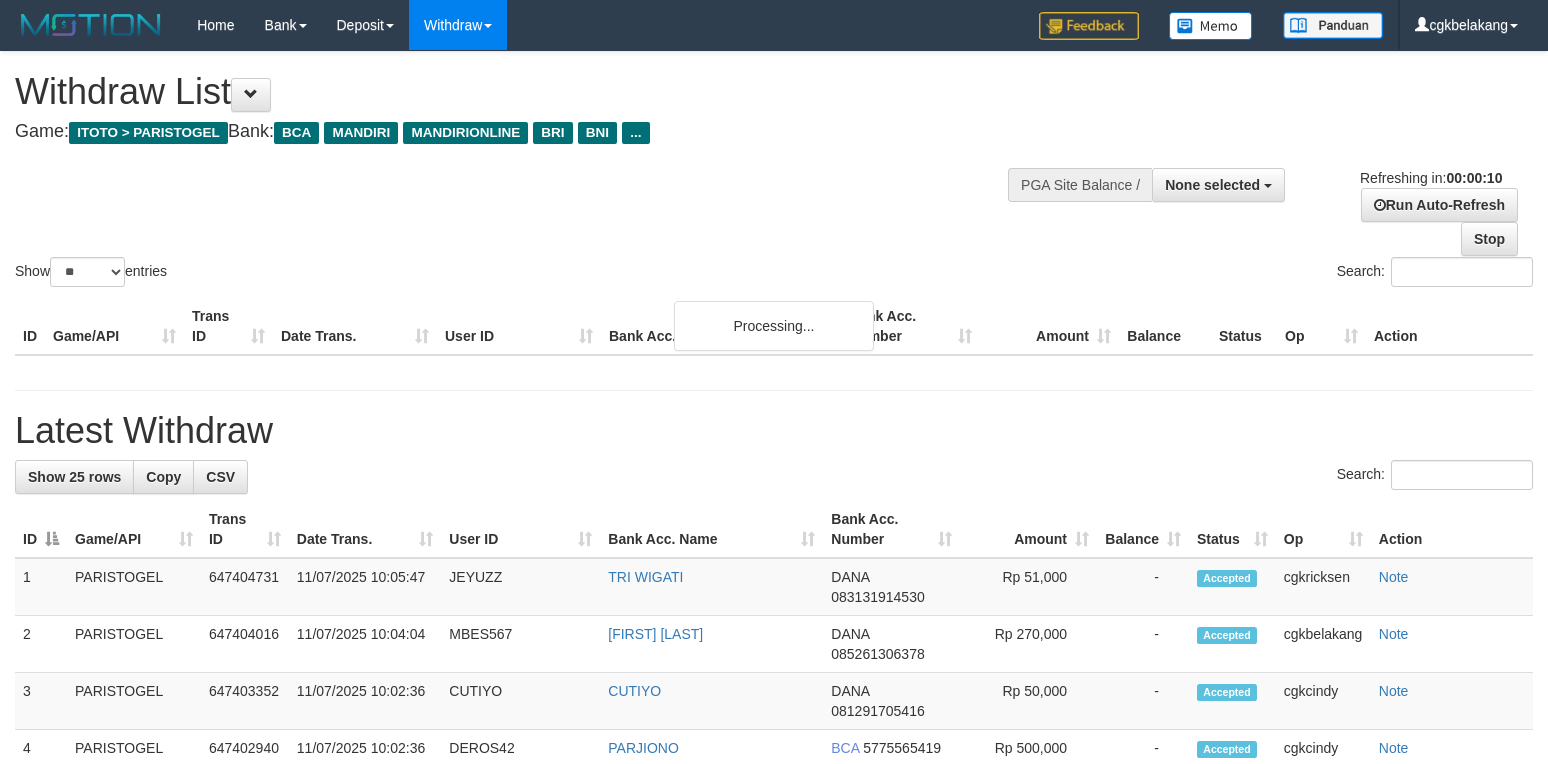 select 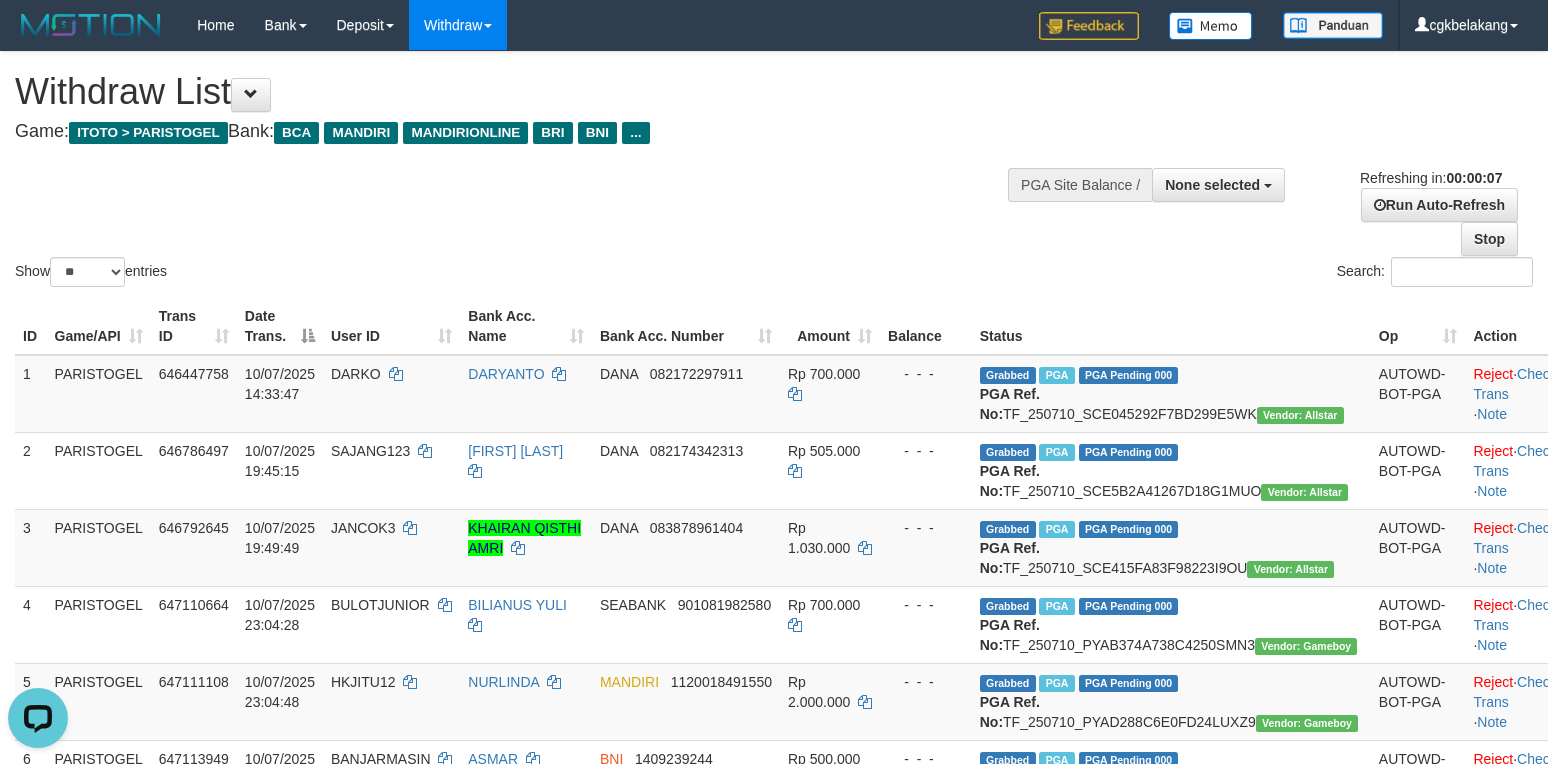 scroll, scrollTop: 0, scrollLeft: 0, axis: both 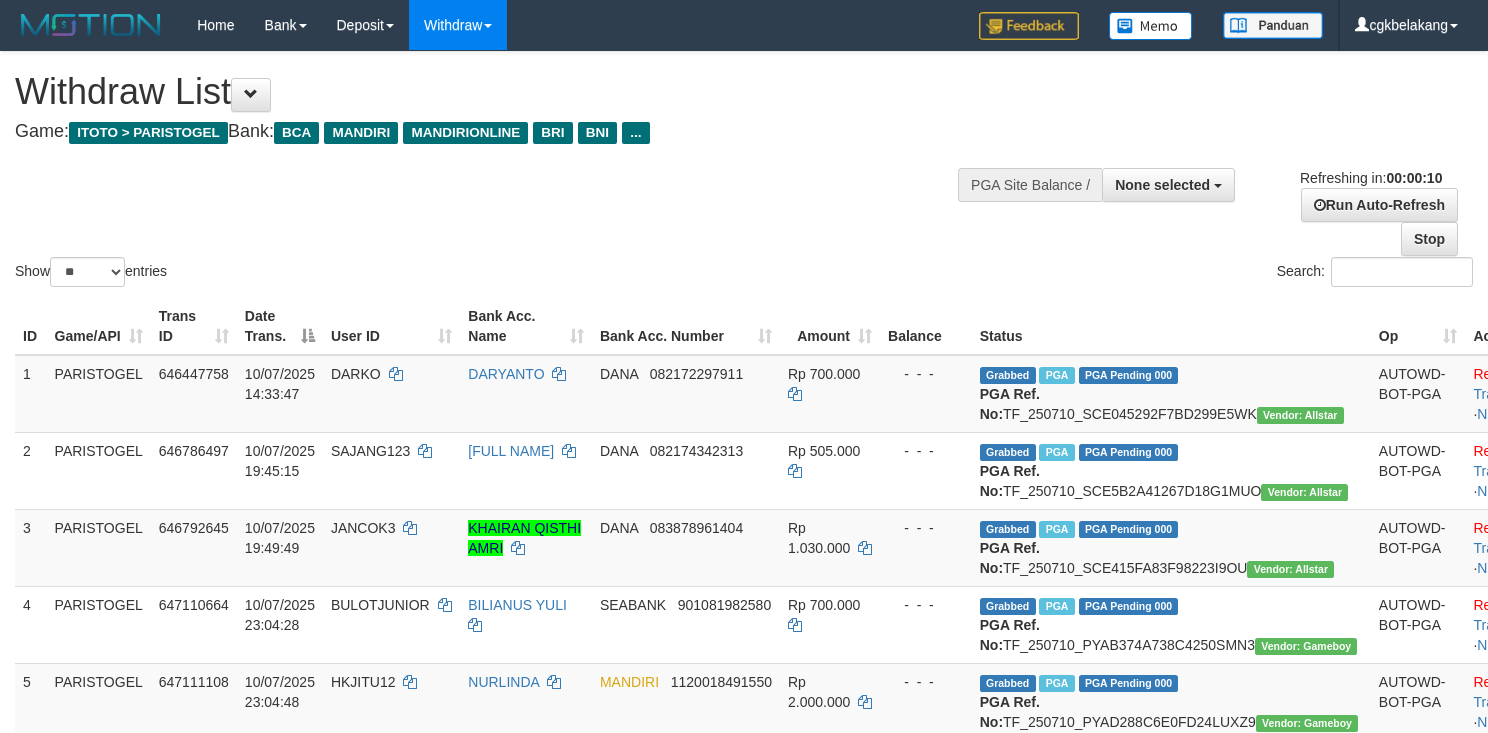 select 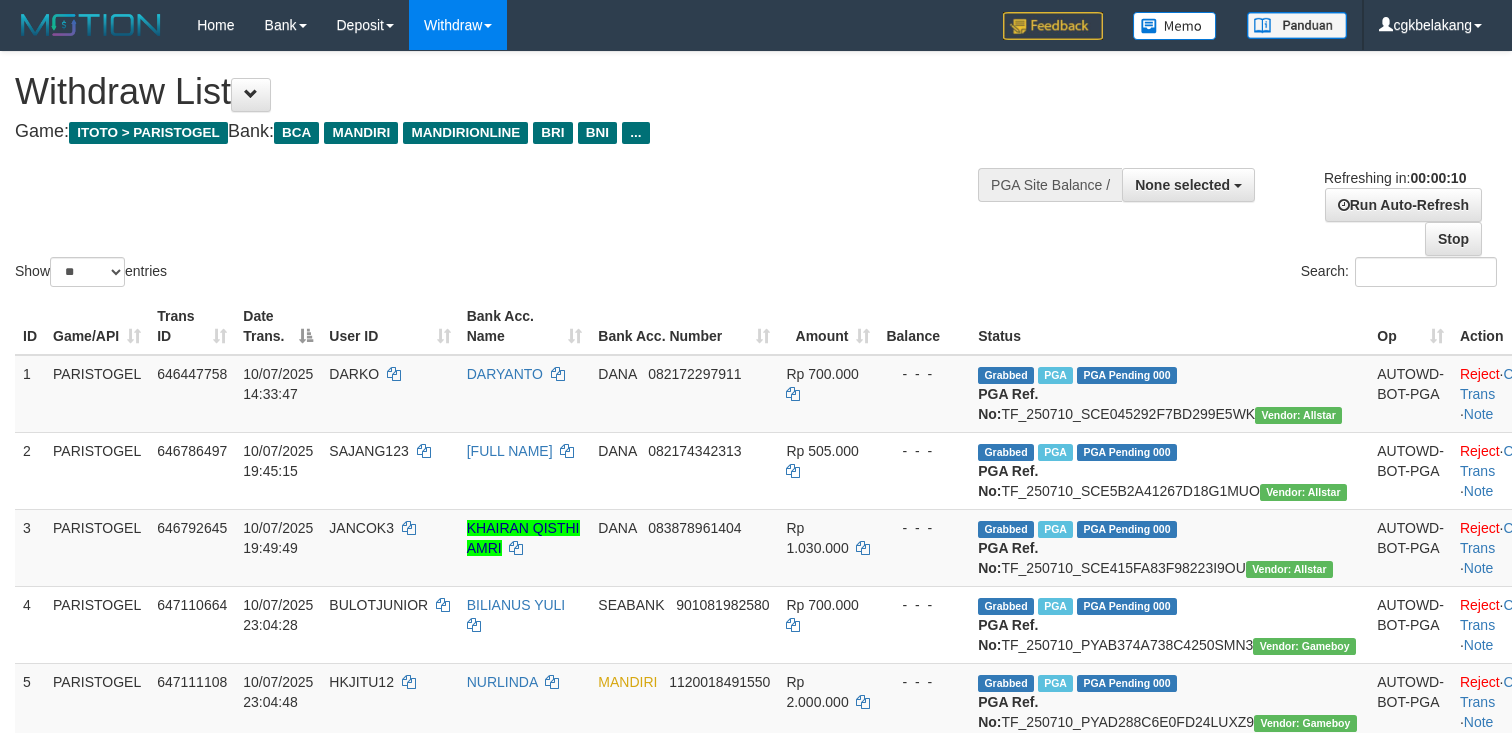 select 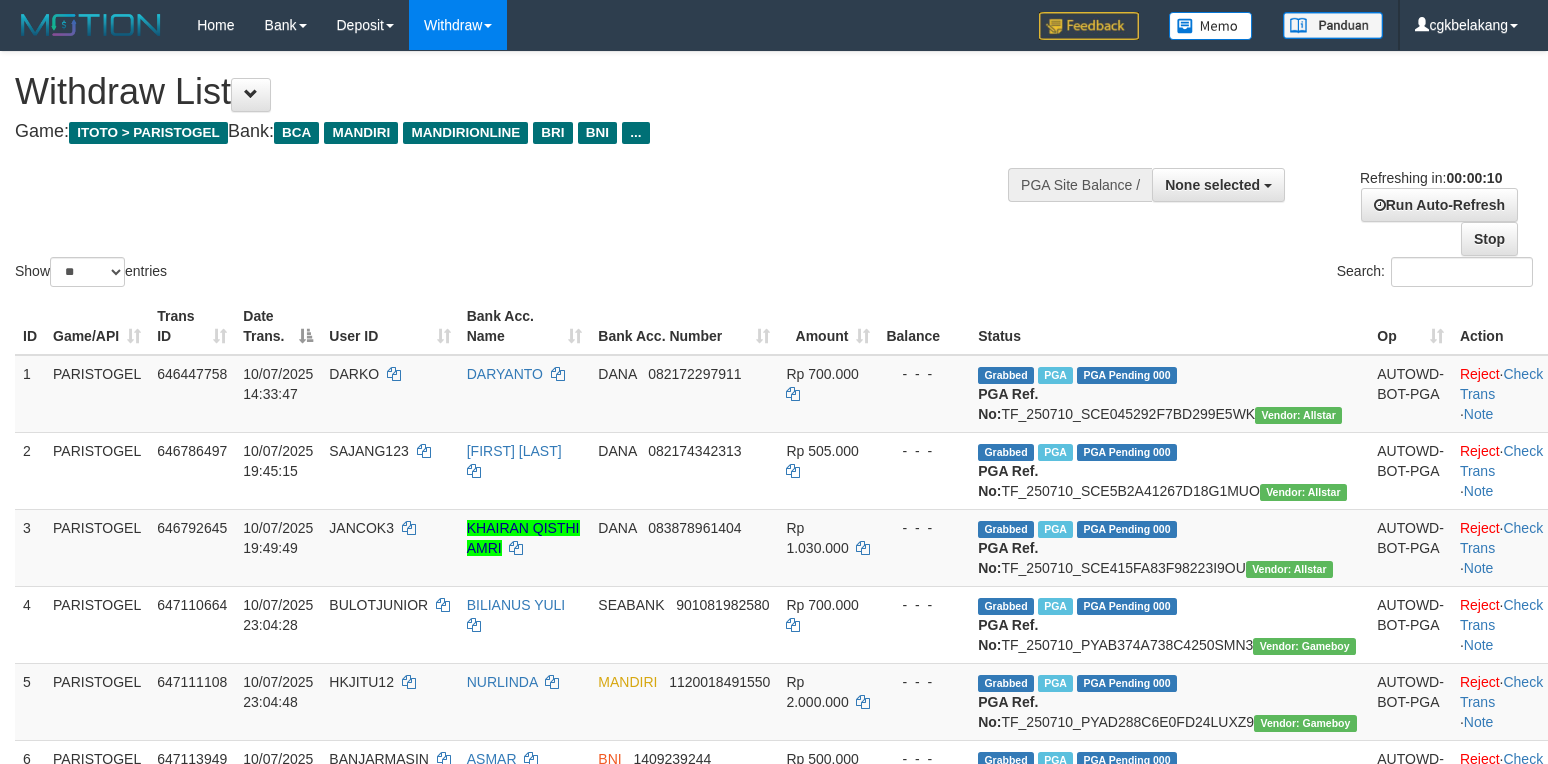 select 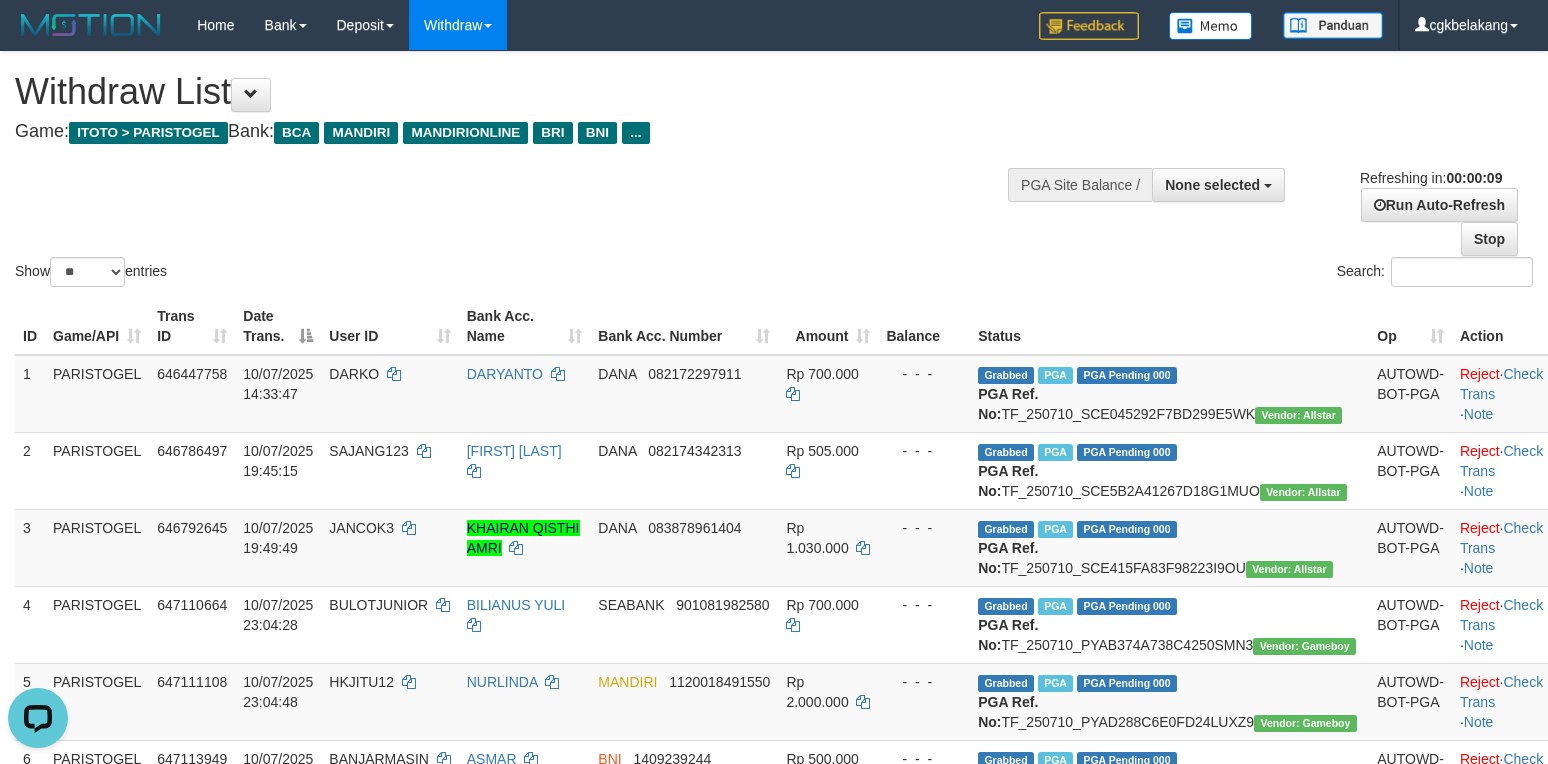 scroll, scrollTop: 0, scrollLeft: 0, axis: both 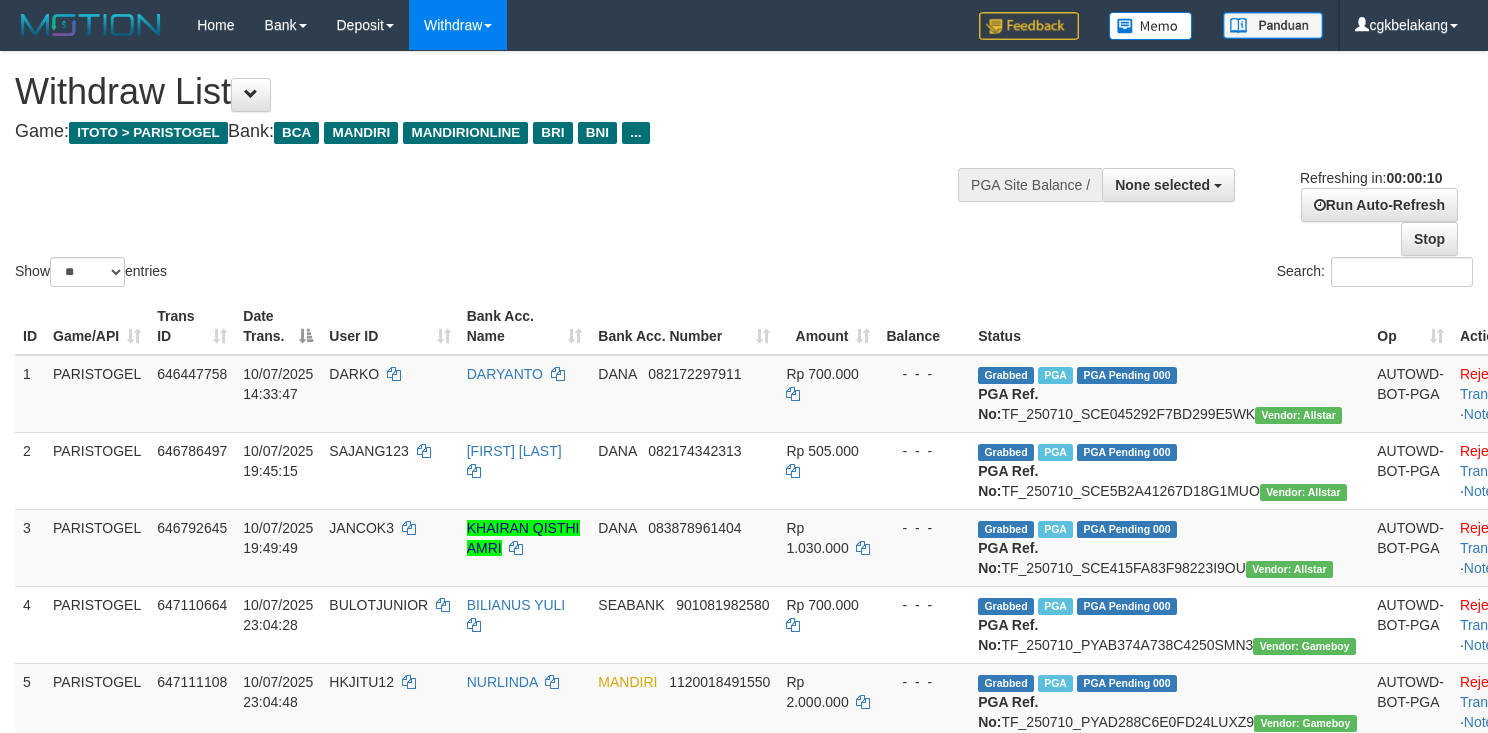 select 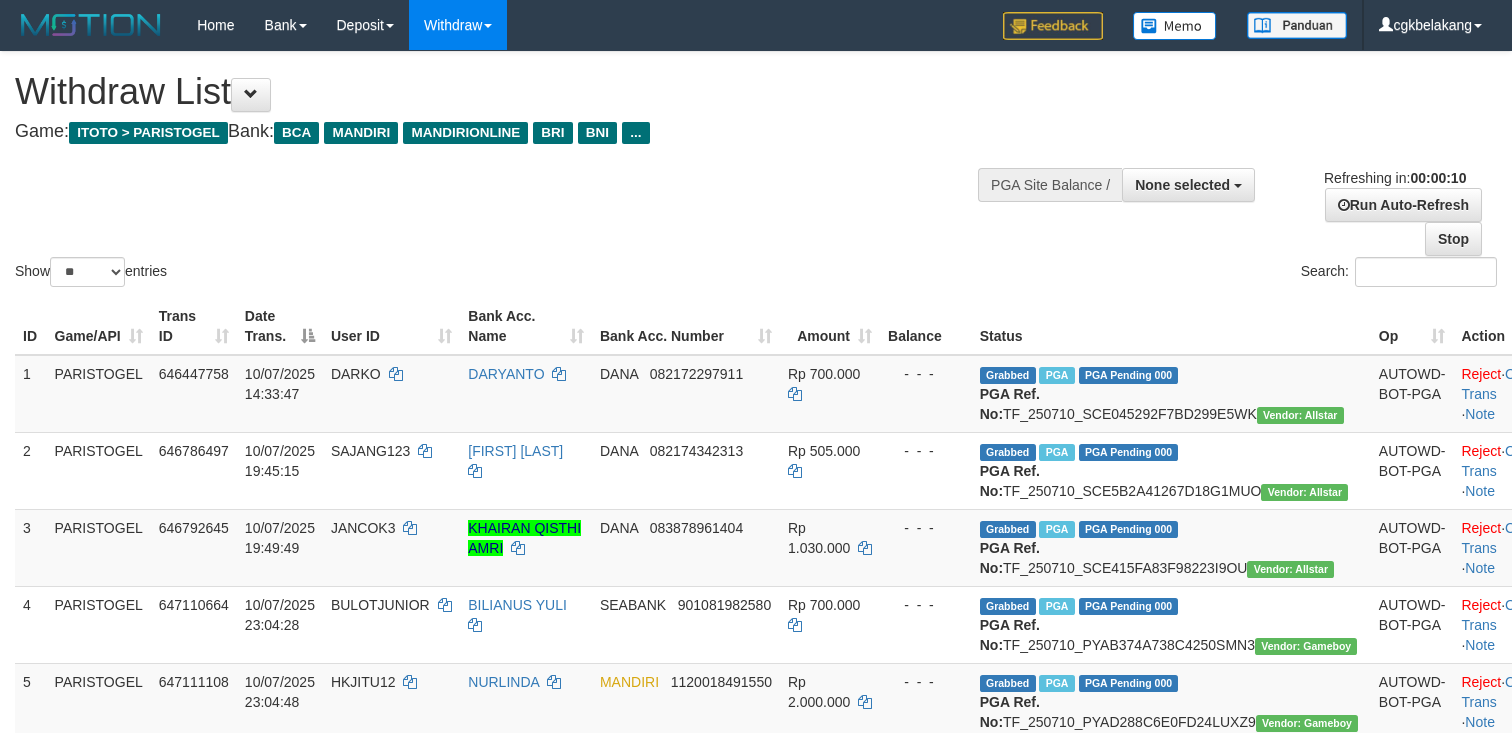select 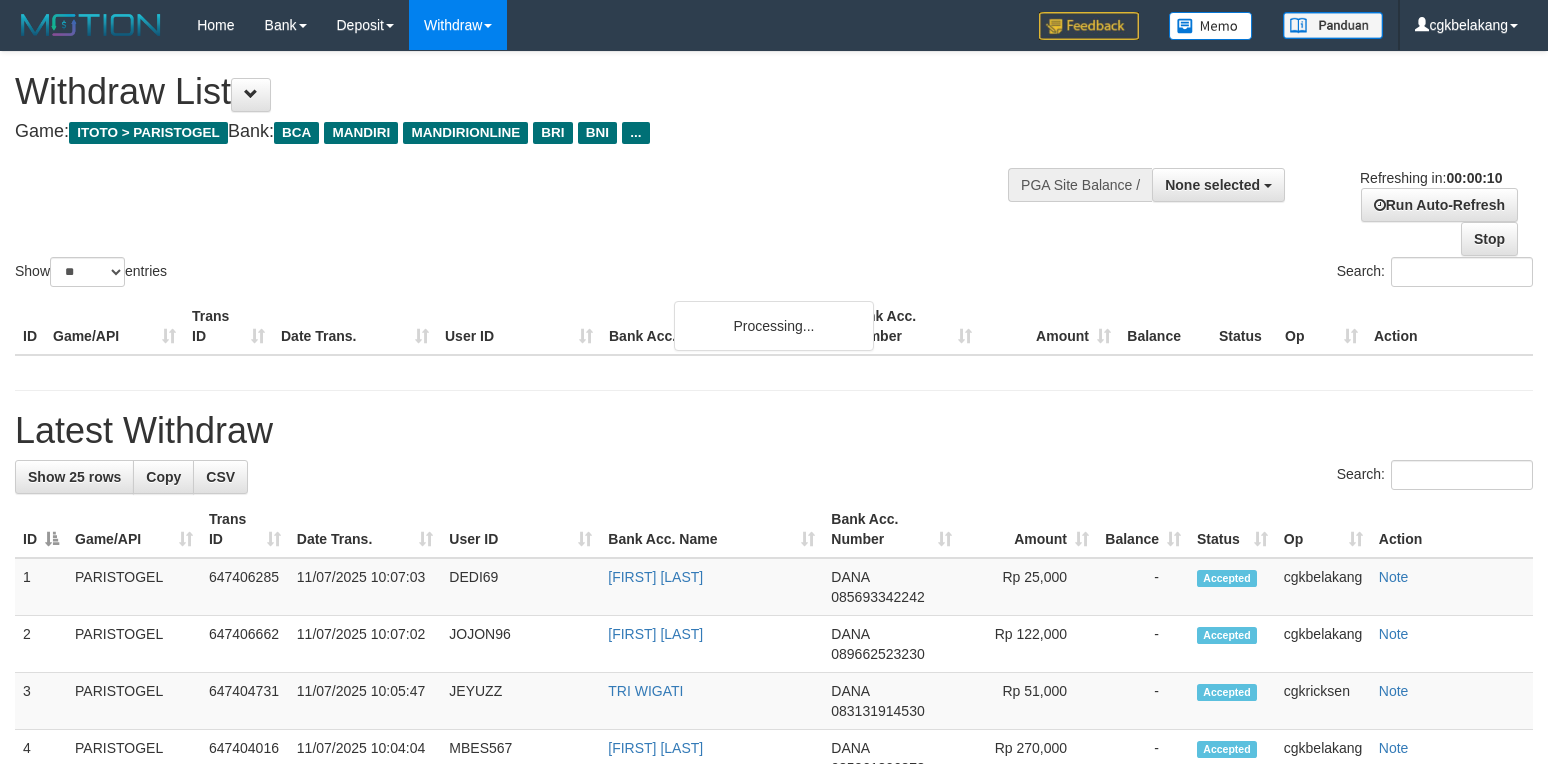 select 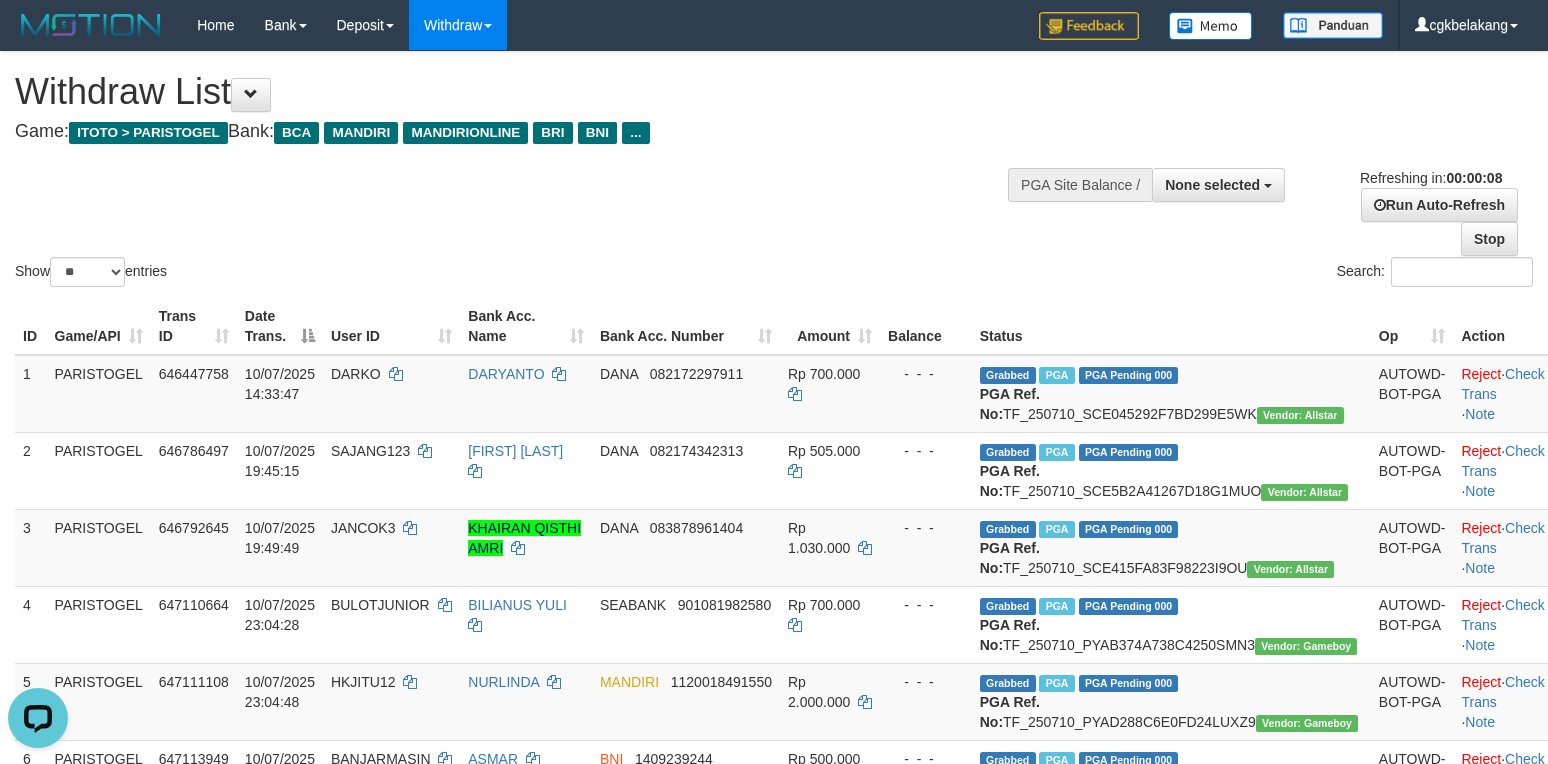 scroll, scrollTop: 0, scrollLeft: 0, axis: both 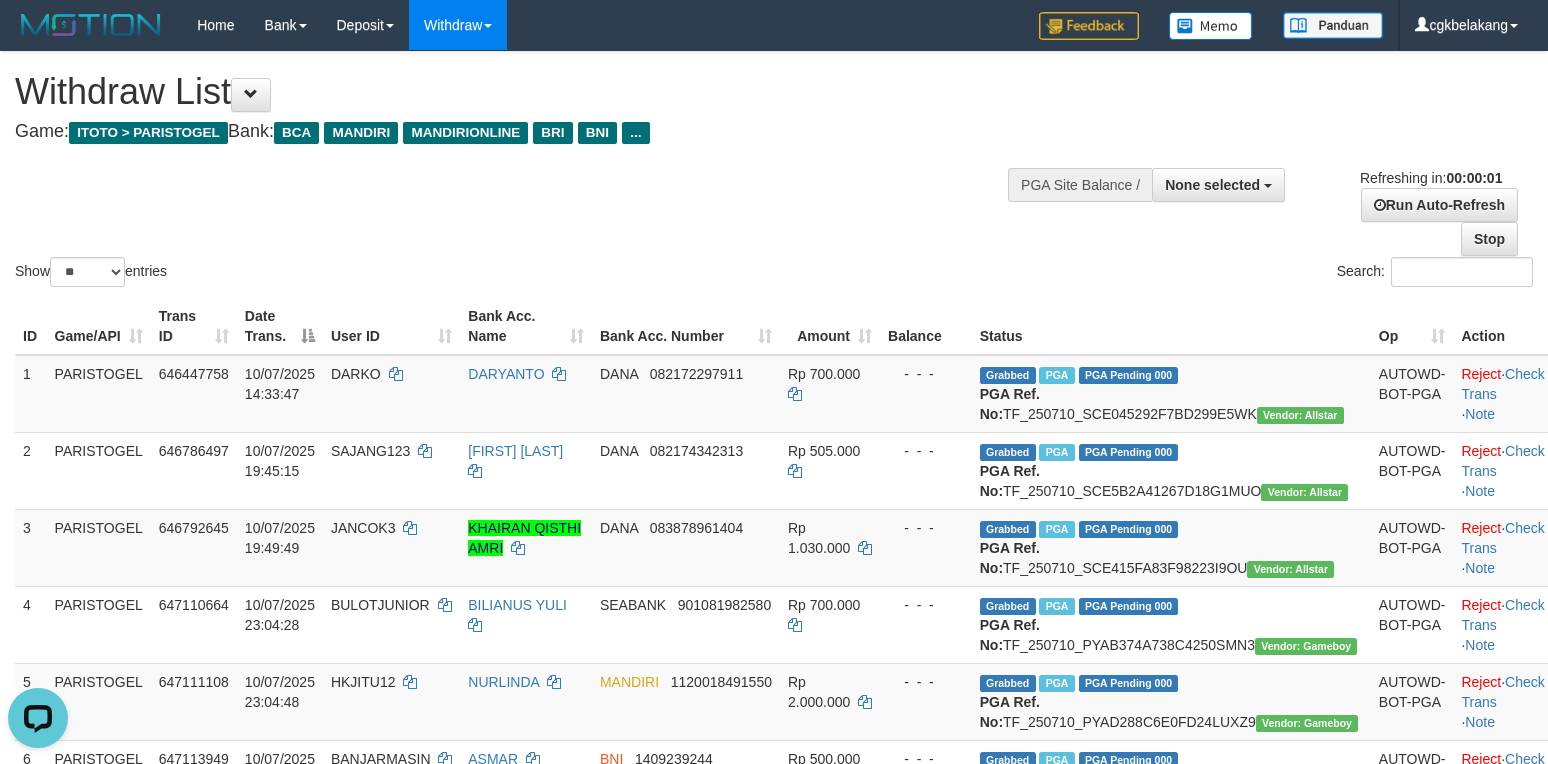 click on "ID Game/API Trans ID Date Trans. User ID Bank Acc. Name Bank Acc. Number Amount Balance Status Op Action
1 PARISTOGEL 646447758 10/07/2025 14:33:47 DARKO    DARYANTO    DANA     082172297911 Rp 700.000    -  -  - Grabbed   PGA   PGA Pending 000 {"status":"000","data":{"unique_id":"1867-646447758-20250710","reference_no":"TF_250710_SCE045292F7BD299E5WK","amount":"700000.00","fee":"0.00","merchant_surcharge_rate":"0.00","charge_to":"MERC","payout_amount":"700000.00","disbursement_status":0,"disbursement_description":"ON PROCESS","created_at":"2025-07-10 14:42:29","executed_at":"2025-07-10 14:42:29","bank":{"code":"dana","name":"DANA","account_number":"082172297911","account_name":"DARYANTO"},"note":"cgkricksen","merchant_balance":{"balance_effective":240000002,"balance_pending":0,"balance_disbursement":14074000,"balance_collection":238379050}}} PGA Ref. No:  TF_250710_SCE045292F7BD299E5WK  Vendor: Allstar AUTOWD-BOT-PGA Reject ·    Check Trans    ·    Note 2 PARISTOGEL" at bounding box center [774, 714] 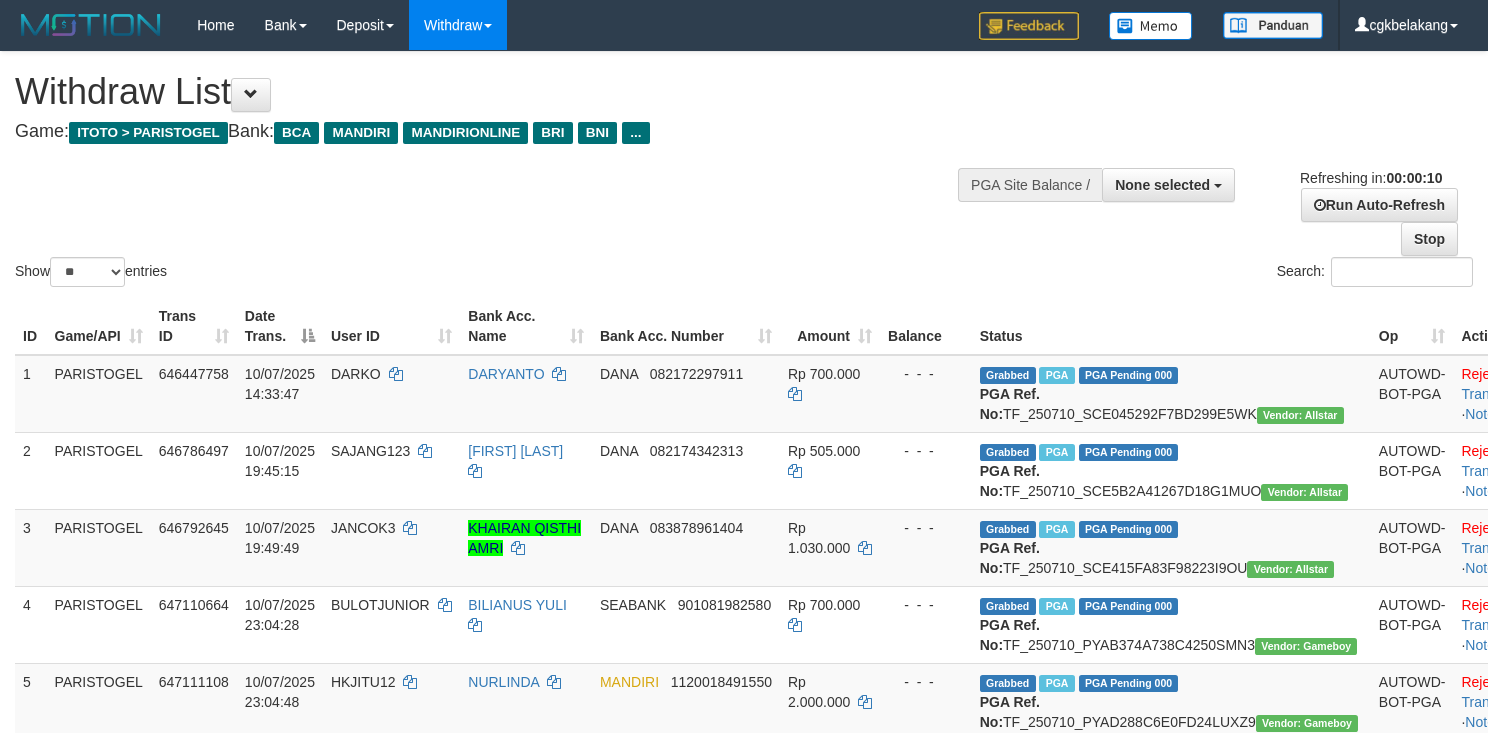 select 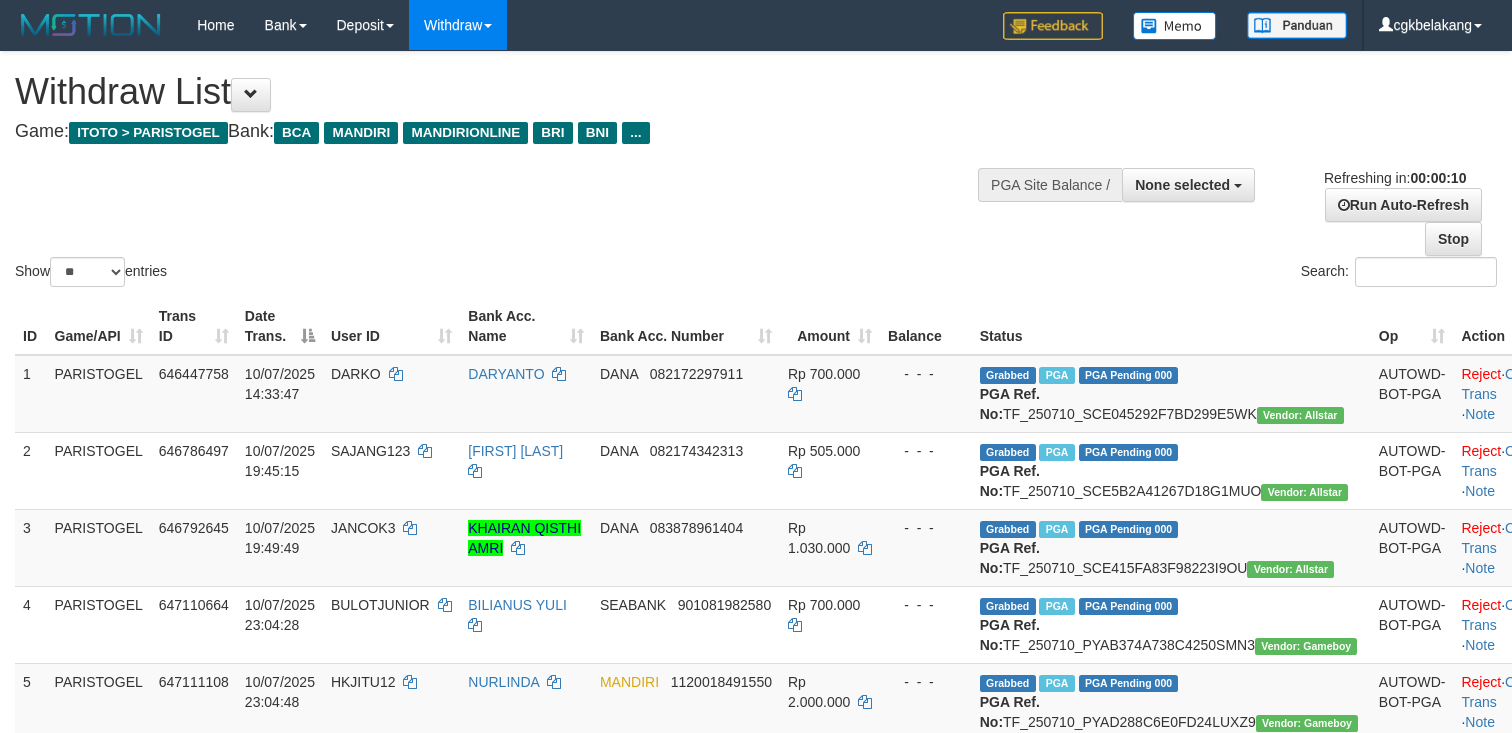 select 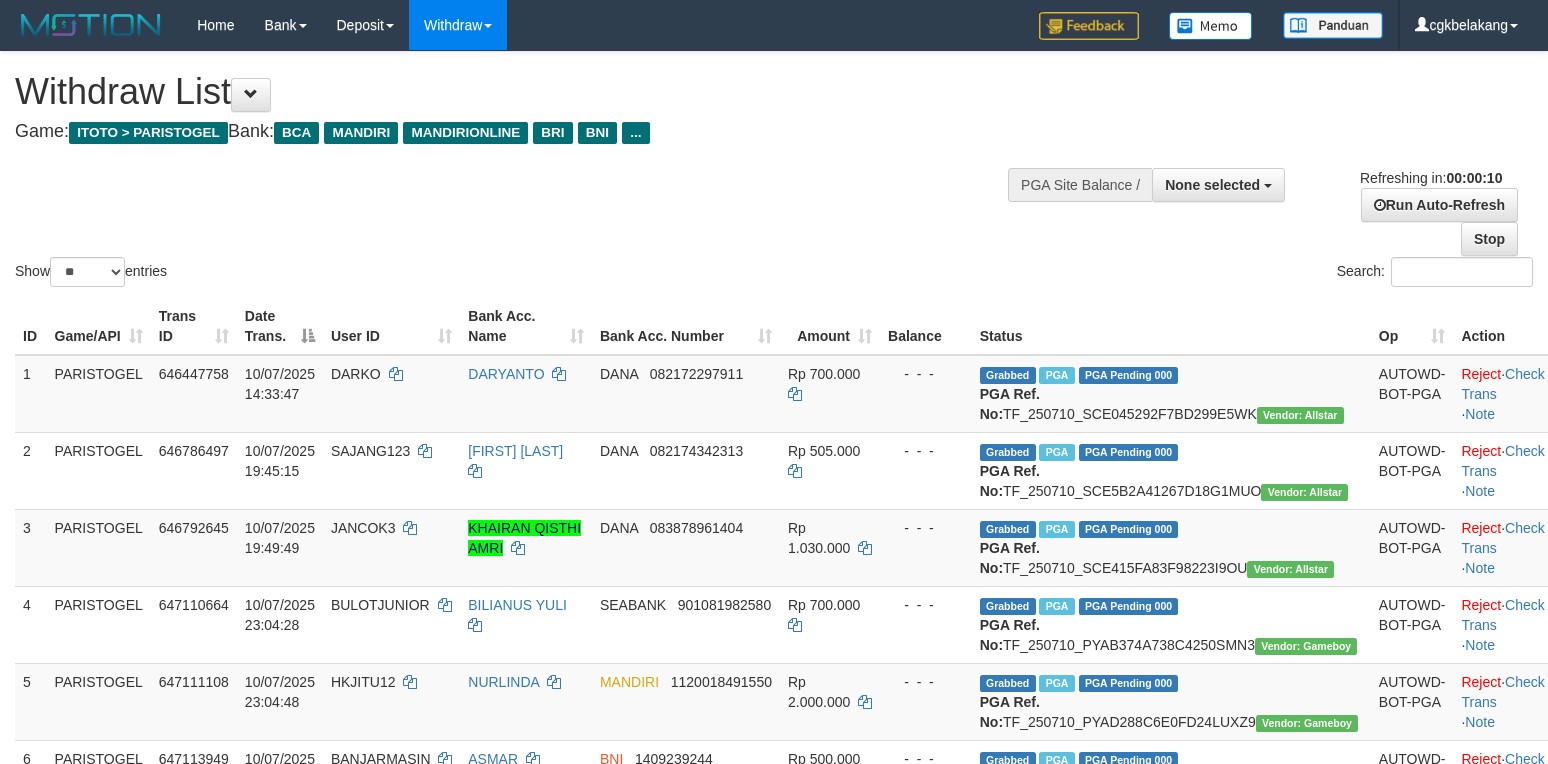 select 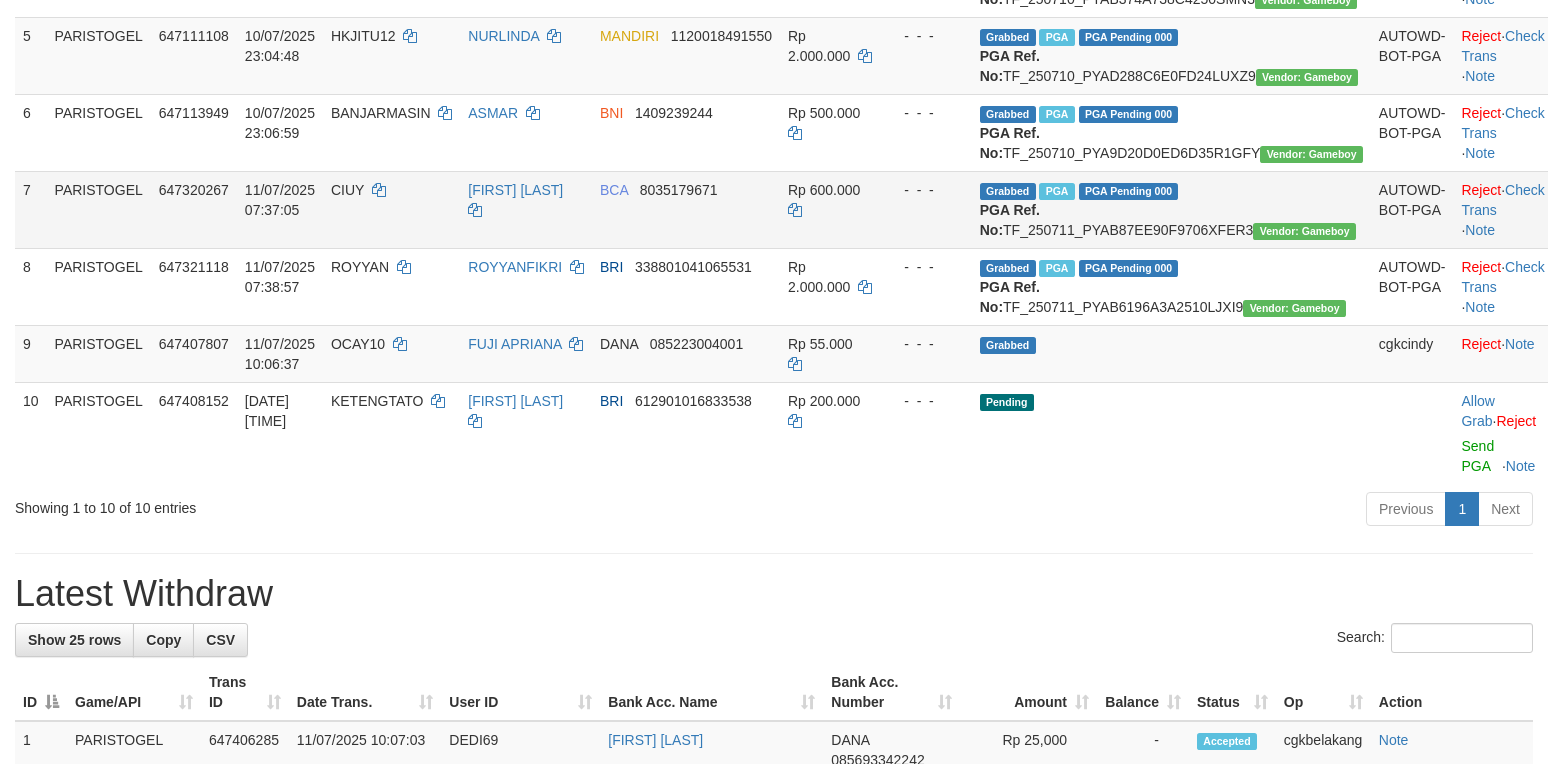 scroll, scrollTop: 800, scrollLeft: 0, axis: vertical 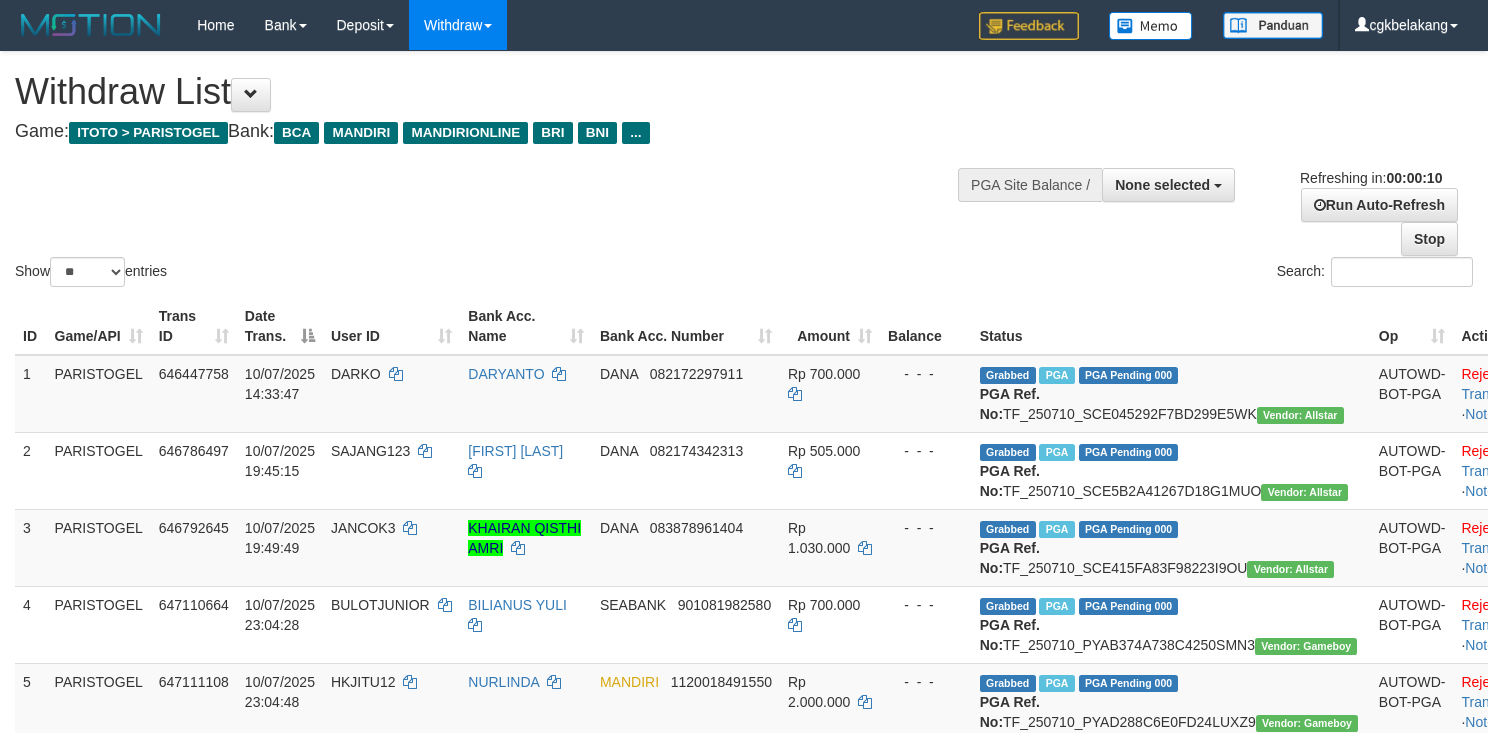 select 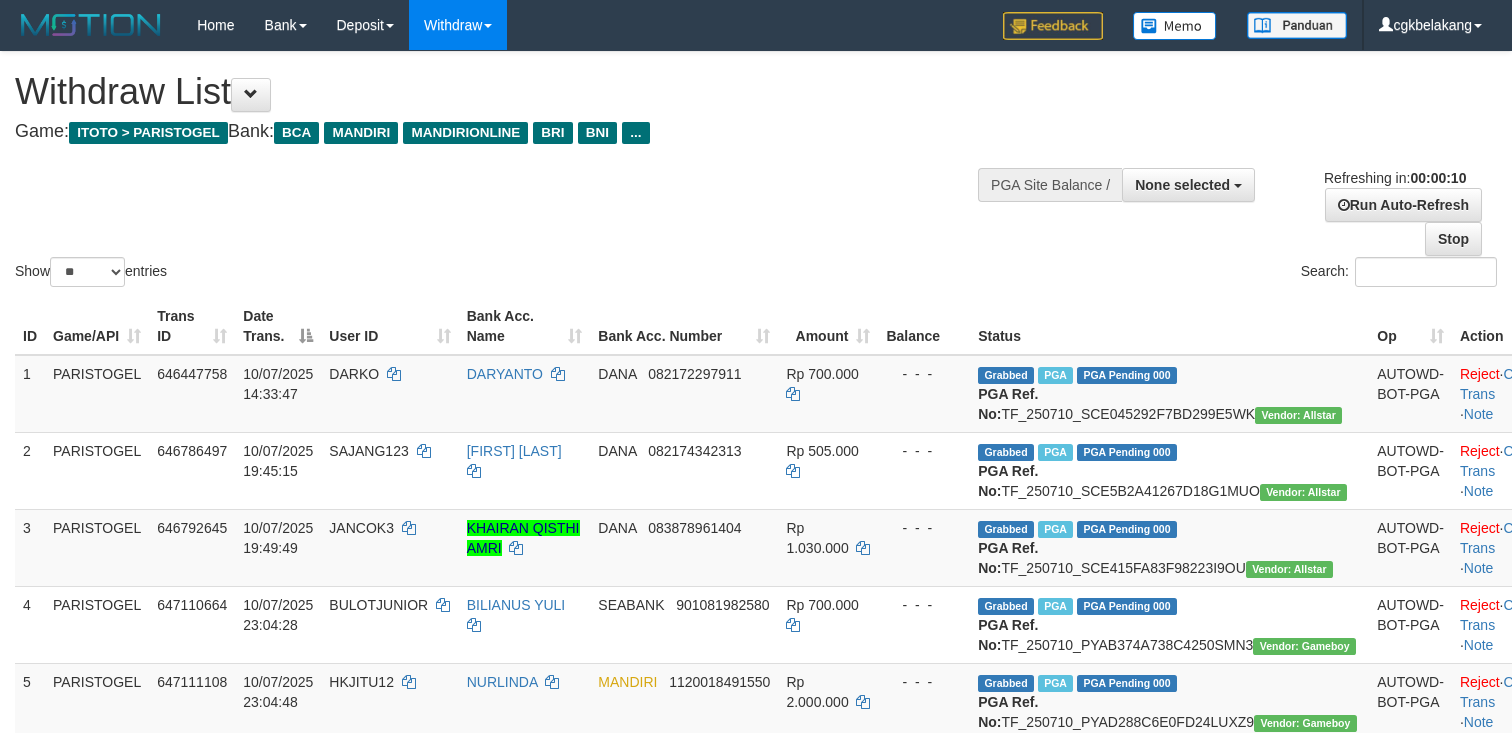 select 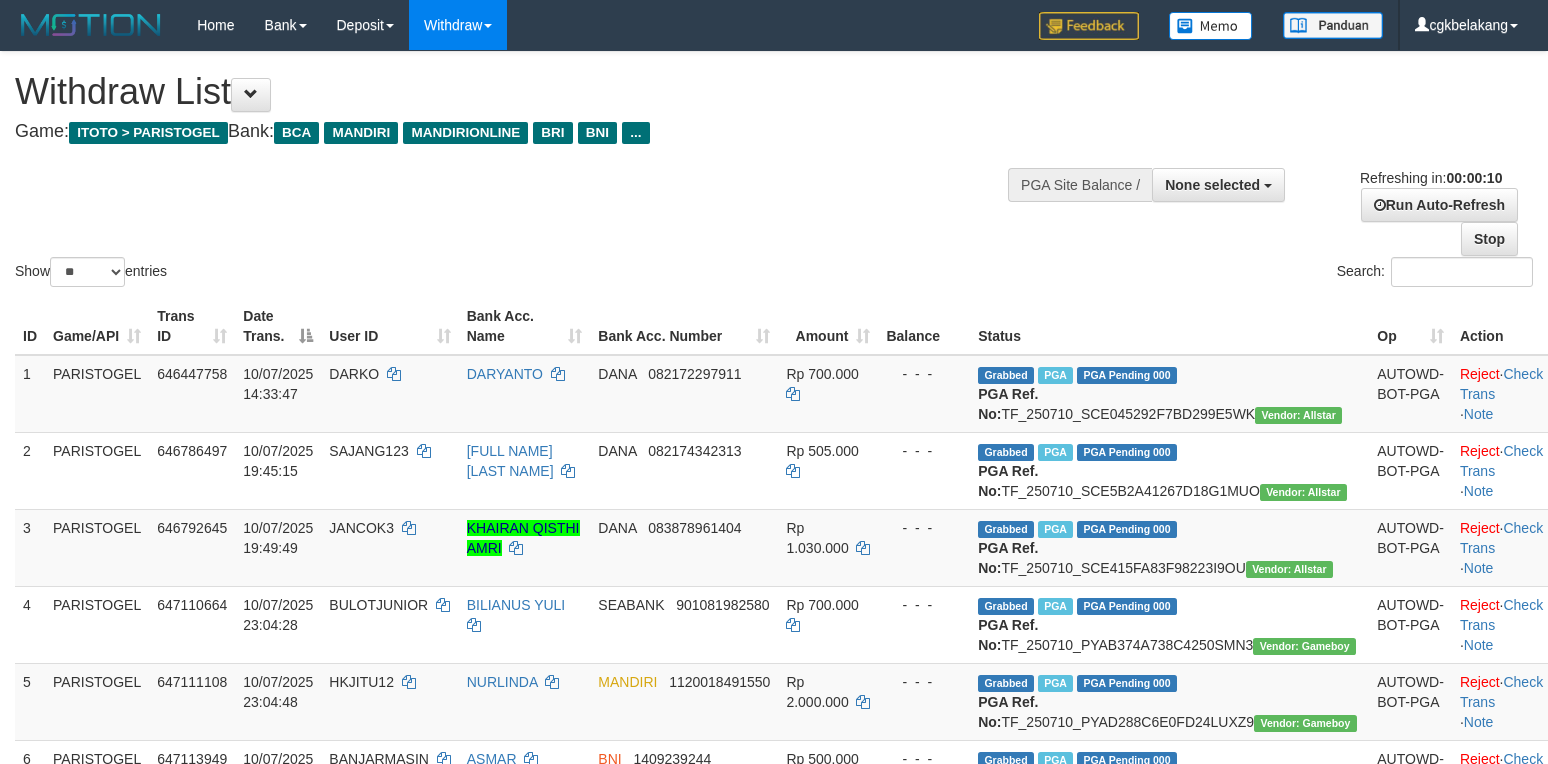 select 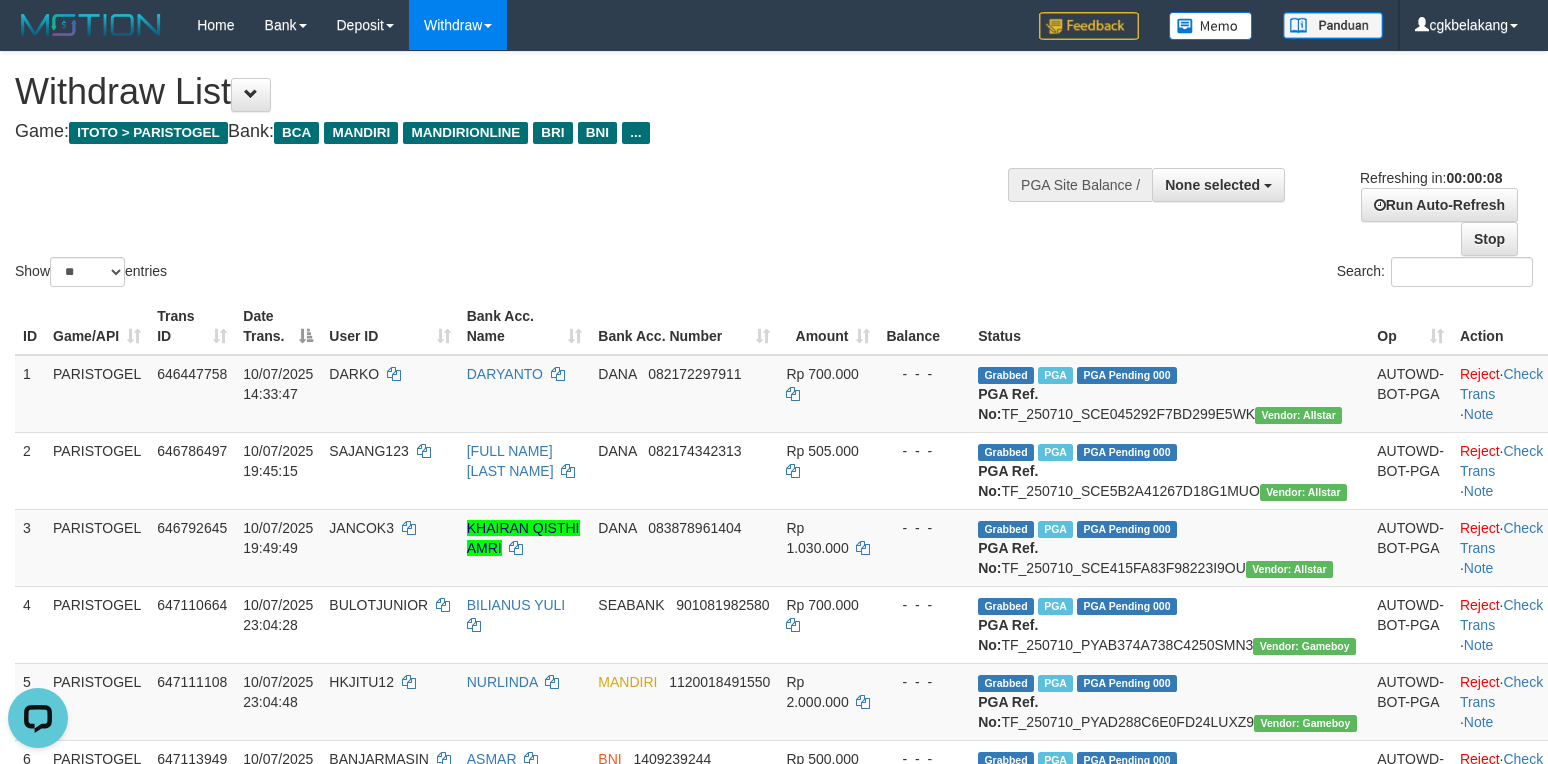 scroll, scrollTop: 0, scrollLeft: 0, axis: both 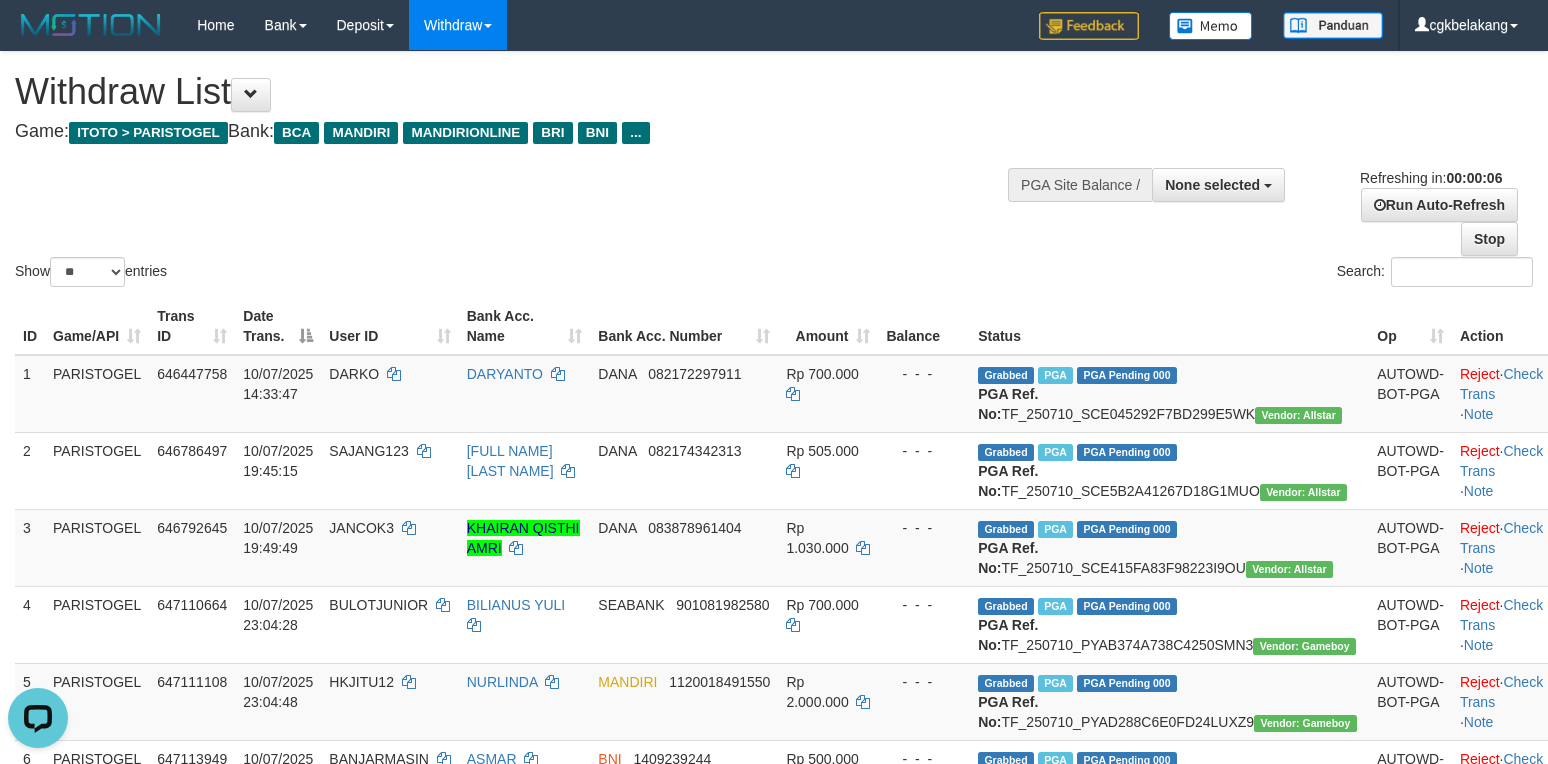 click on "**********" at bounding box center [1295, 204] 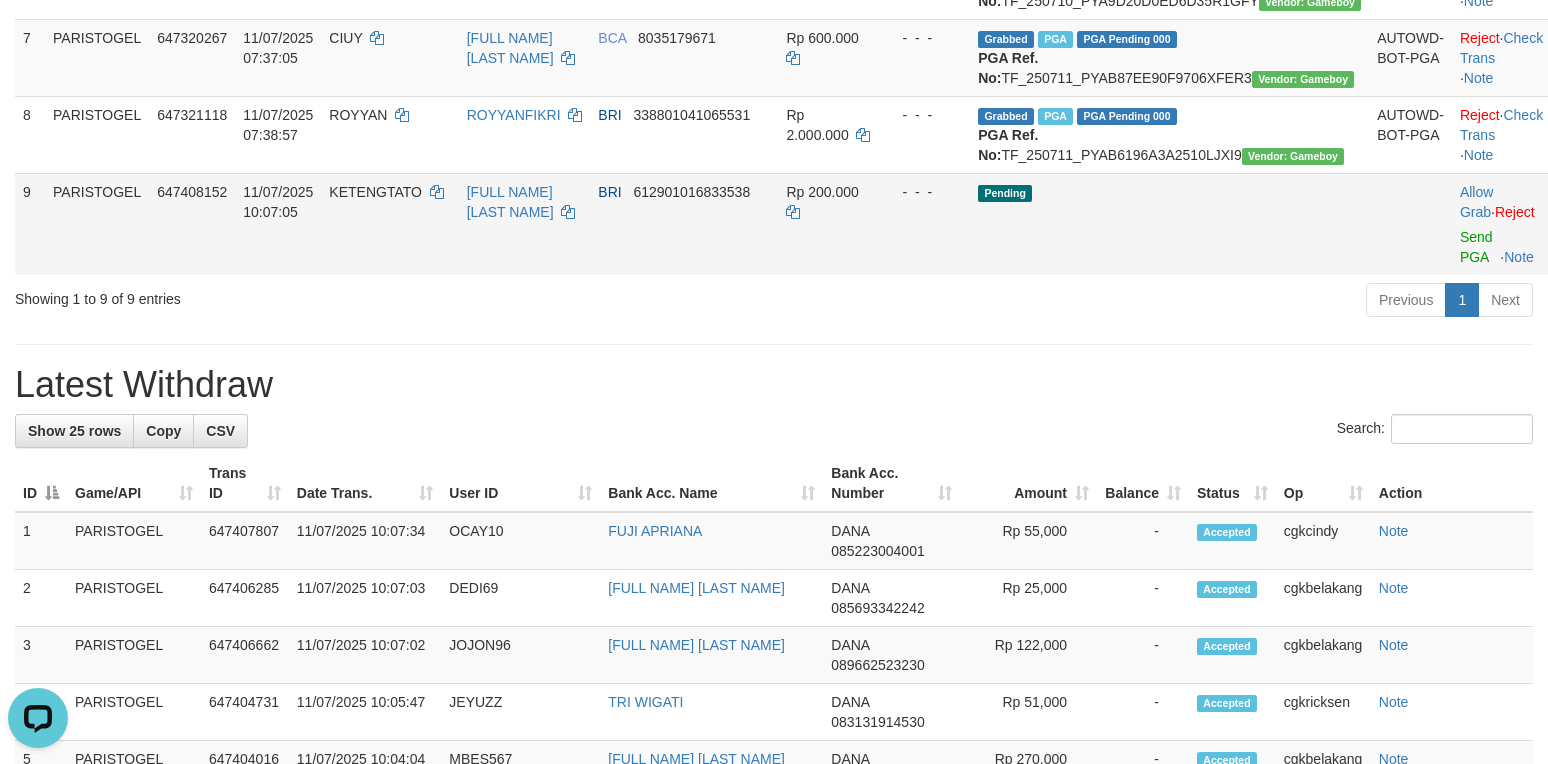 scroll, scrollTop: 800, scrollLeft: 0, axis: vertical 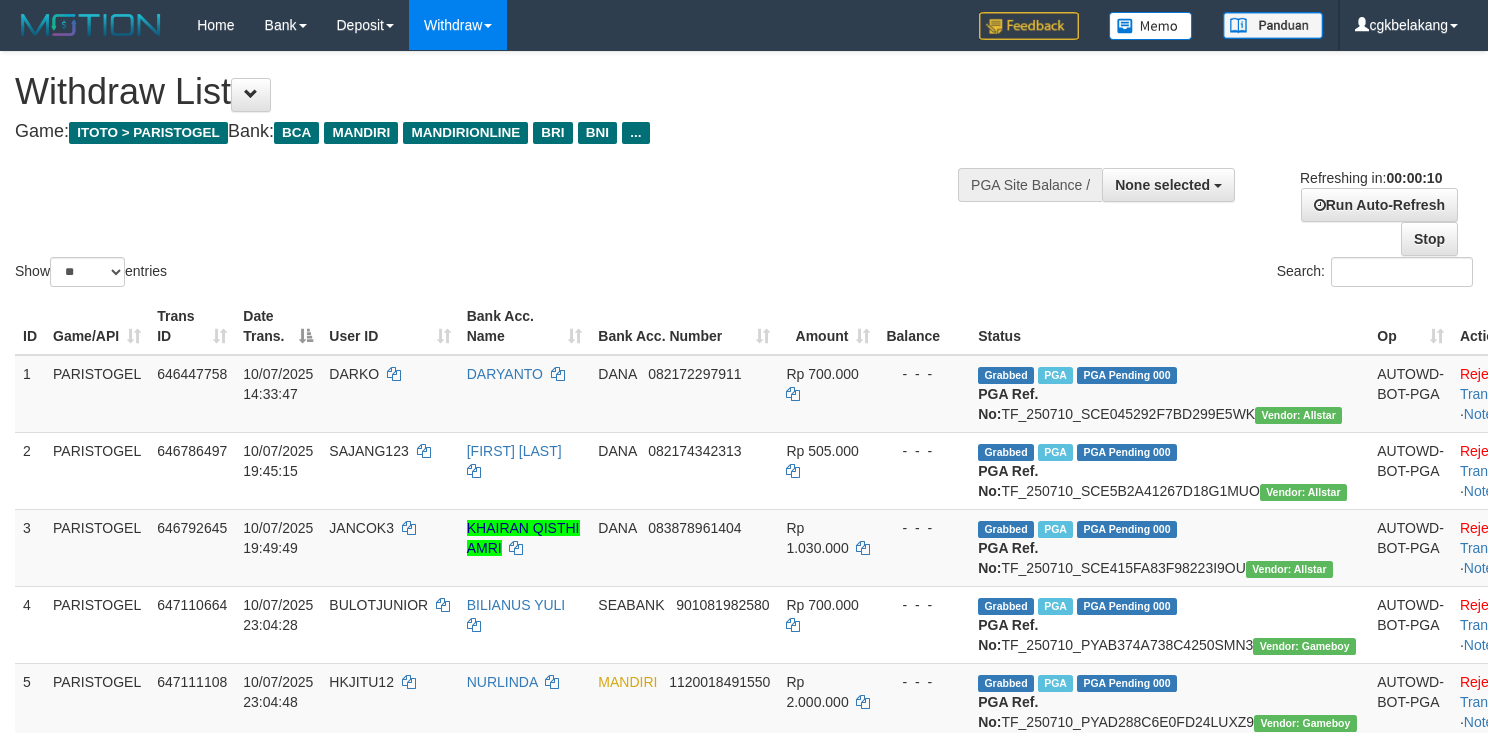 select 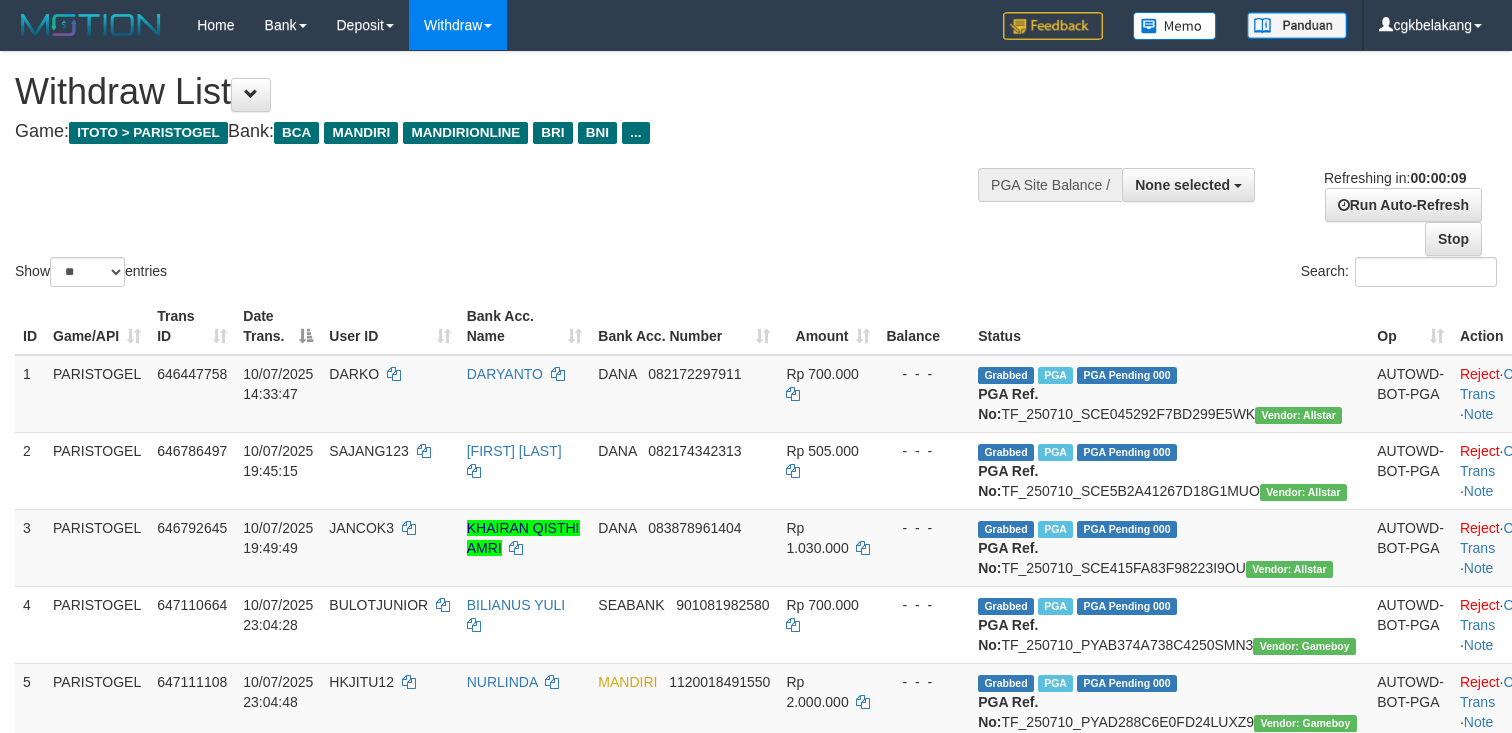 select 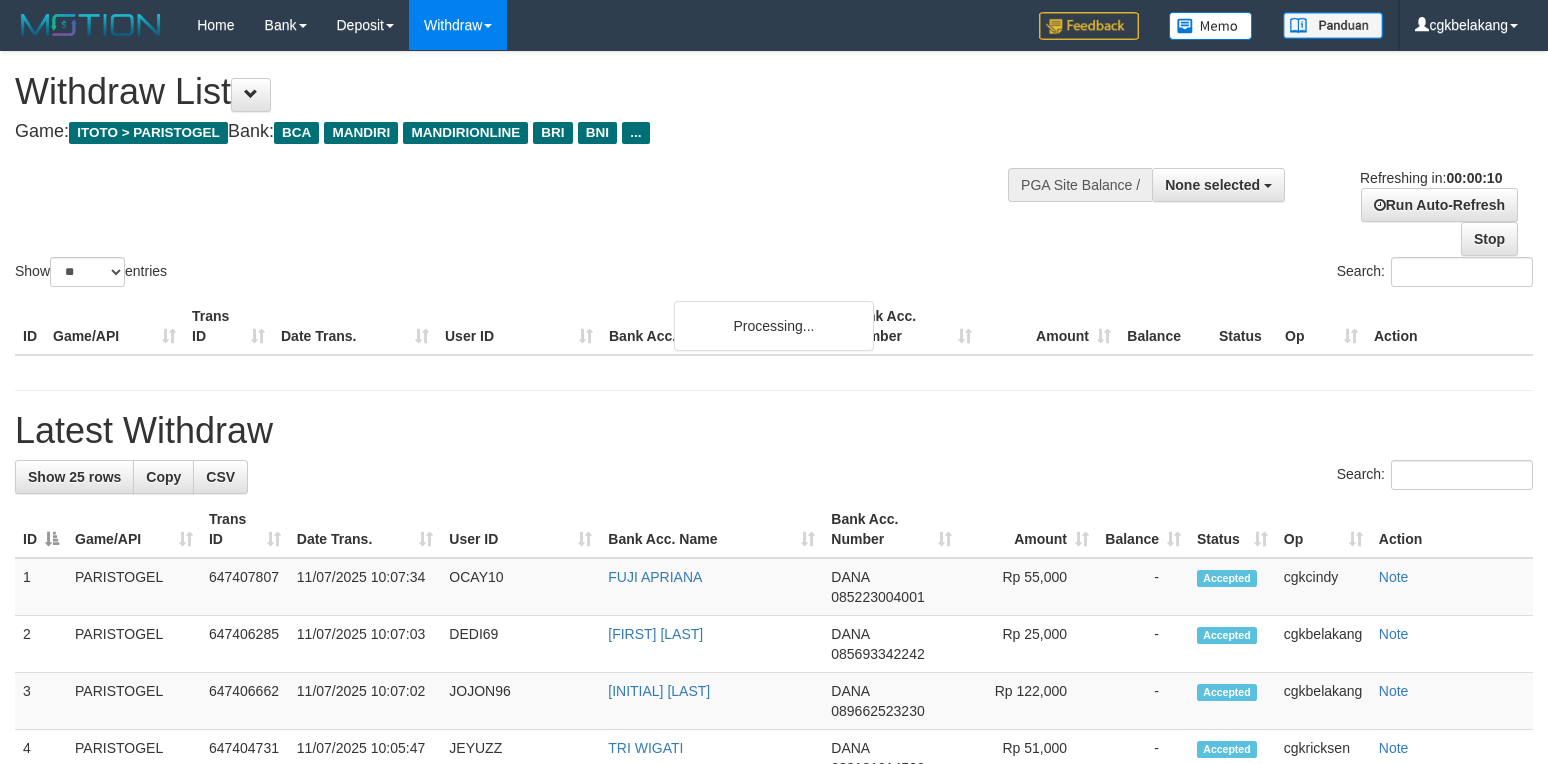 select 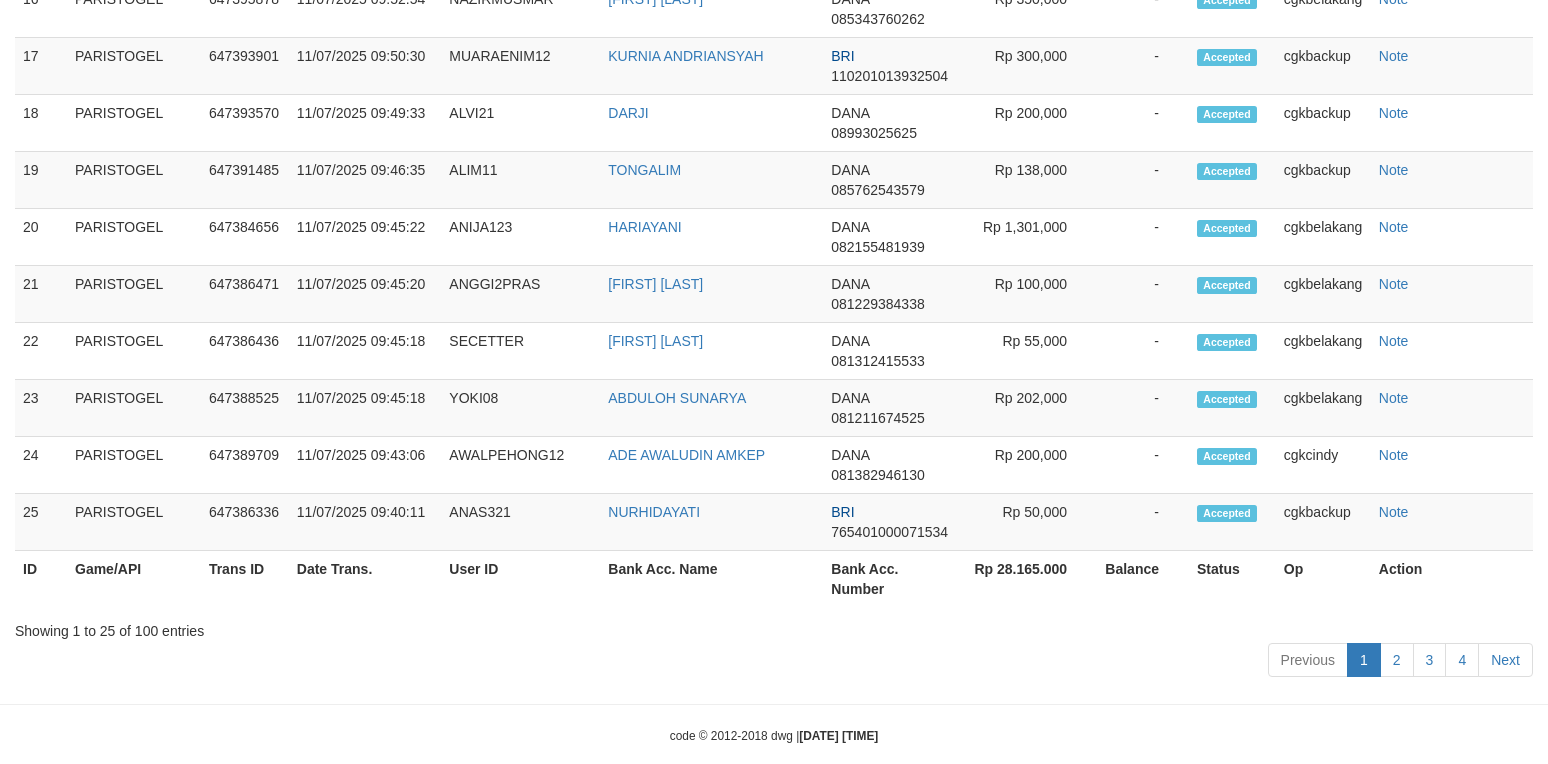 scroll, scrollTop: 1434, scrollLeft: 0, axis: vertical 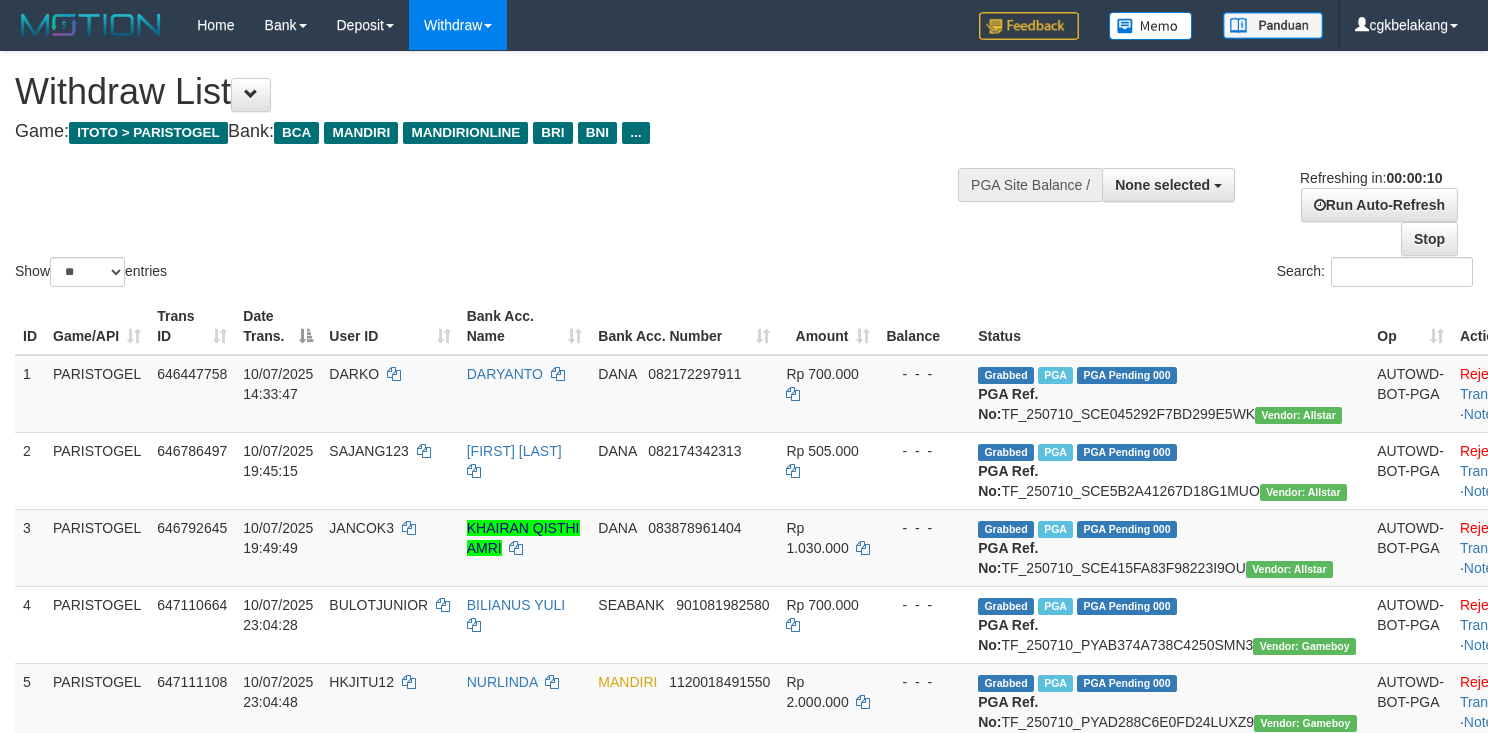 select 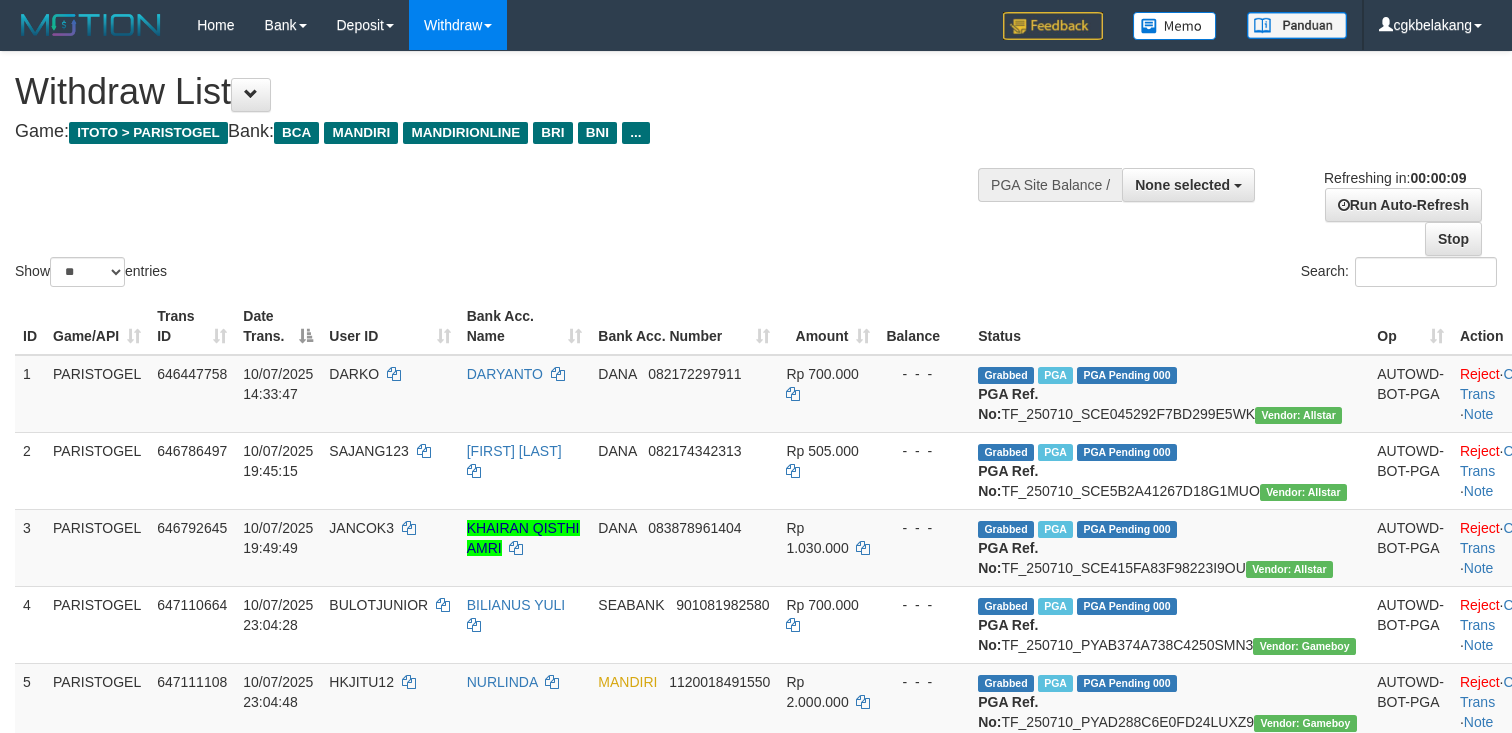 select 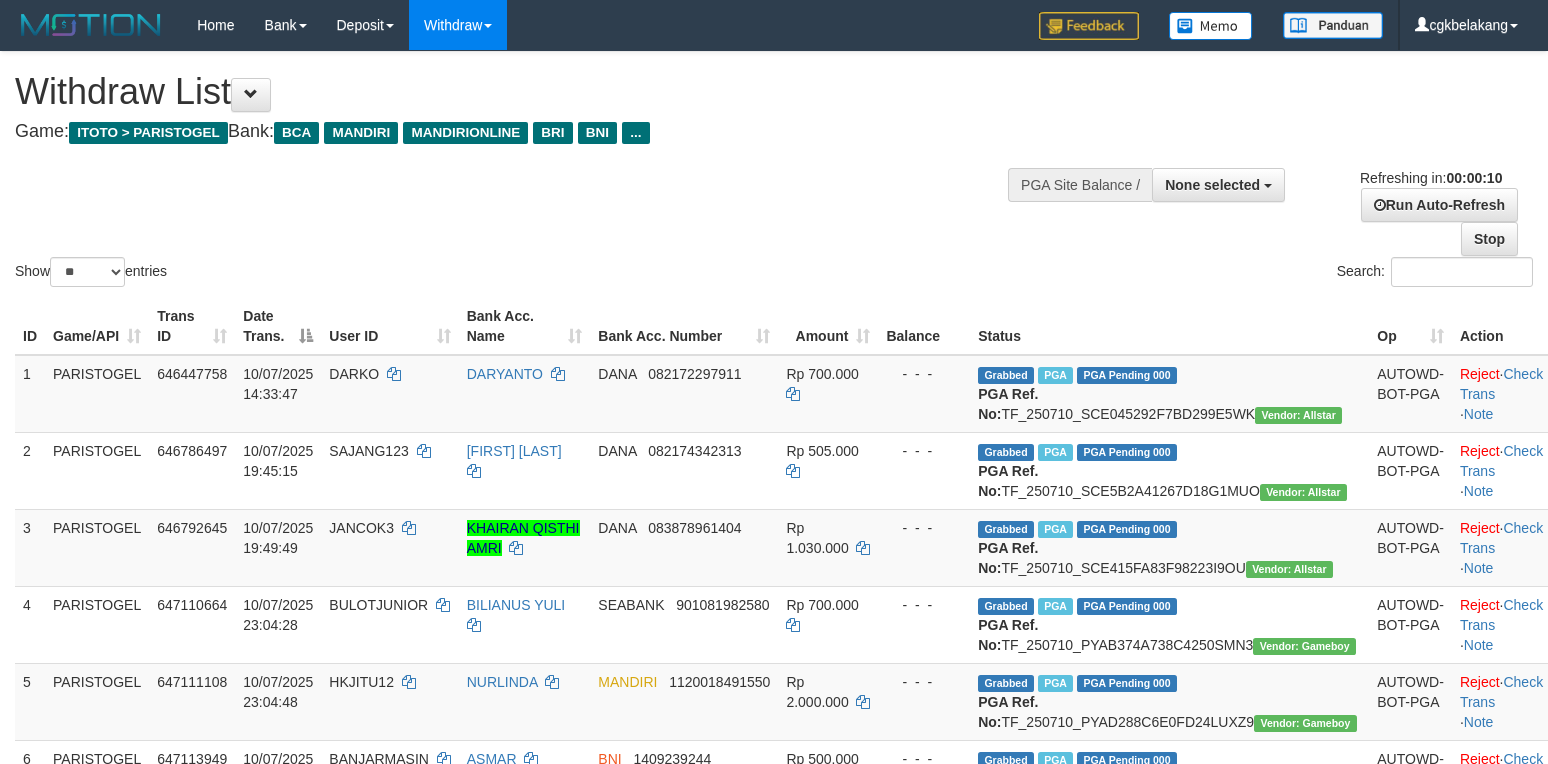 select 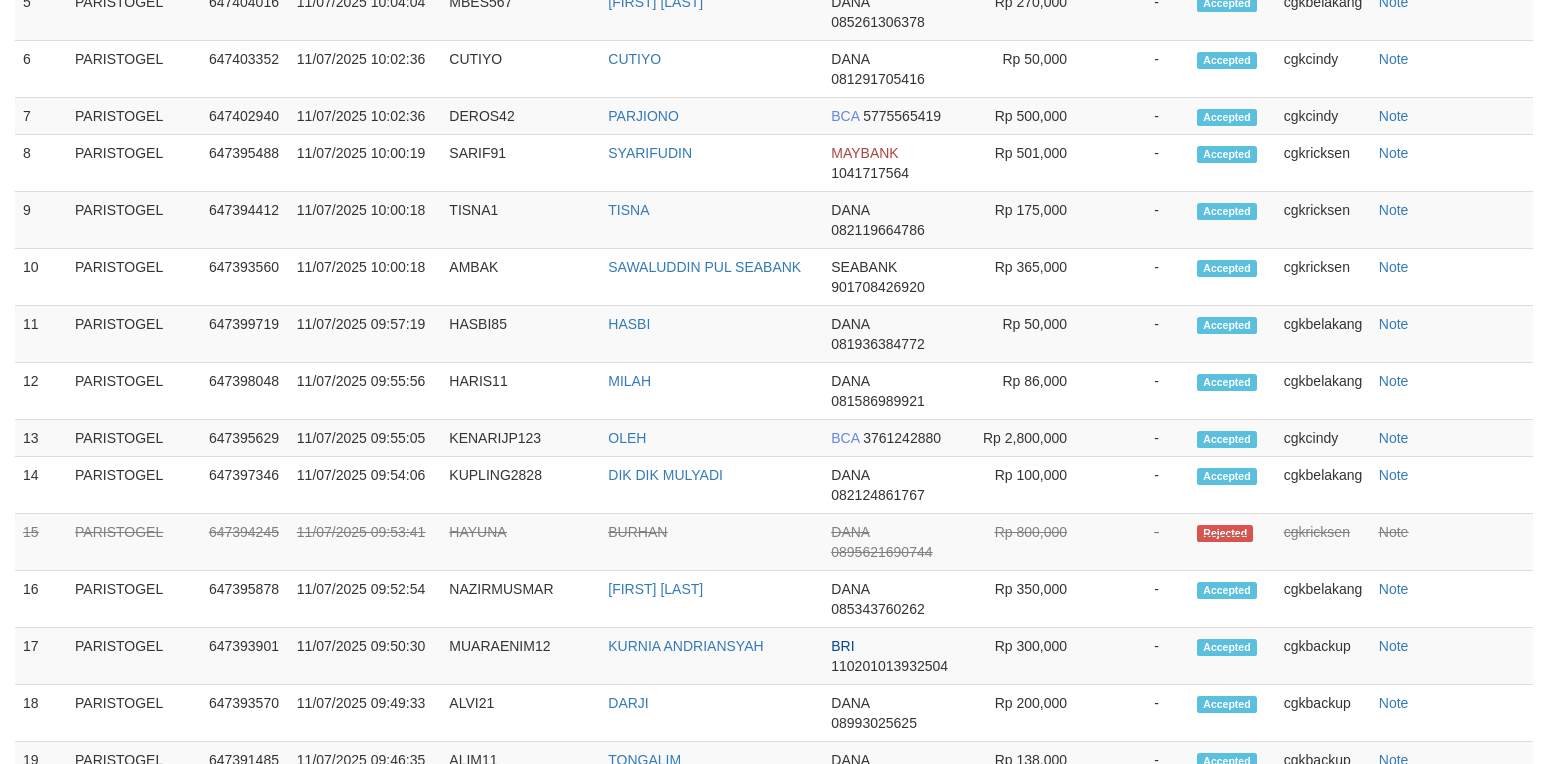 scroll, scrollTop: 1434, scrollLeft: 0, axis: vertical 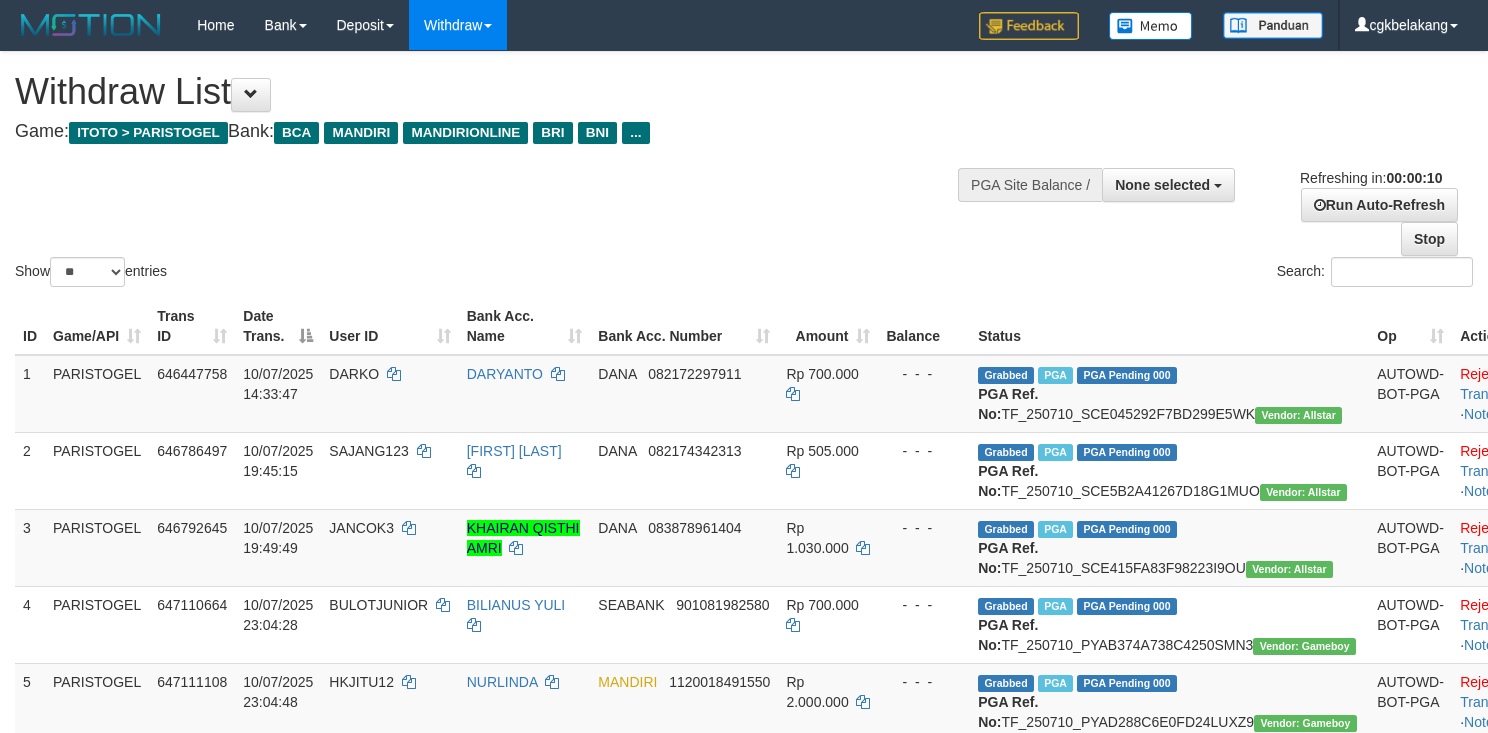 select 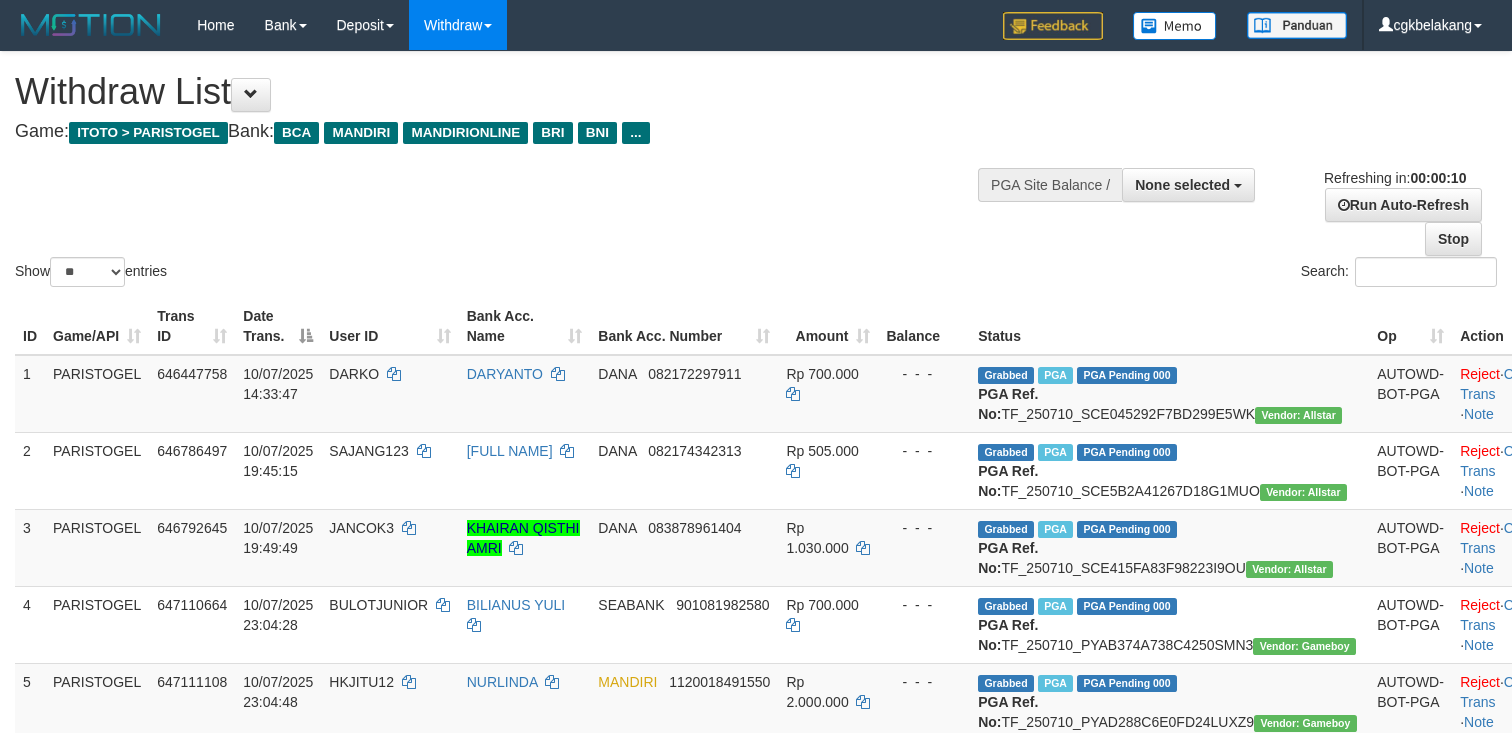 select 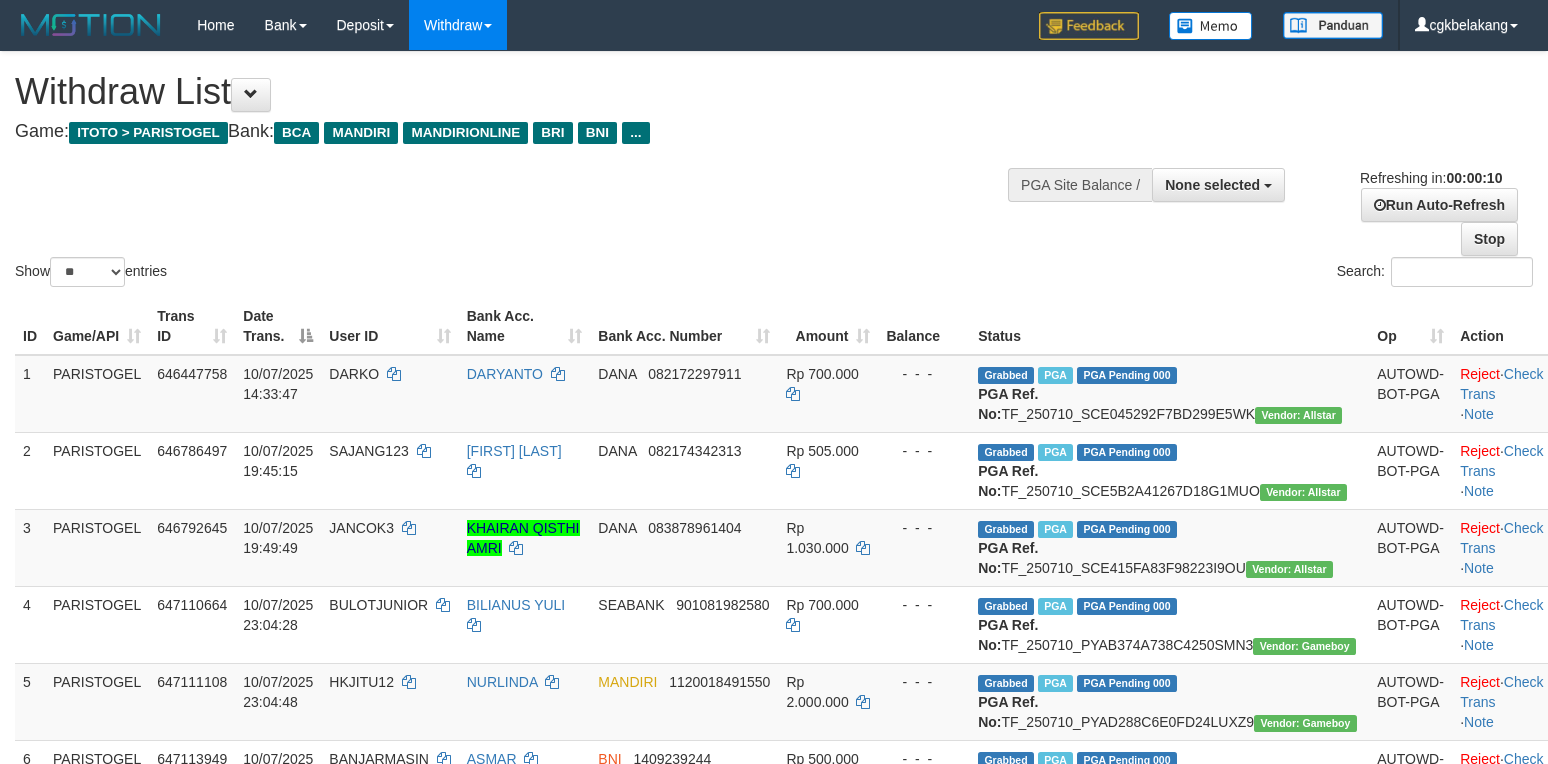 select 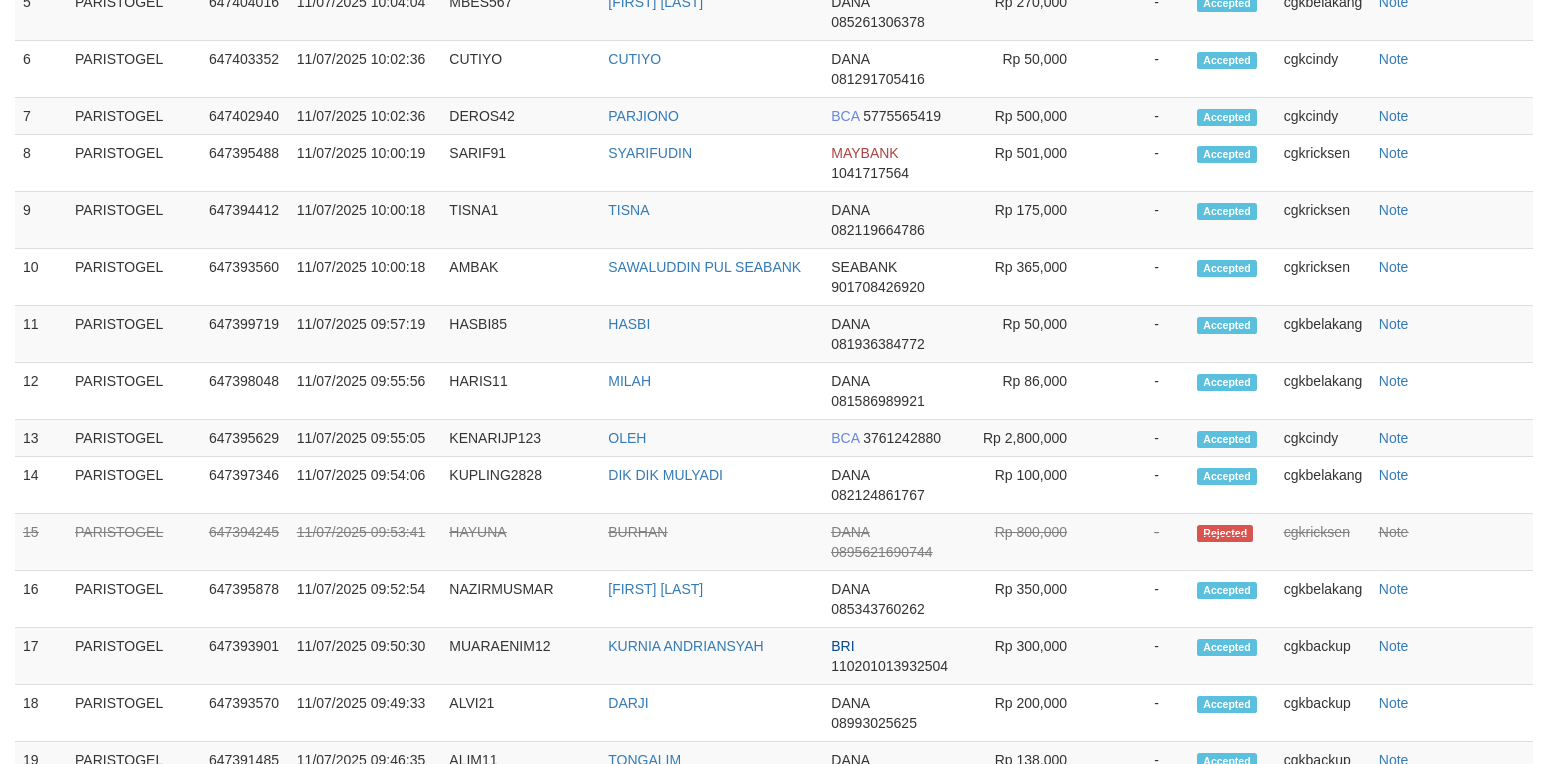 scroll, scrollTop: 1434, scrollLeft: 0, axis: vertical 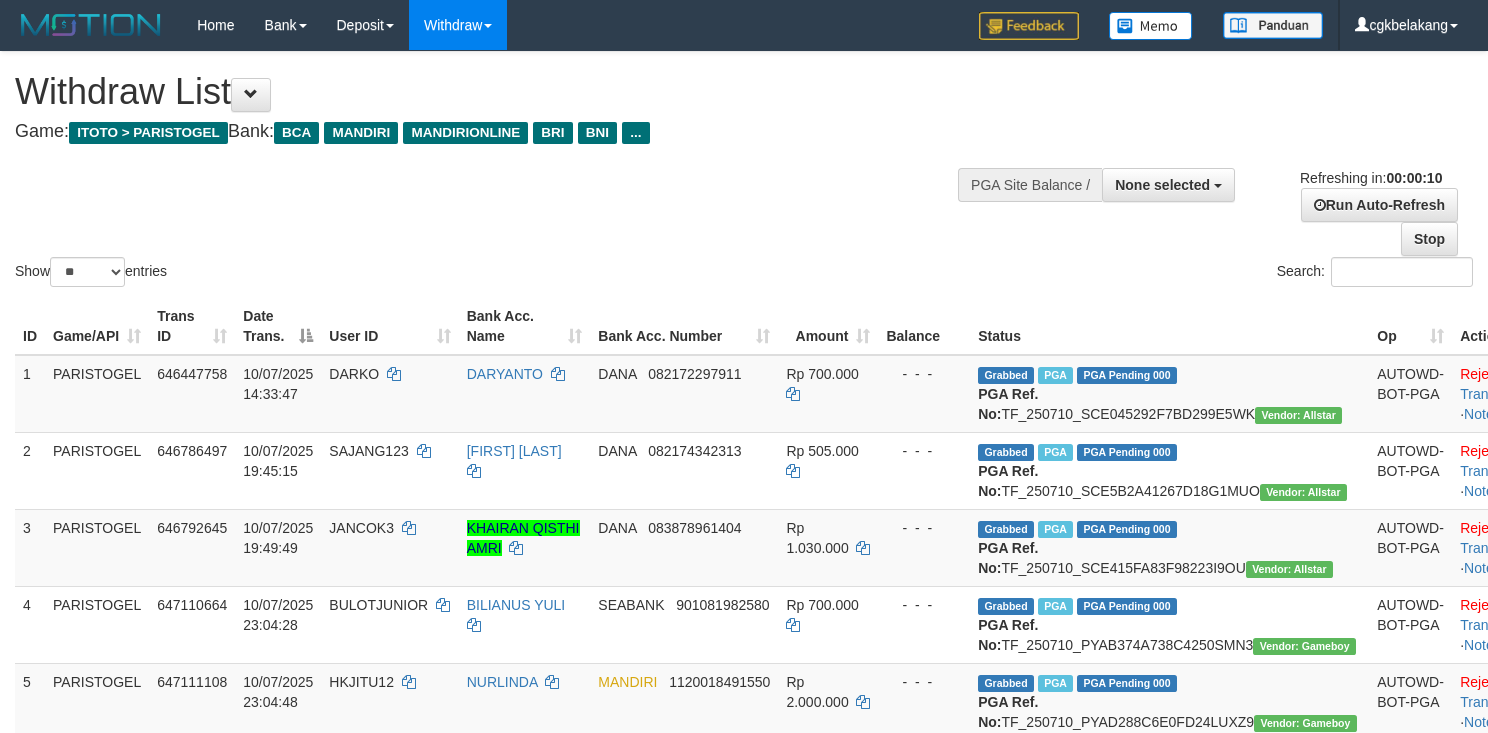 select 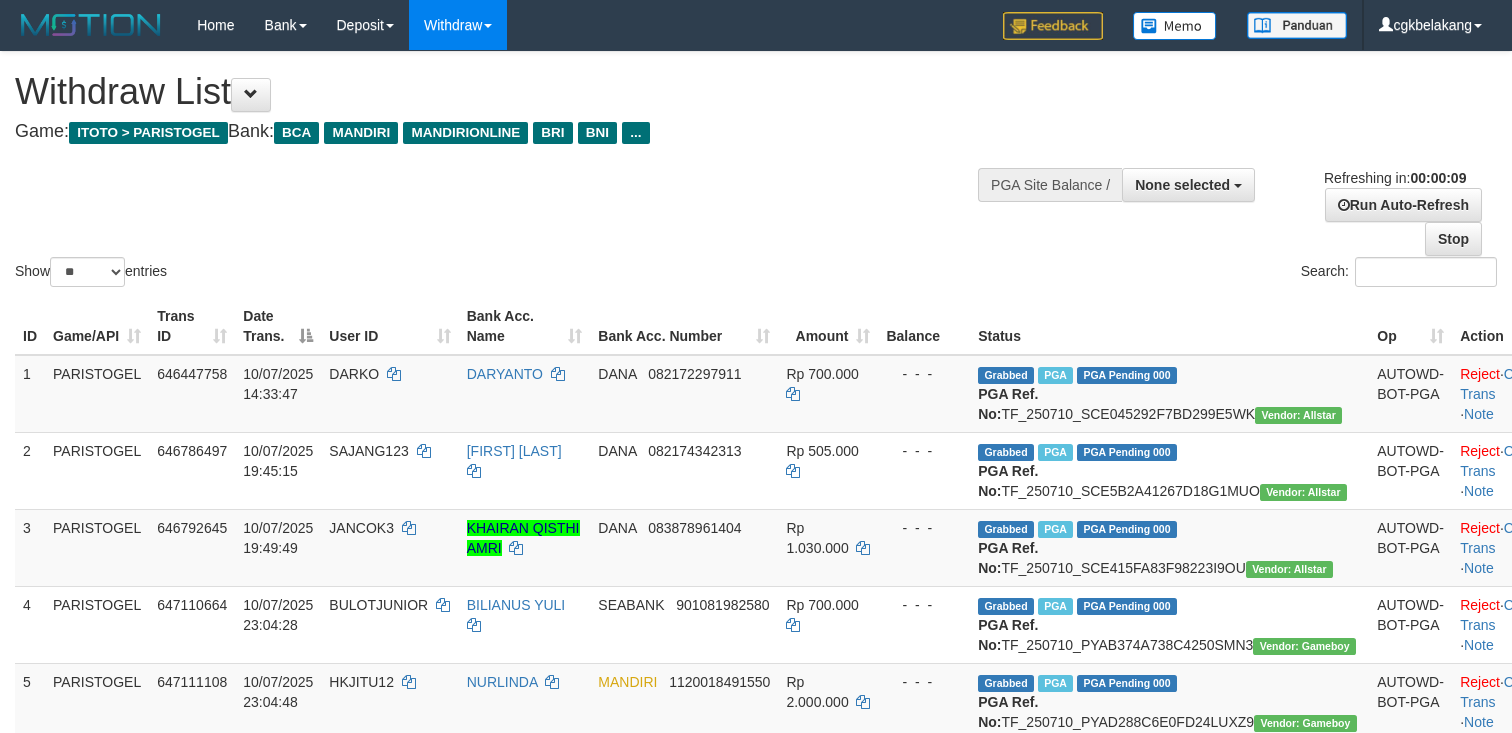 select 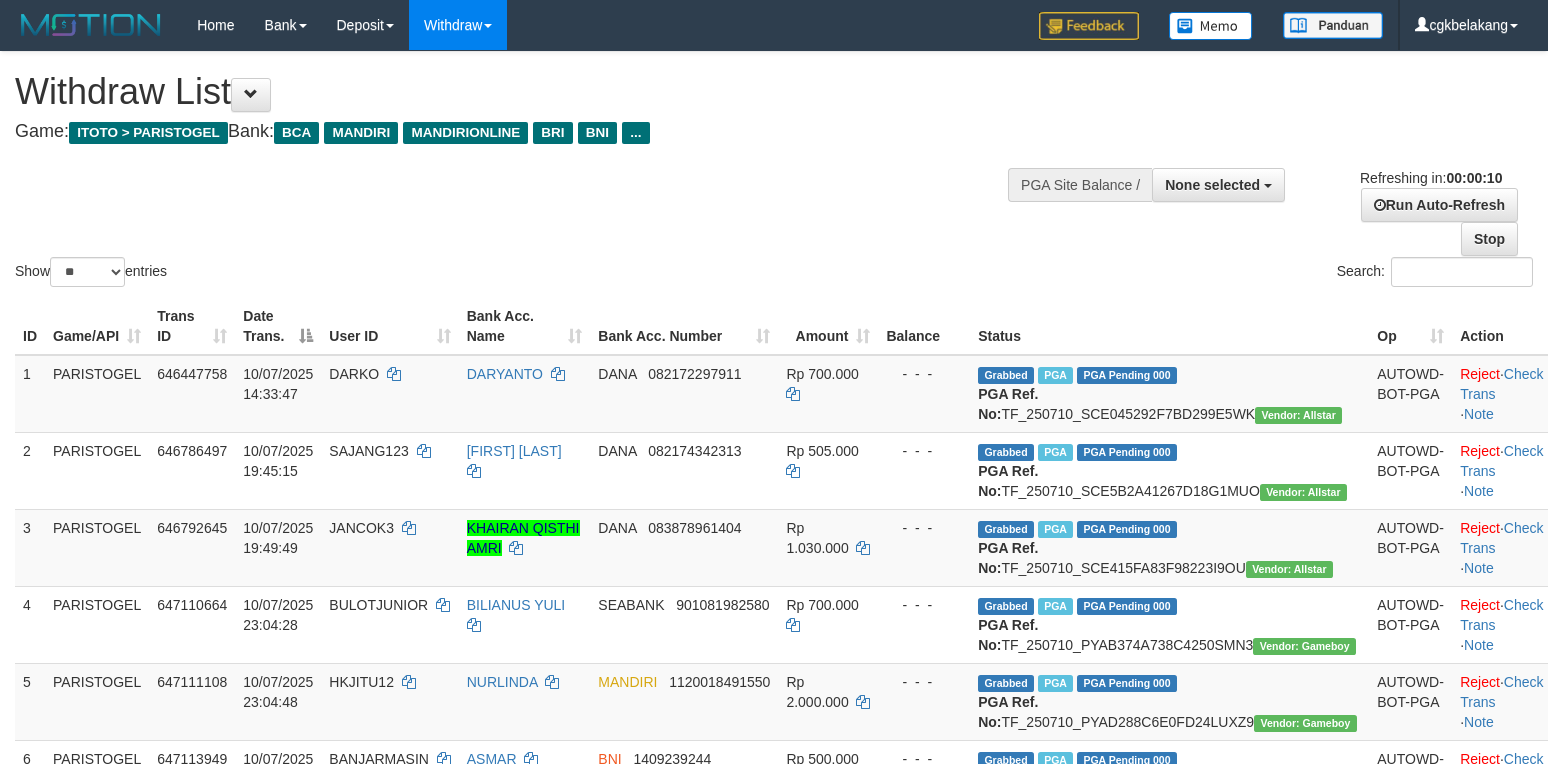 select 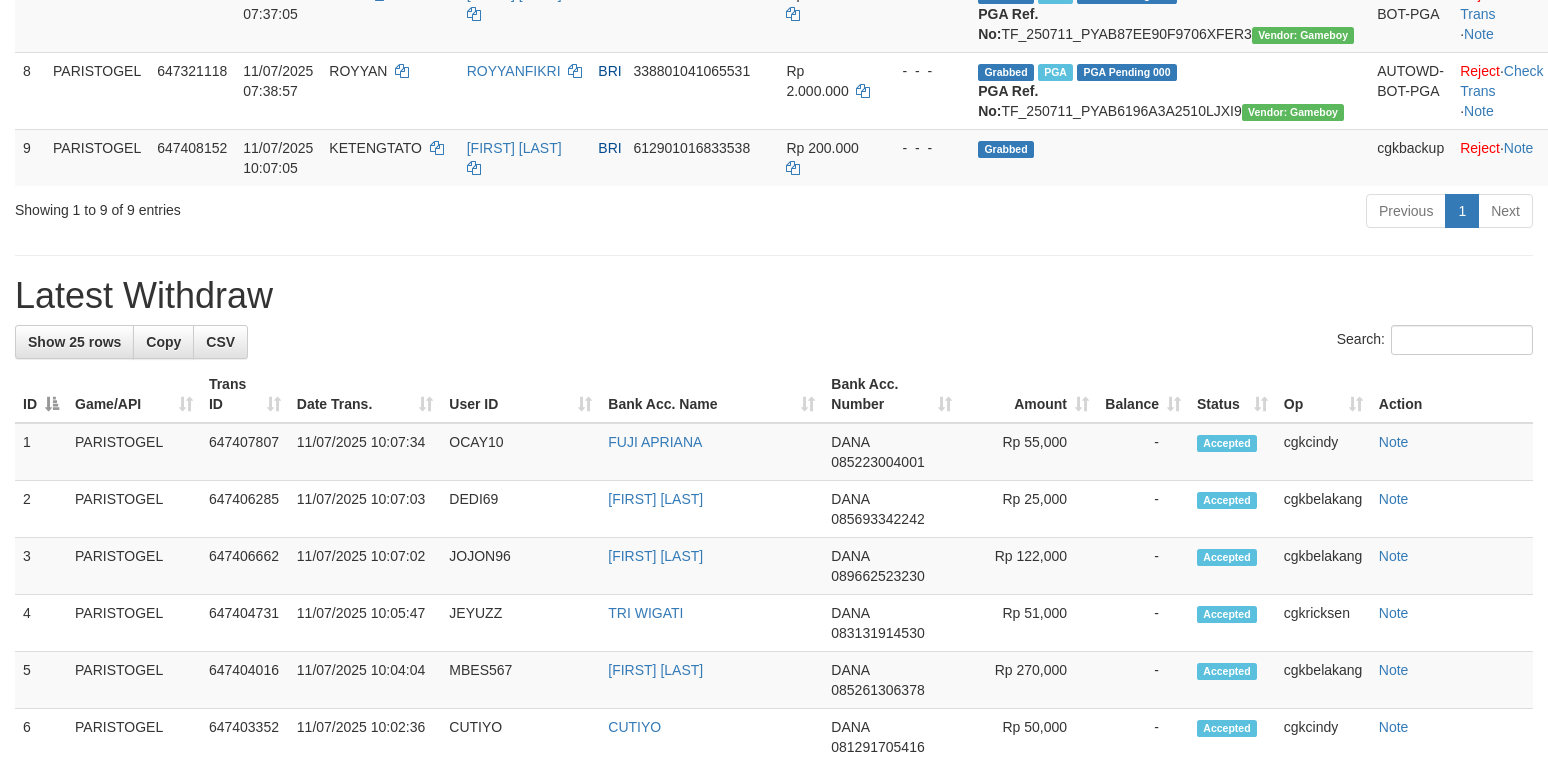 scroll, scrollTop: 768, scrollLeft: 0, axis: vertical 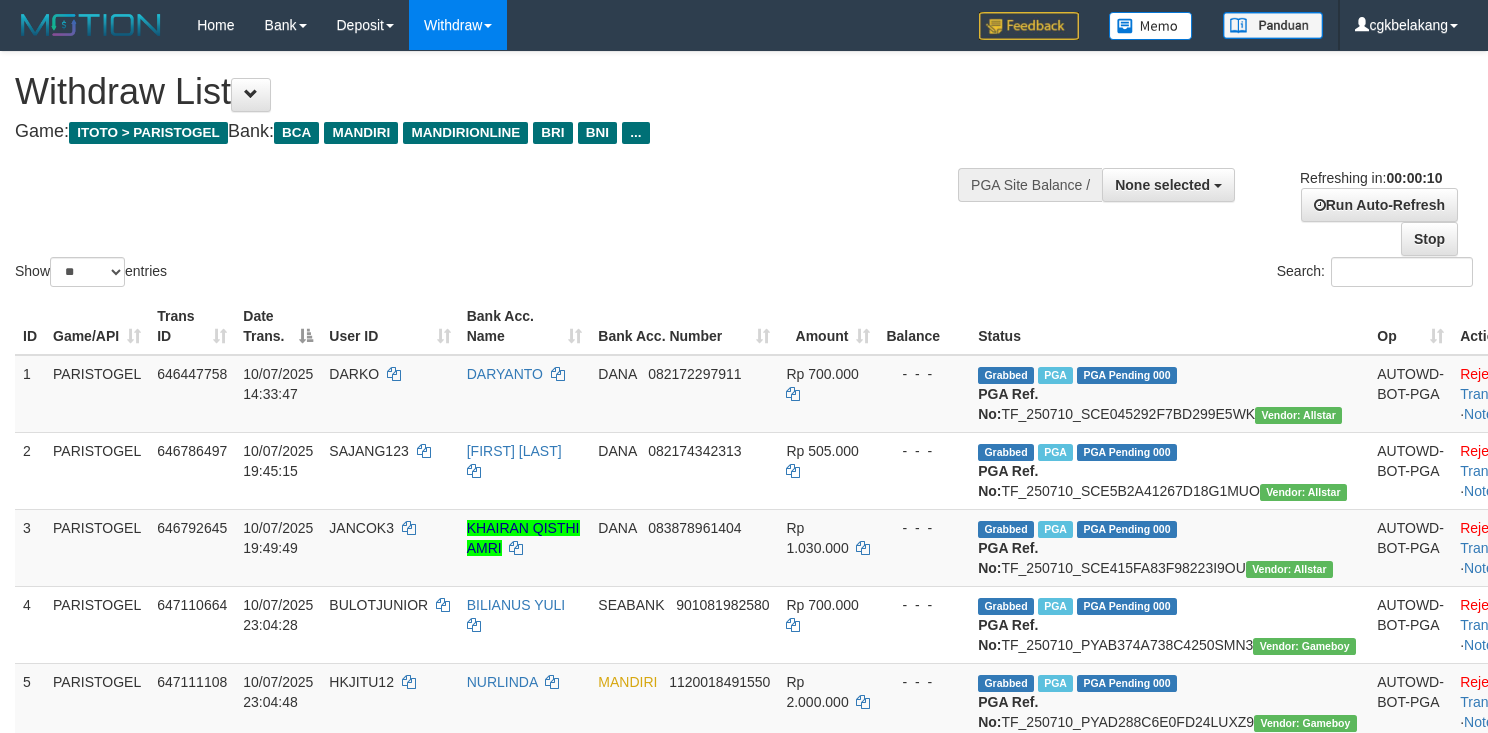 select 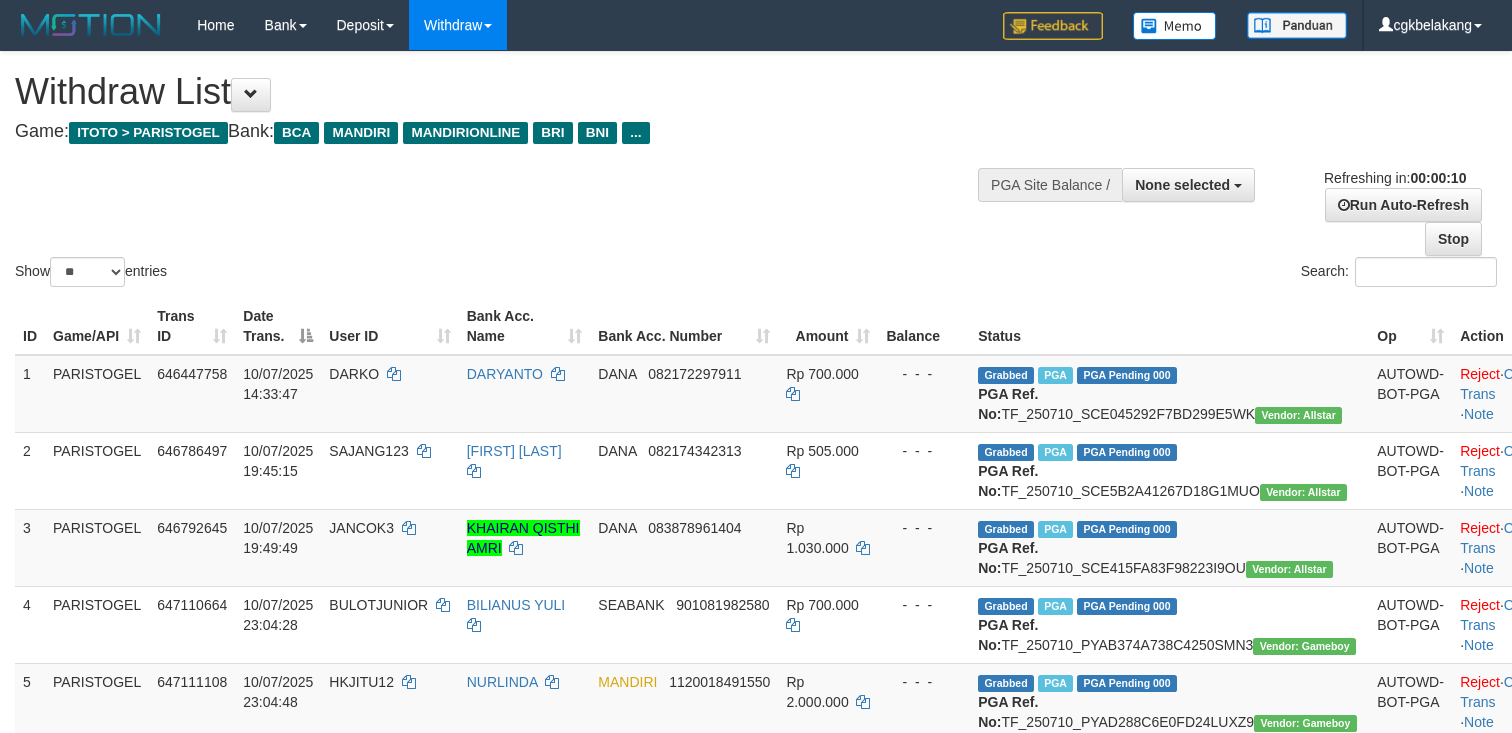 select 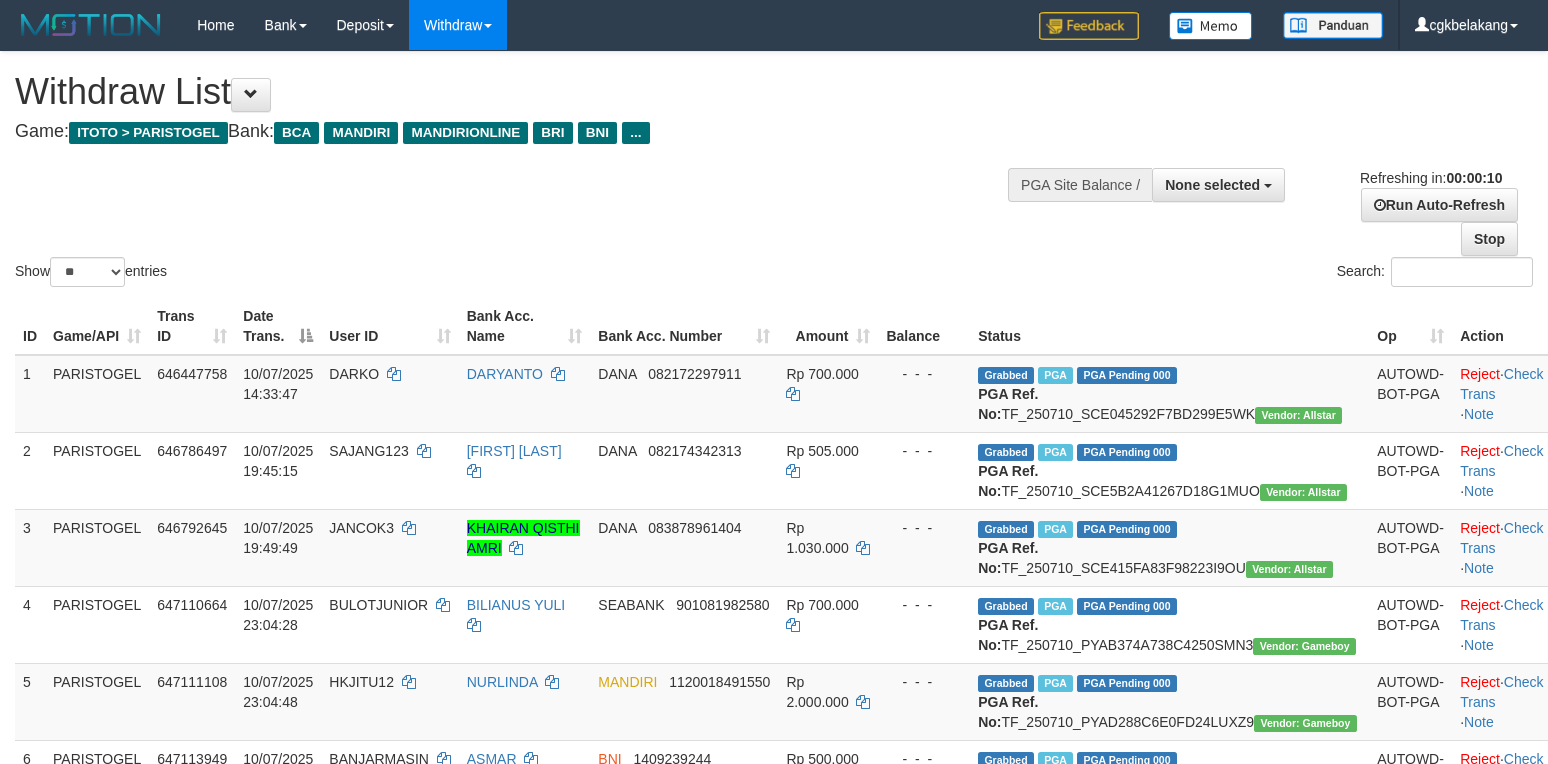 select 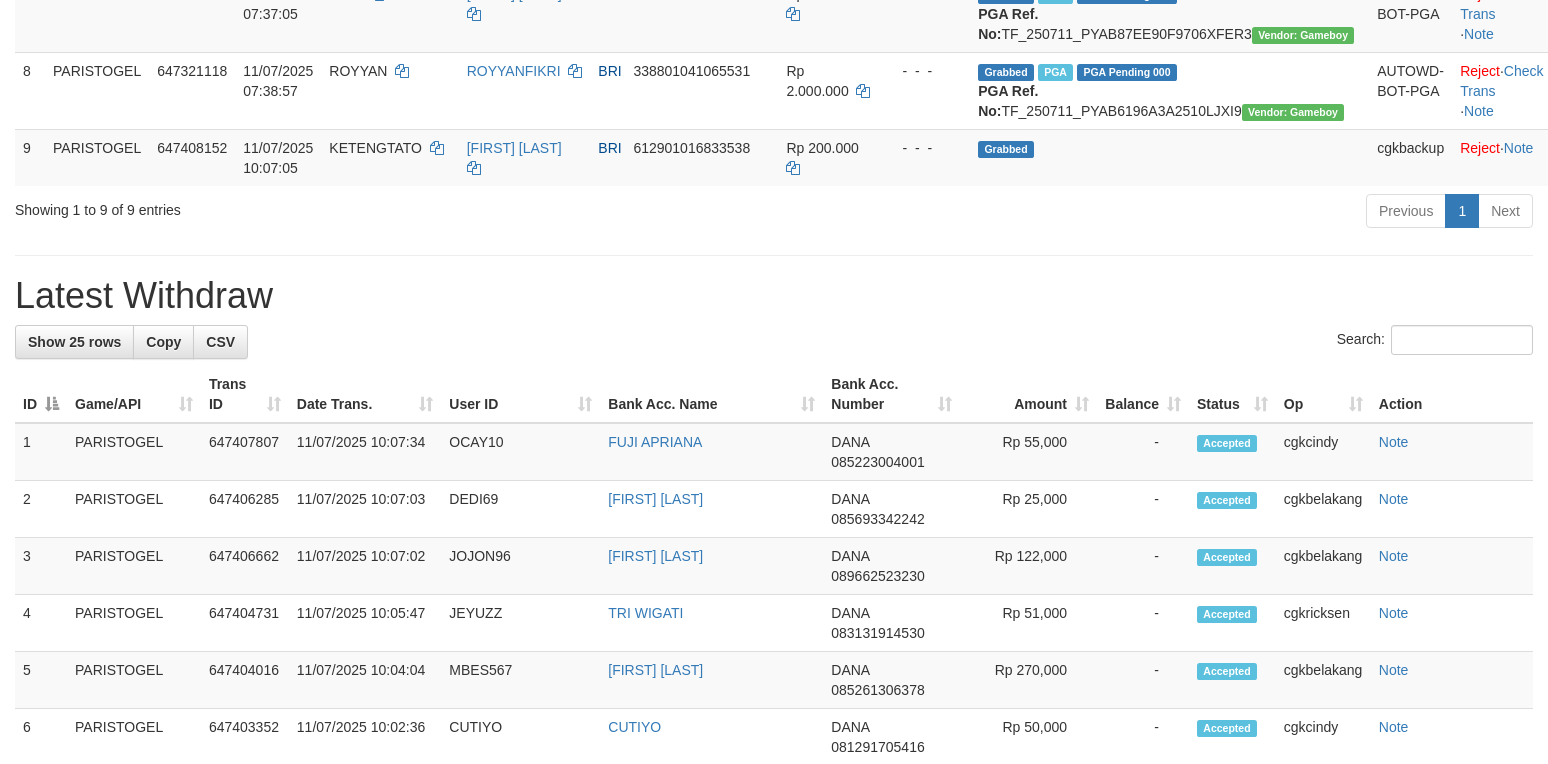 scroll, scrollTop: 768, scrollLeft: 0, axis: vertical 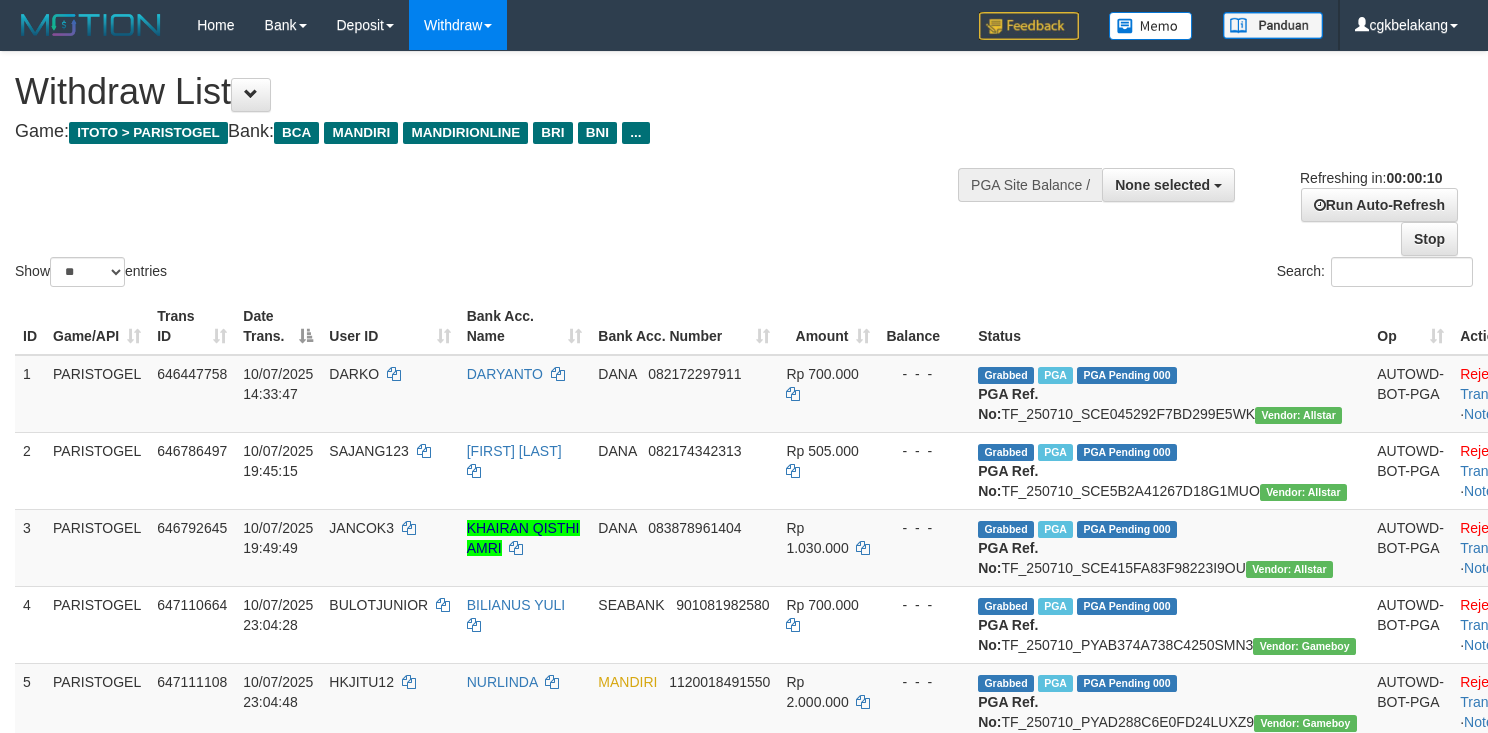 select 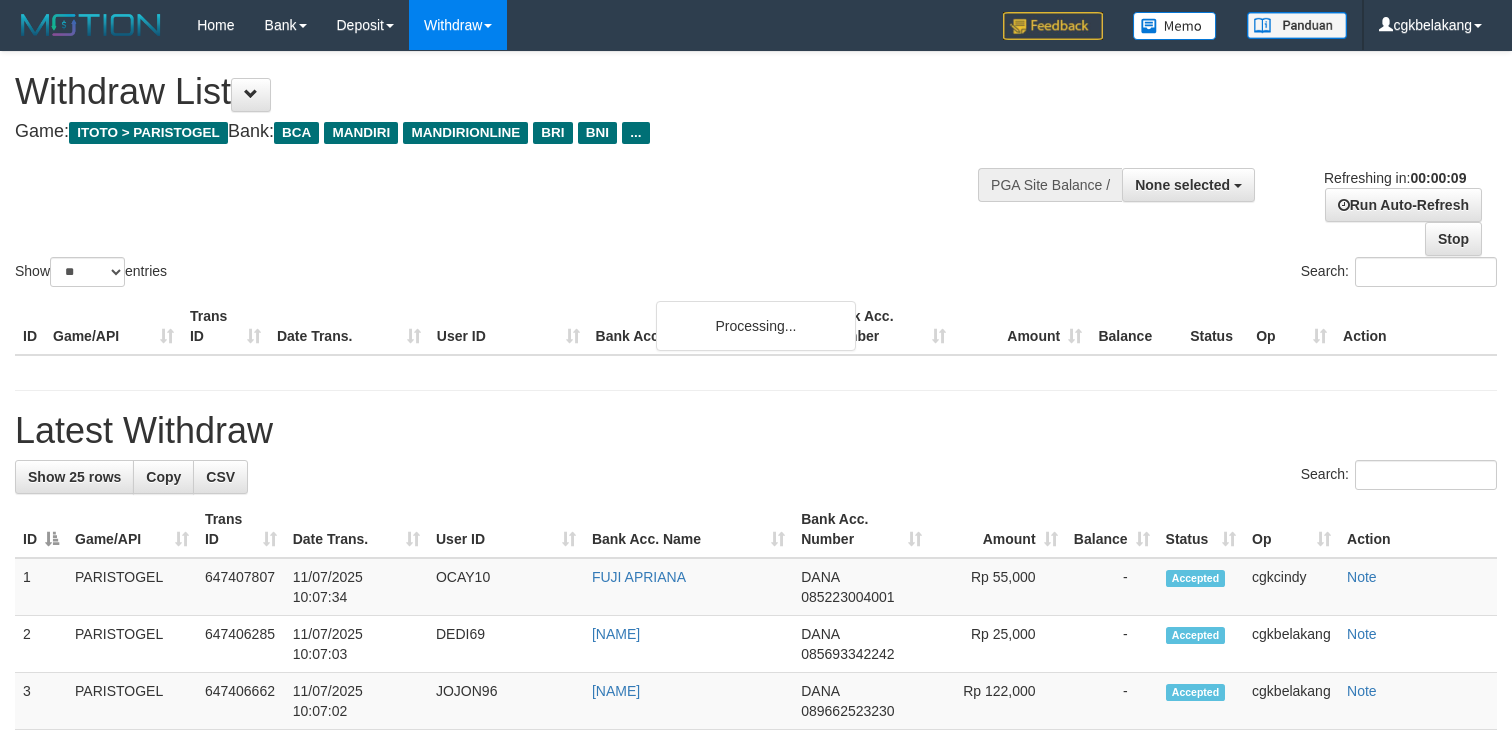 select 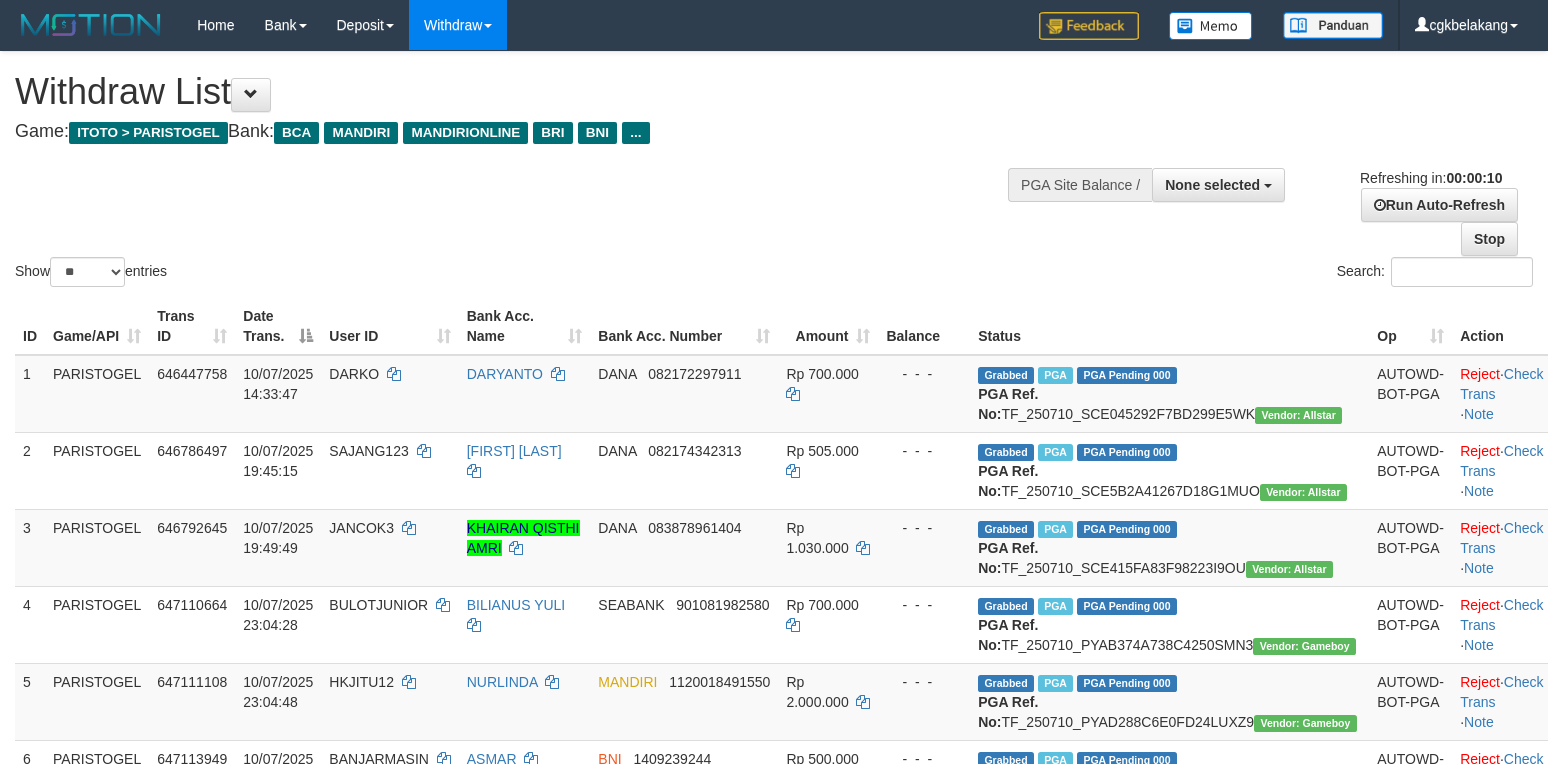 select 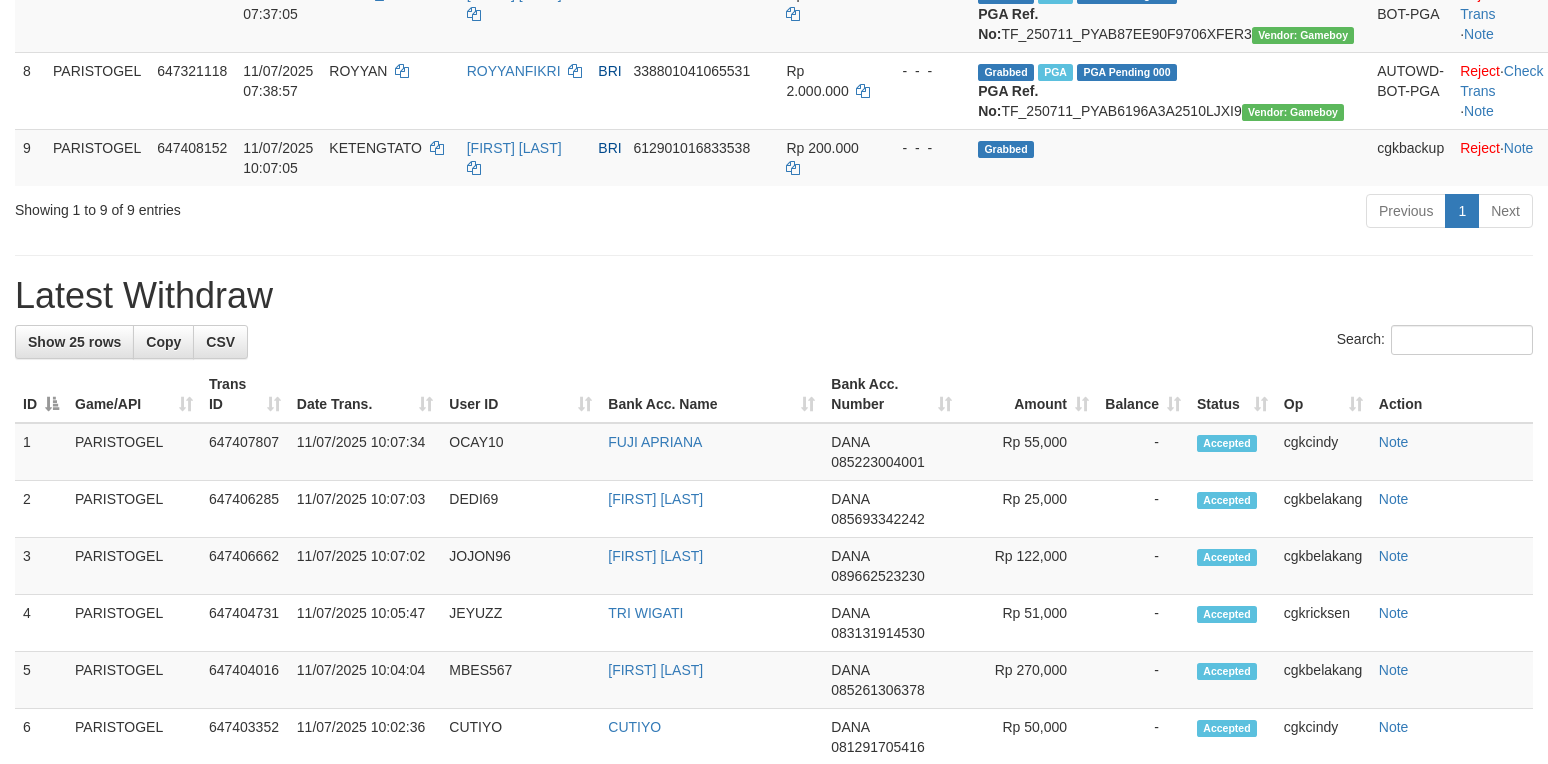 scroll, scrollTop: 768, scrollLeft: 0, axis: vertical 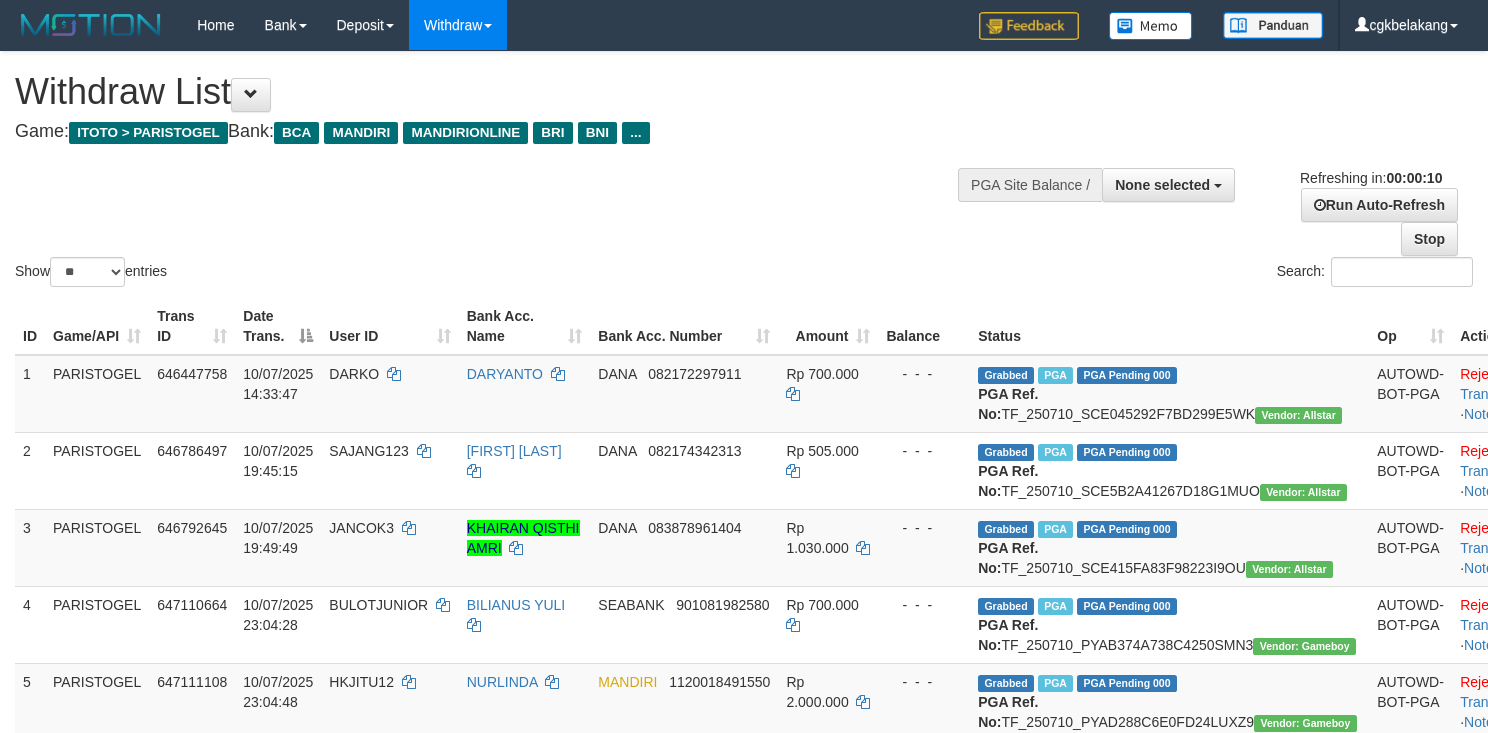 select 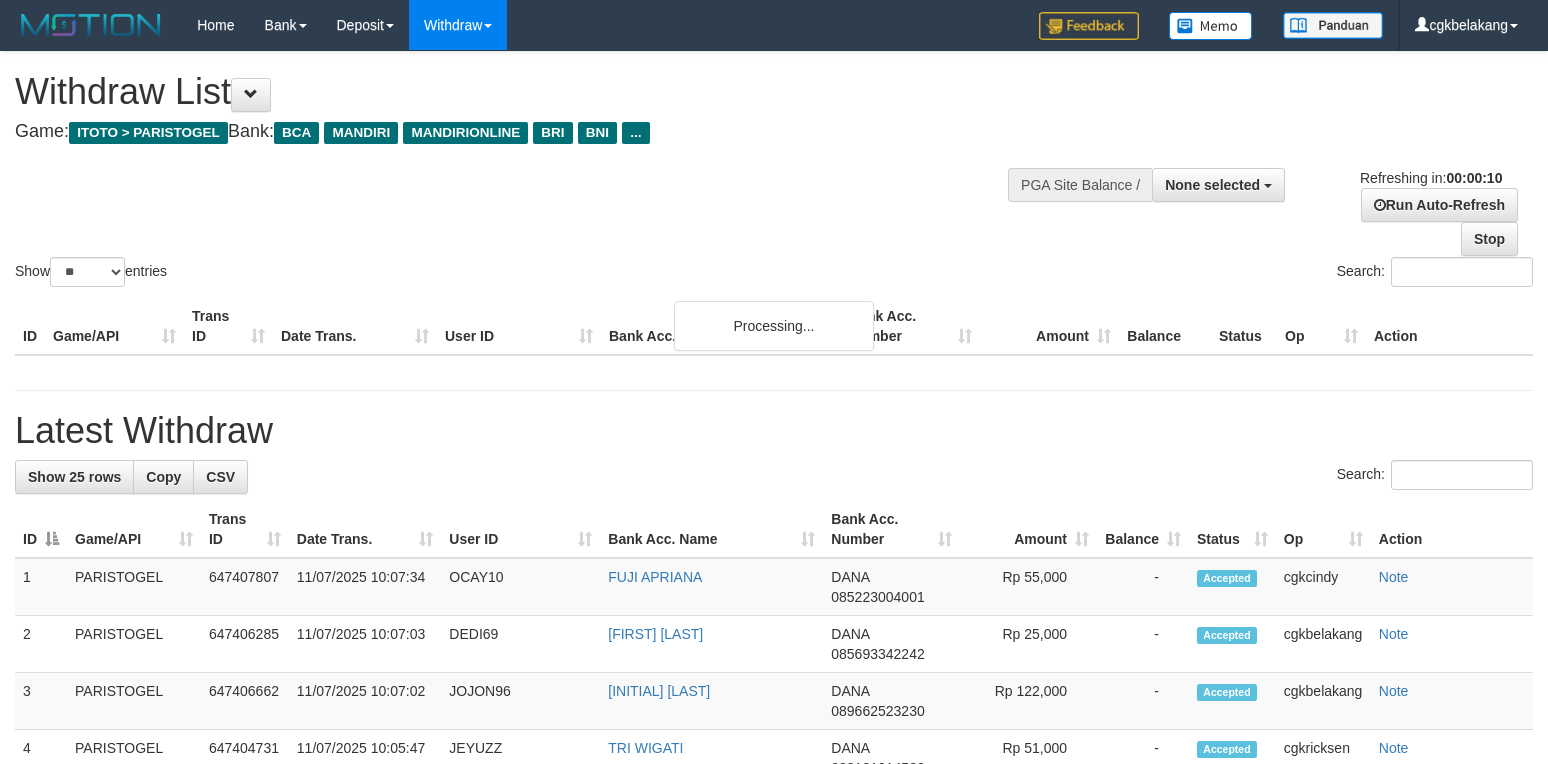 select 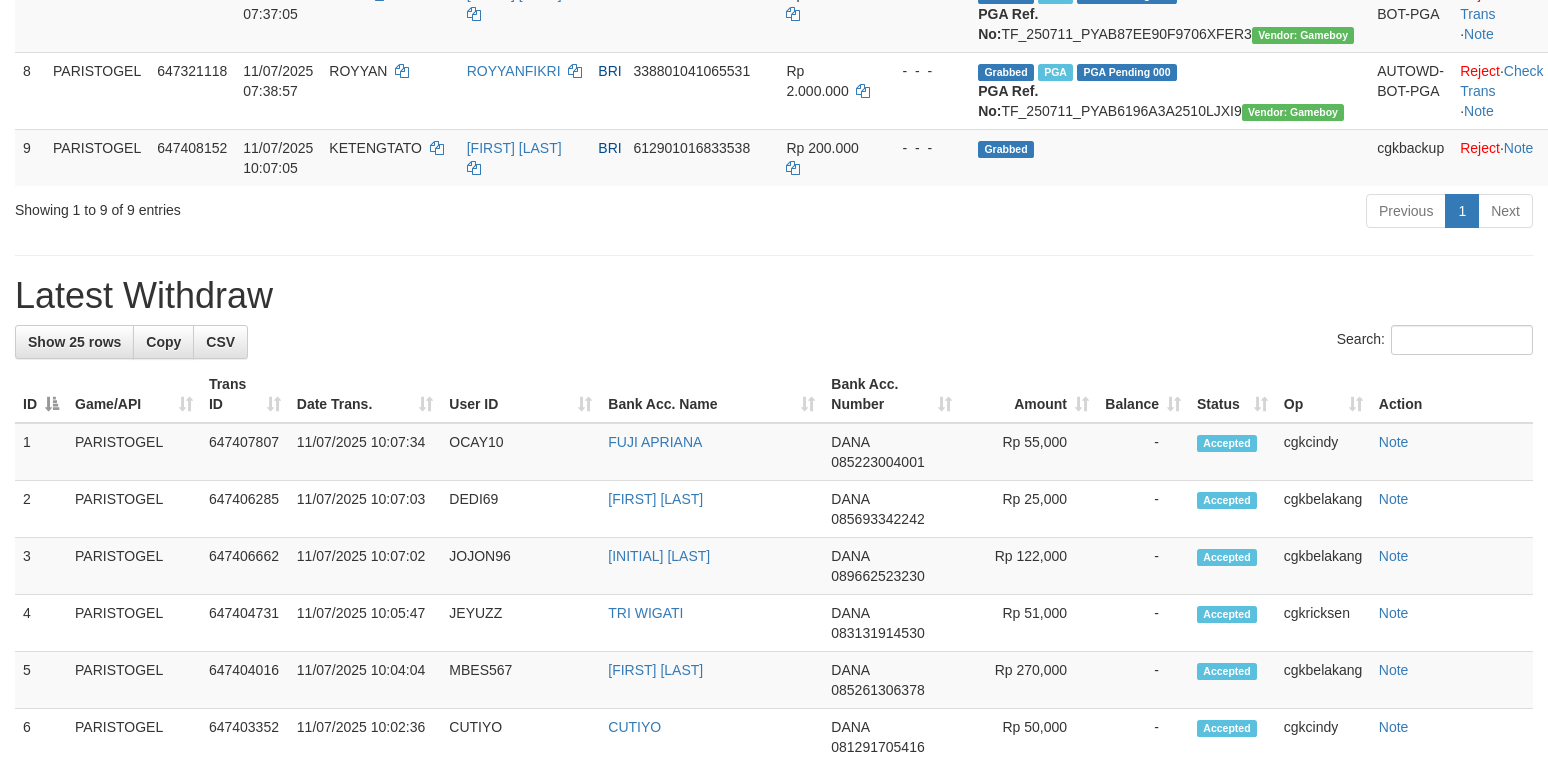 scroll, scrollTop: 768, scrollLeft: 0, axis: vertical 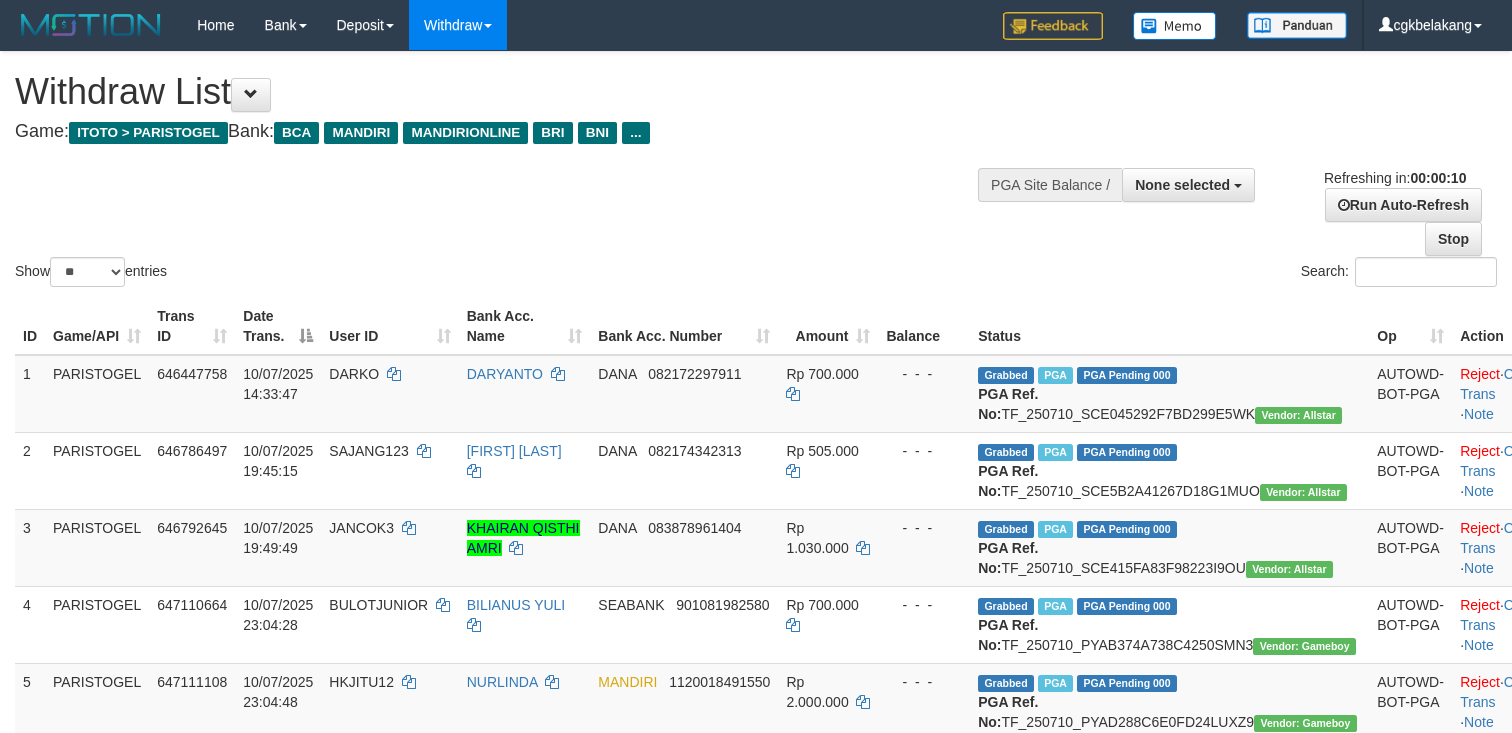 select 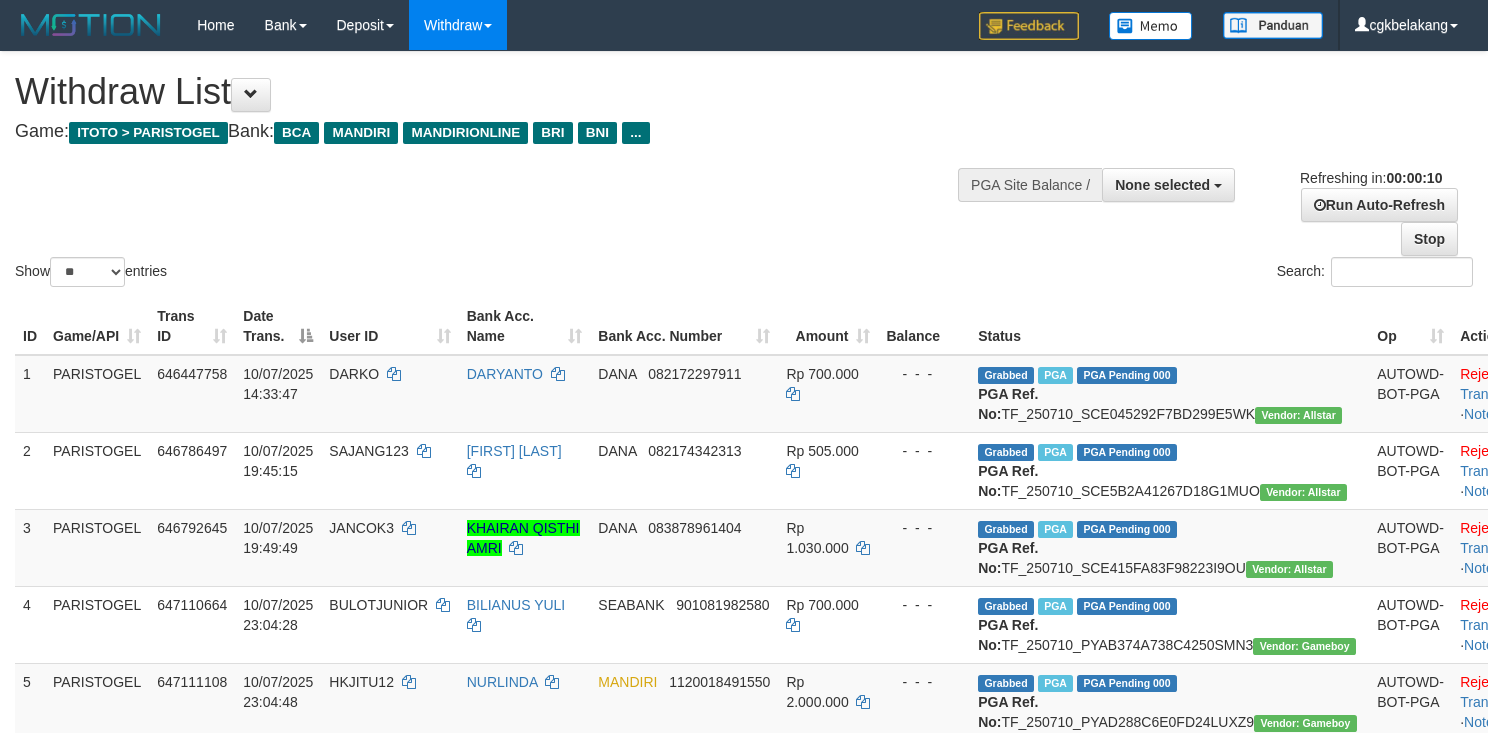 select 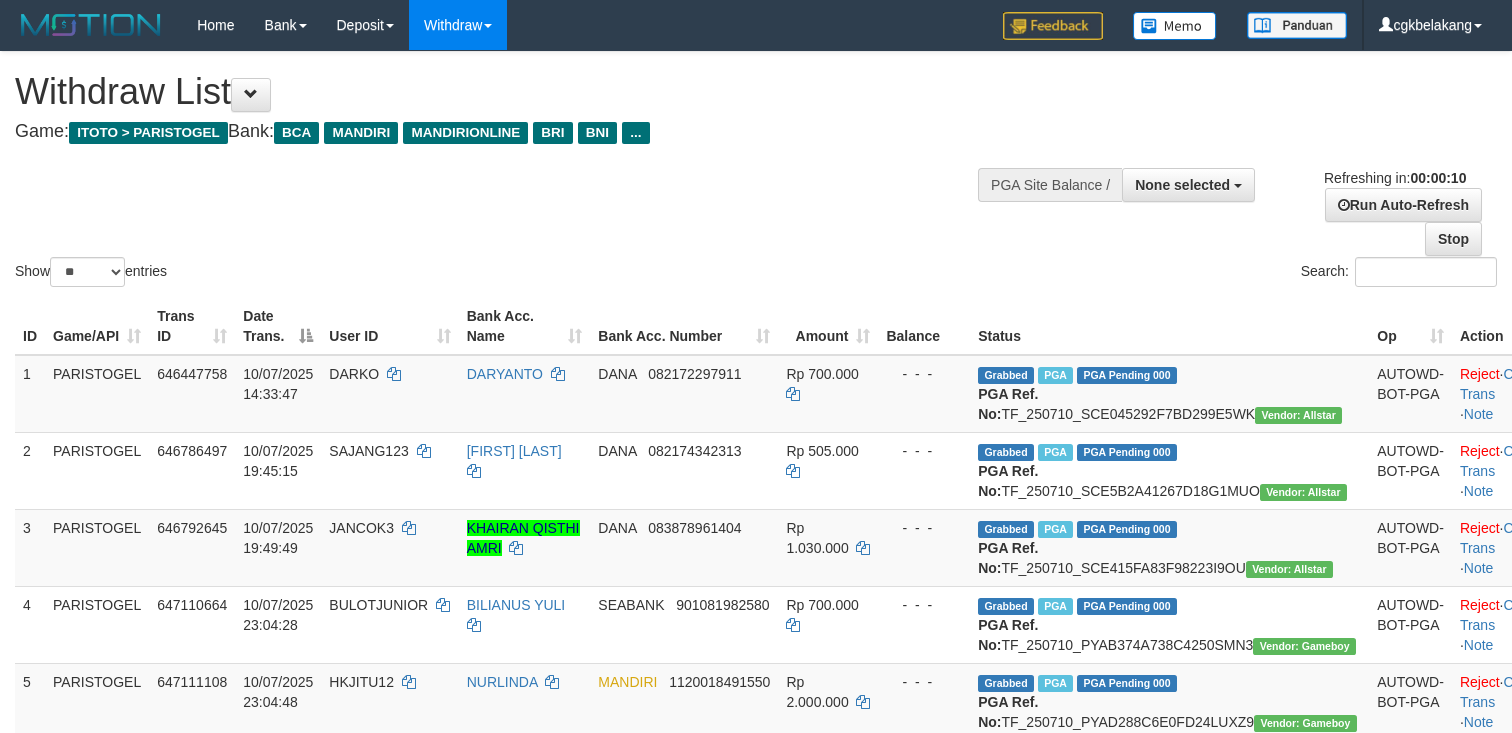 select 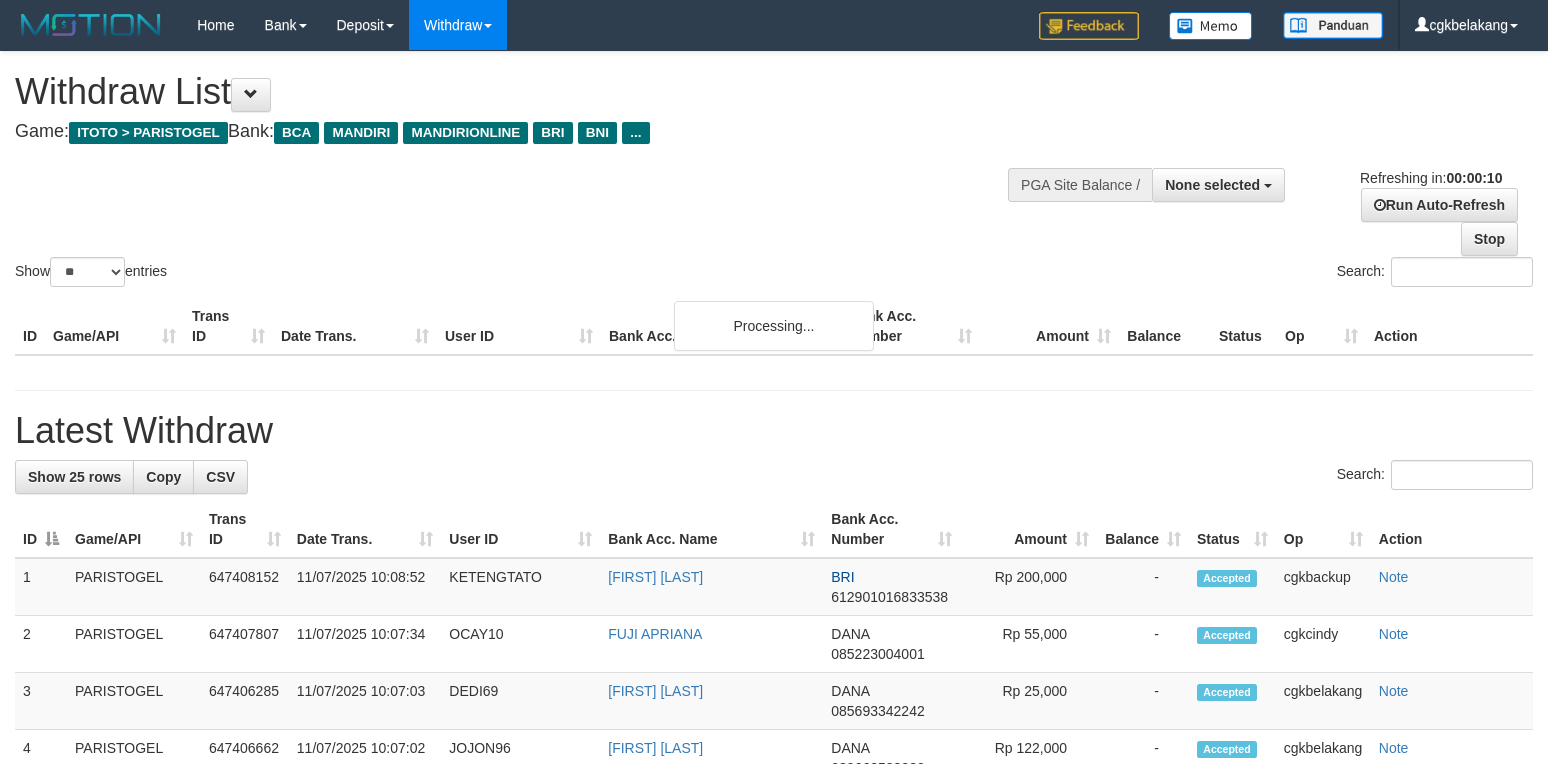 select 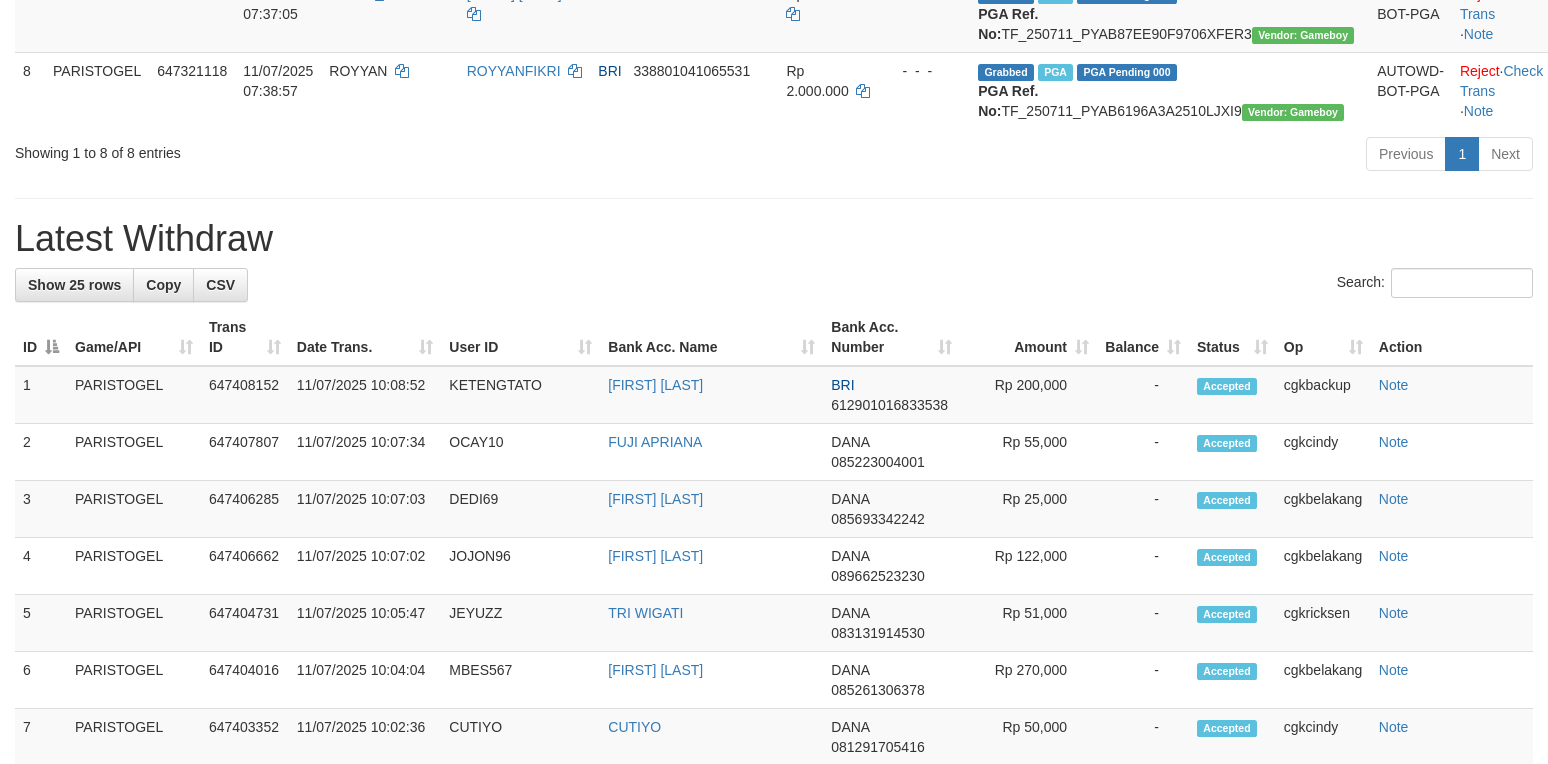 scroll, scrollTop: 768, scrollLeft: 0, axis: vertical 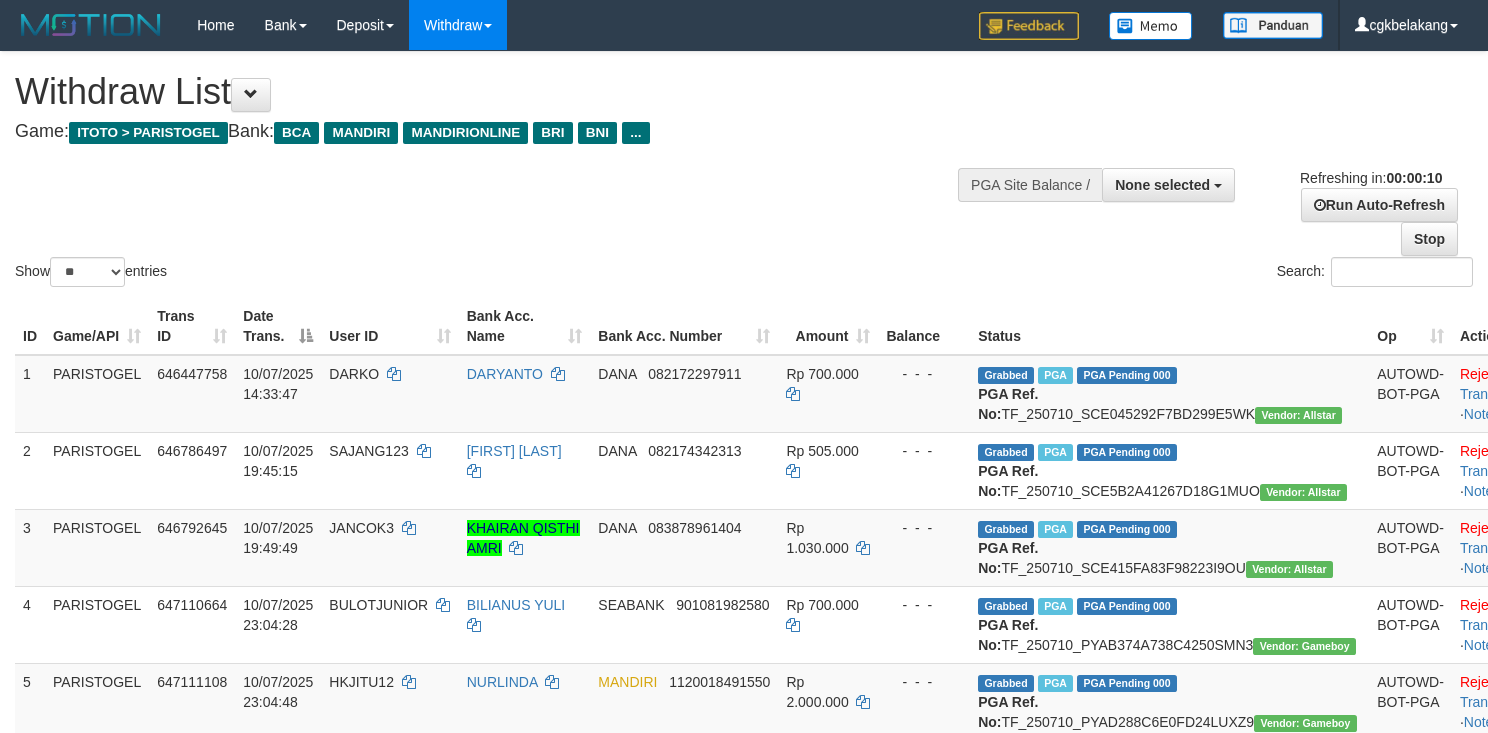 select 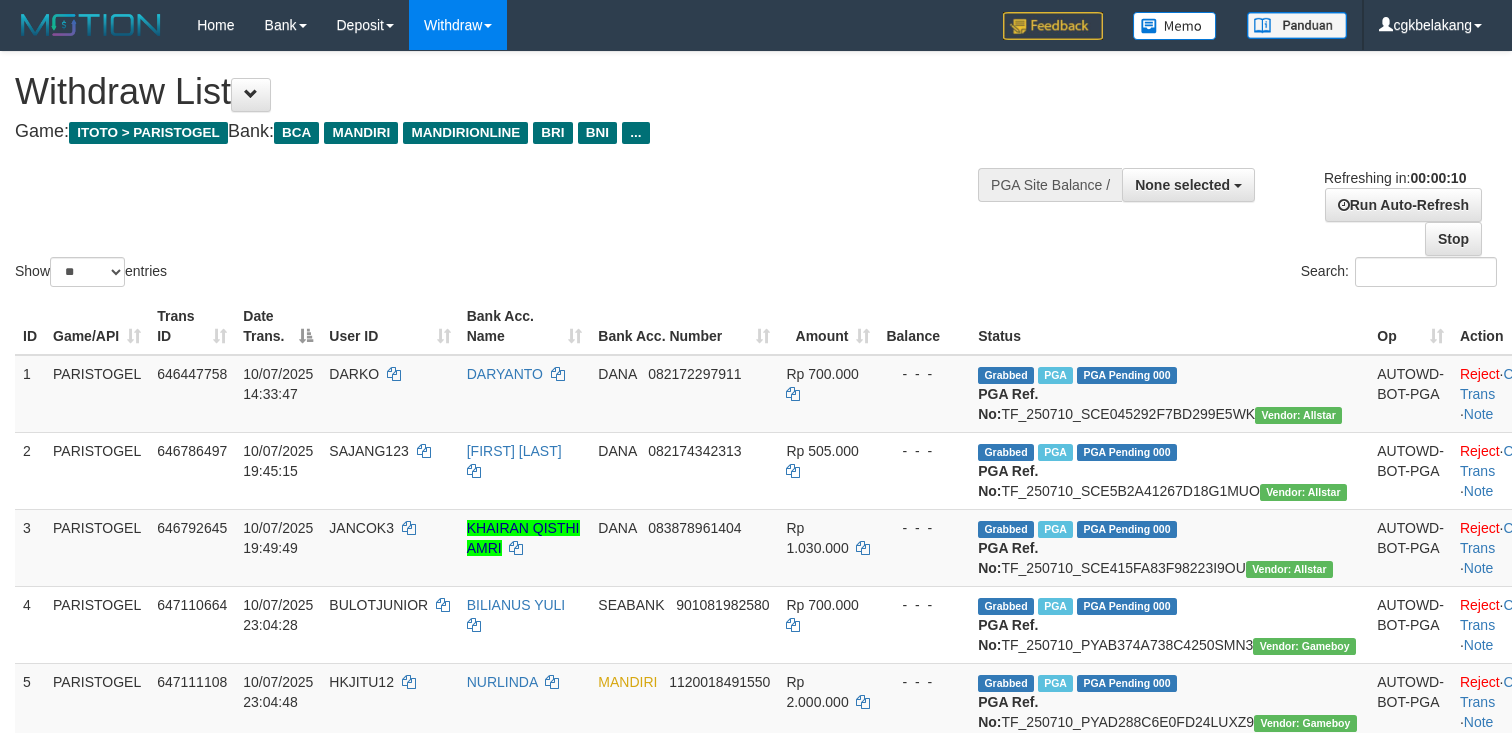 select 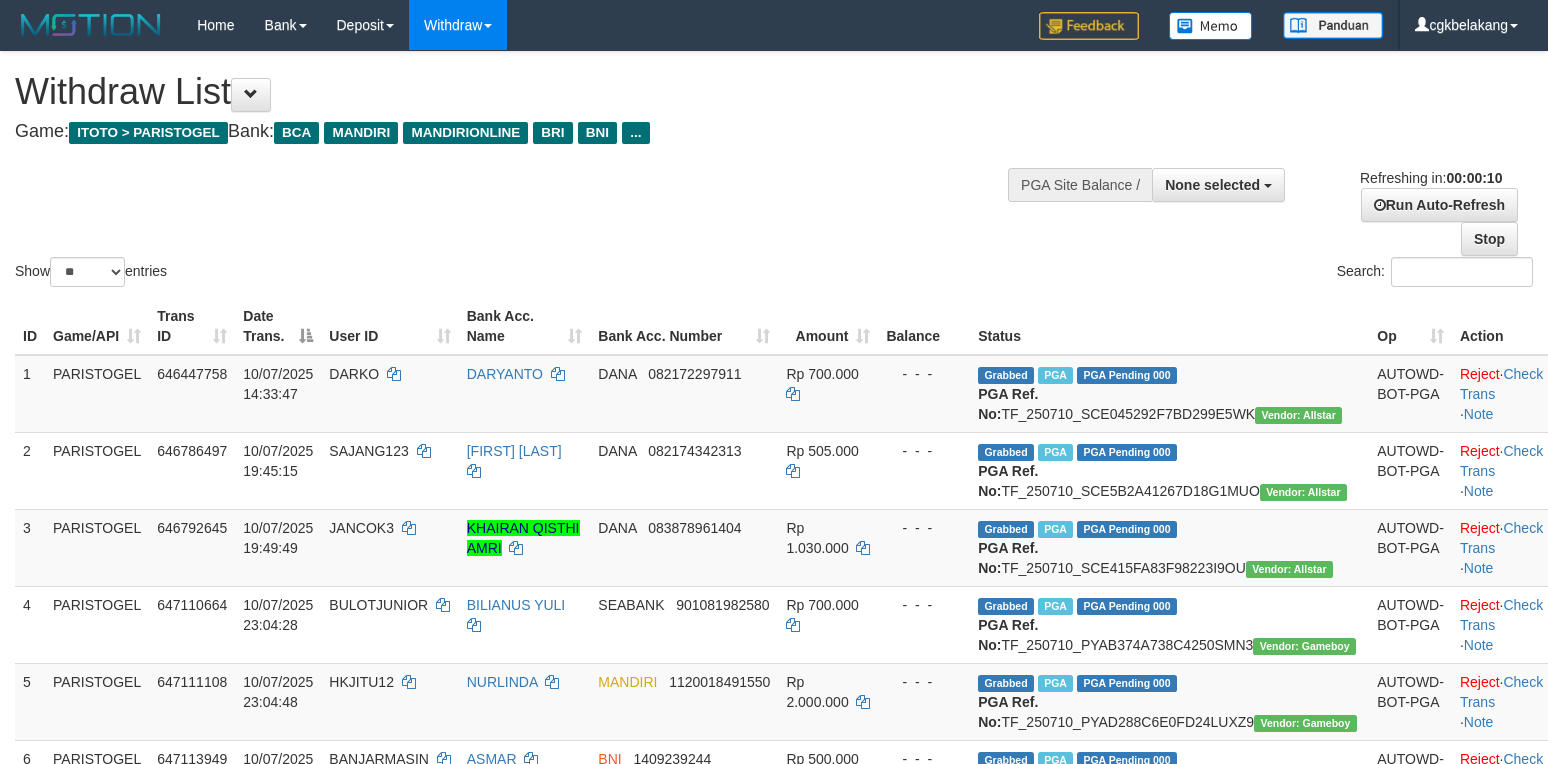 select 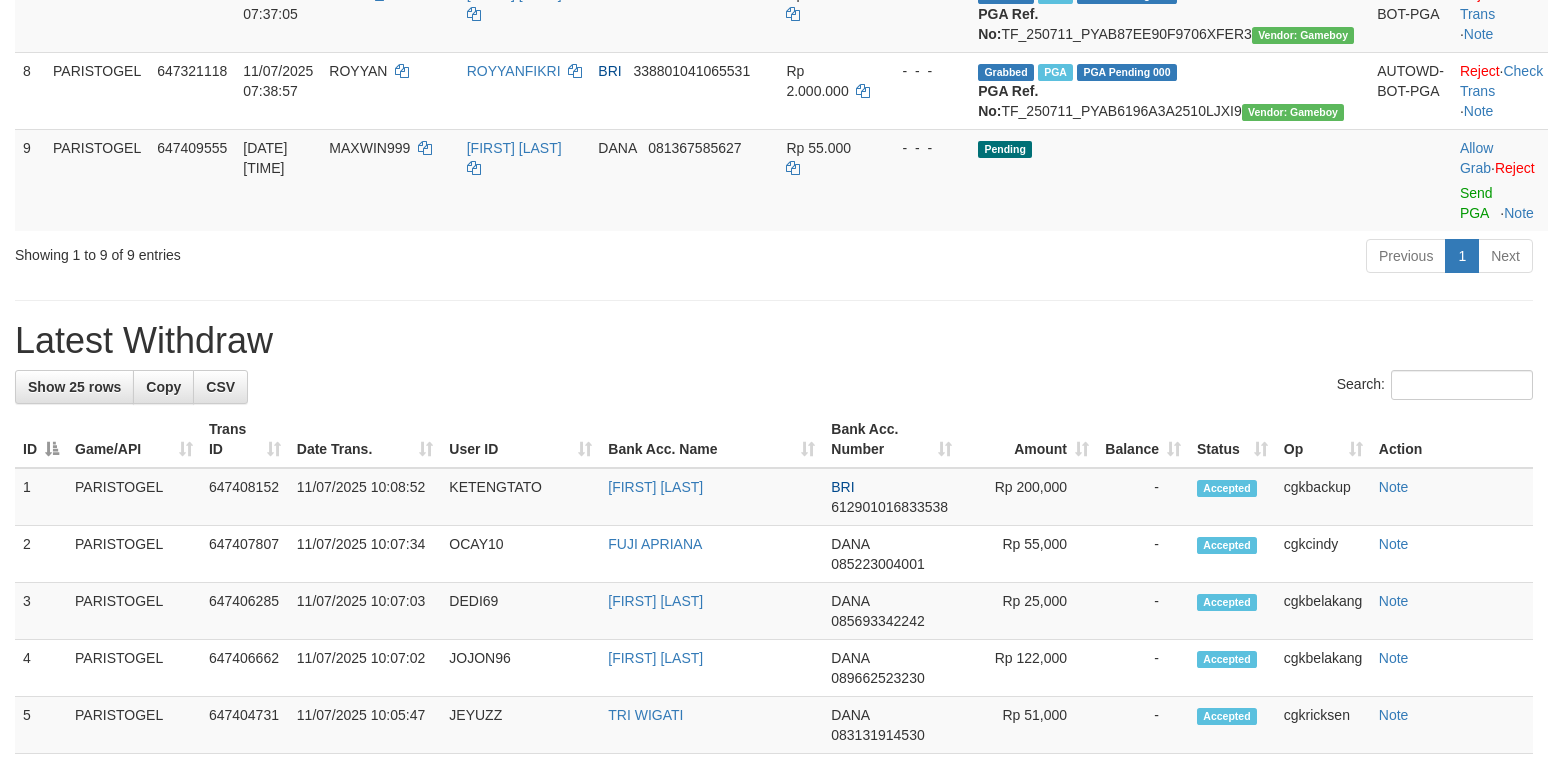 scroll, scrollTop: 768, scrollLeft: 0, axis: vertical 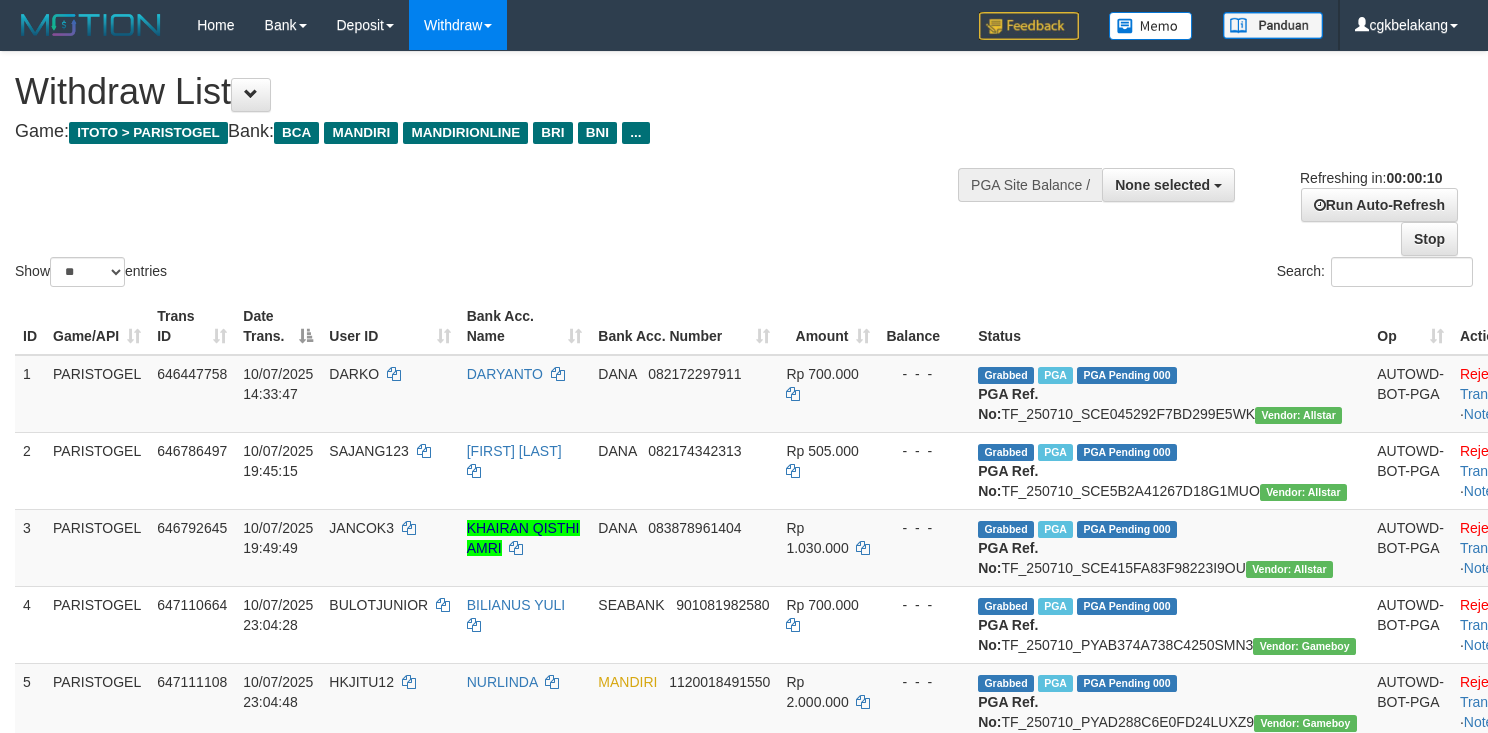 select 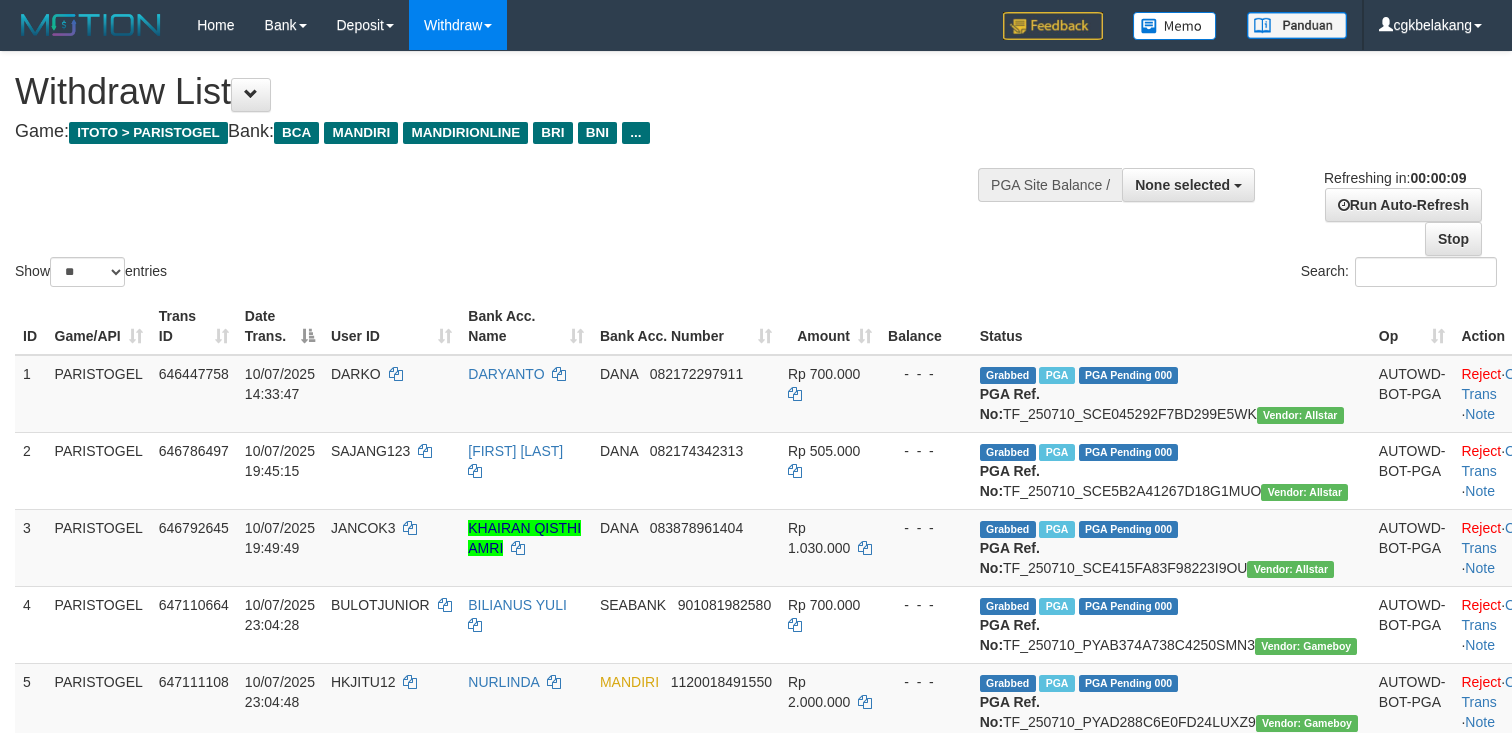 select 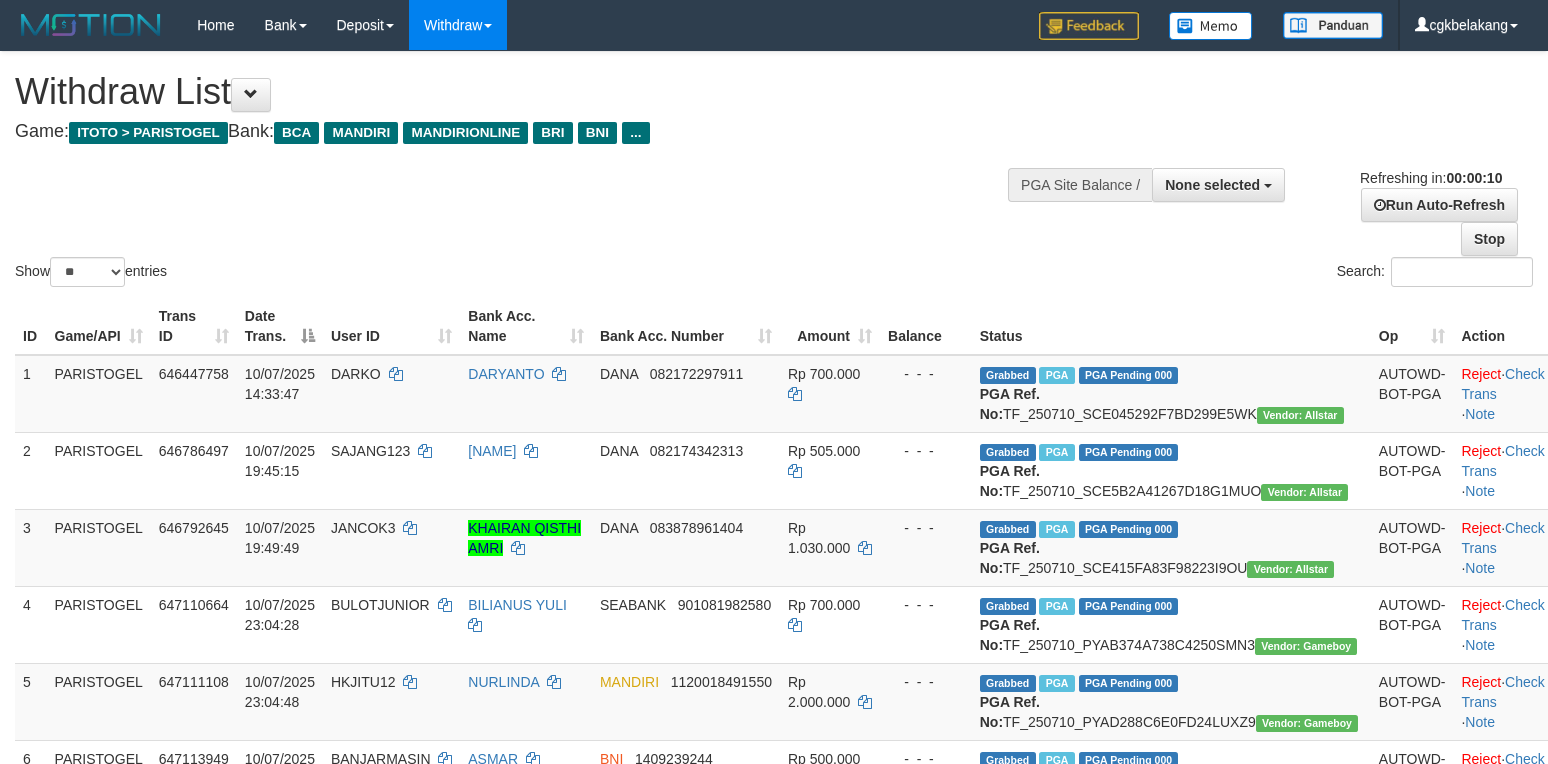 select 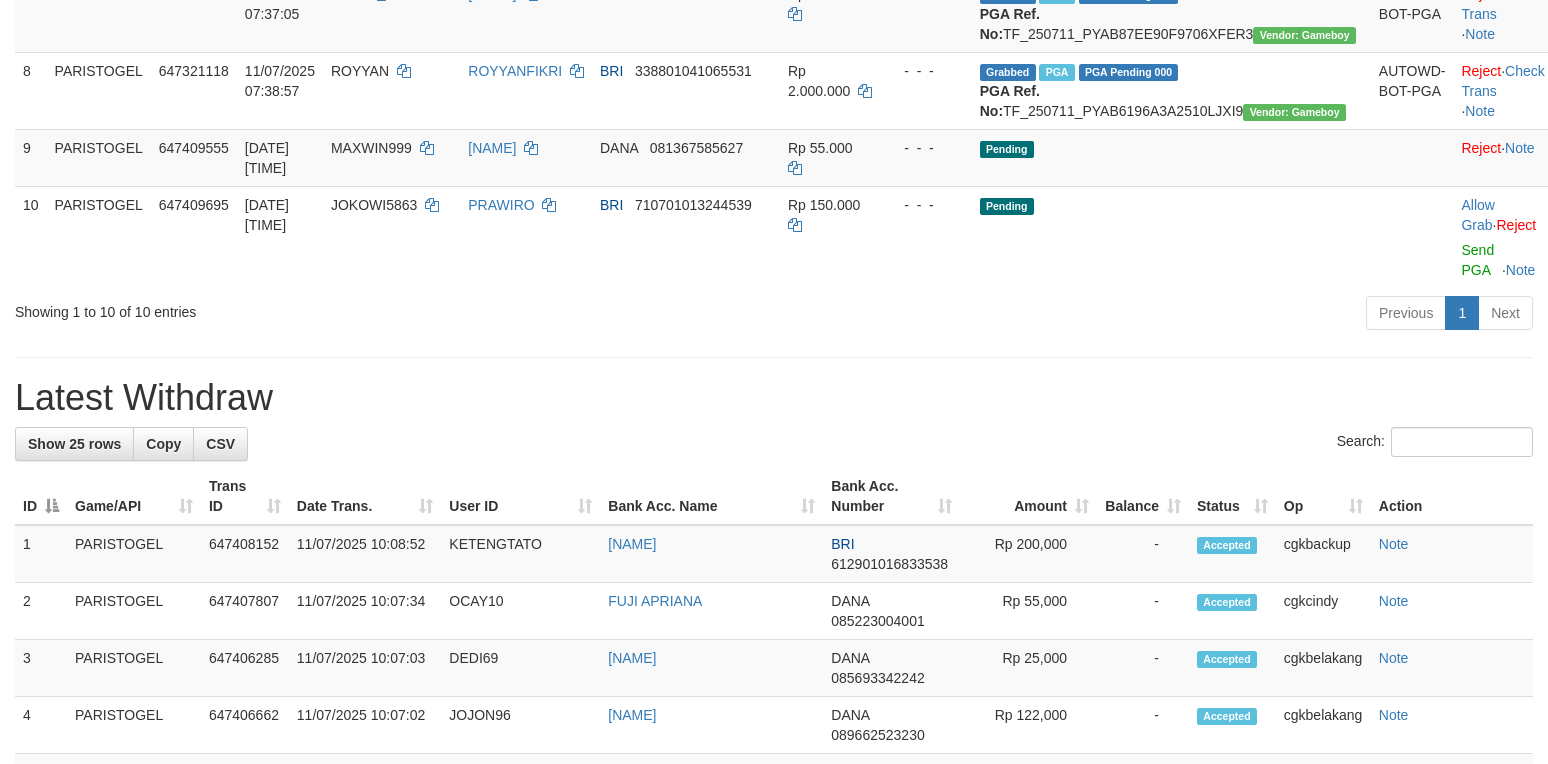 scroll, scrollTop: 768, scrollLeft: 0, axis: vertical 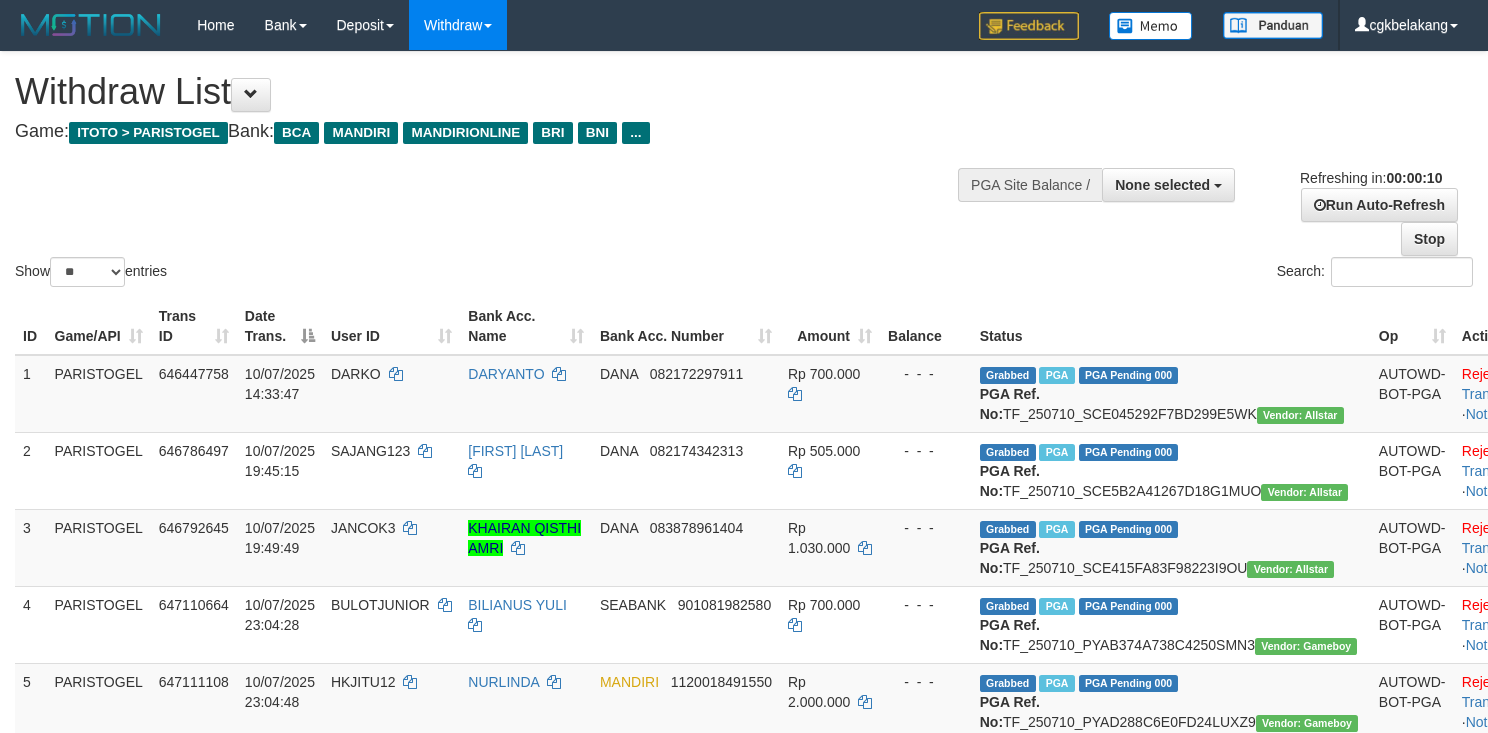 select 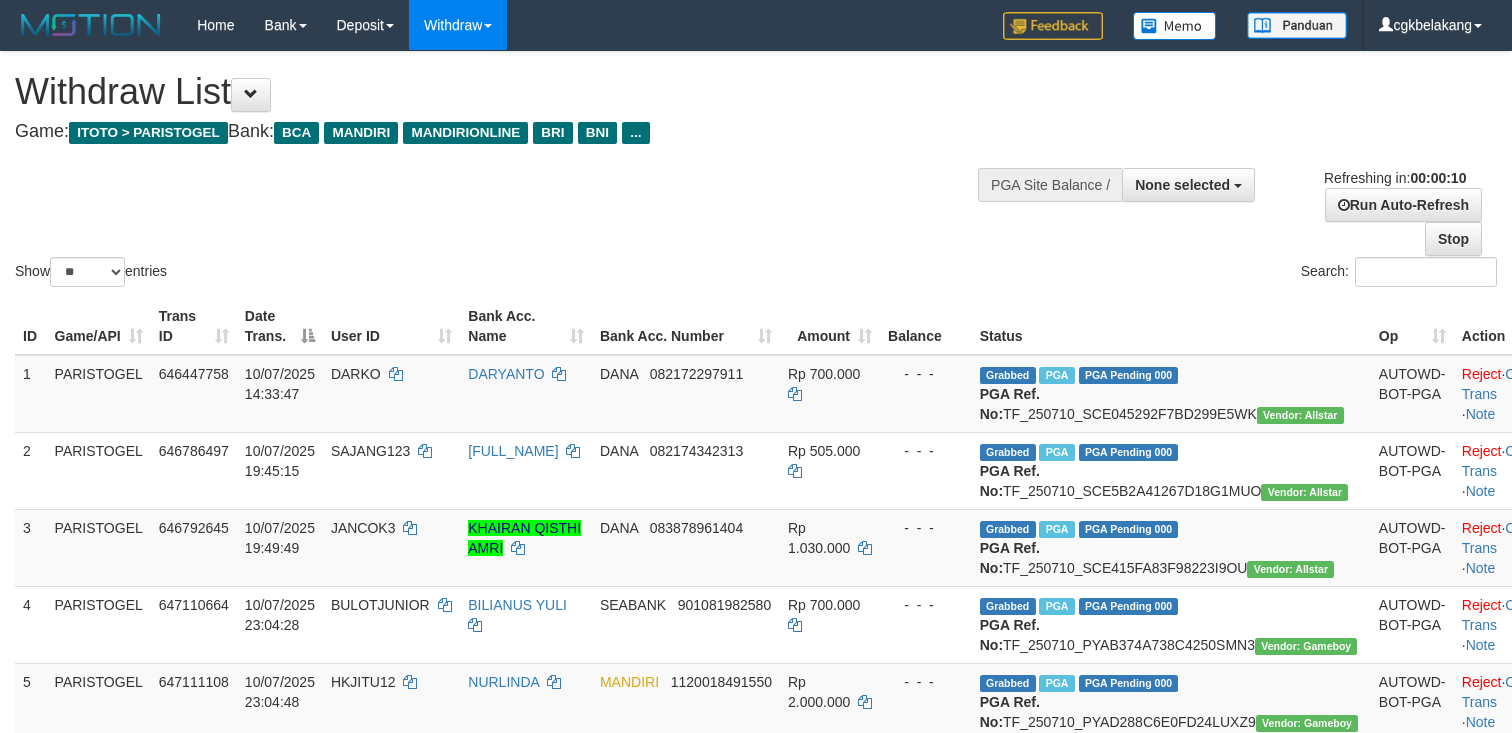 select 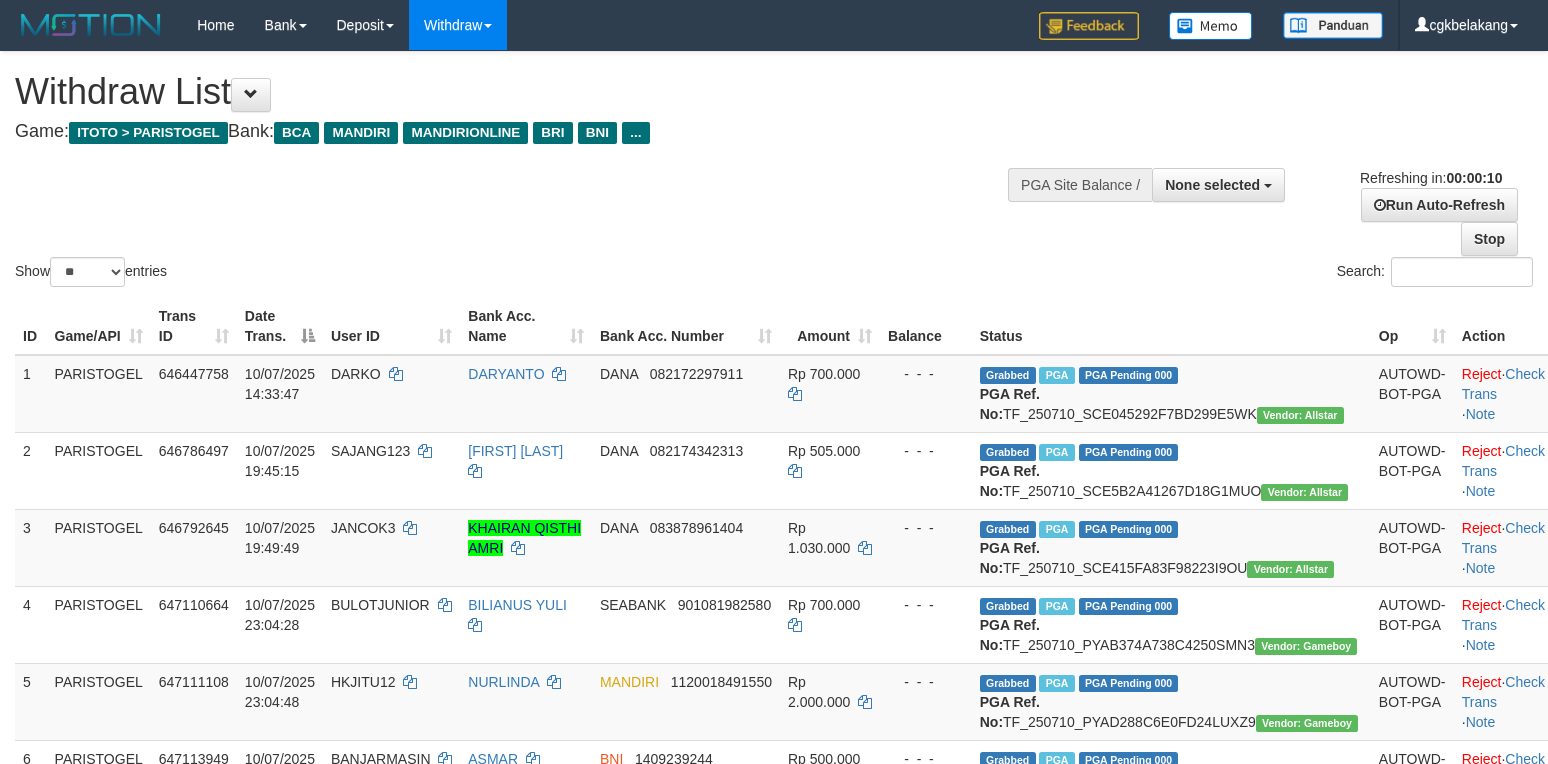 select 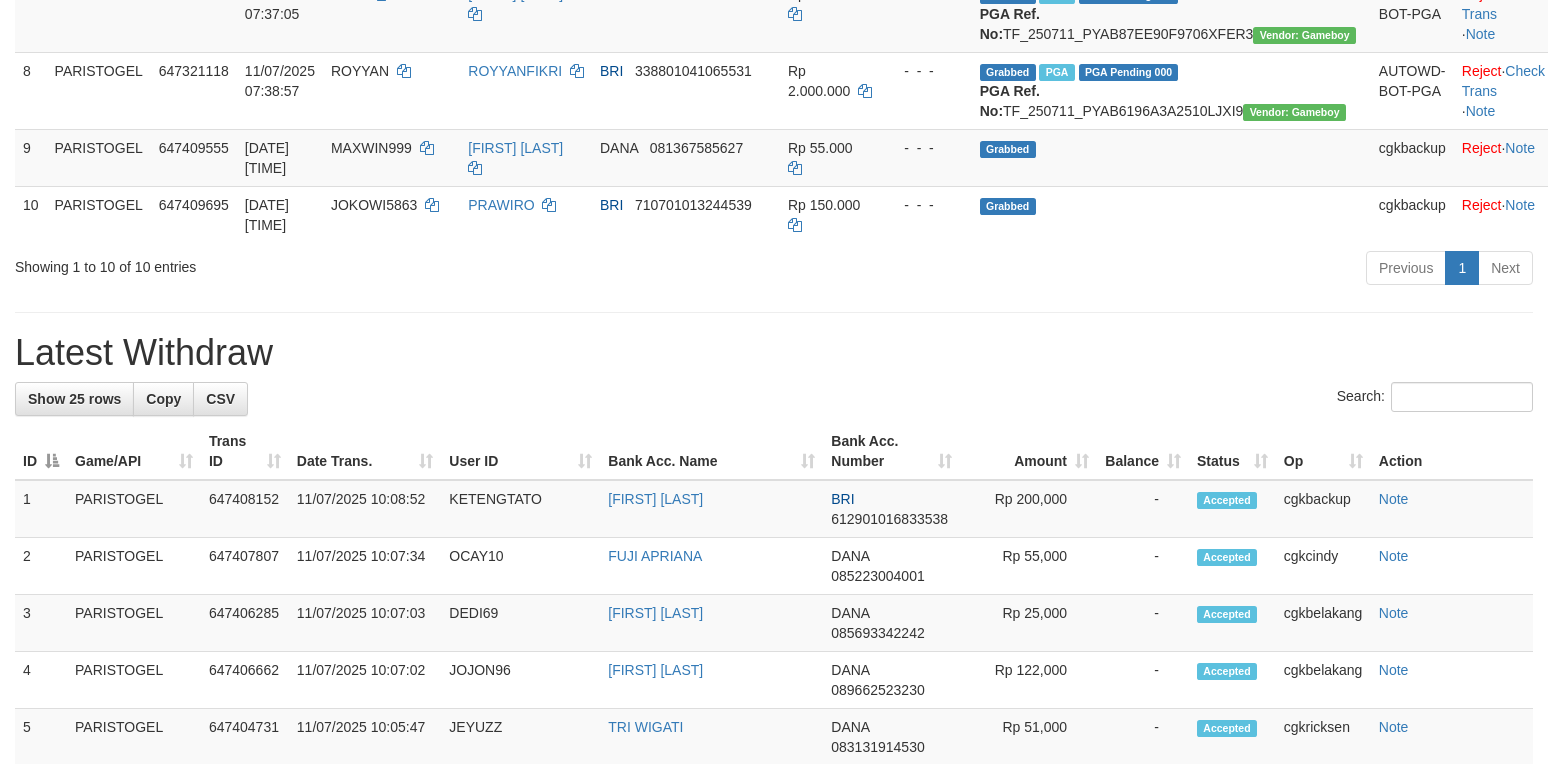 scroll, scrollTop: 768, scrollLeft: 0, axis: vertical 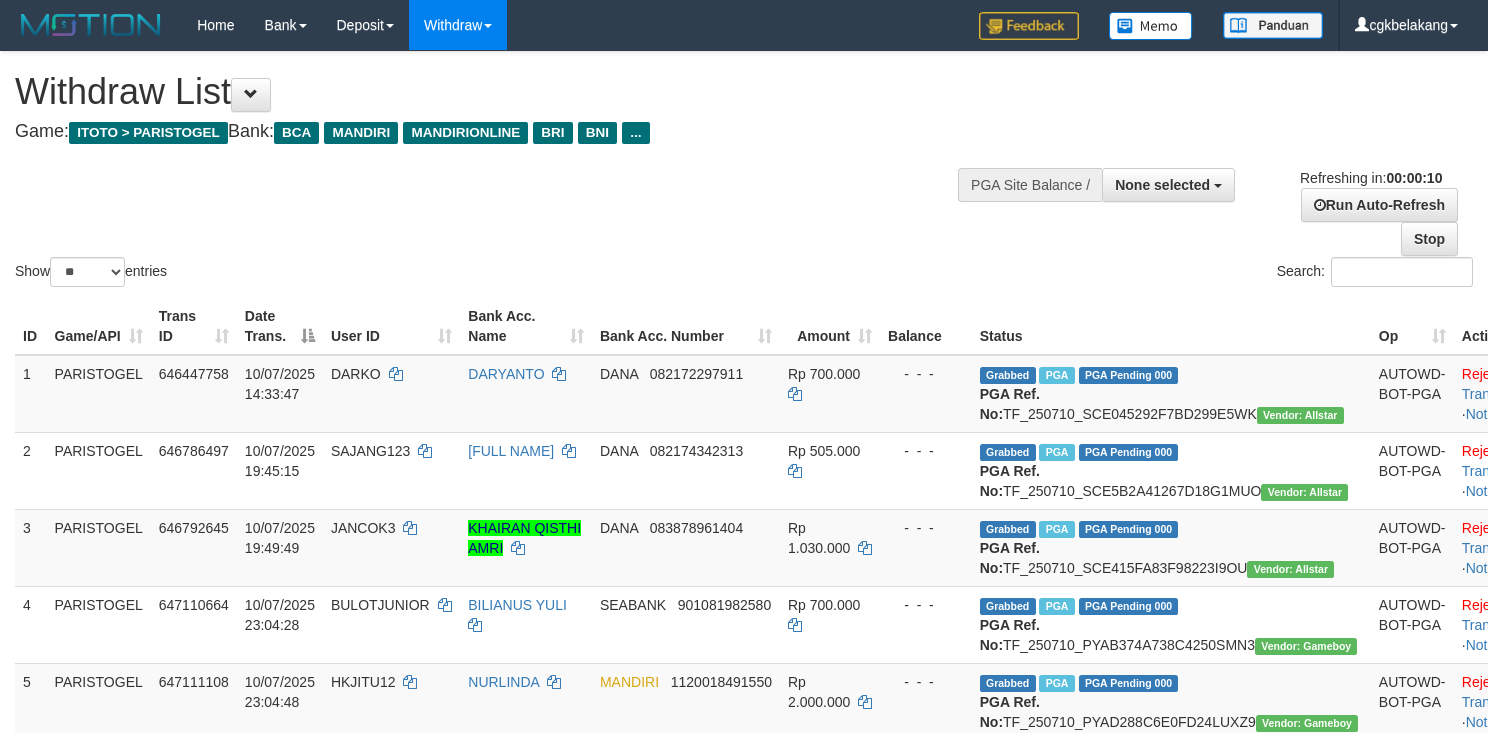 select 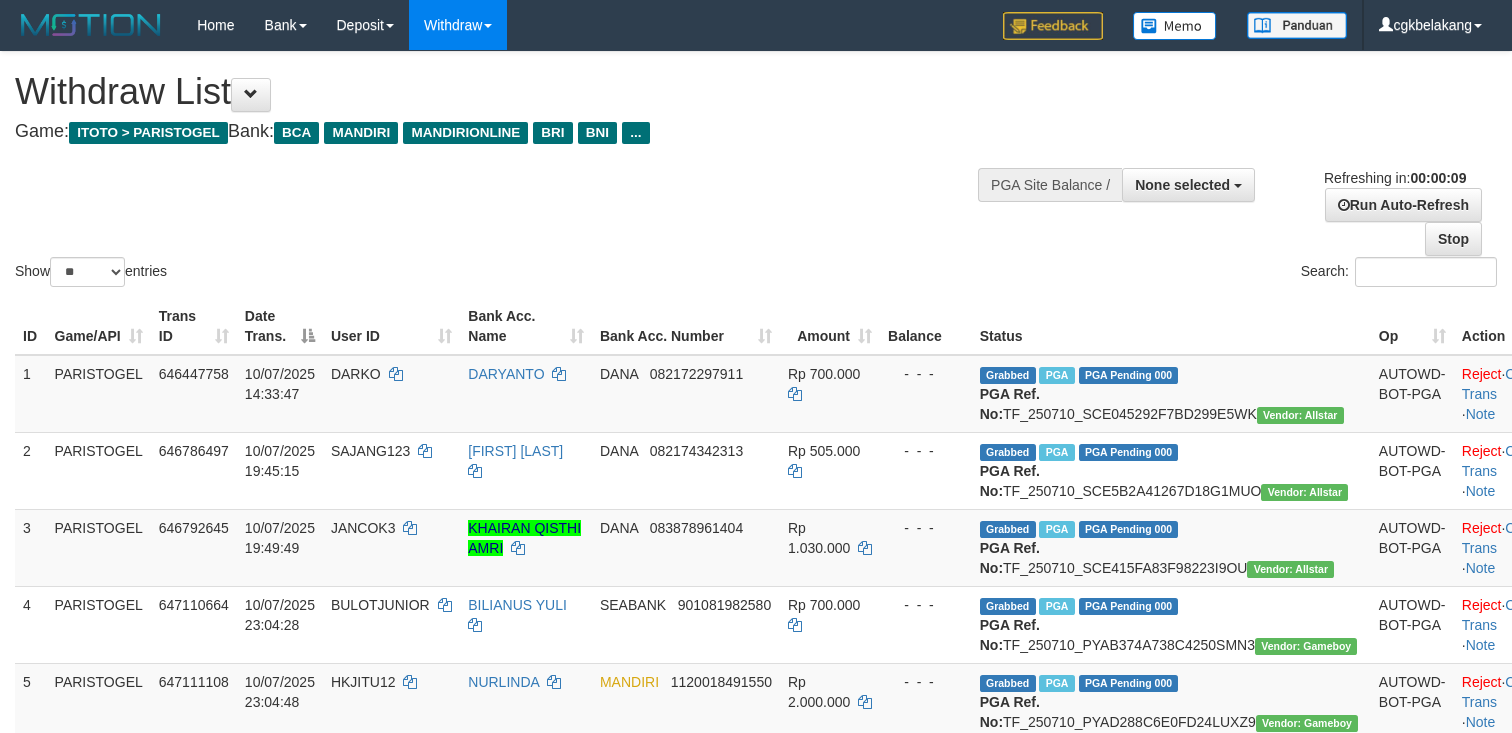 select 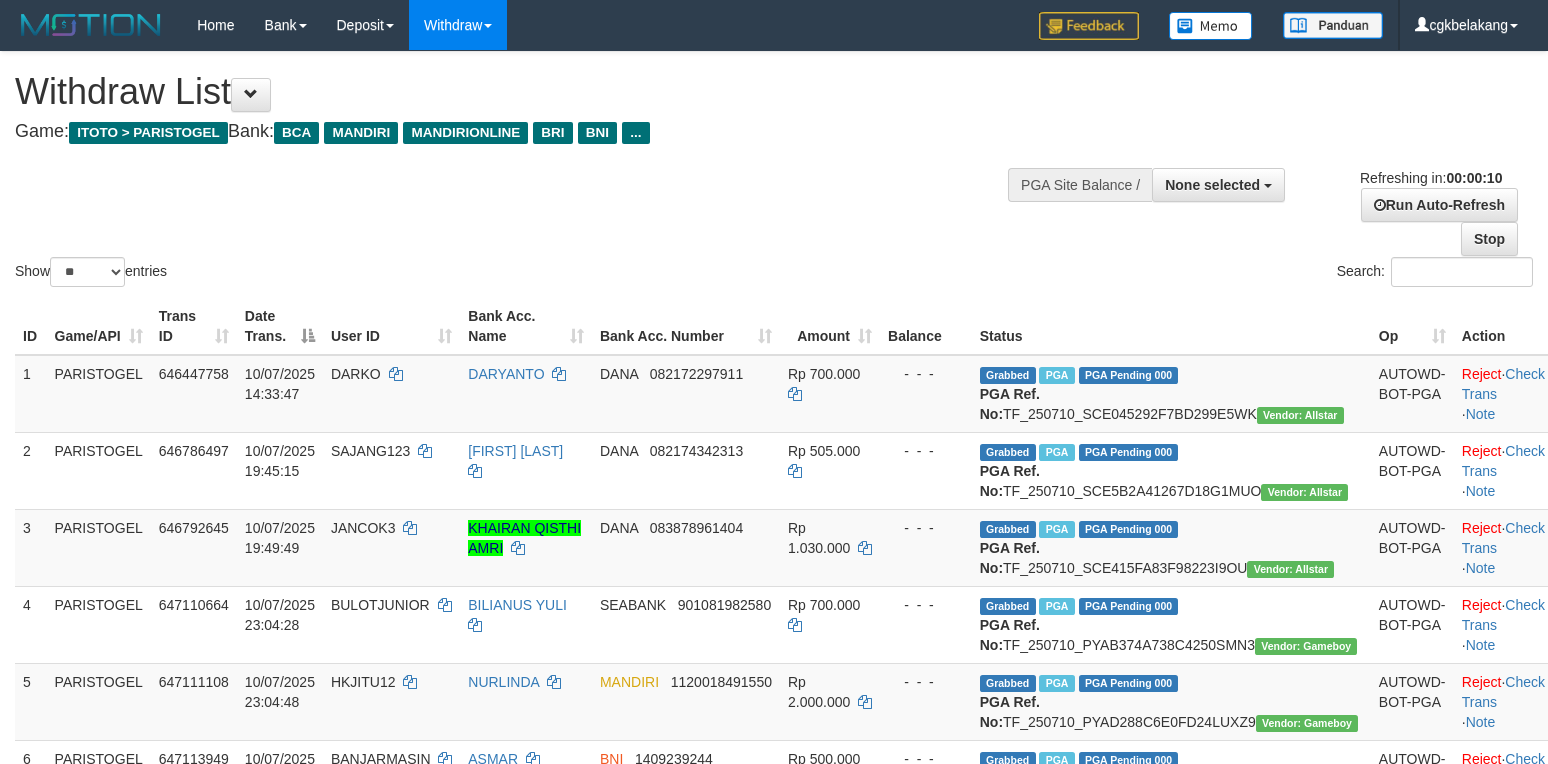 select 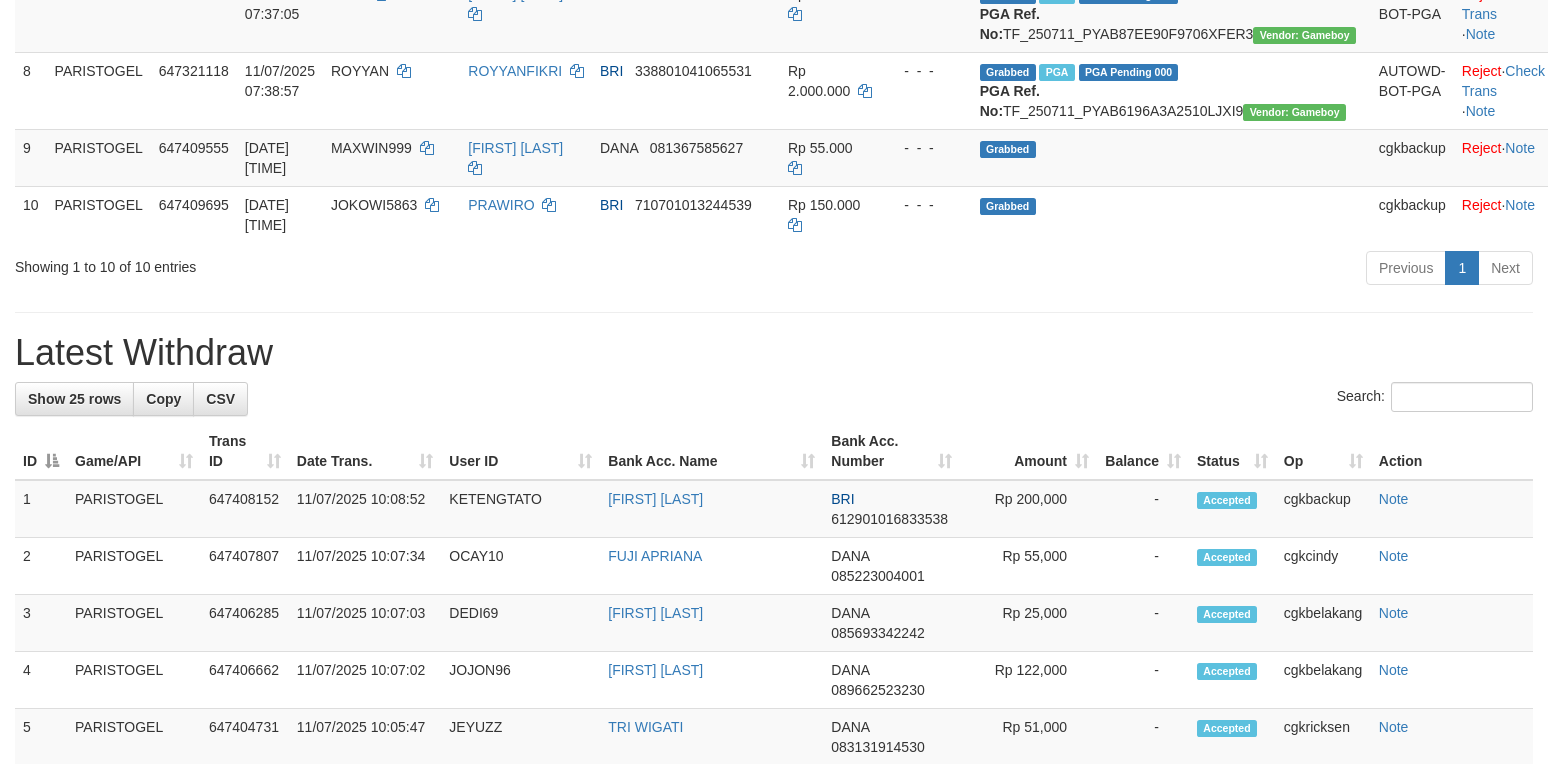 scroll, scrollTop: 768, scrollLeft: 0, axis: vertical 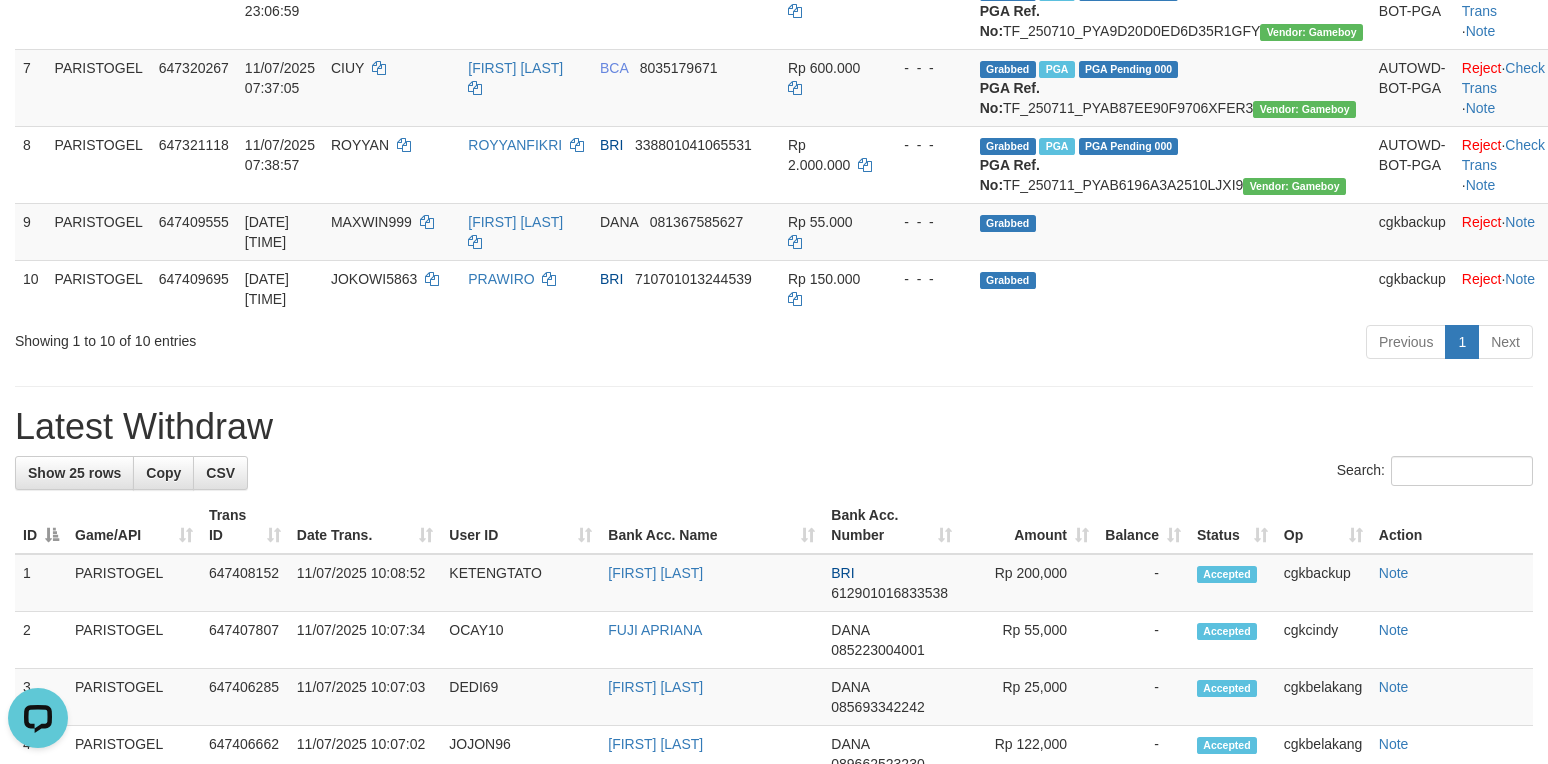 click on "**********" at bounding box center [774, 678] 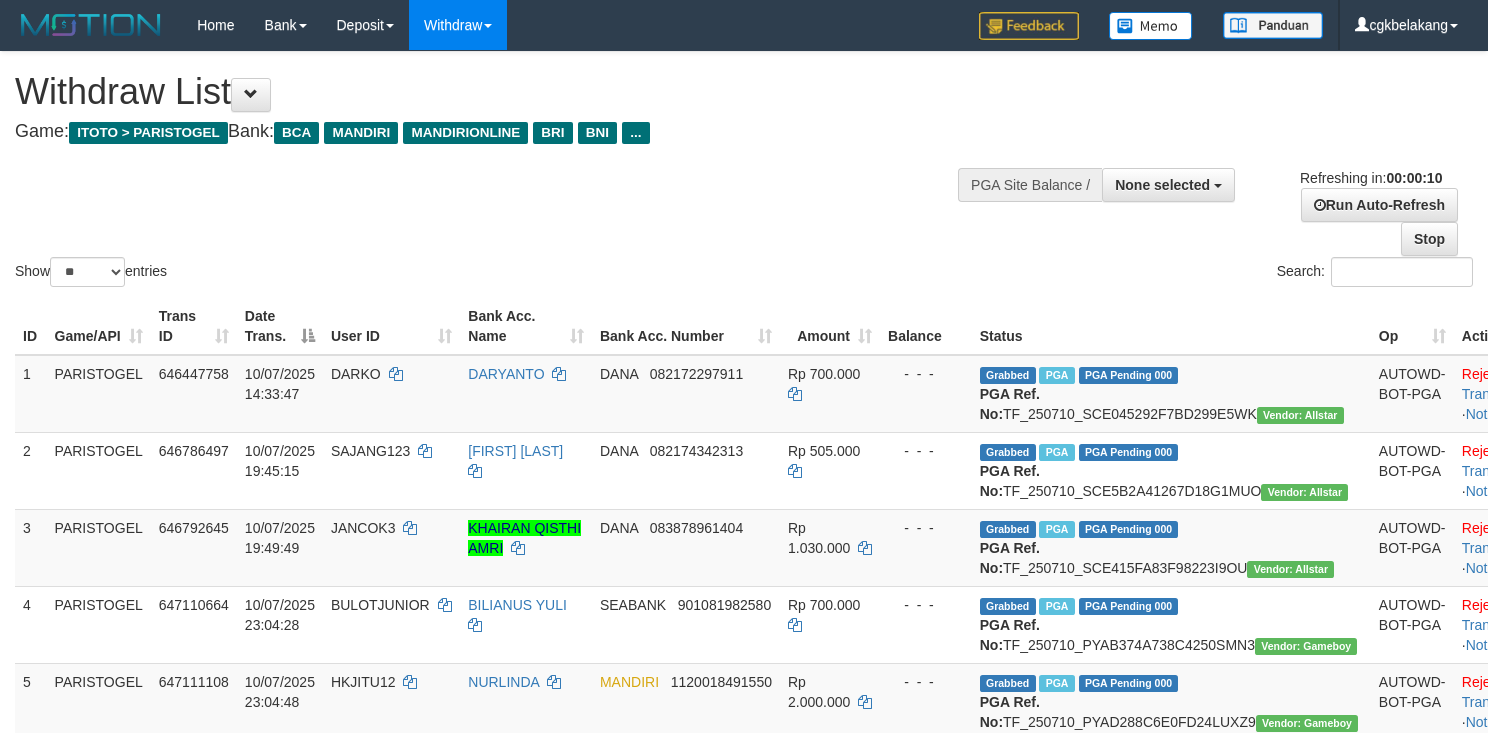 select 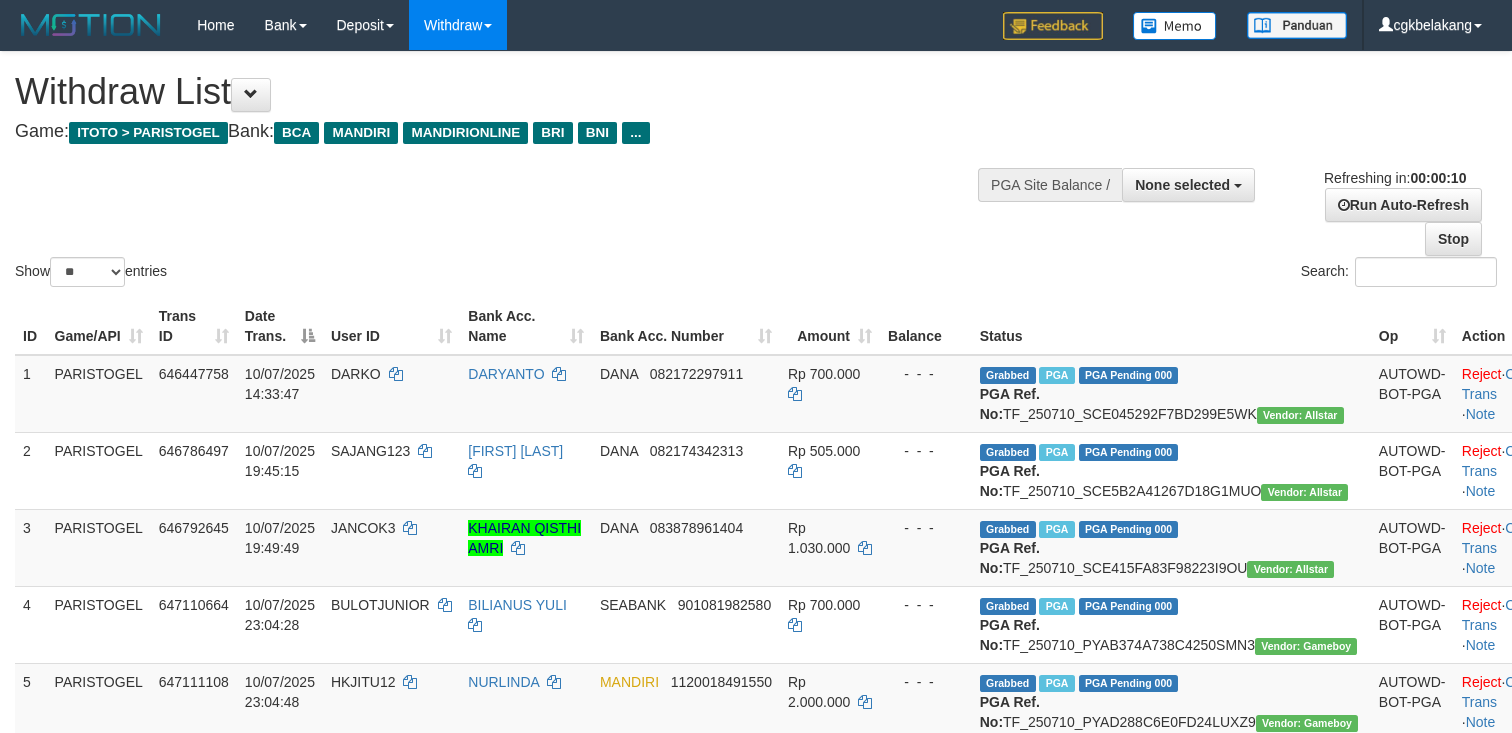 select 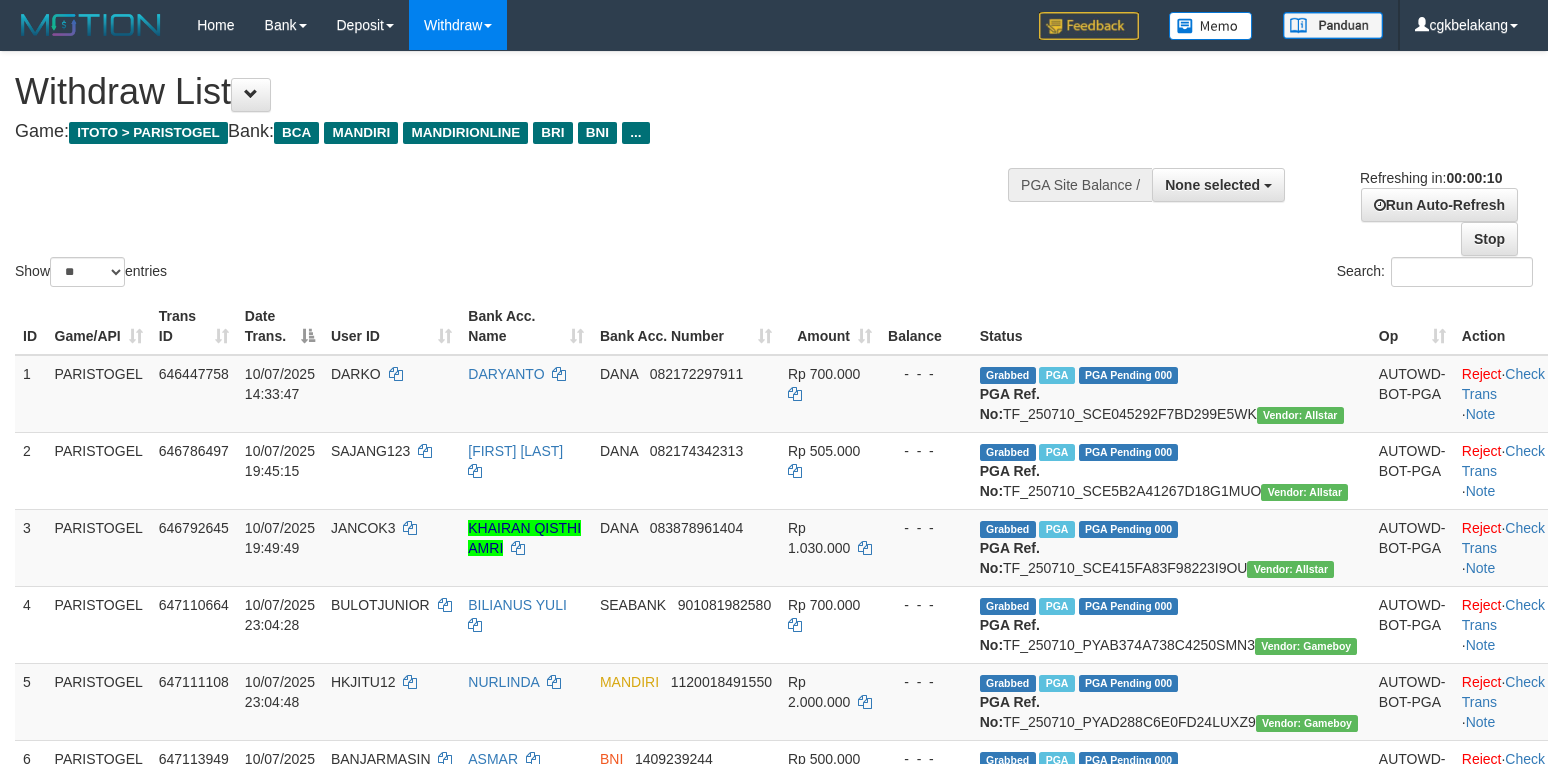select 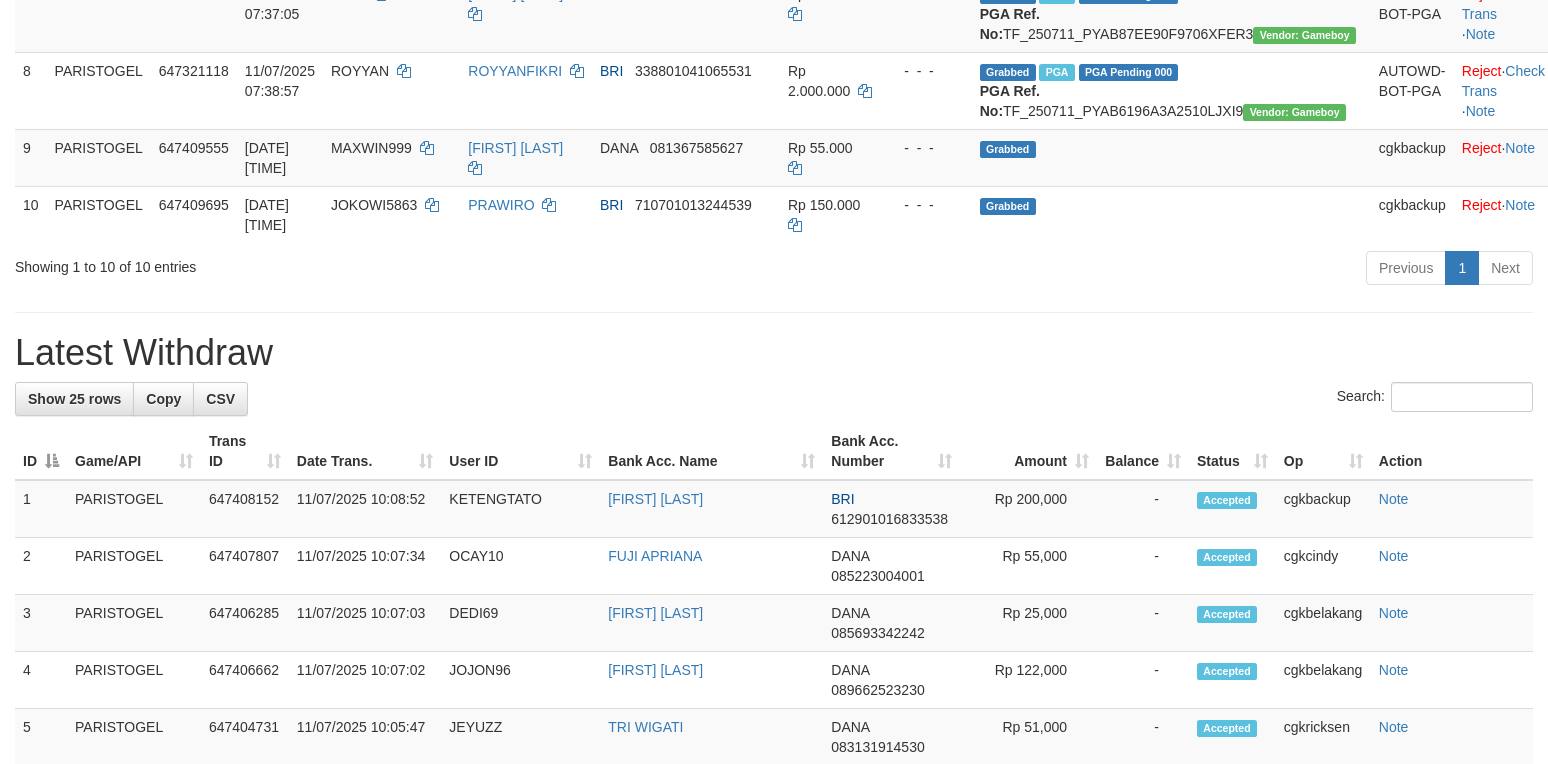 scroll, scrollTop: 768, scrollLeft: 0, axis: vertical 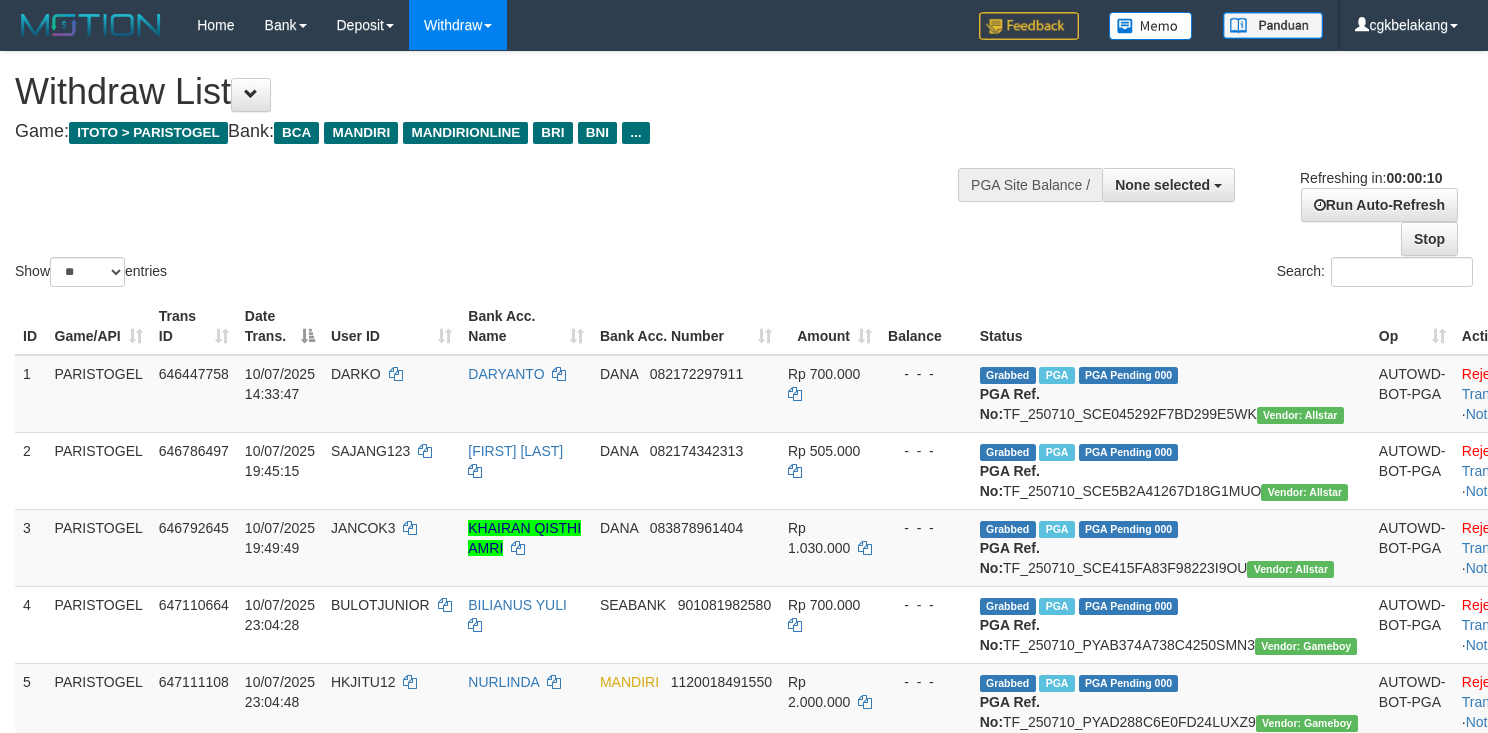 select 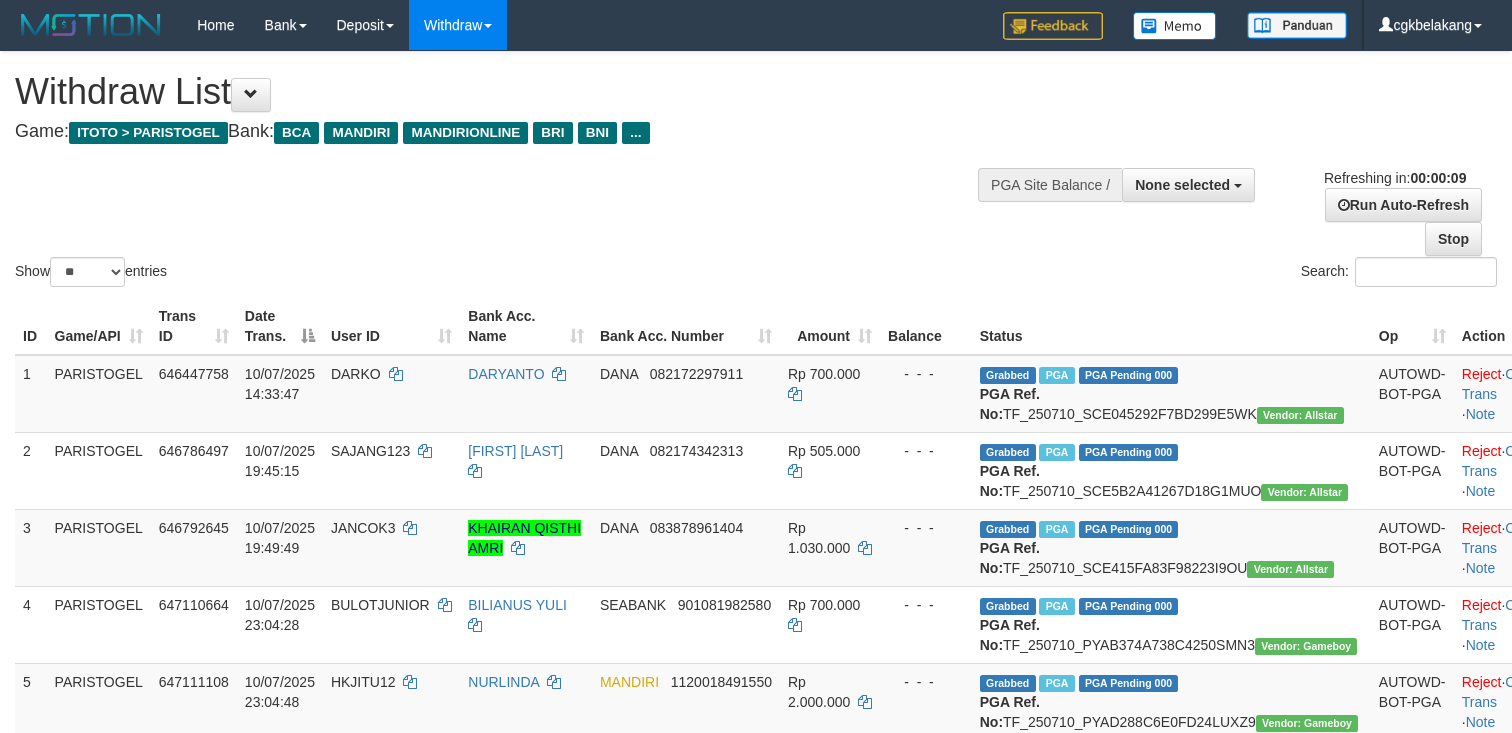 select 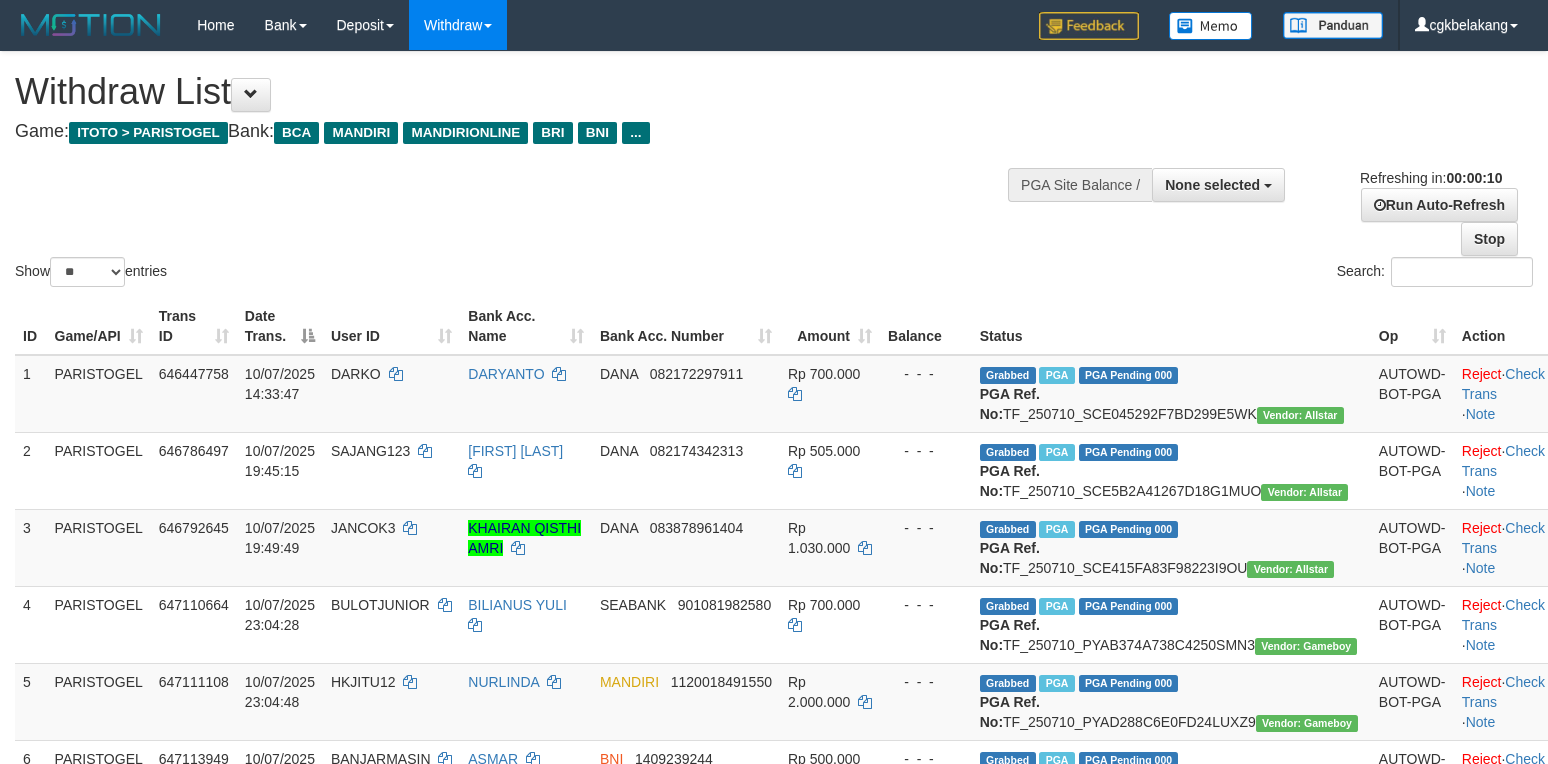 select 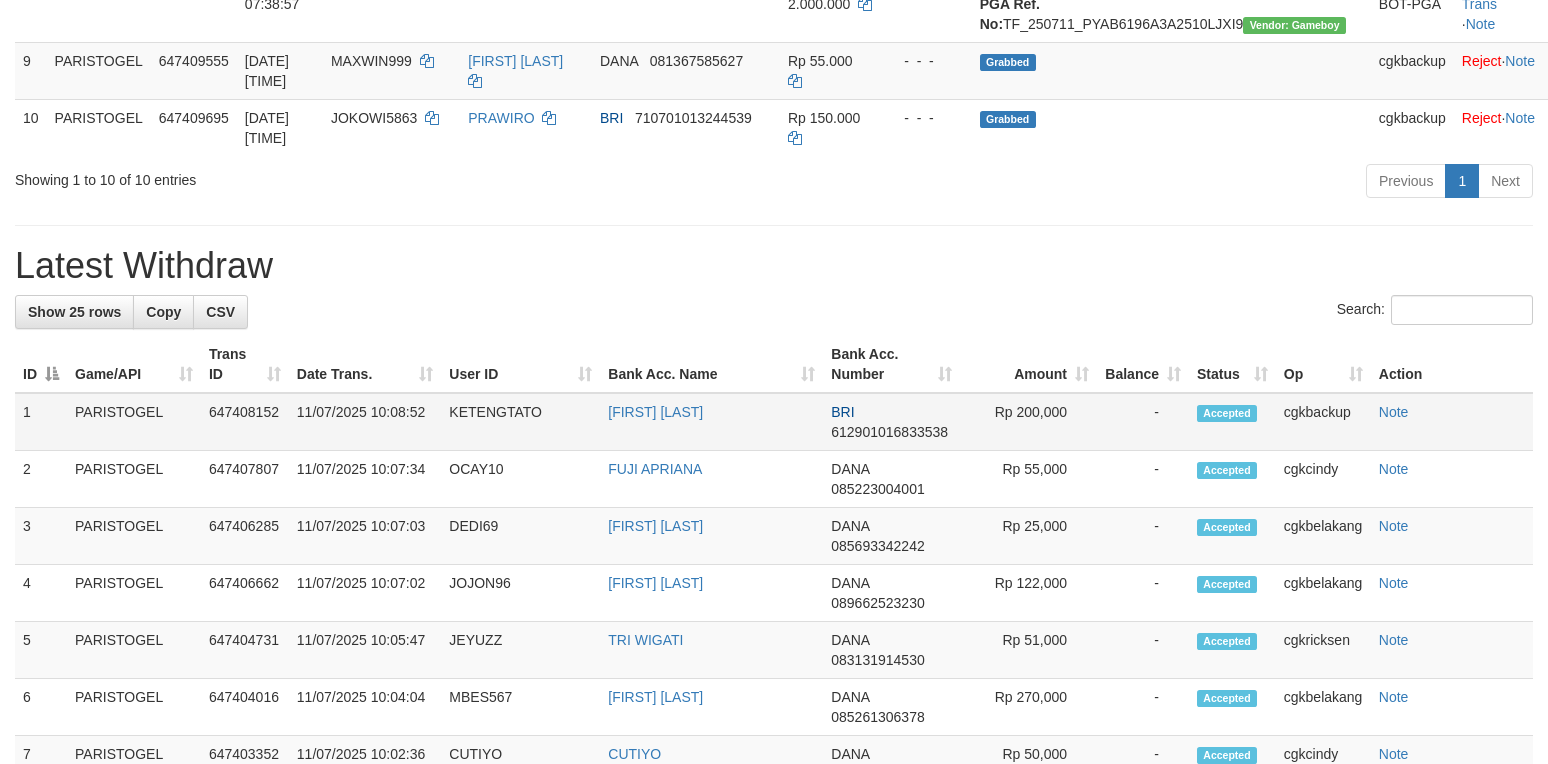 scroll, scrollTop: 844, scrollLeft: 0, axis: vertical 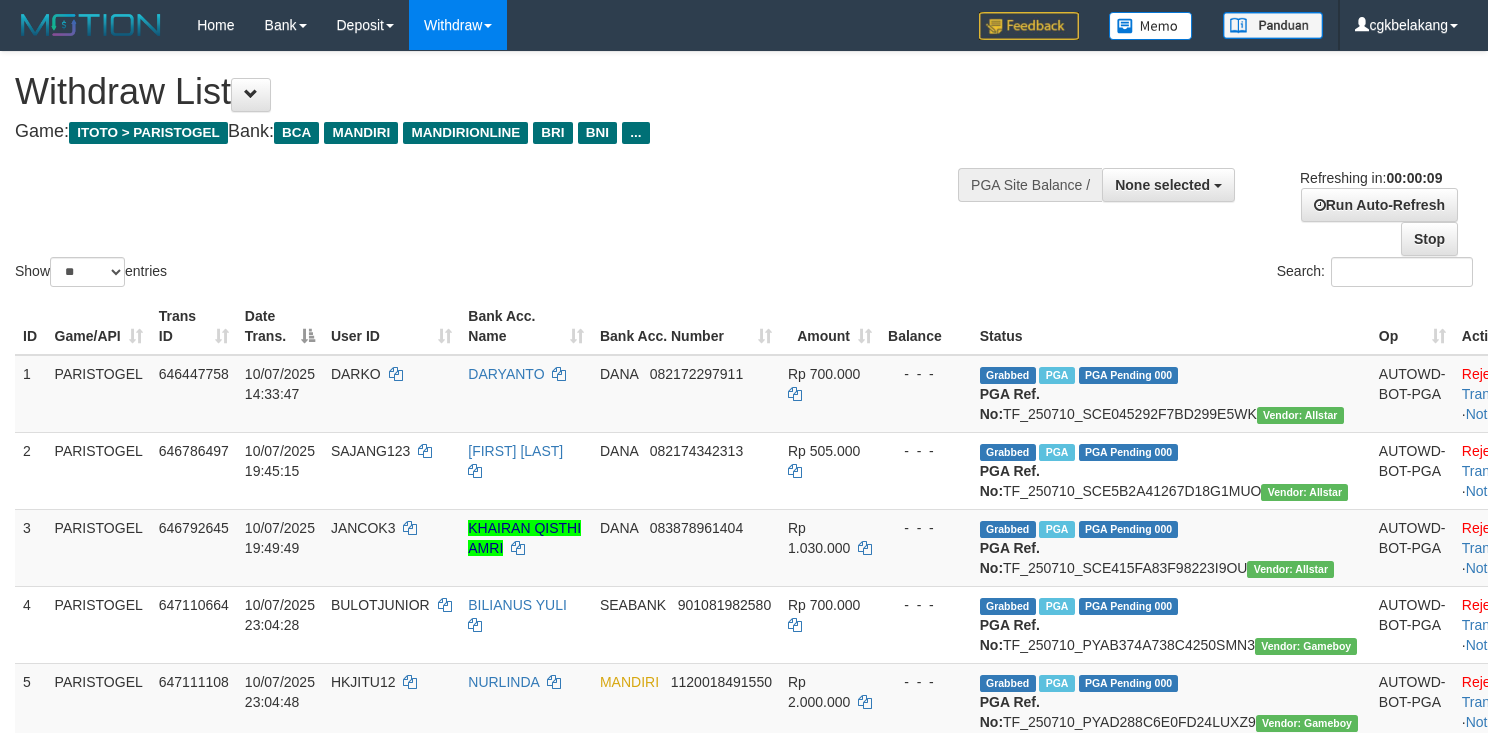 select 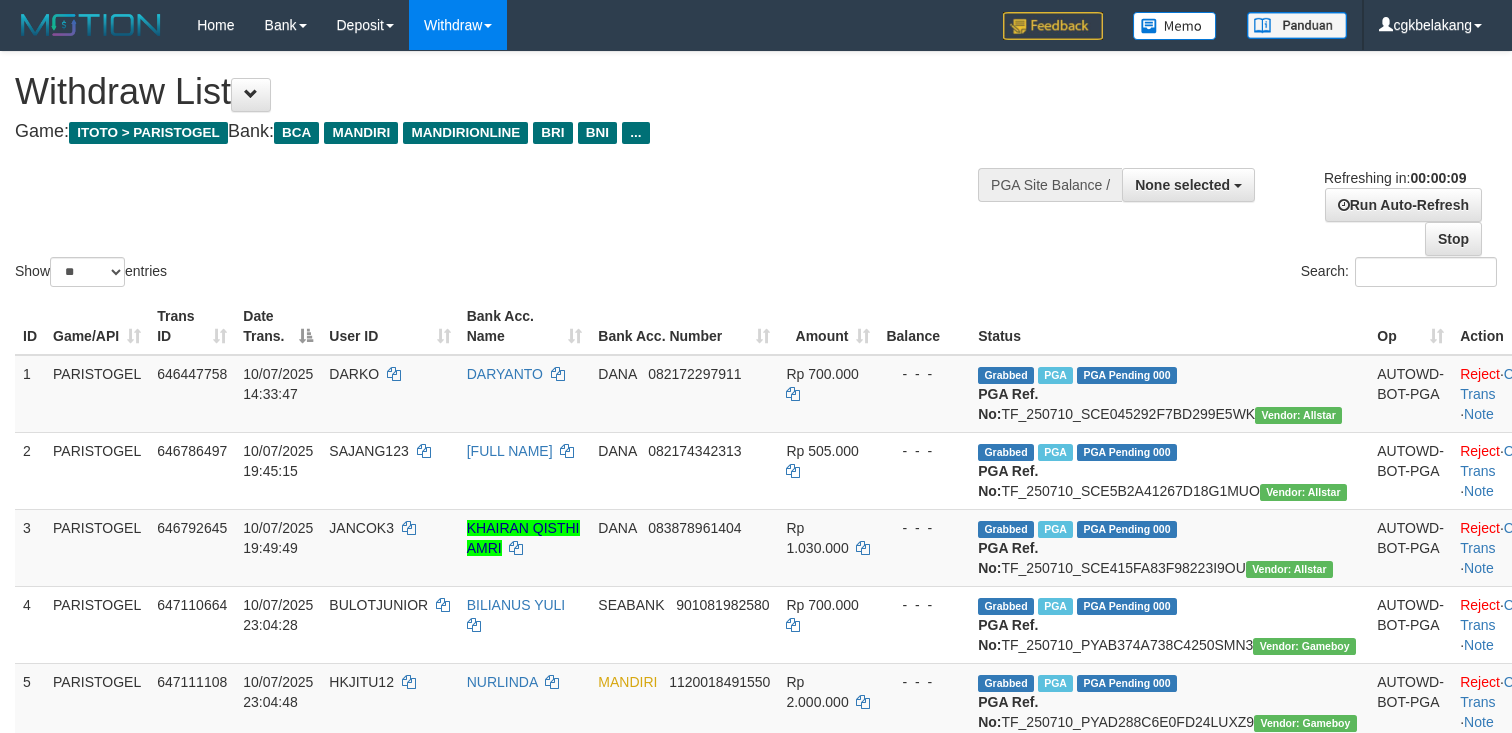select 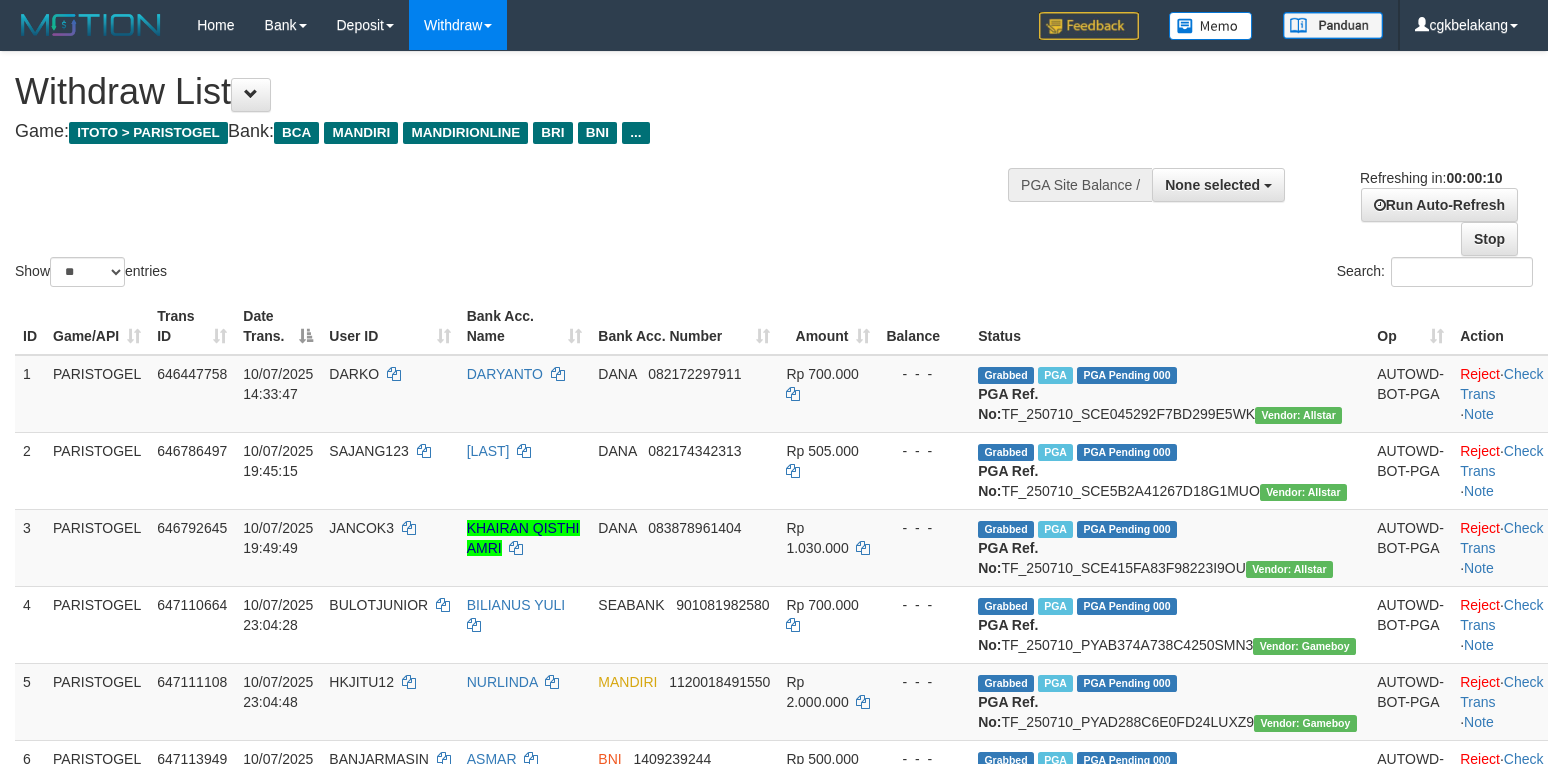 select 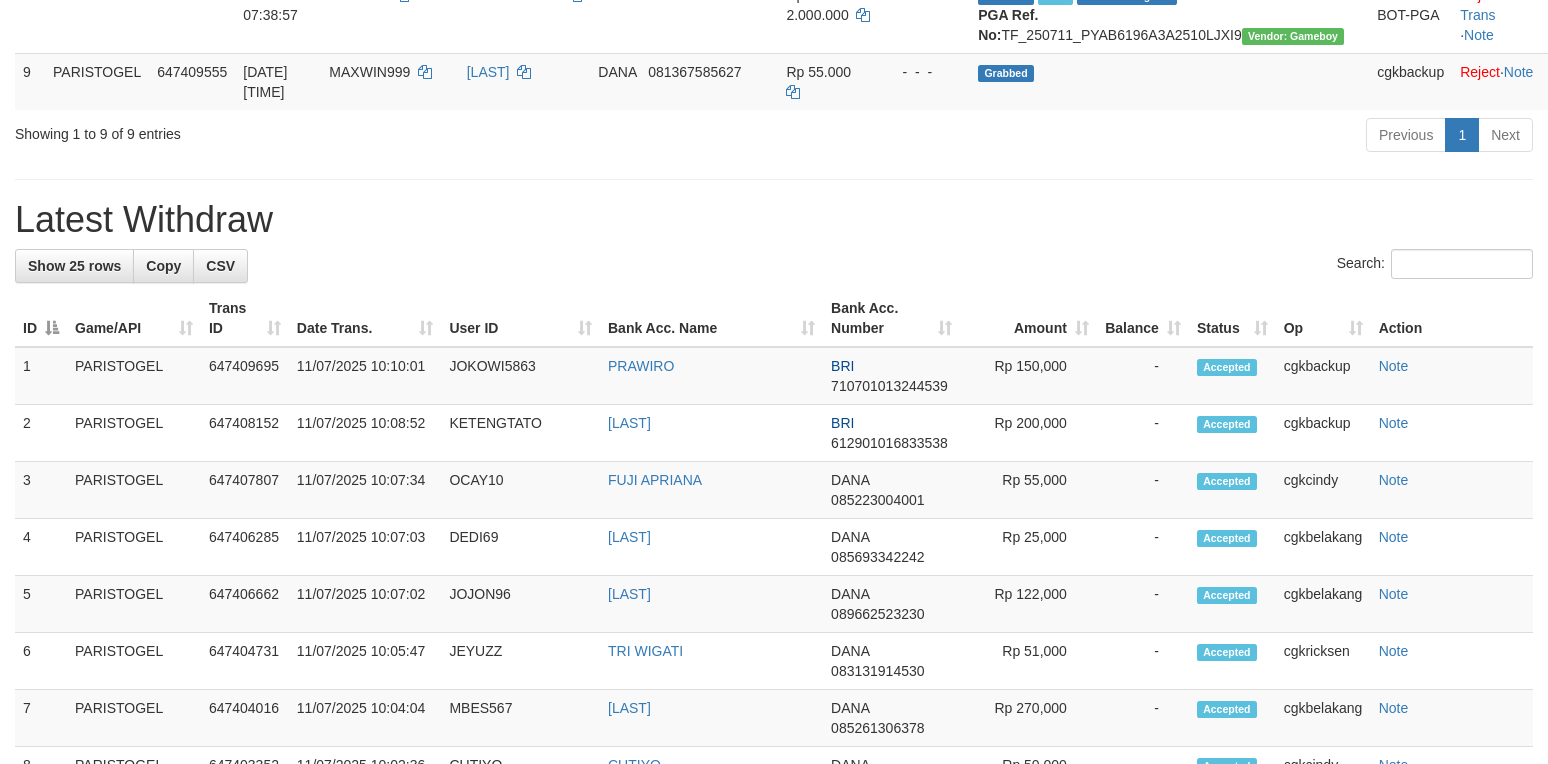 scroll, scrollTop: 844, scrollLeft: 0, axis: vertical 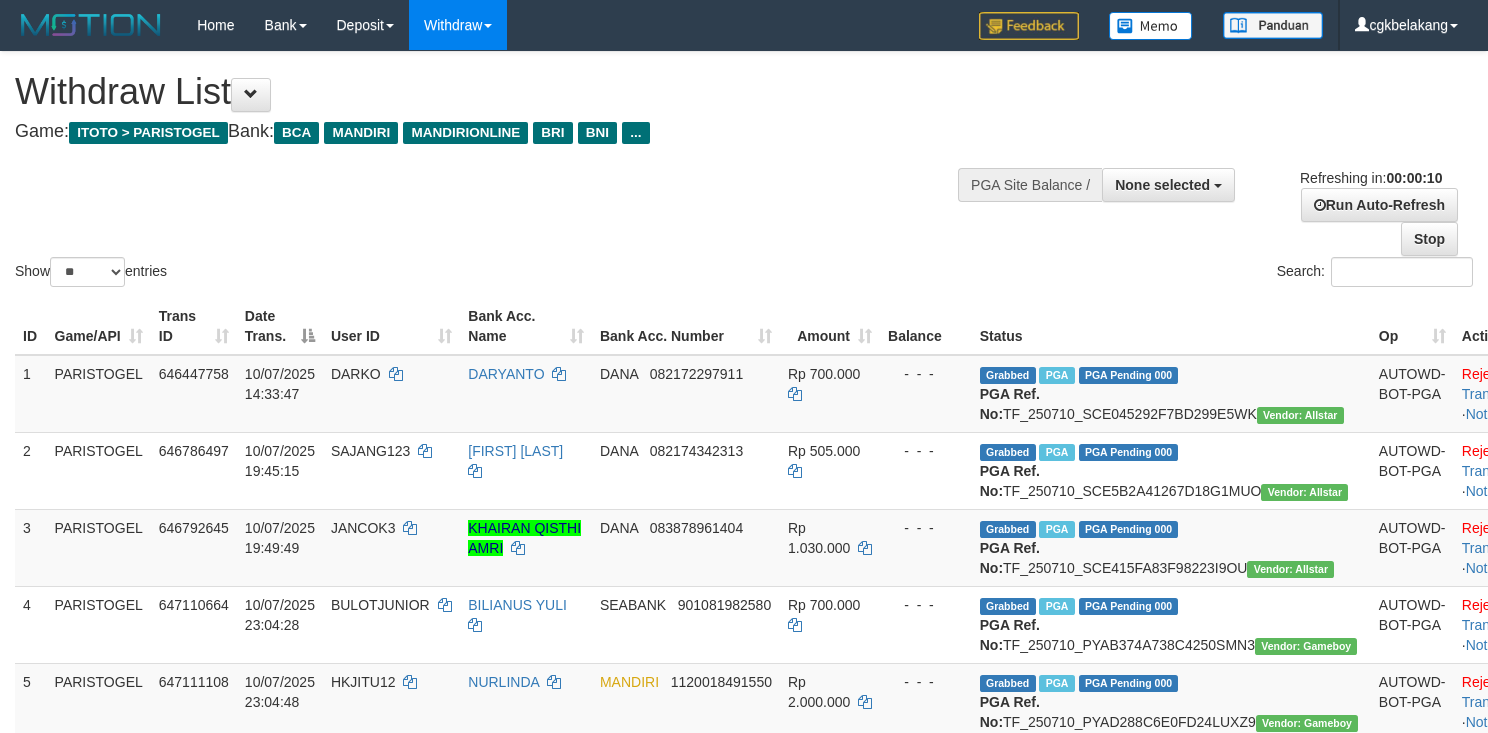 select 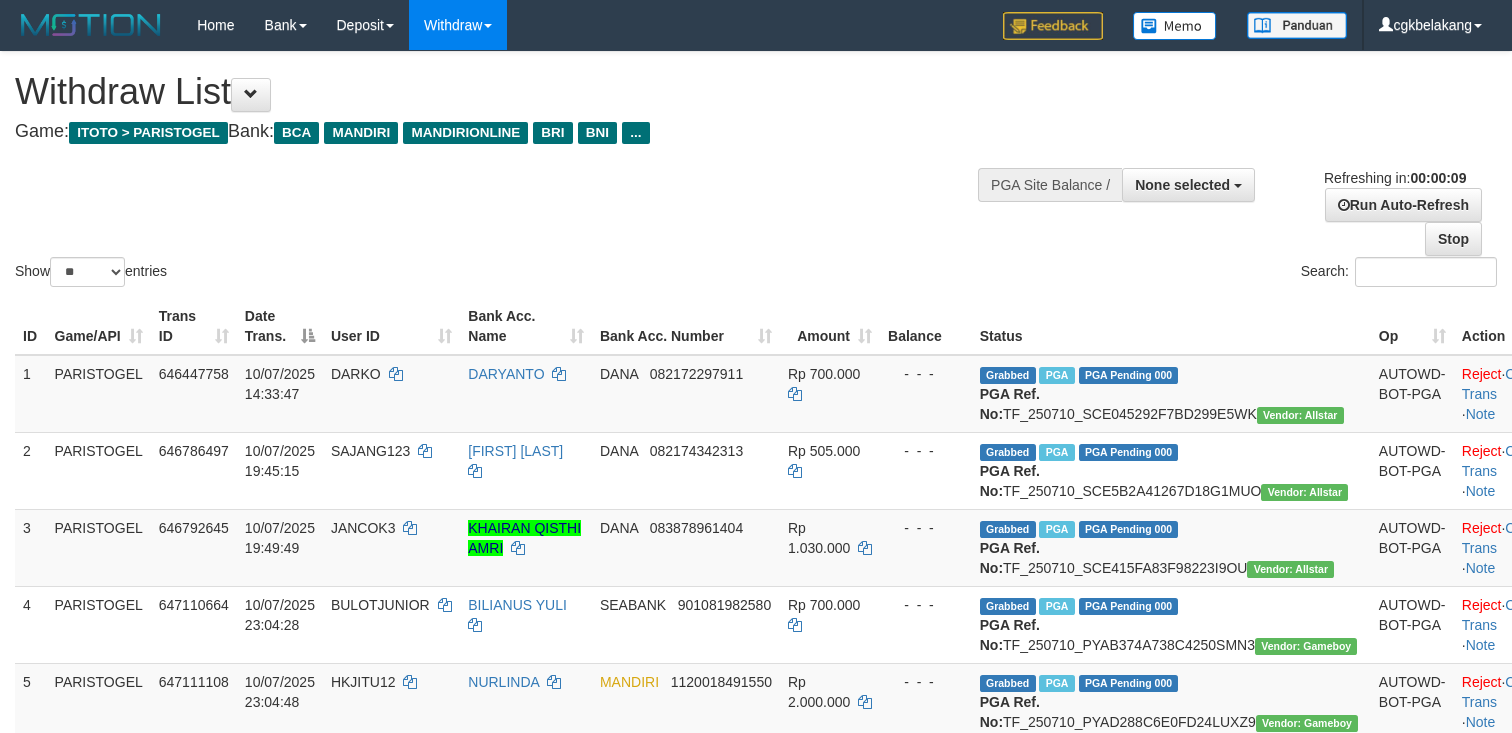 select 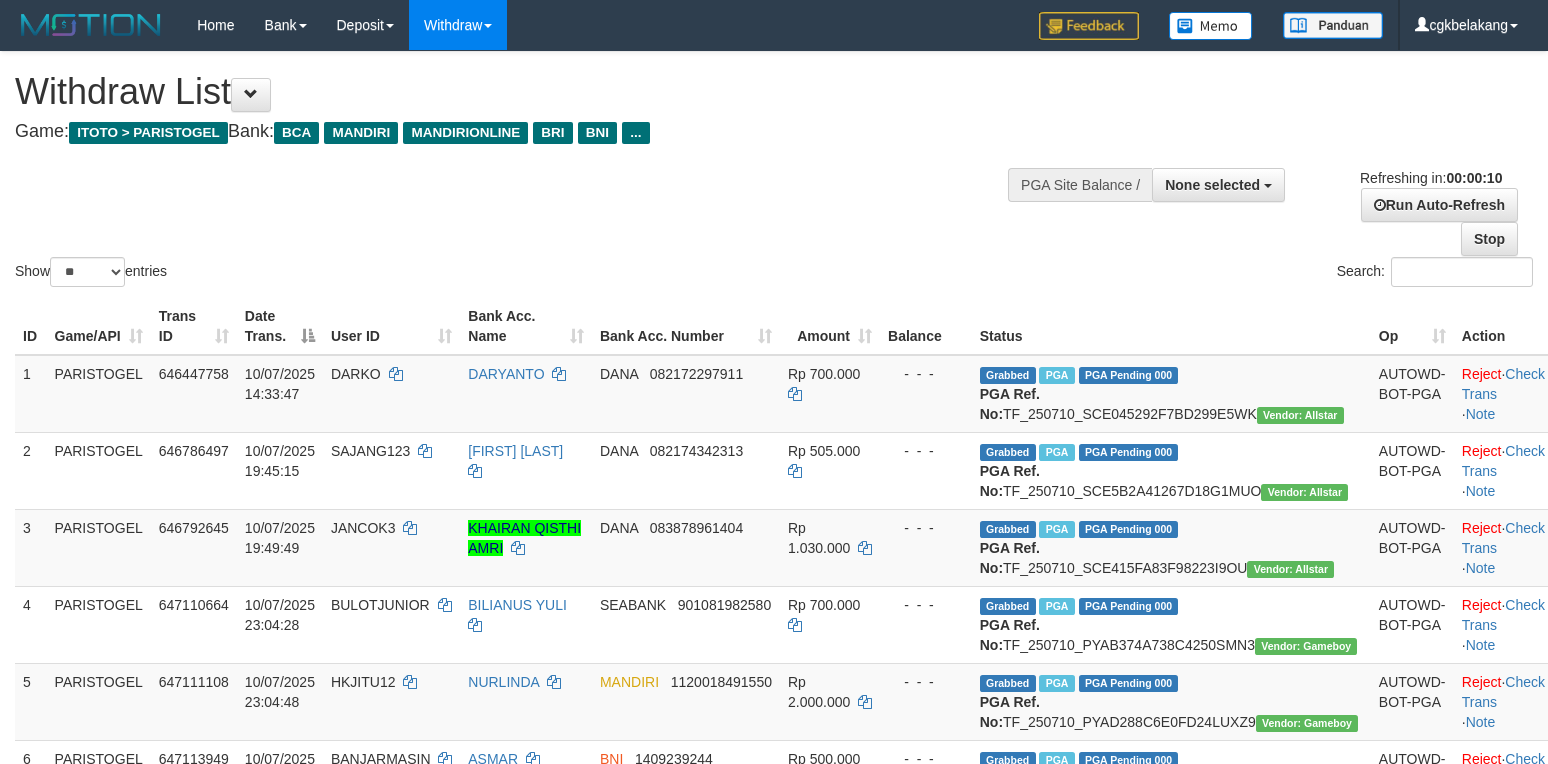select 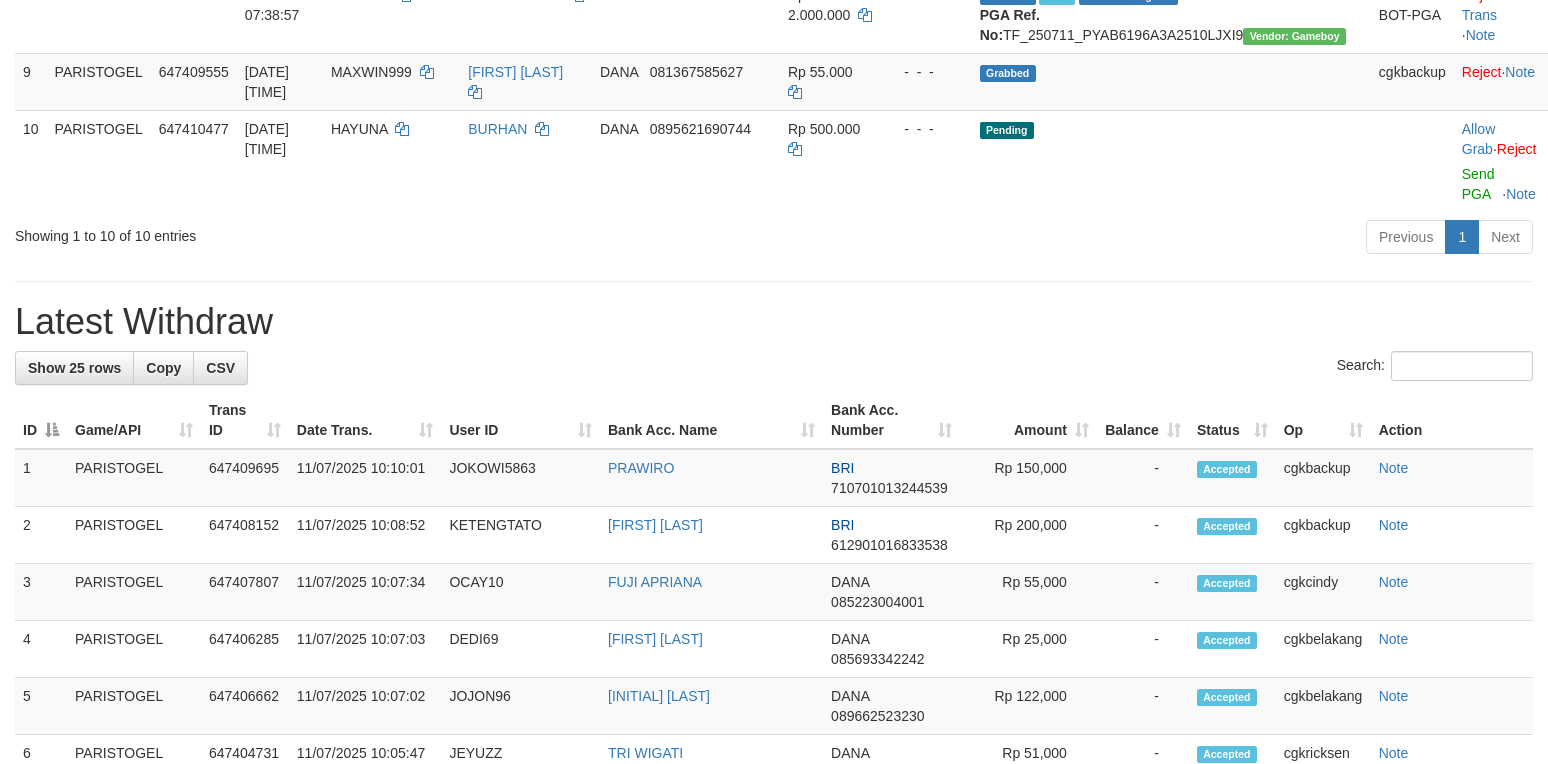 scroll, scrollTop: 844, scrollLeft: 0, axis: vertical 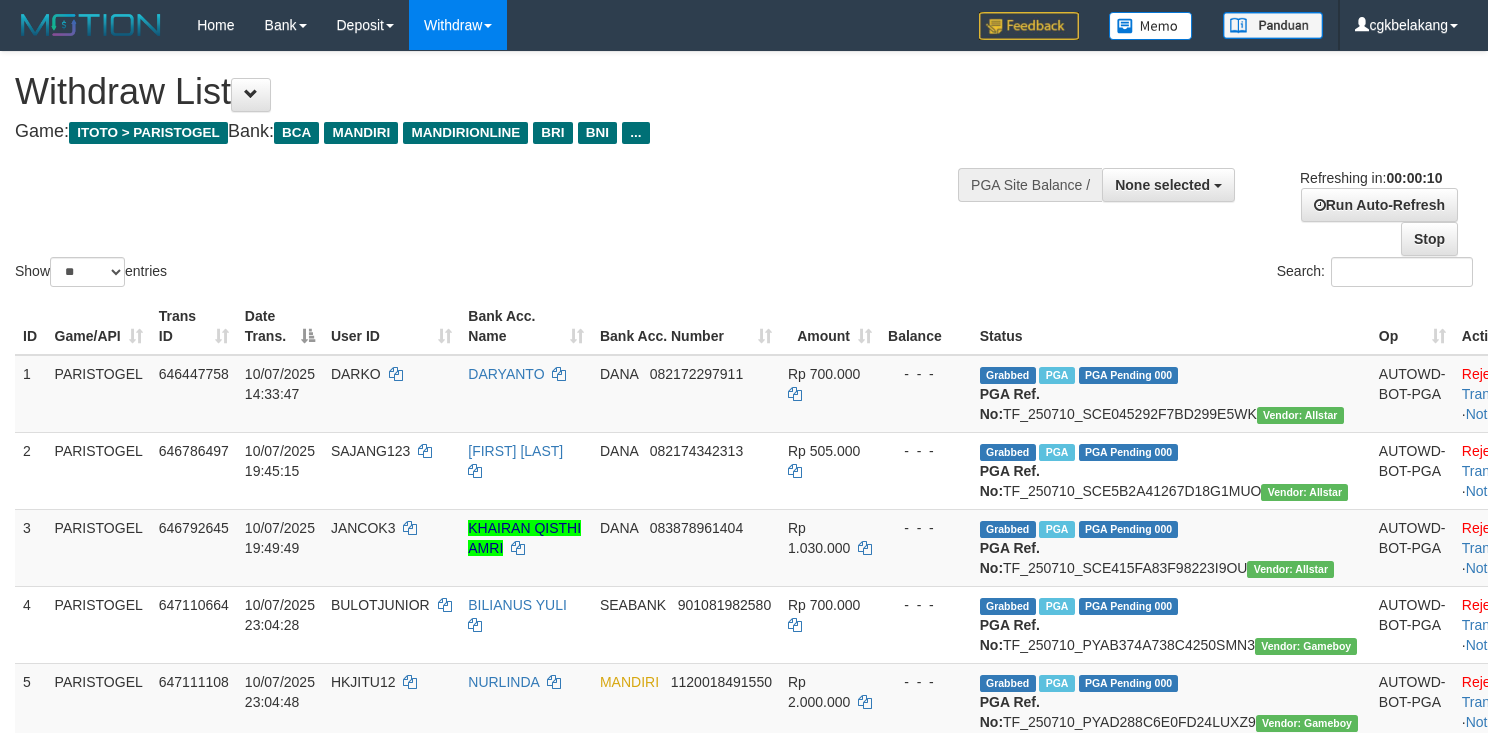 select 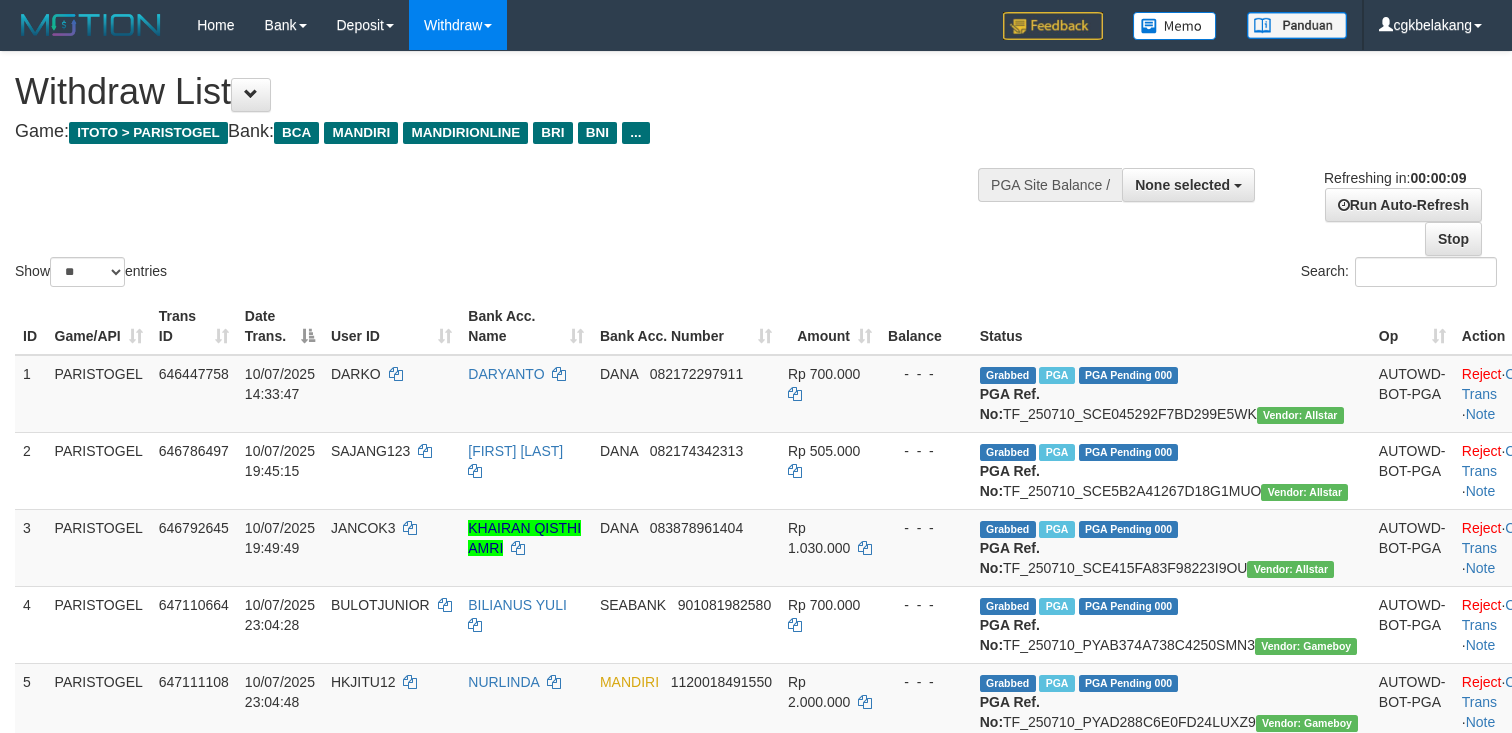 select 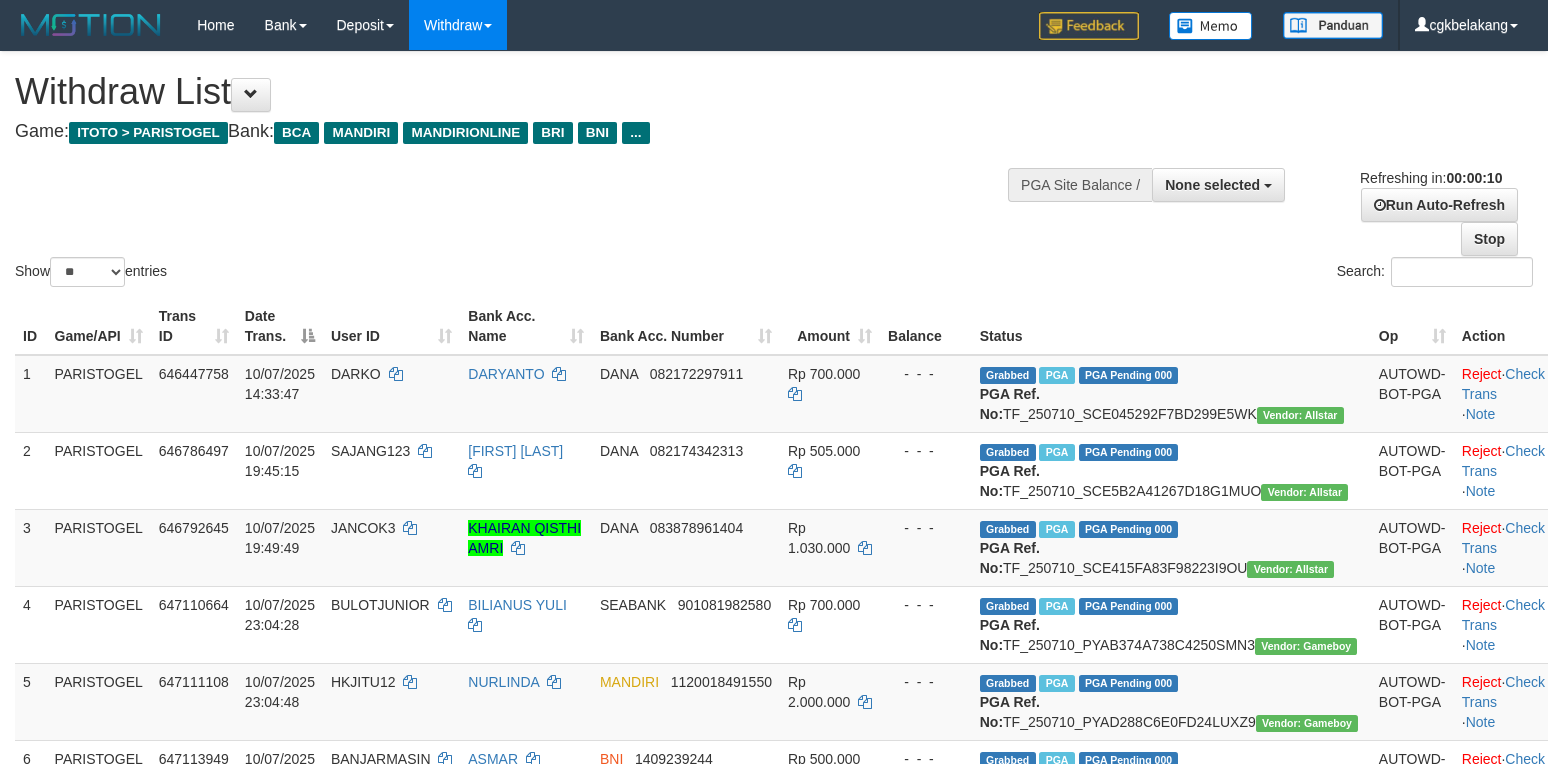 select 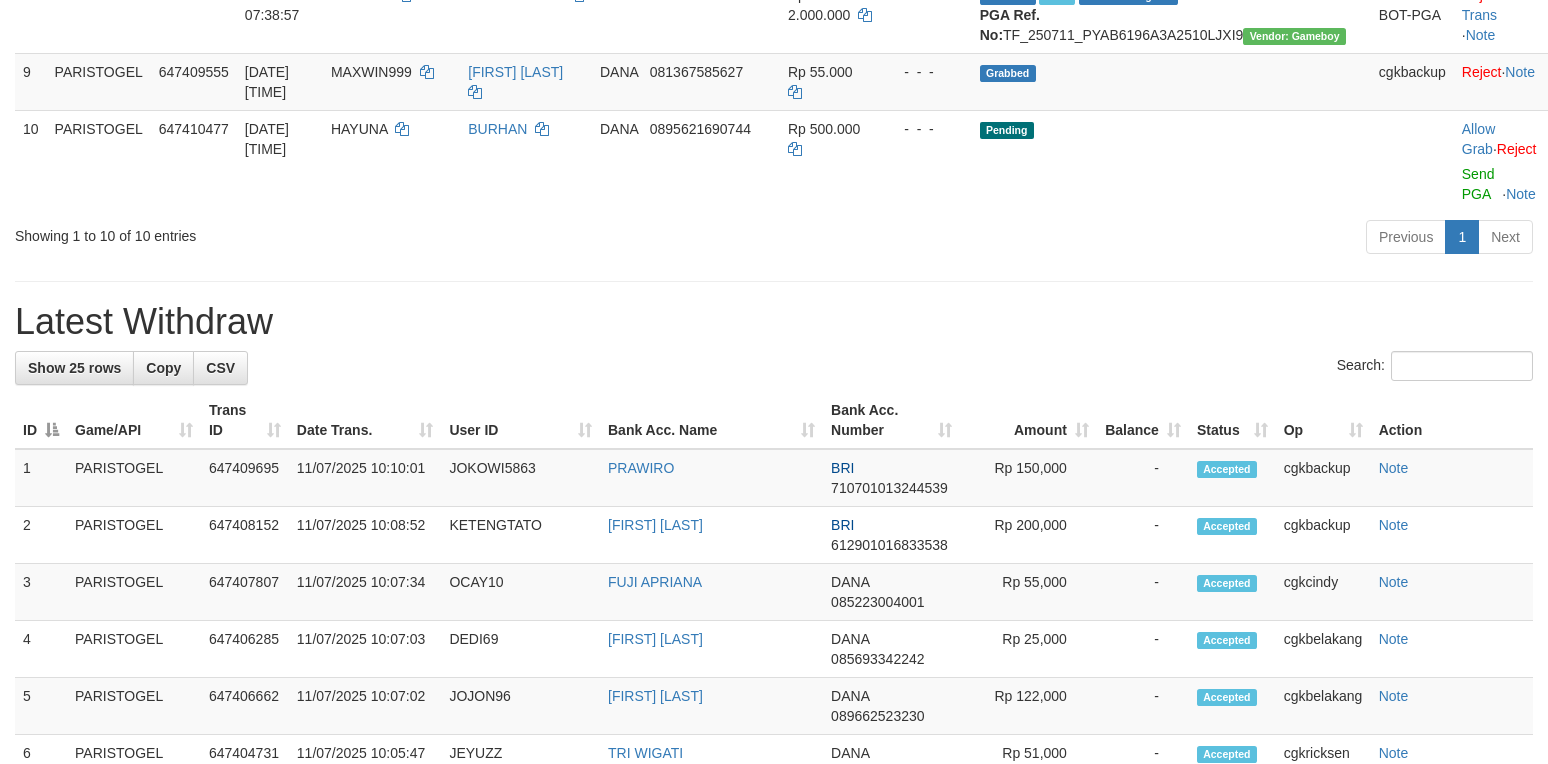 scroll, scrollTop: 785, scrollLeft: 0, axis: vertical 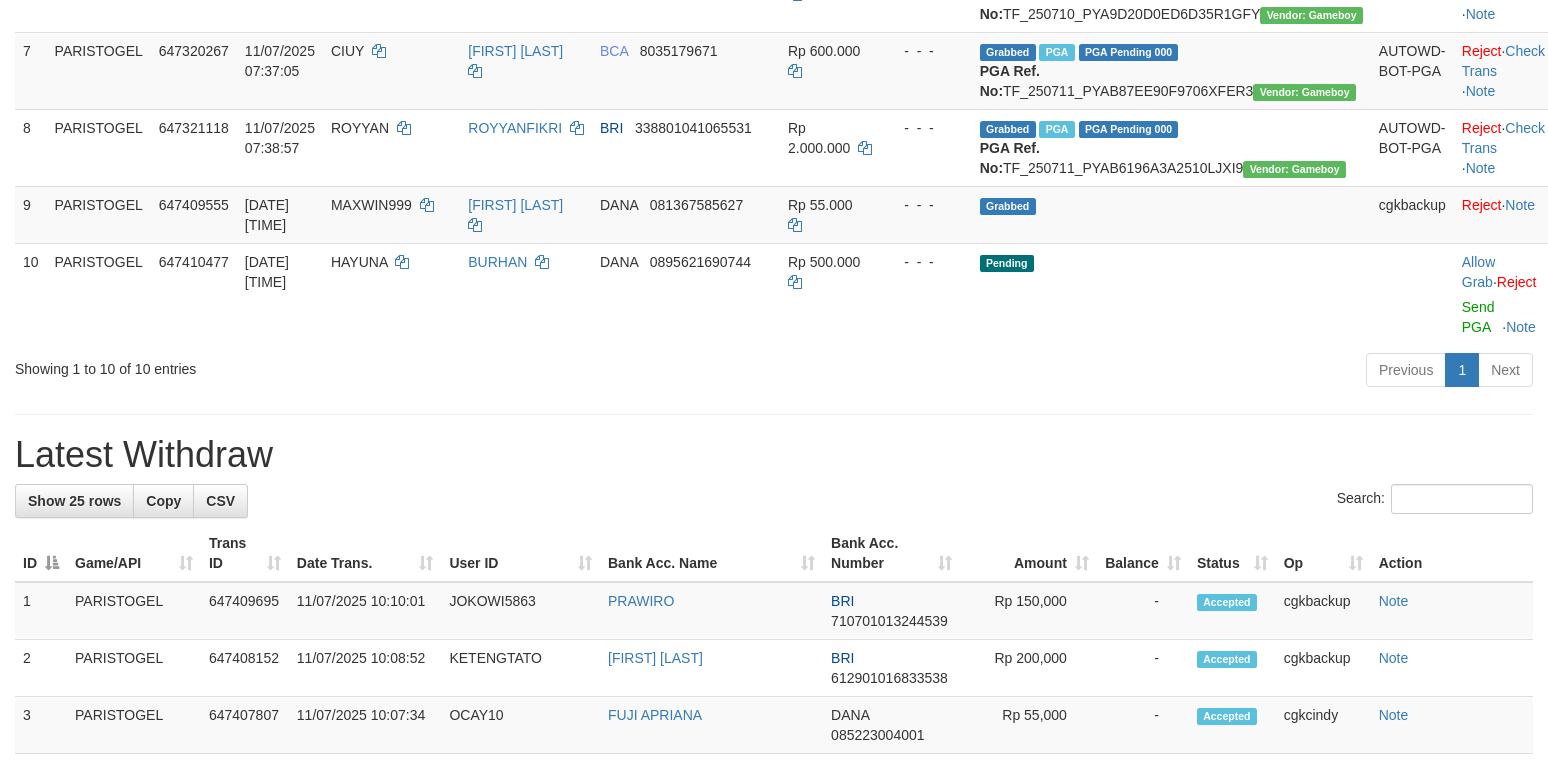 click on "**********" at bounding box center [774, 684] 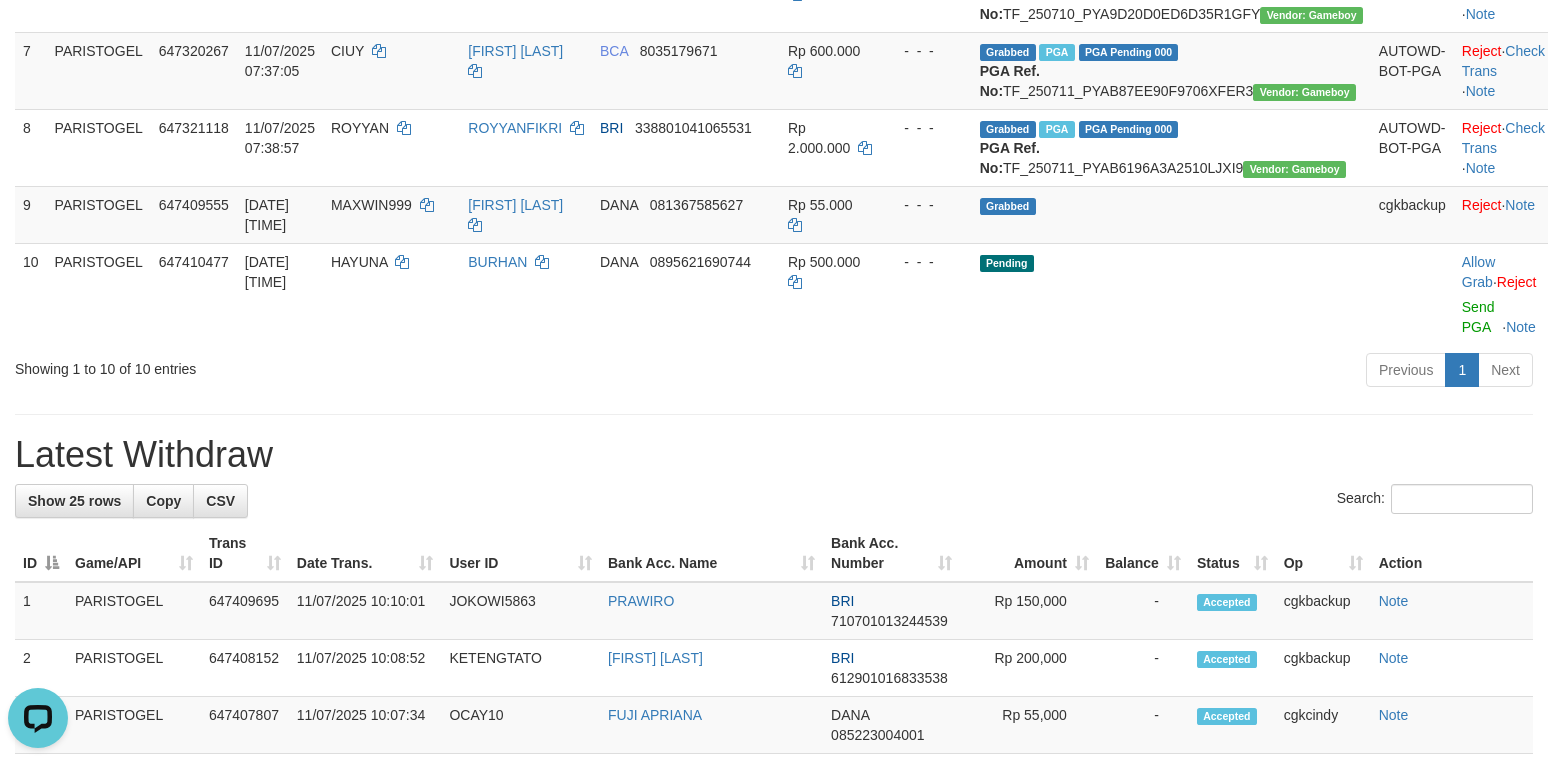 scroll, scrollTop: 0, scrollLeft: 0, axis: both 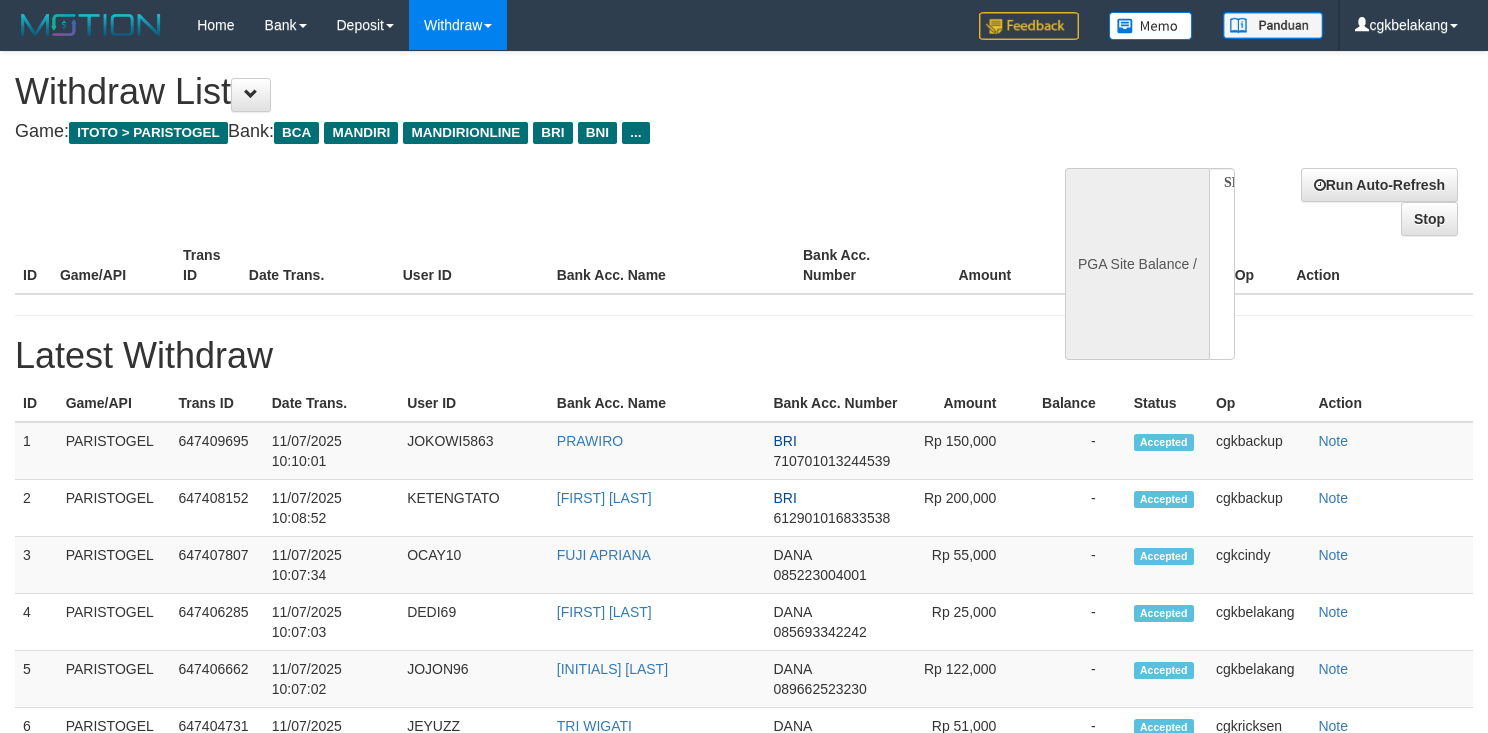 select 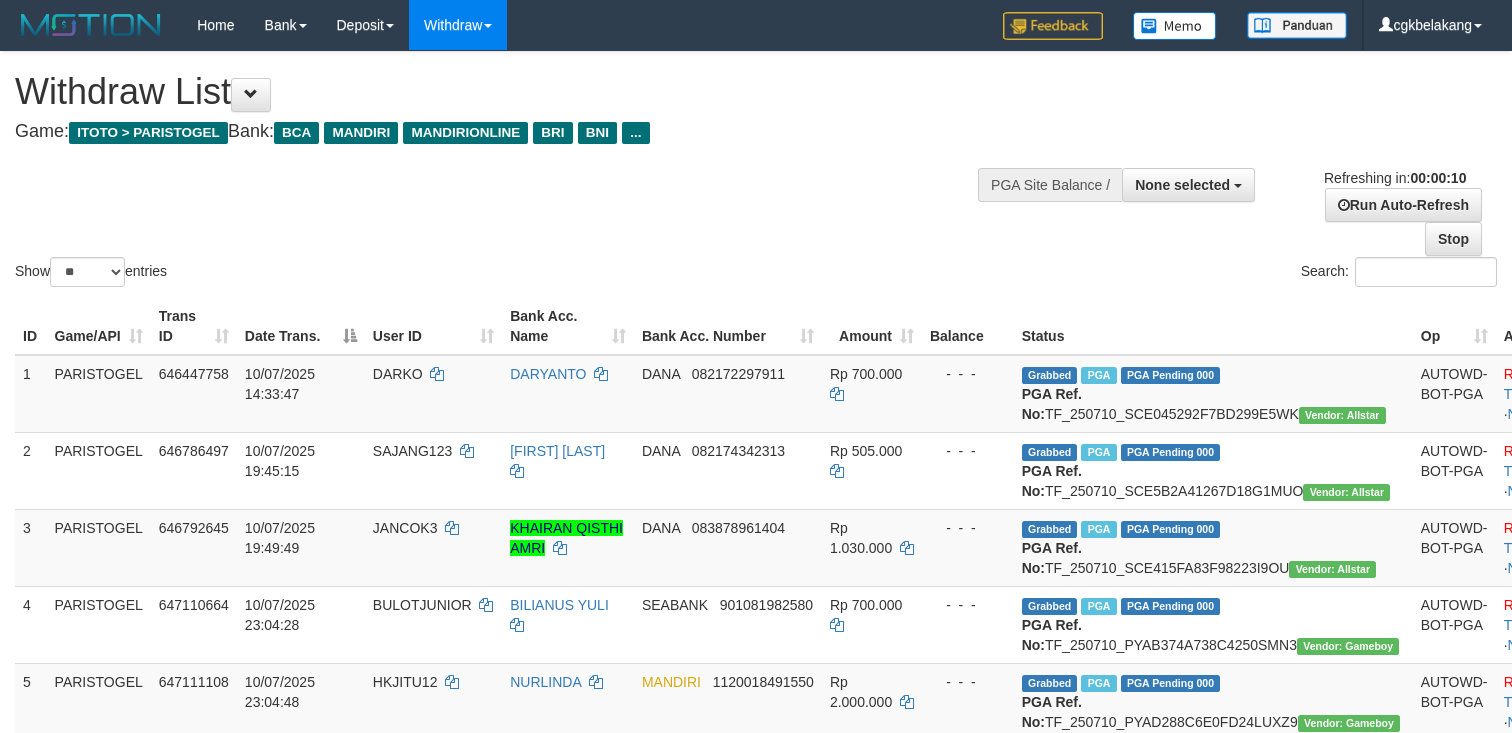 select 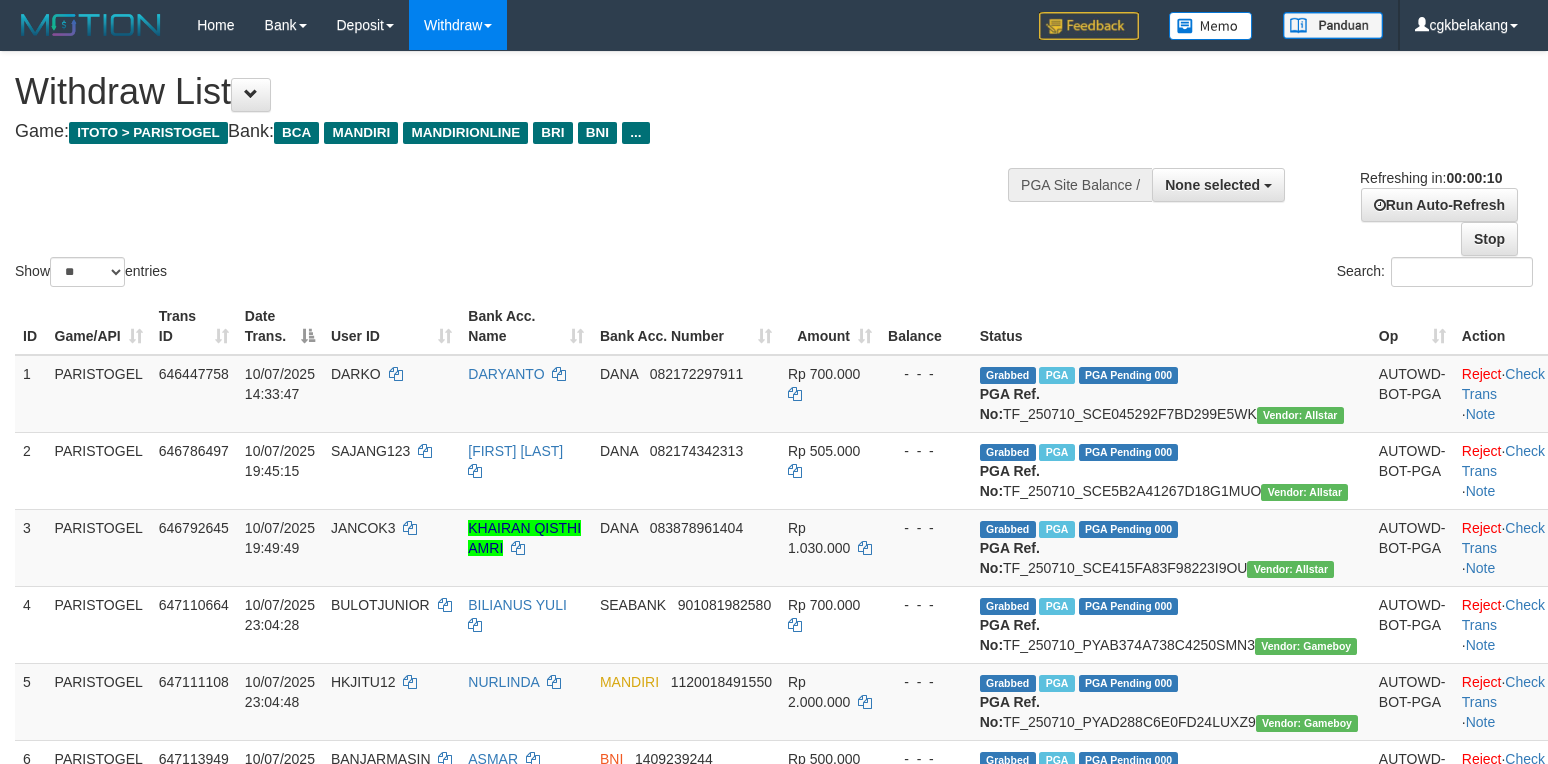 select 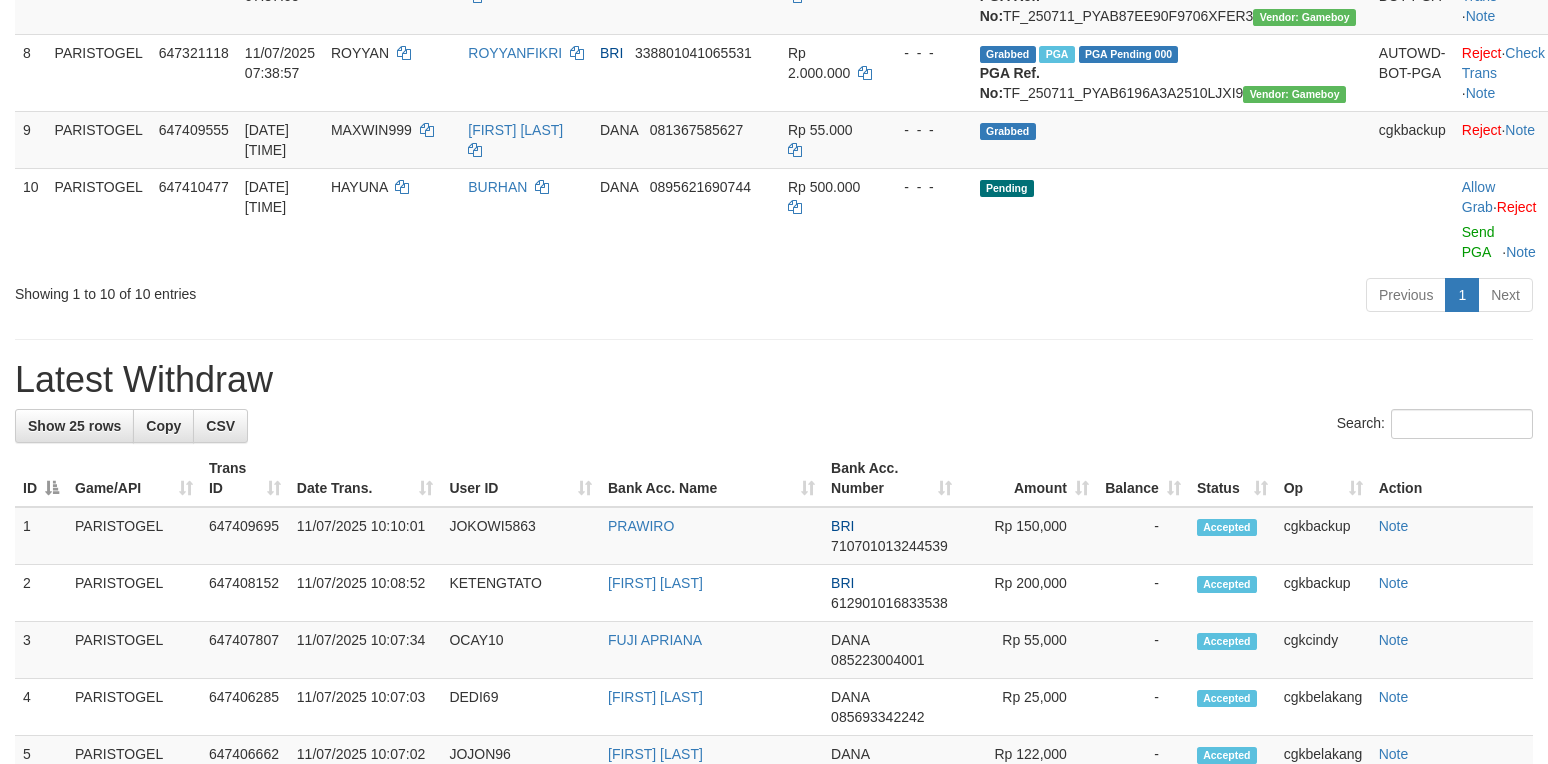 scroll, scrollTop: 785, scrollLeft: 0, axis: vertical 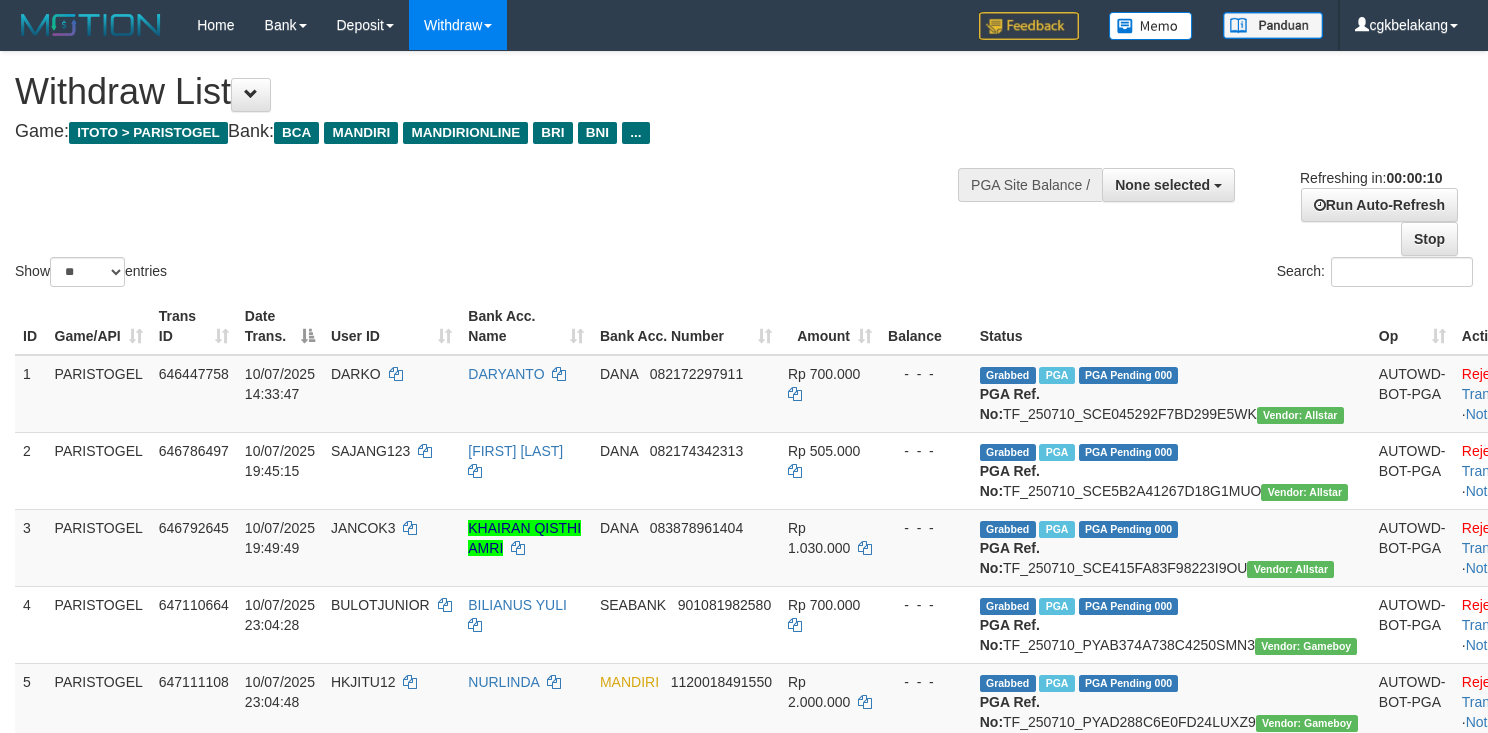 select 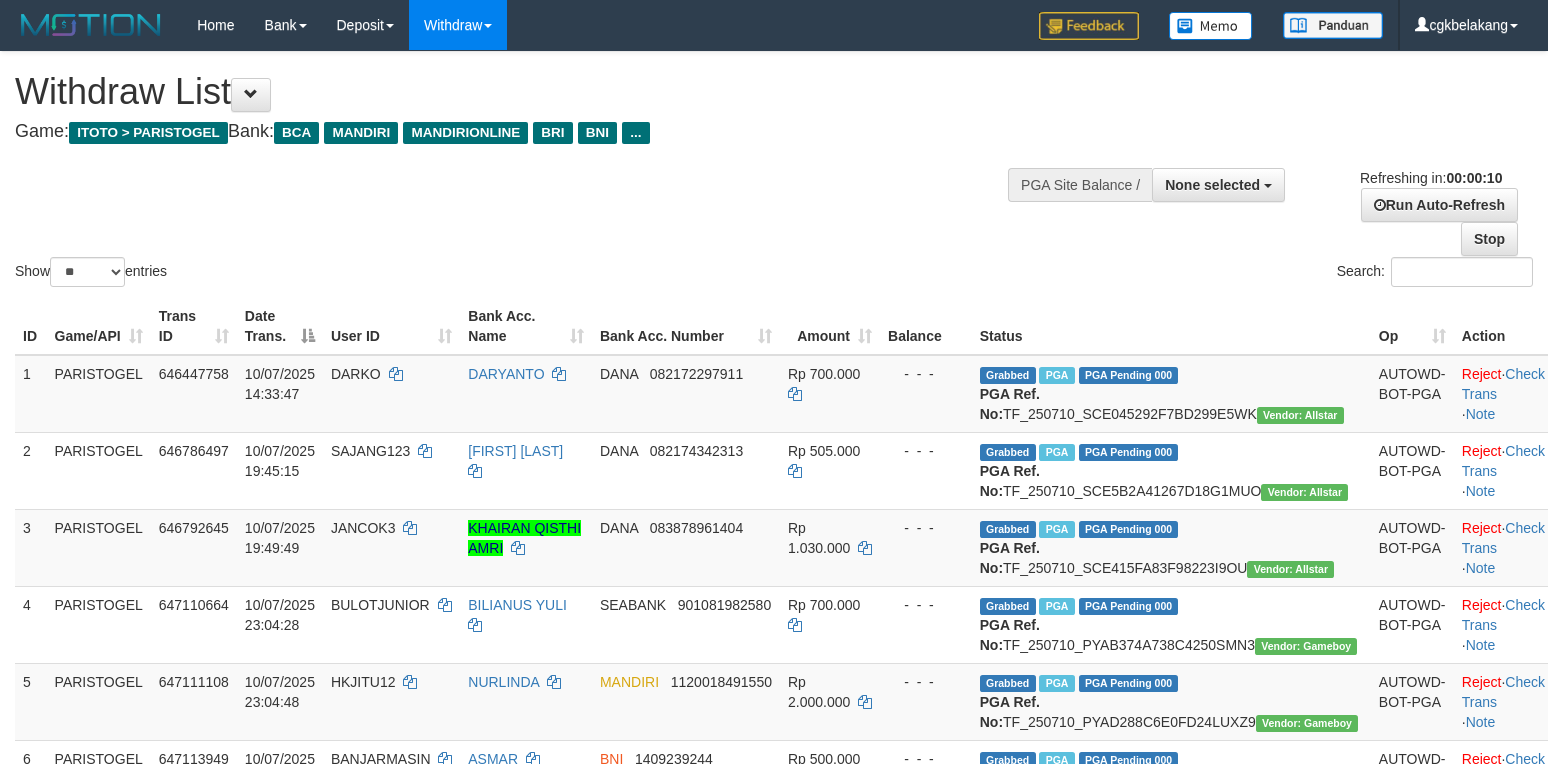 select 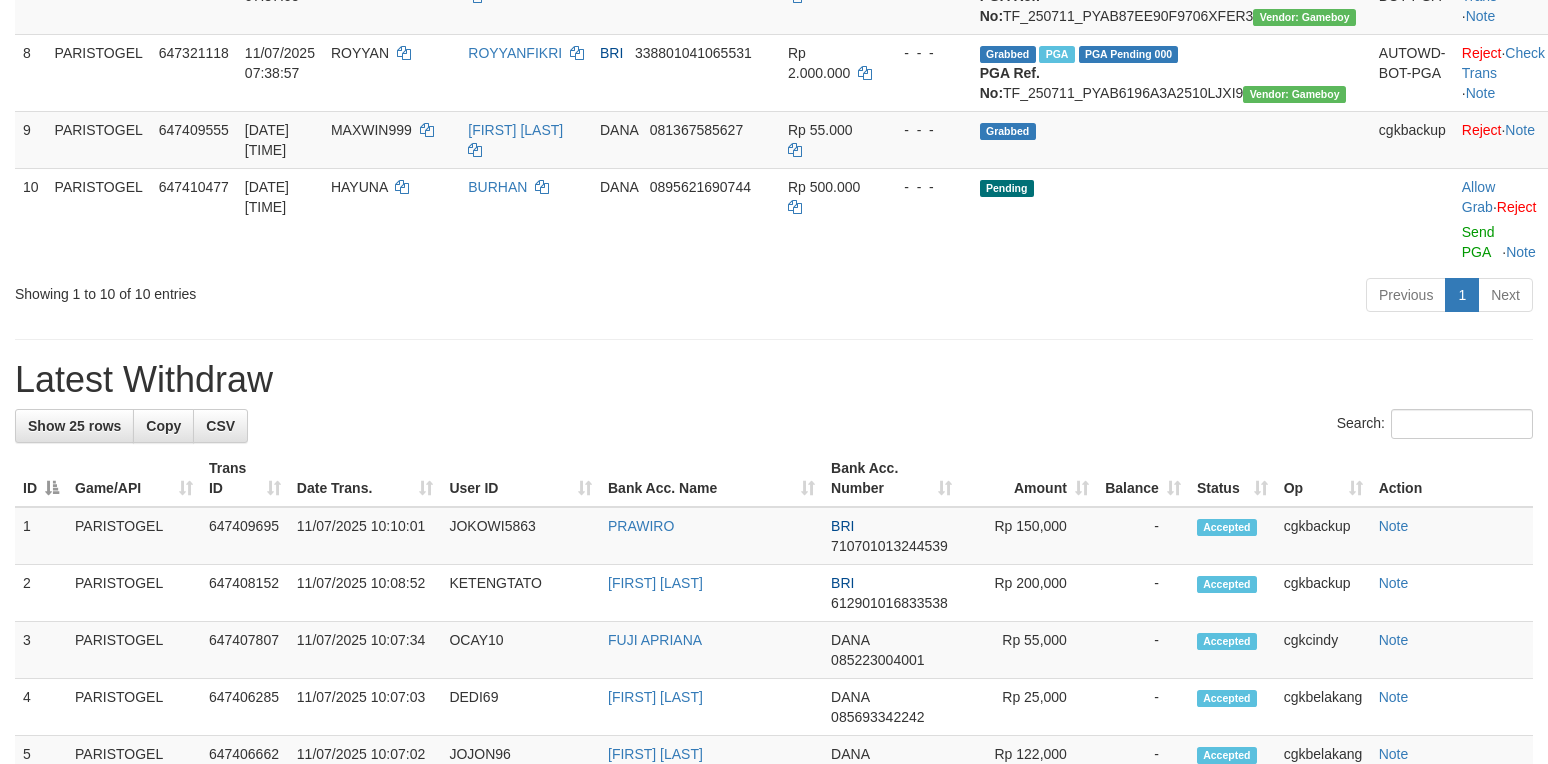 scroll, scrollTop: 785, scrollLeft: 0, axis: vertical 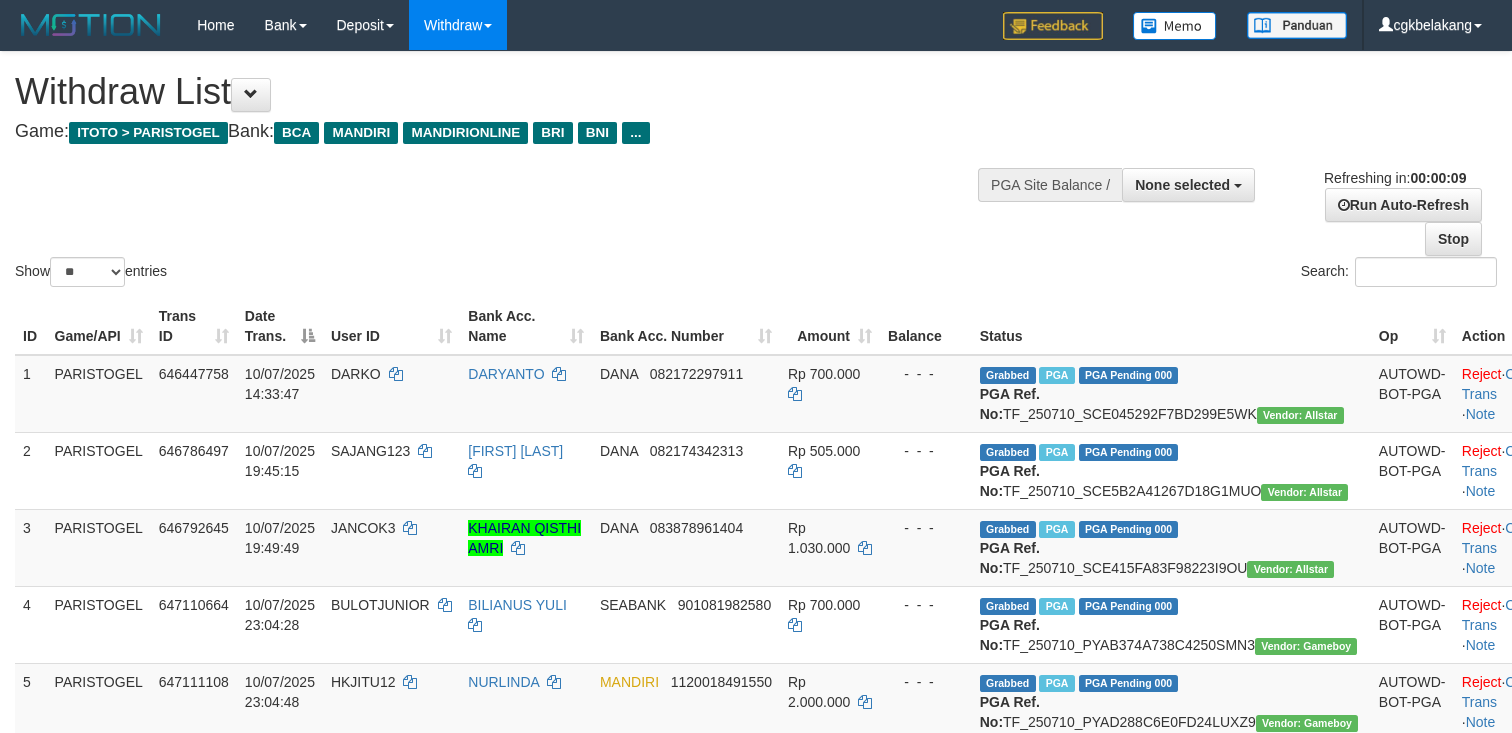 select 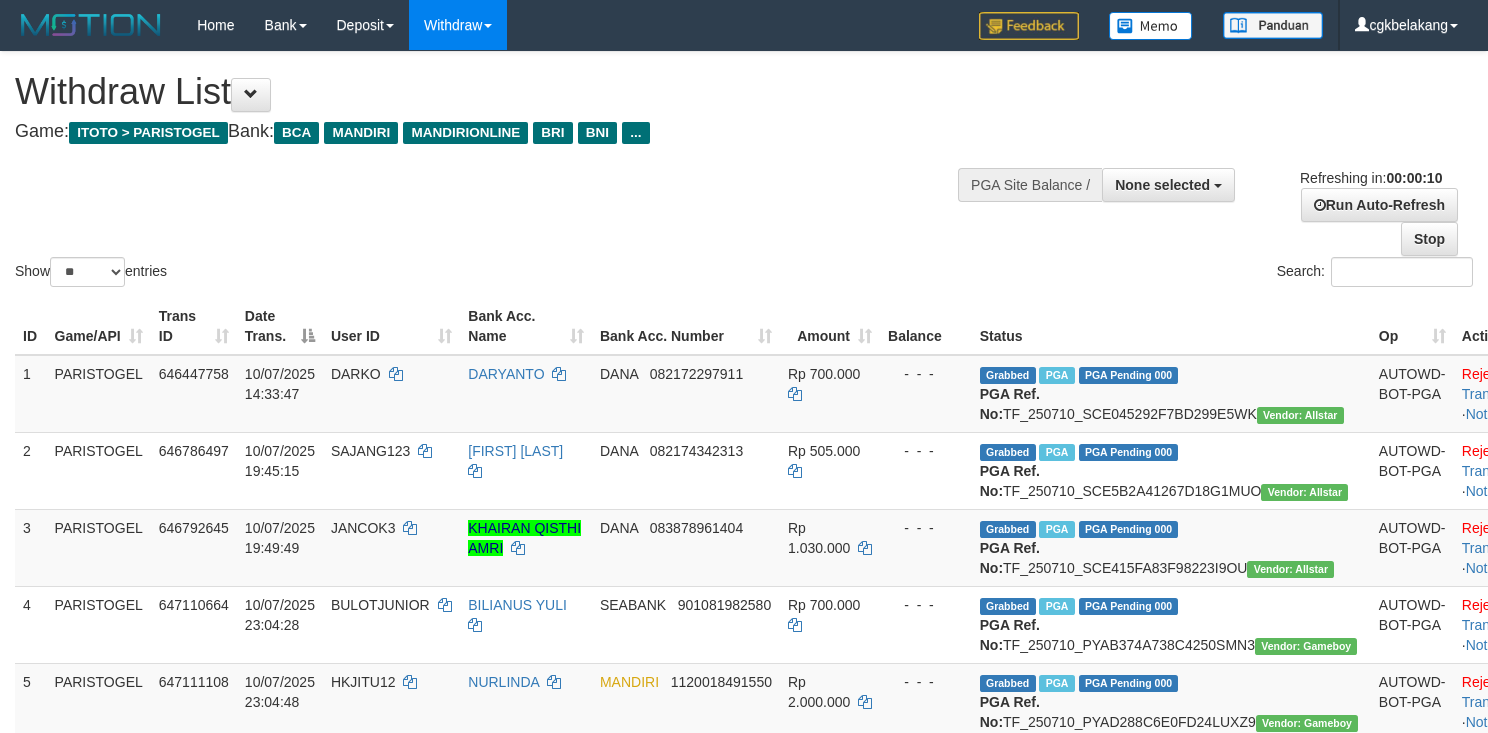 select 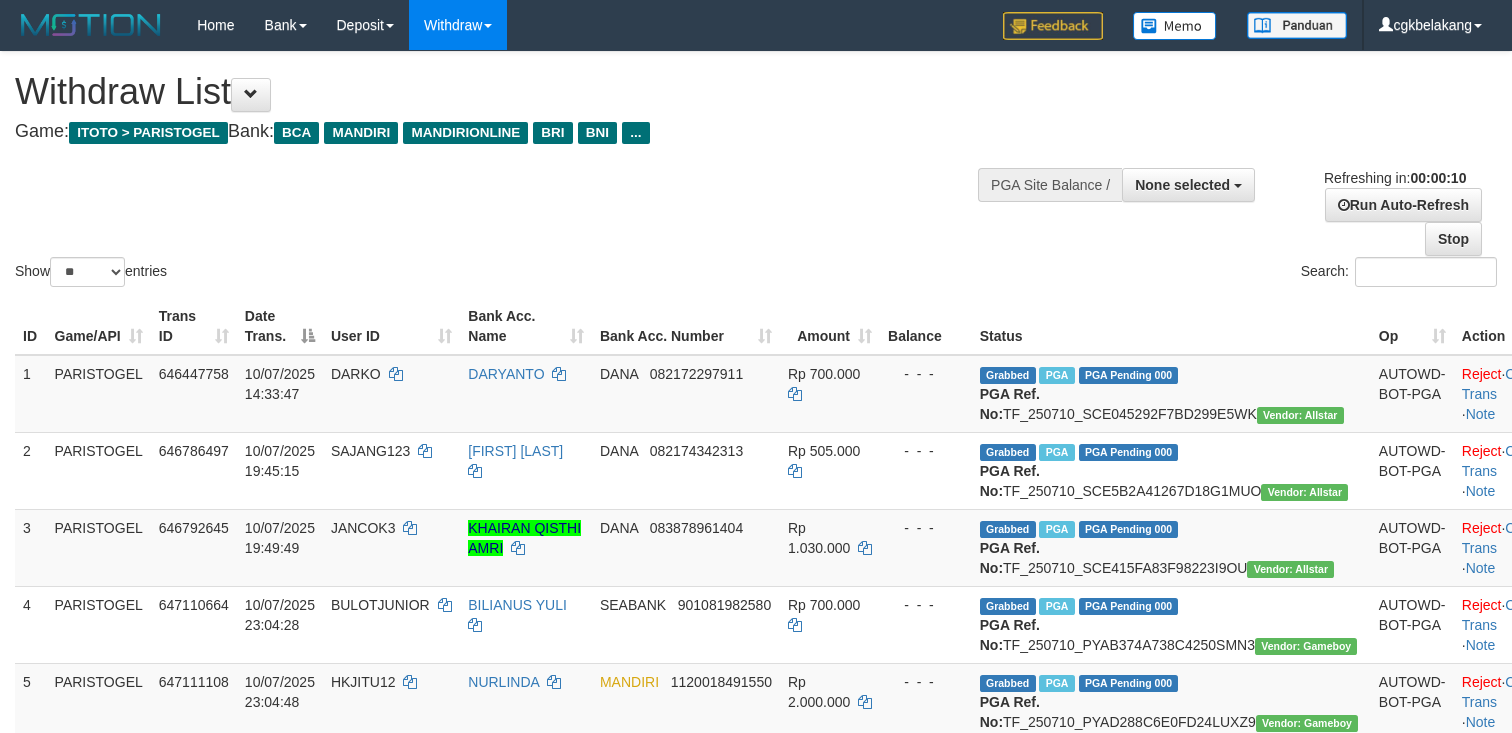 select 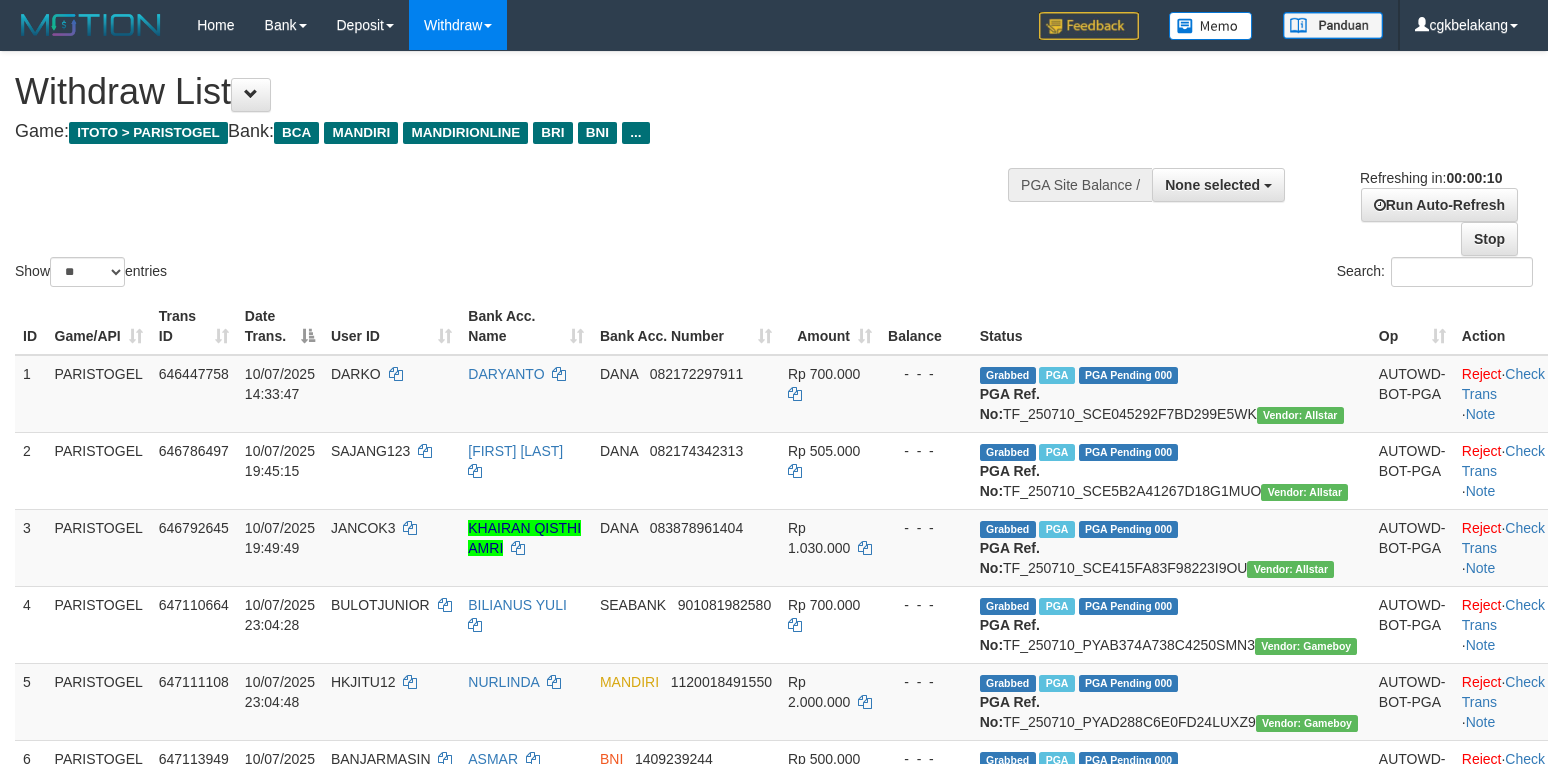 select 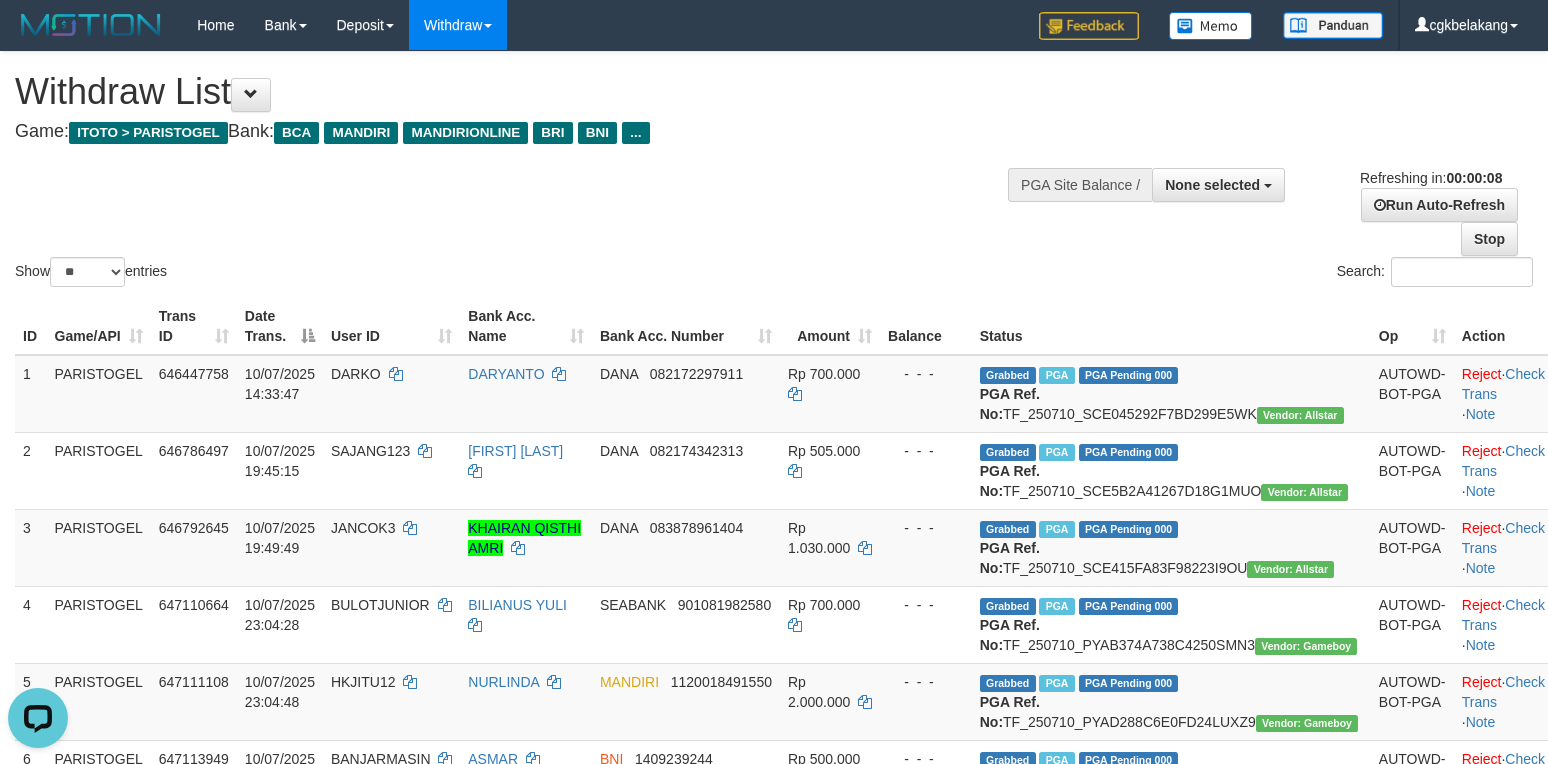 scroll, scrollTop: 0, scrollLeft: 0, axis: both 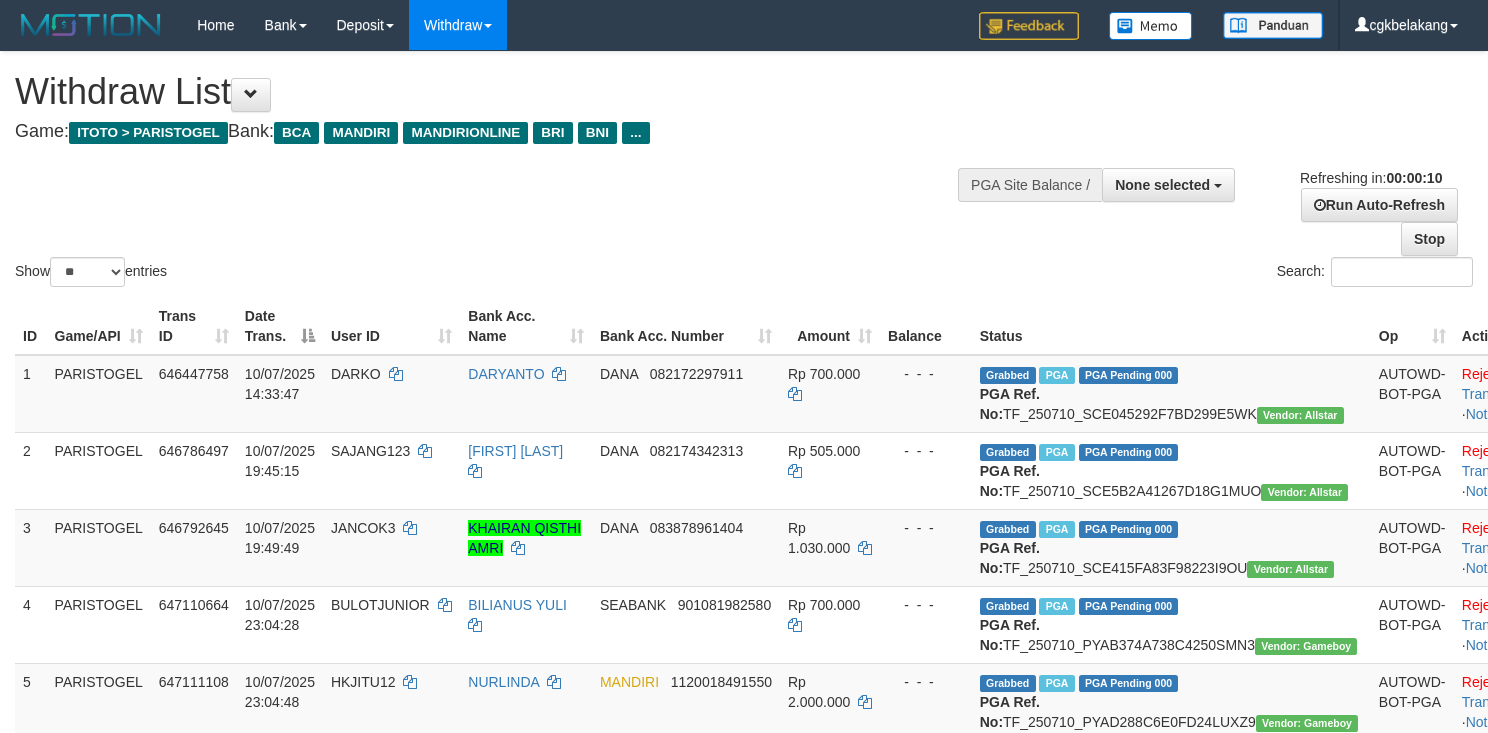 select 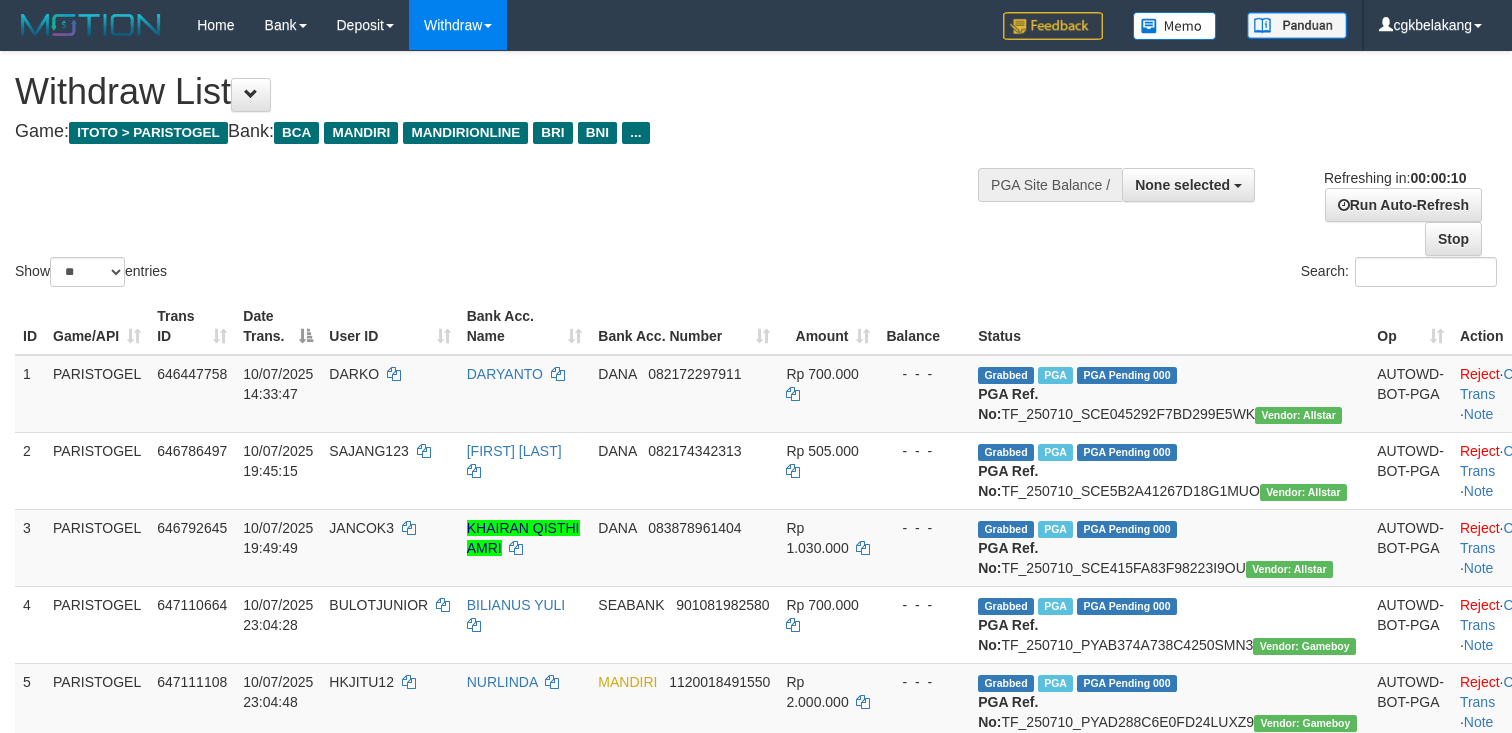 select 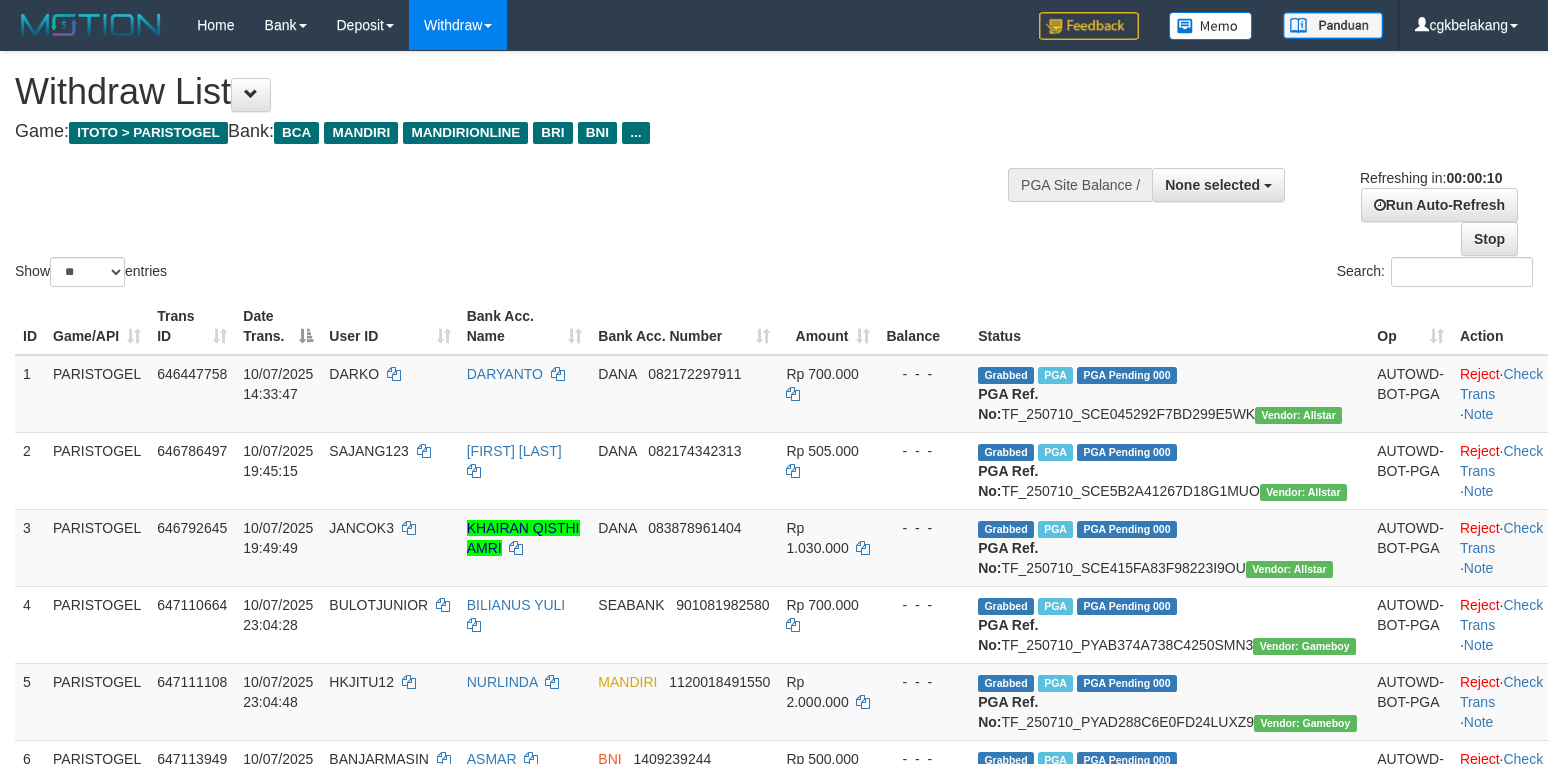 select 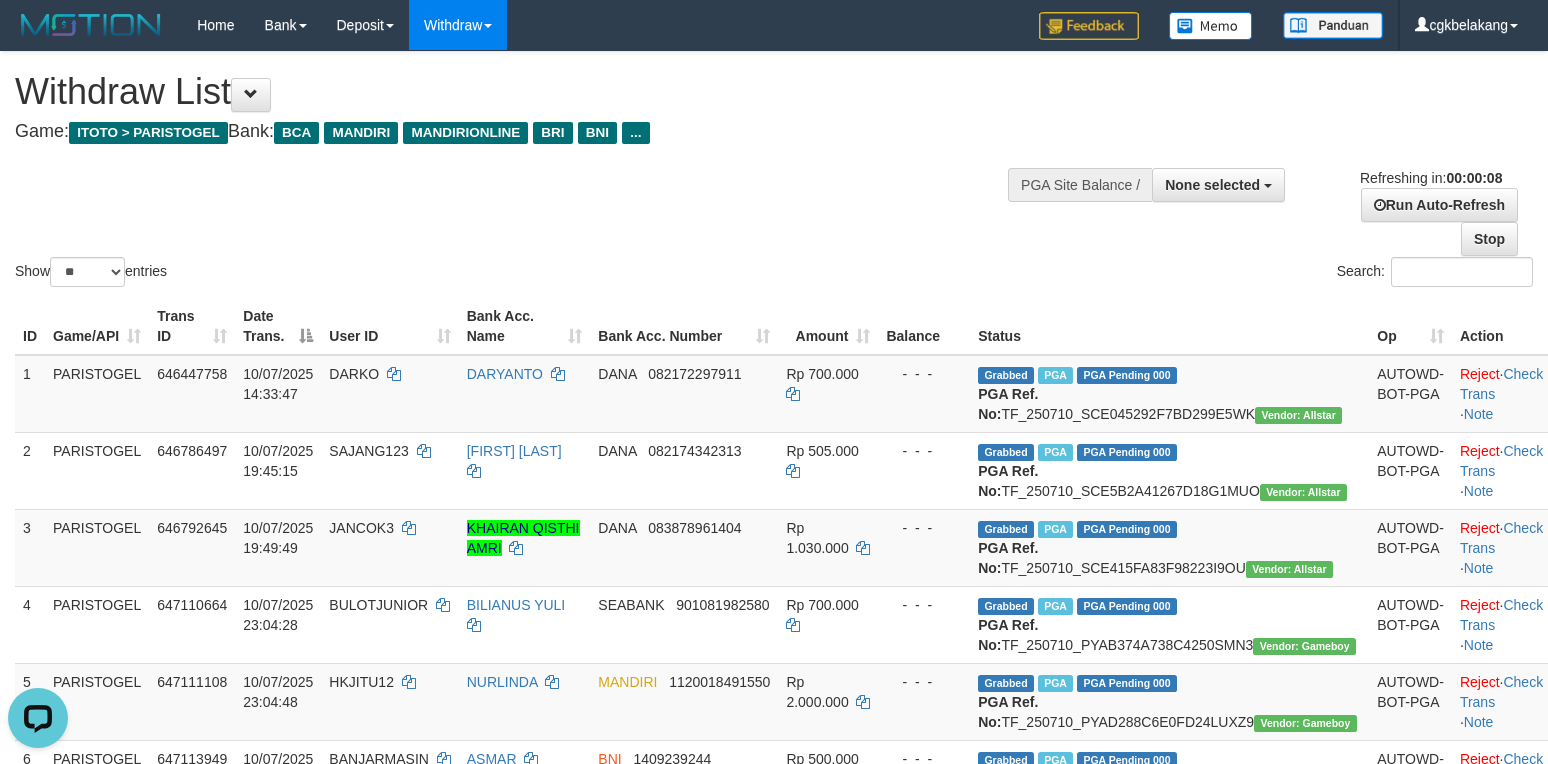 scroll, scrollTop: 0, scrollLeft: 0, axis: both 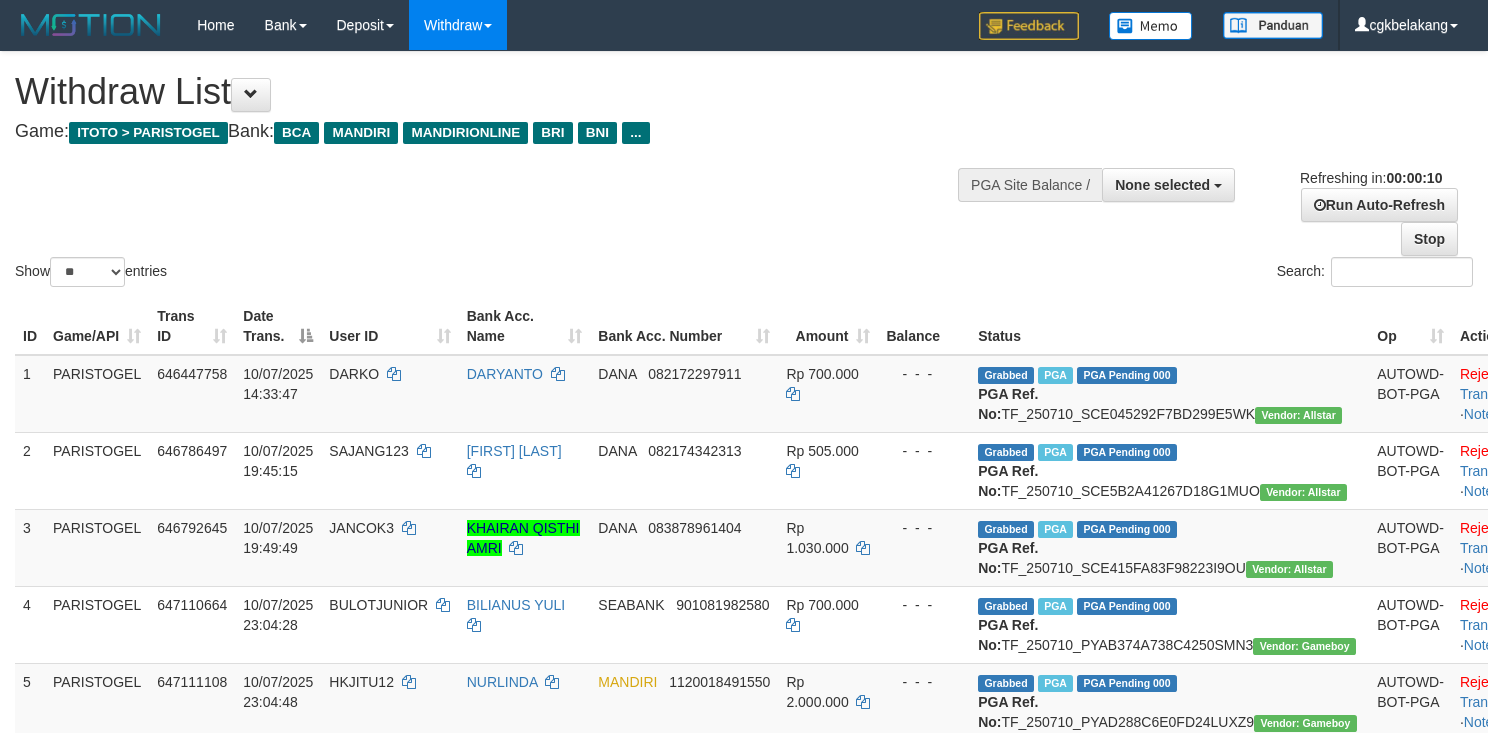 select 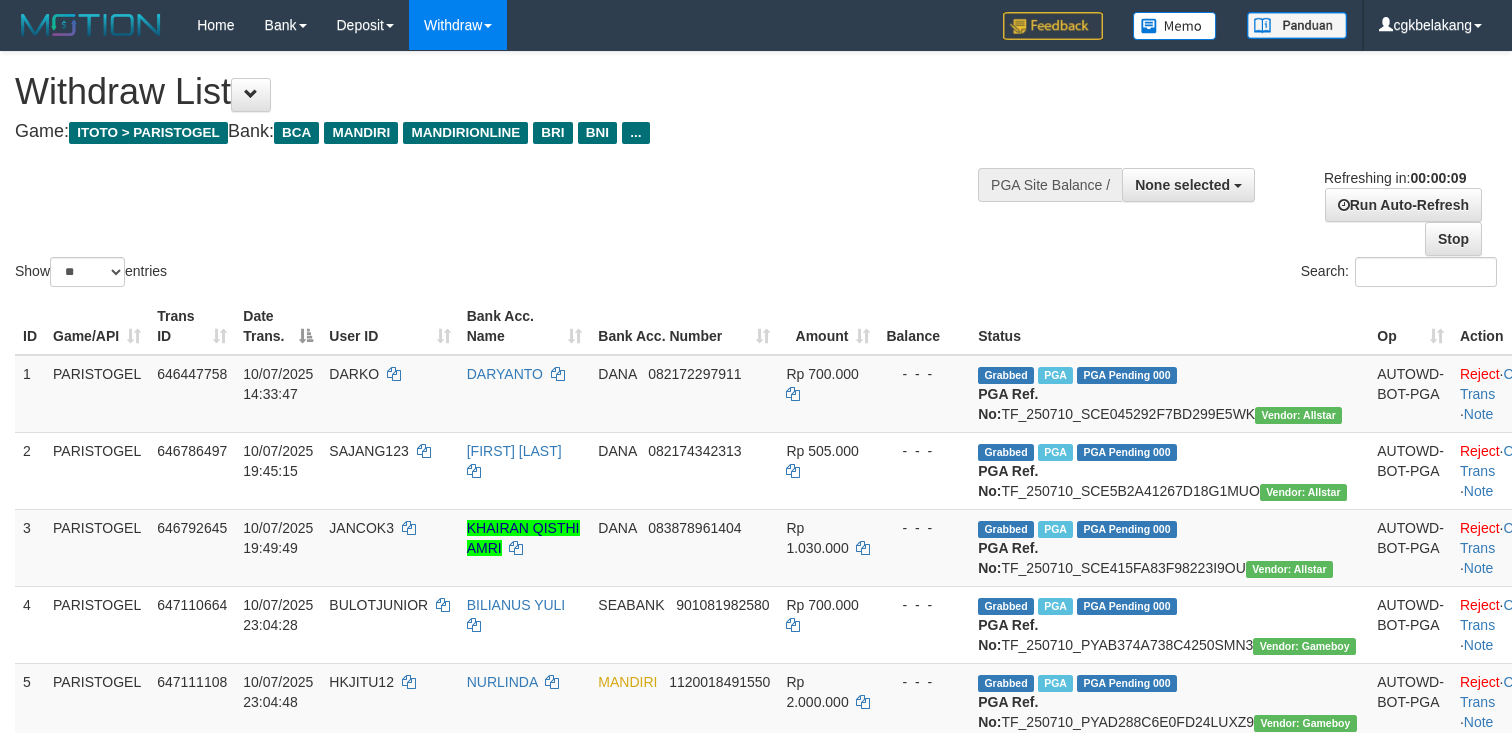 select 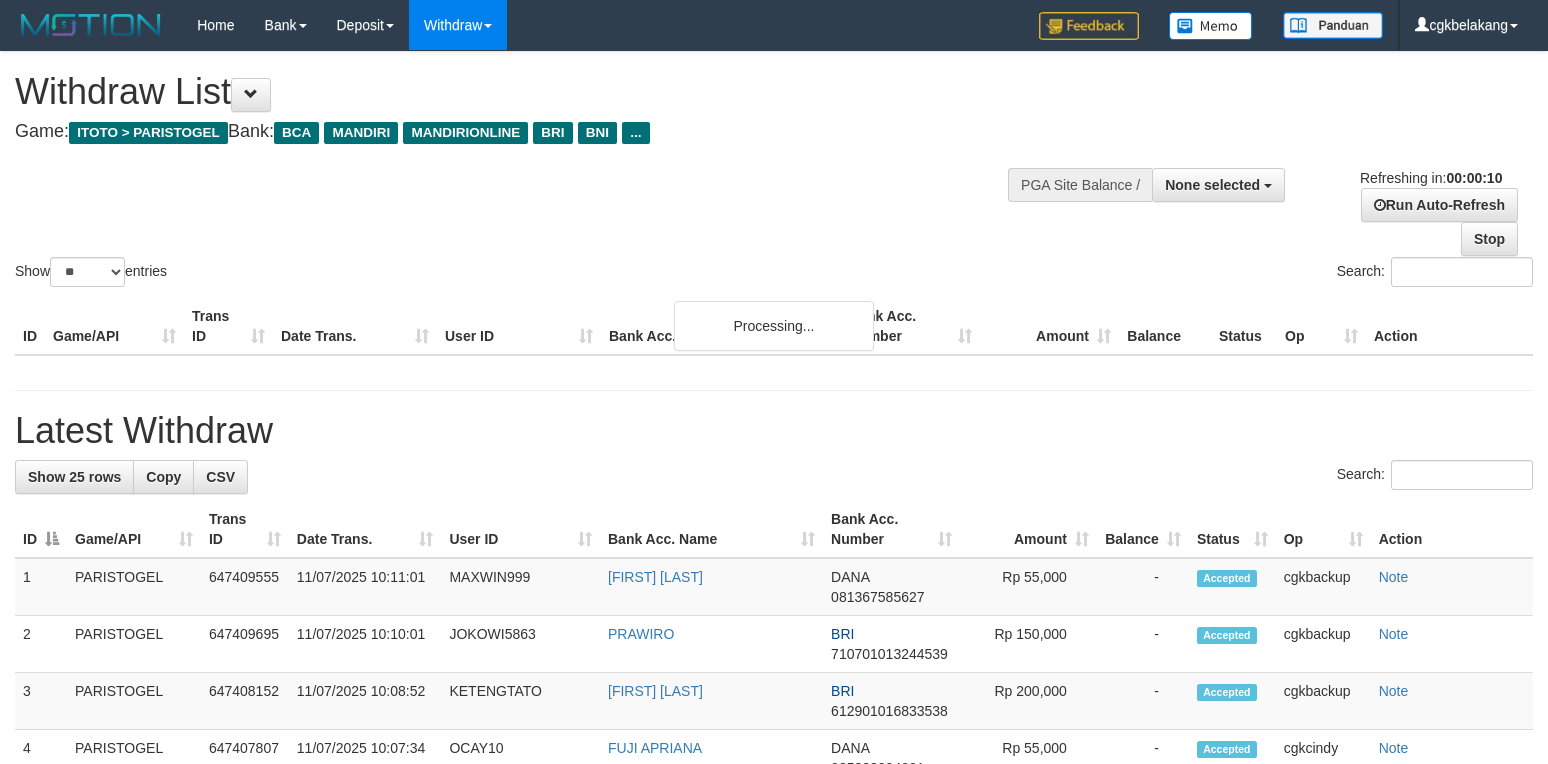 select 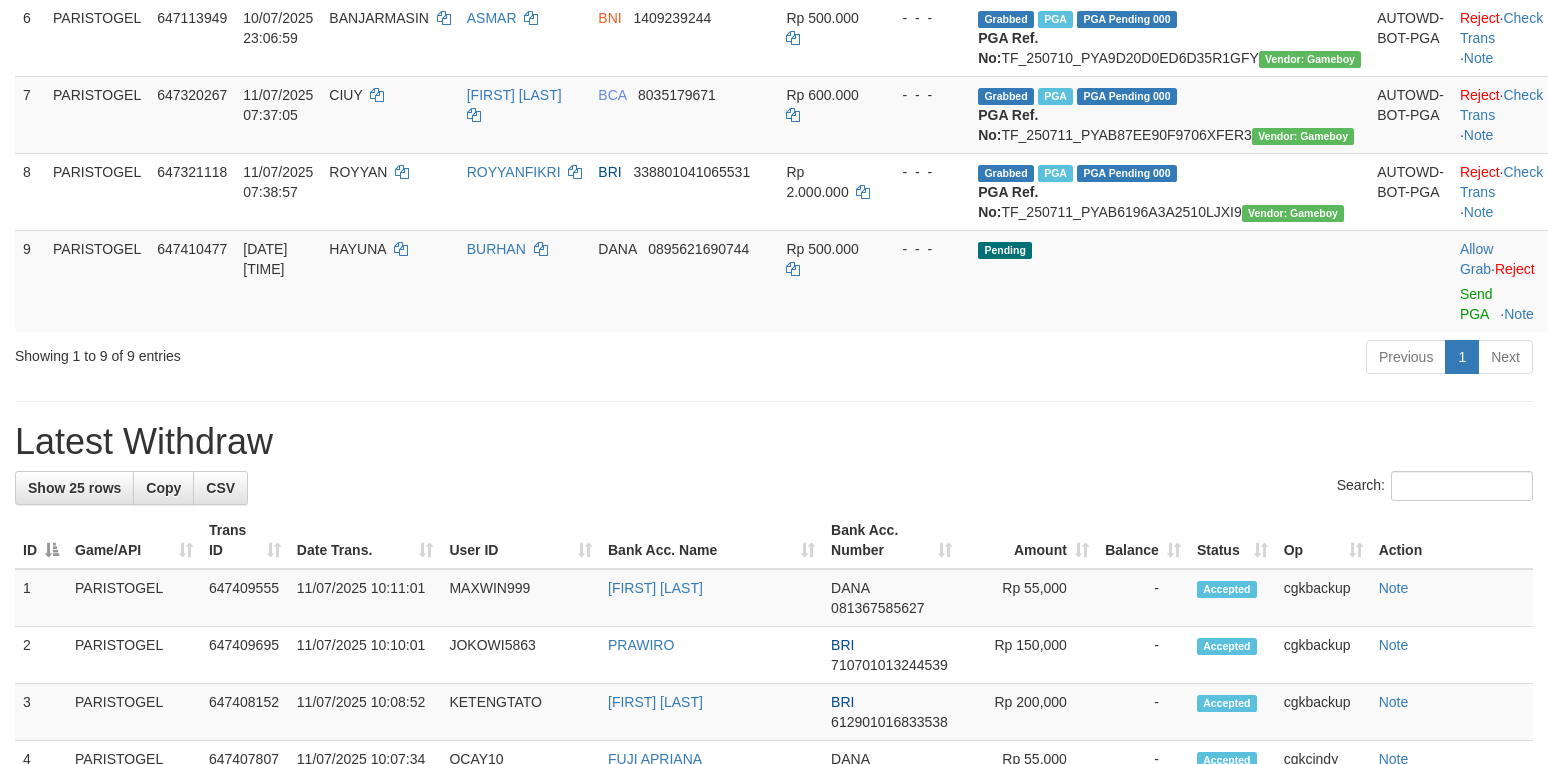 scroll, scrollTop: 666, scrollLeft: 0, axis: vertical 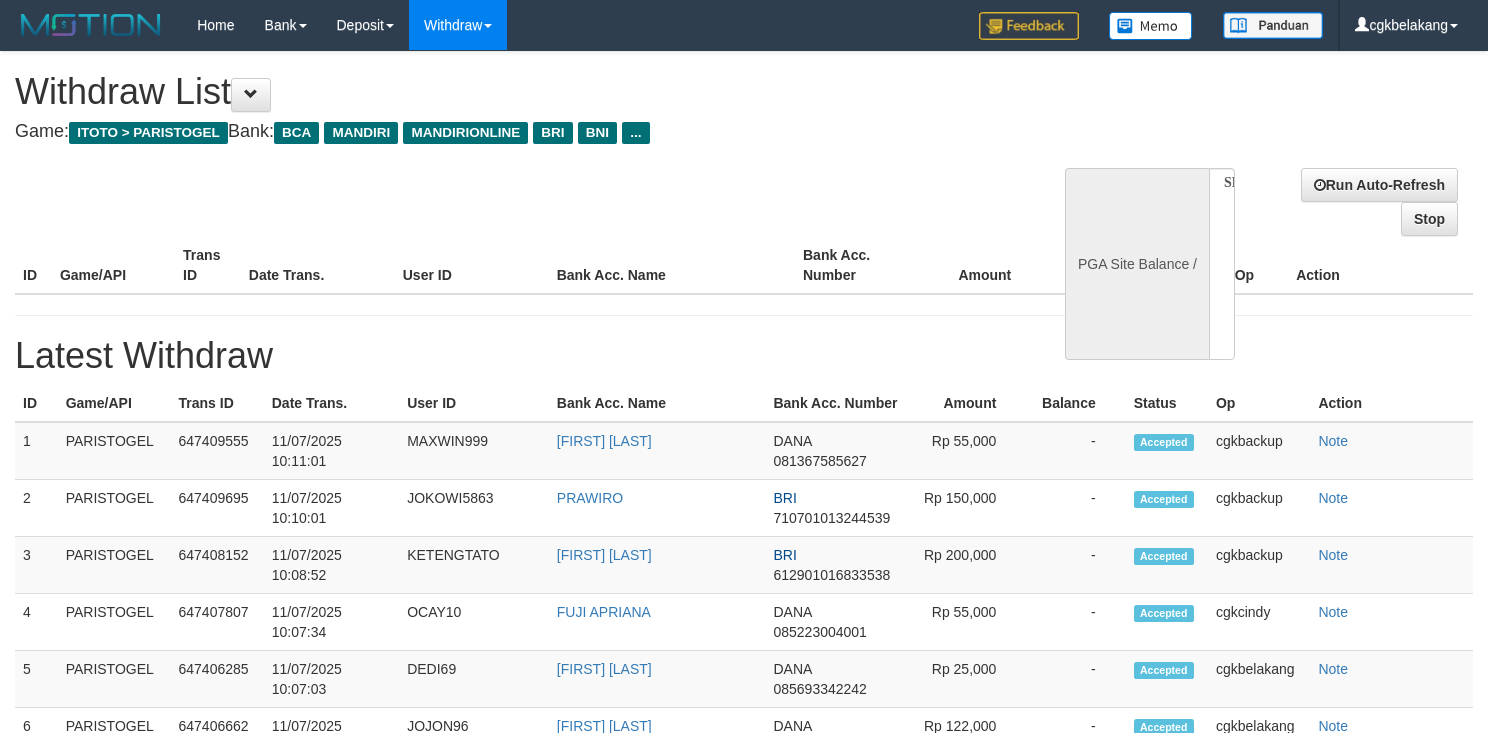 select 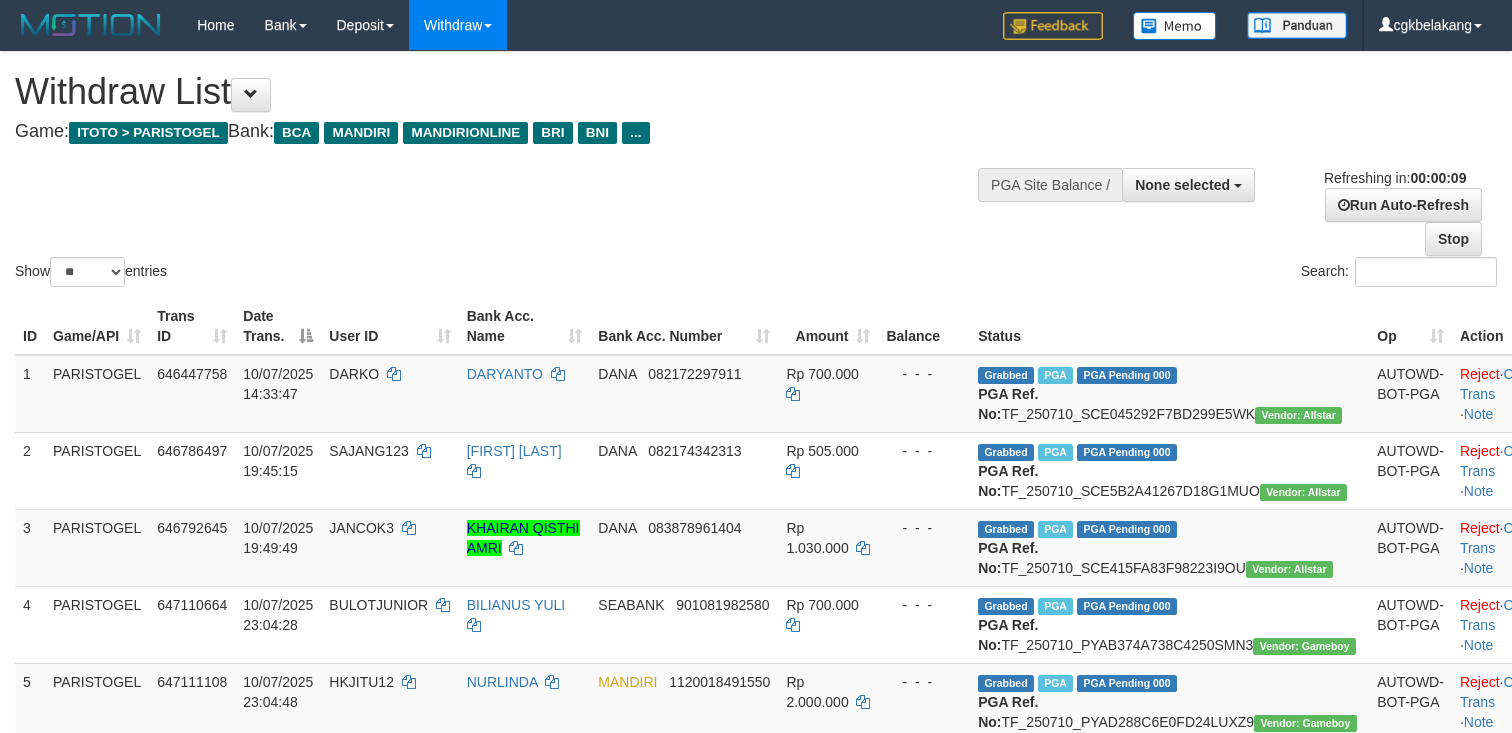 select 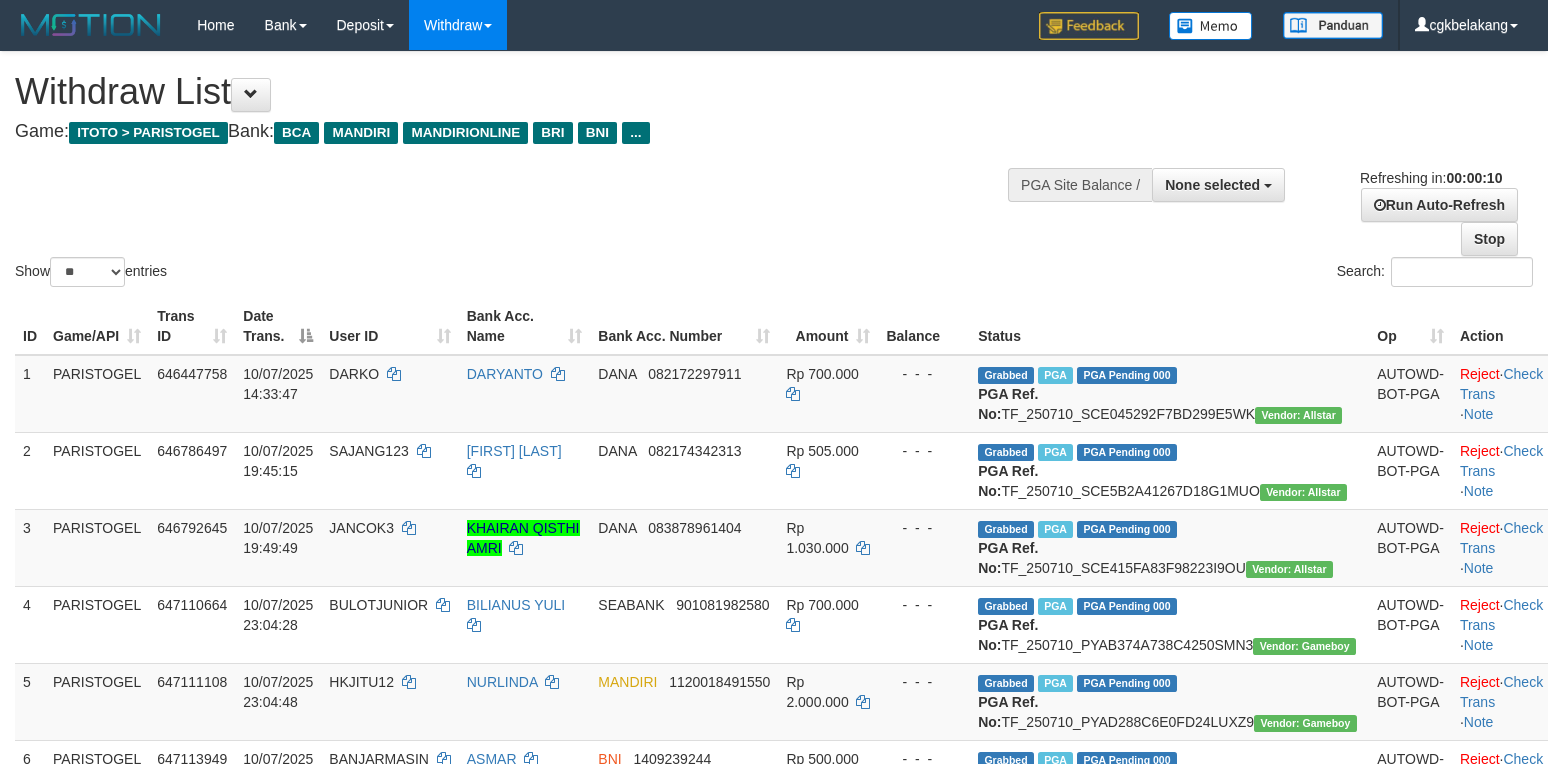 select 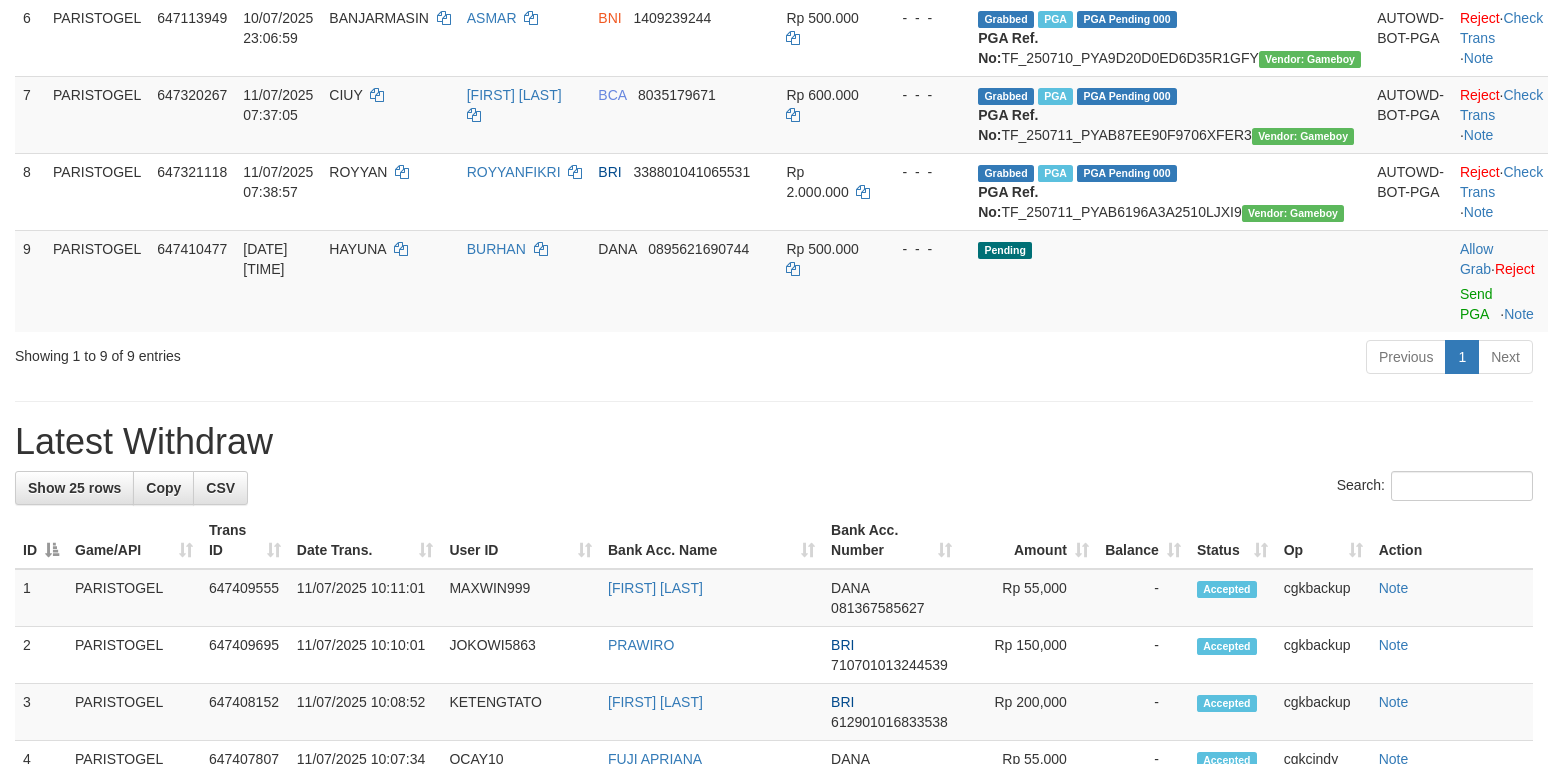 scroll, scrollTop: 666, scrollLeft: 0, axis: vertical 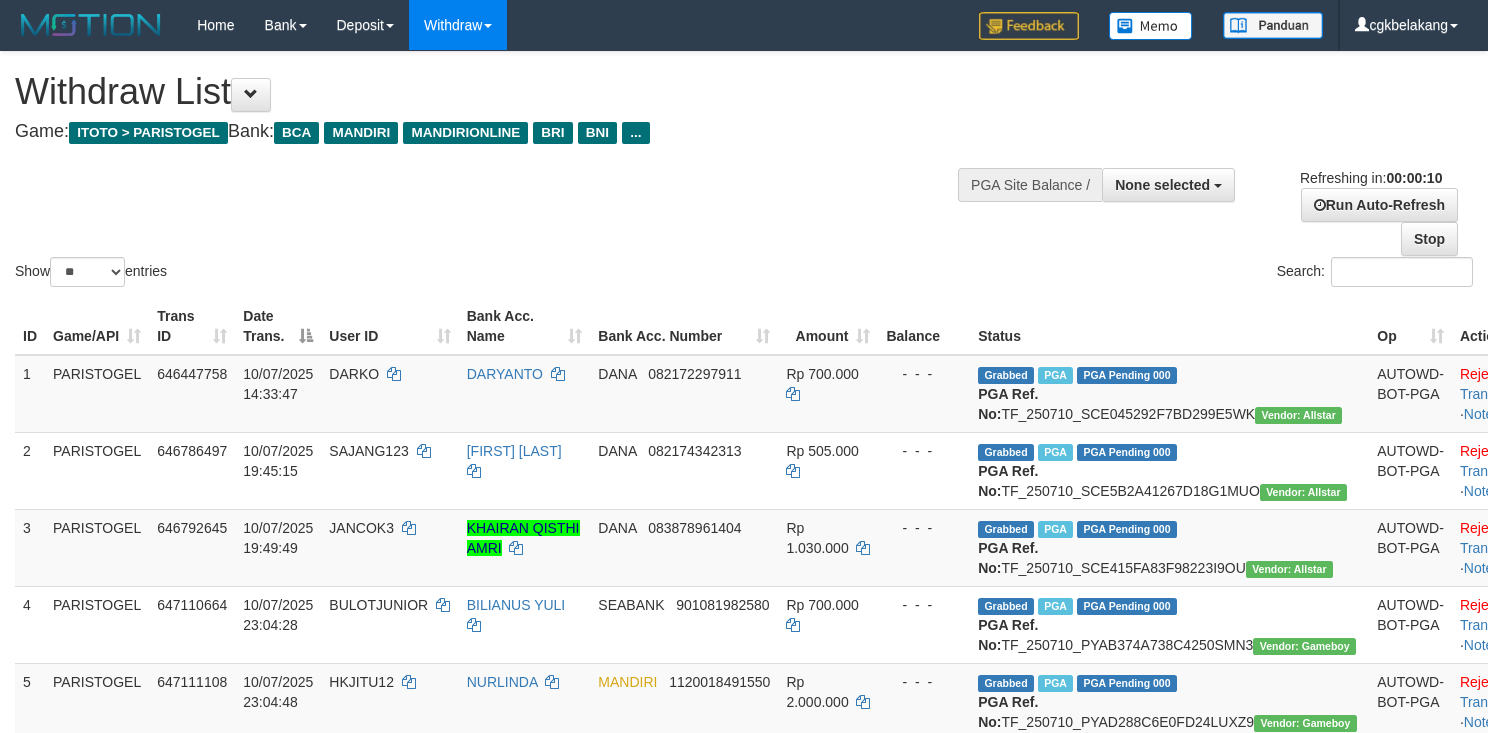 select 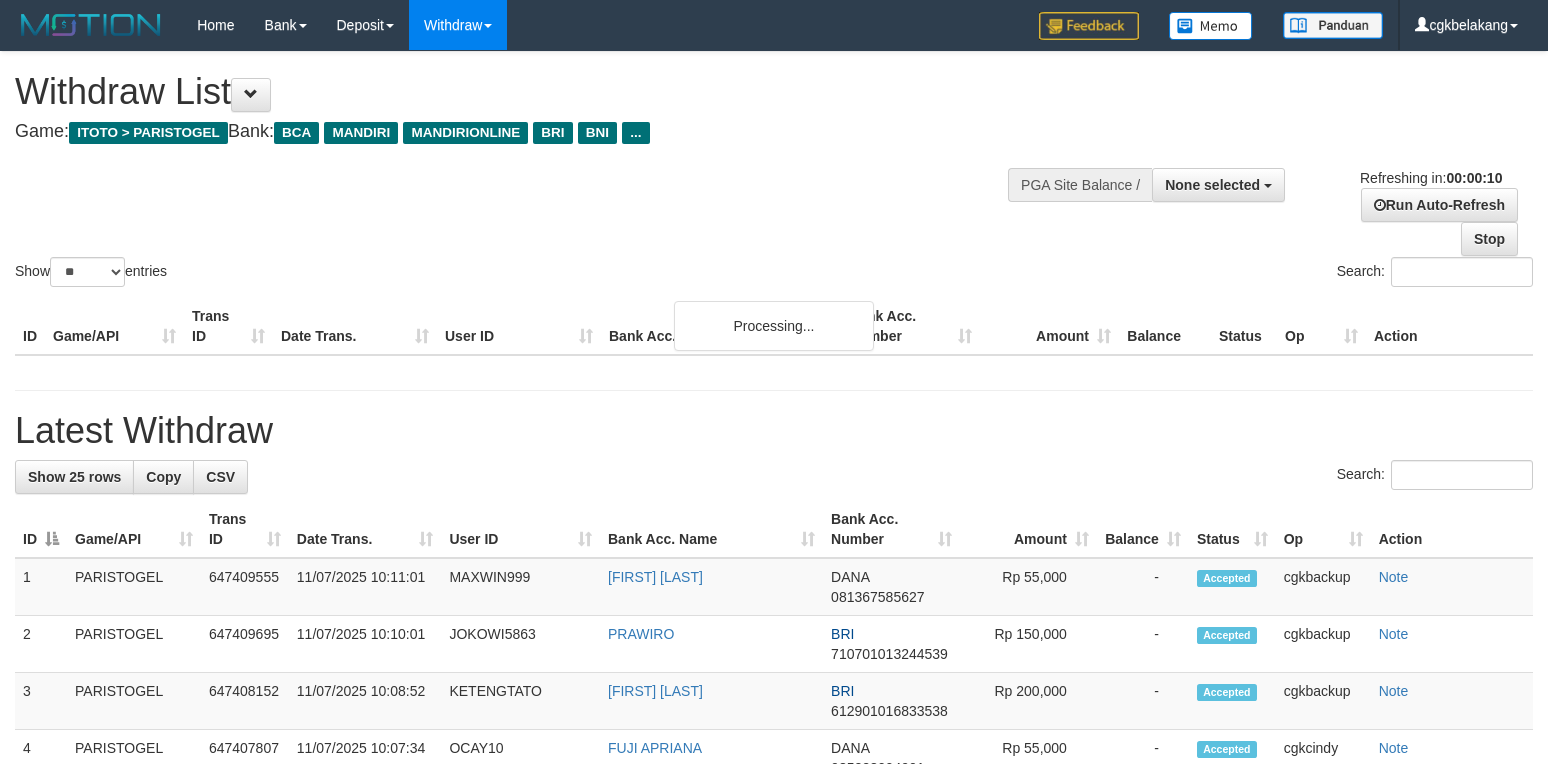select 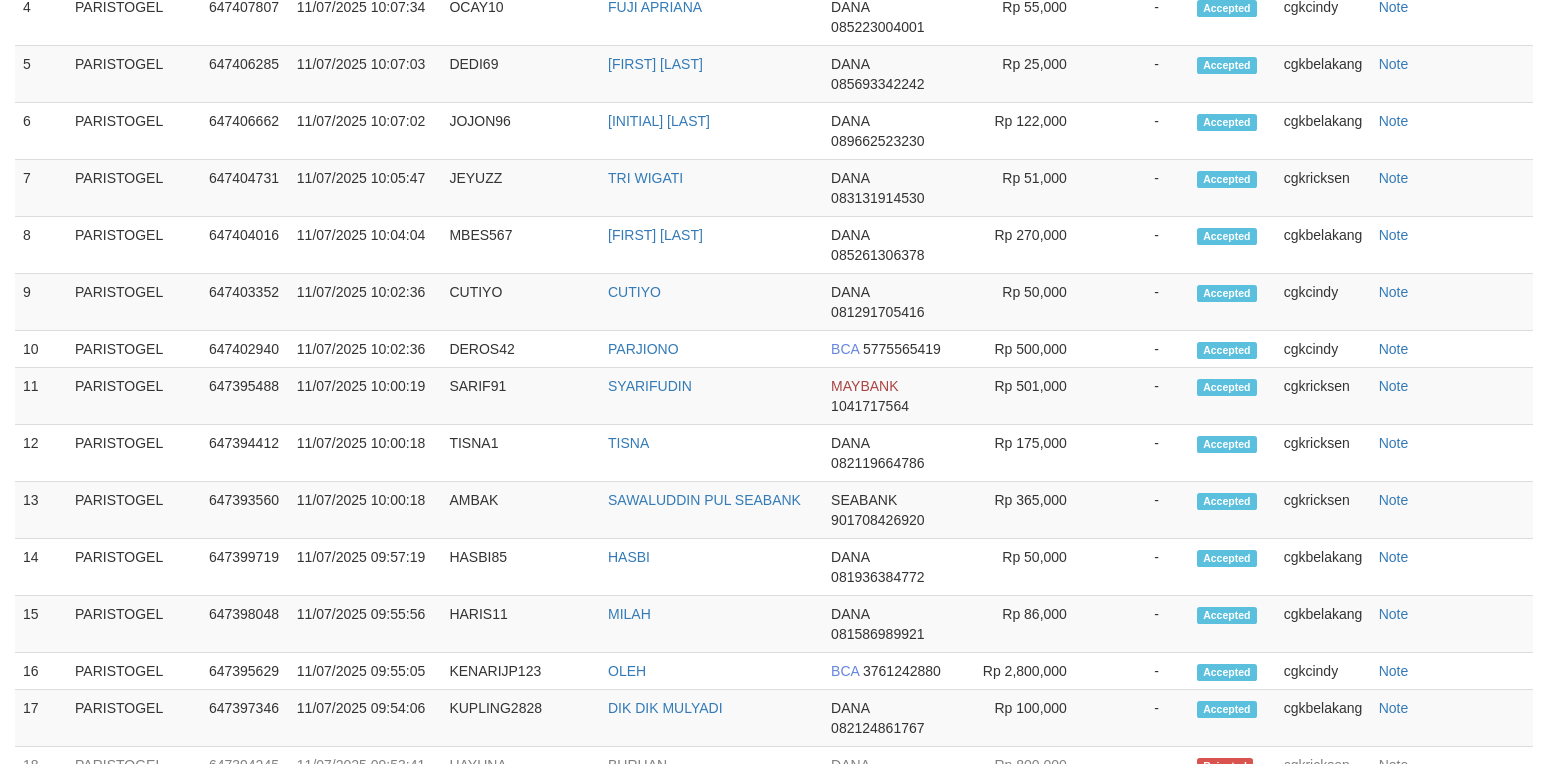 scroll, scrollTop: 666, scrollLeft: 0, axis: vertical 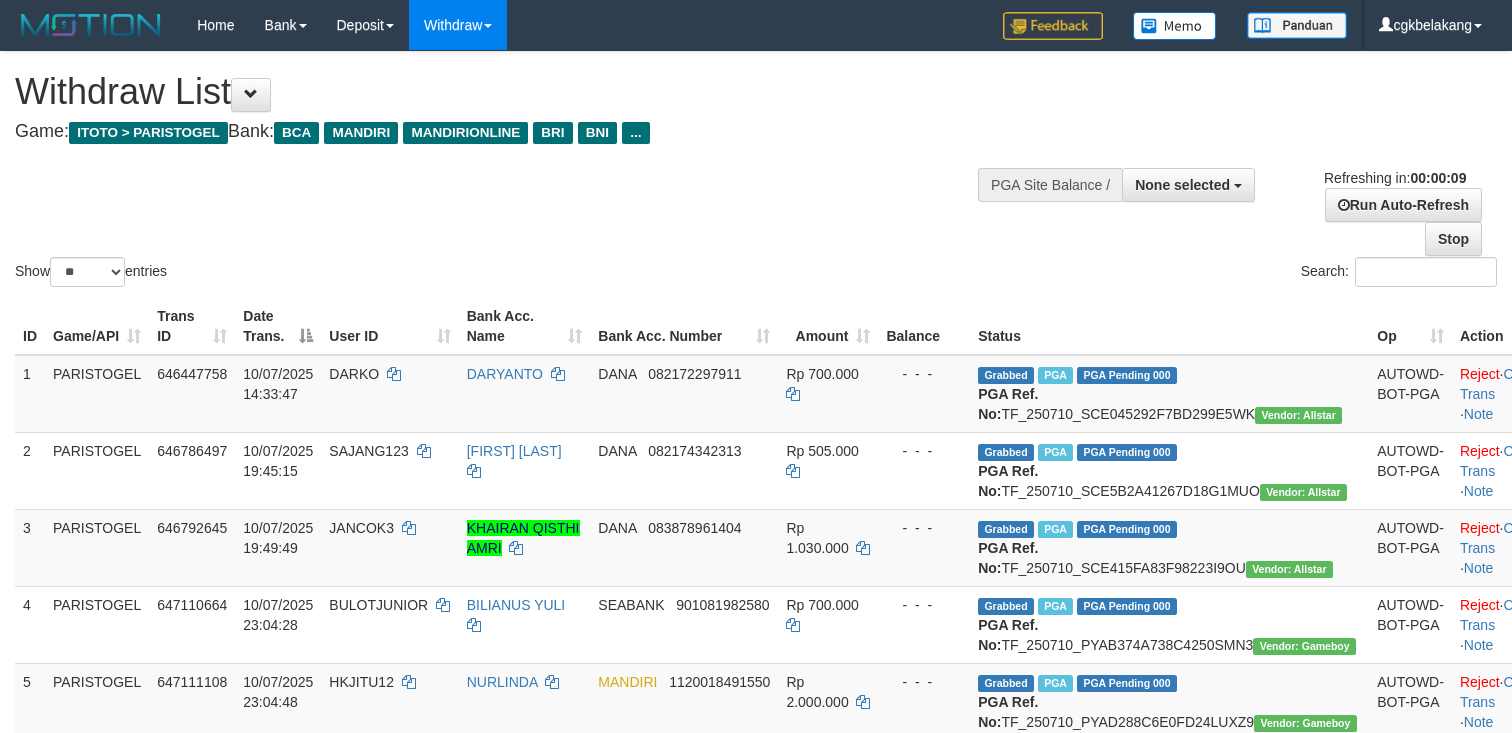 select 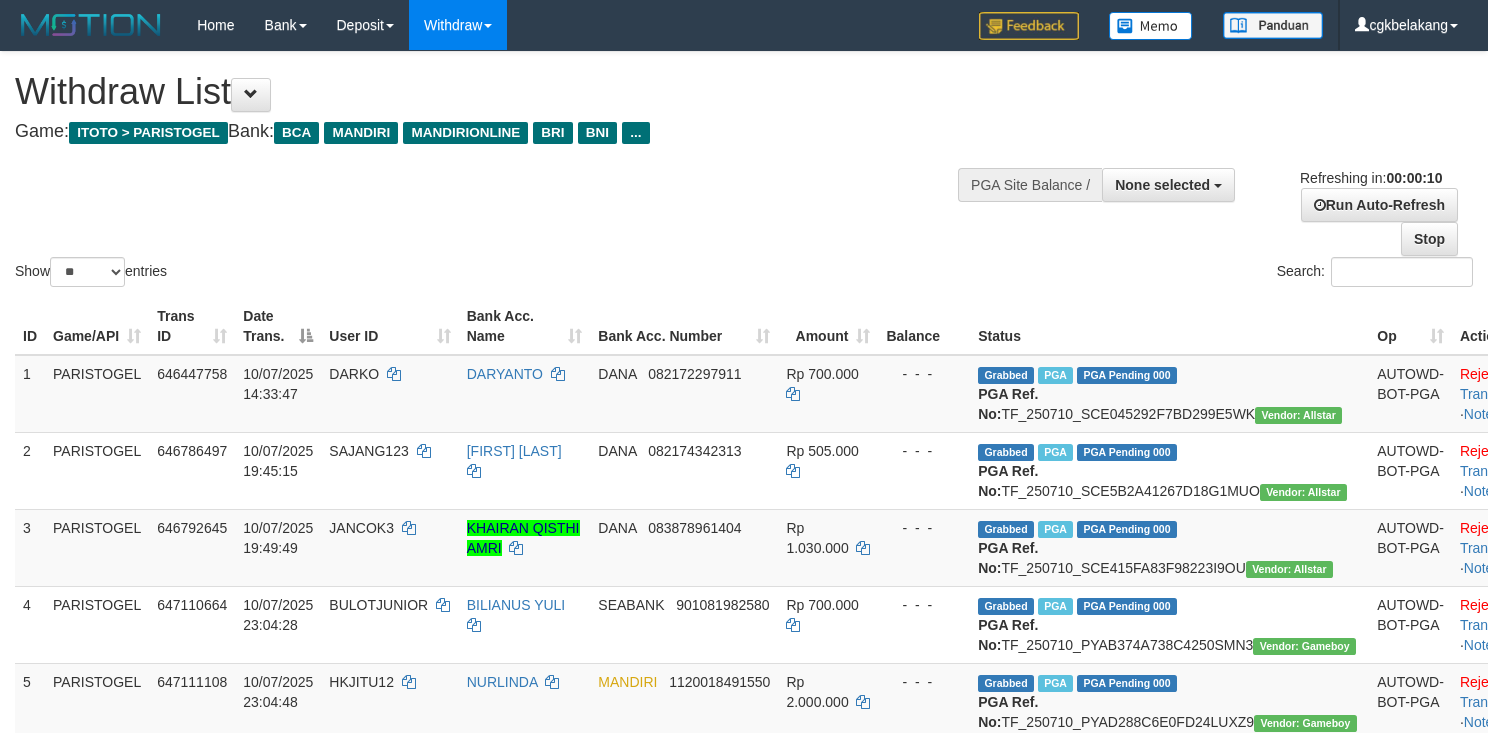 select 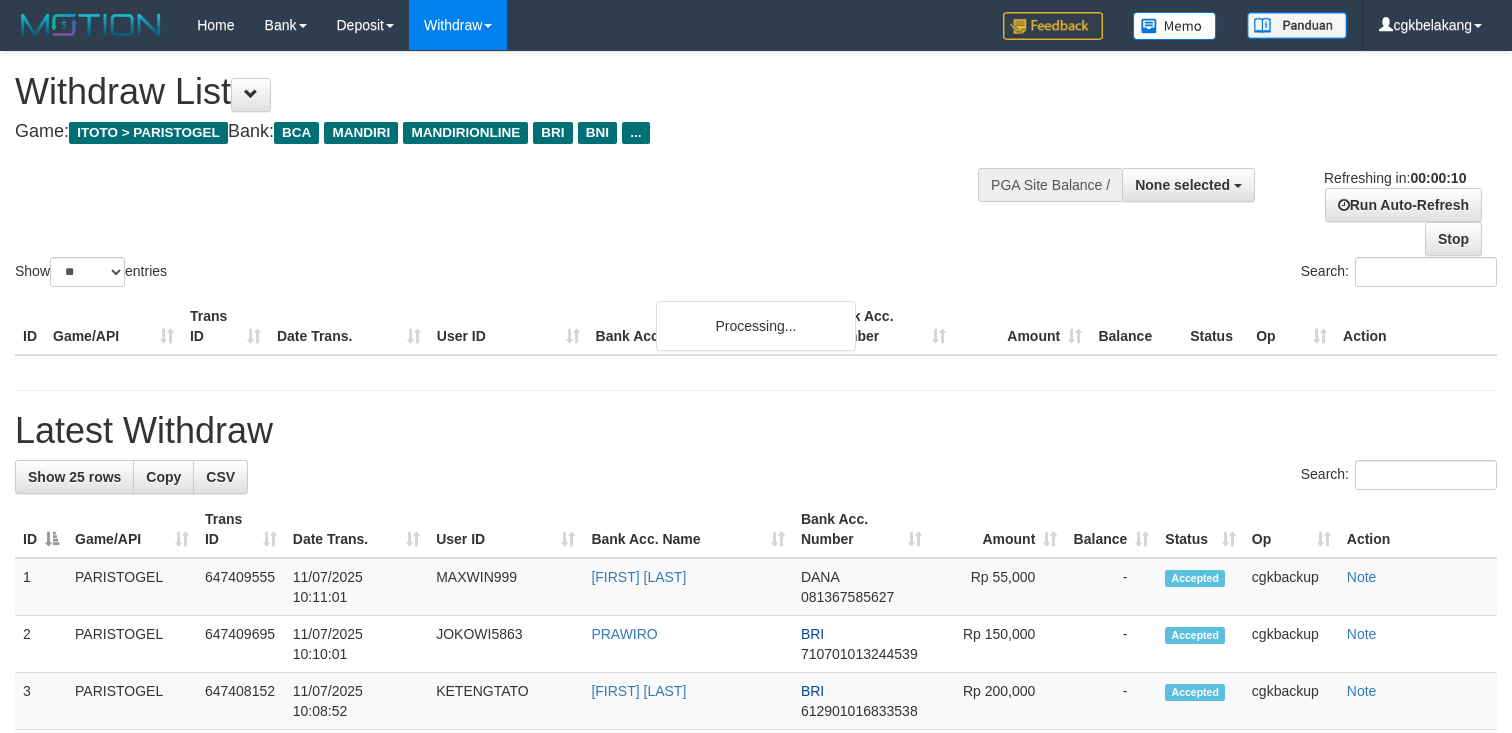 select 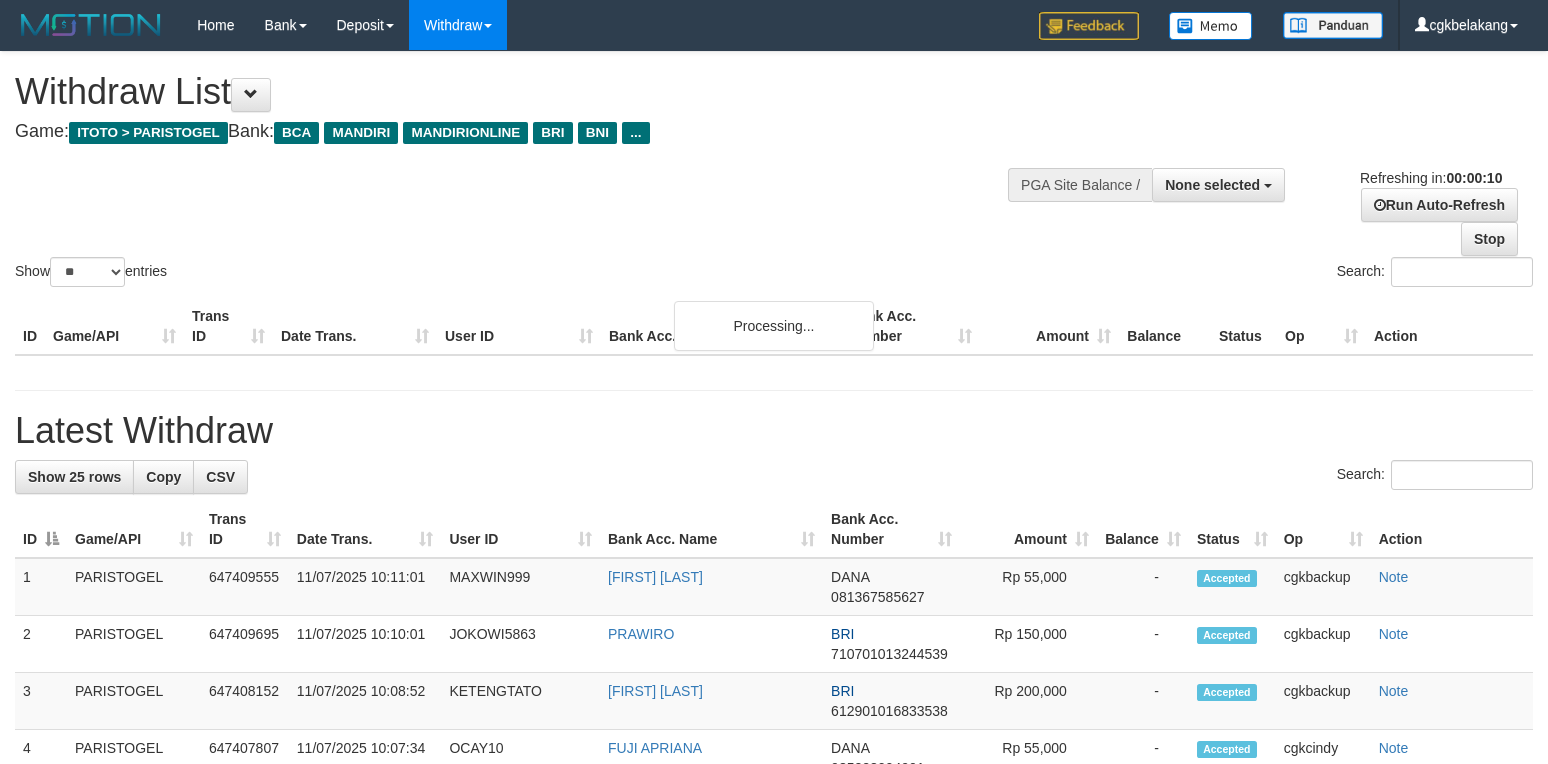 select 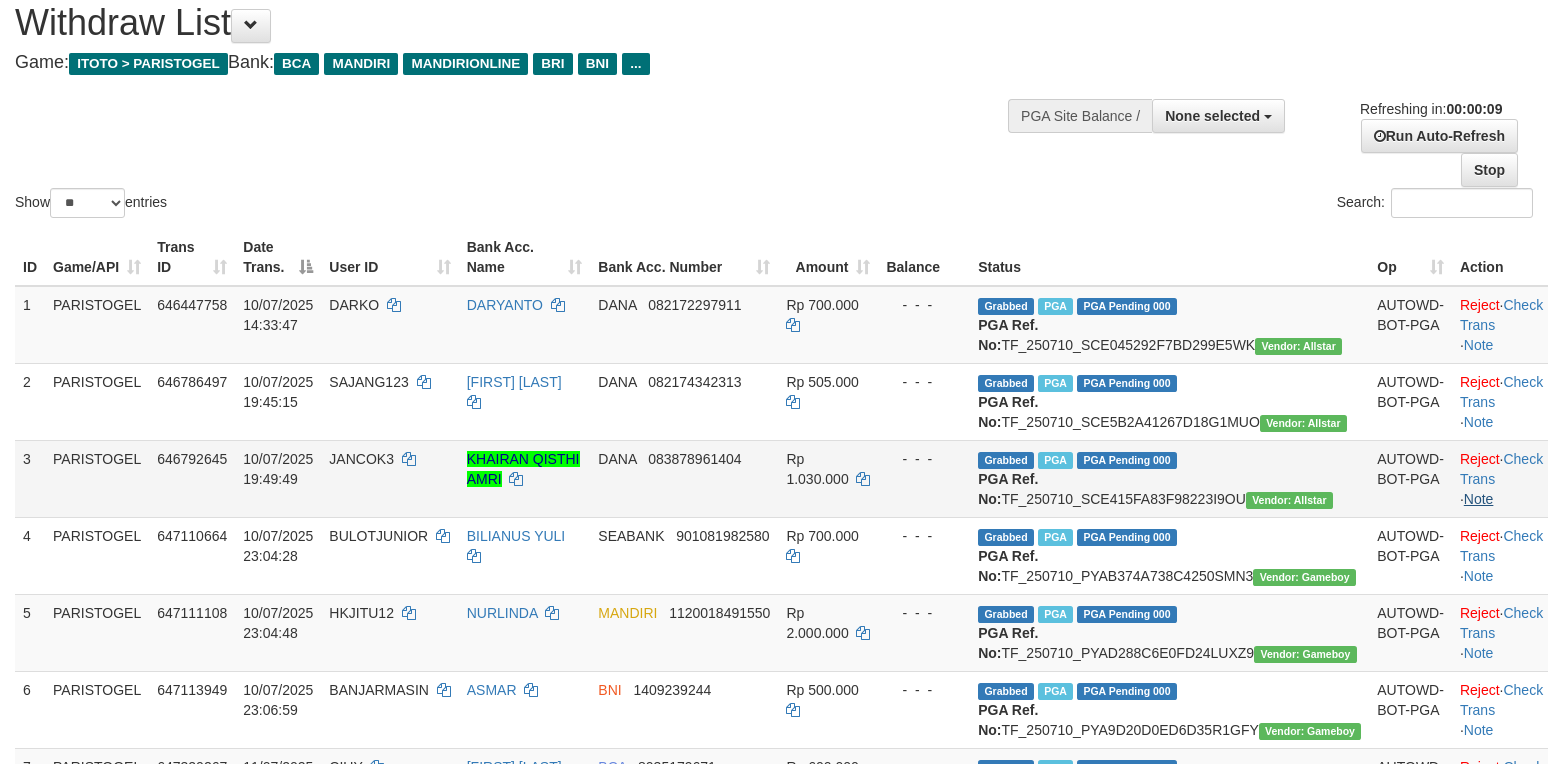 scroll, scrollTop: 246, scrollLeft: 0, axis: vertical 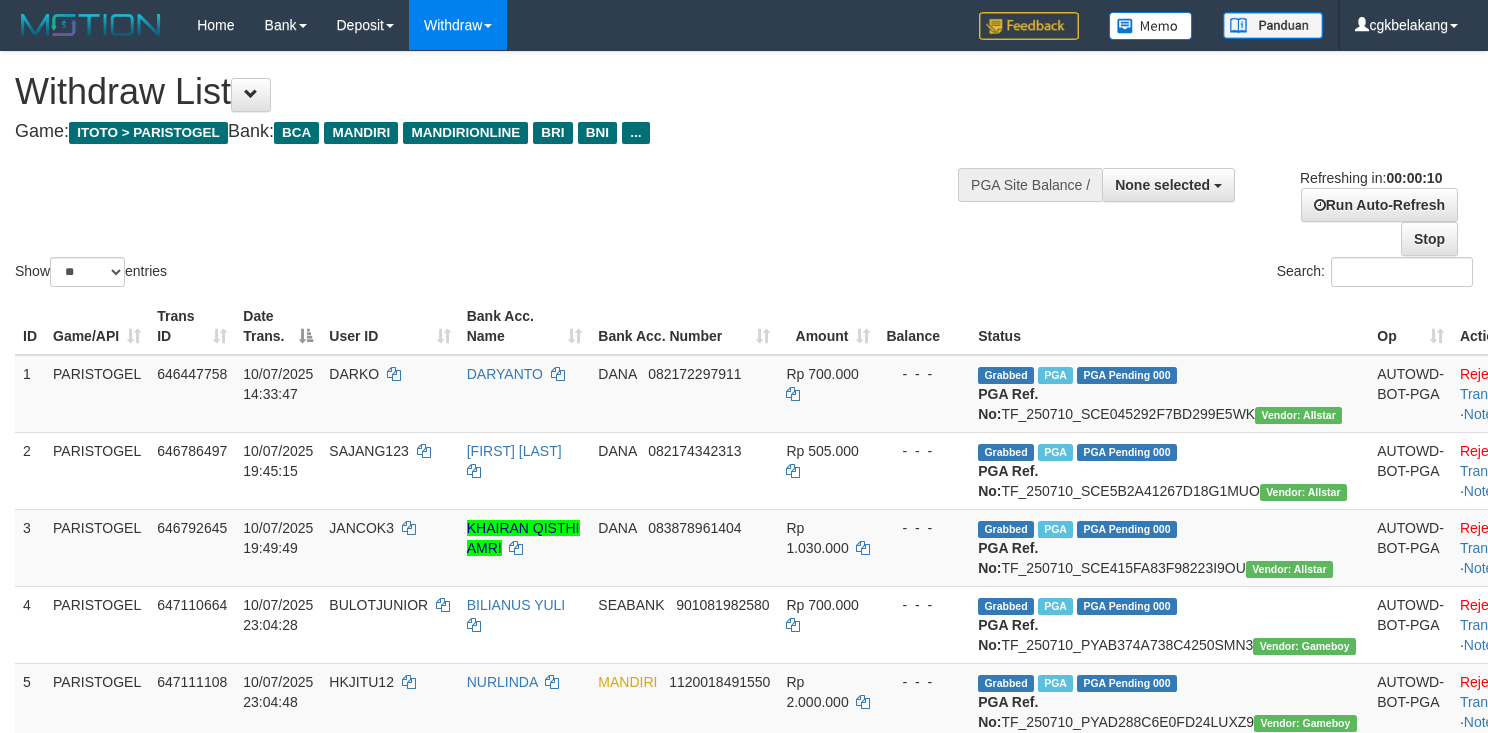 select 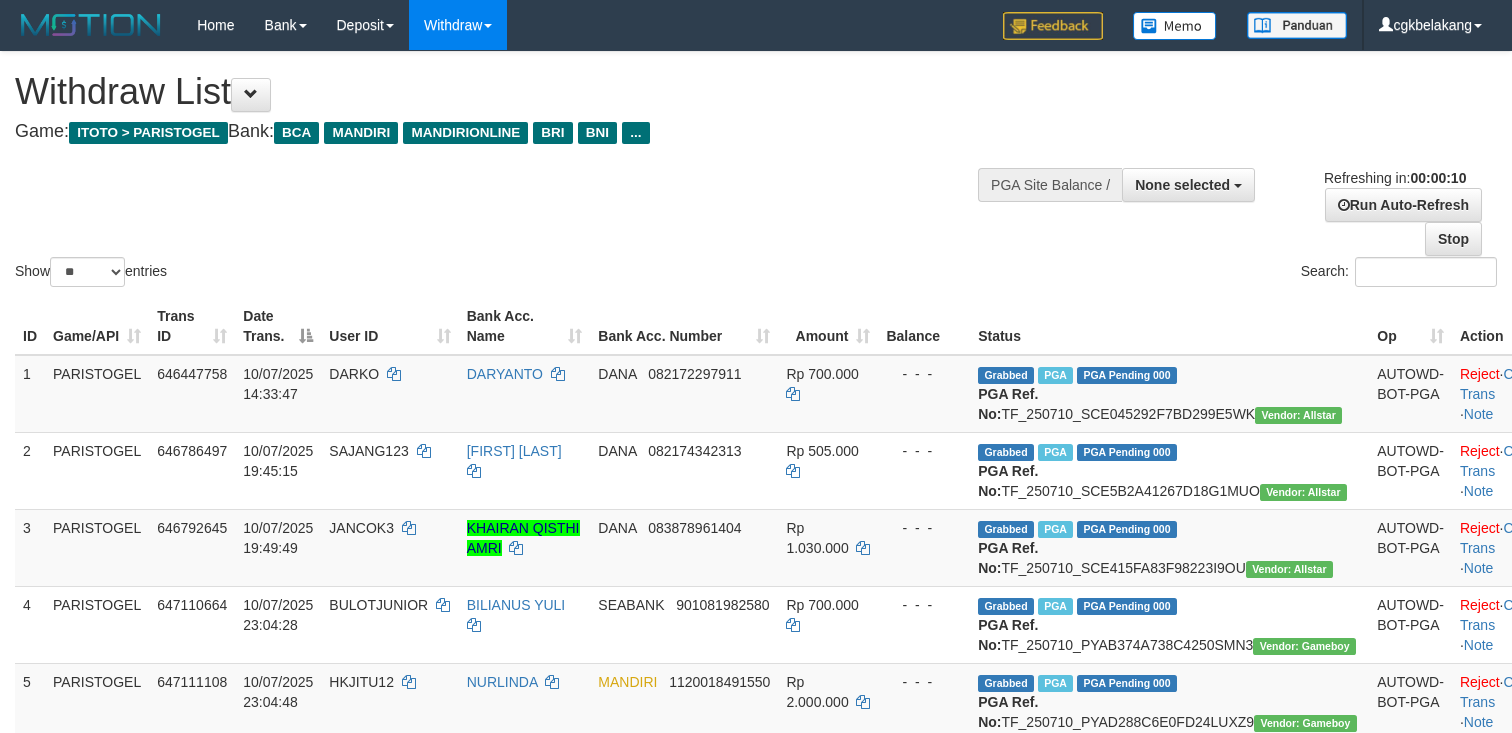 select 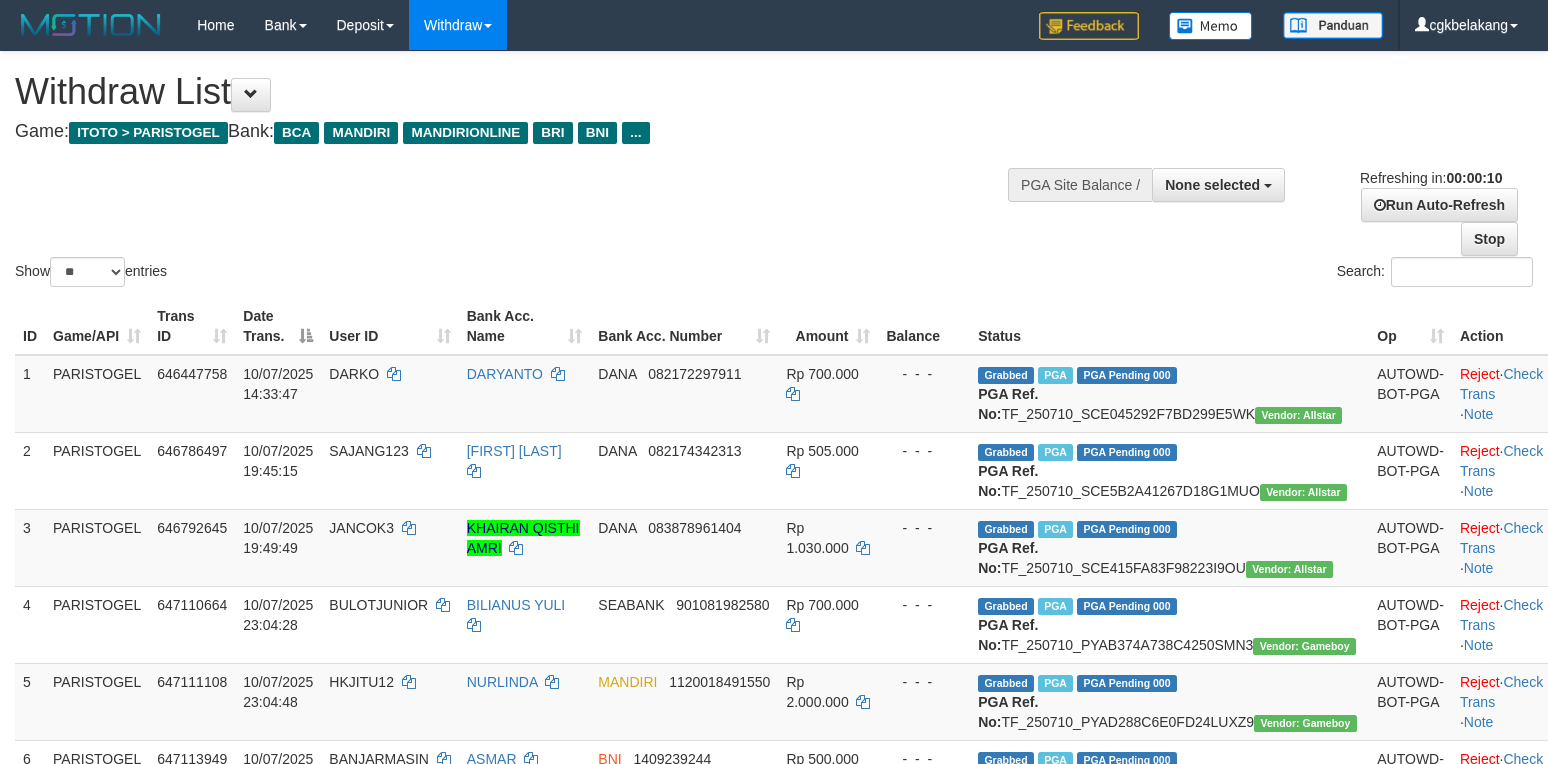 select 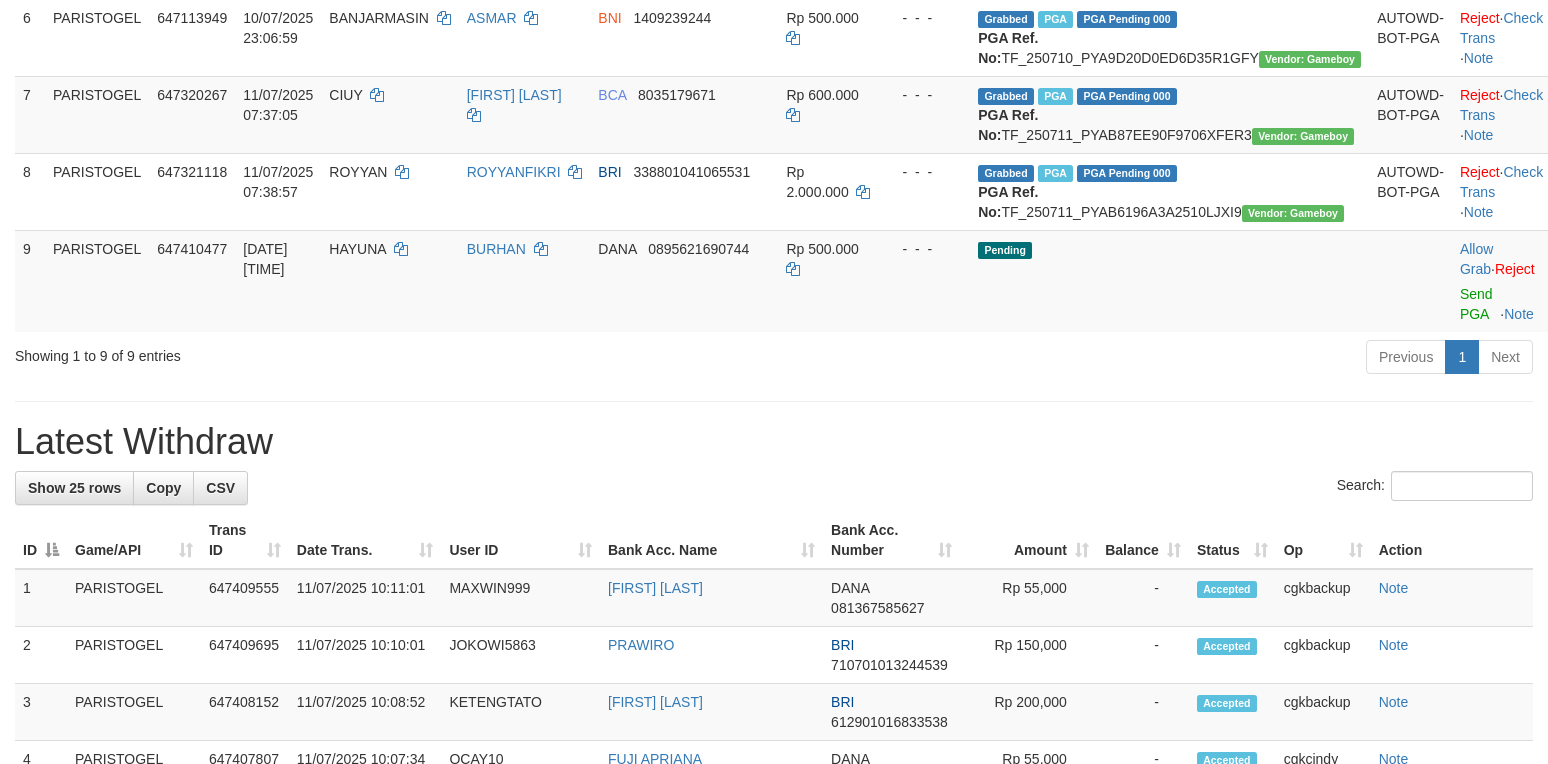 scroll, scrollTop: 666, scrollLeft: 0, axis: vertical 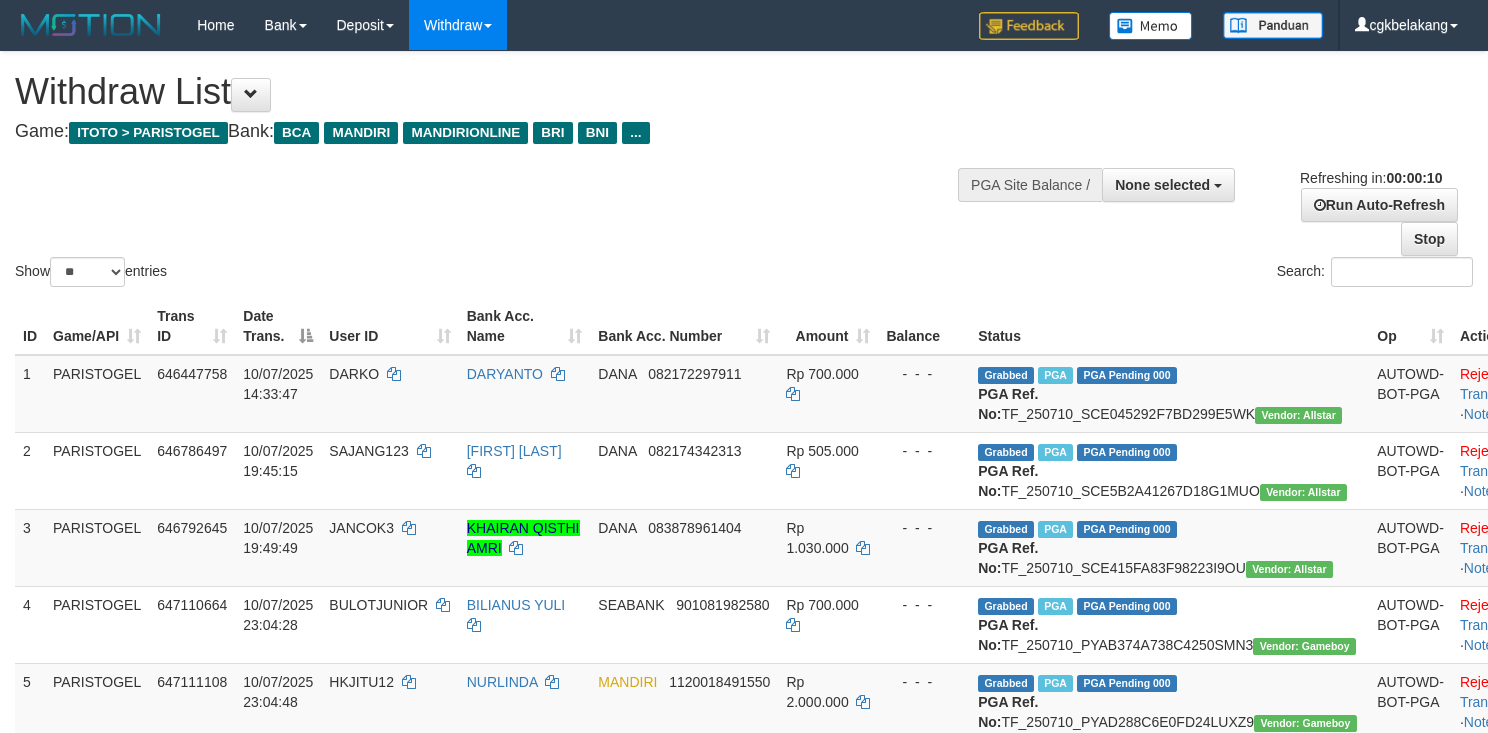 select 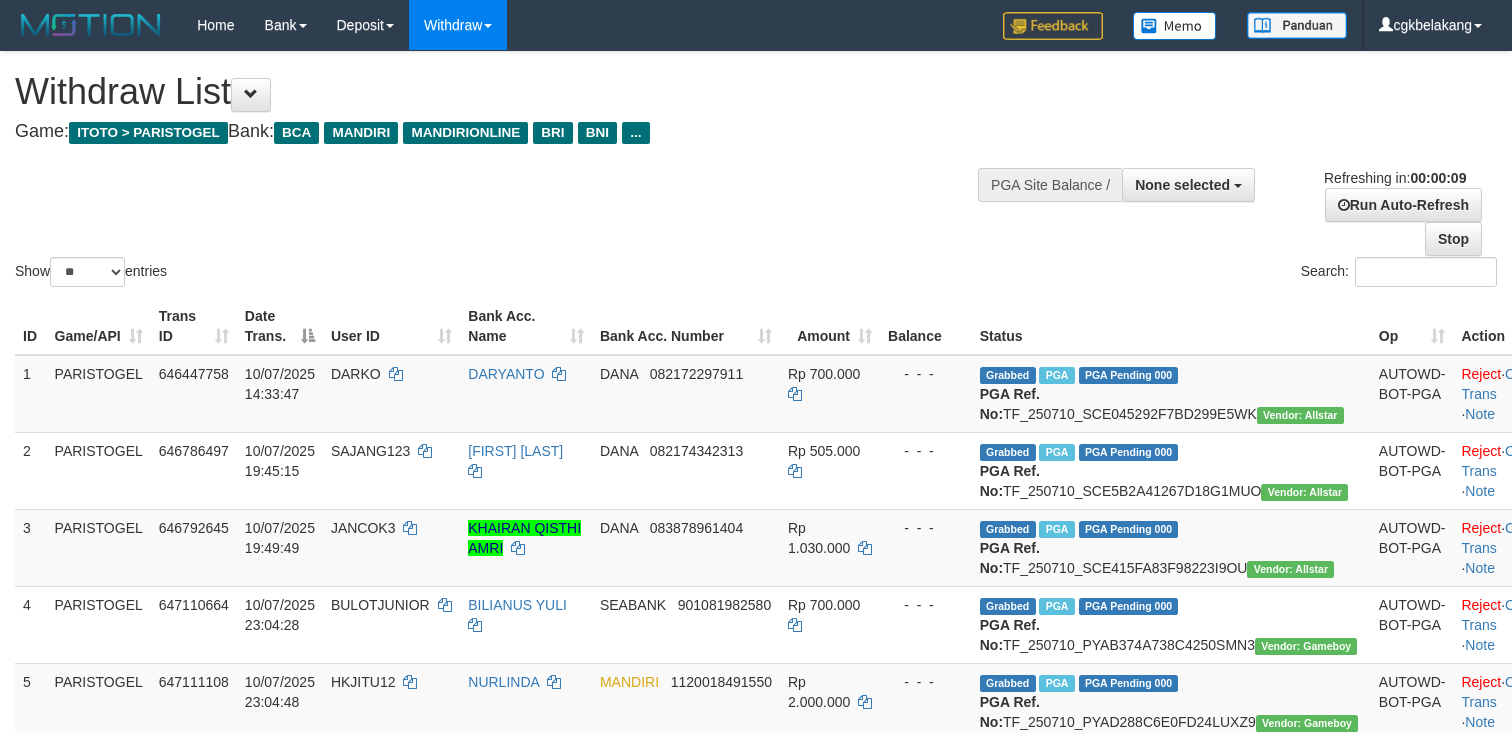 select 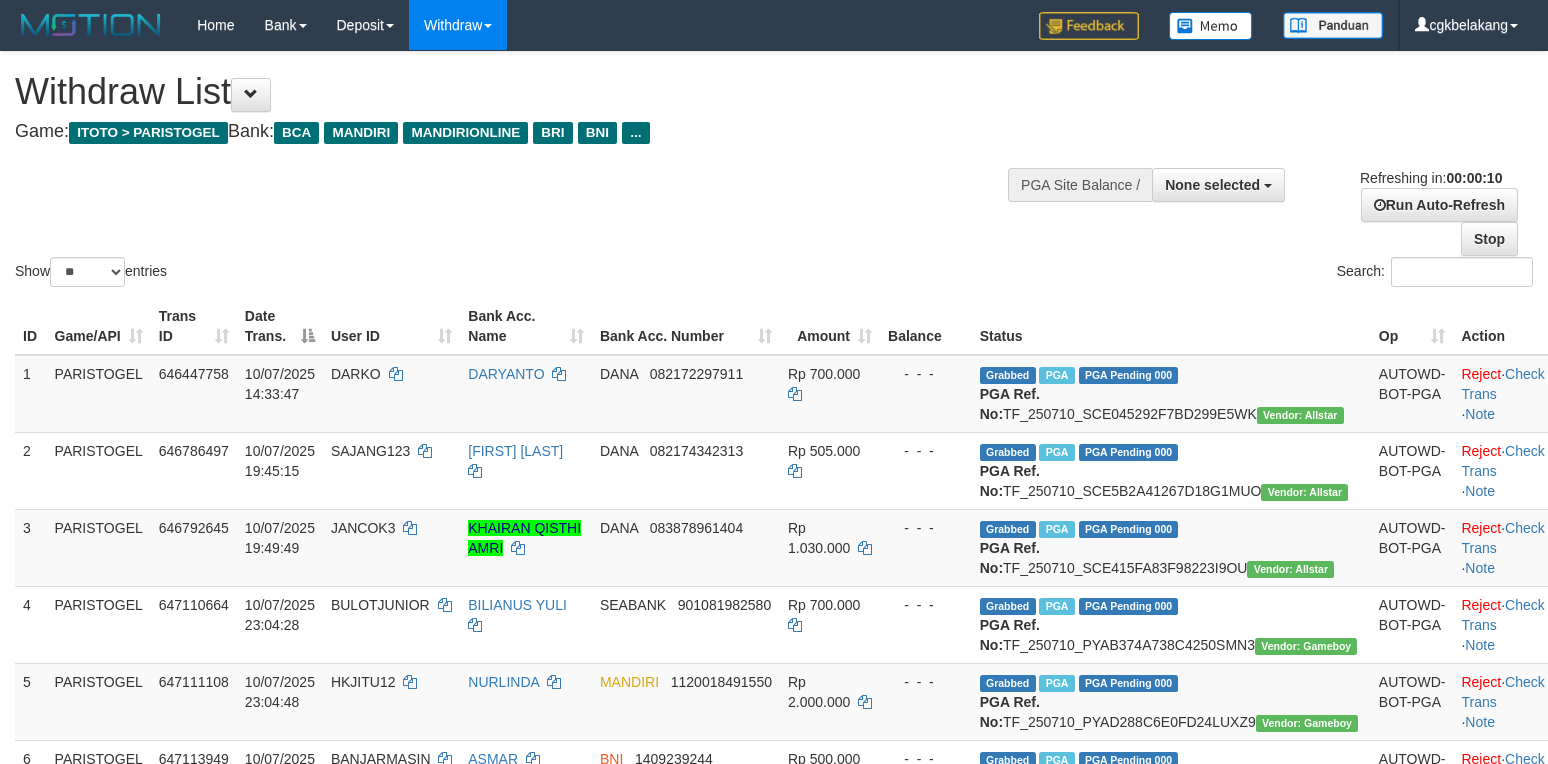 select 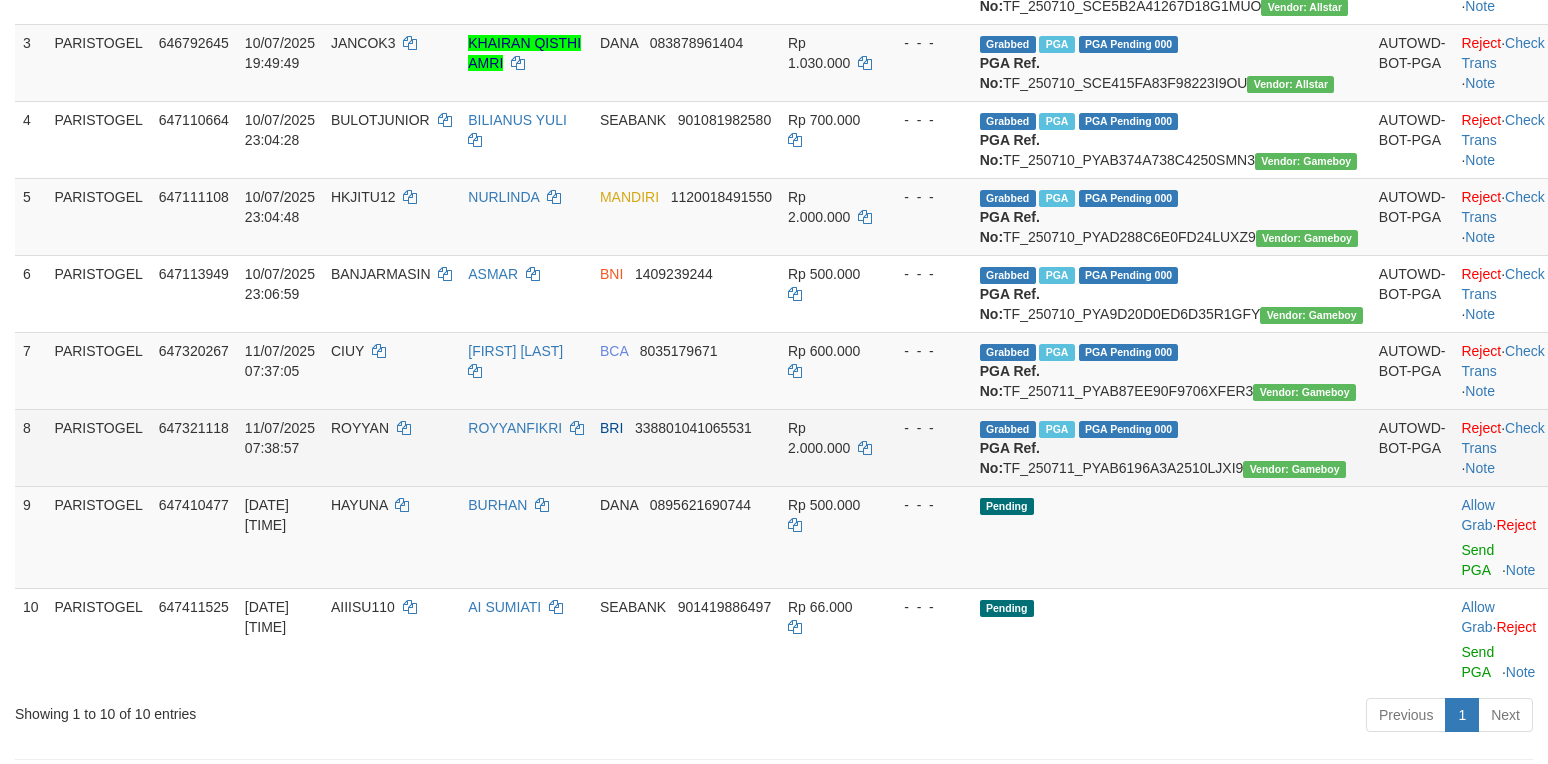 scroll, scrollTop: 533, scrollLeft: 0, axis: vertical 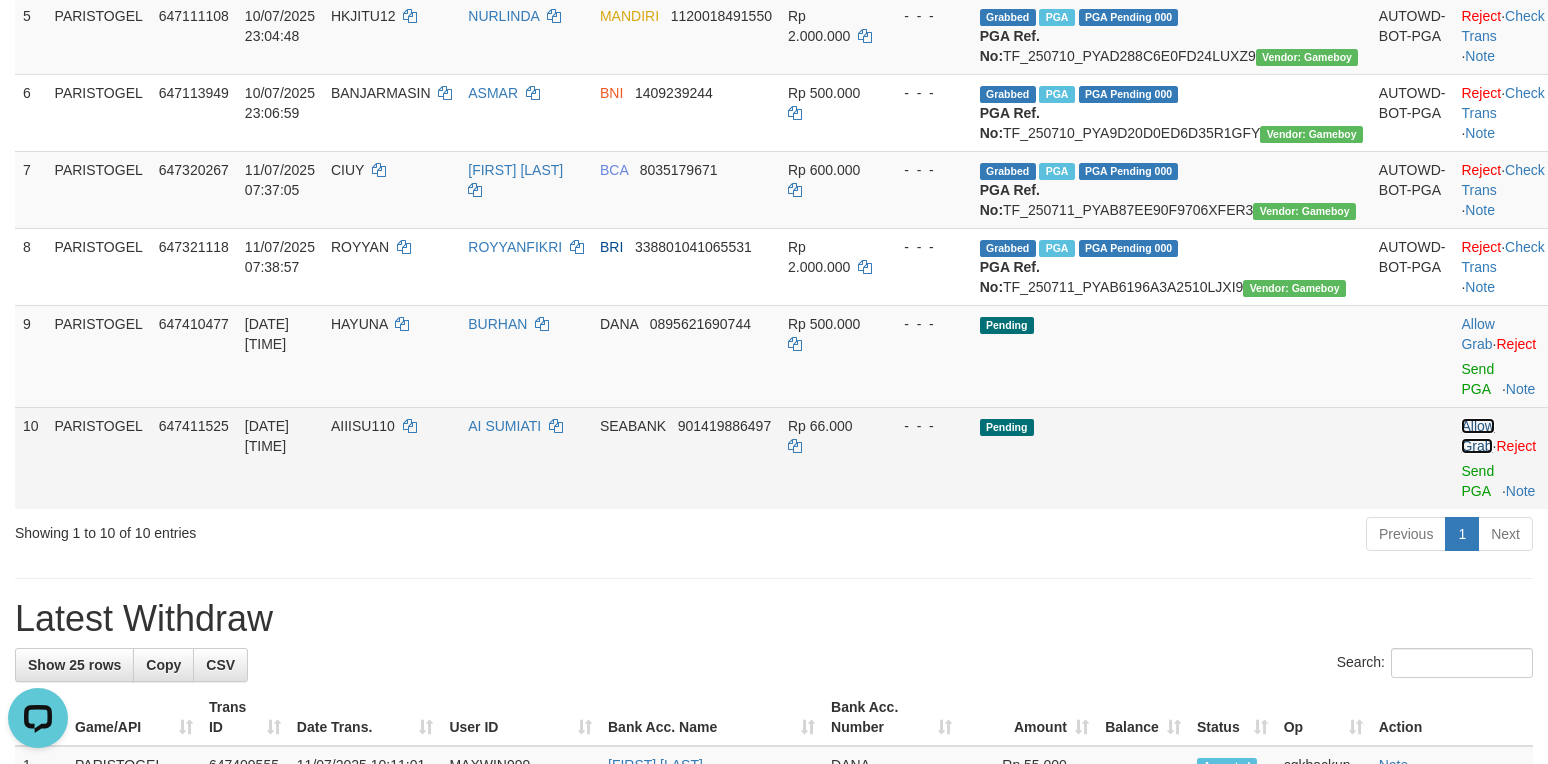click on "Allow Grab" at bounding box center [1477, 436] 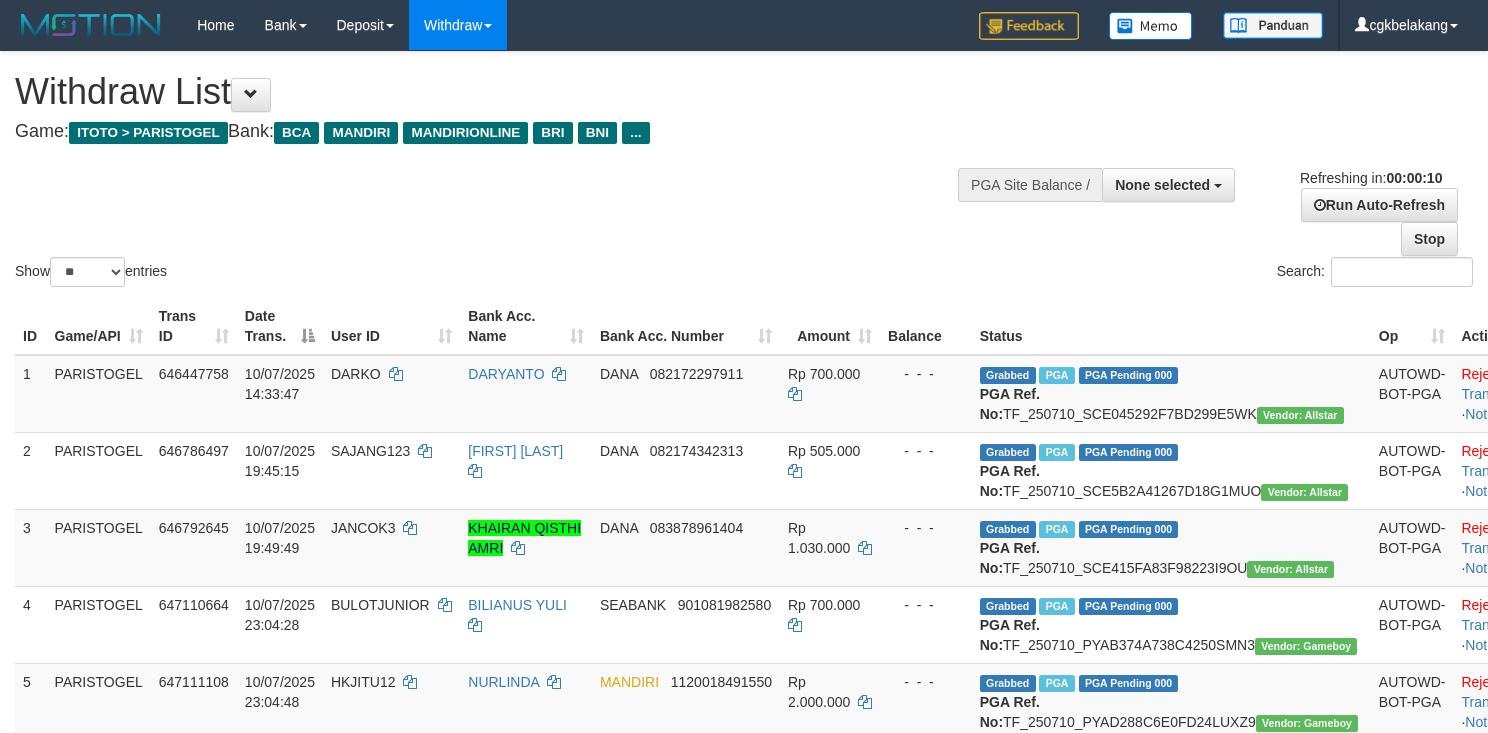 select 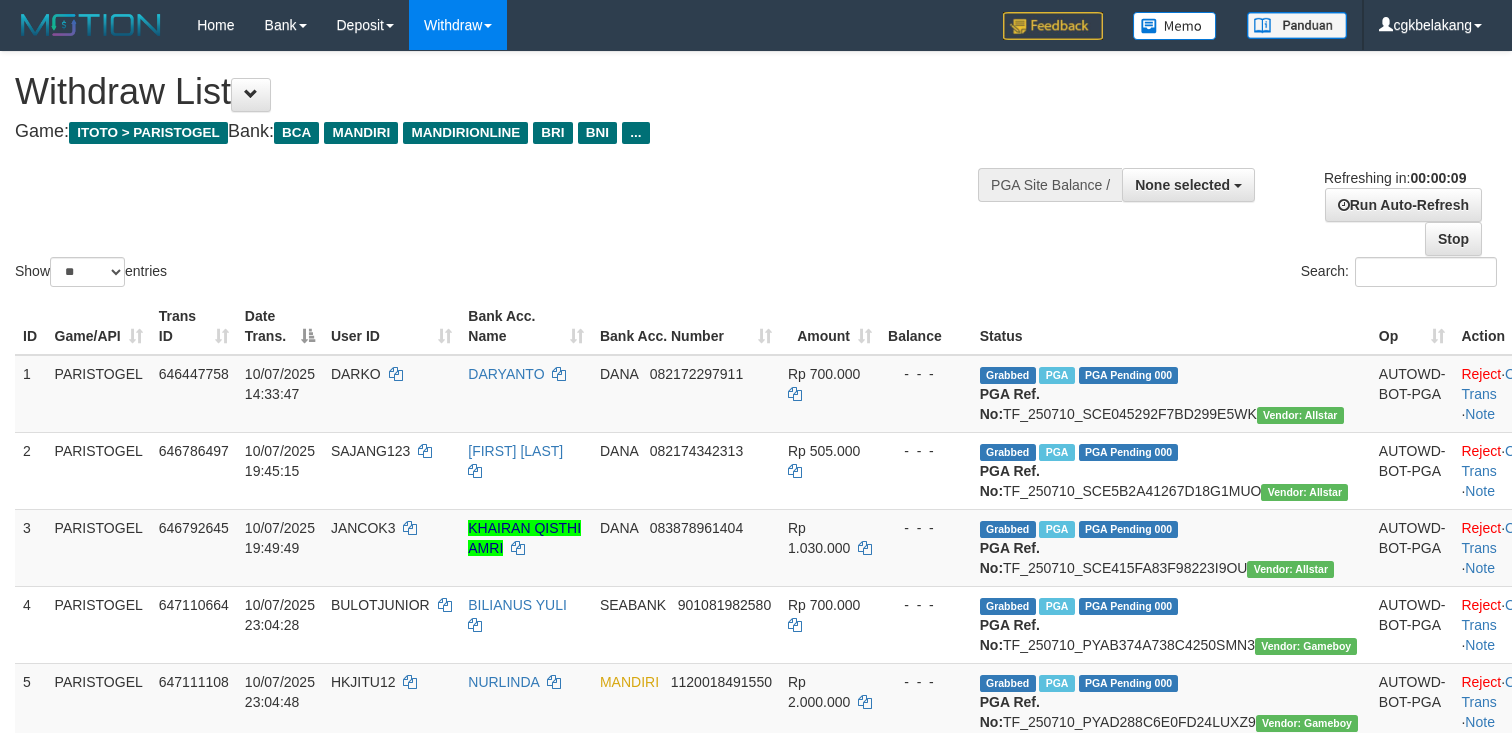 select 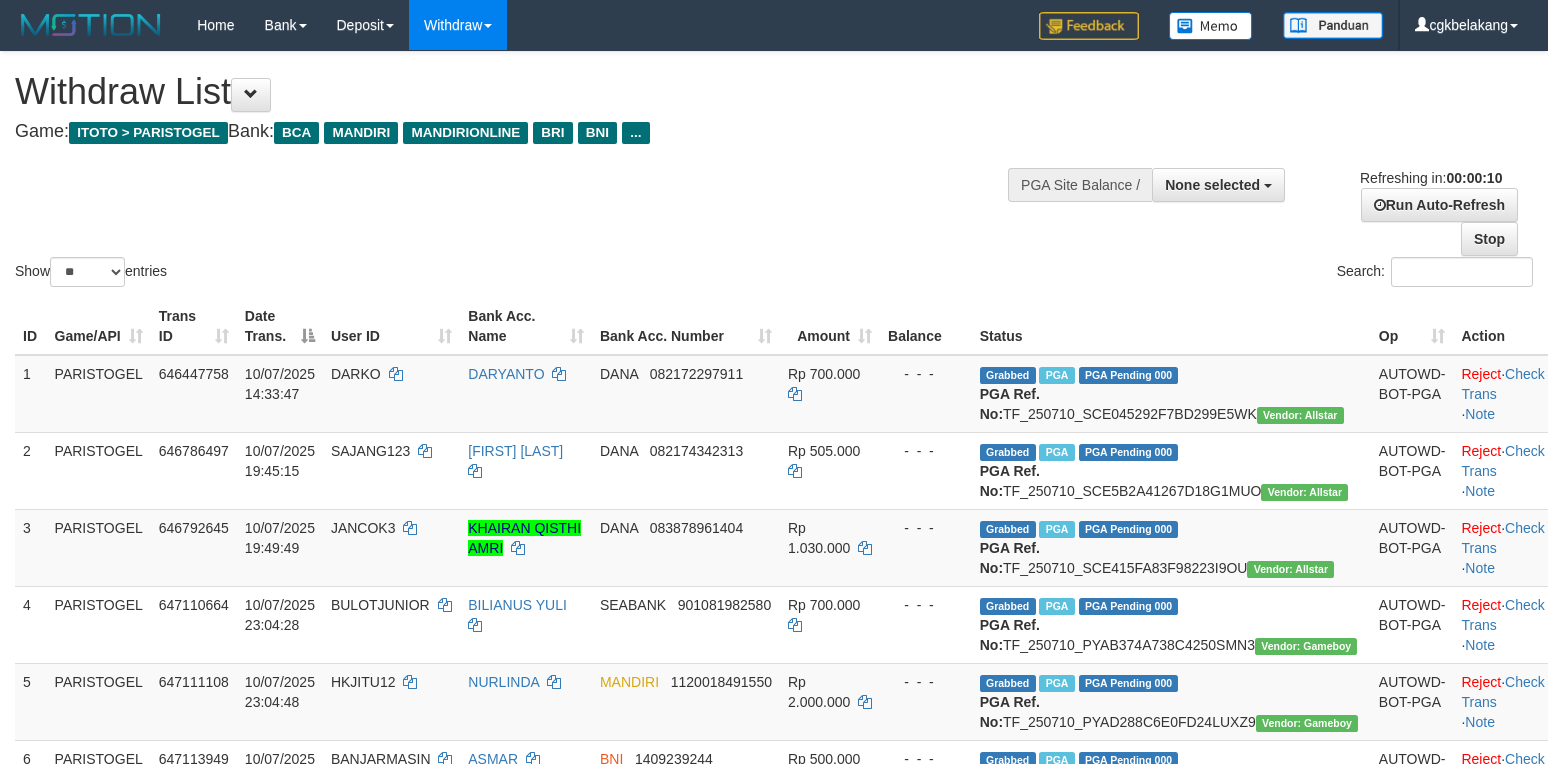 select 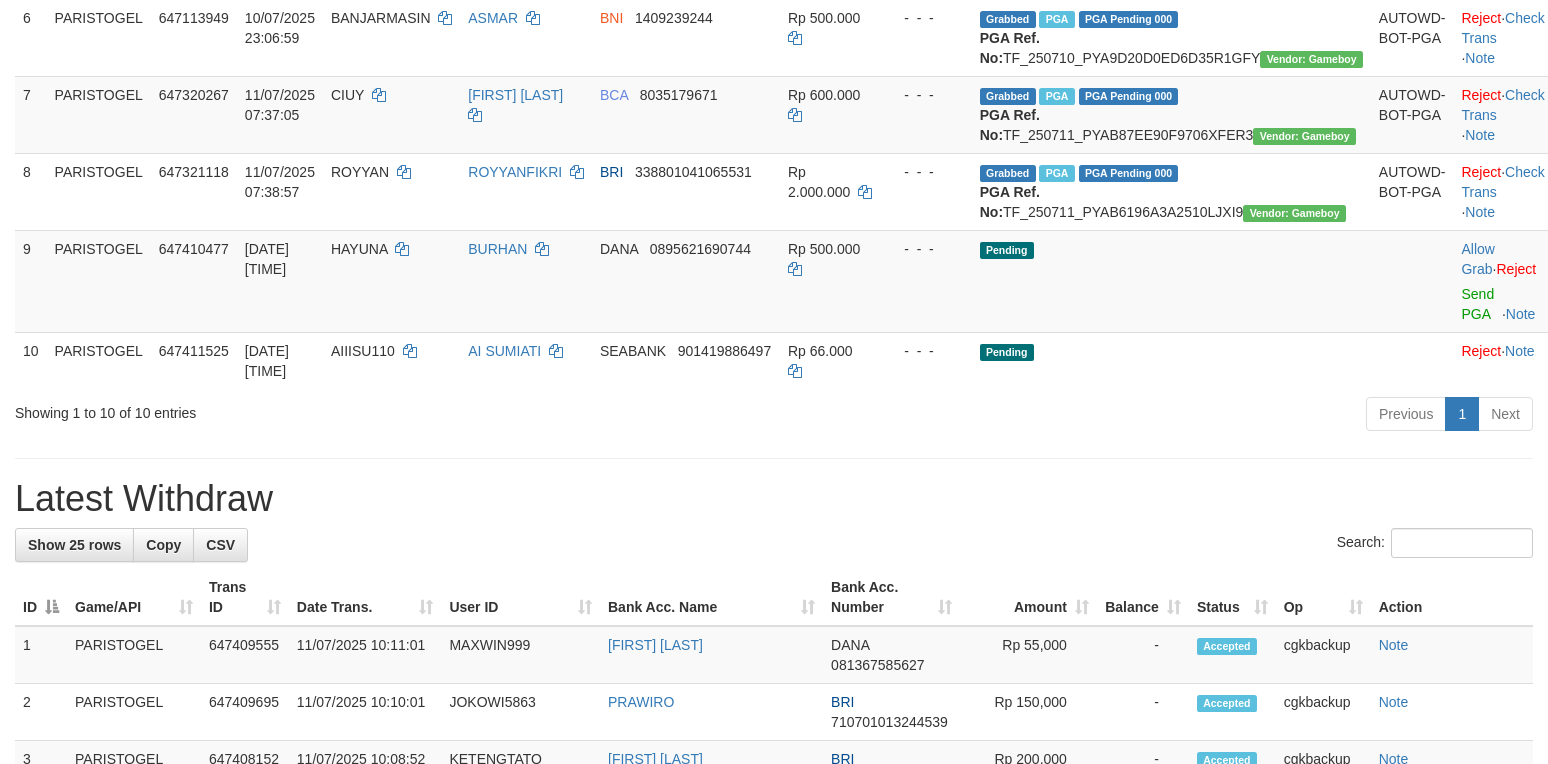 scroll, scrollTop: 666, scrollLeft: 0, axis: vertical 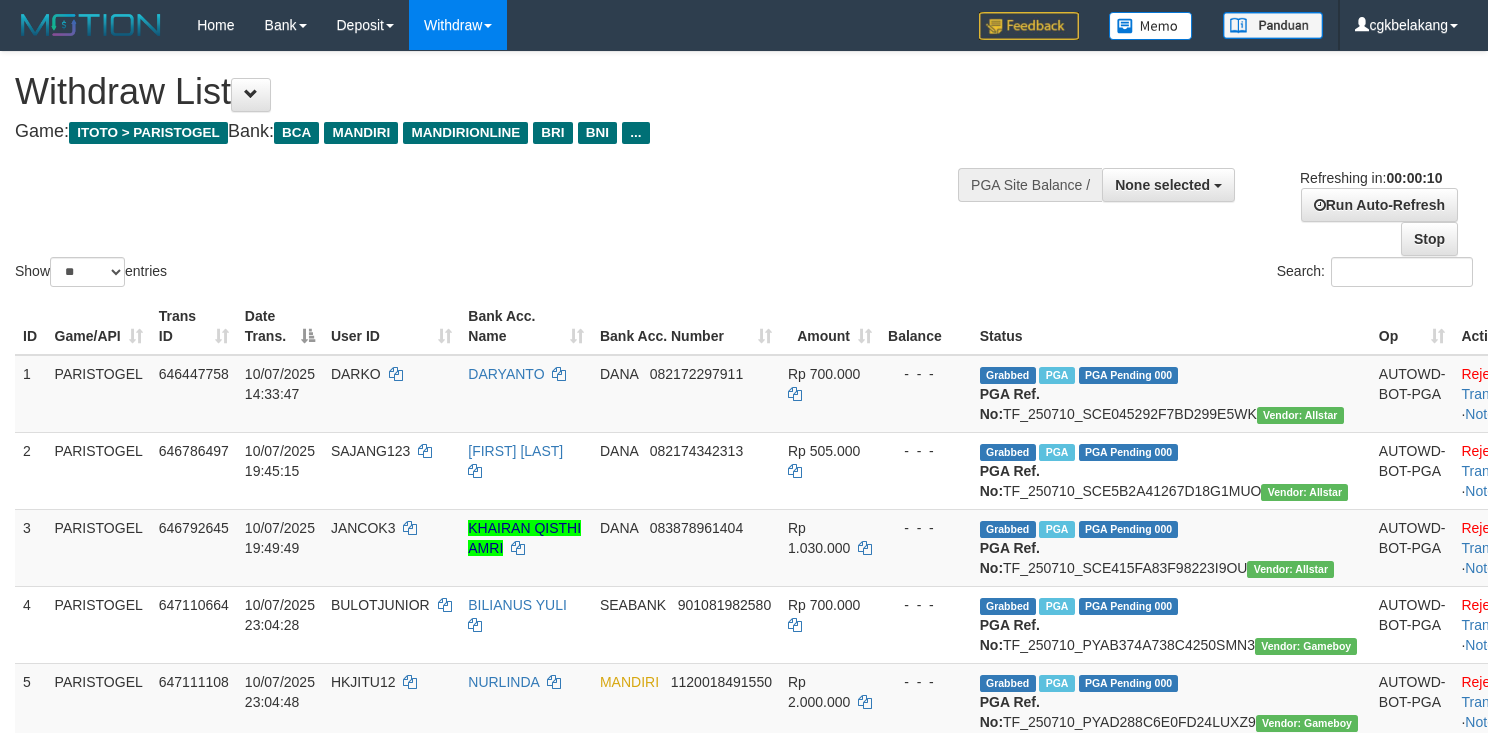 select 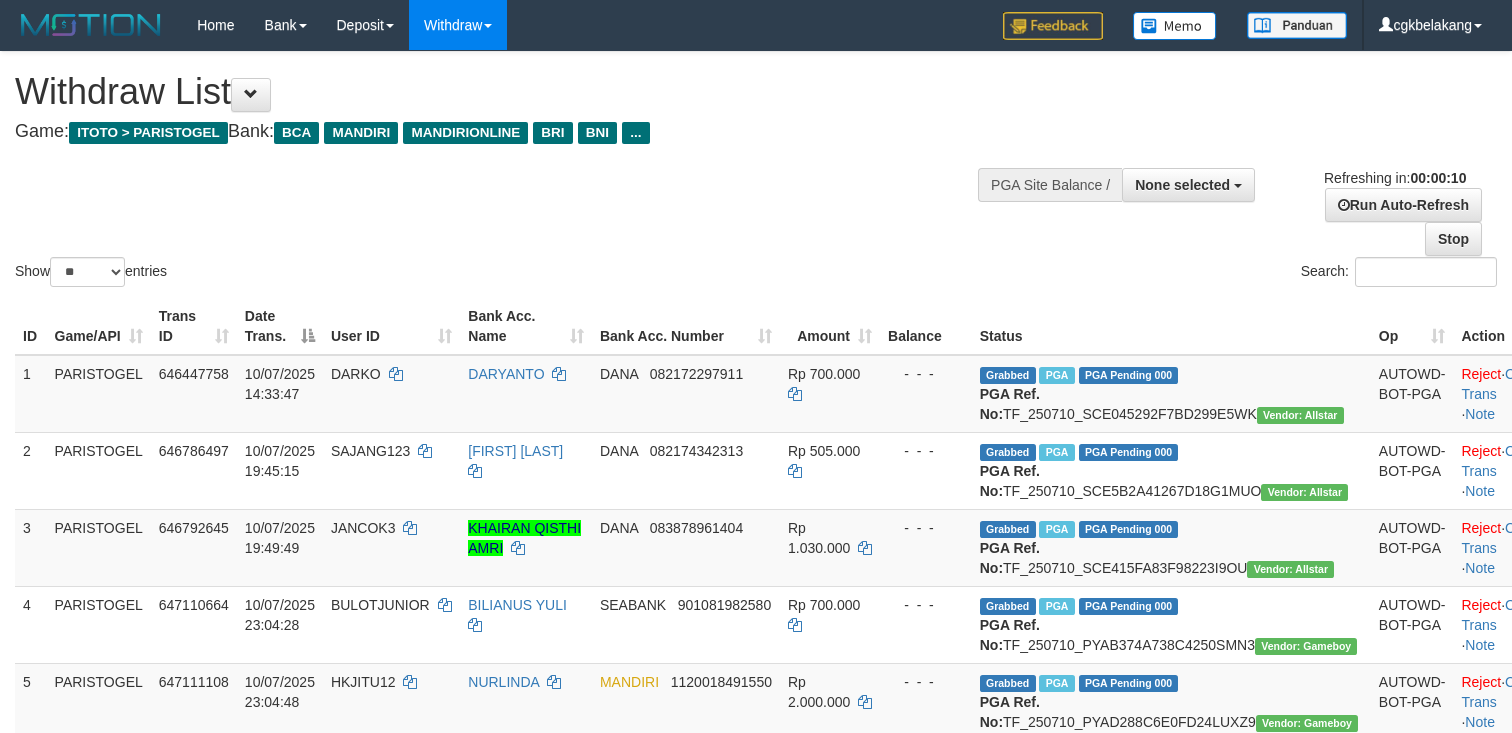 select 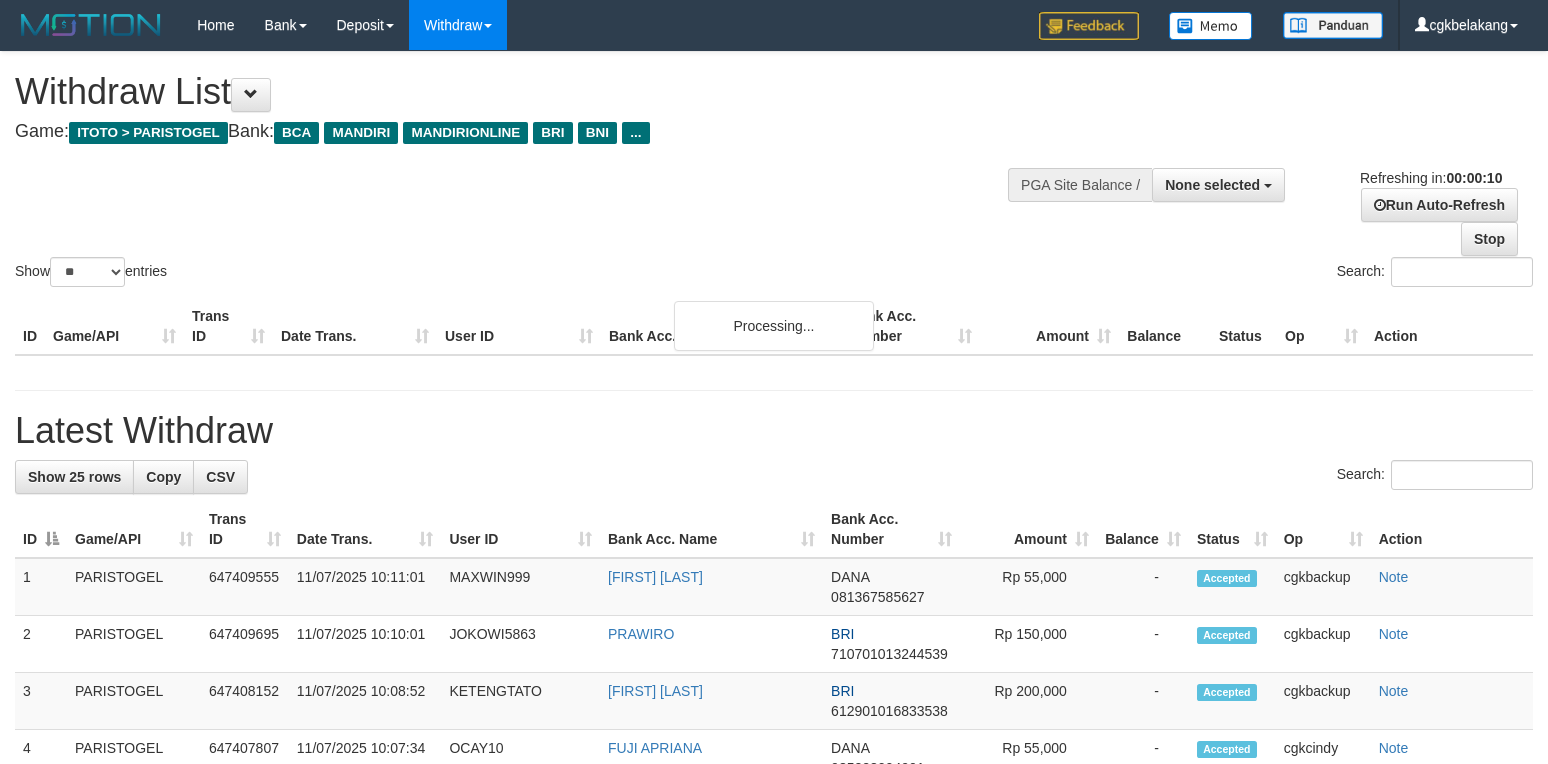 select 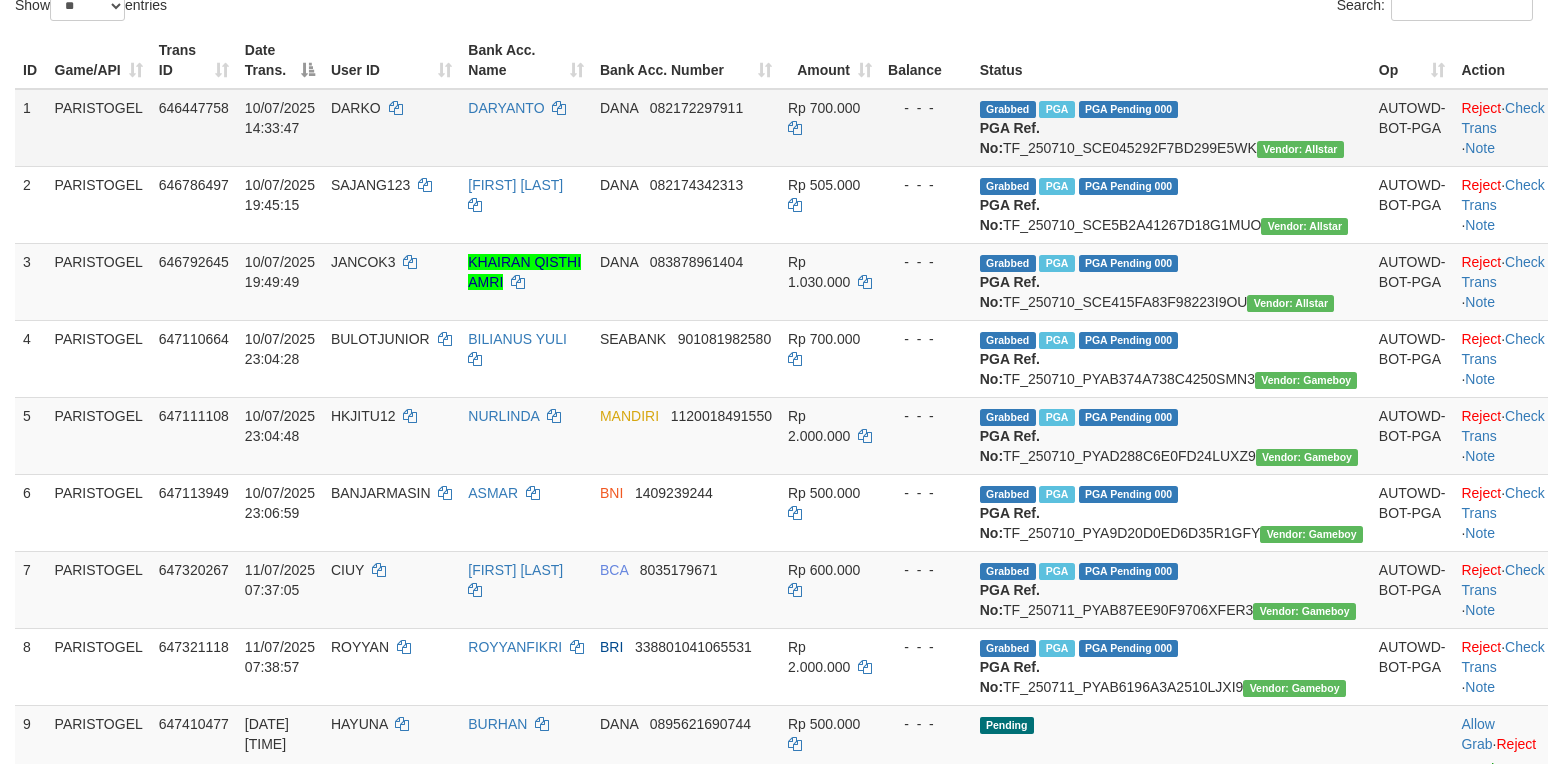 scroll, scrollTop: 0, scrollLeft: 0, axis: both 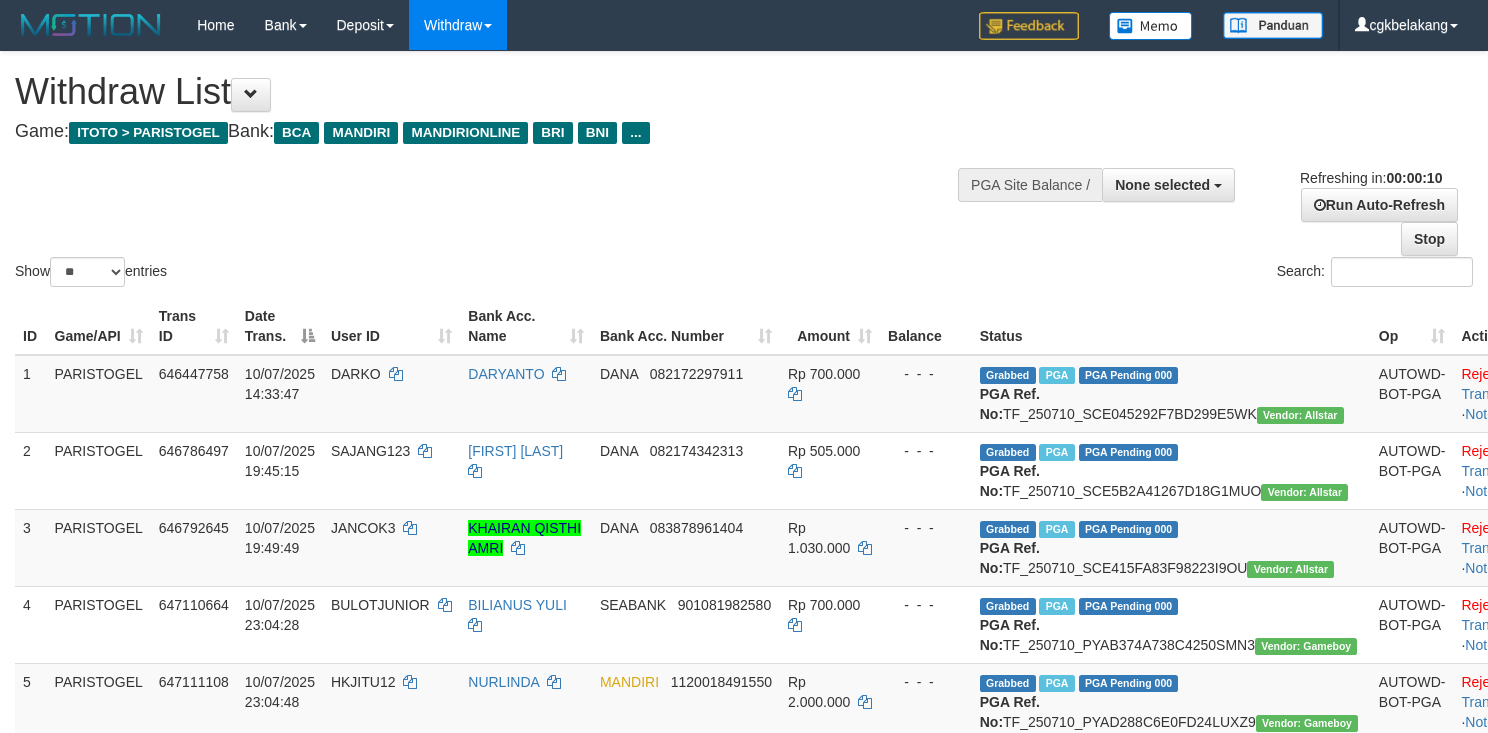 select 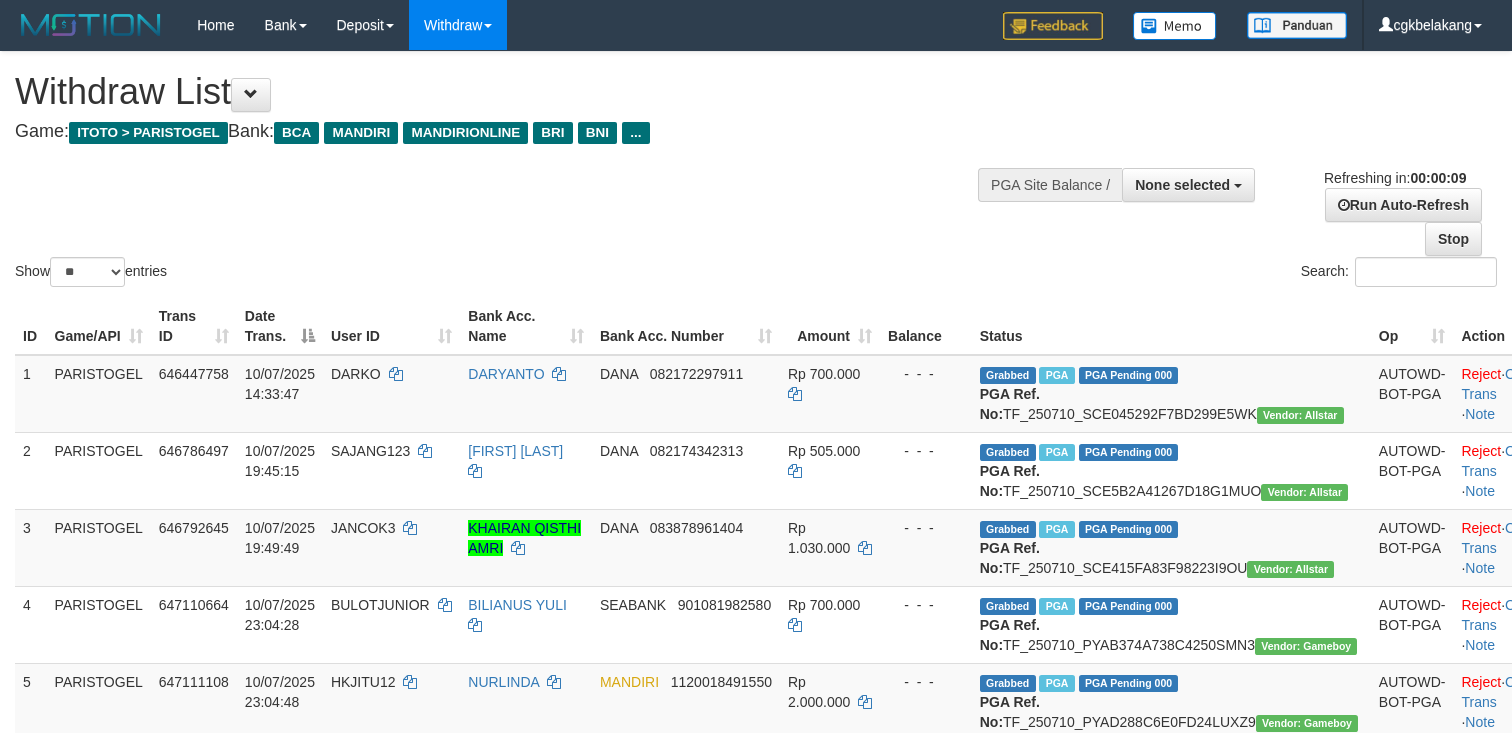select 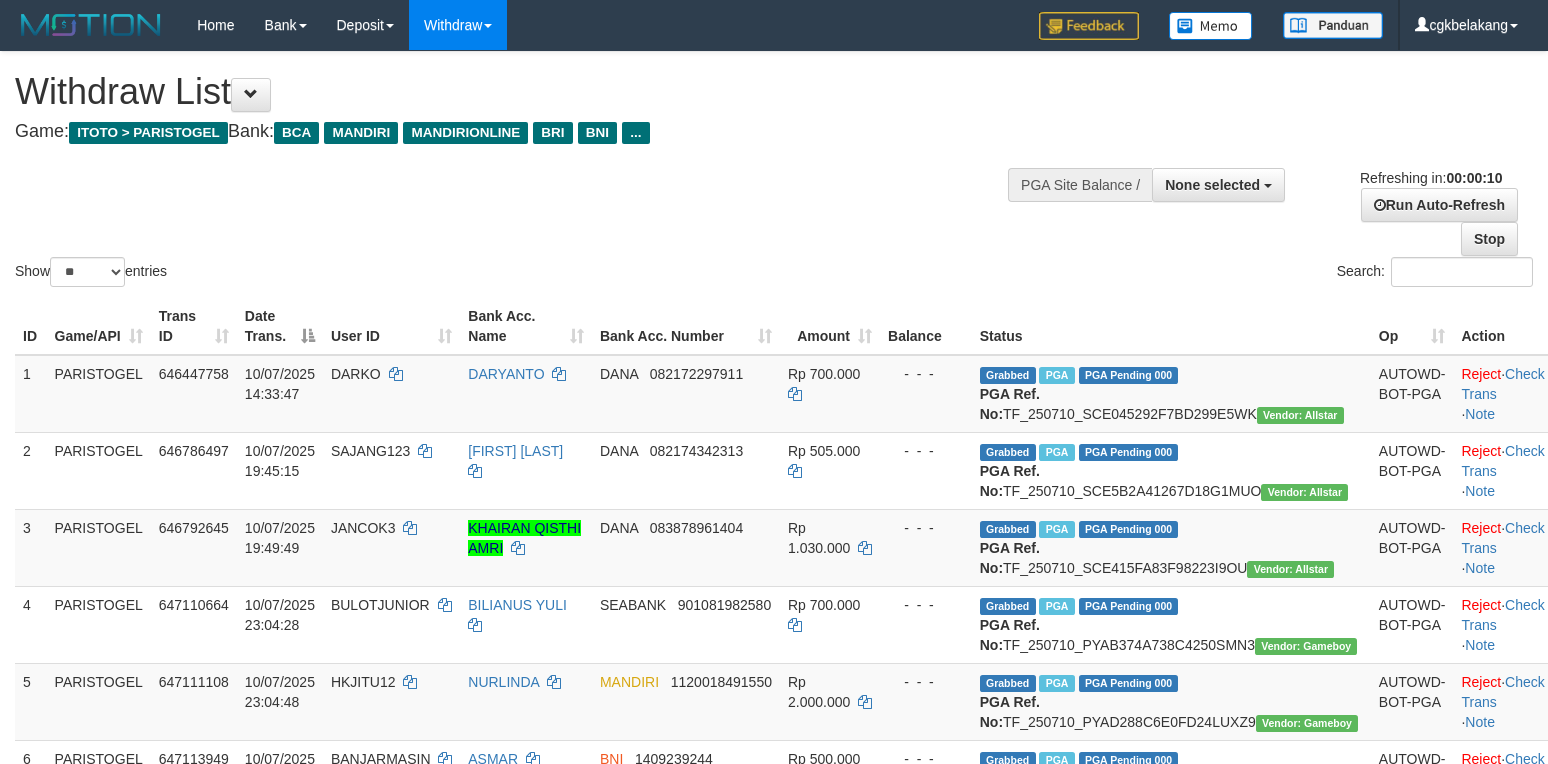 select 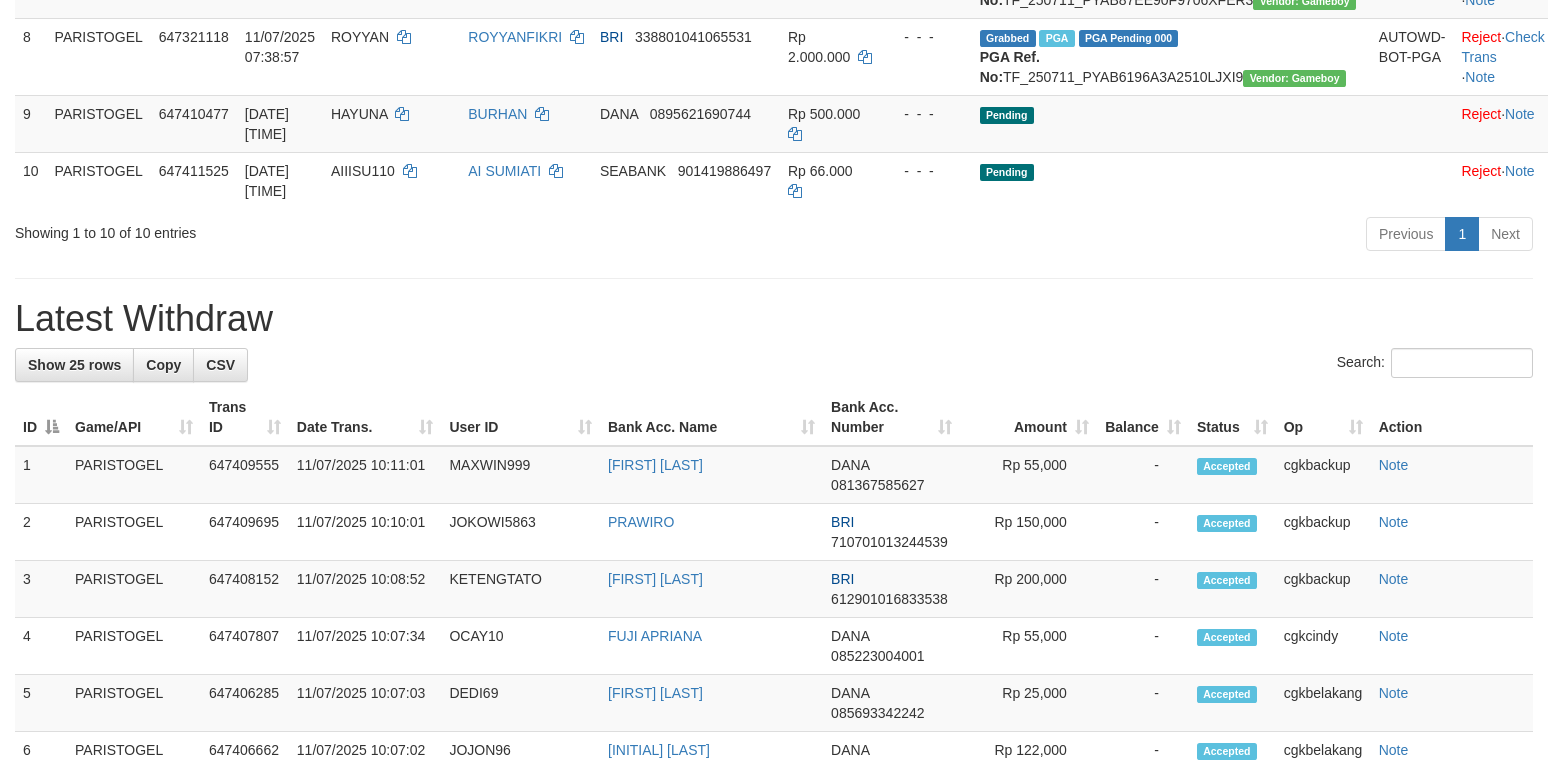 scroll, scrollTop: 800, scrollLeft: 0, axis: vertical 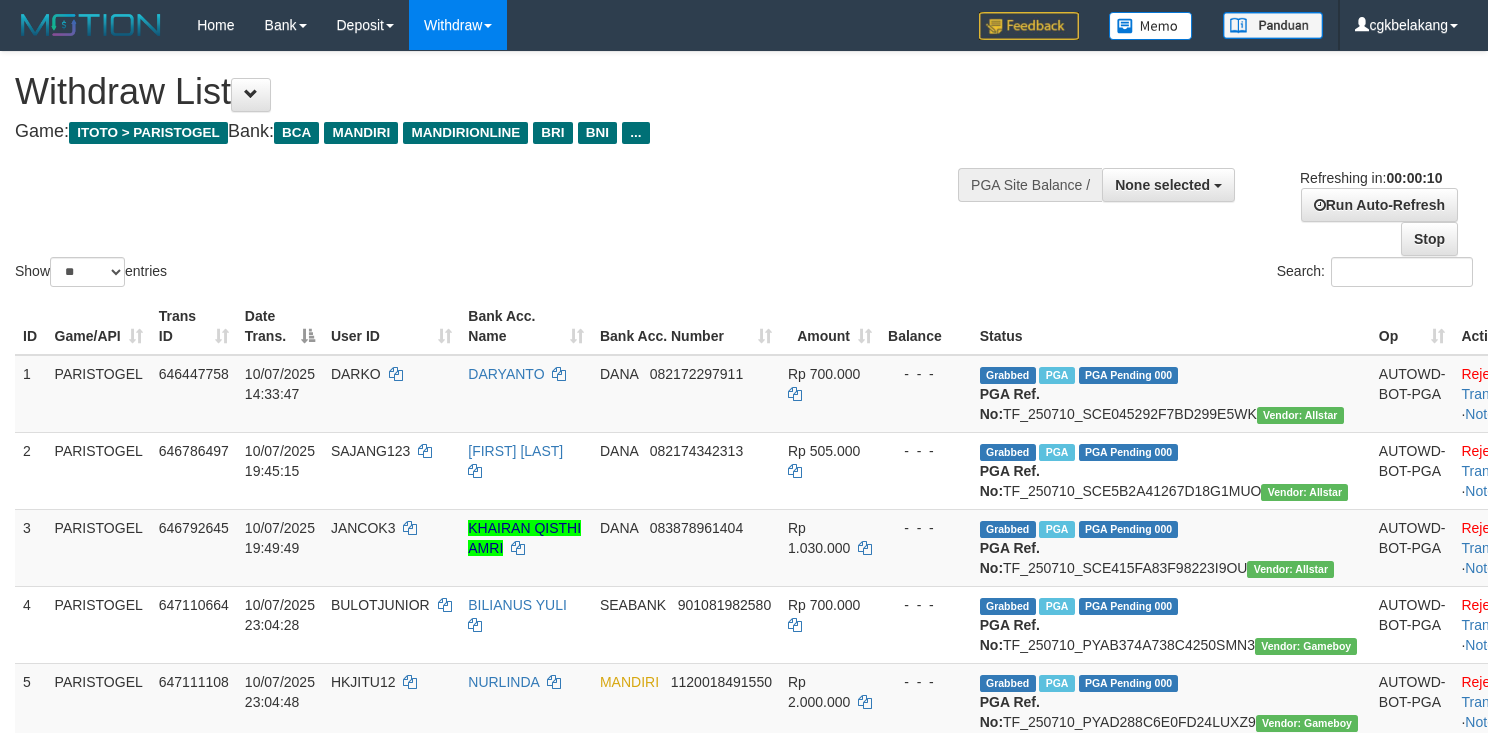 select 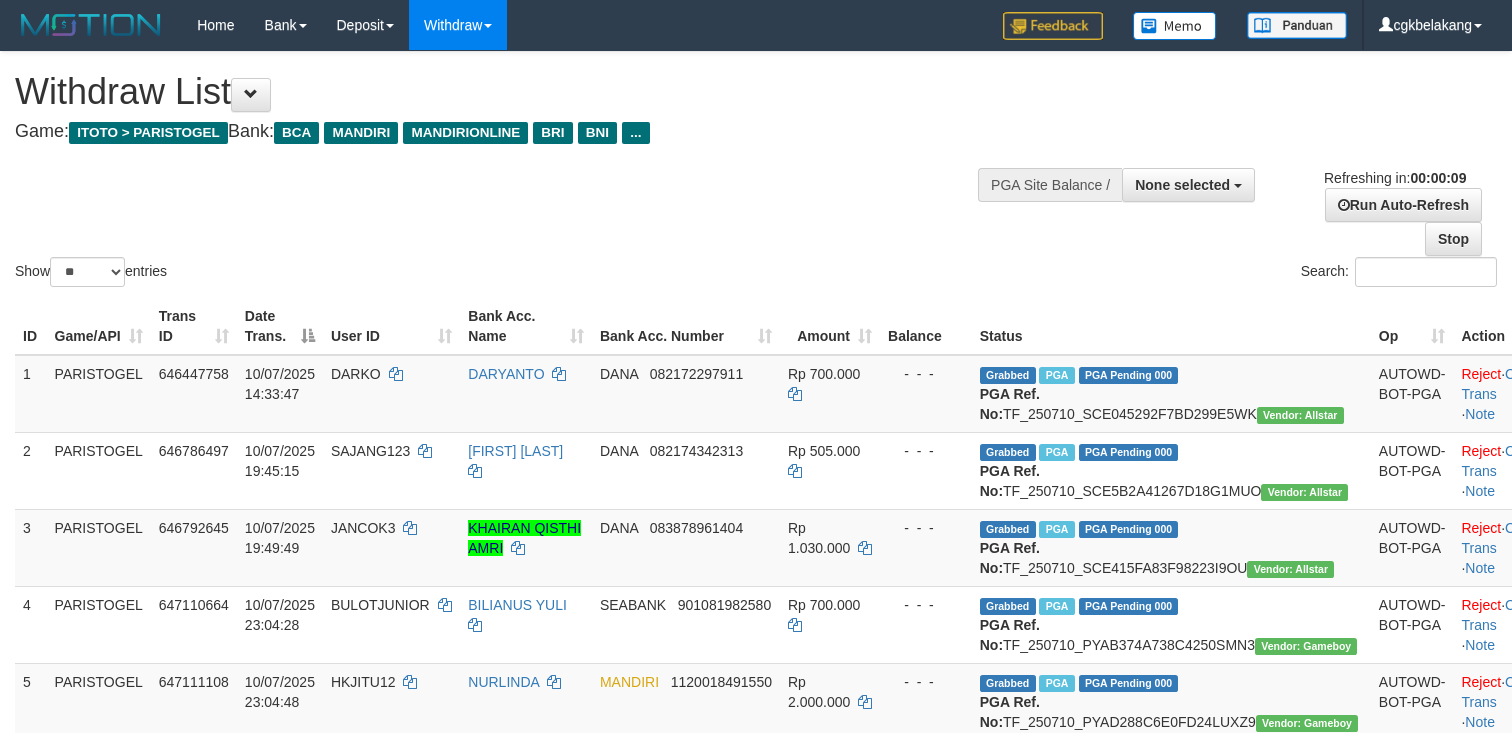 select 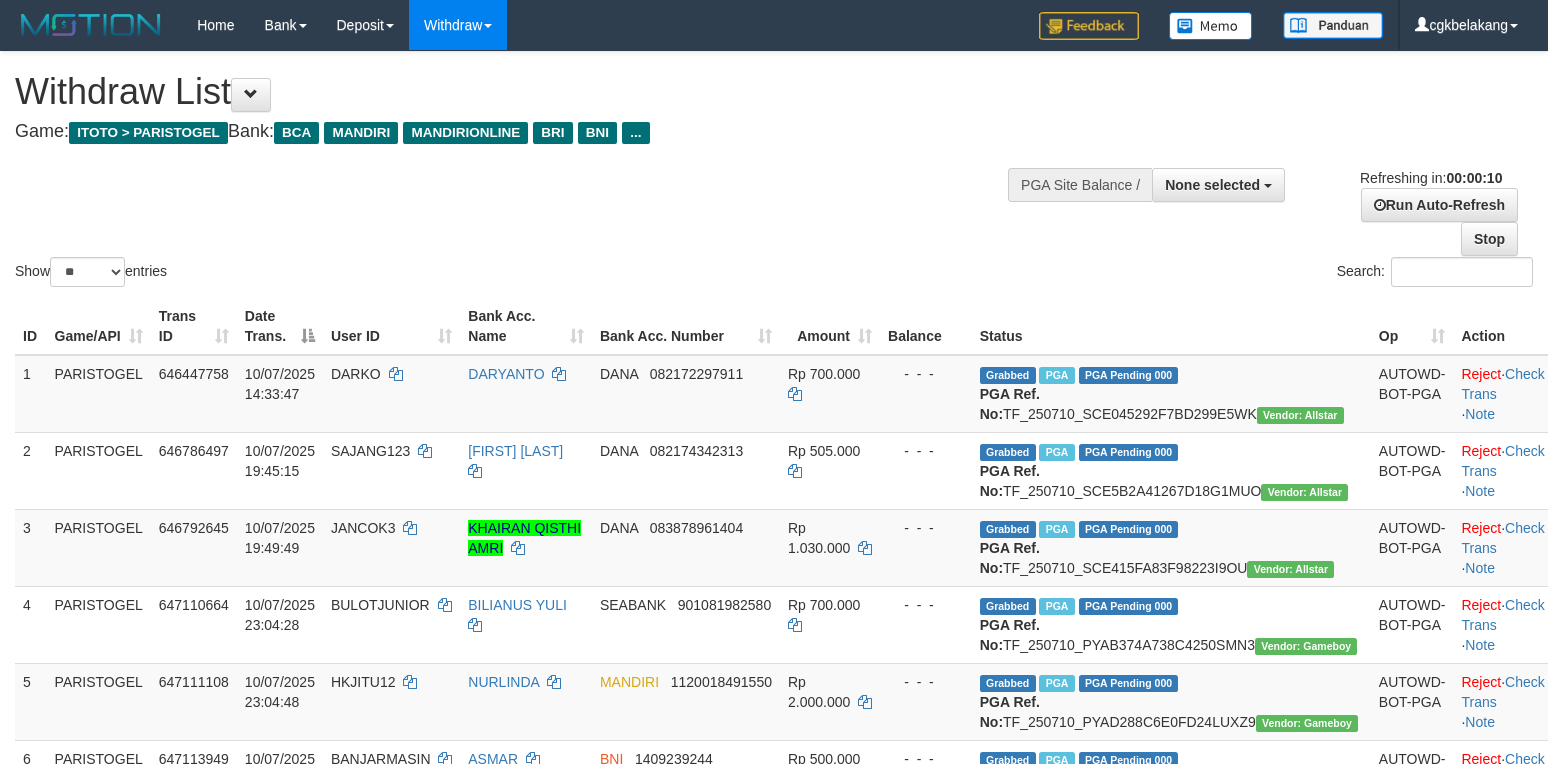 select 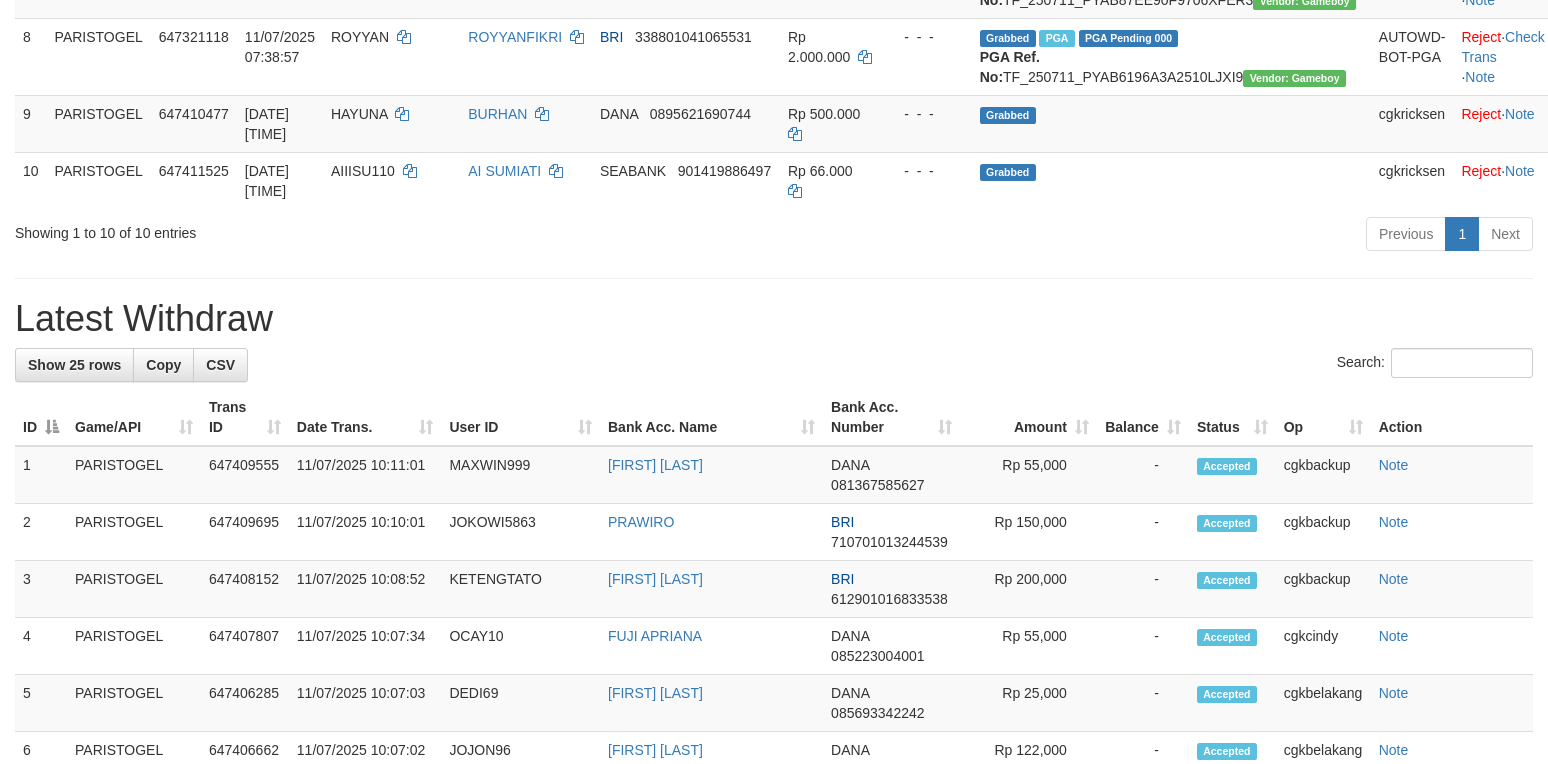 scroll, scrollTop: 800, scrollLeft: 0, axis: vertical 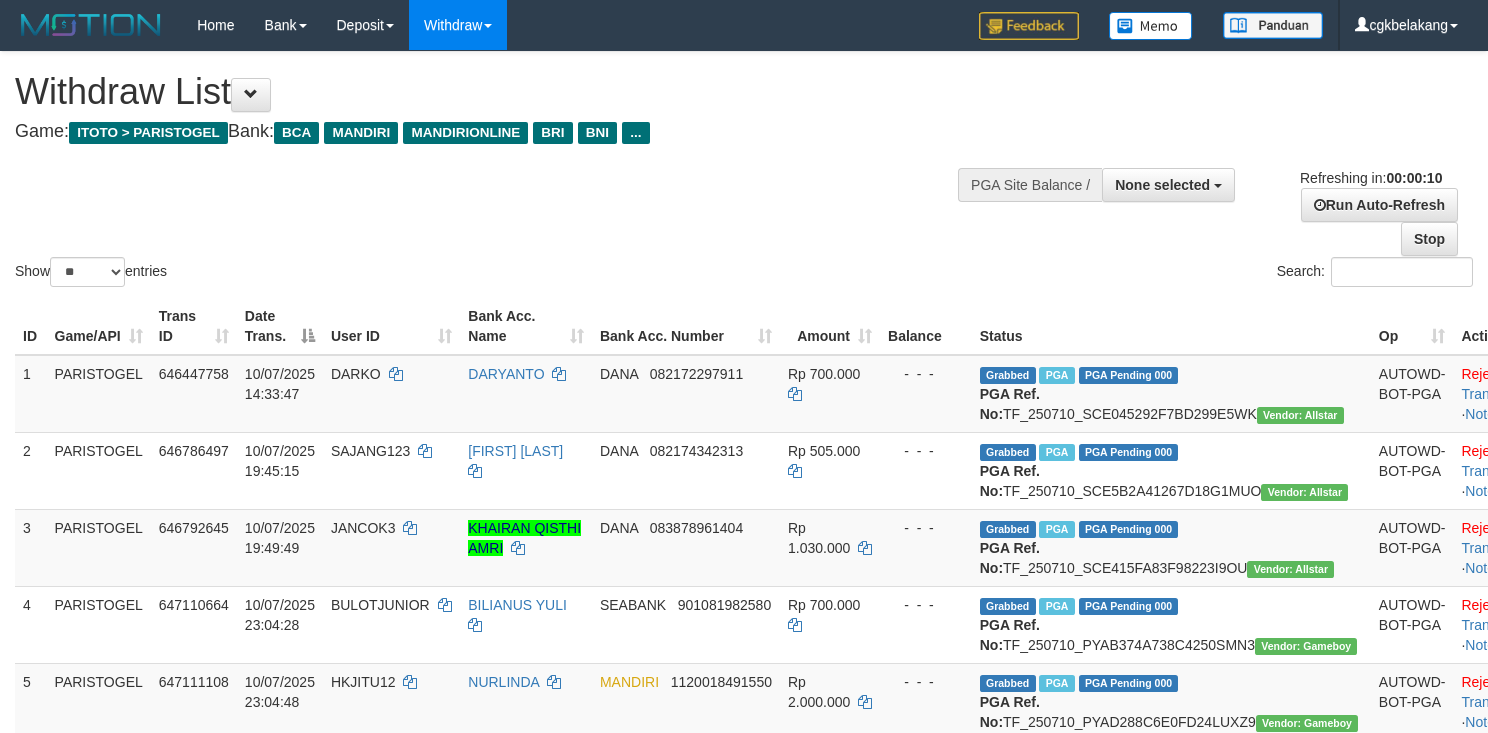 select 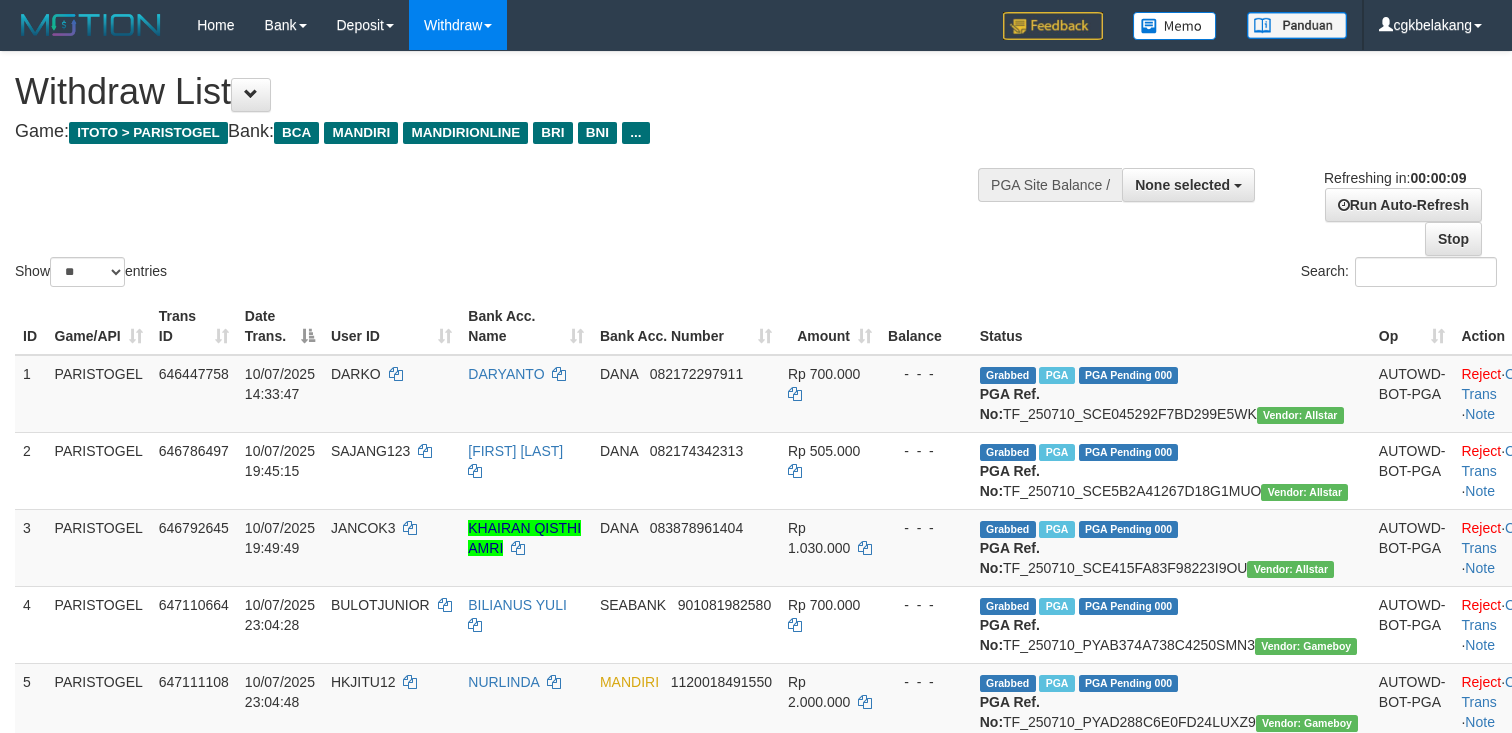 select 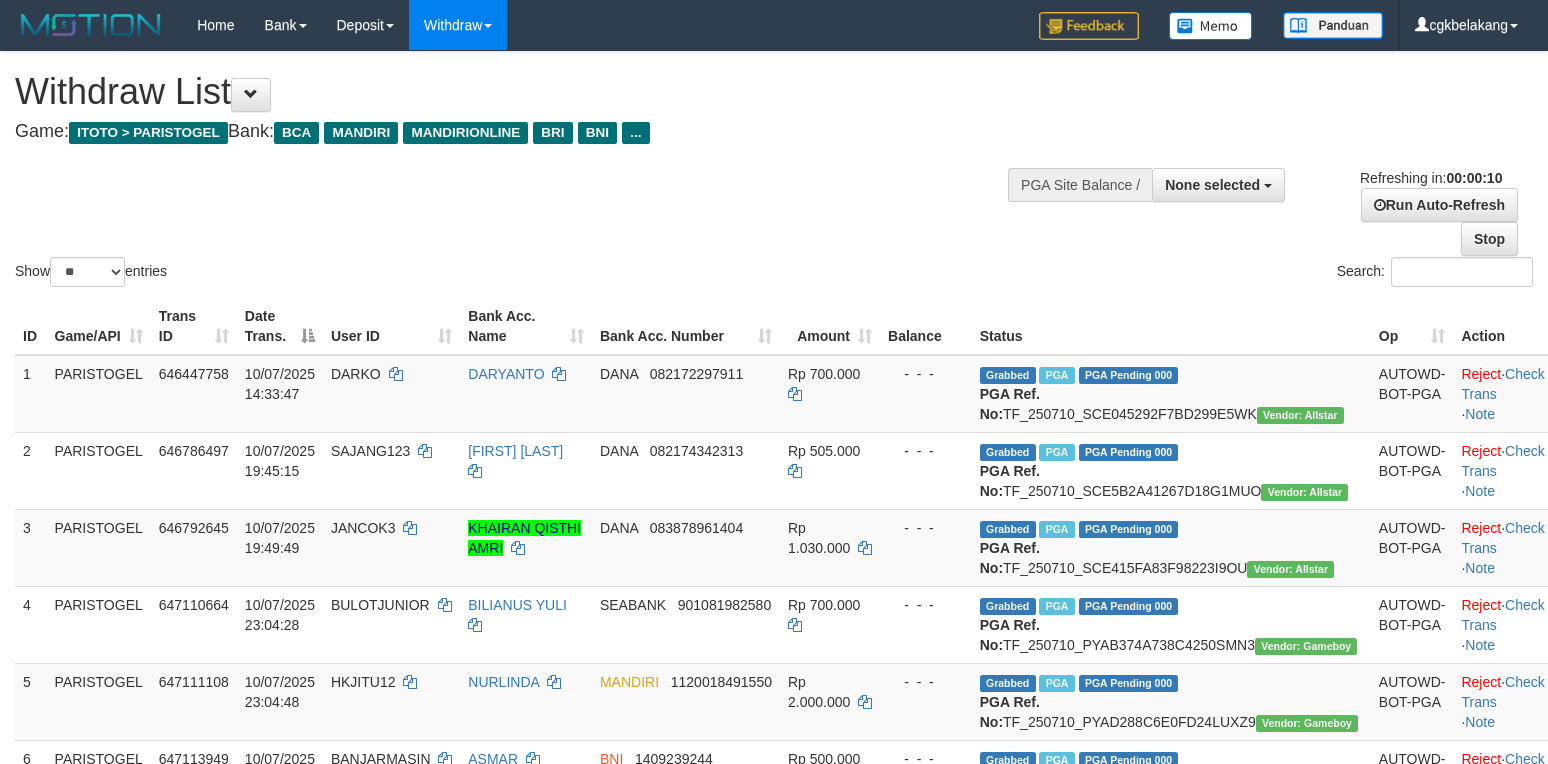 select 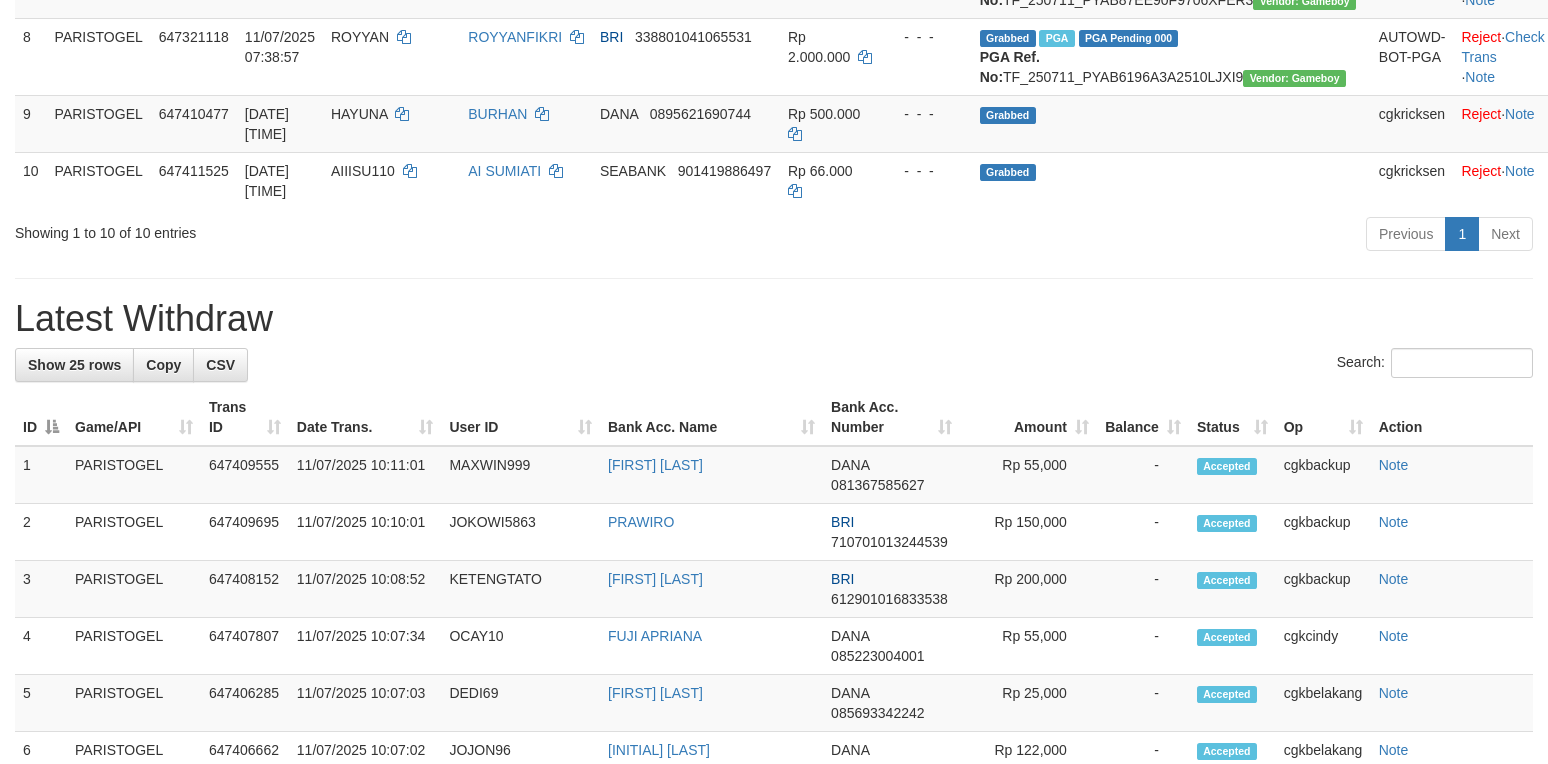 scroll, scrollTop: 800, scrollLeft: 0, axis: vertical 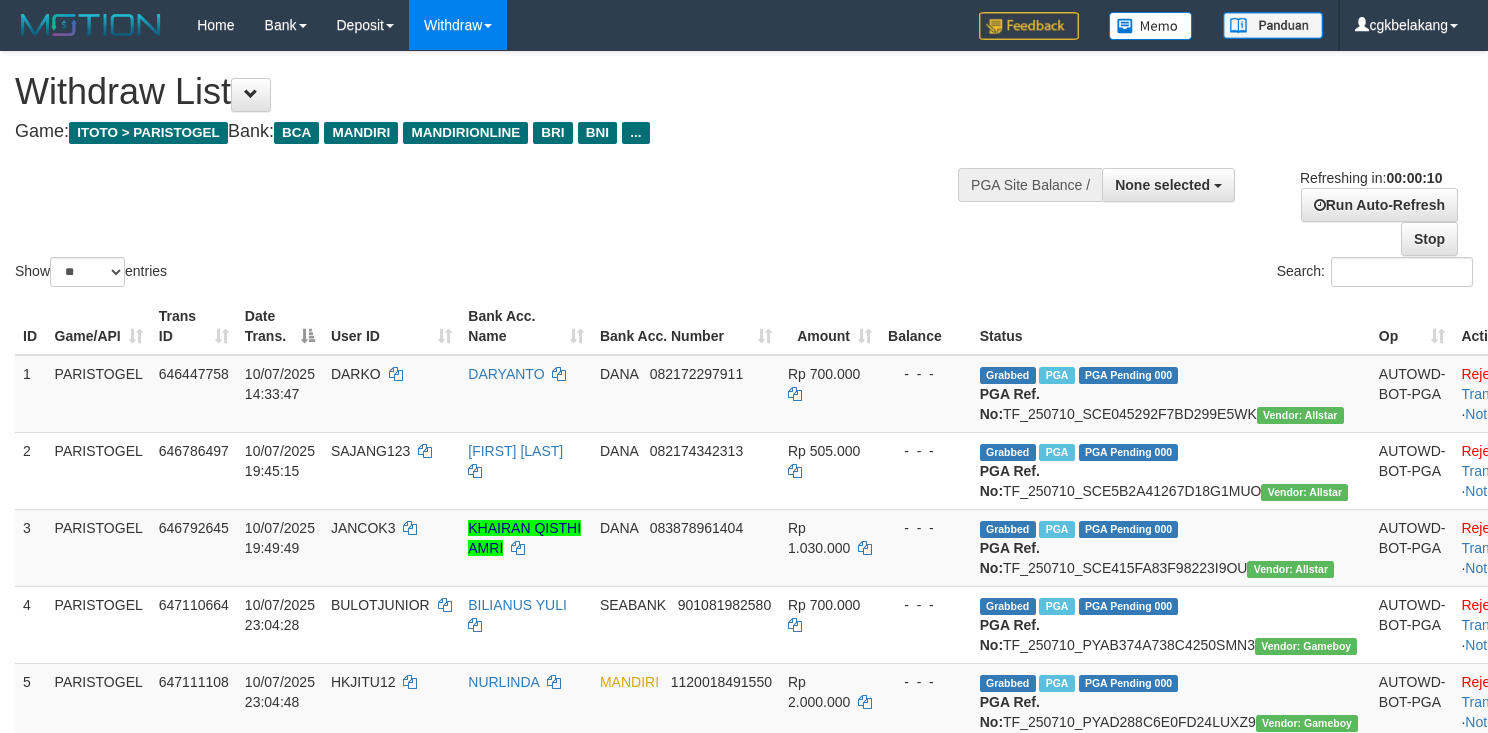 select 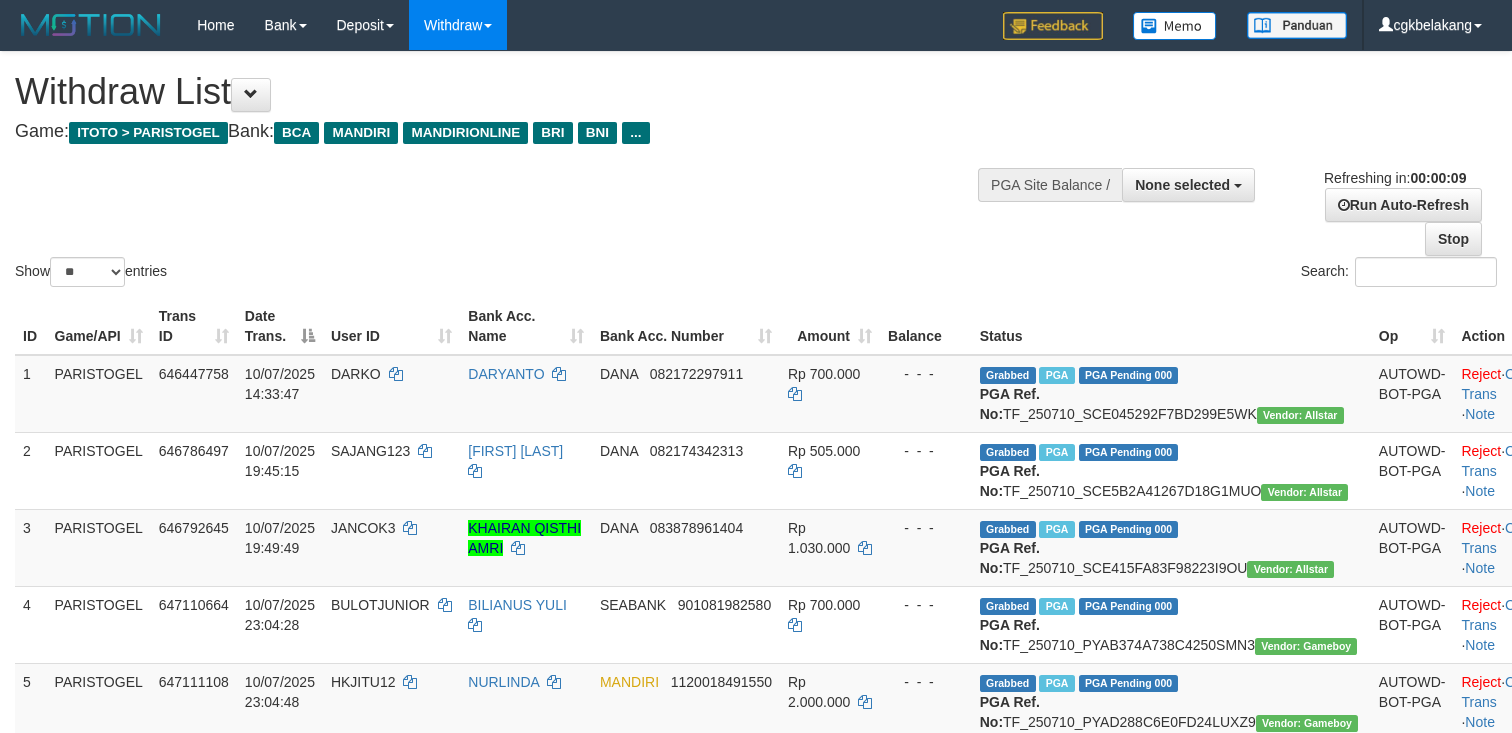 select 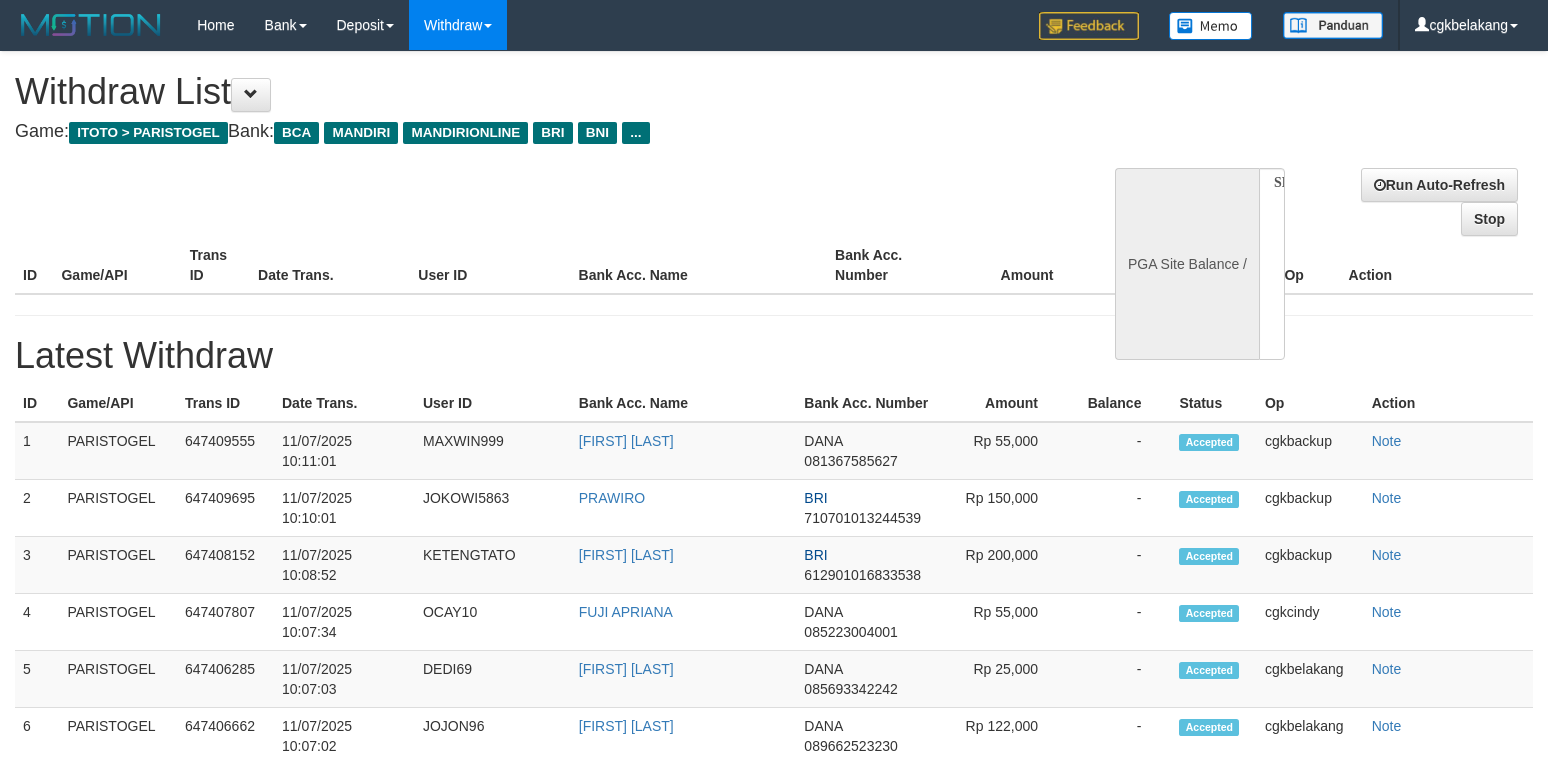 select 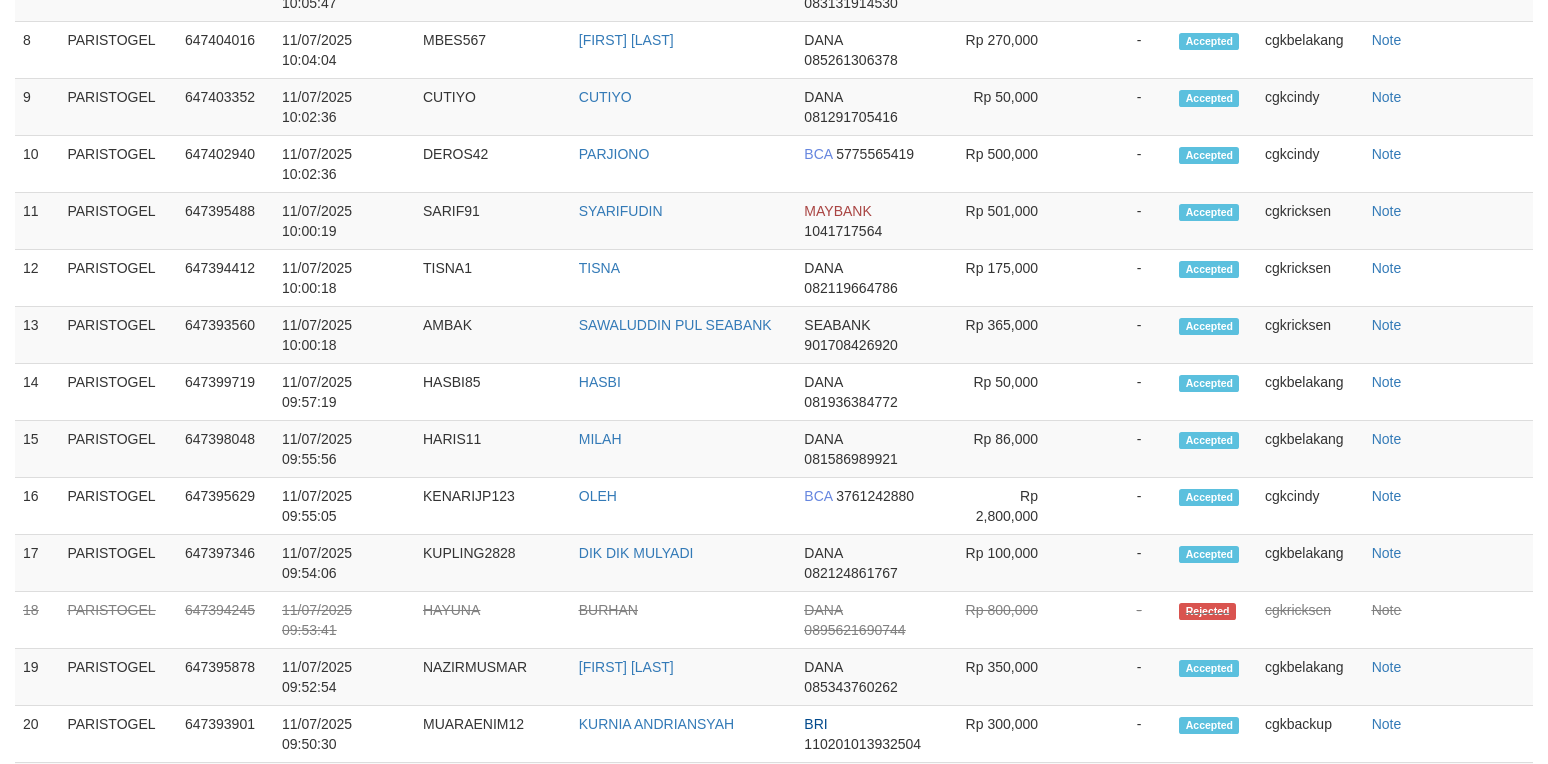 scroll, scrollTop: 876, scrollLeft: 0, axis: vertical 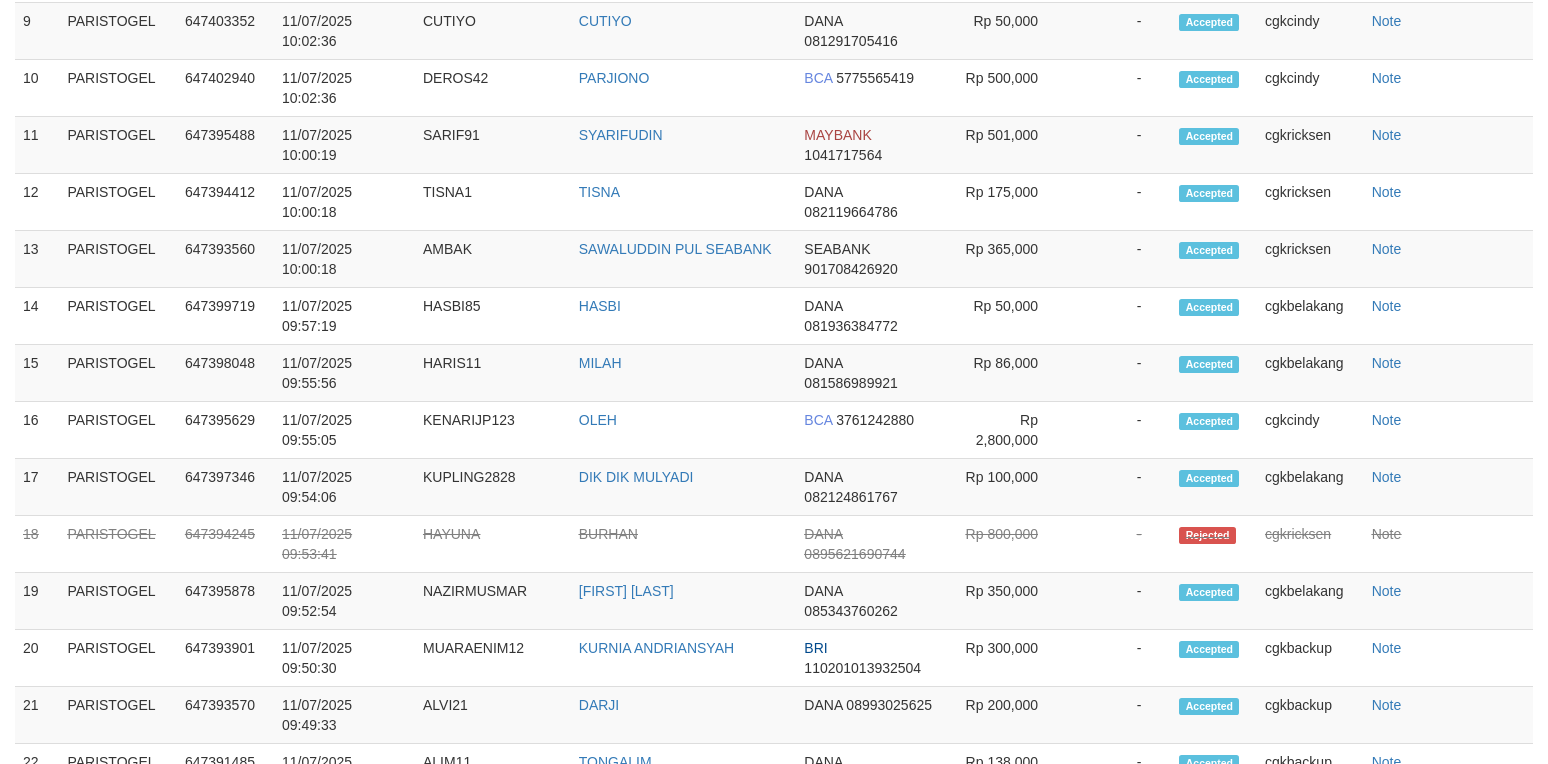 select on "**" 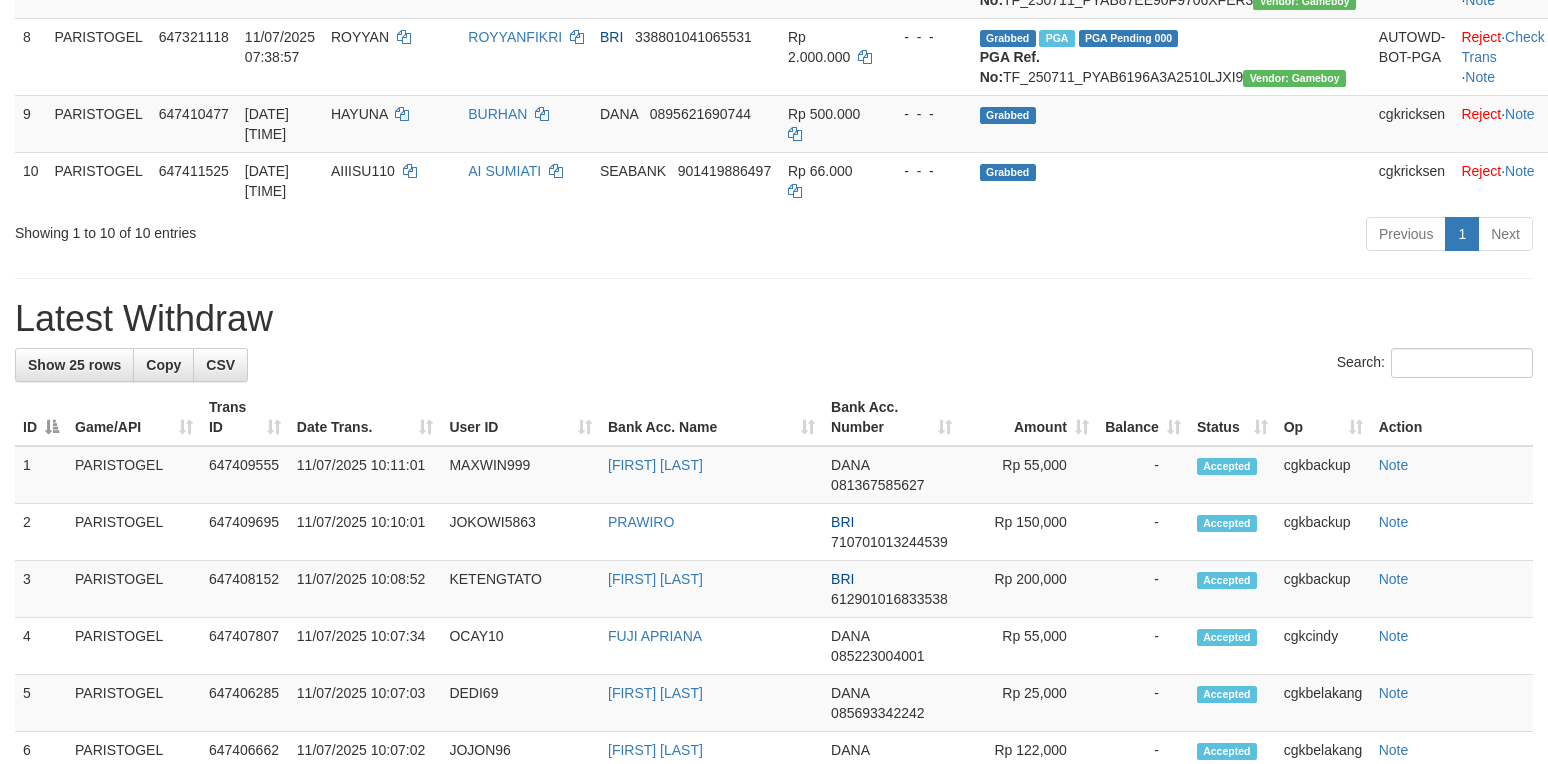 scroll, scrollTop: 800, scrollLeft: 0, axis: vertical 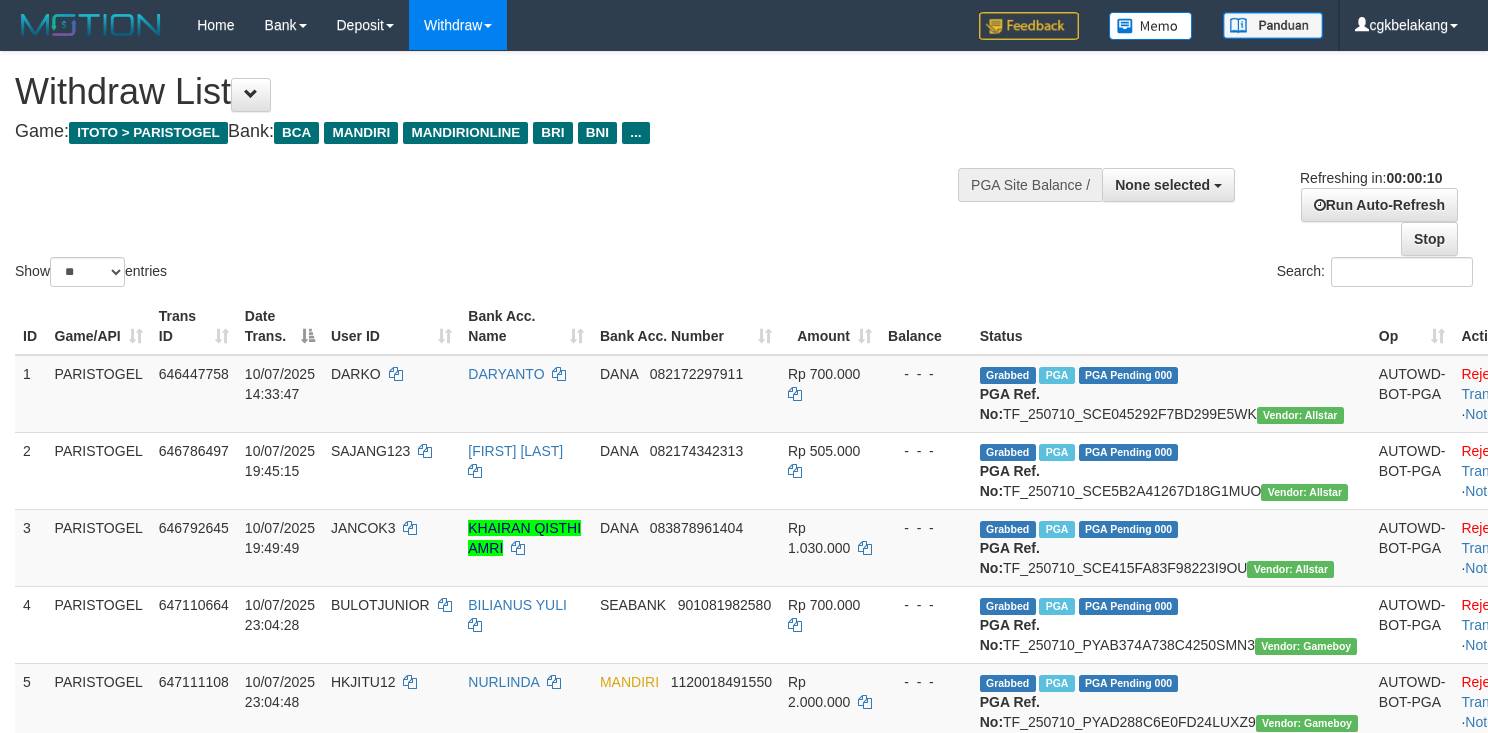 select 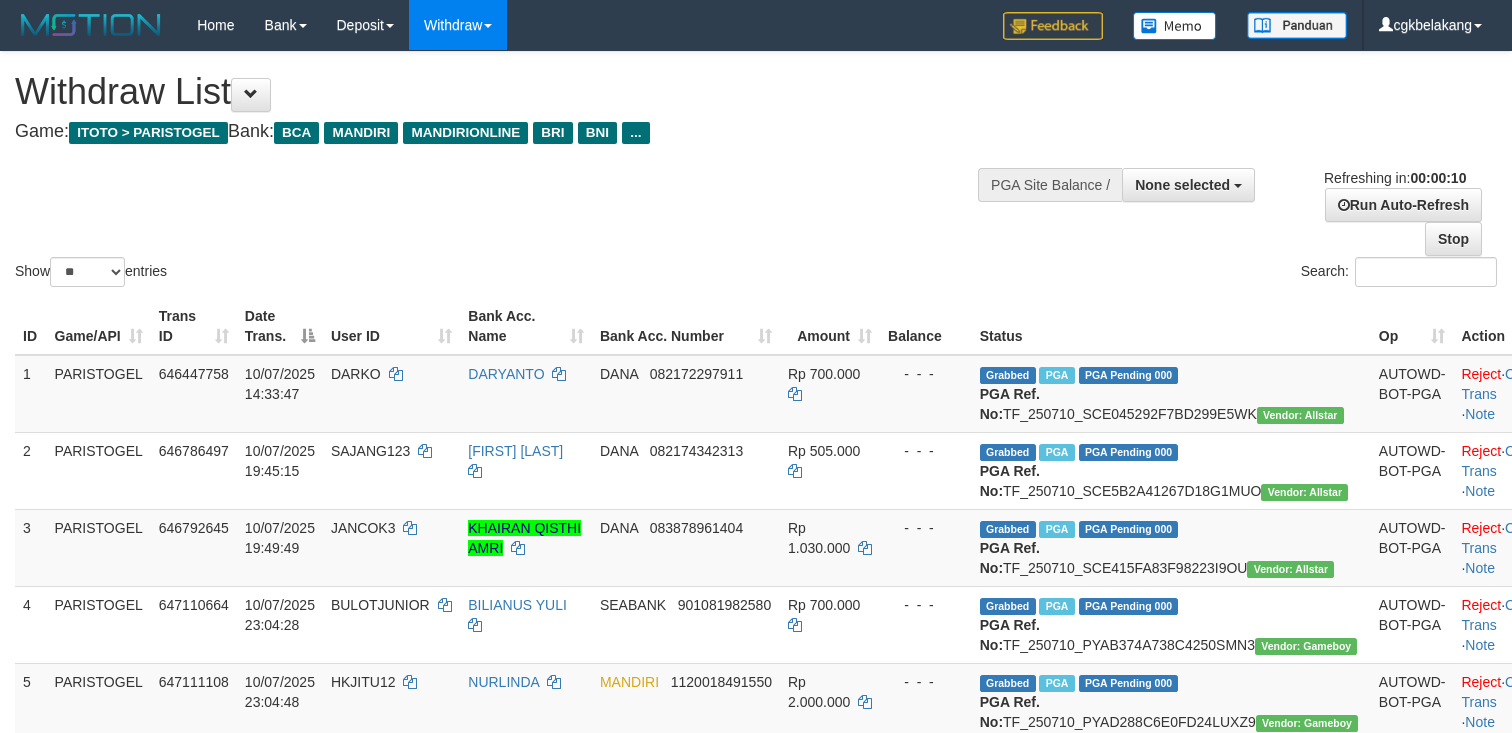 select 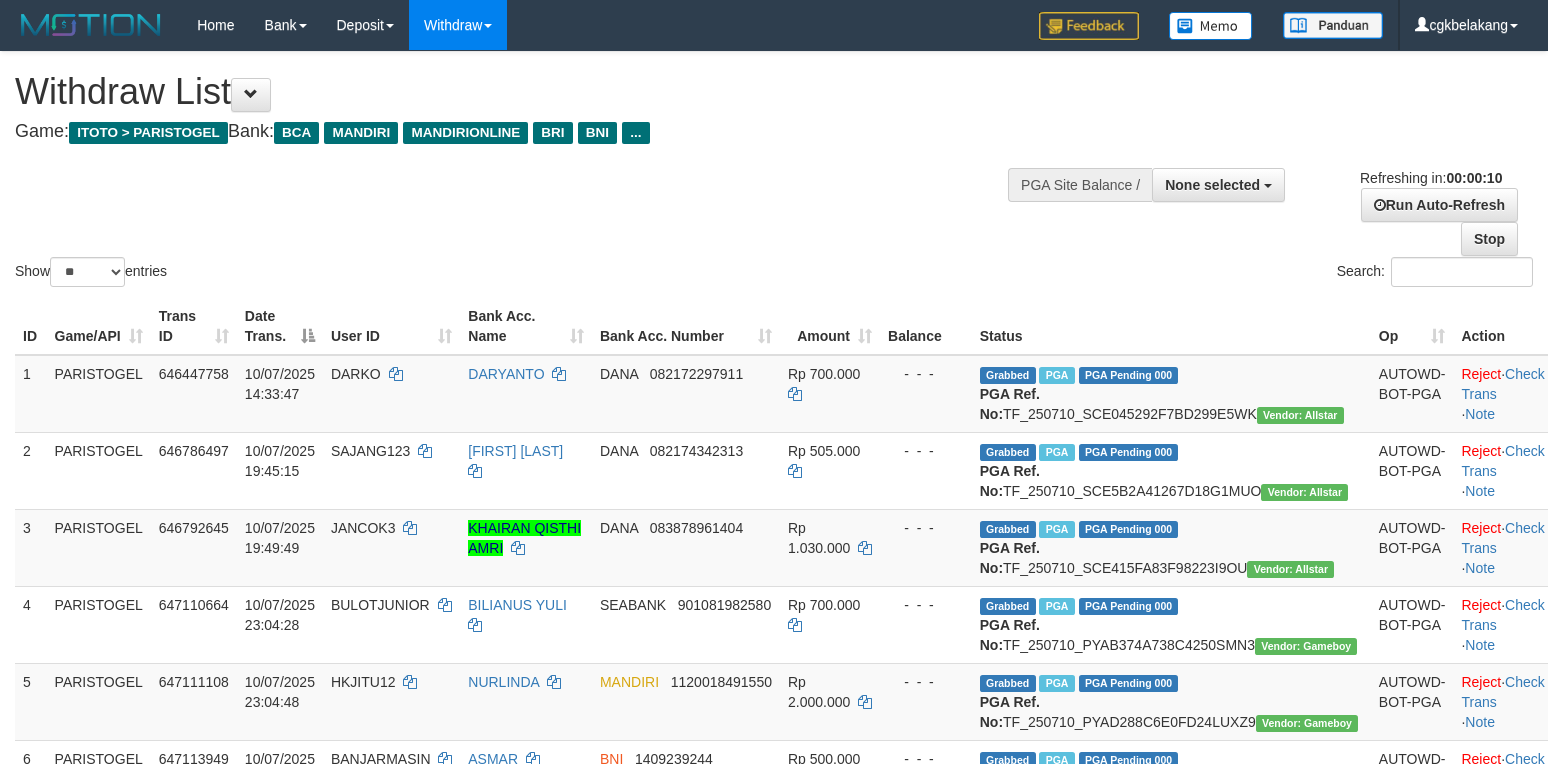 select 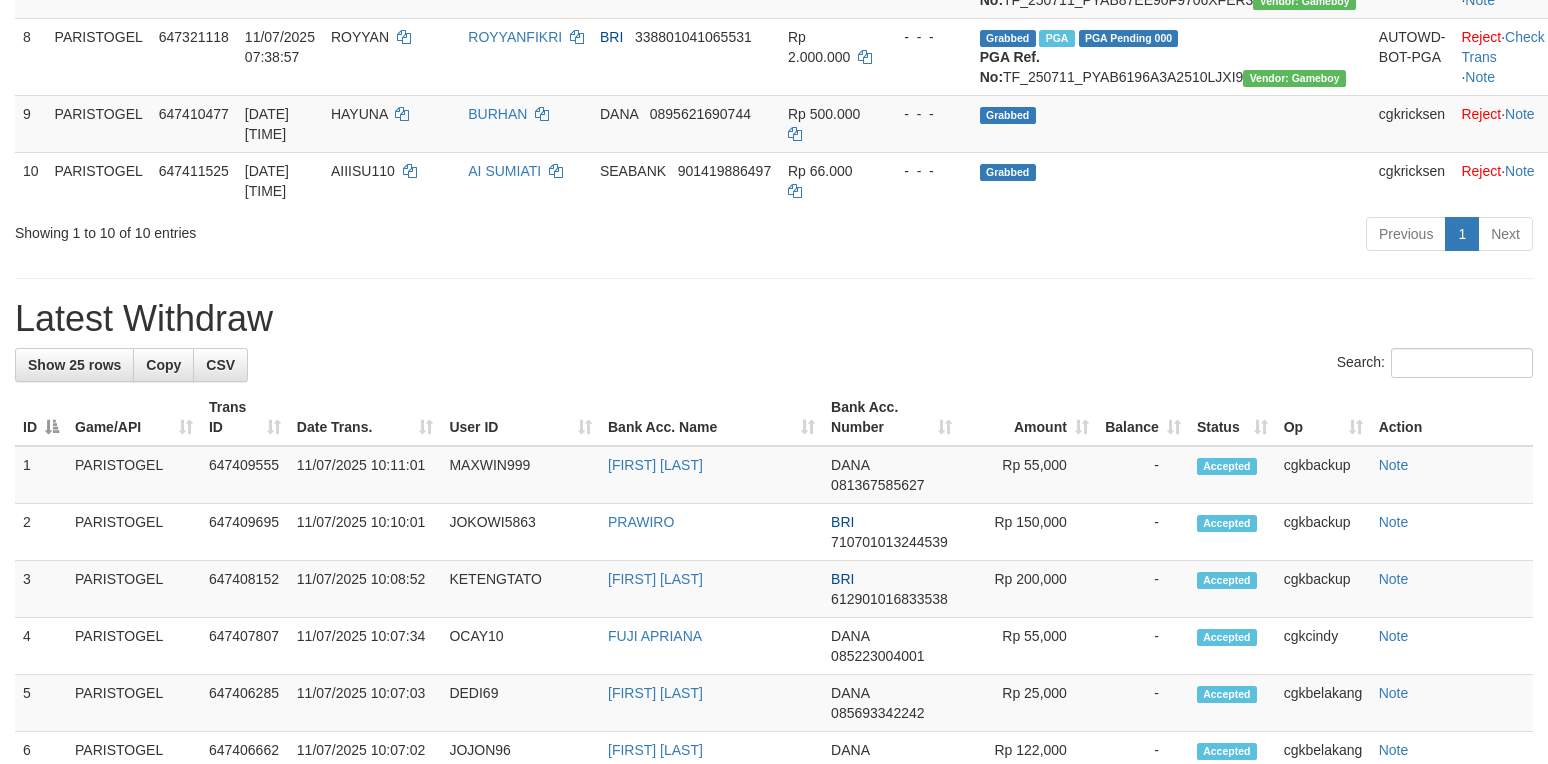 scroll, scrollTop: 800, scrollLeft: 0, axis: vertical 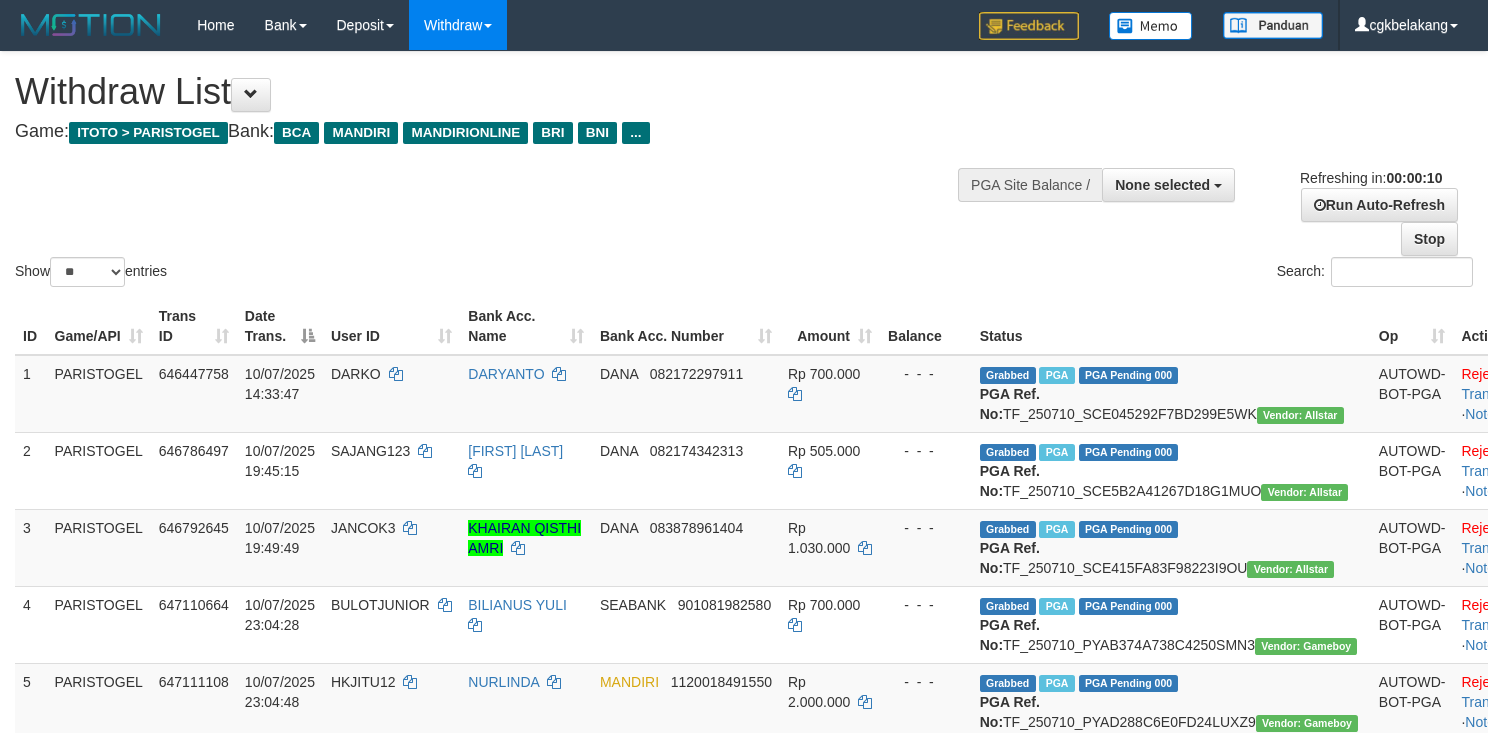 select 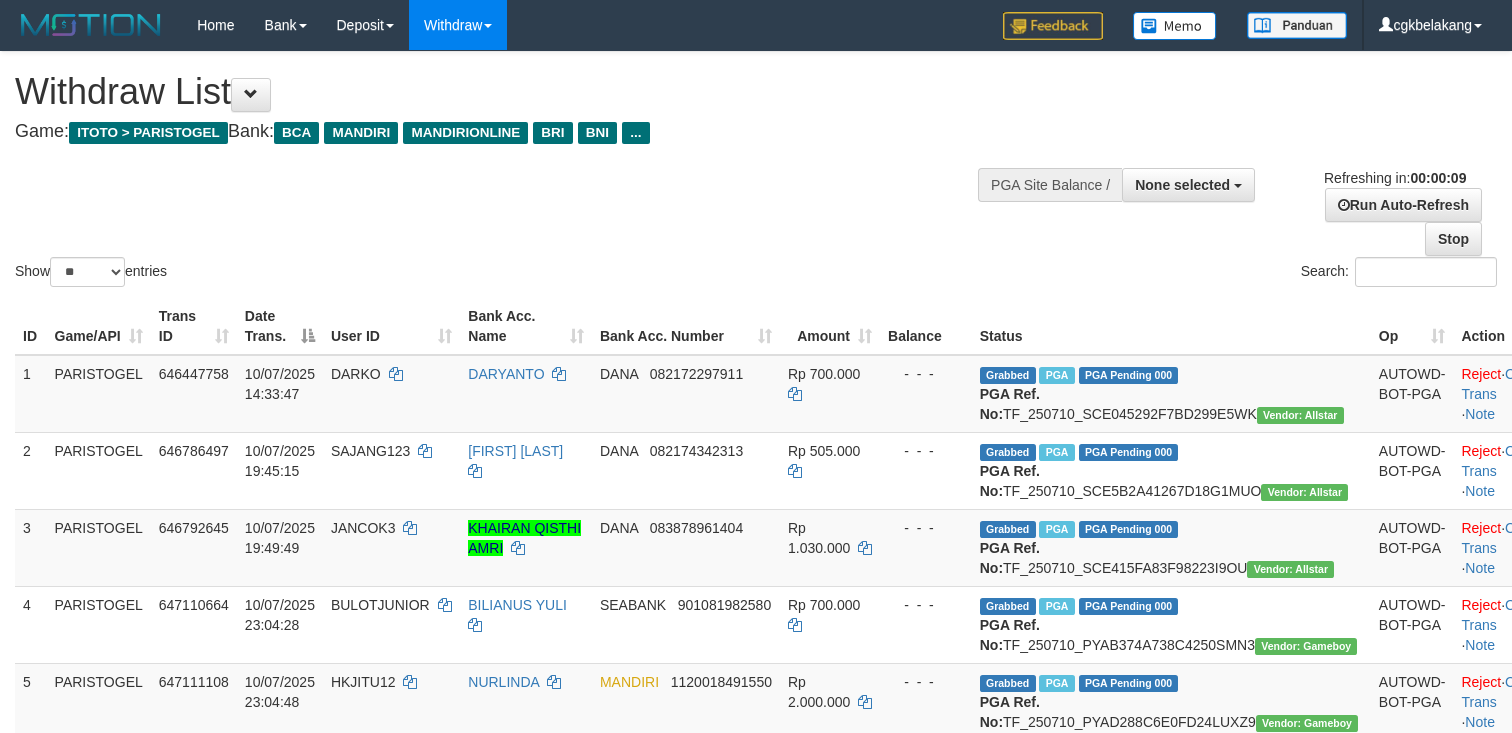 select 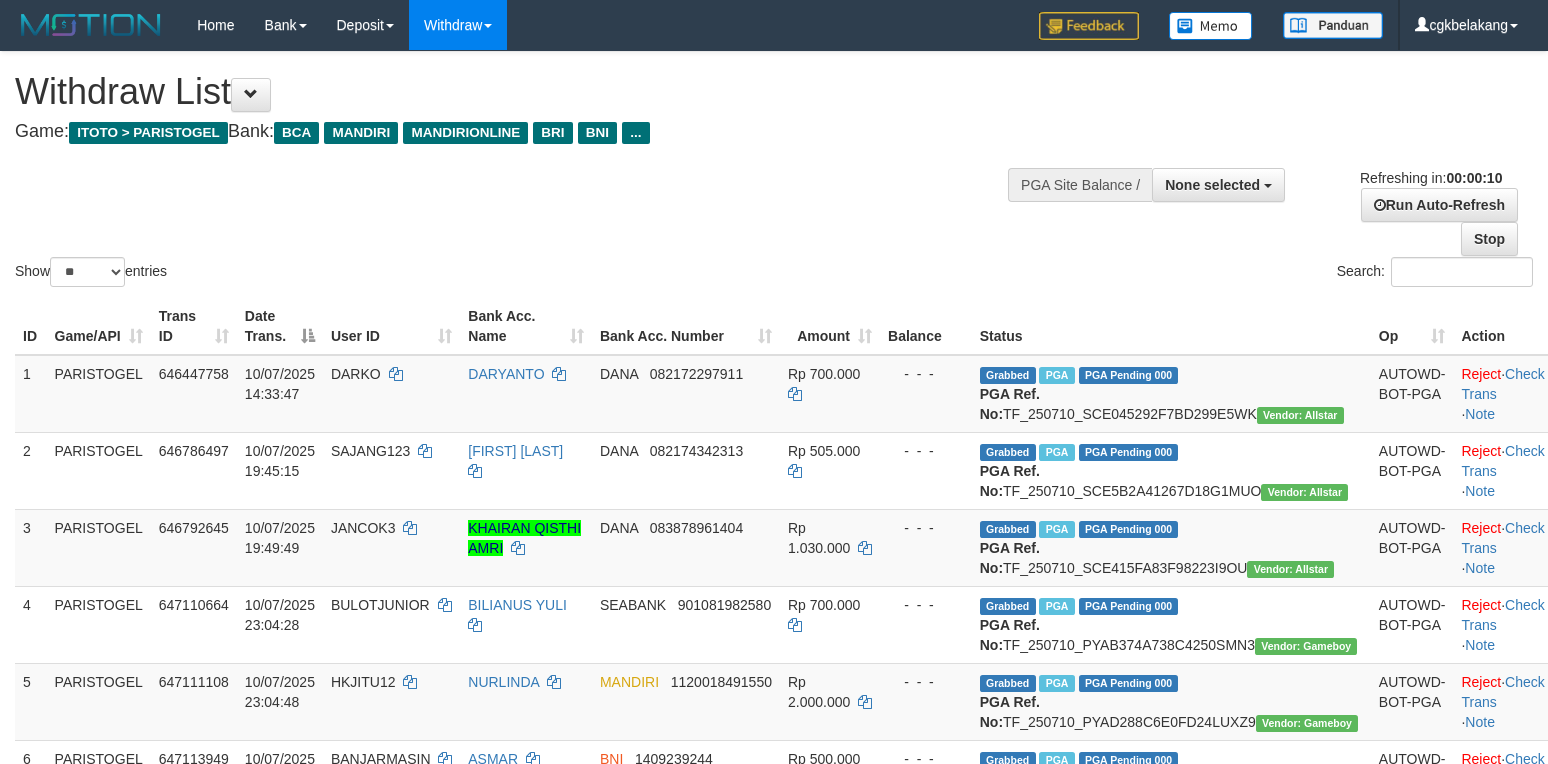 select 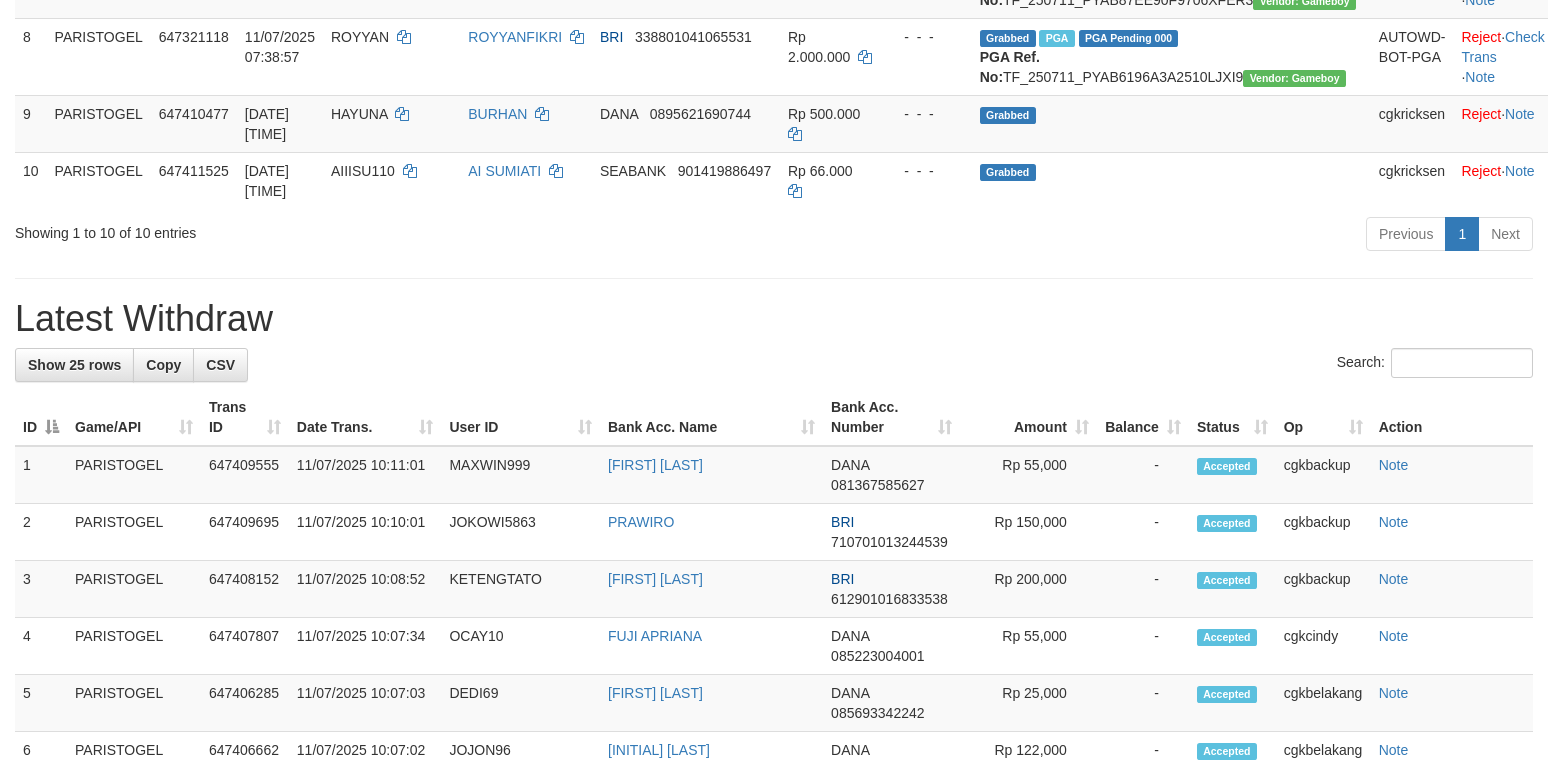 scroll, scrollTop: 800, scrollLeft: 0, axis: vertical 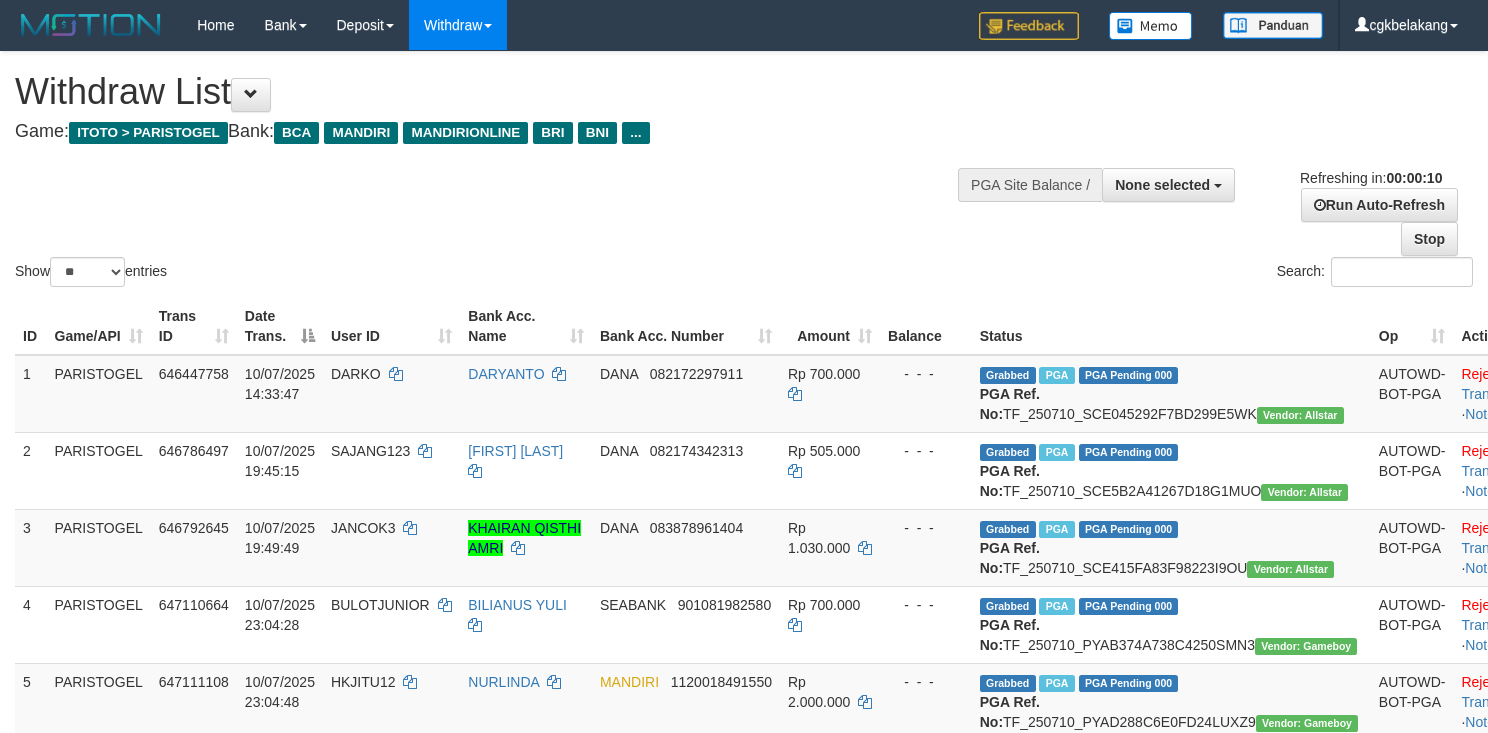 select 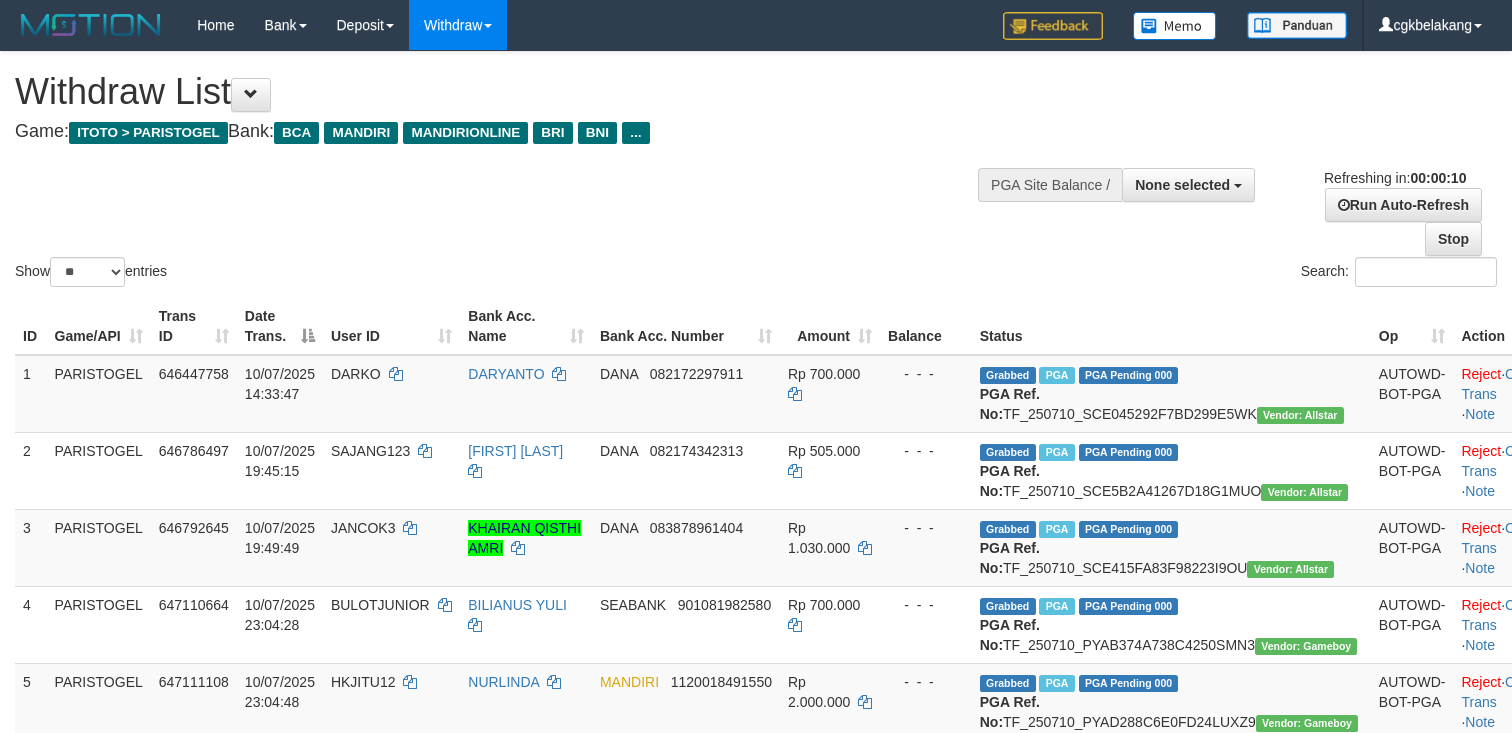 select 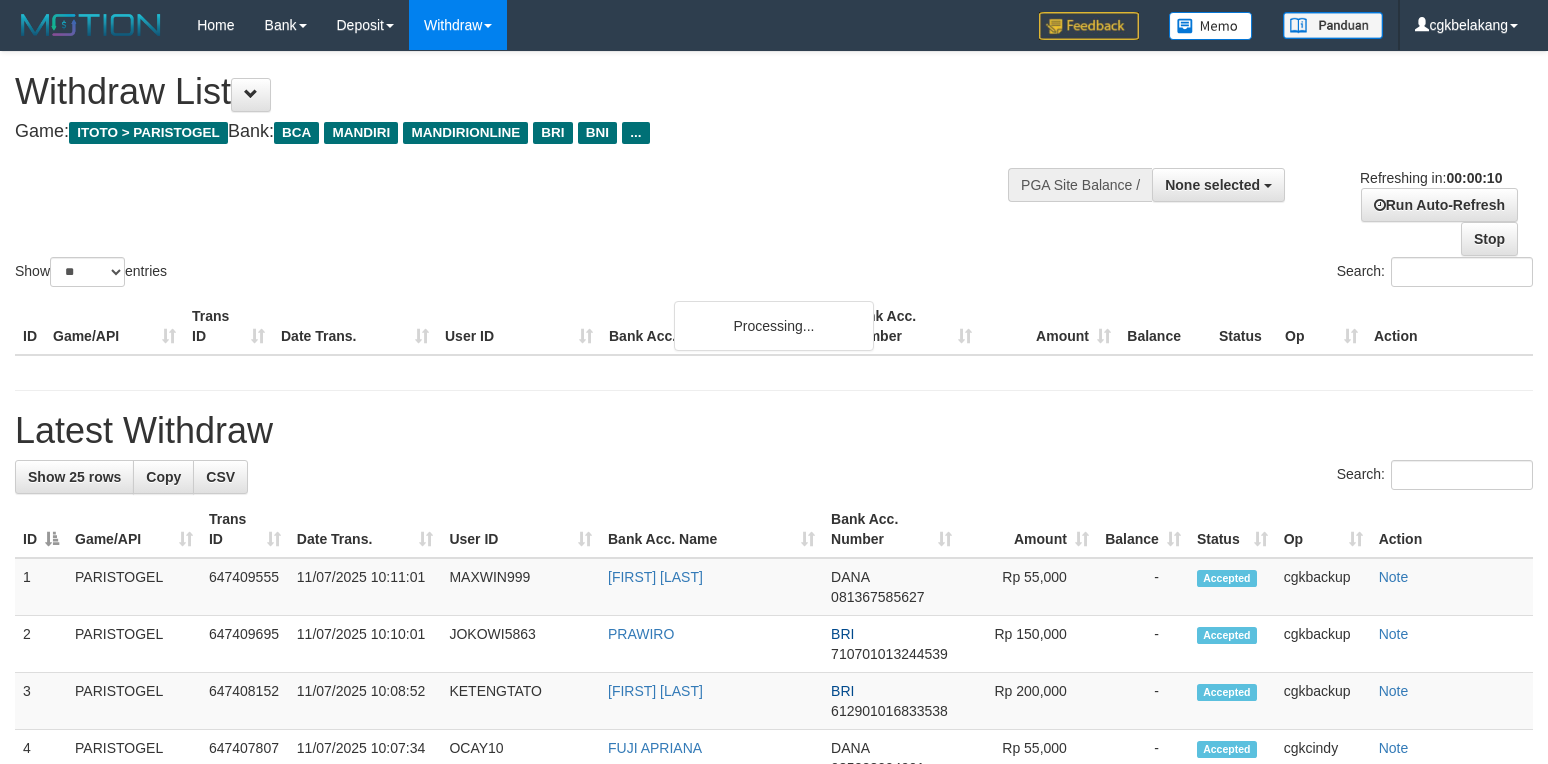 select 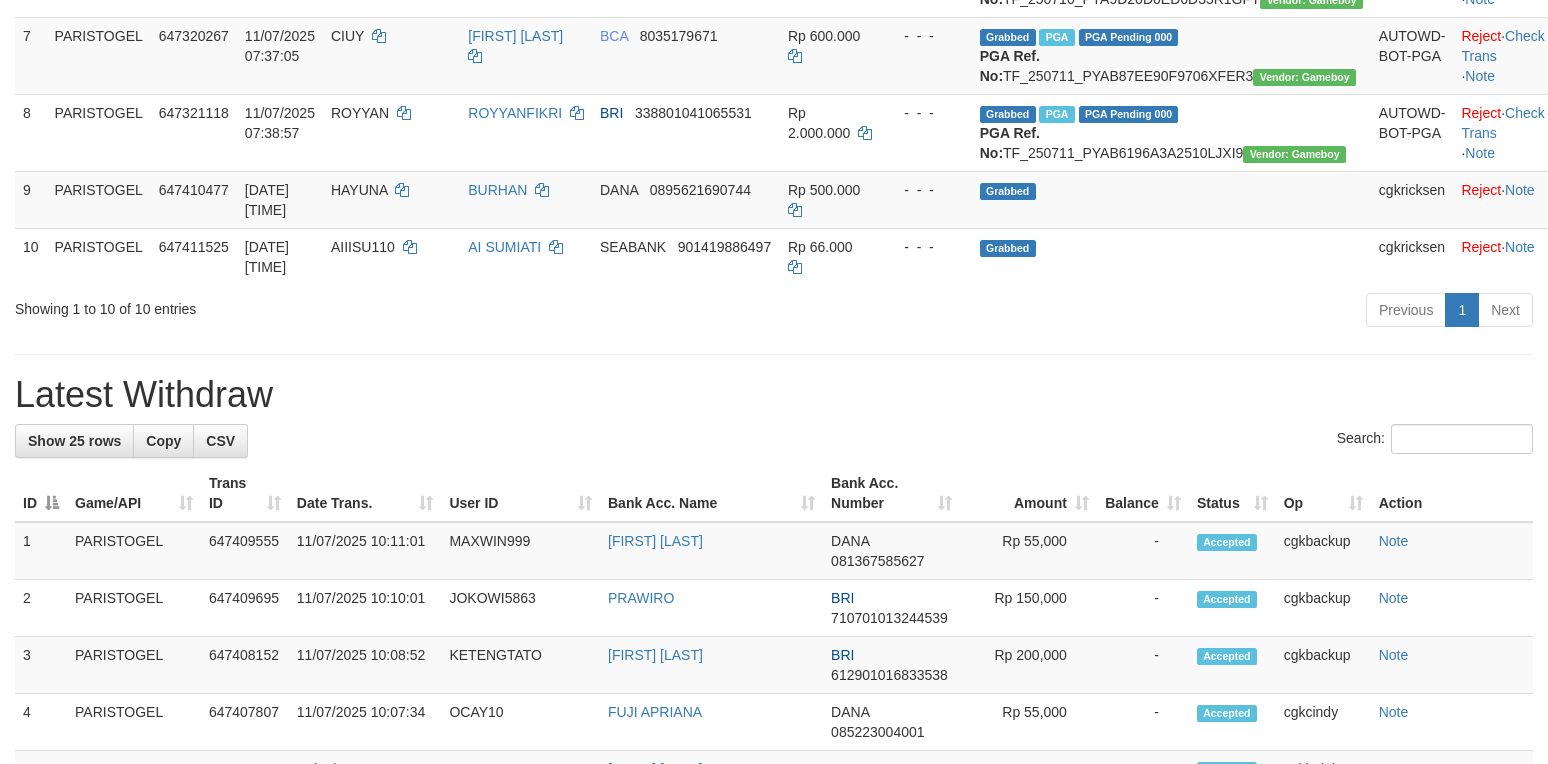 scroll, scrollTop: 1728, scrollLeft: 0, axis: vertical 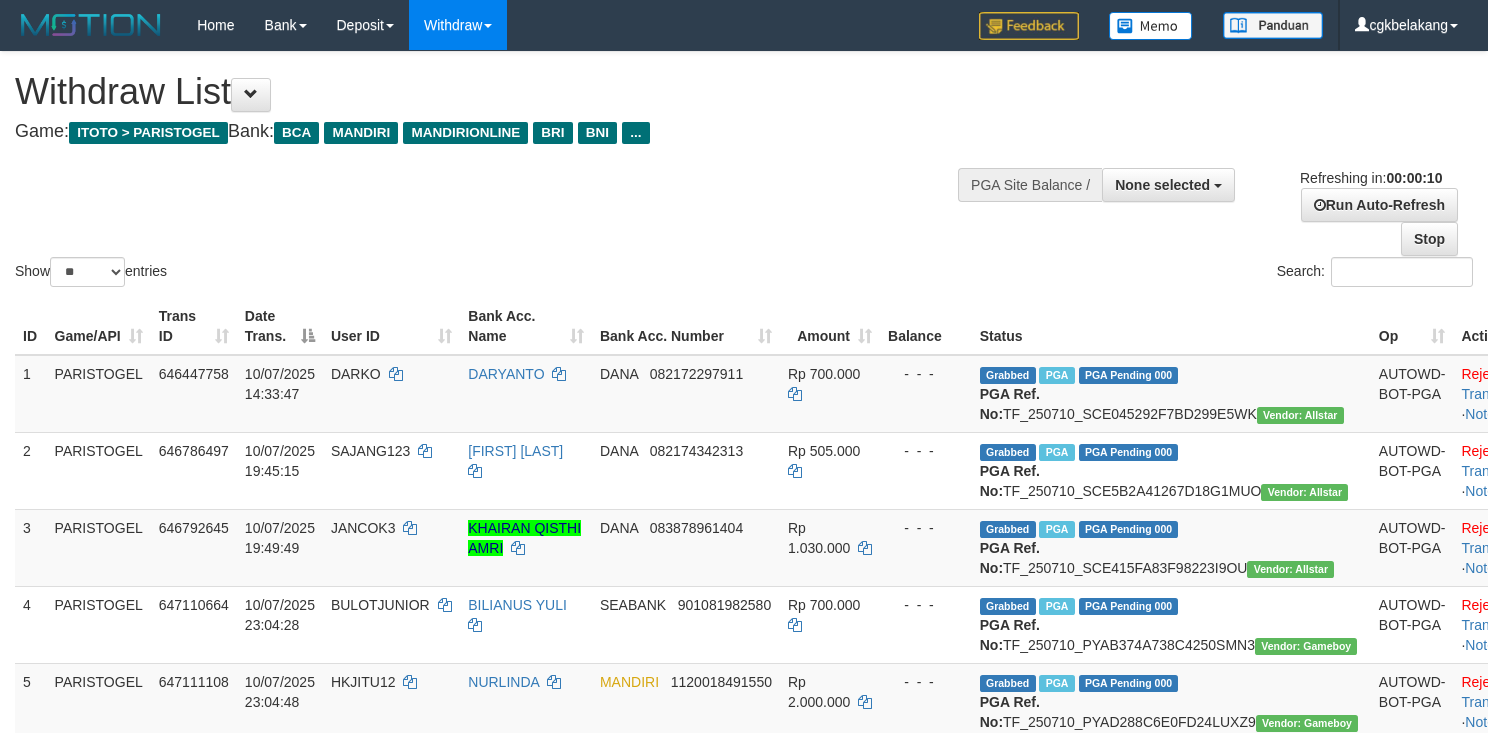 select 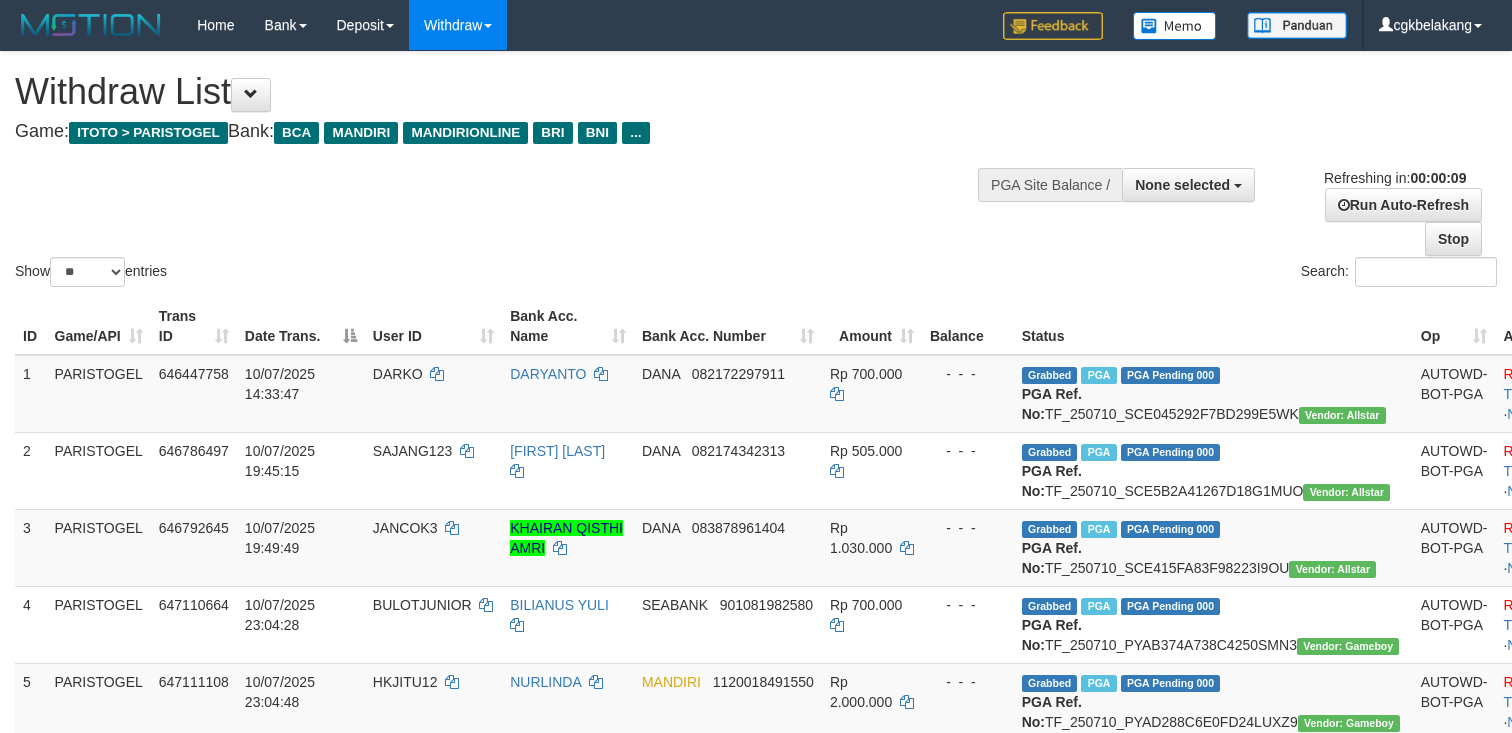 select 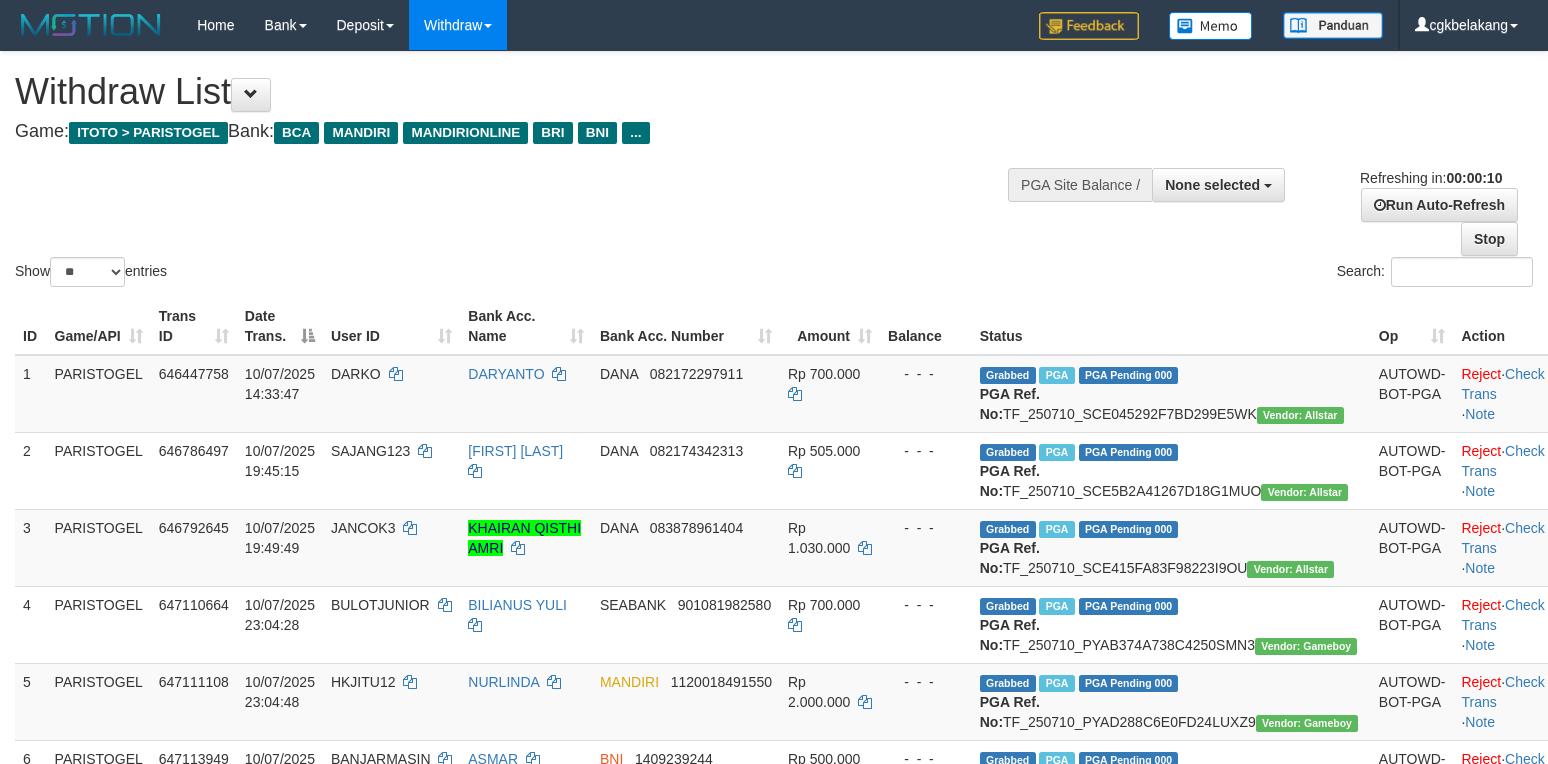 select 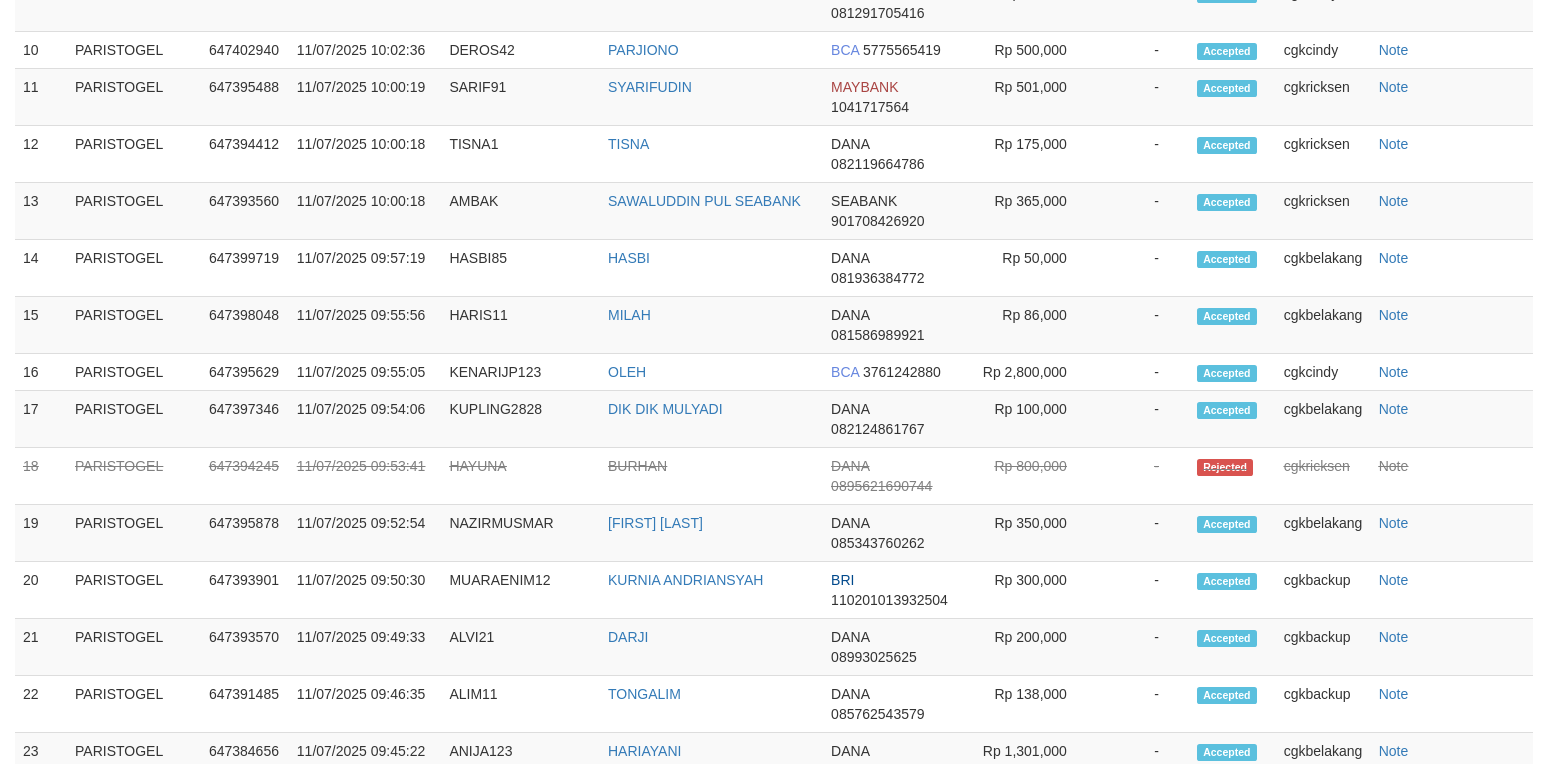 scroll, scrollTop: 1728, scrollLeft: 0, axis: vertical 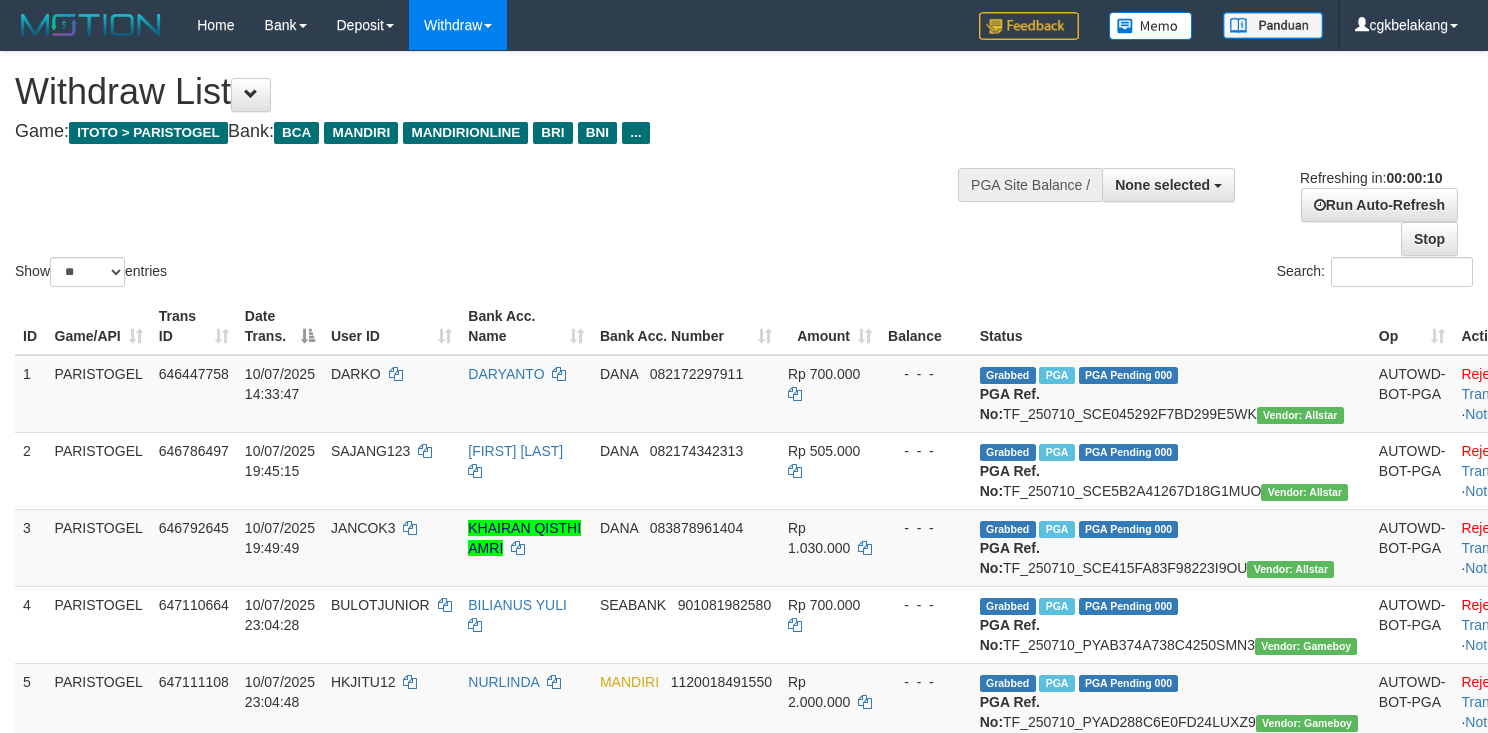 select 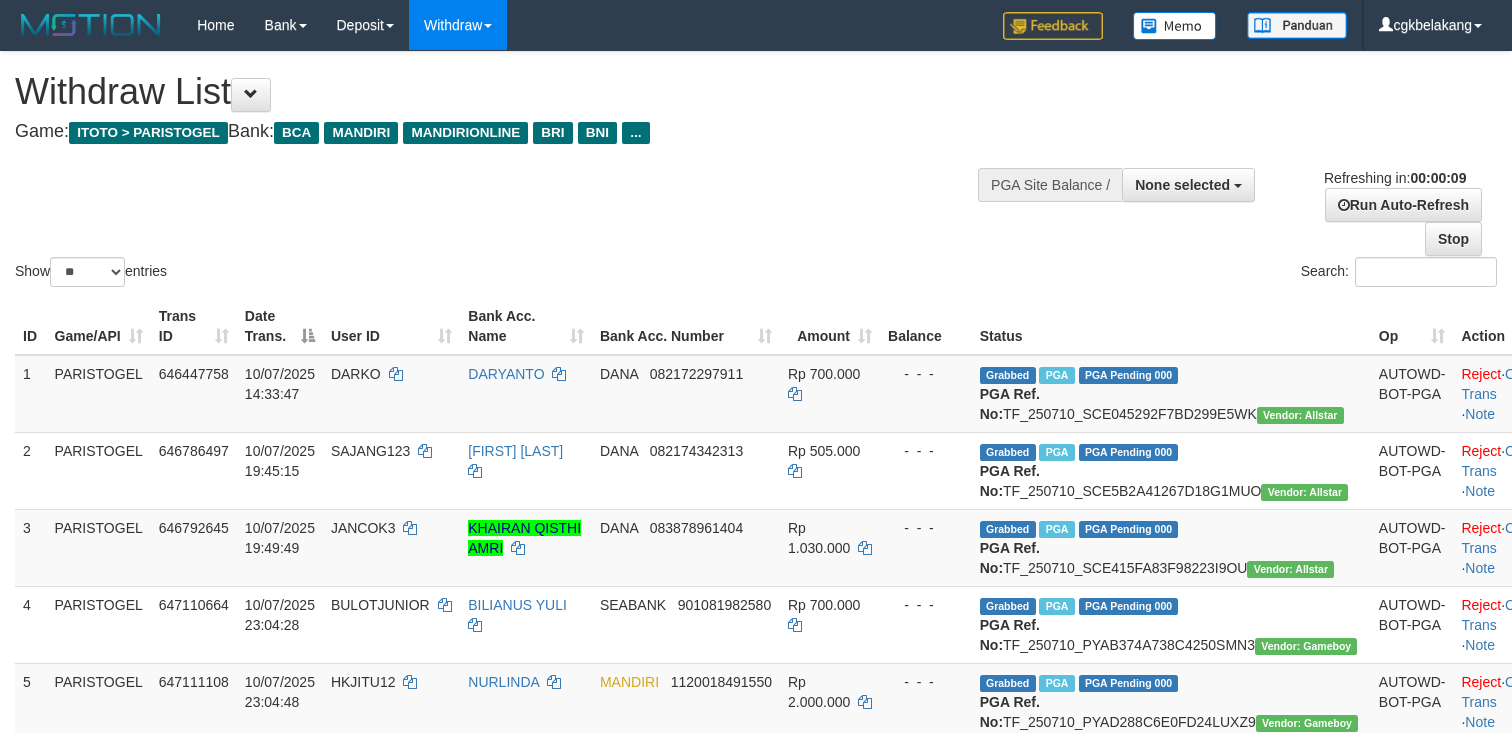 select 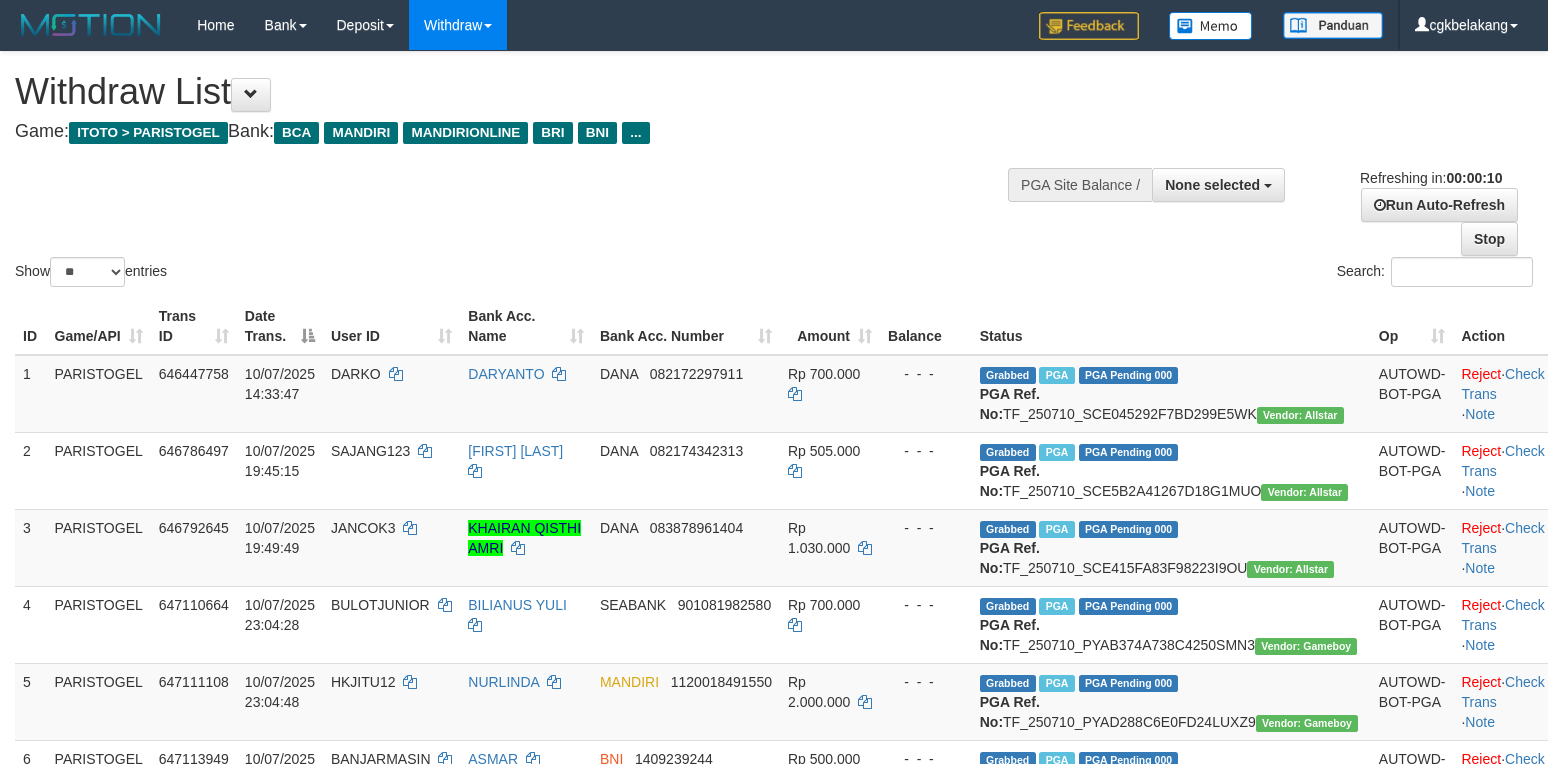 select 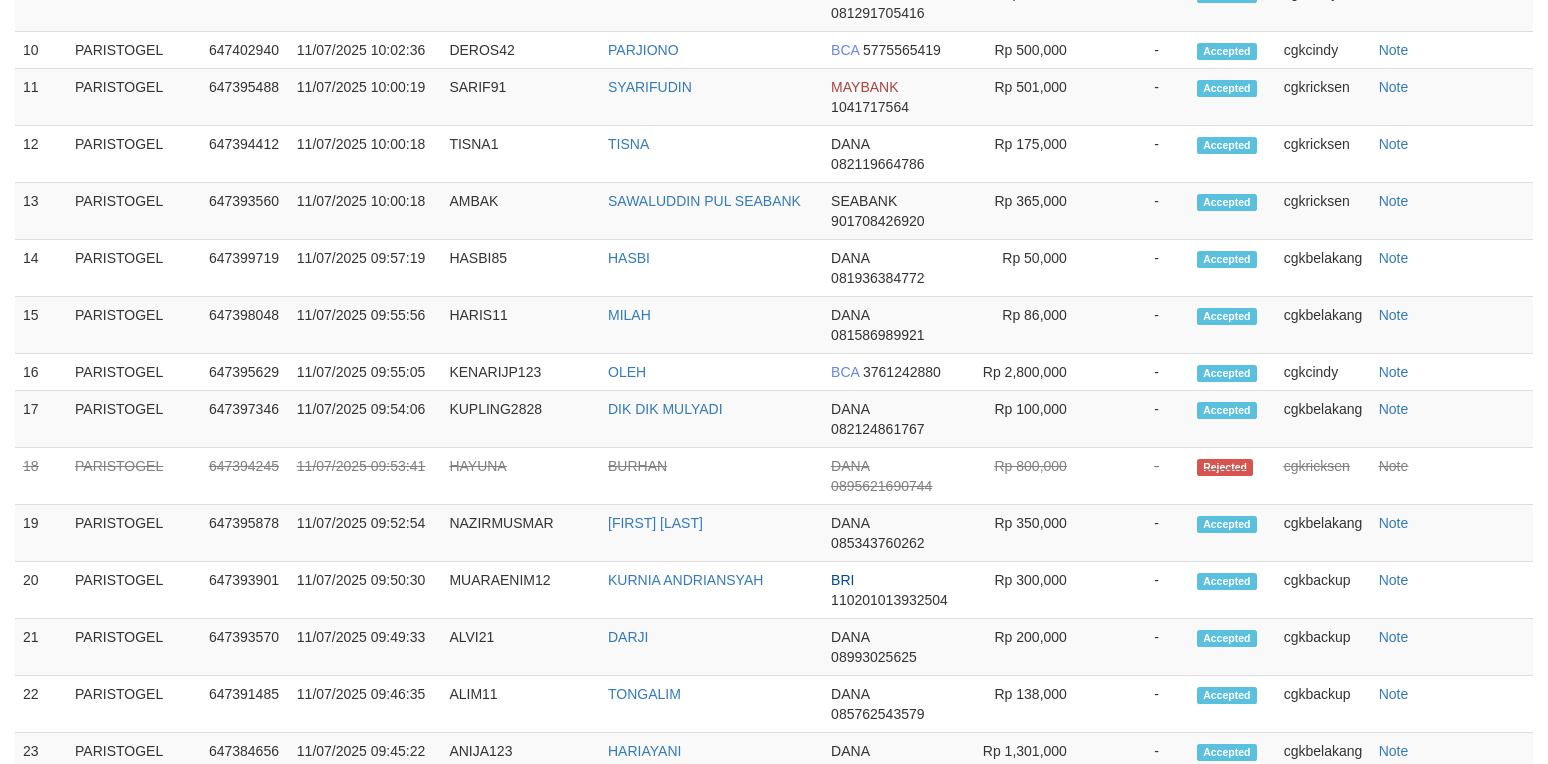 scroll, scrollTop: 1728, scrollLeft: 0, axis: vertical 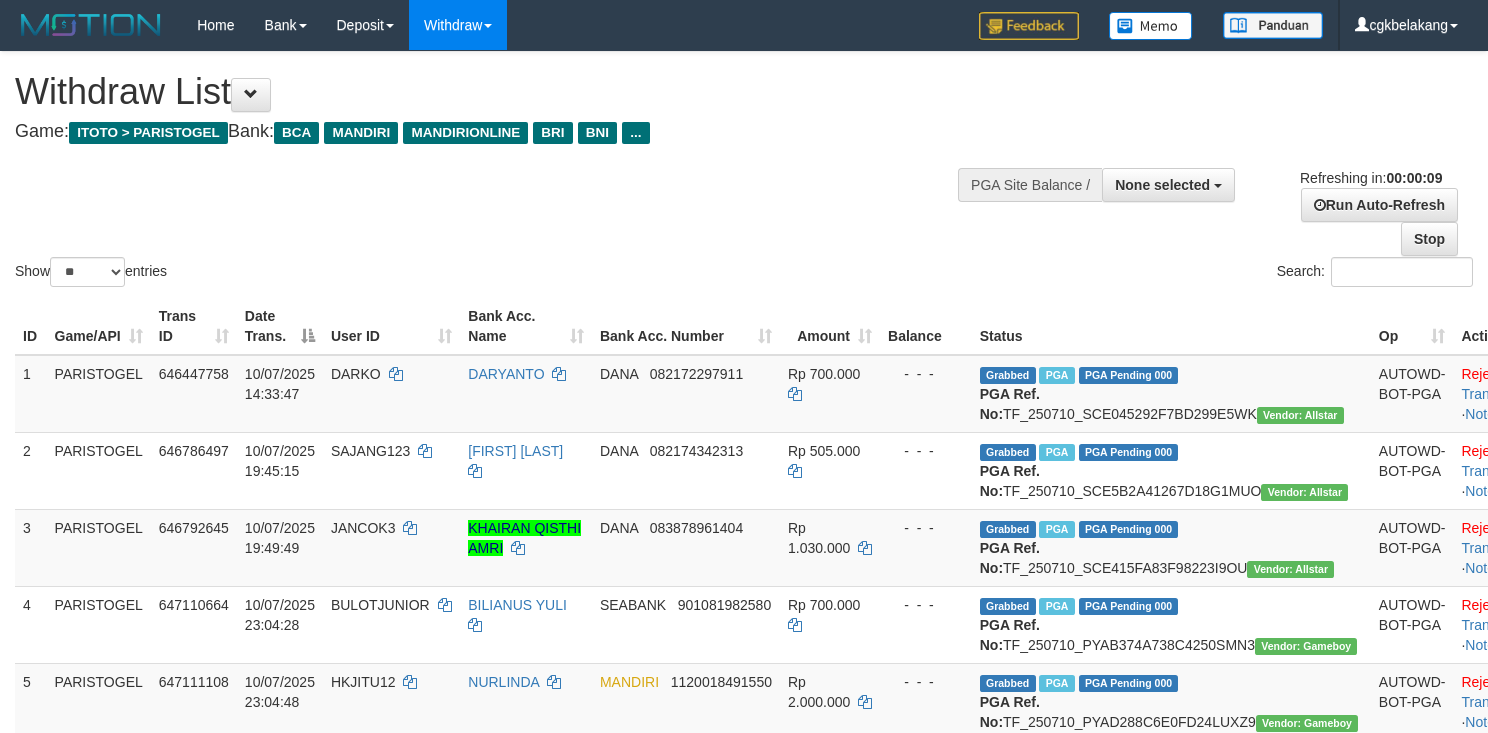 select 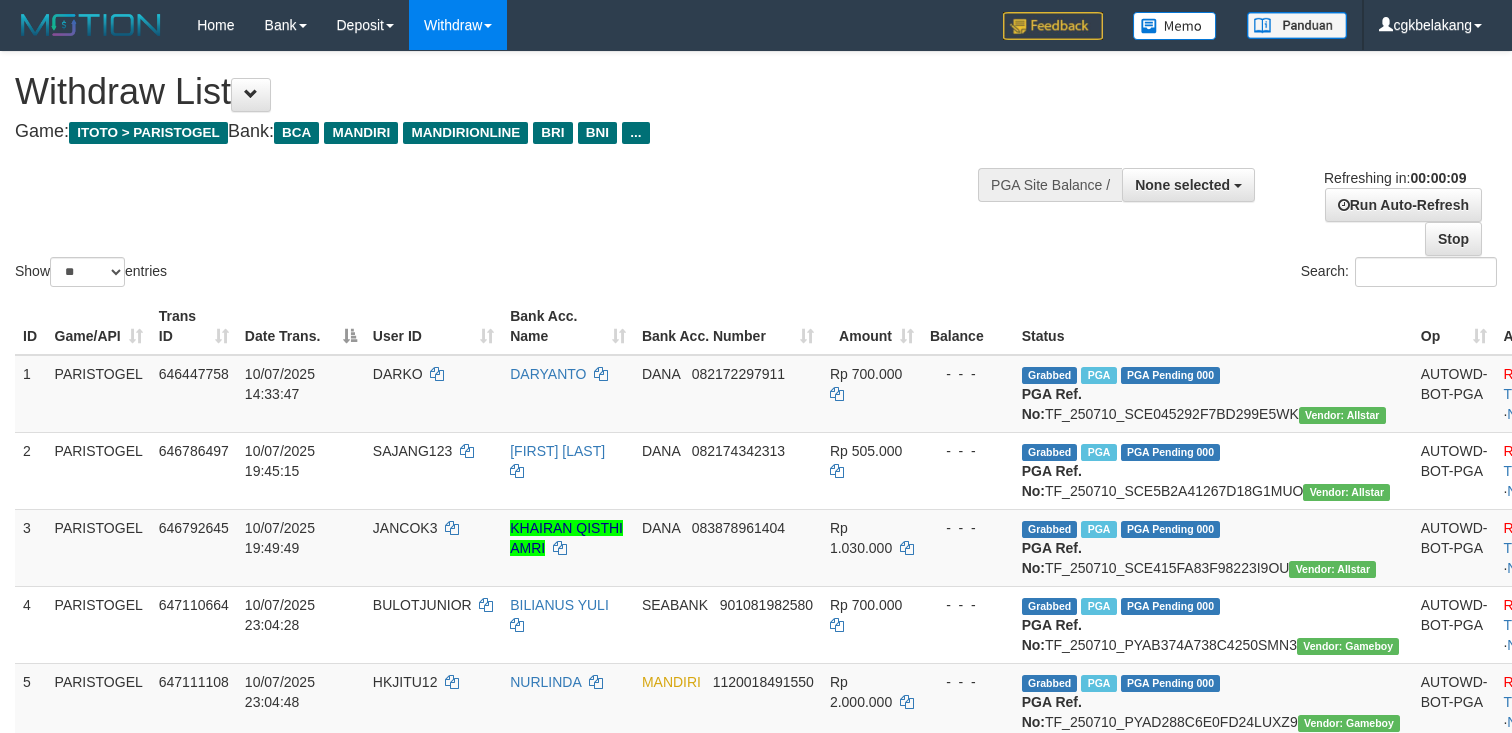 select 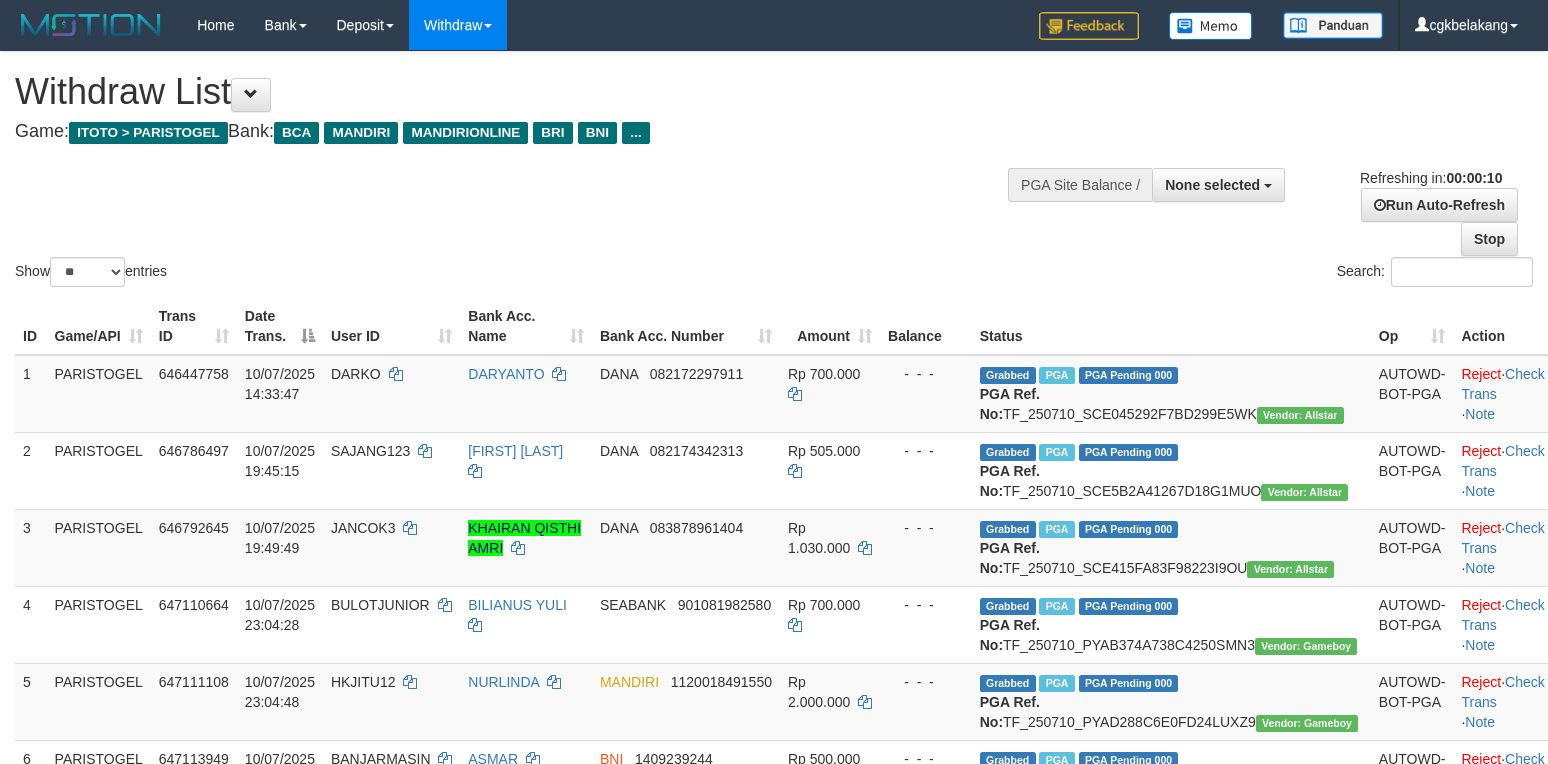 select 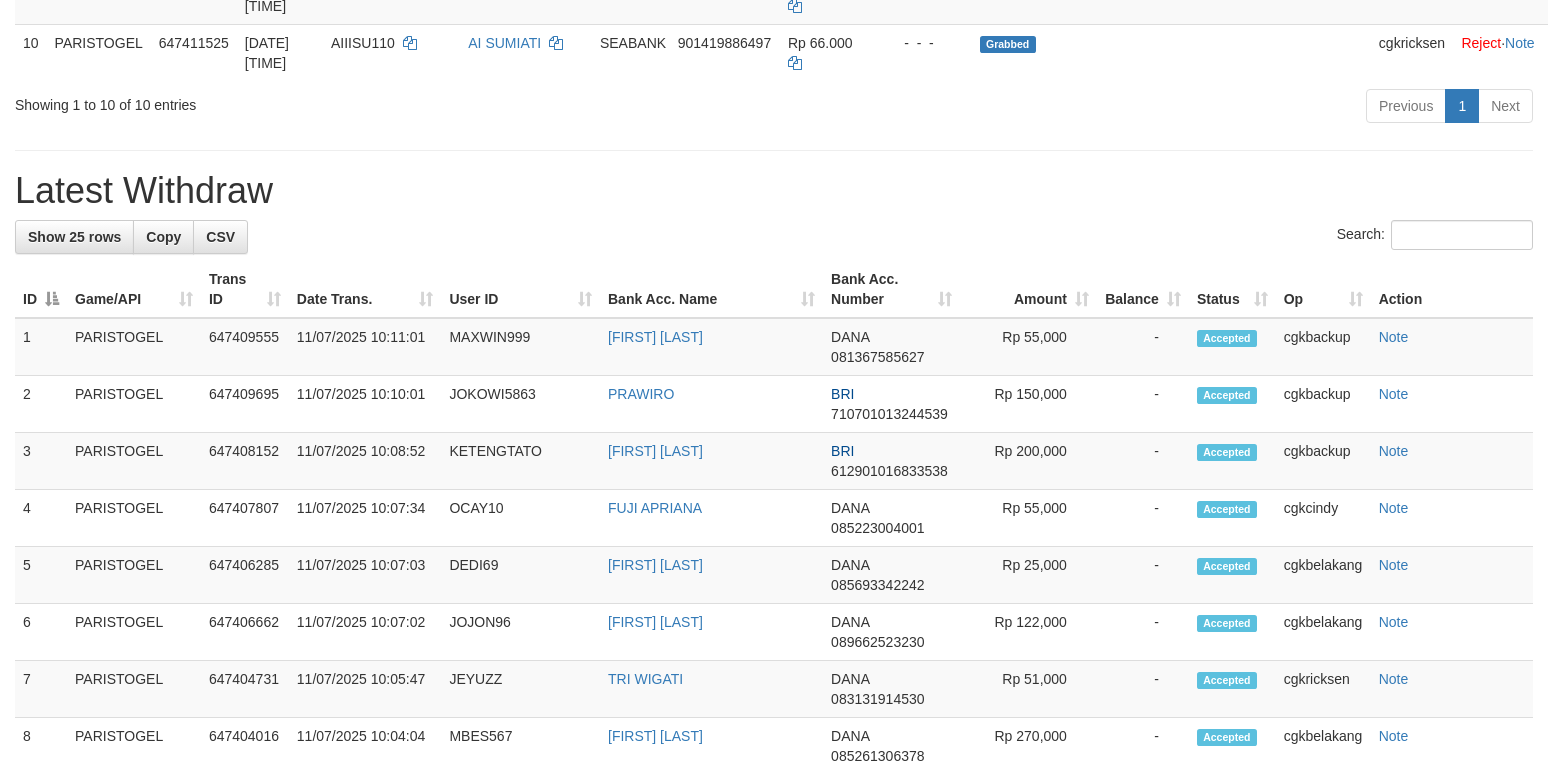scroll, scrollTop: 928, scrollLeft: 0, axis: vertical 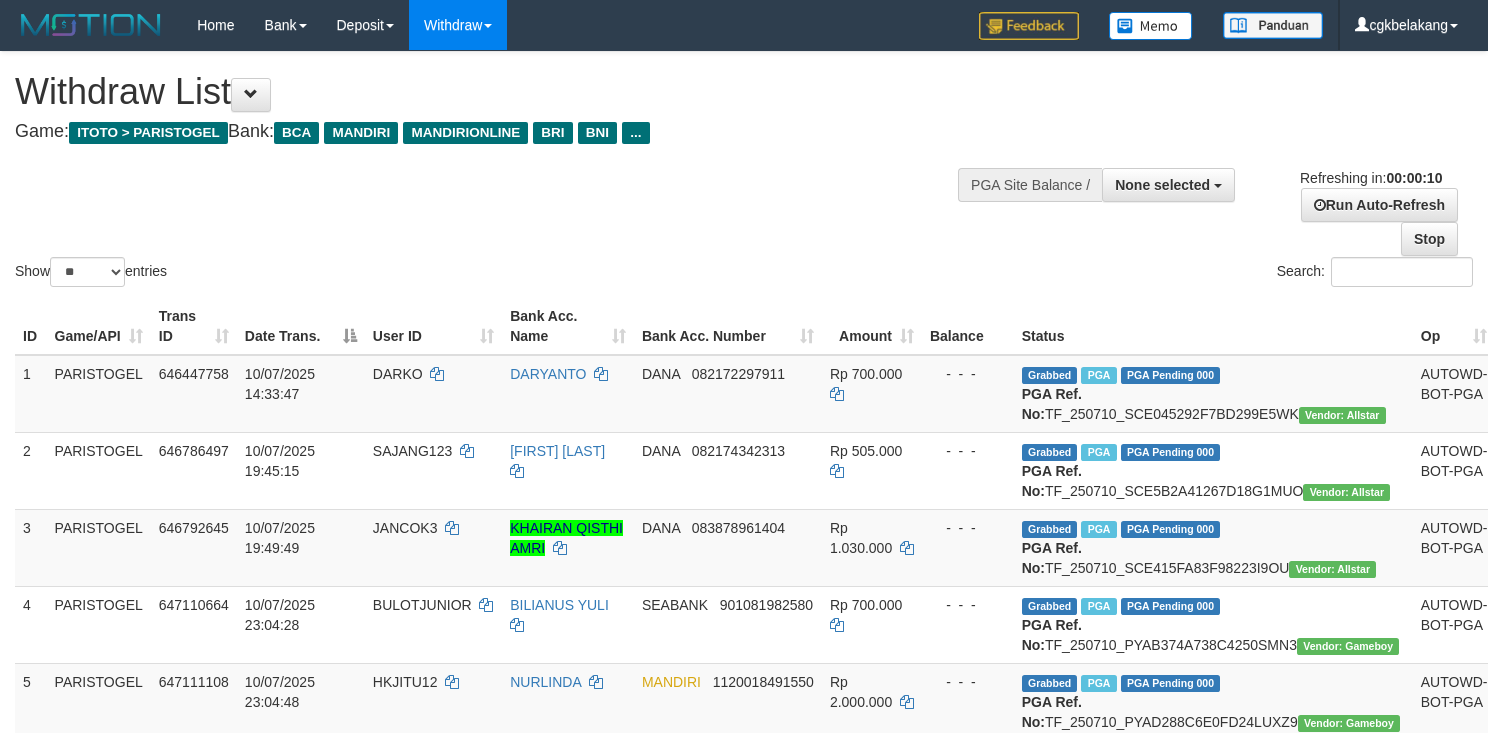 select 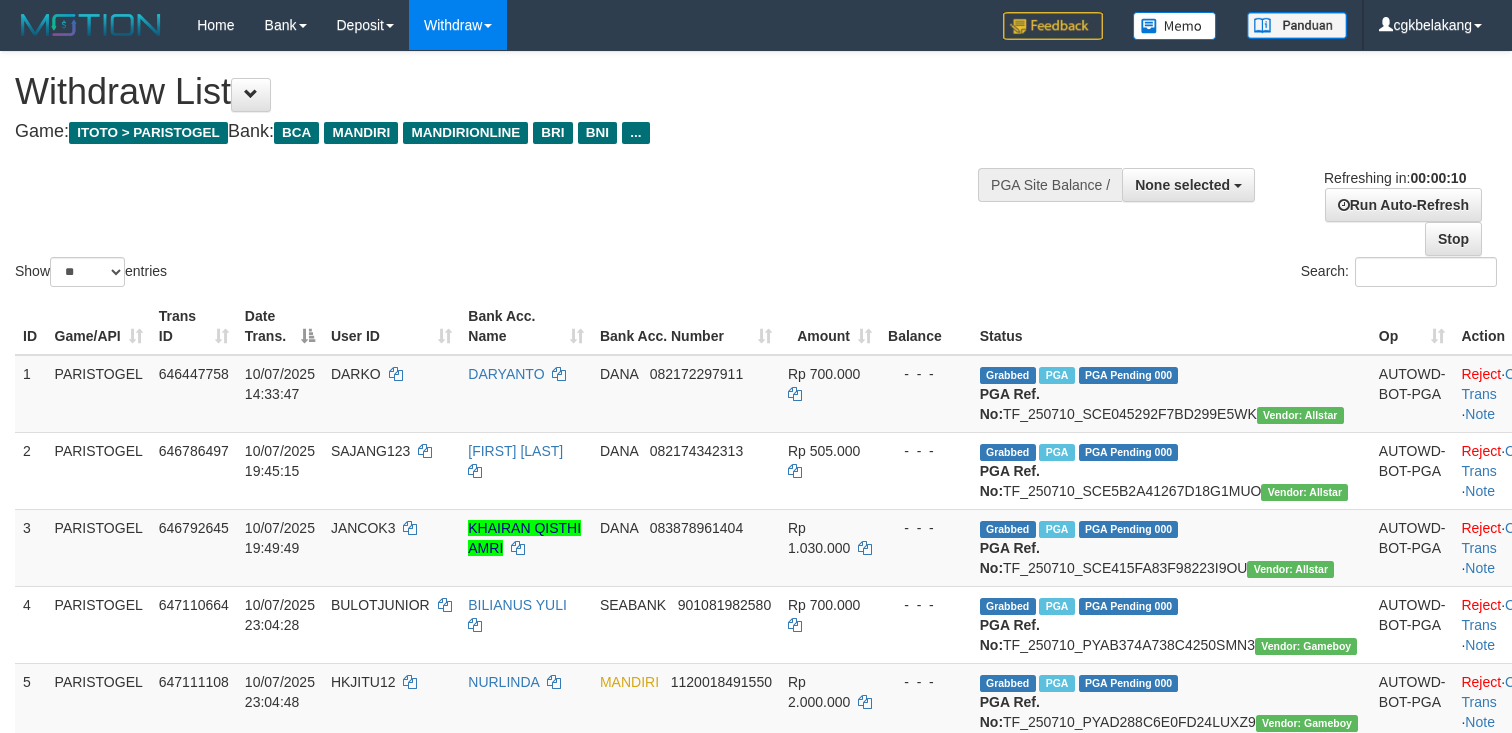 select 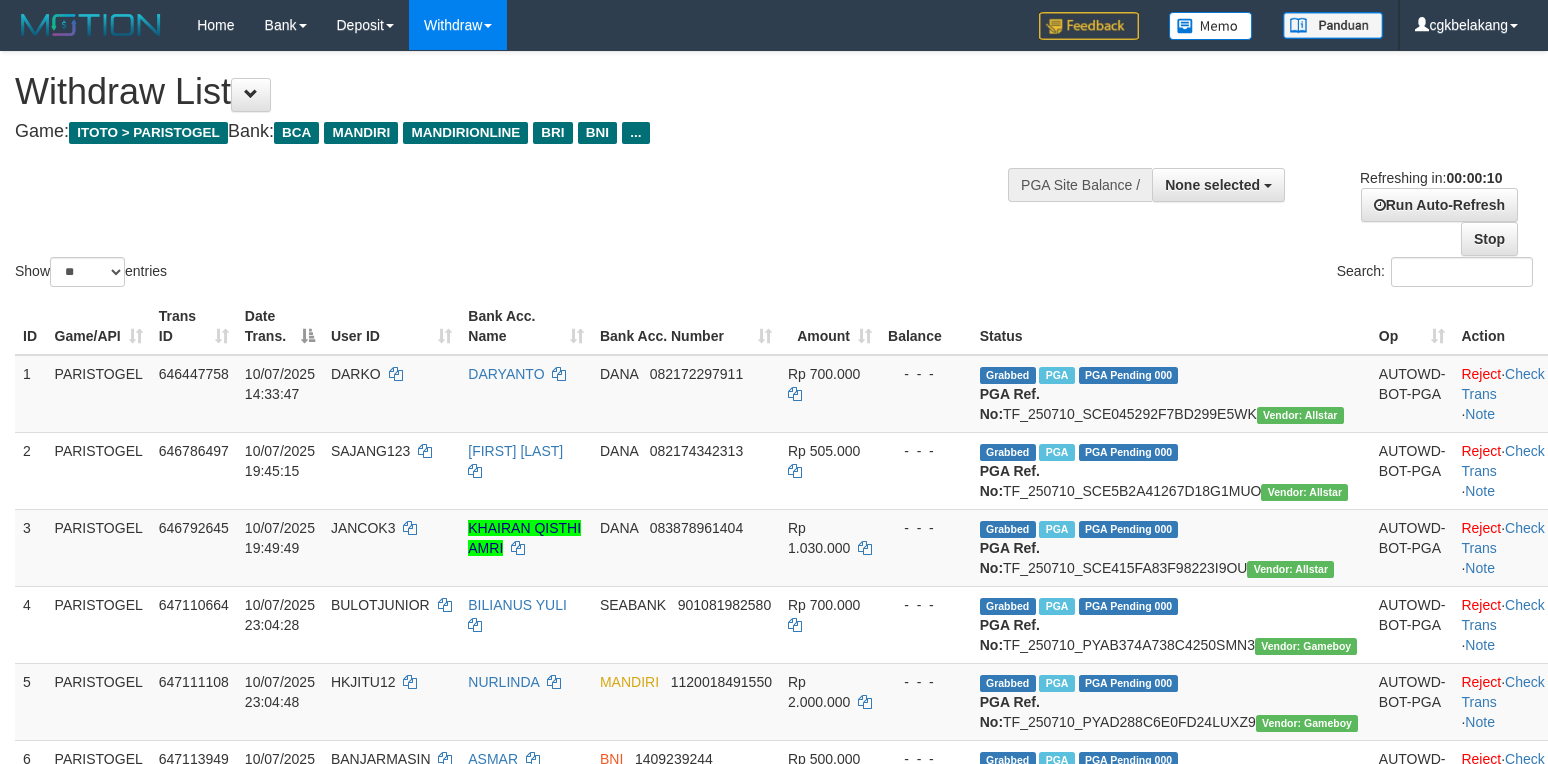 select 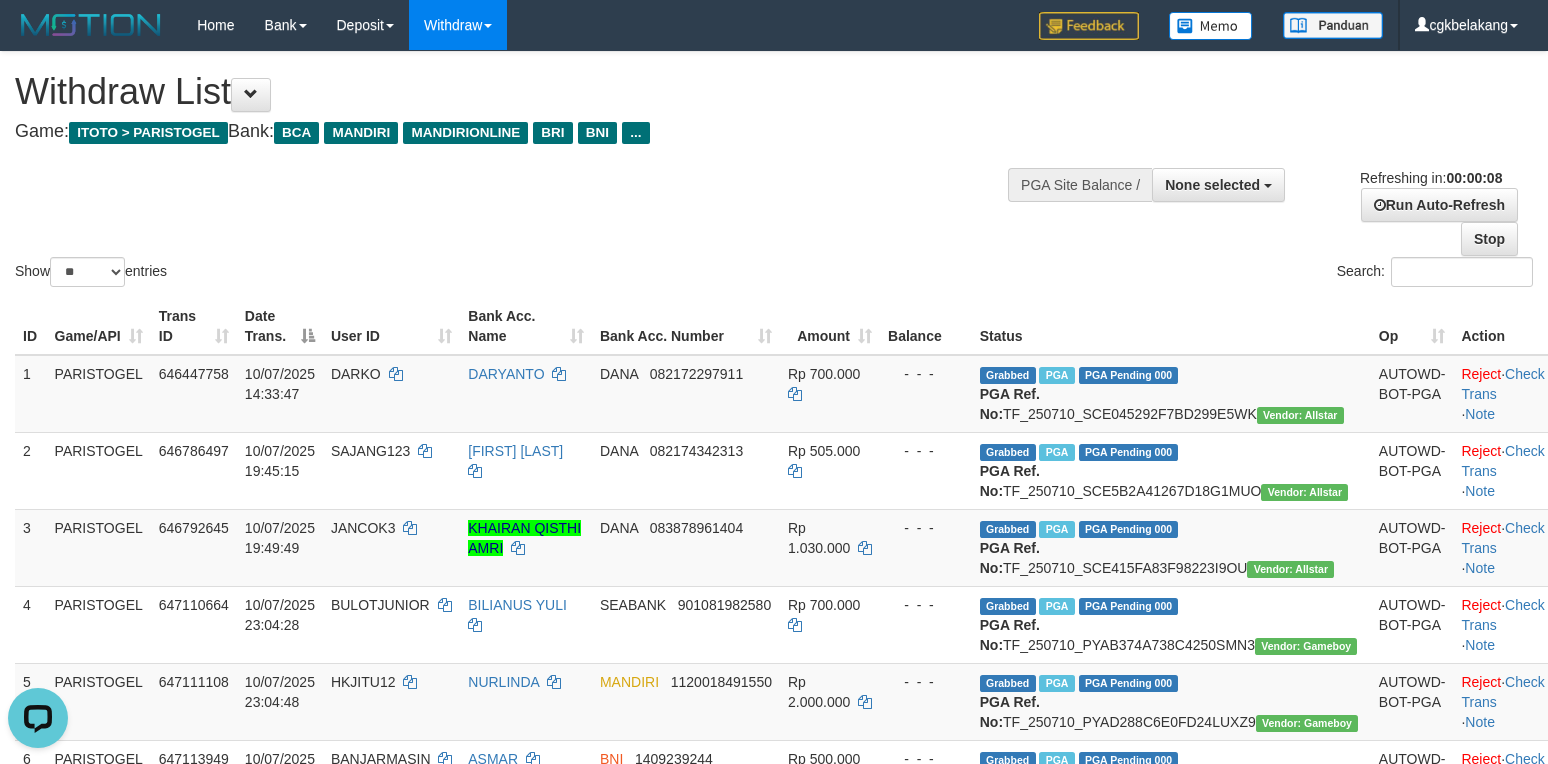 scroll, scrollTop: 0, scrollLeft: 0, axis: both 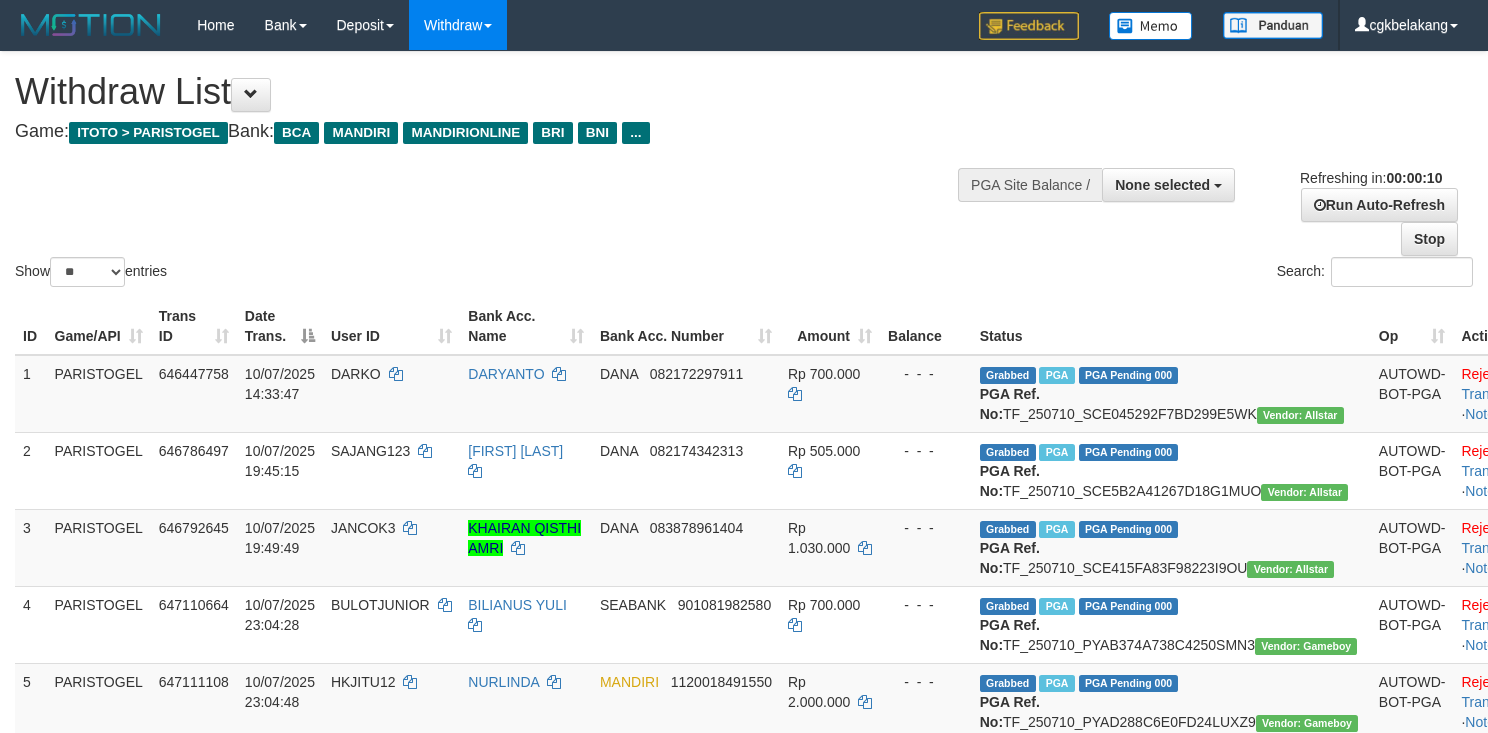 select 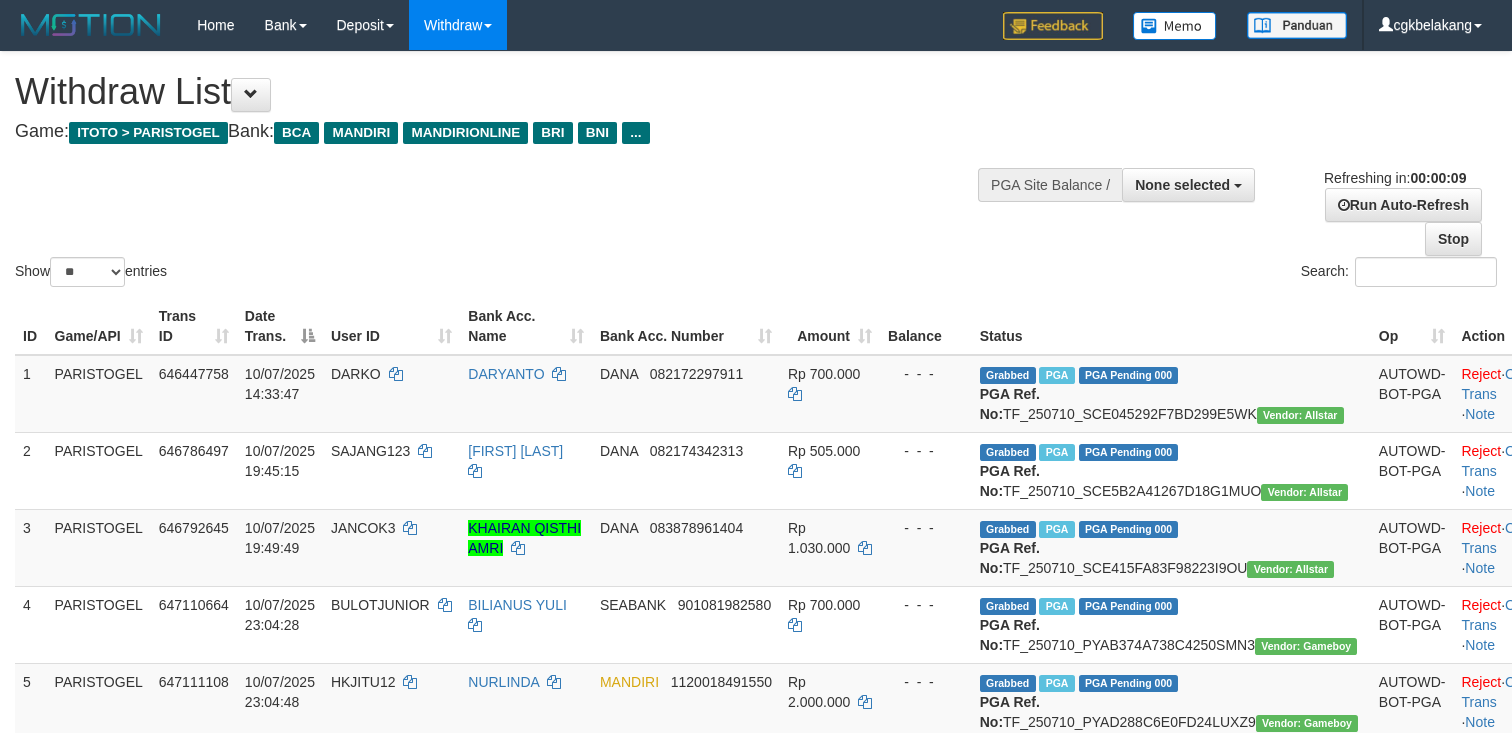 select 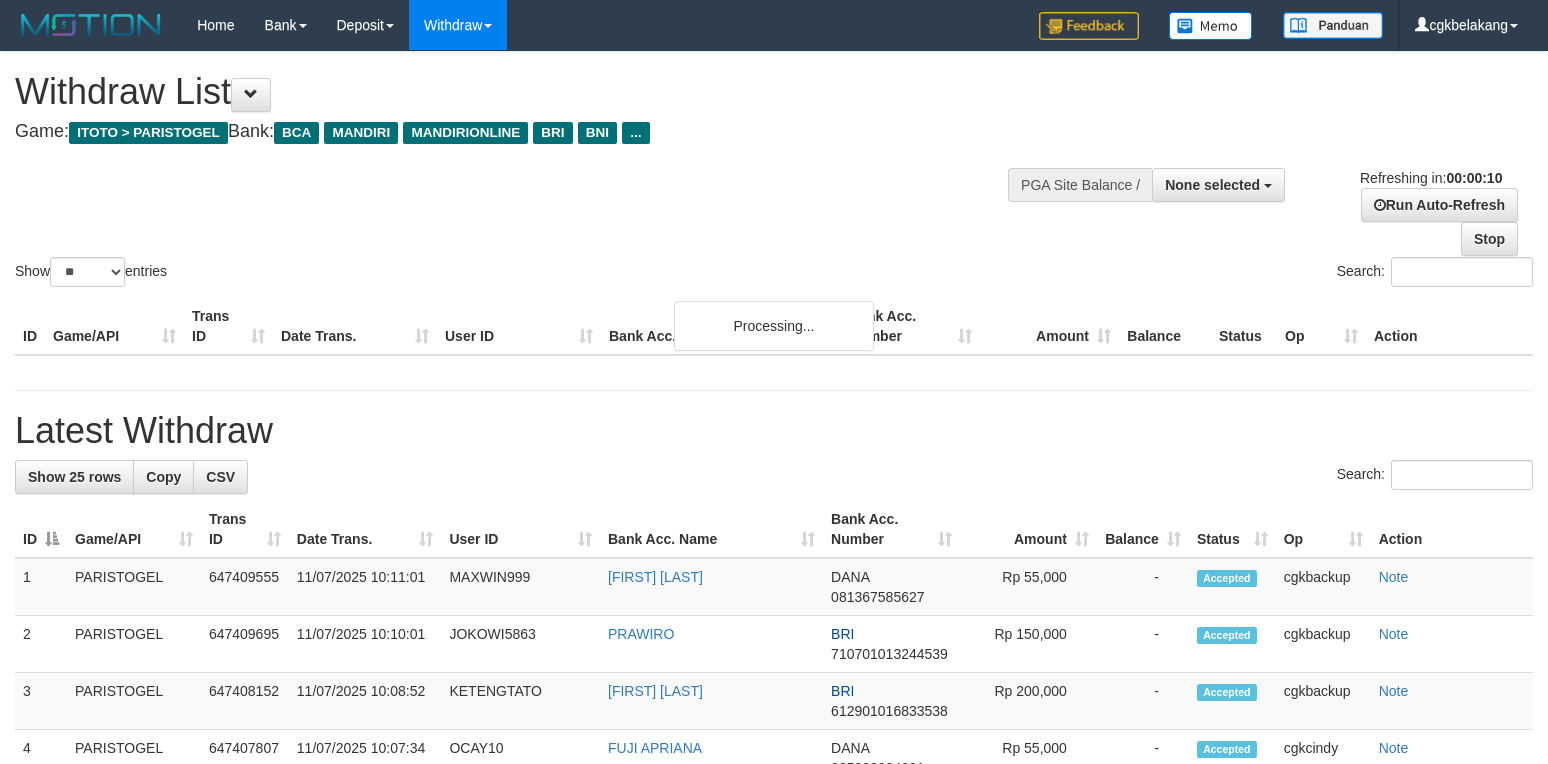 select 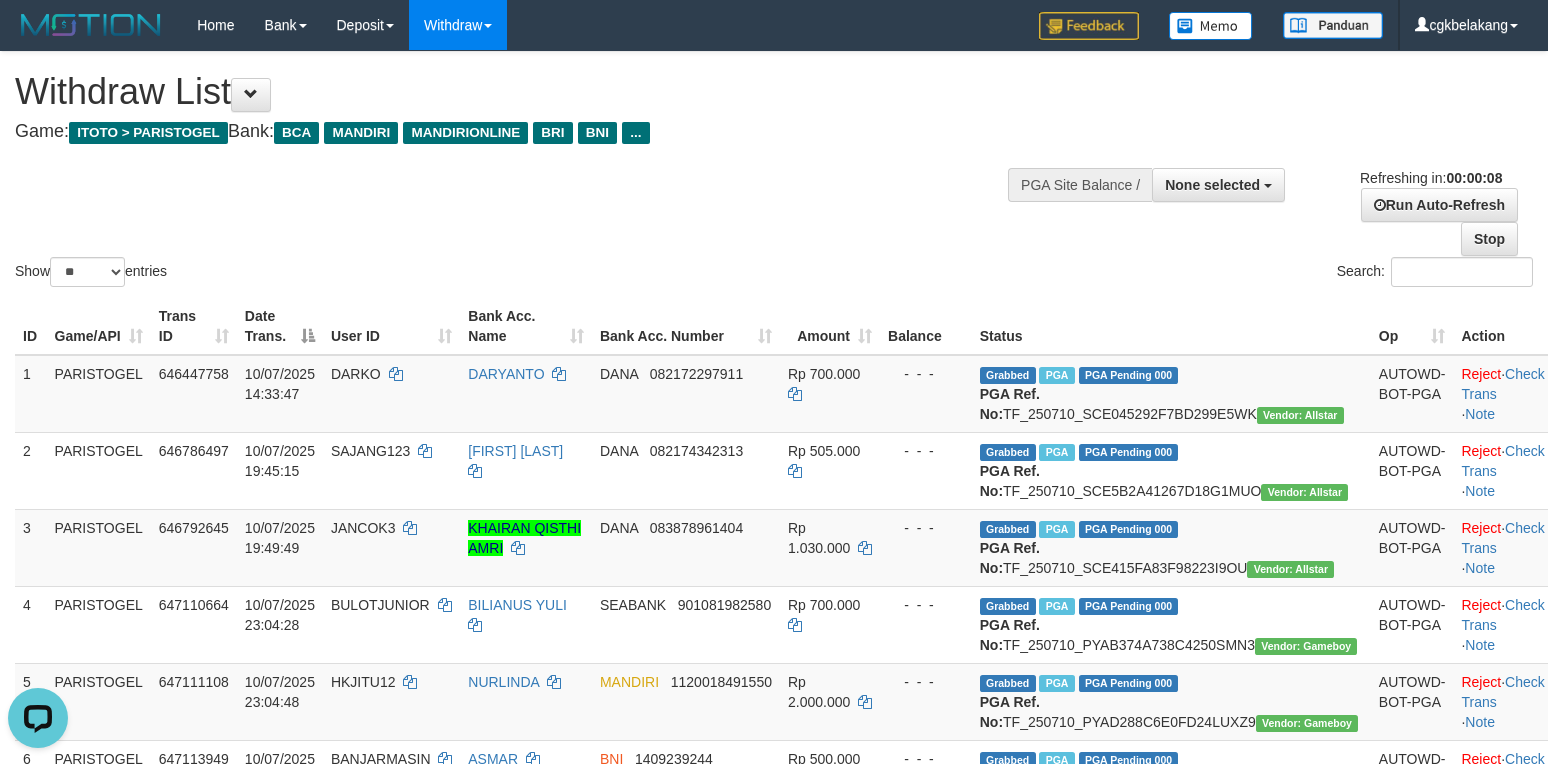 scroll, scrollTop: 0, scrollLeft: 0, axis: both 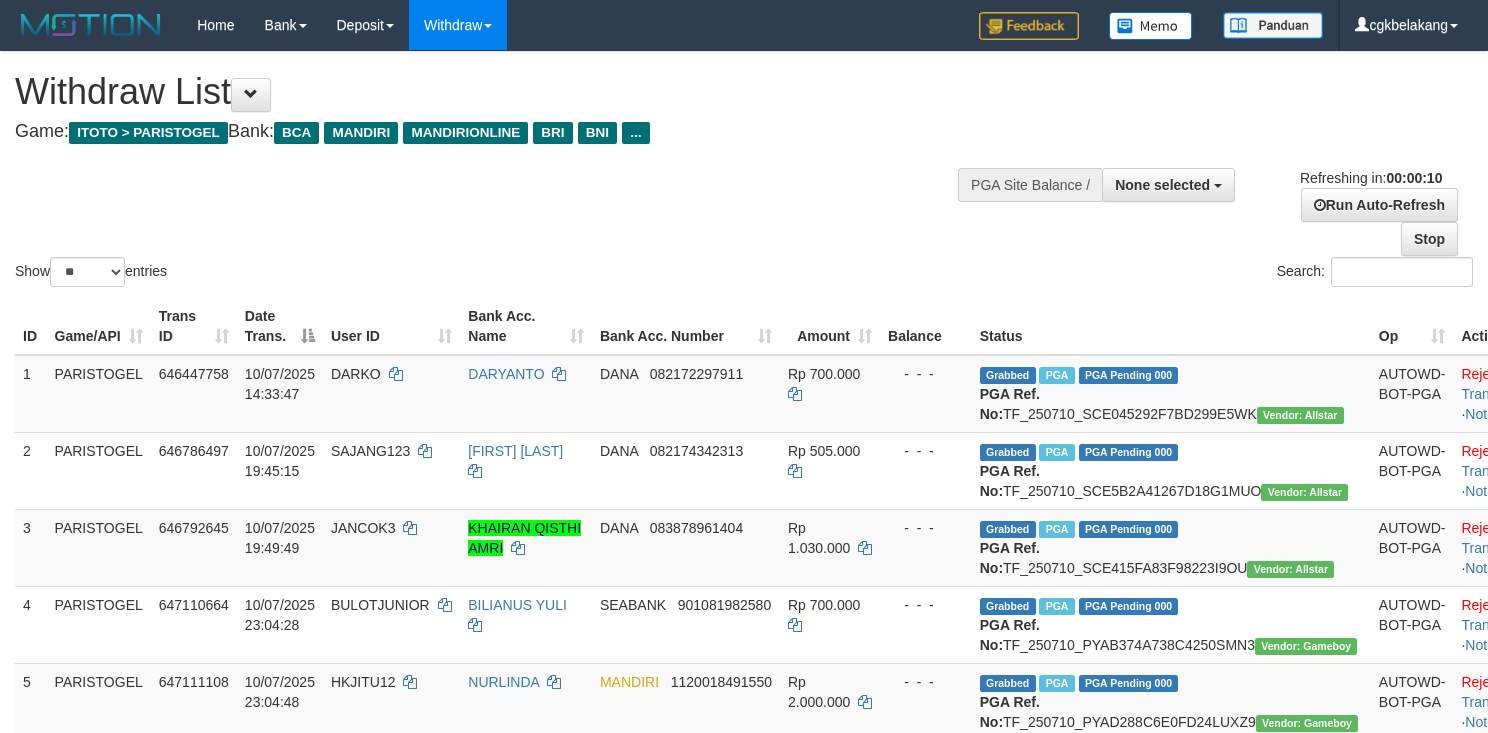 select 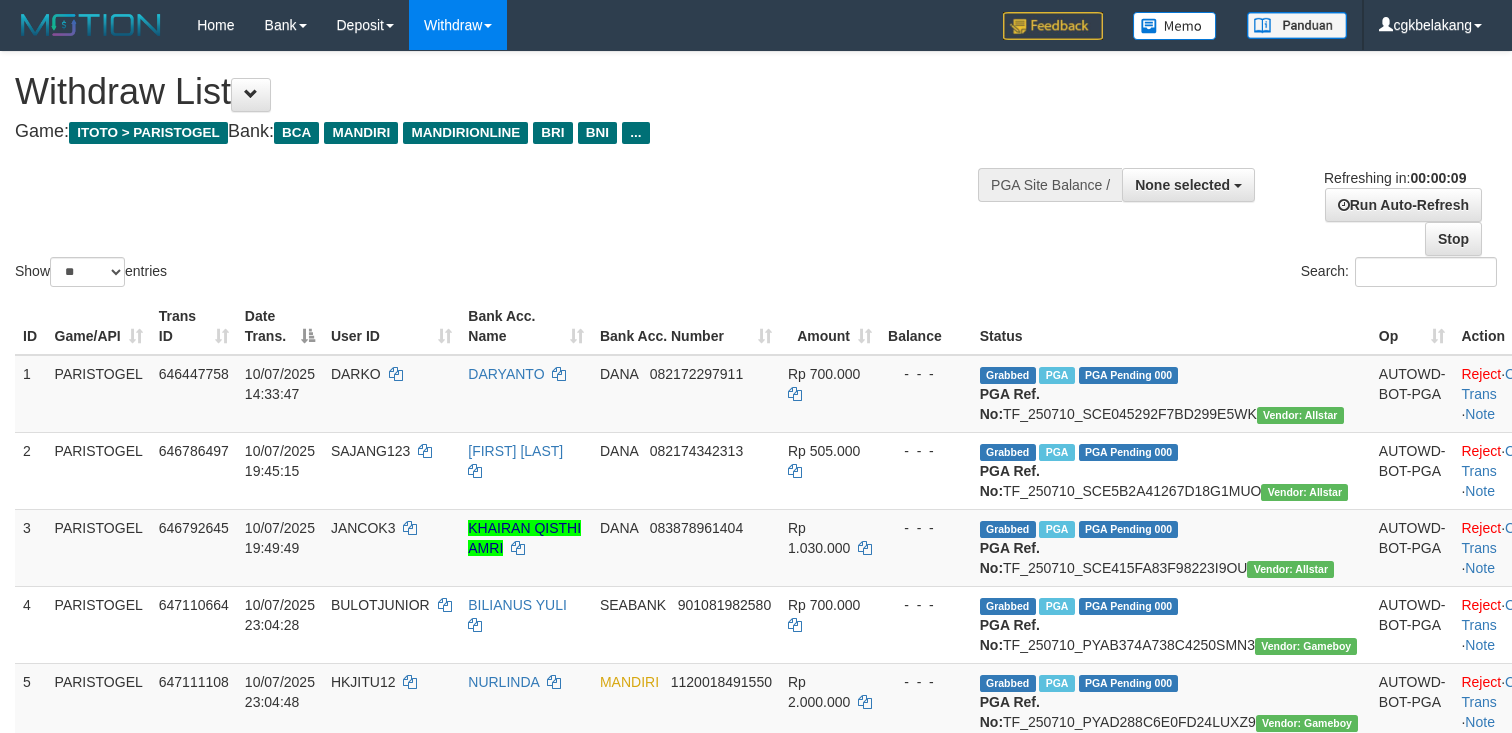 select 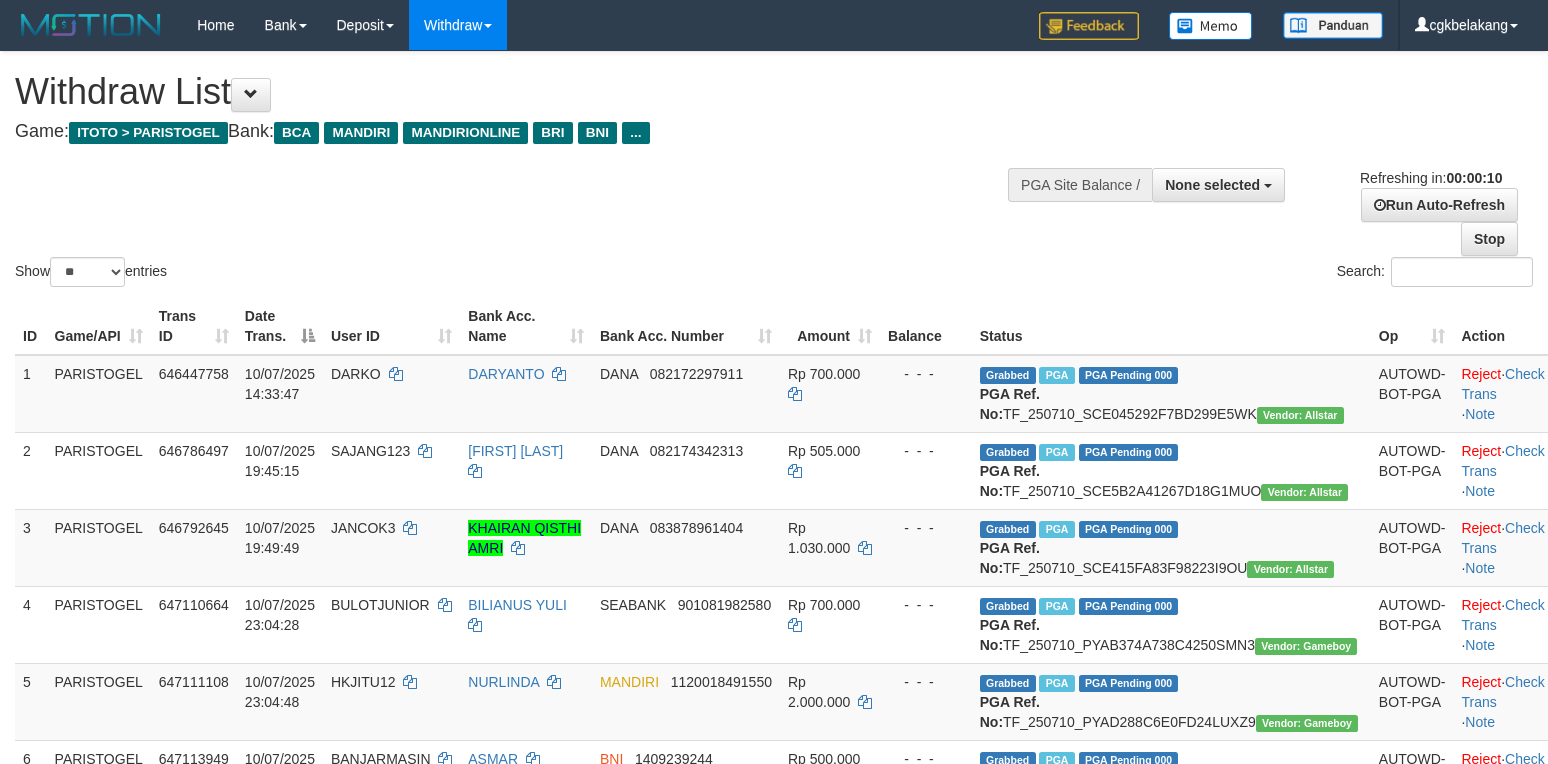 select 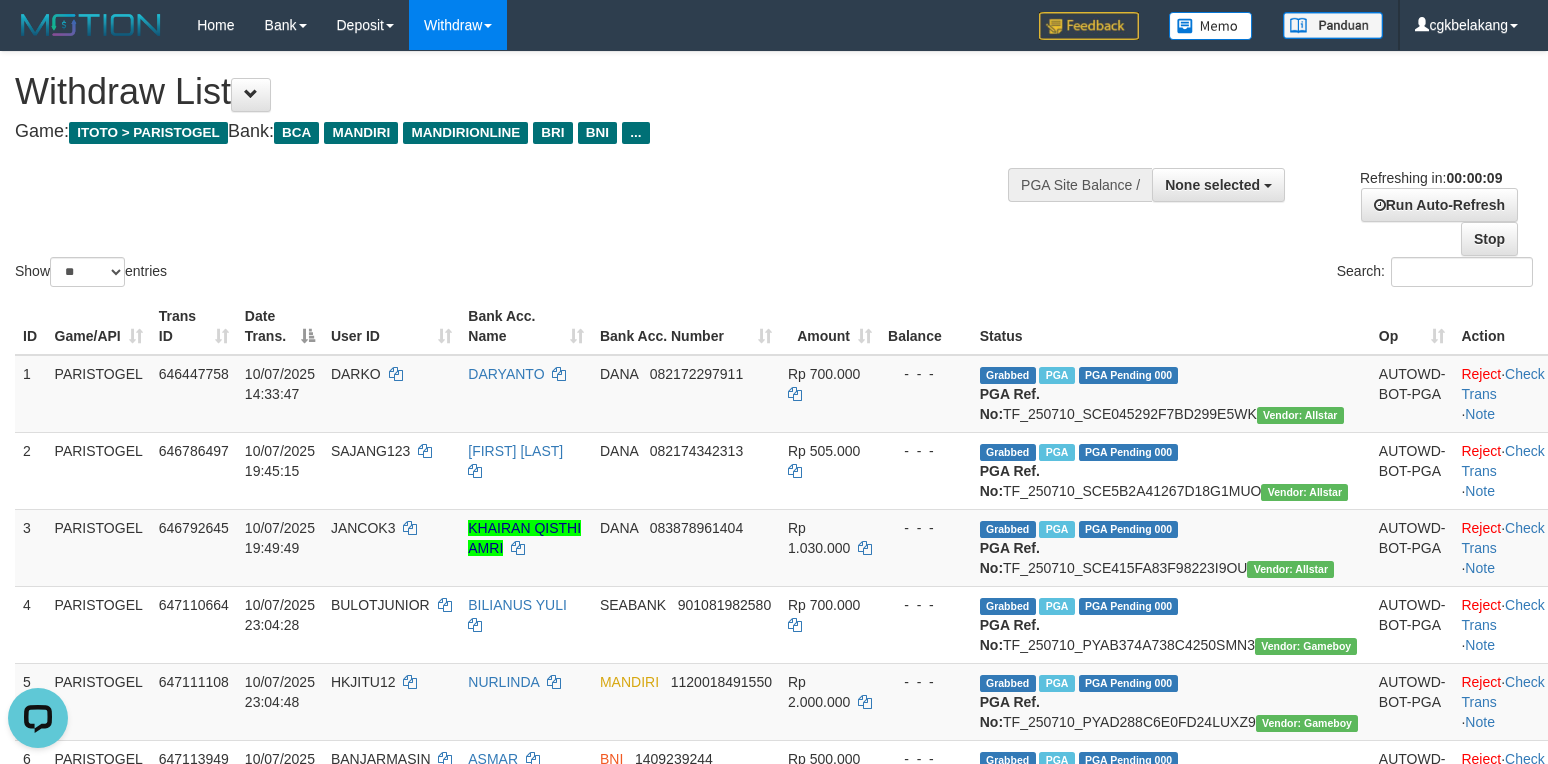 scroll, scrollTop: 0, scrollLeft: 0, axis: both 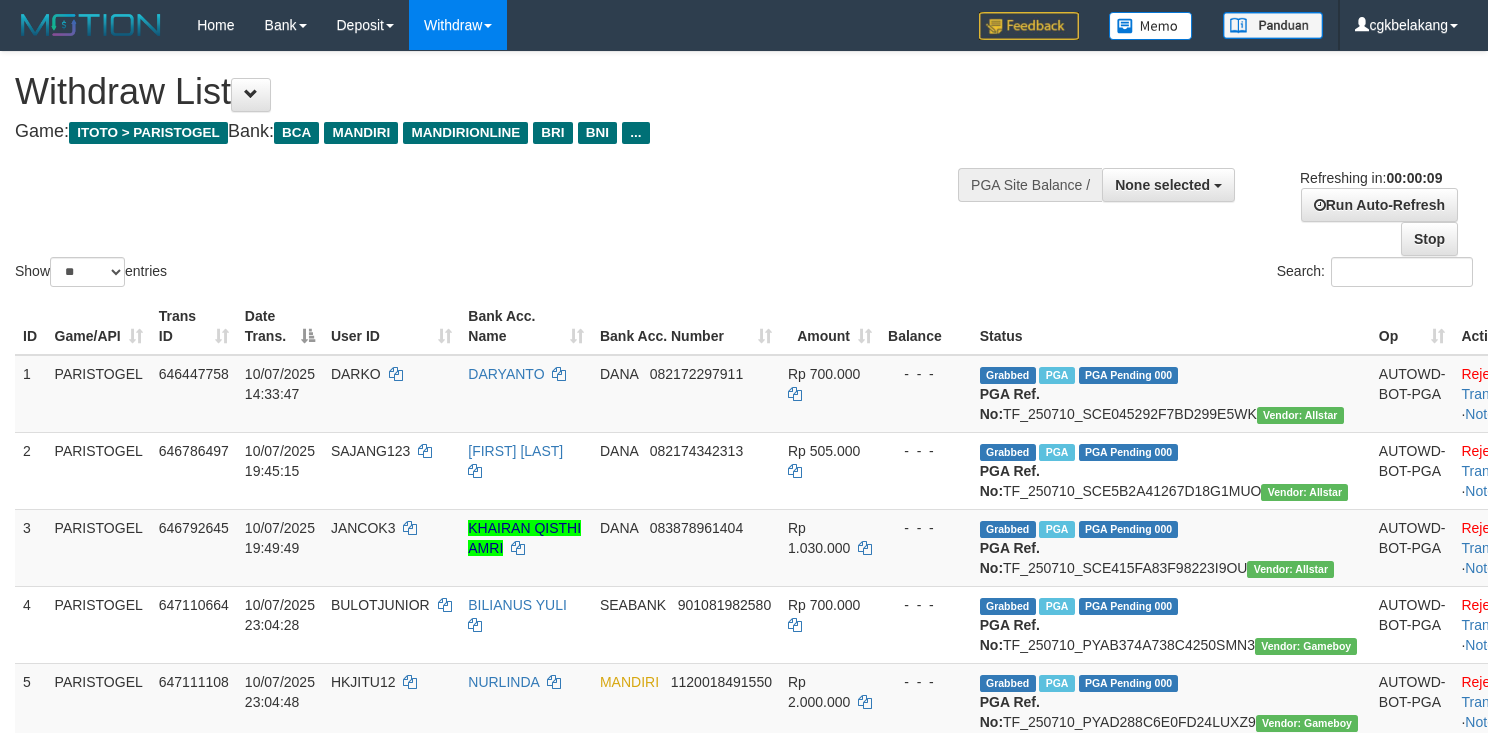 select 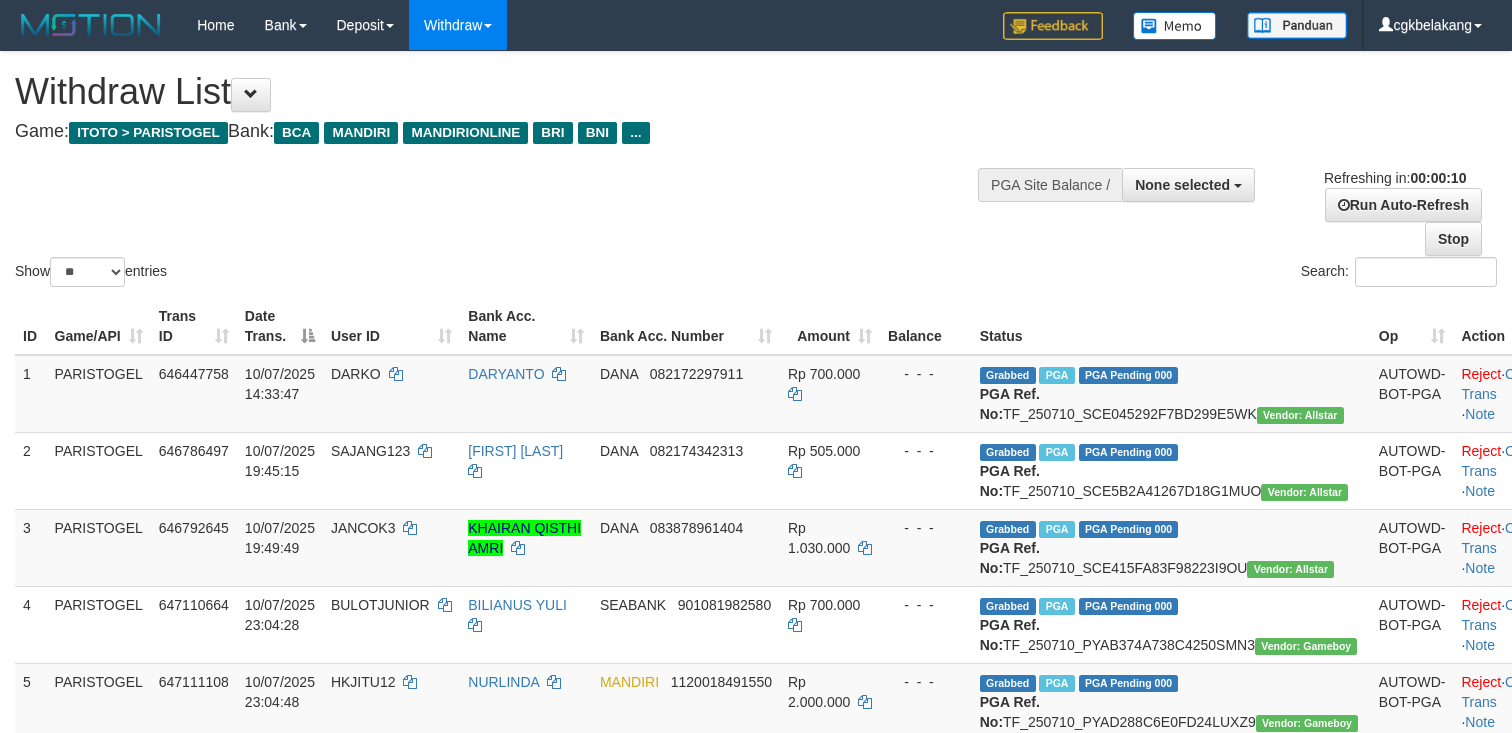 select 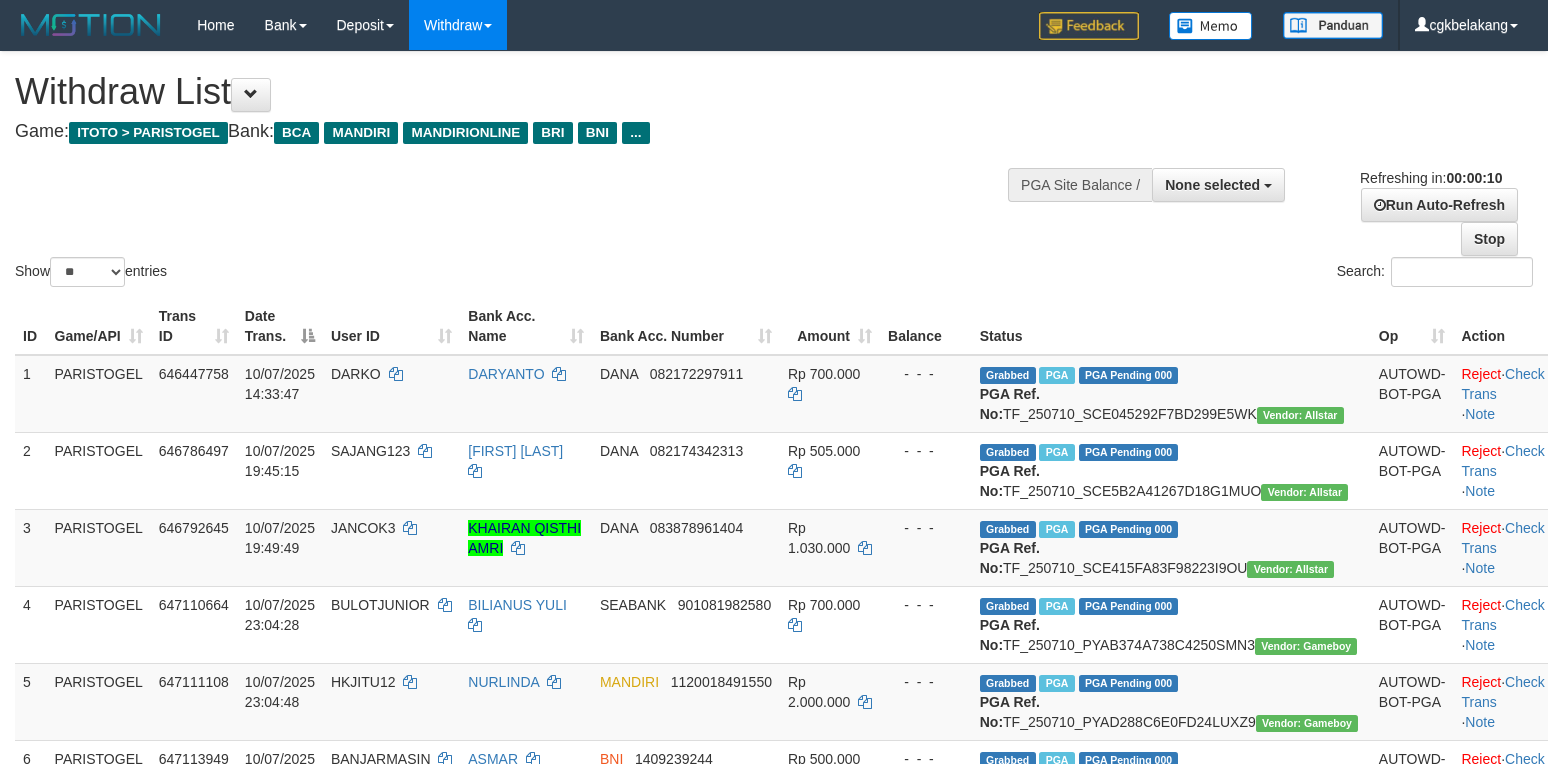 select 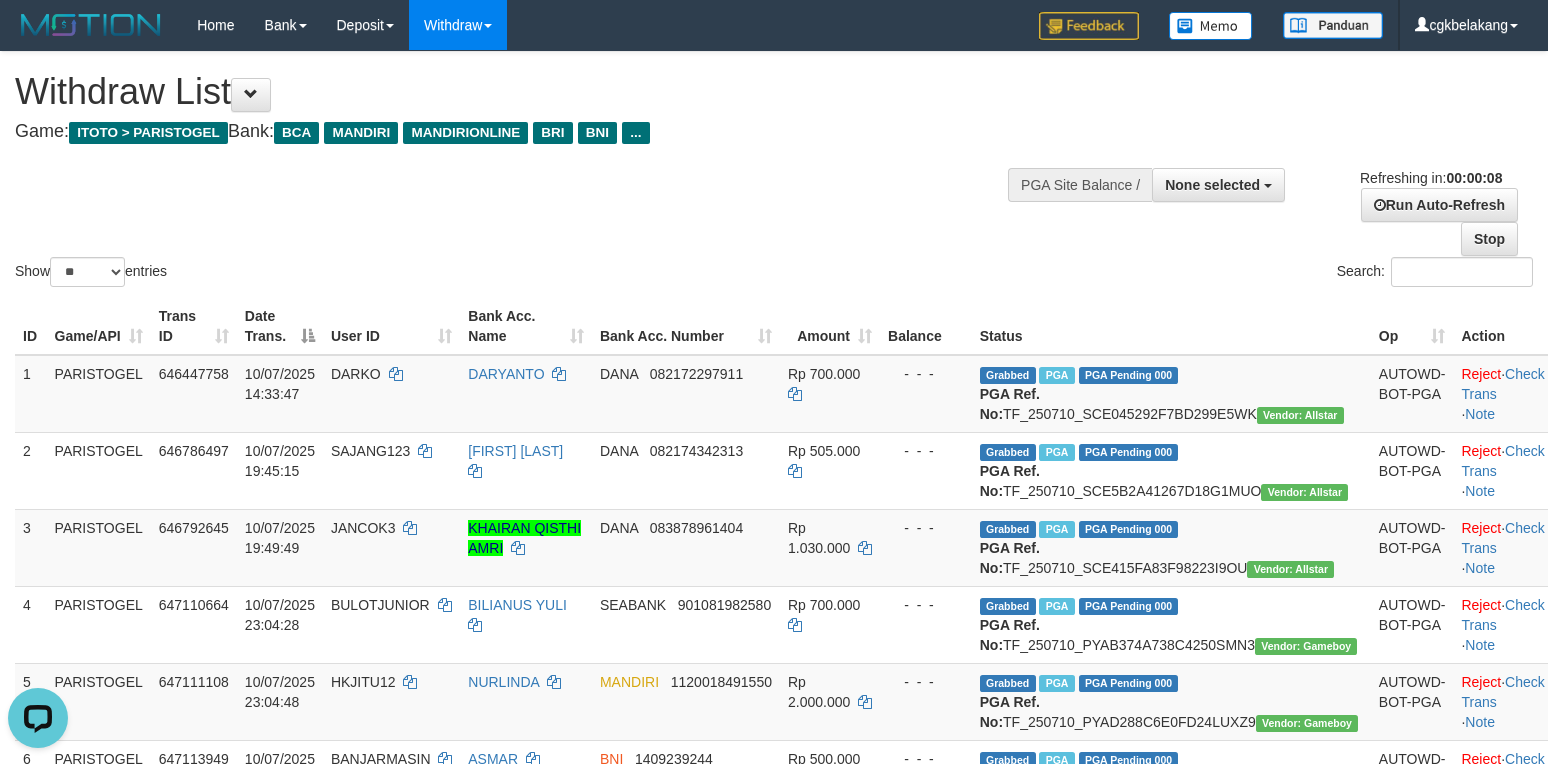 scroll, scrollTop: 0, scrollLeft: 0, axis: both 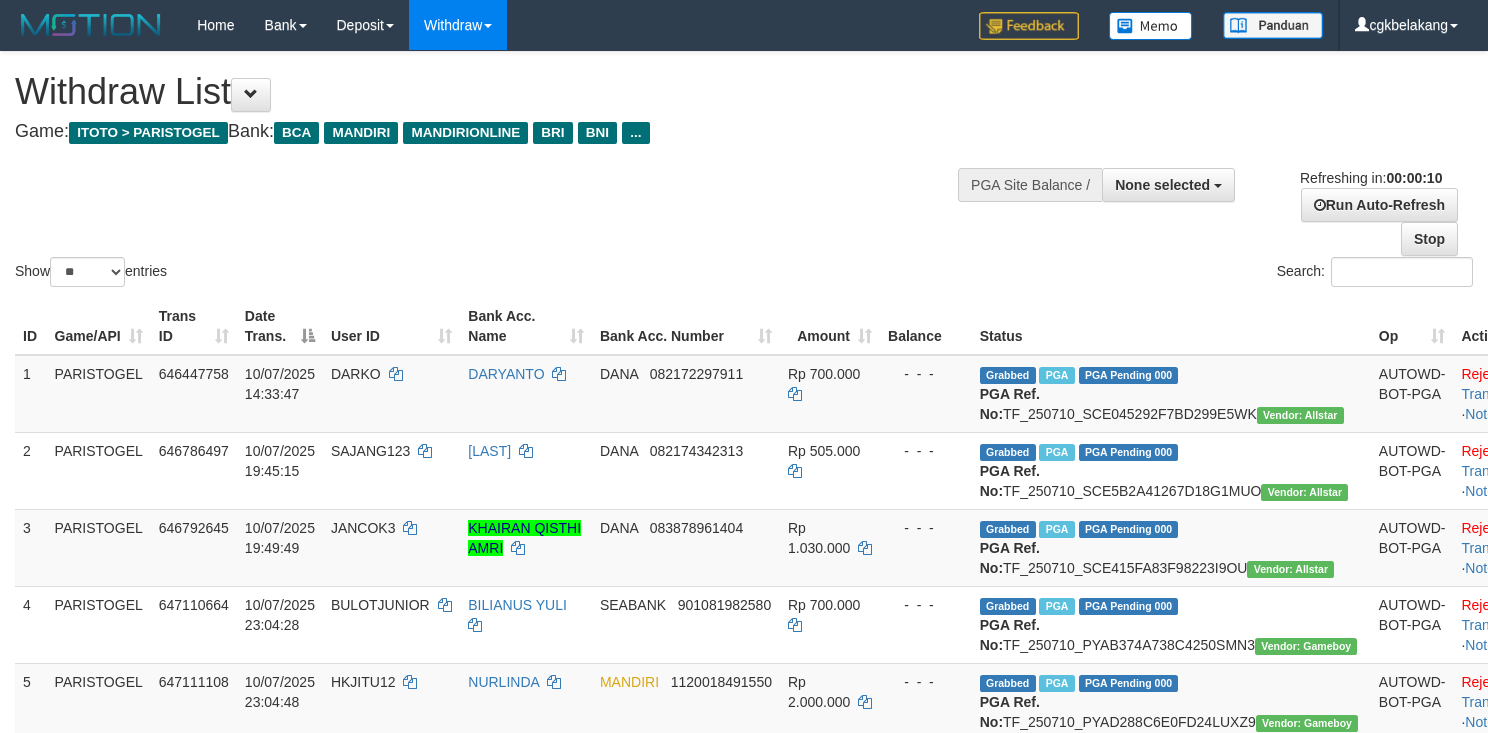 select 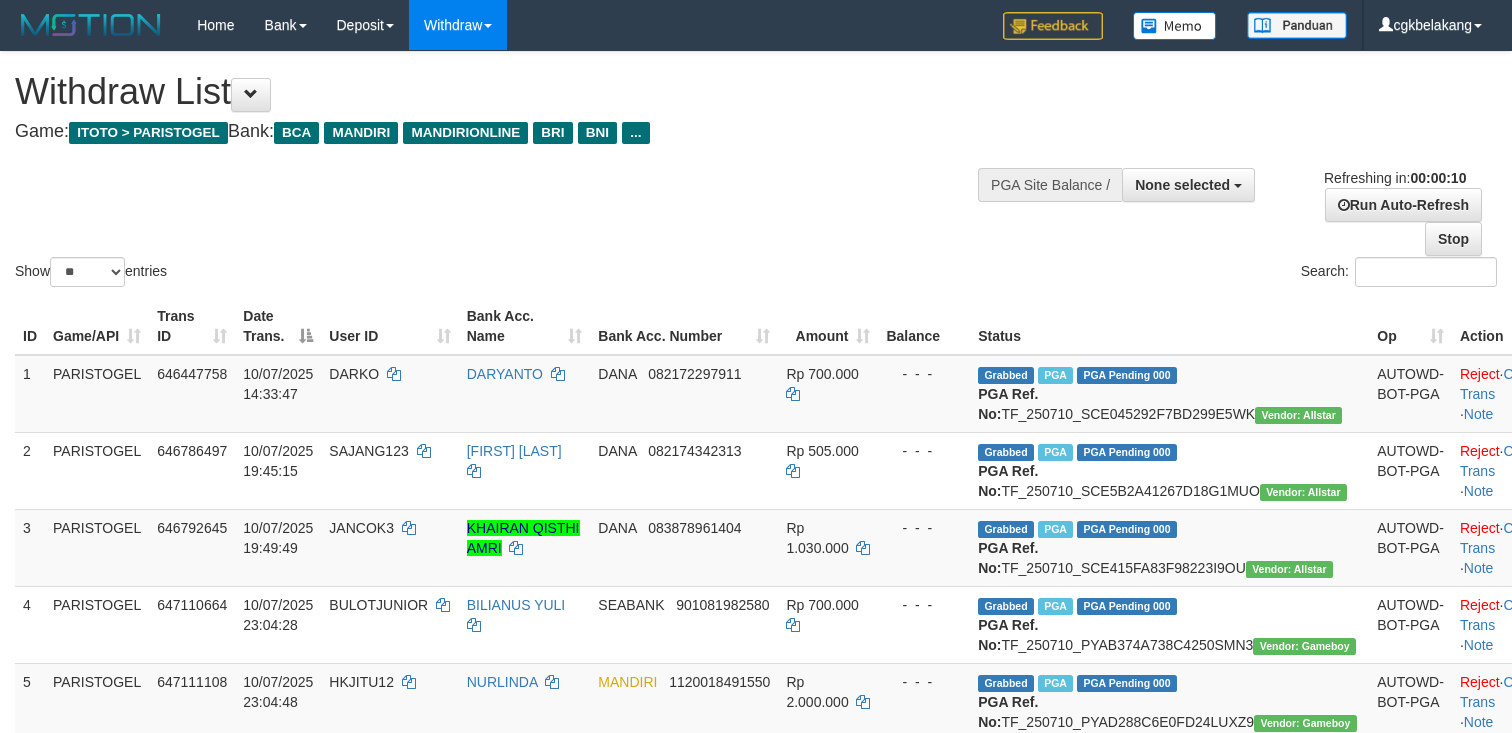 select 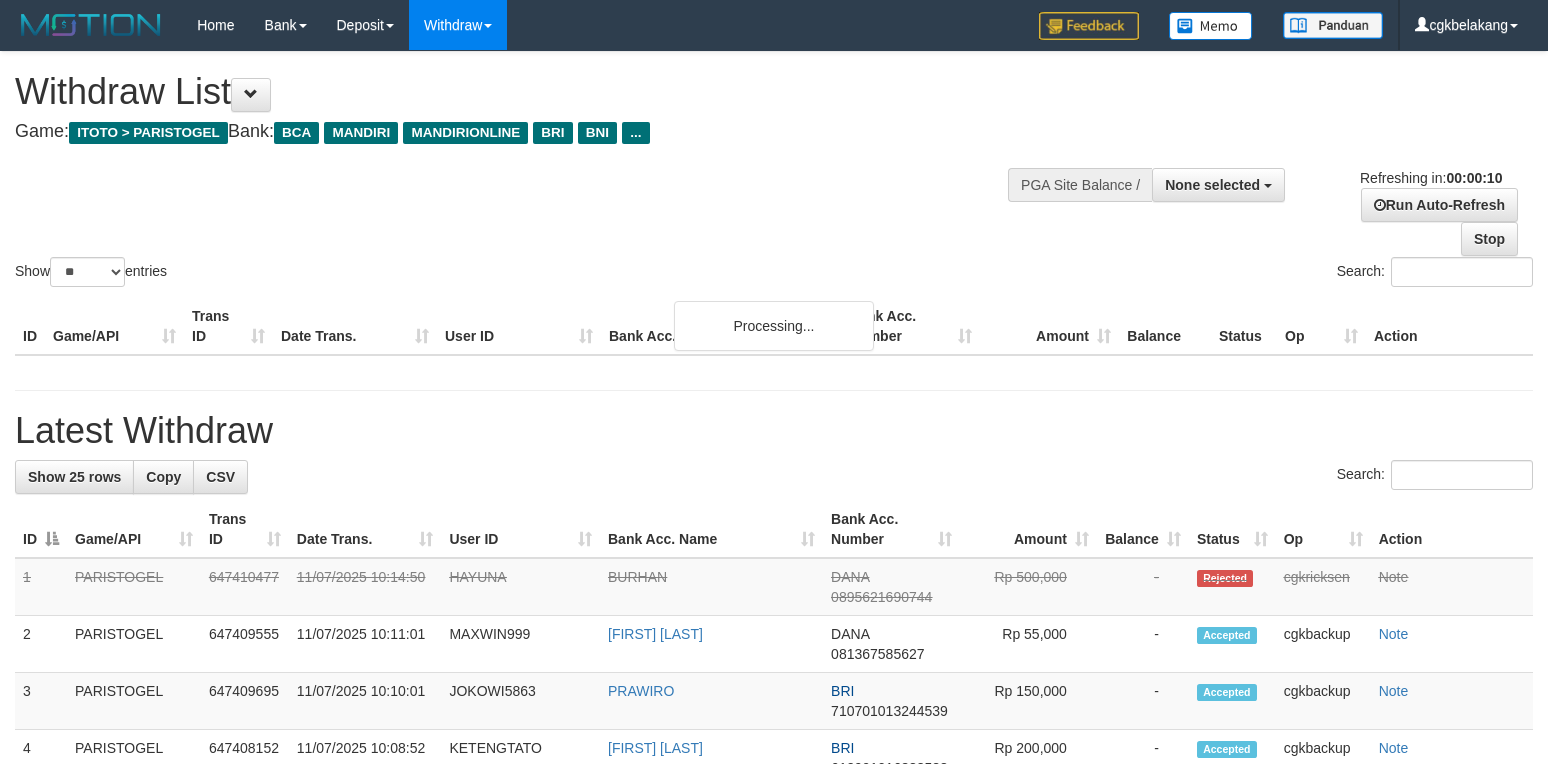 select 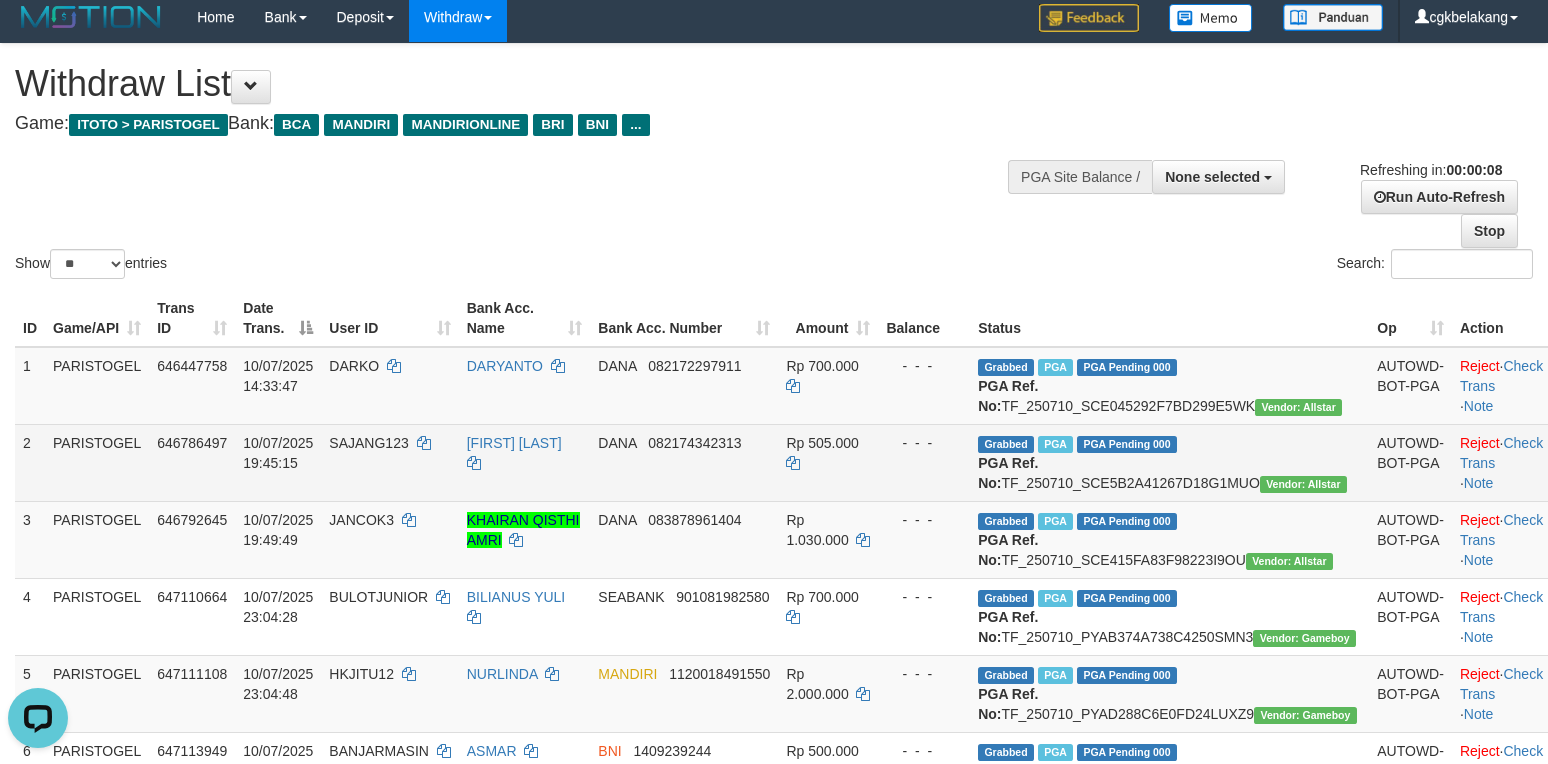 scroll, scrollTop: 0, scrollLeft: 0, axis: both 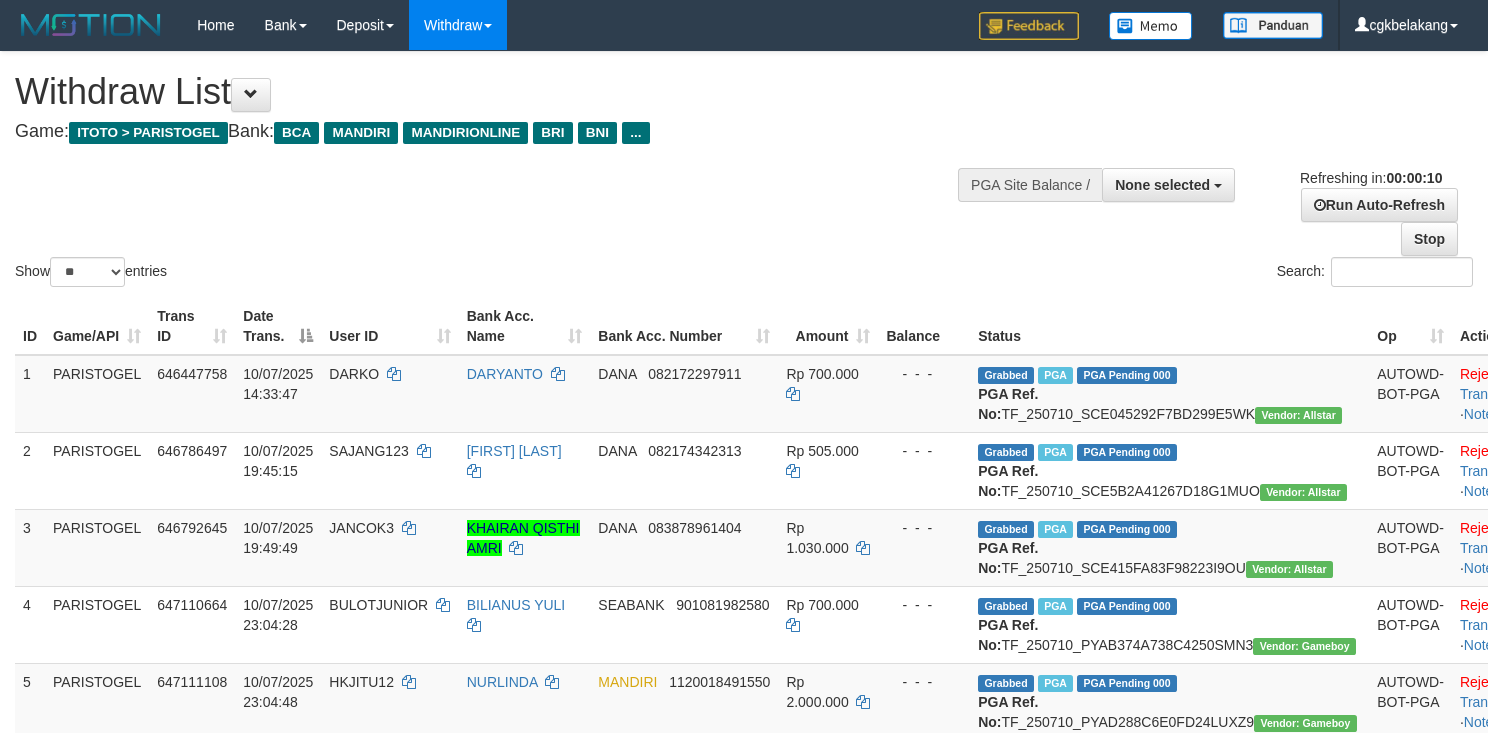 select 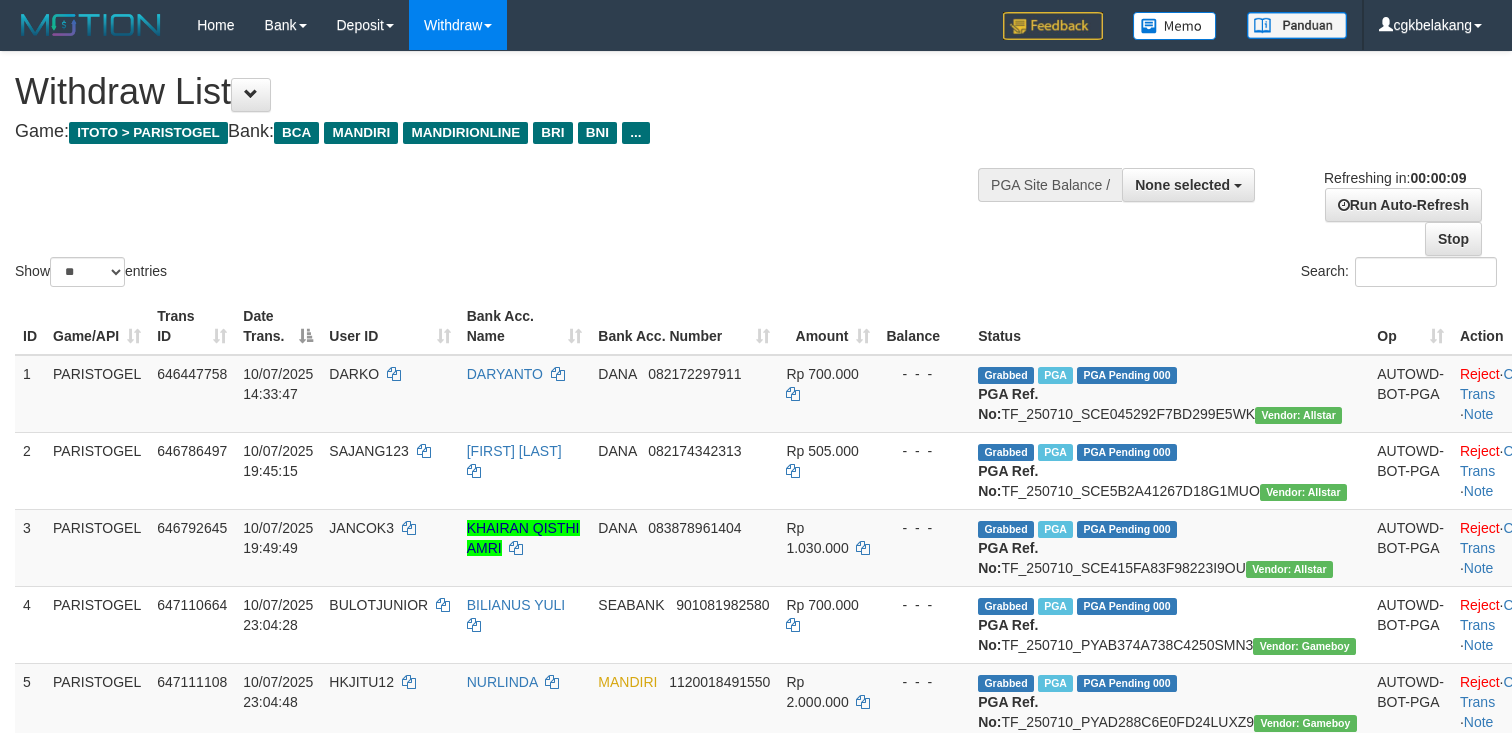 select 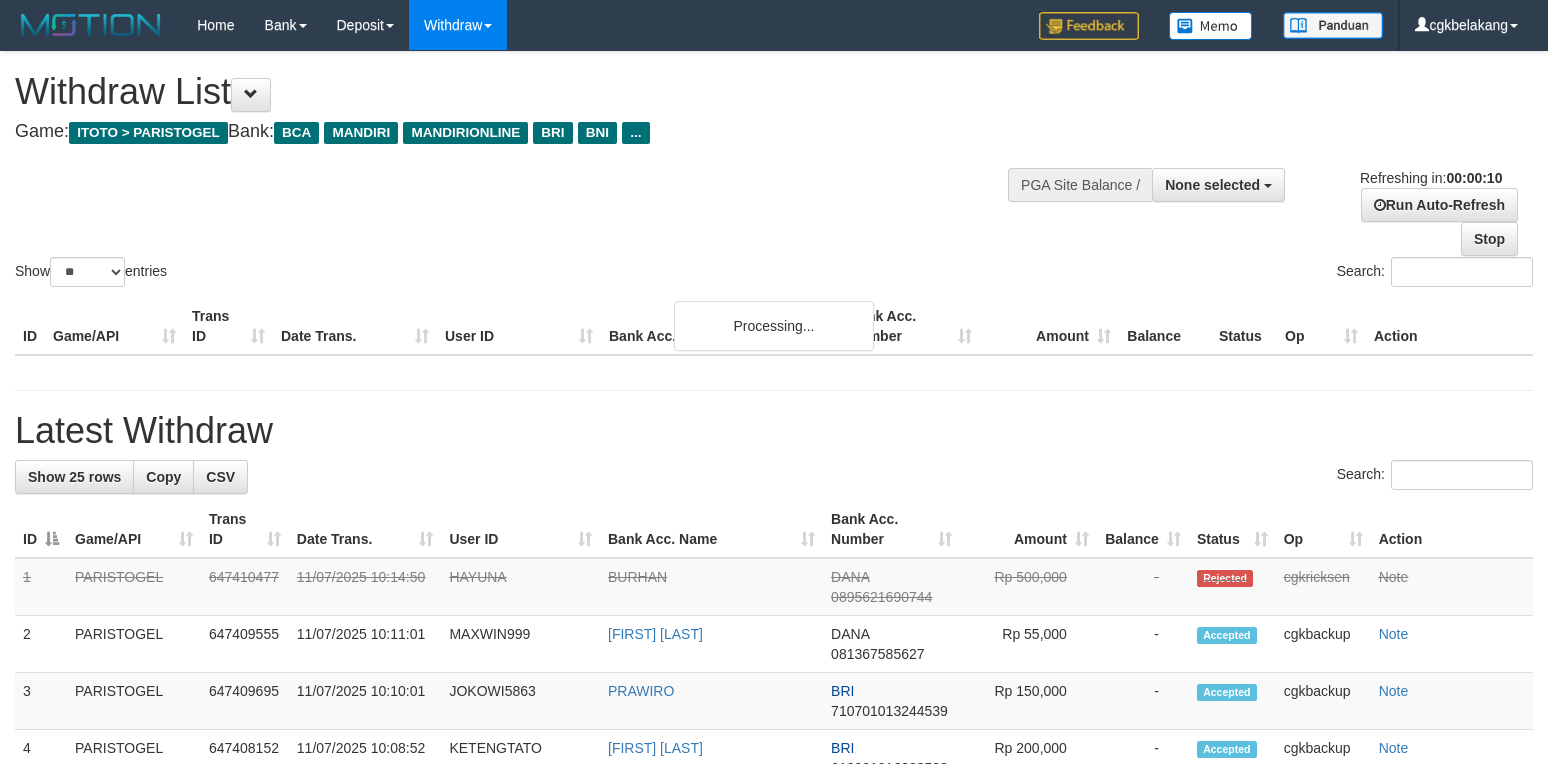 select 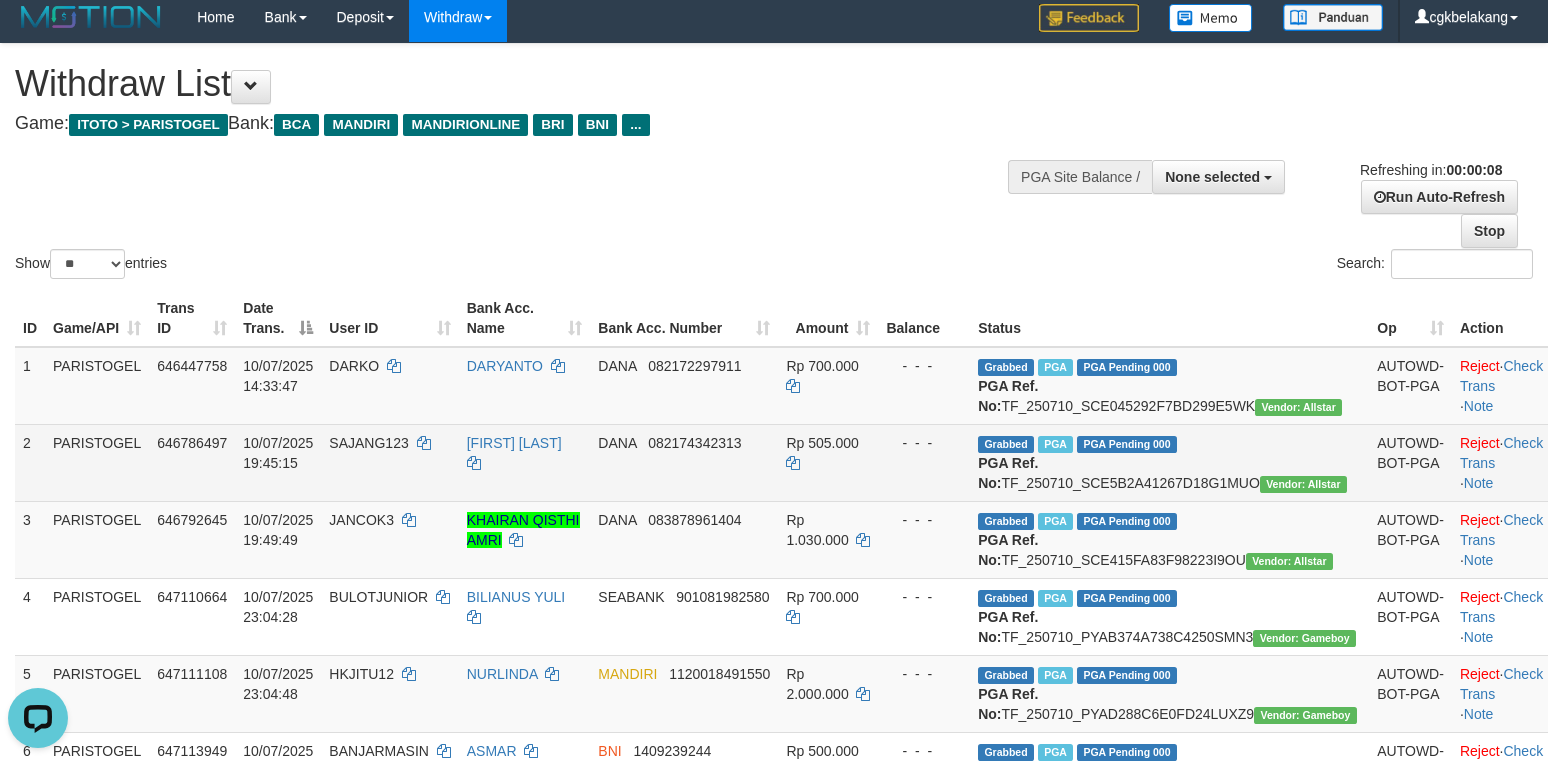 scroll, scrollTop: 0, scrollLeft: 0, axis: both 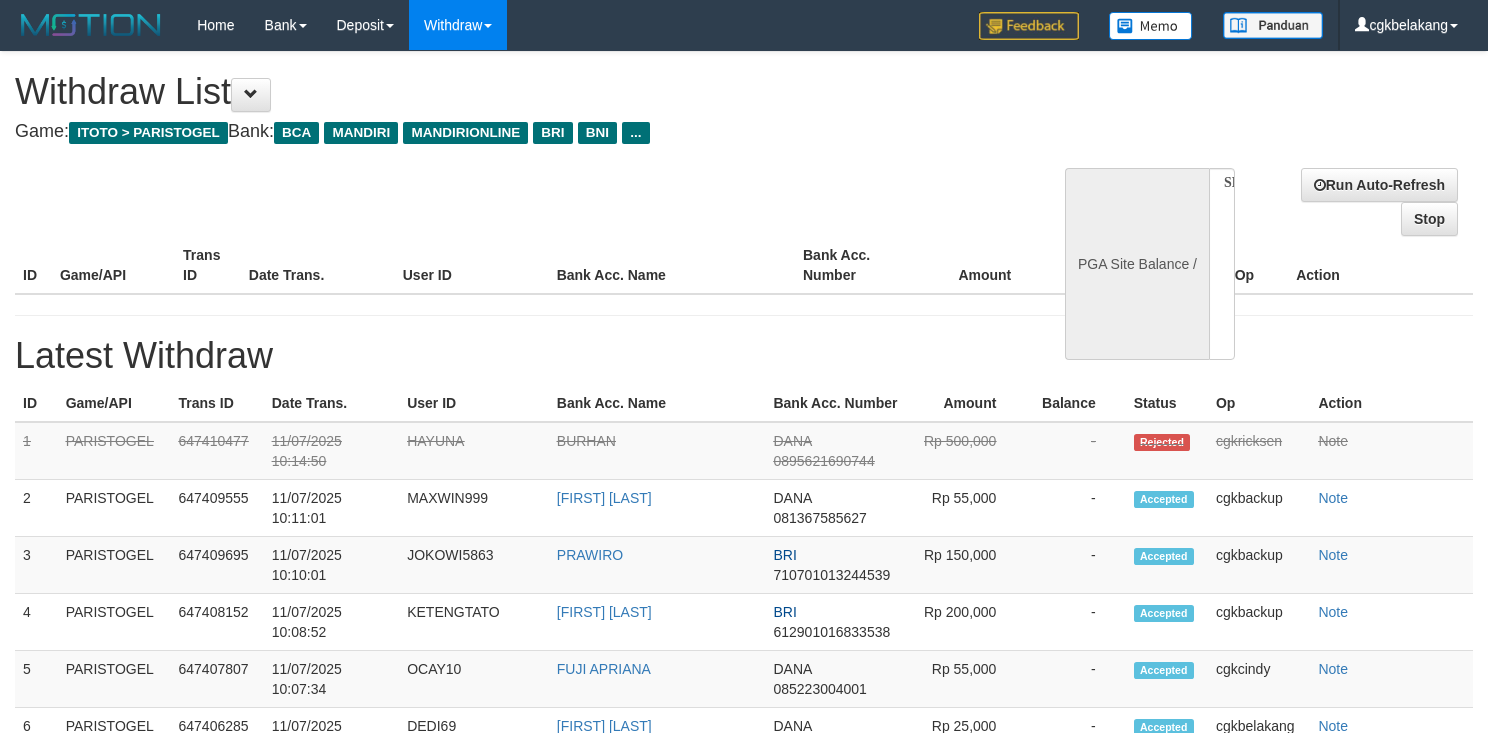 select 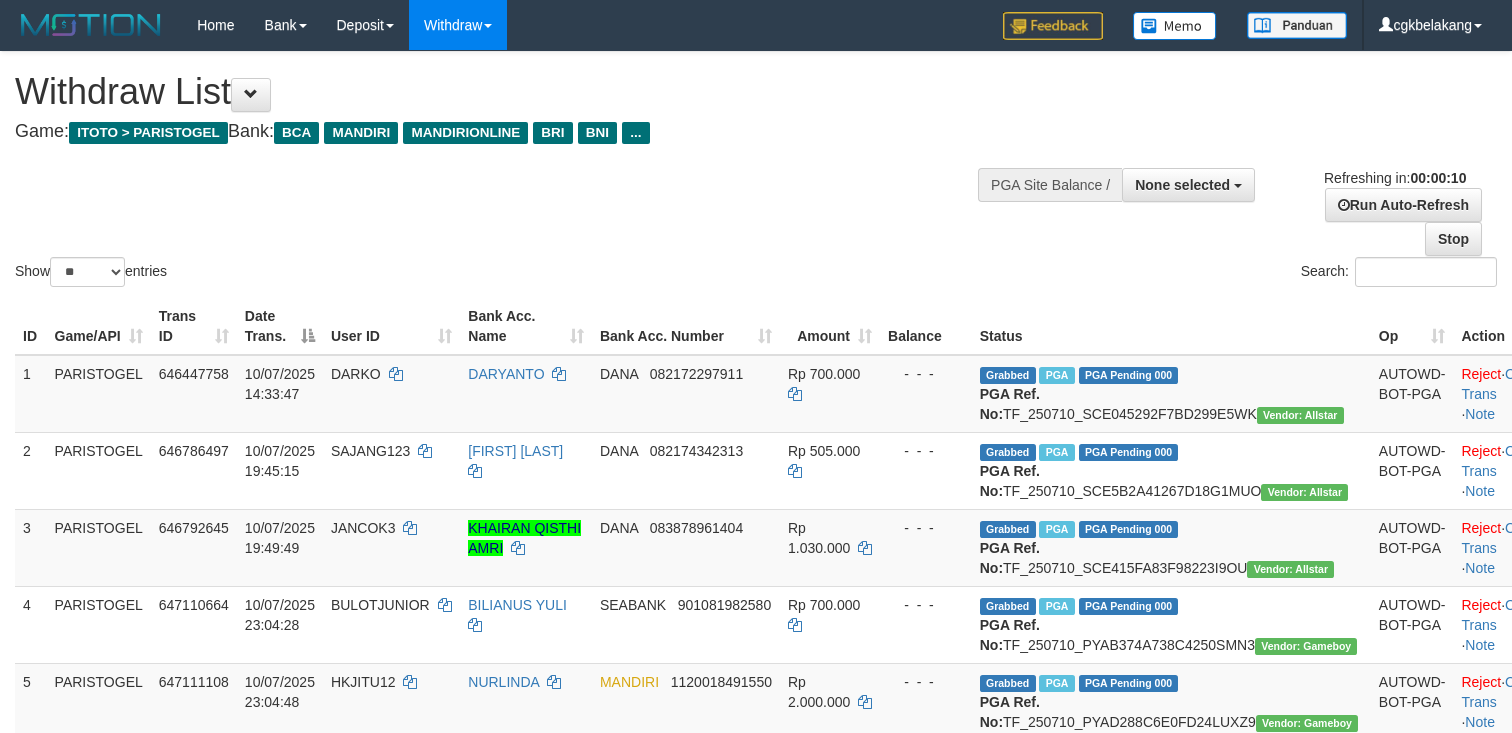 select 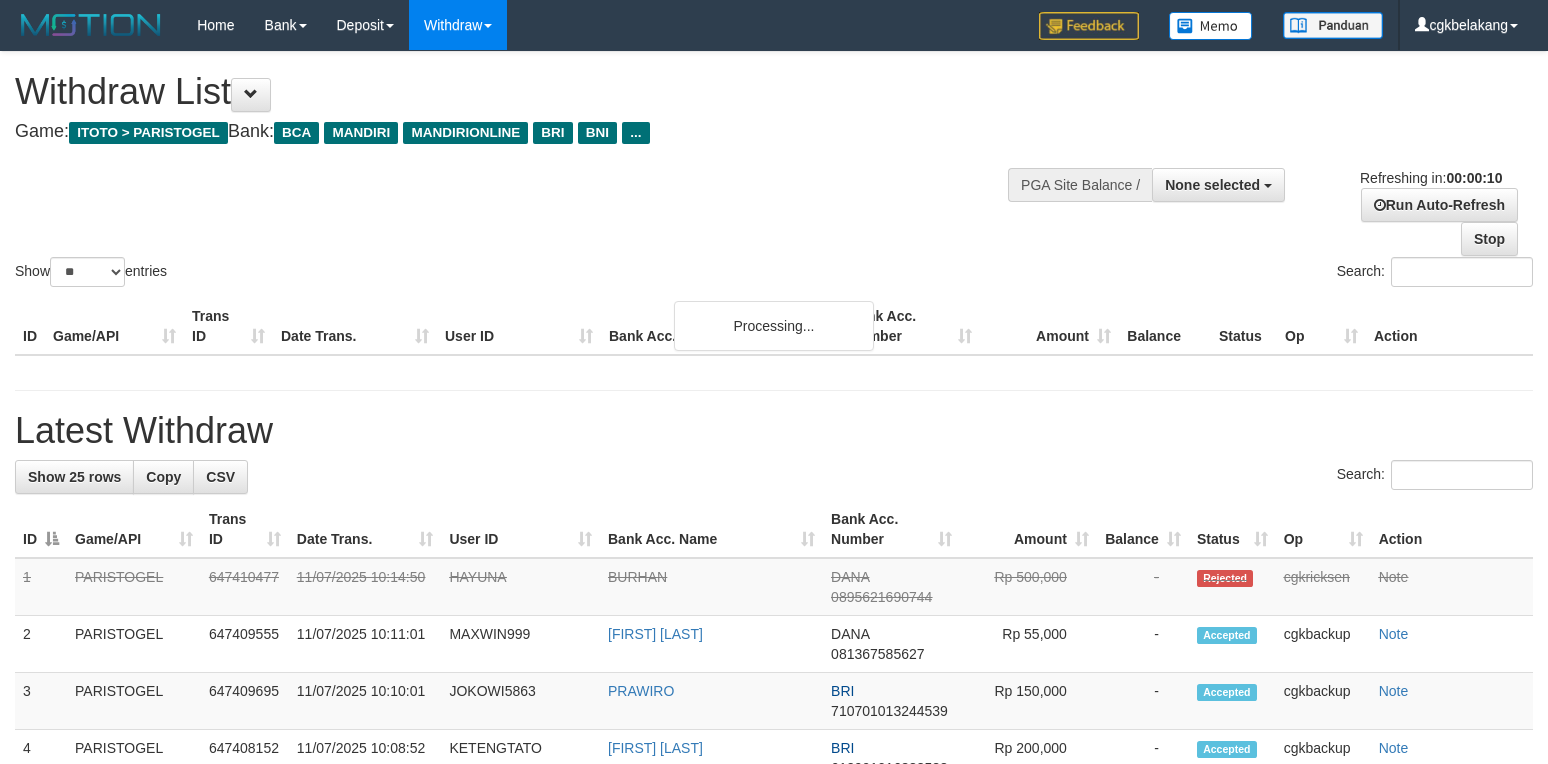 select 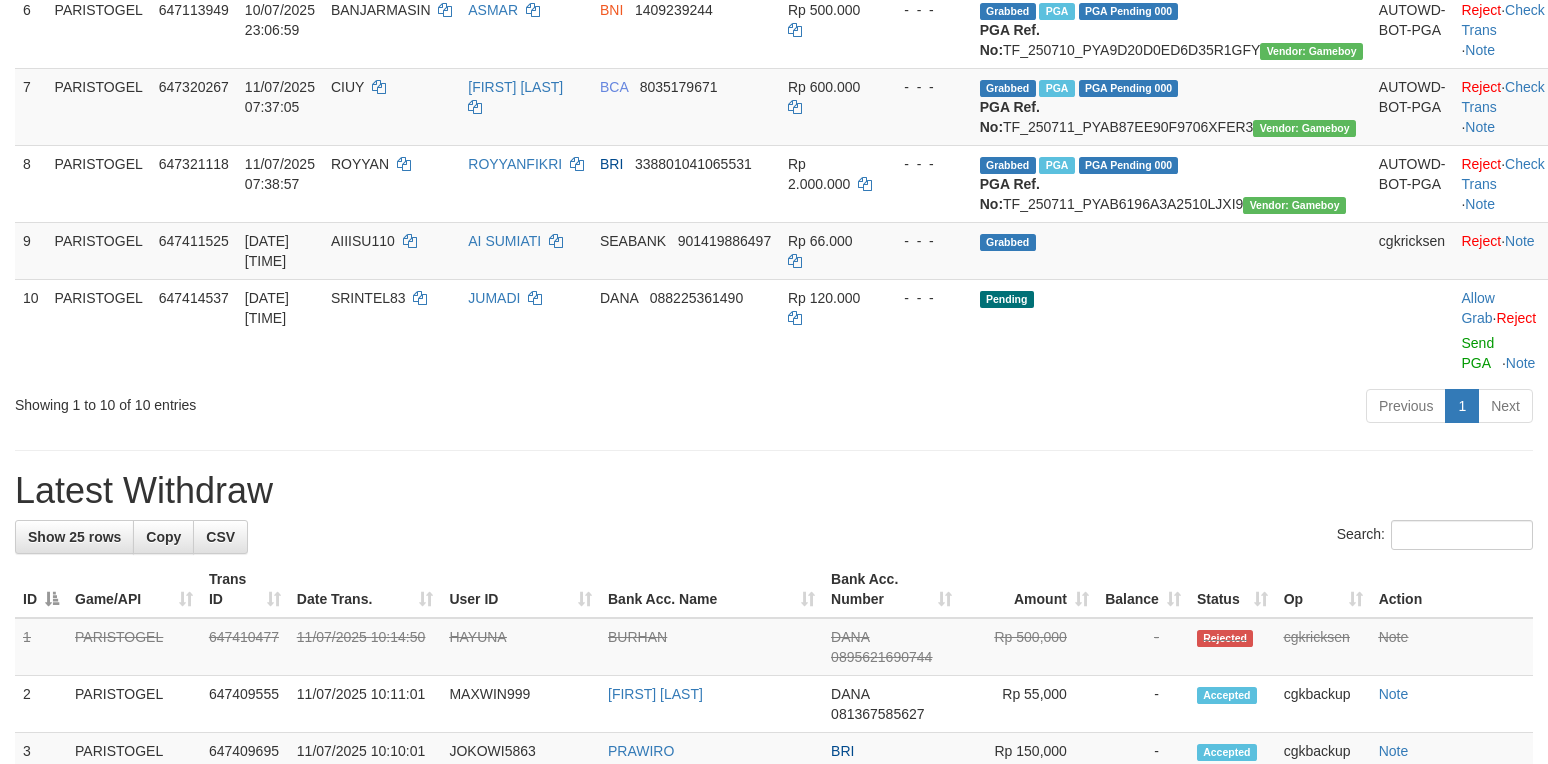 scroll, scrollTop: 674, scrollLeft: 0, axis: vertical 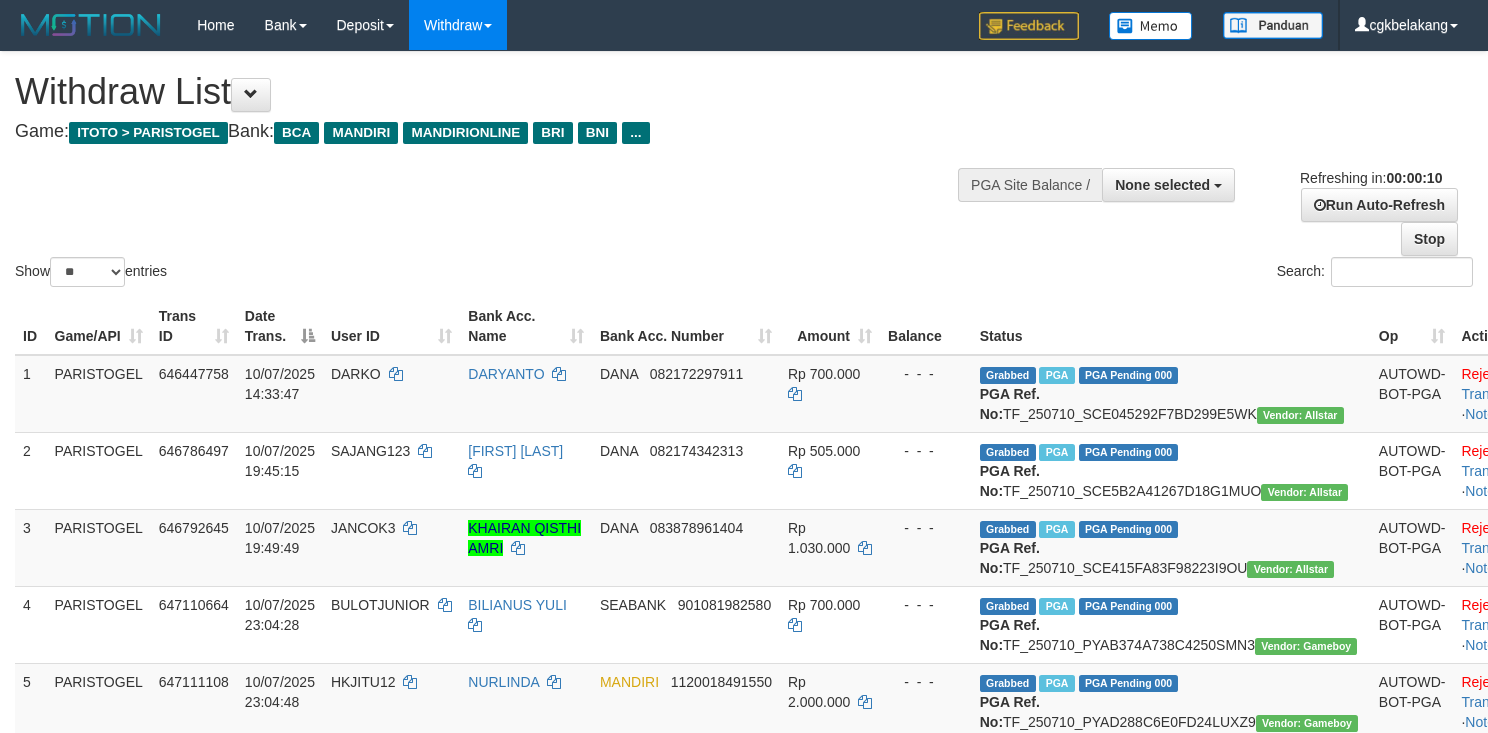 select 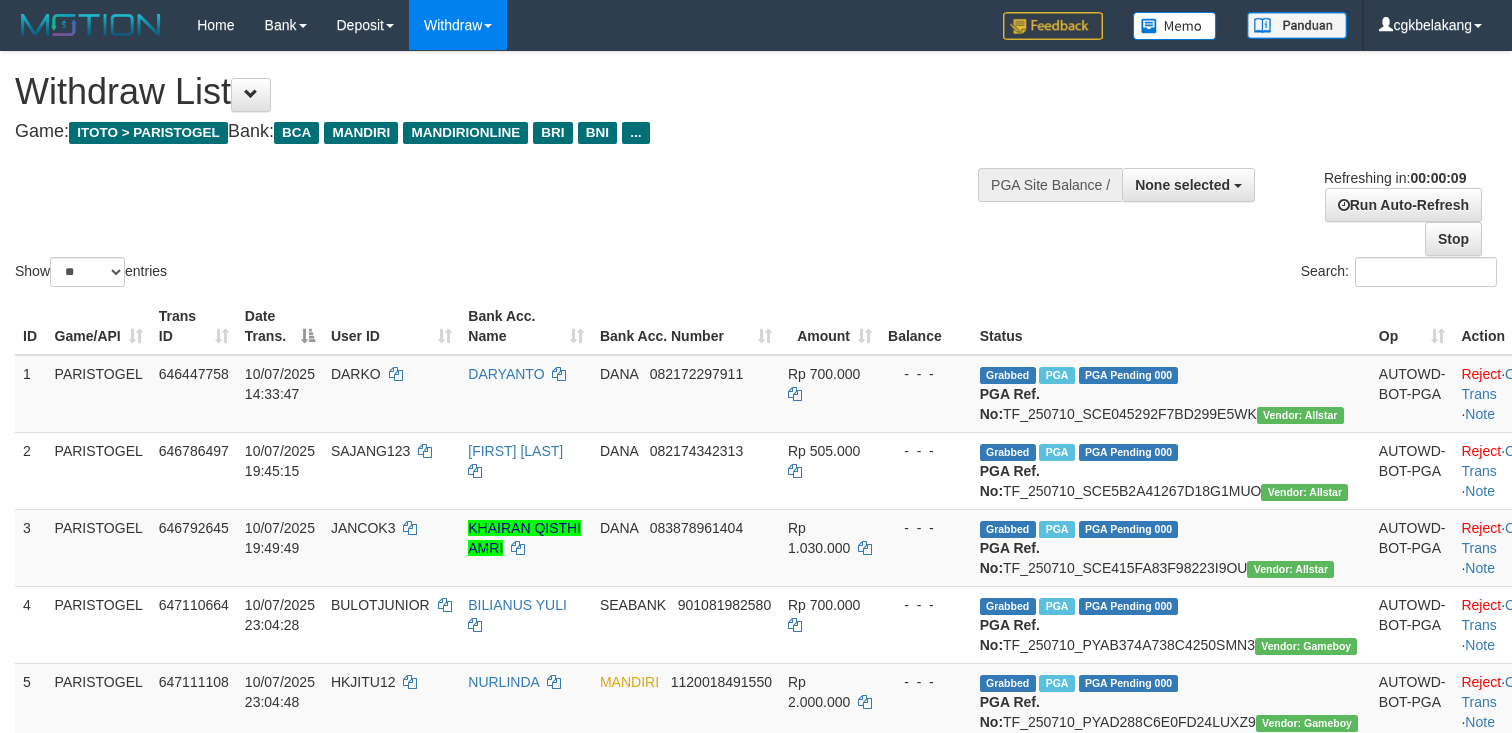 select 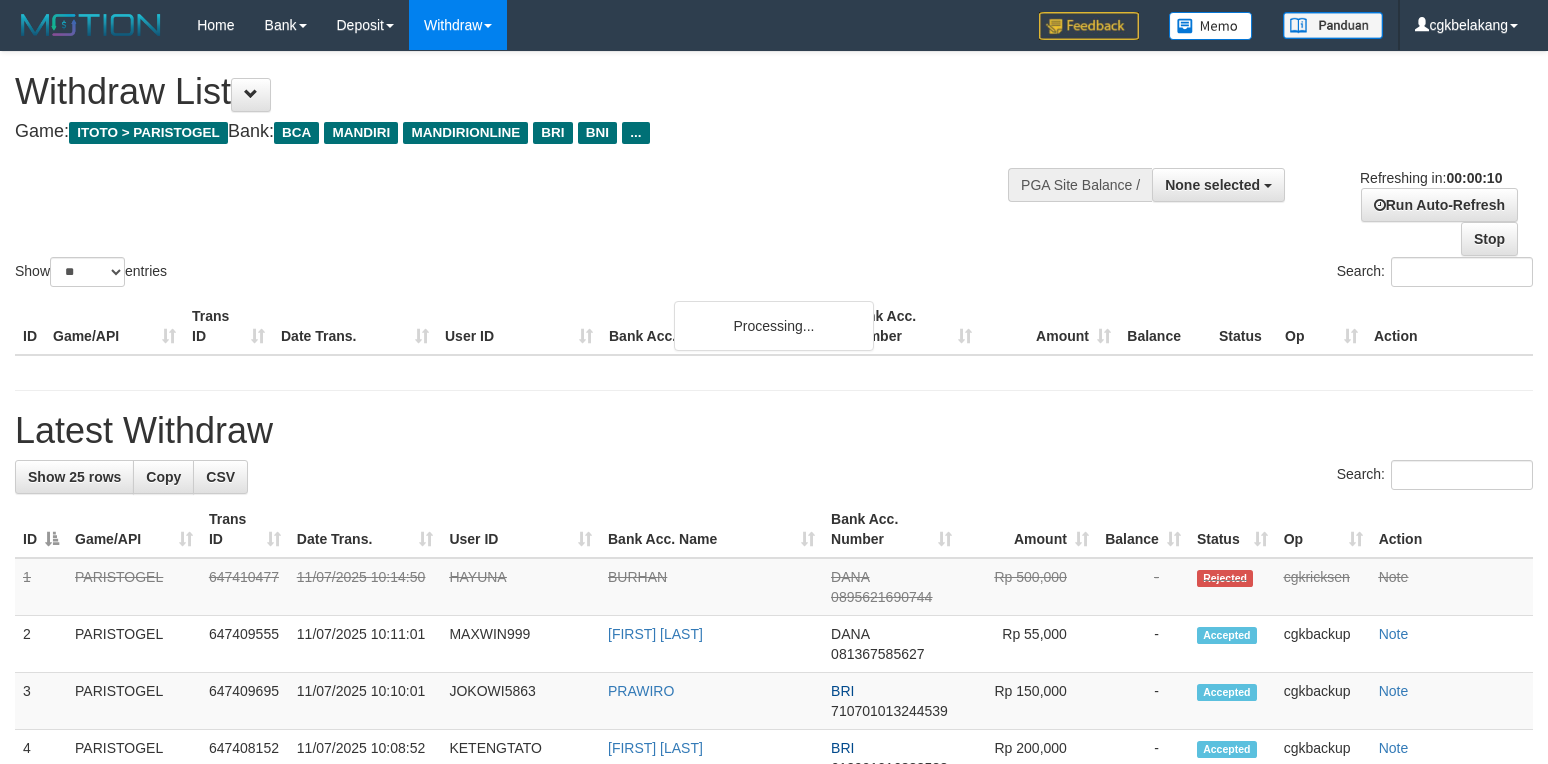 select 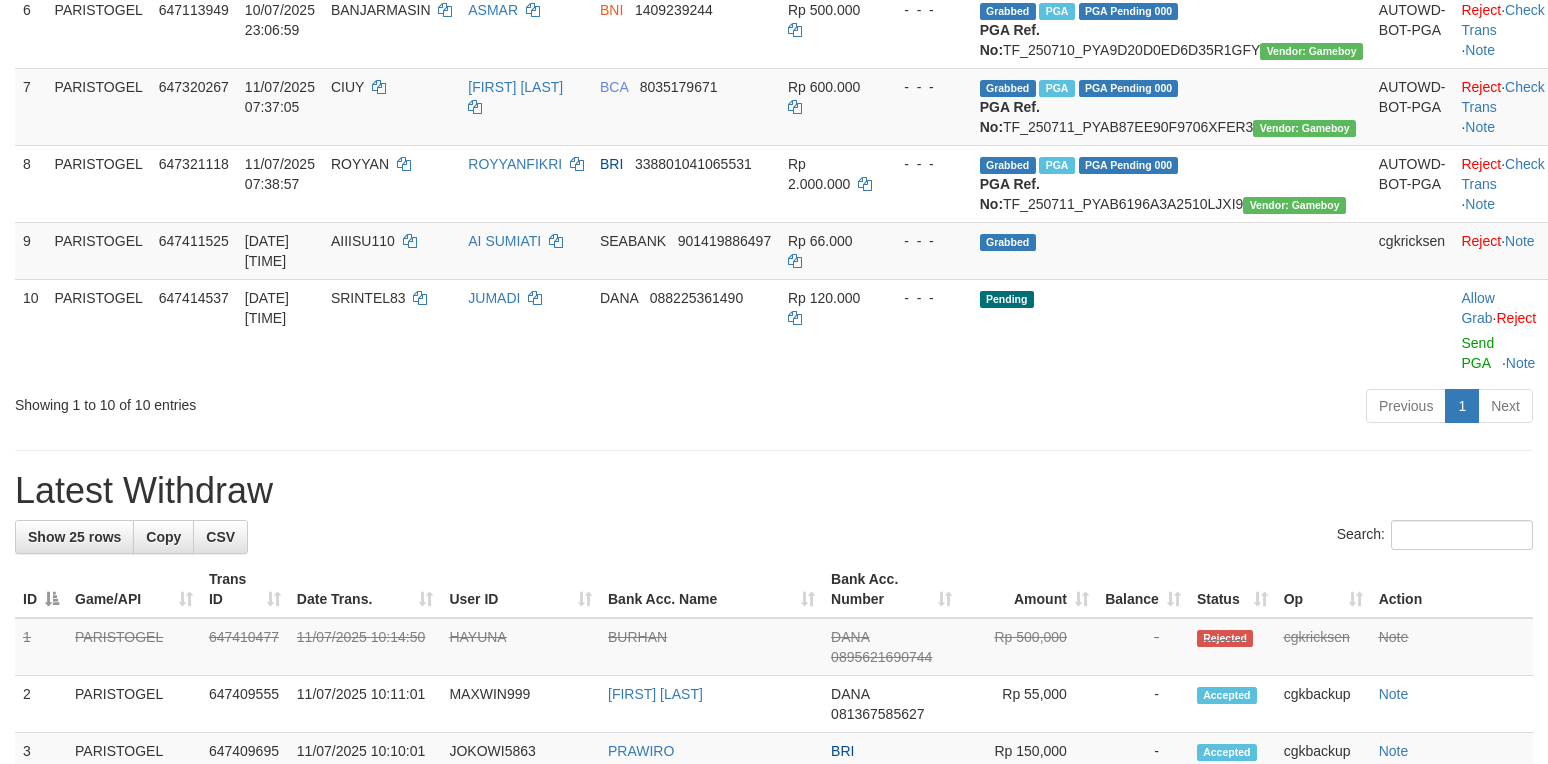 scroll, scrollTop: 674, scrollLeft: 0, axis: vertical 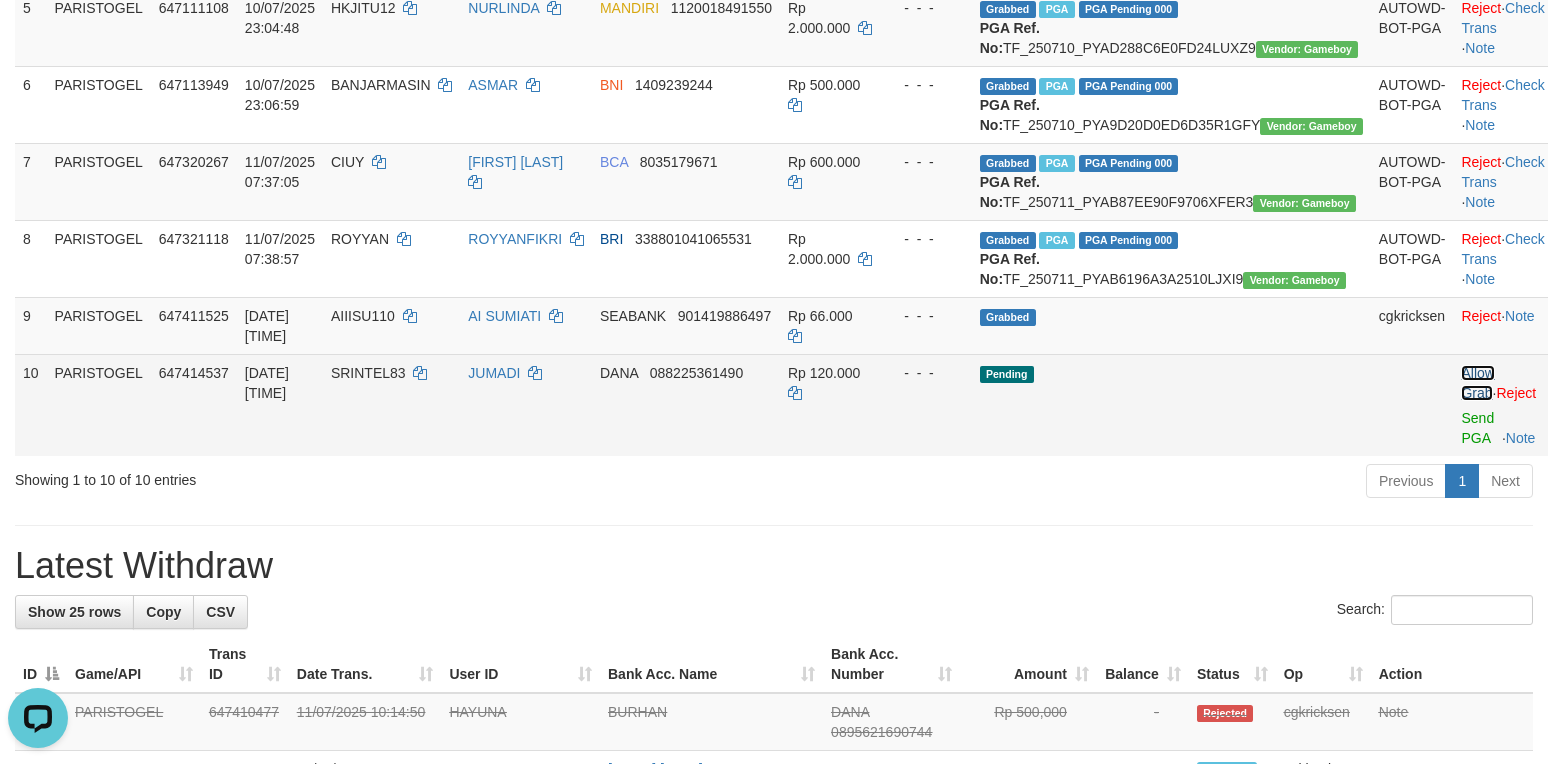 click on "Allow Grab" at bounding box center (1477, 383) 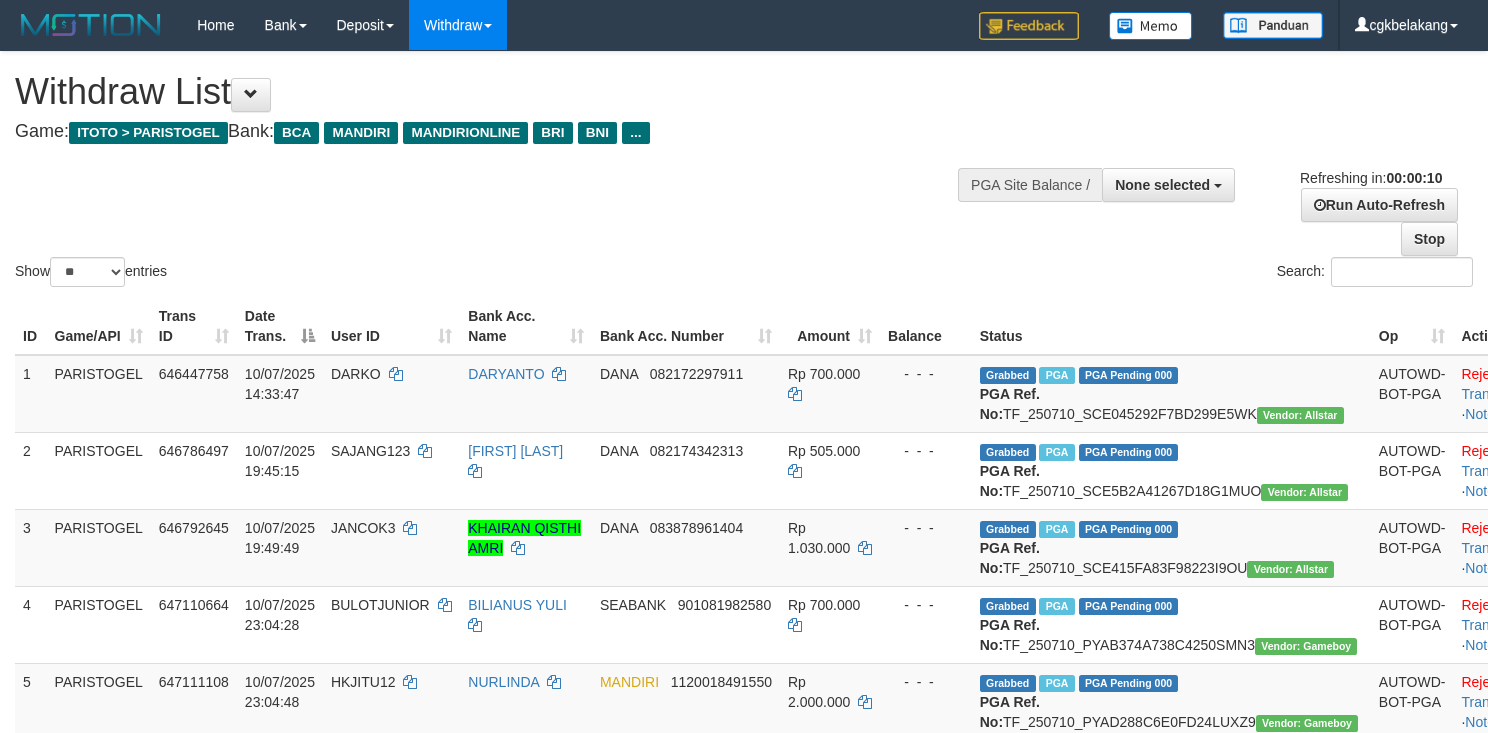 select 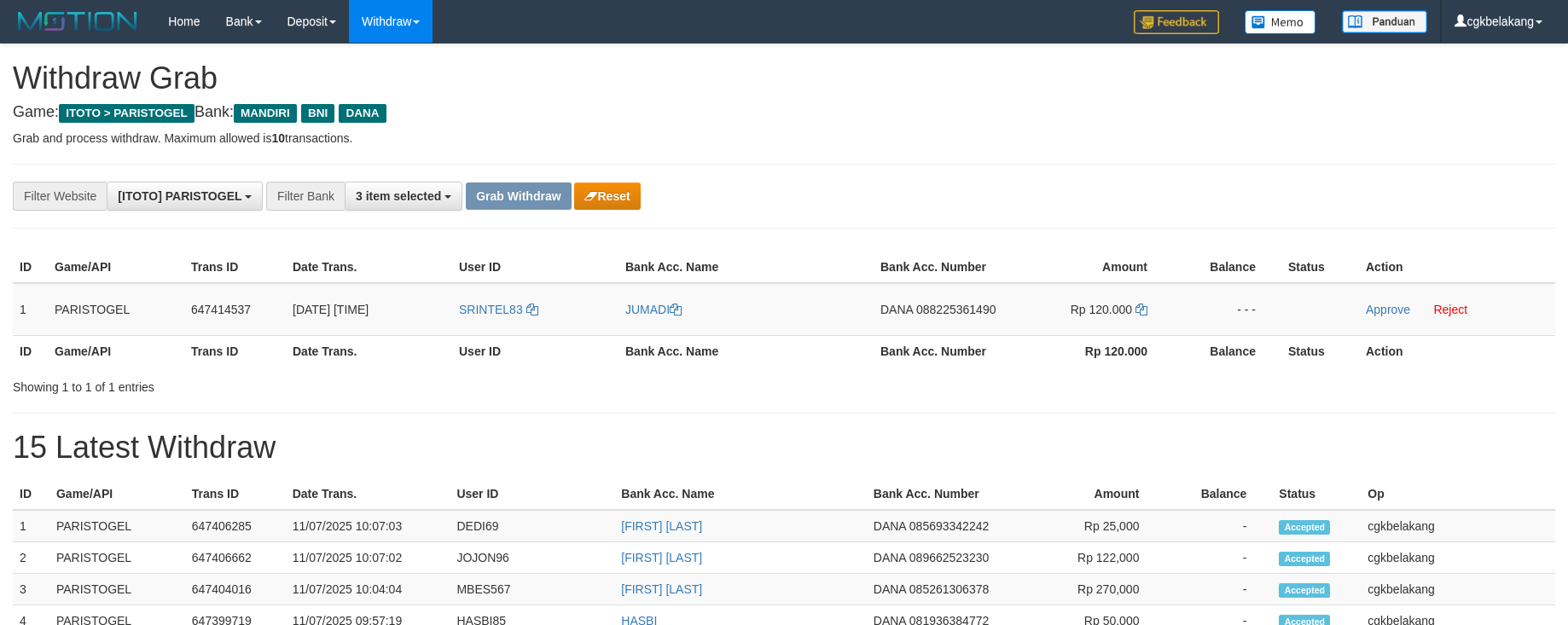 scroll, scrollTop: 0, scrollLeft: 0, axis: both 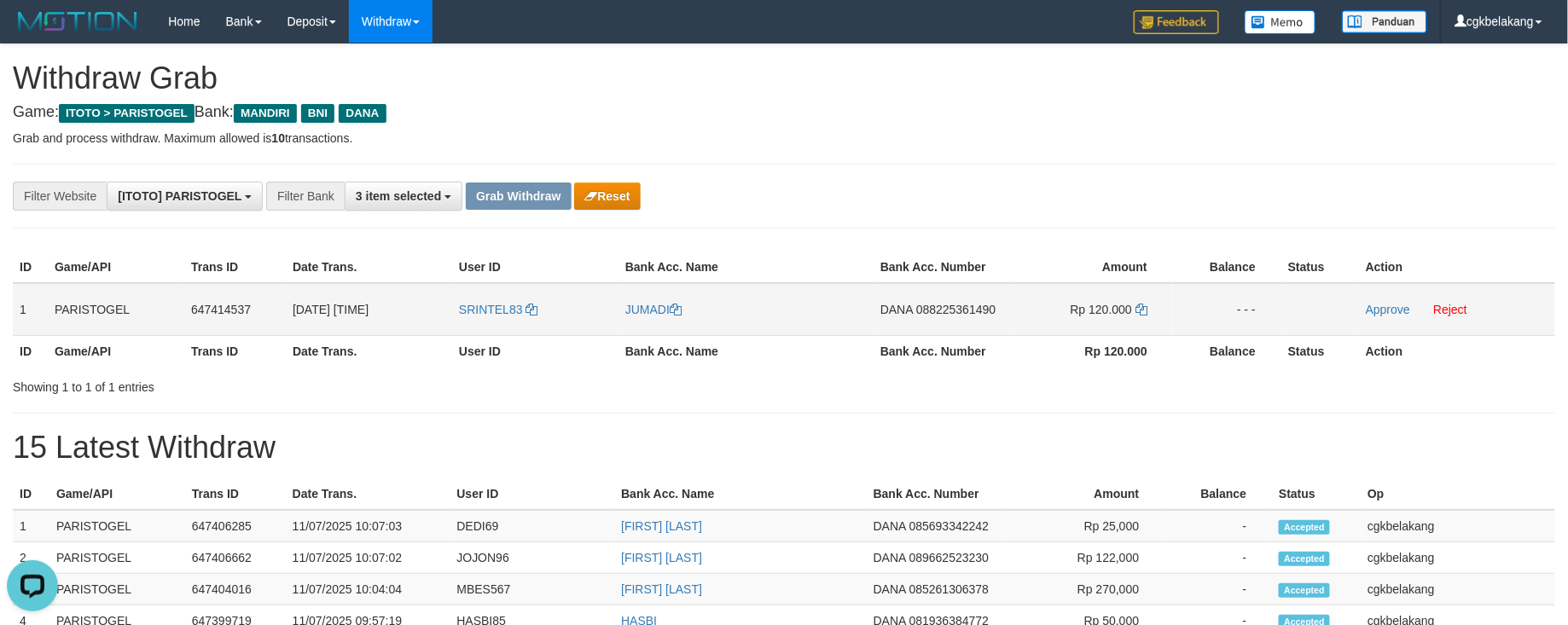 click on "SRINTEL83" at bounding box center (535, 310) 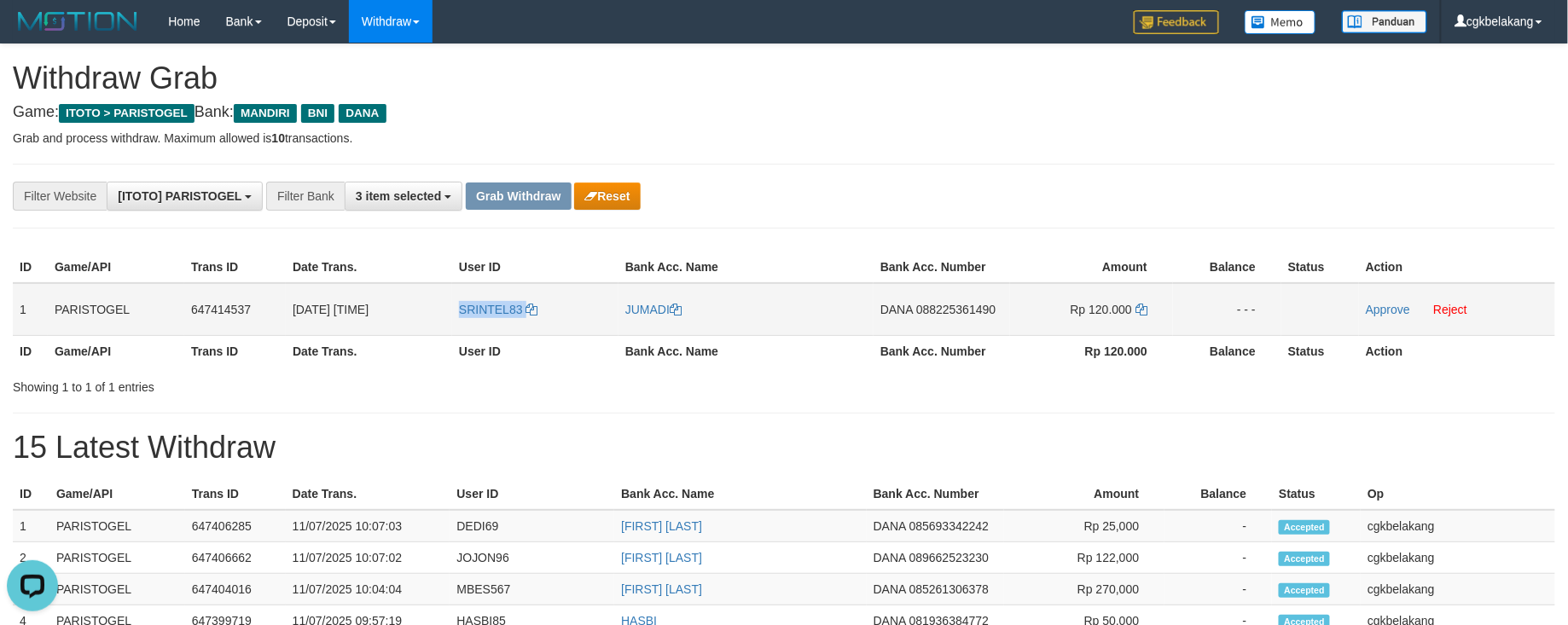 click on "SRINTEL83" at bounding box center (535, 310) 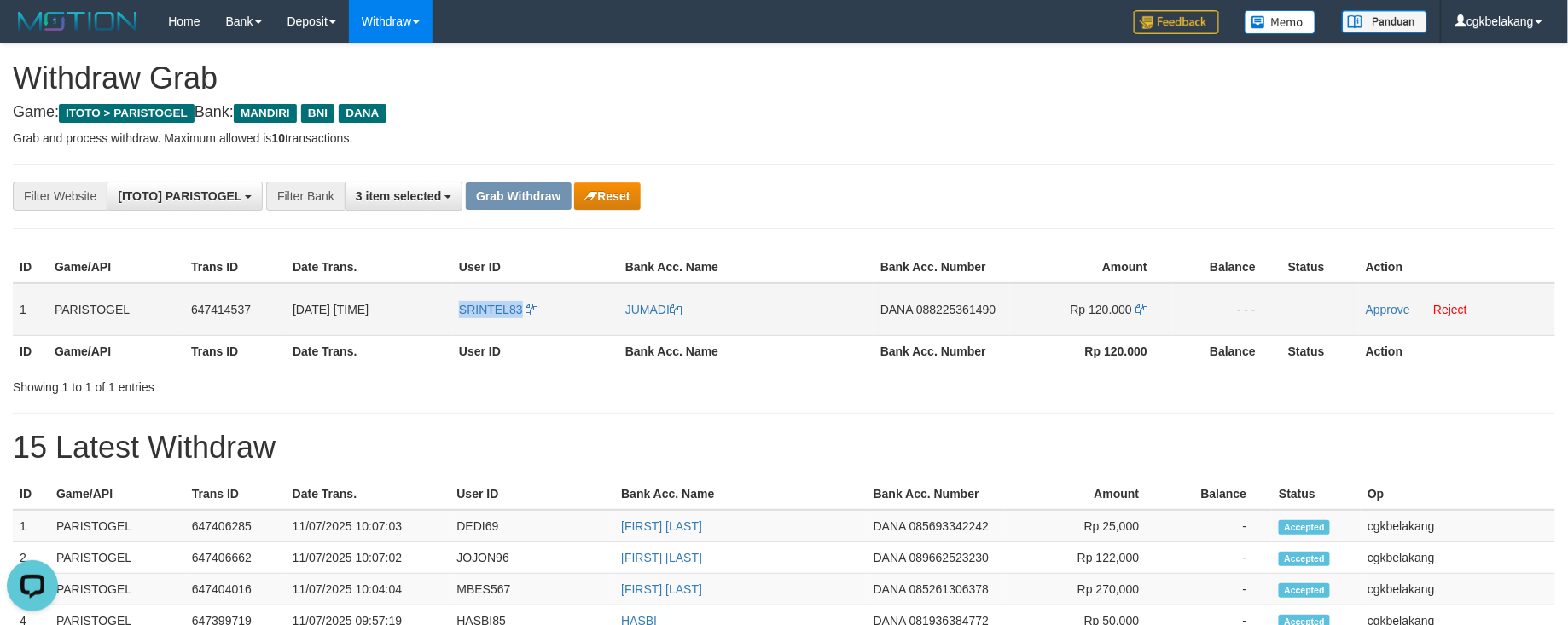 click on "SRINTEL83" at bounding box center [535, 310] 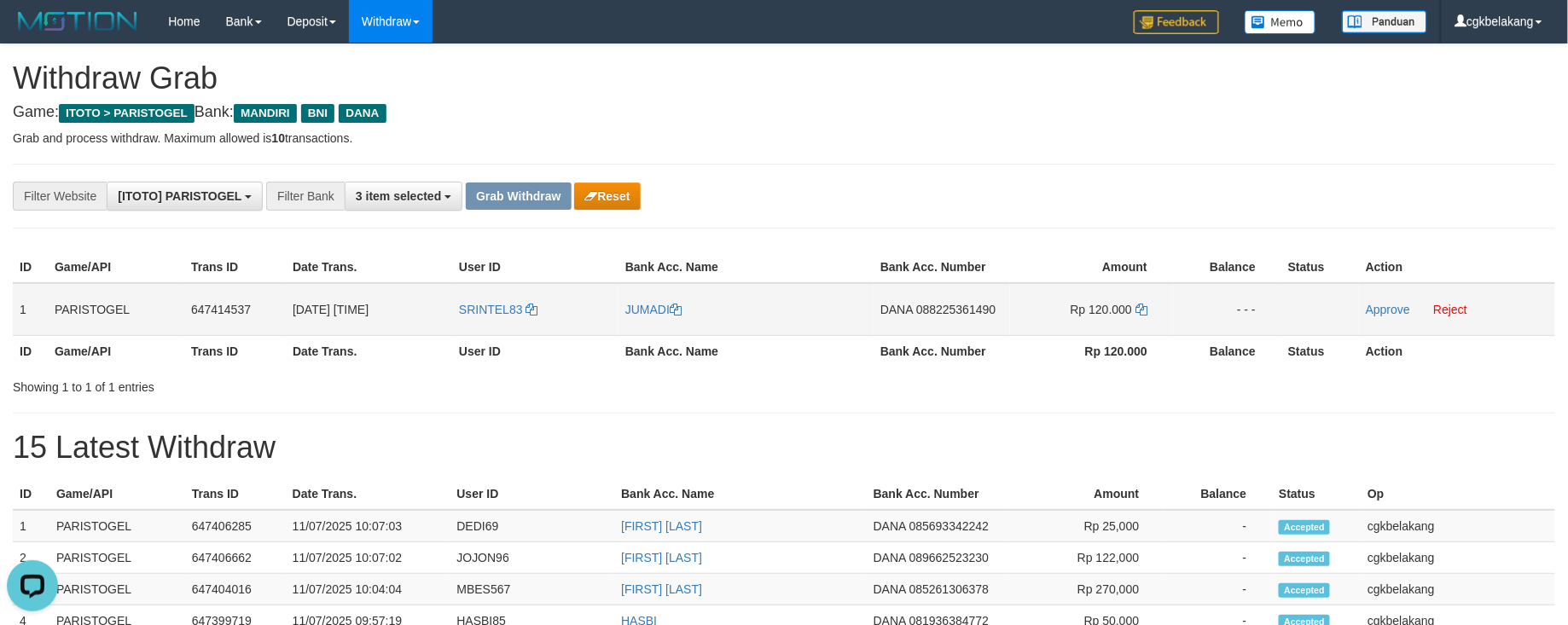 click on "JUMADI" at bounding box center [746, 310] 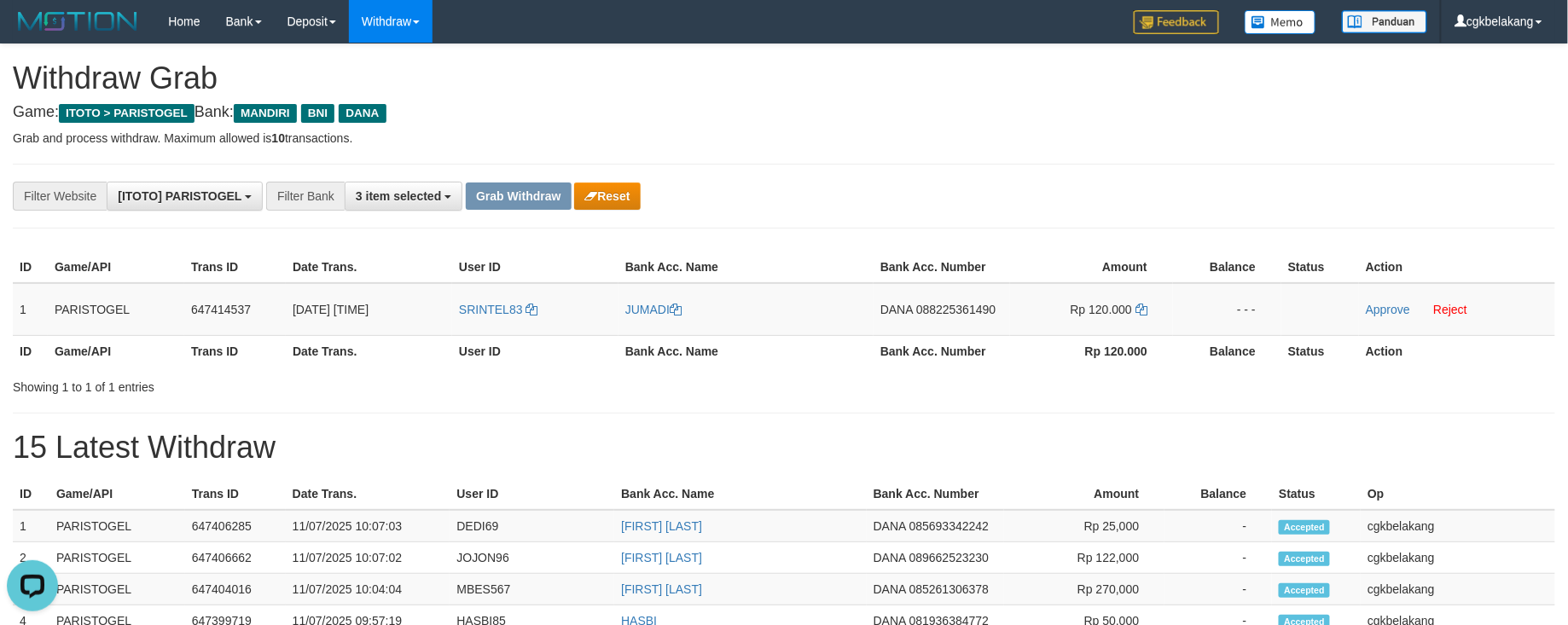 click on "Bank Acc. Number" at bounding box center [942, 350] 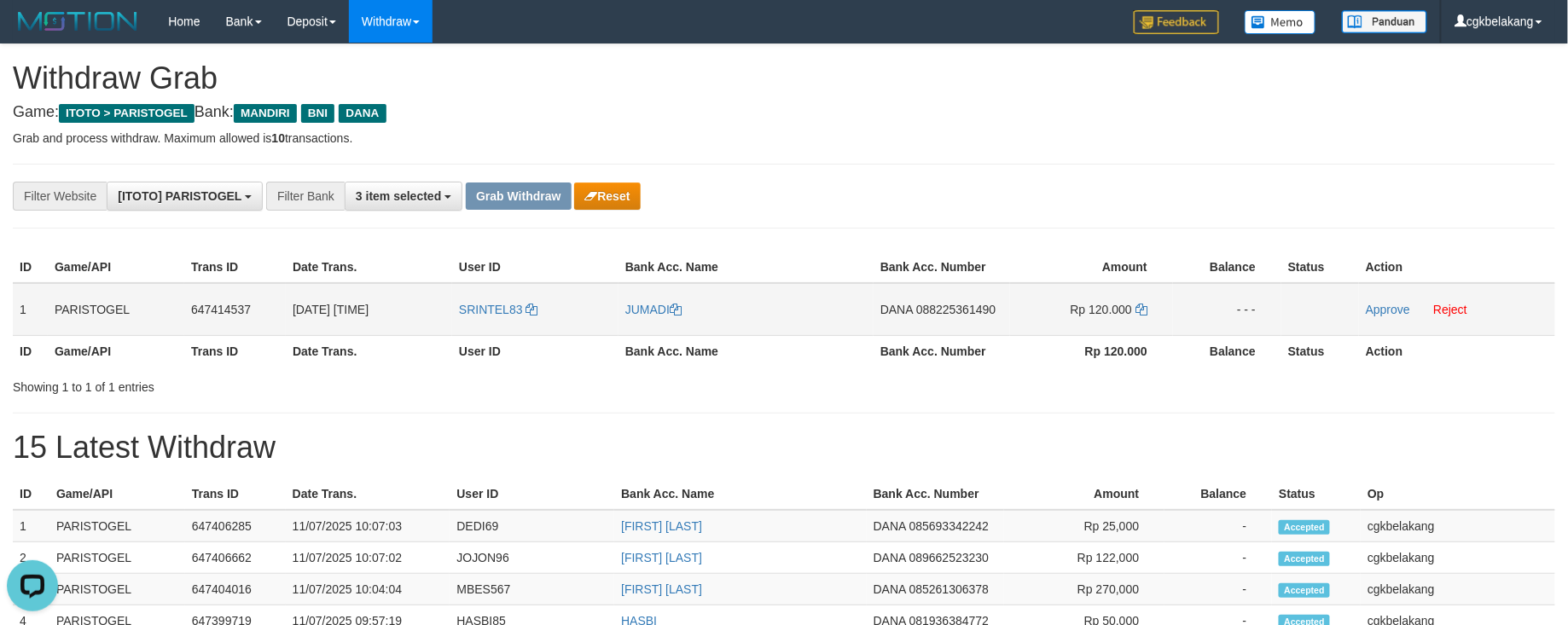 click on "DANA
088225361490" at bounding box center [942, 310] 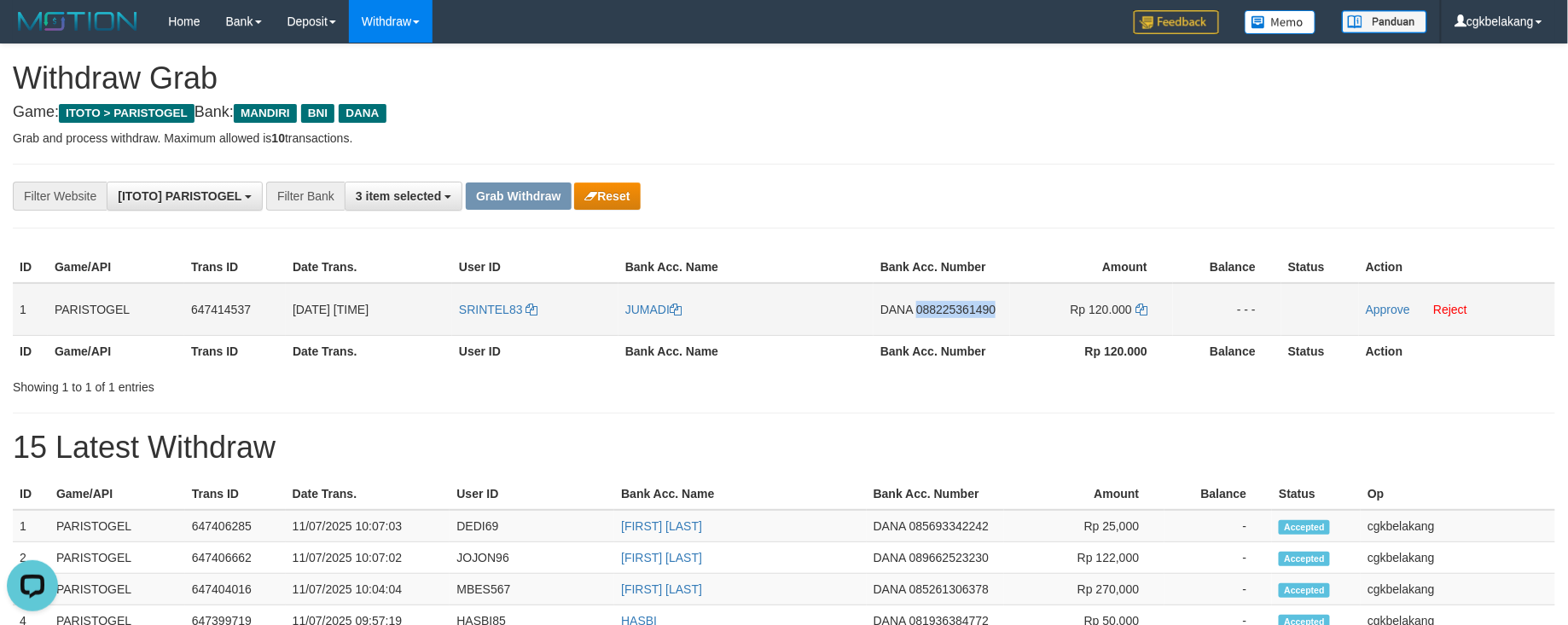 click on "DANA
088225361490" at bounding box center (942, 310) 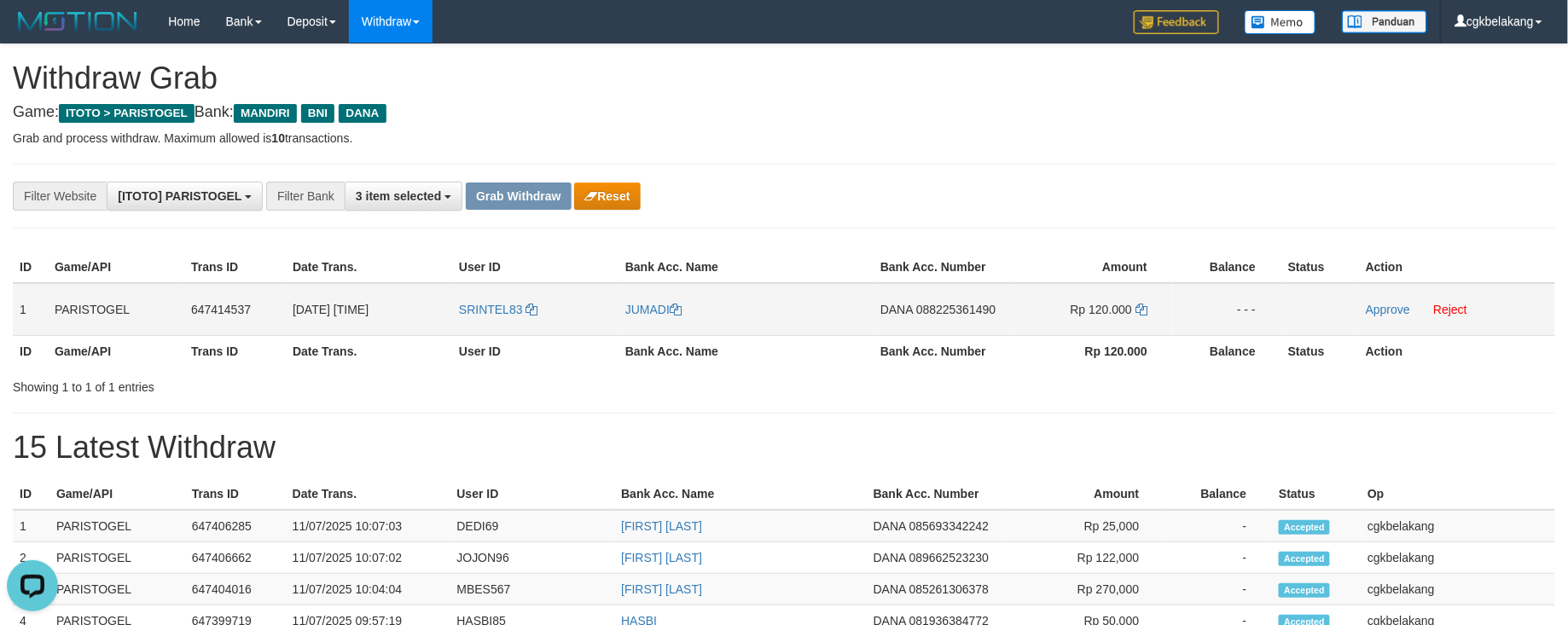click on "DANA
088225361490" at bounding box center (942, 310) 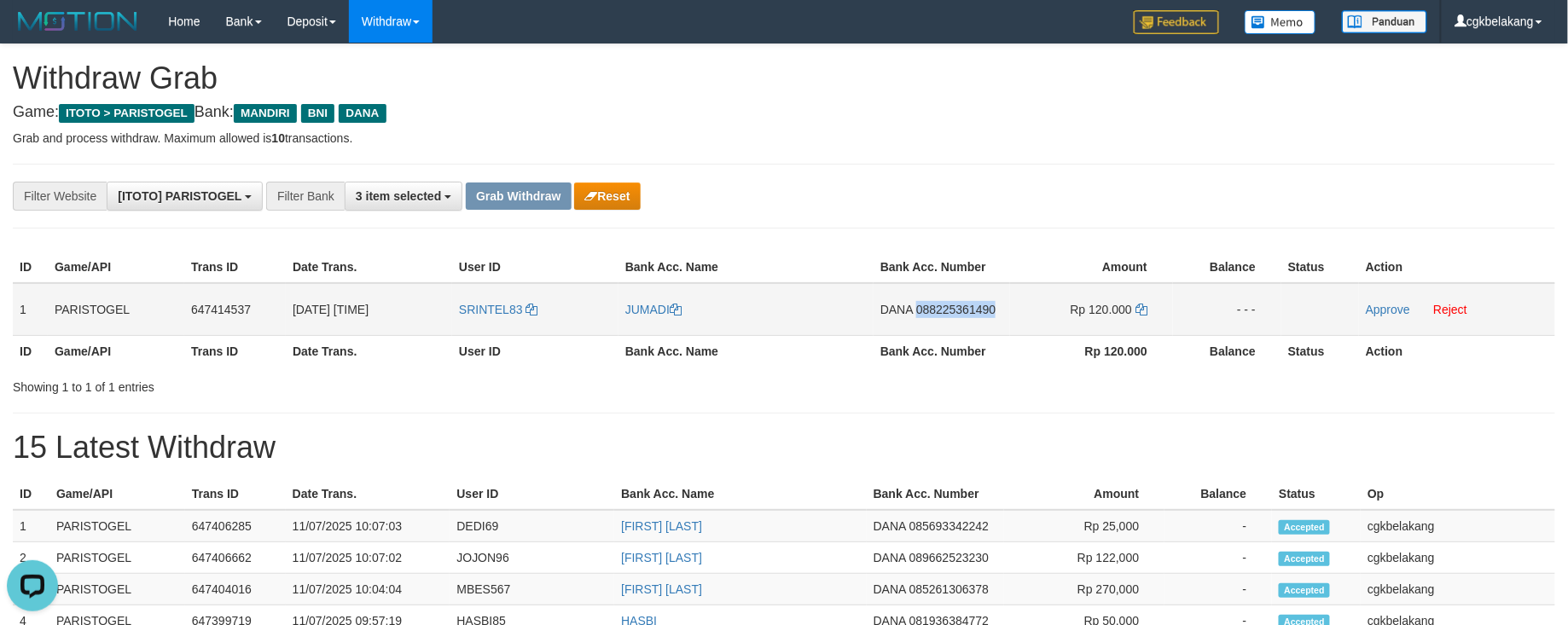 click on "DANA
088225361490" at bounding box center (942, 310) 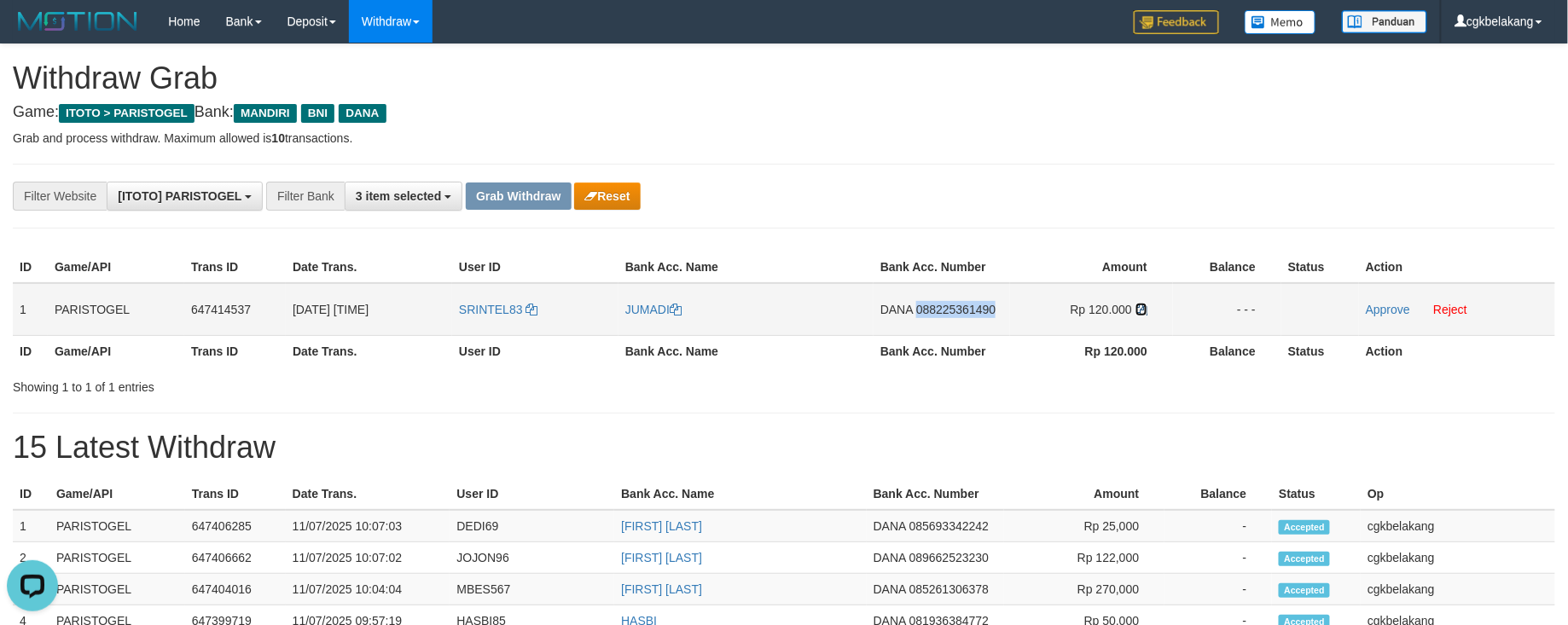 click at bounding box center [1141, 310] 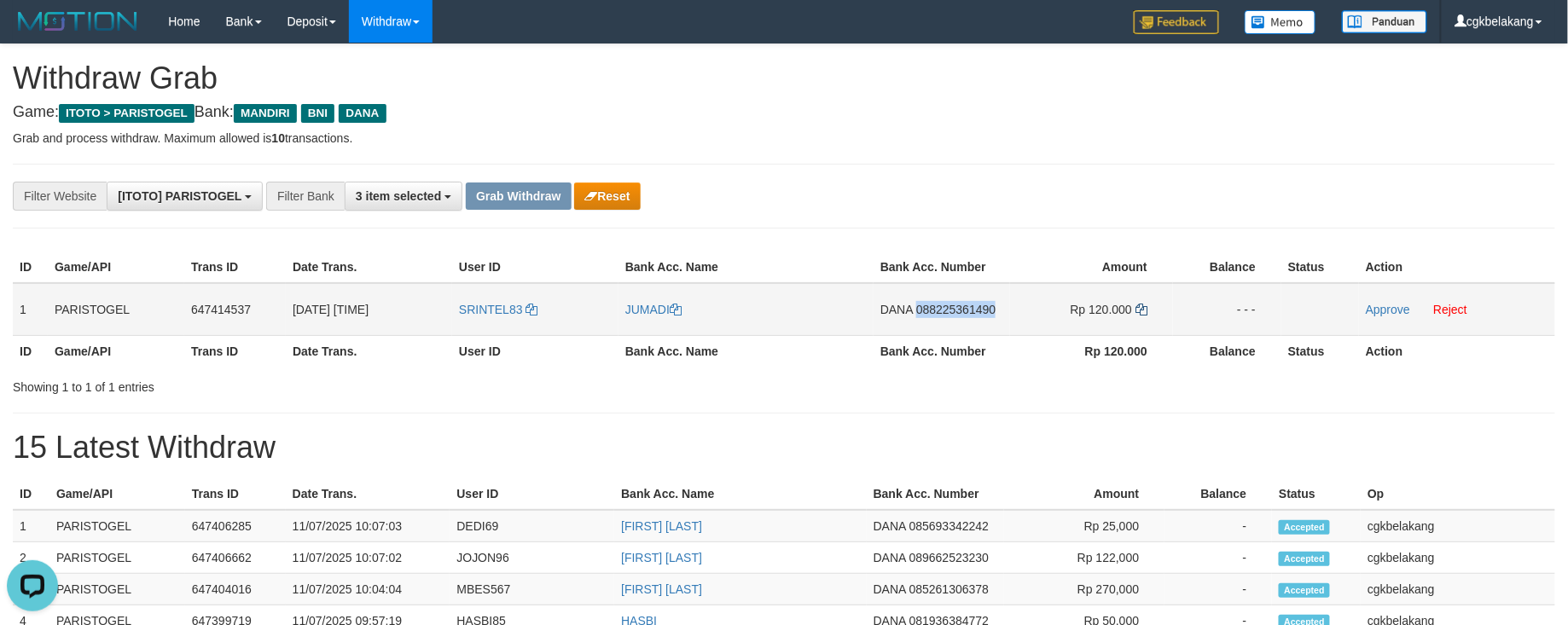 copy on "088225361490" 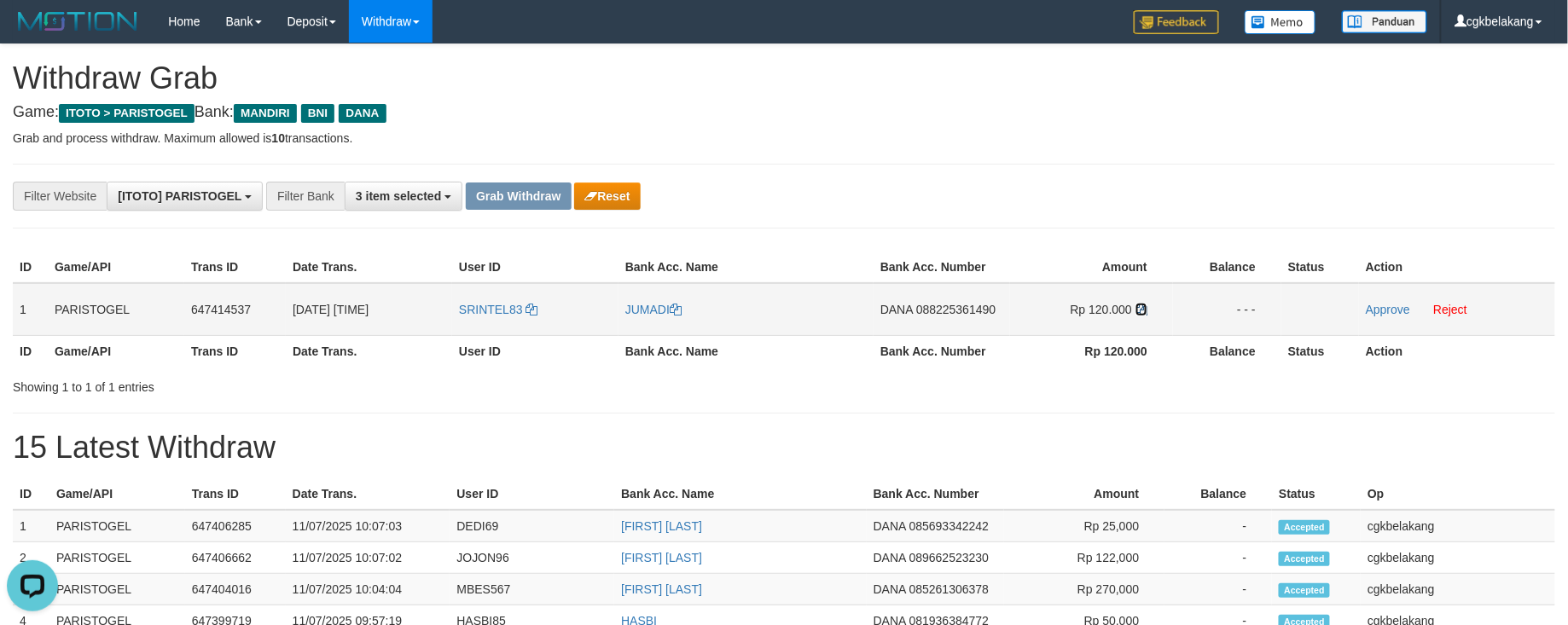 click at bounding box center [1141, 310] 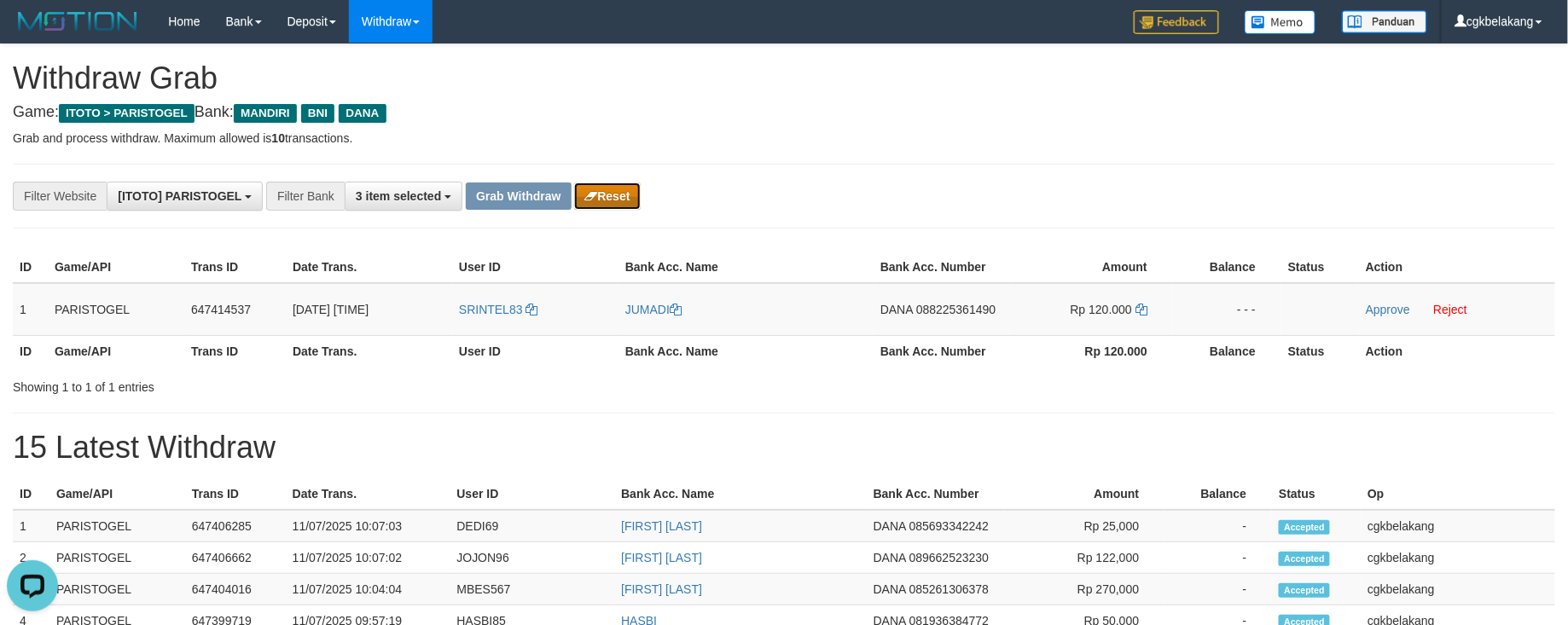 click on "Reset" at bounding box center (607, 196) 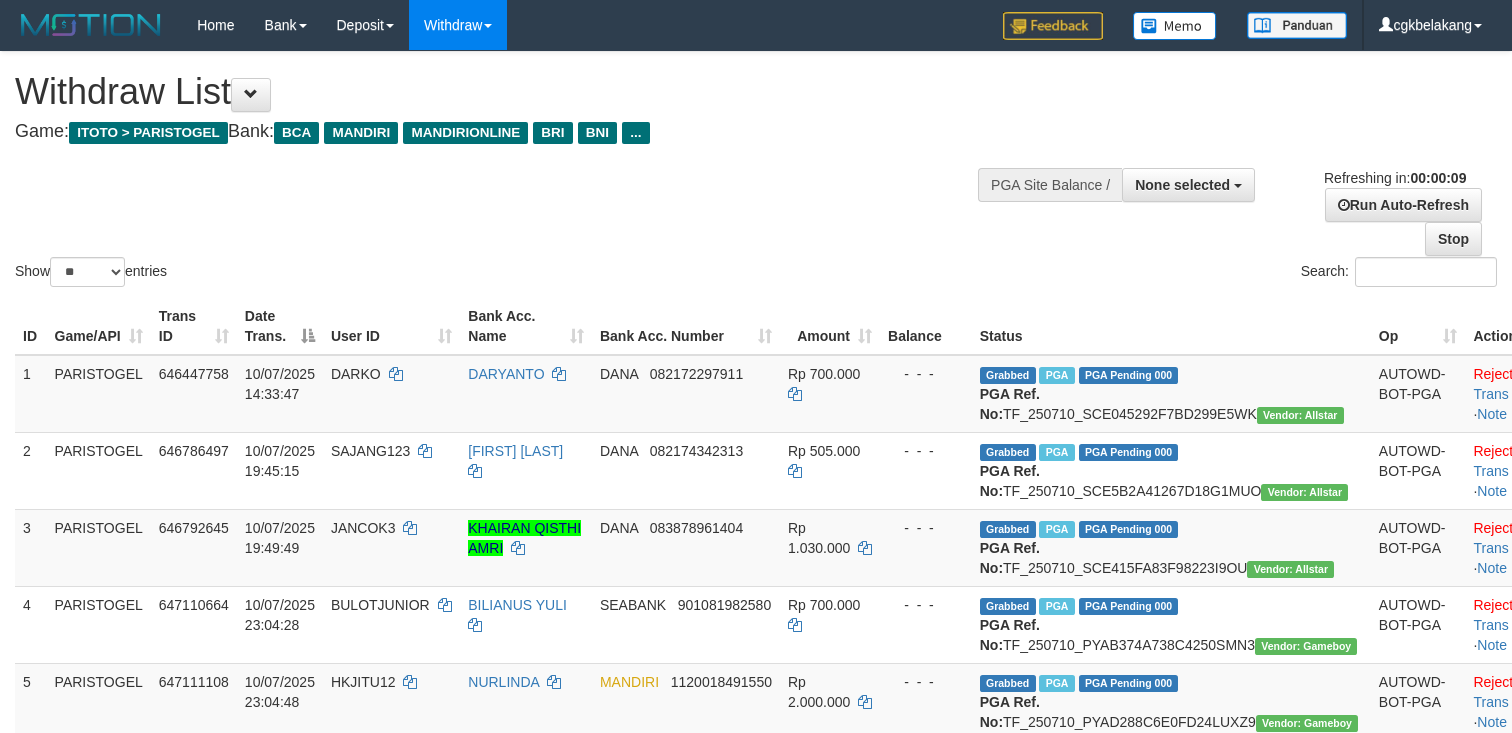 select 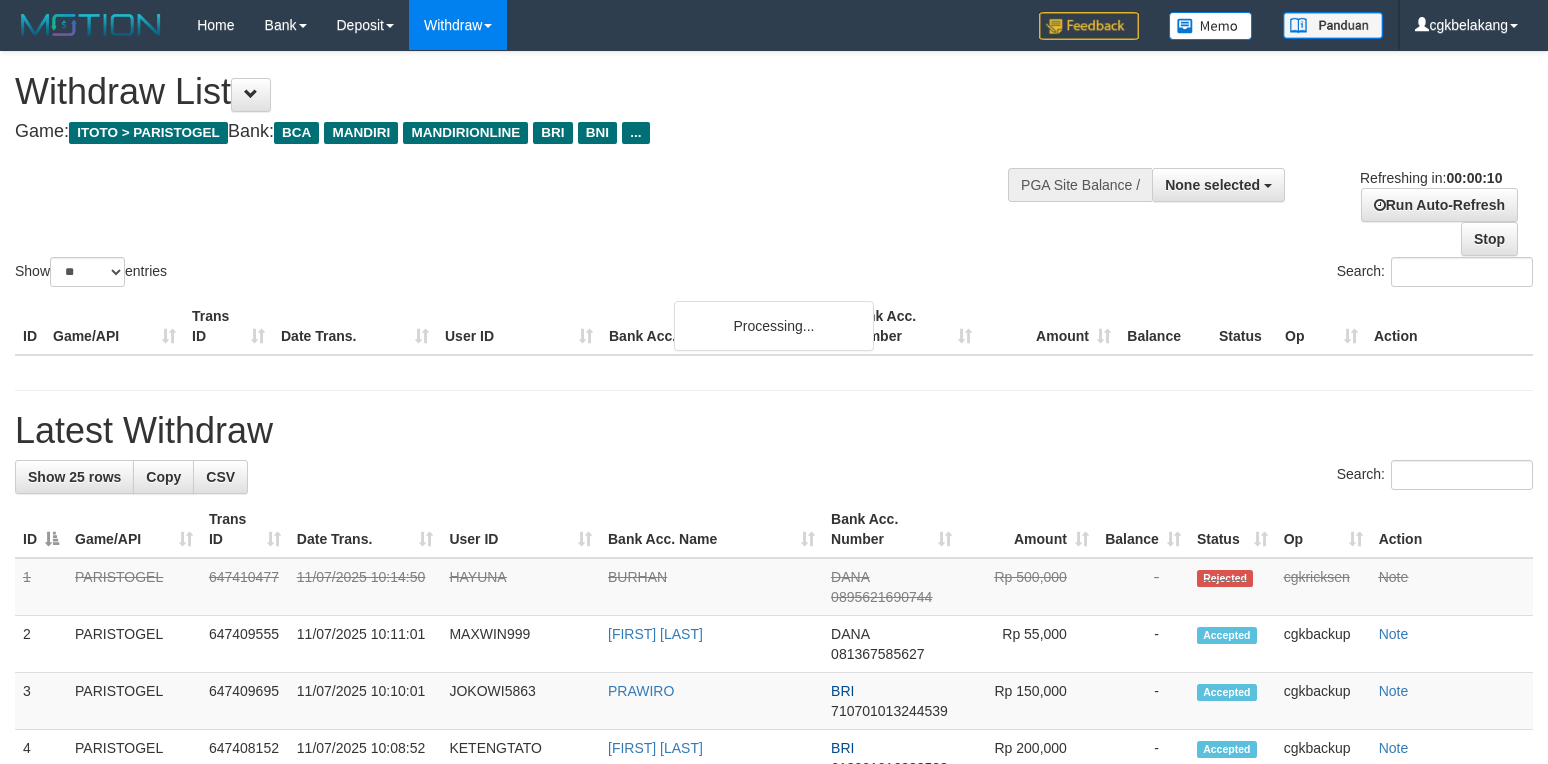 select 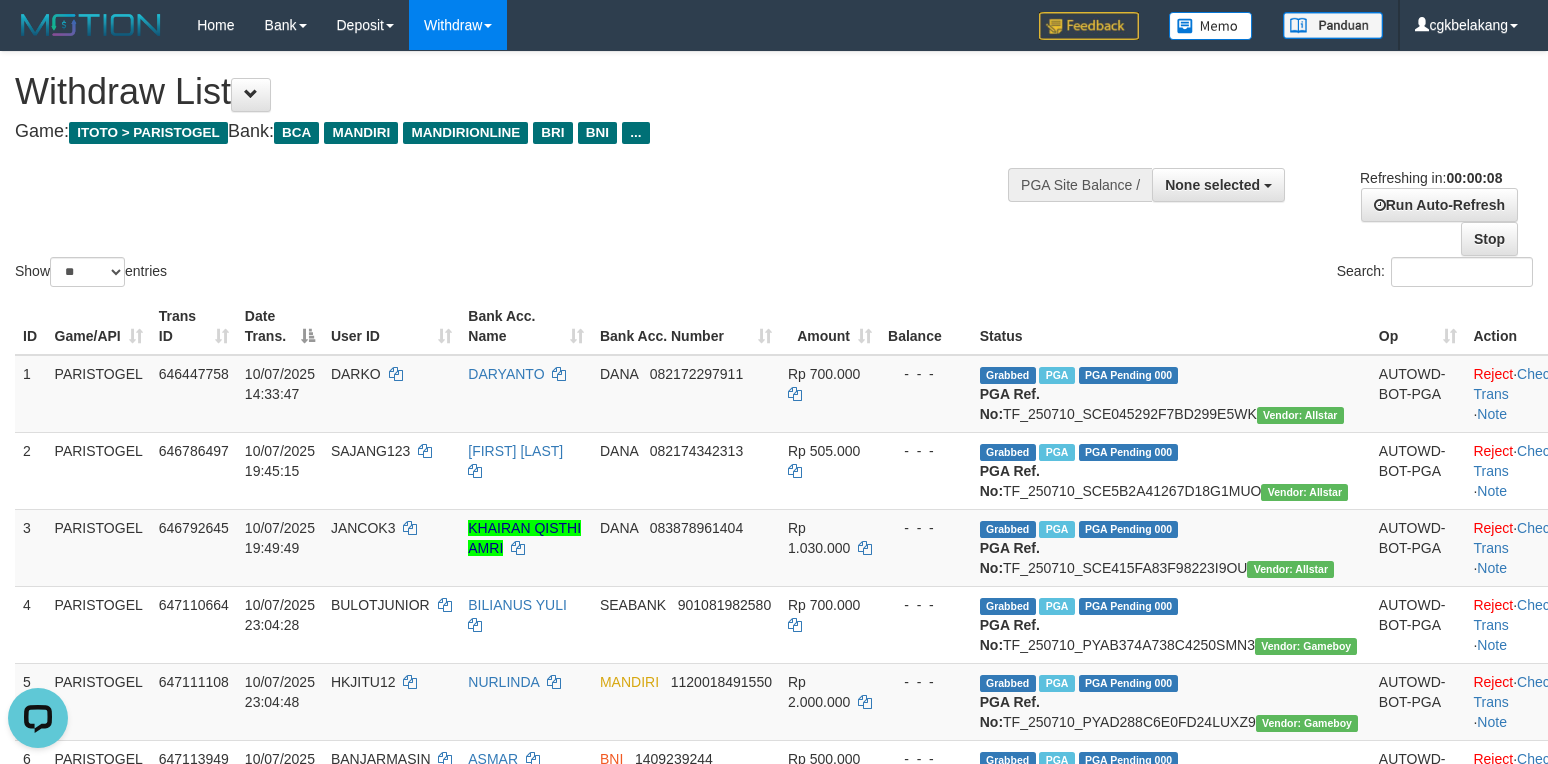 scroll, scrollTop: 0, scrollLeft: 0, axis: both 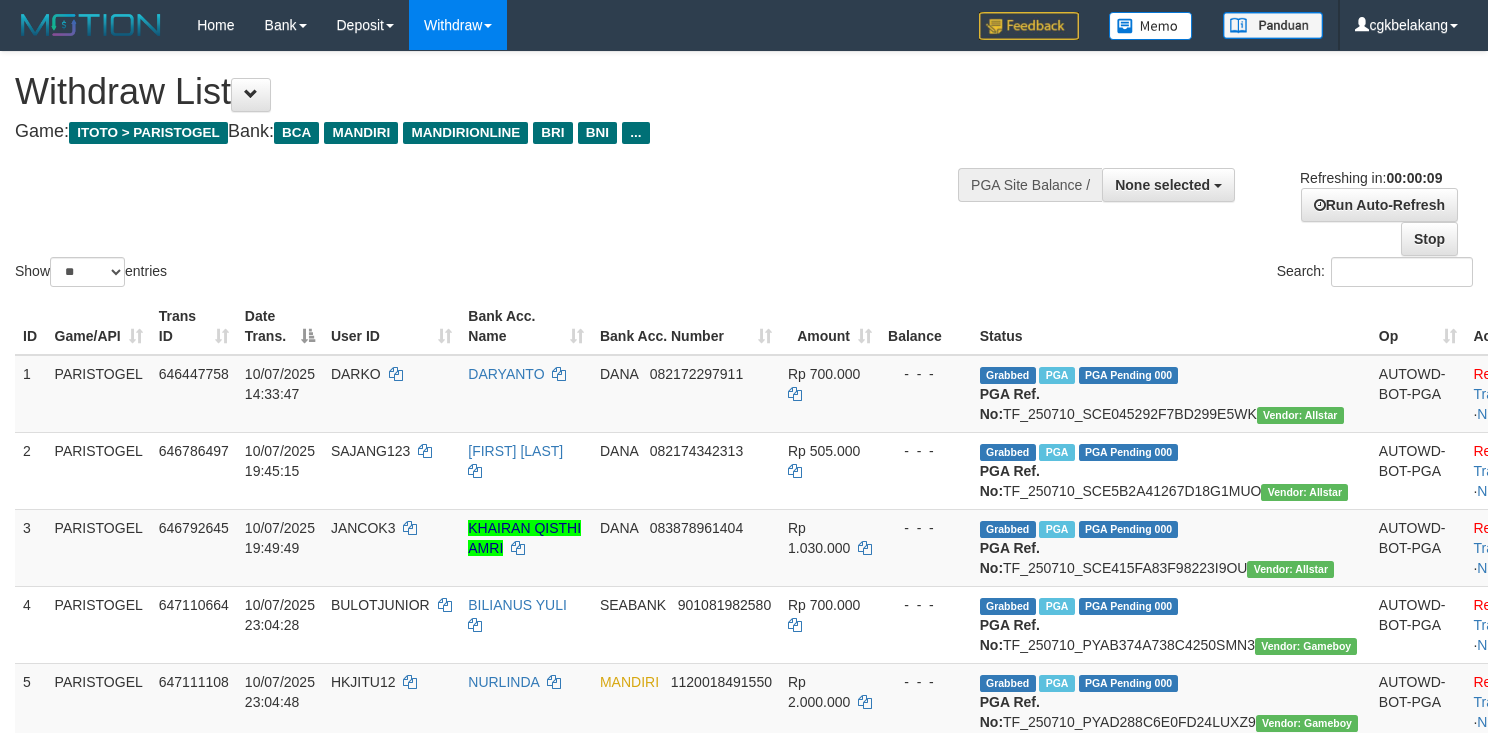 select 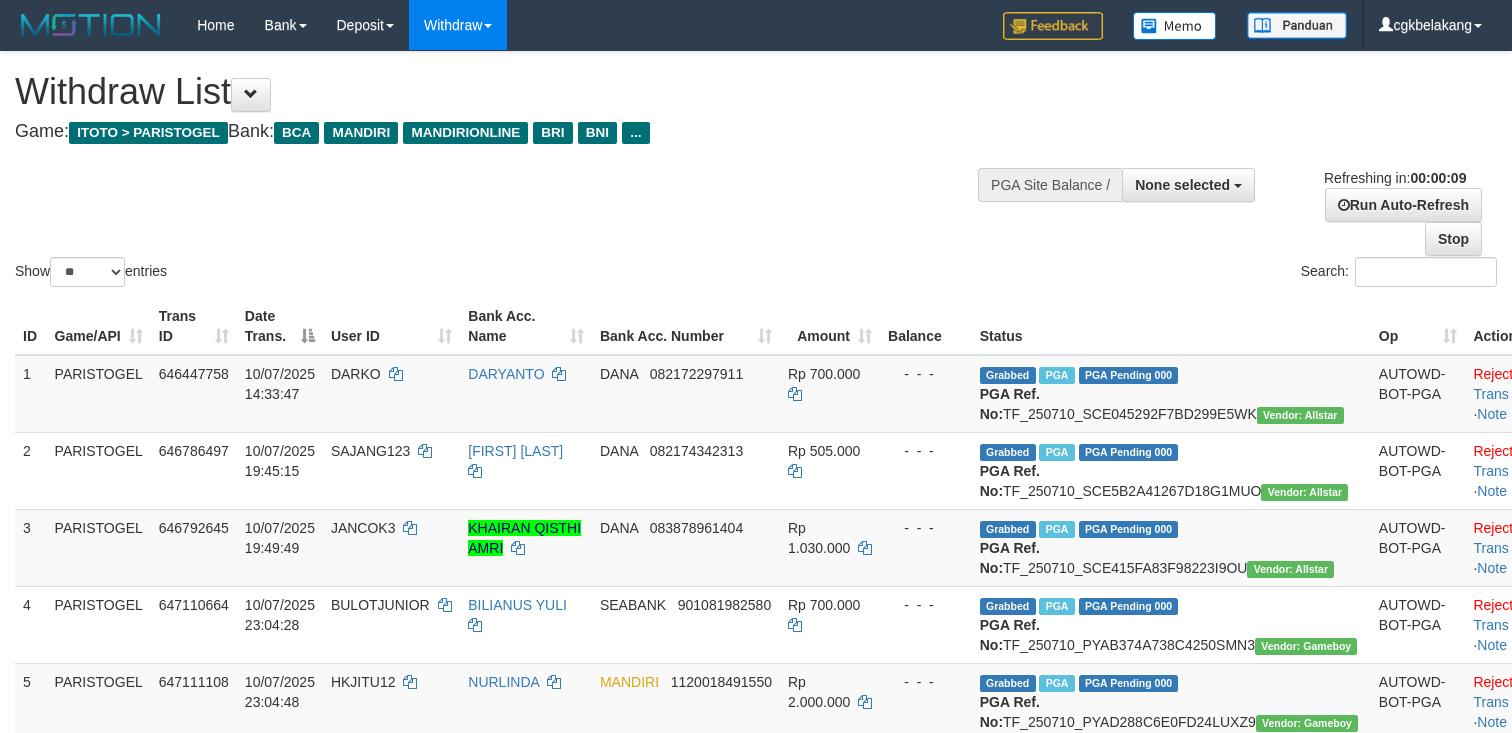select 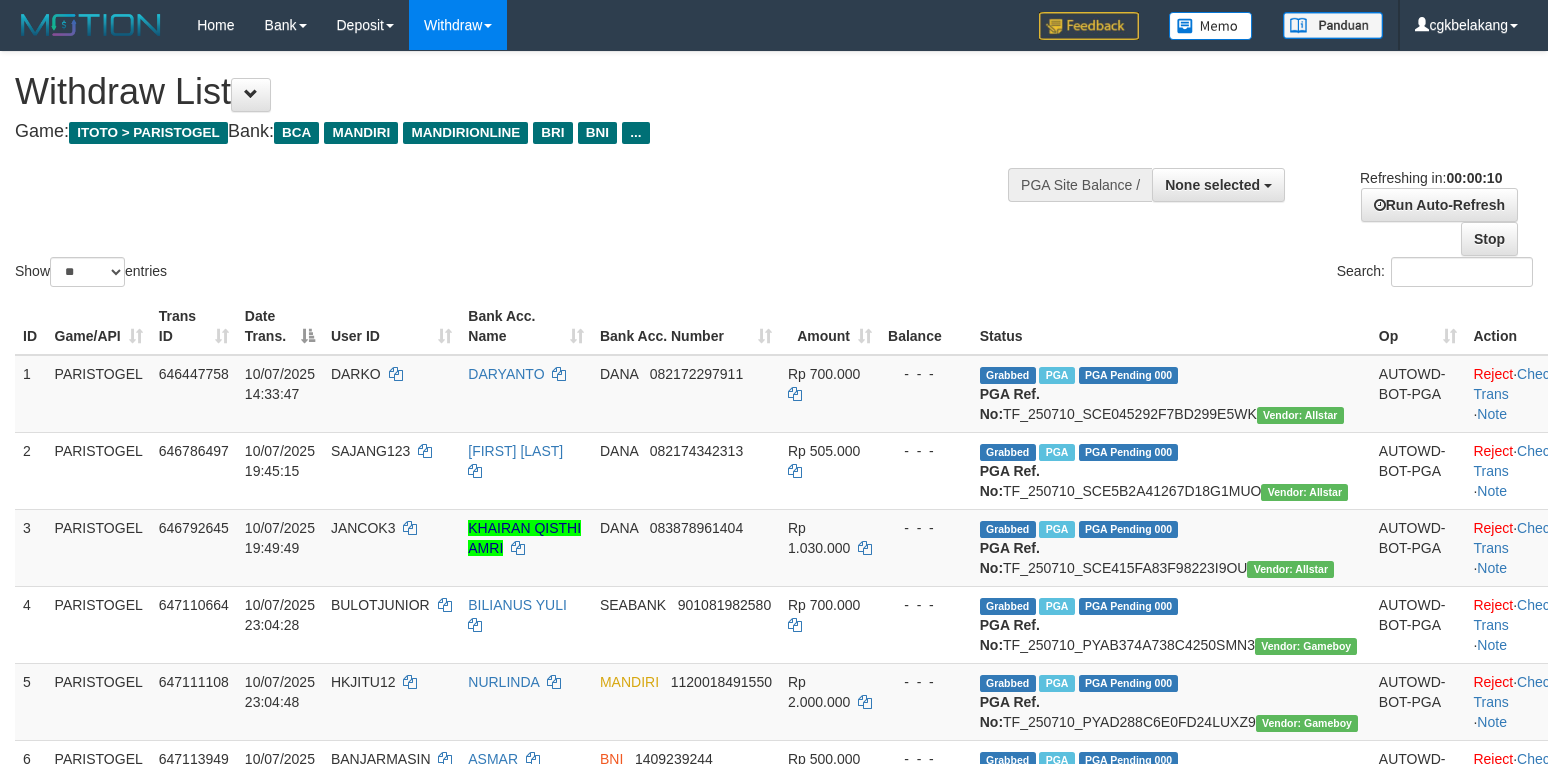 select 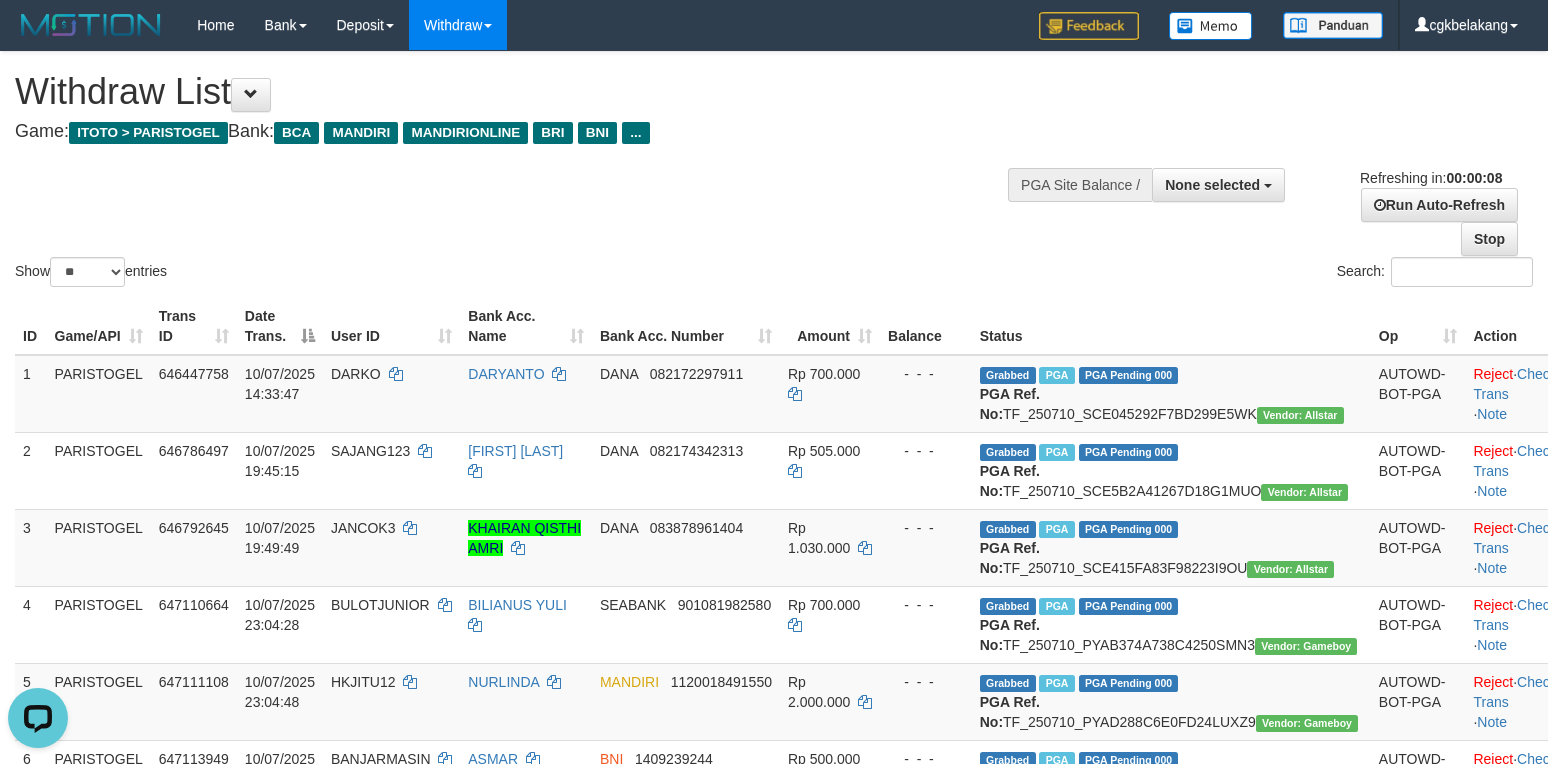 scroll, scrollTop: 0, scrollLeft: 0, axis: both 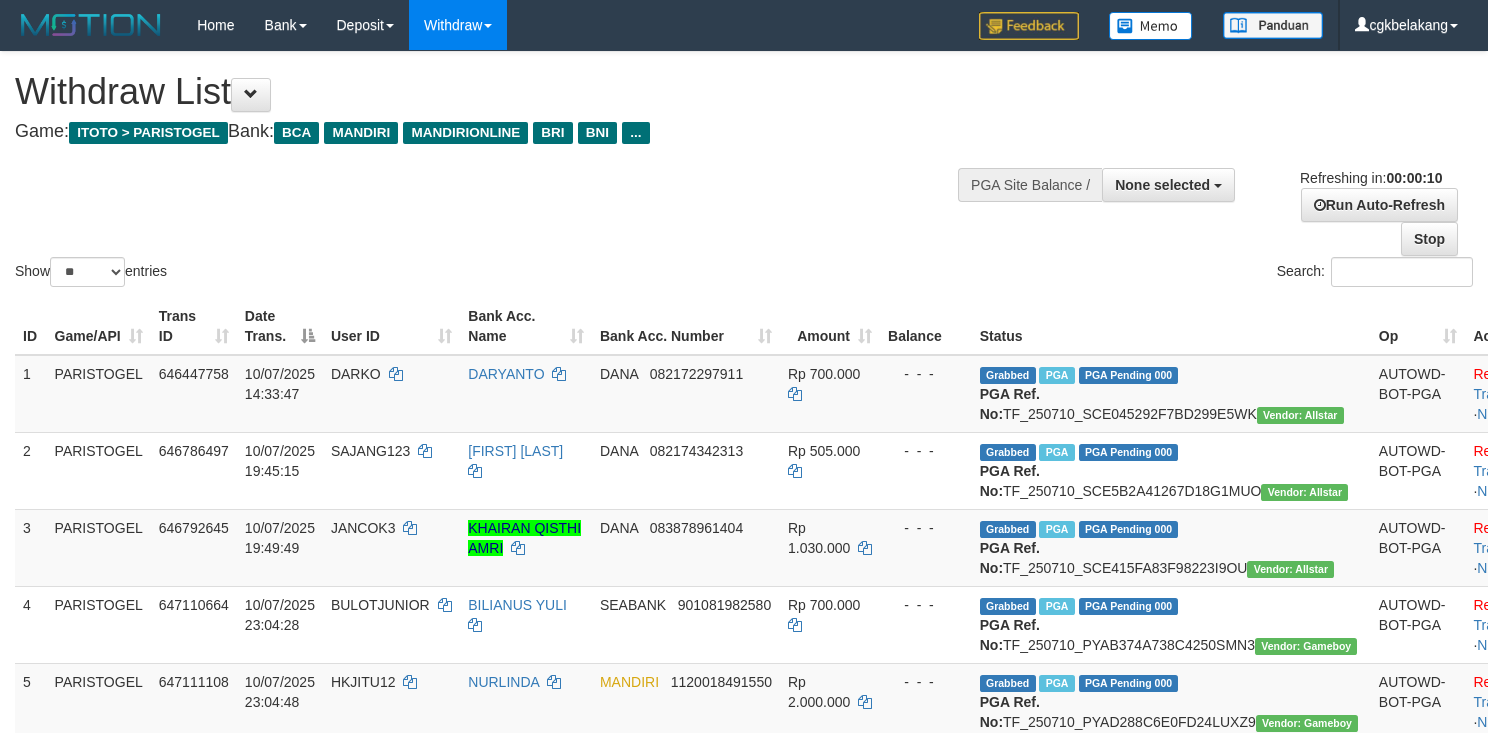 select 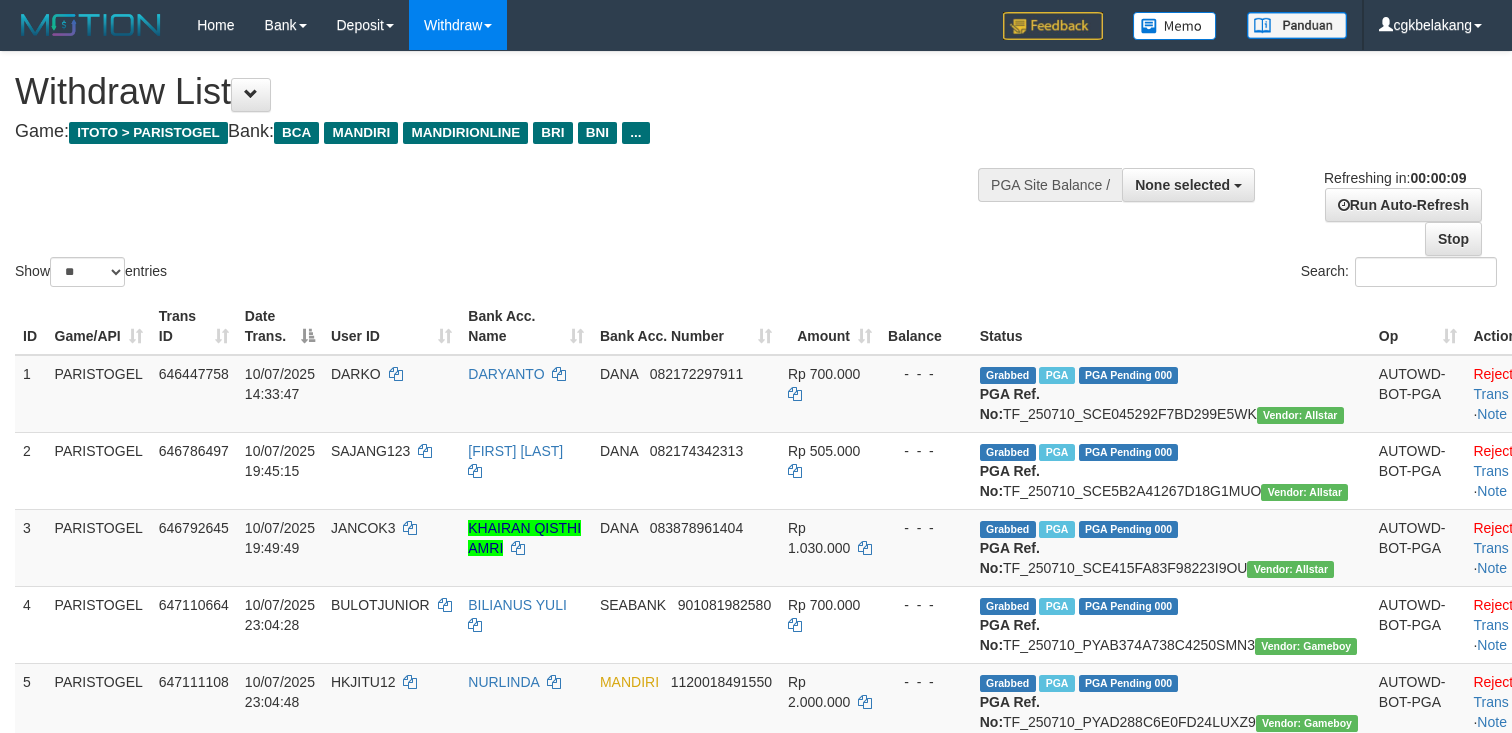 select 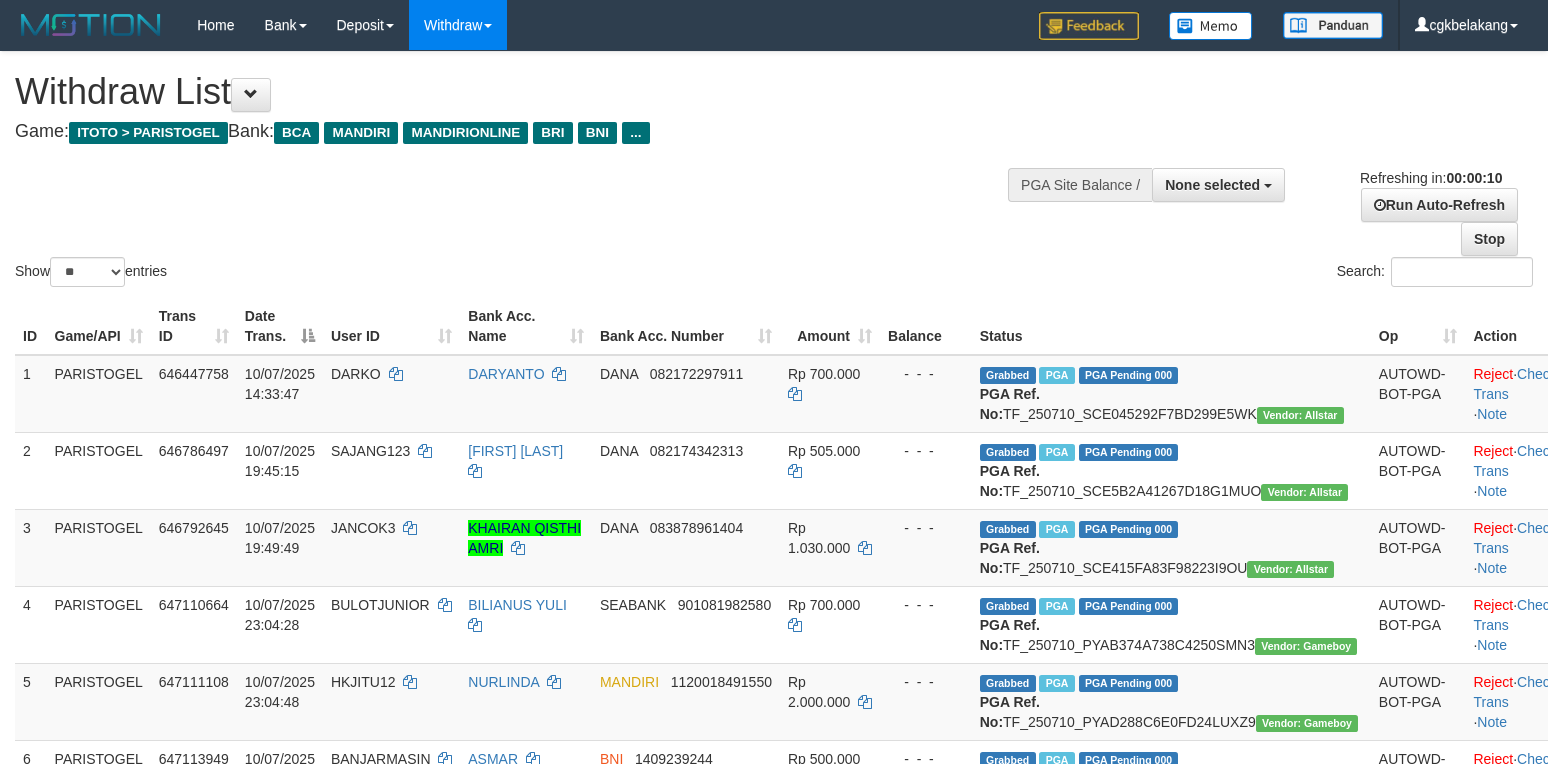 select 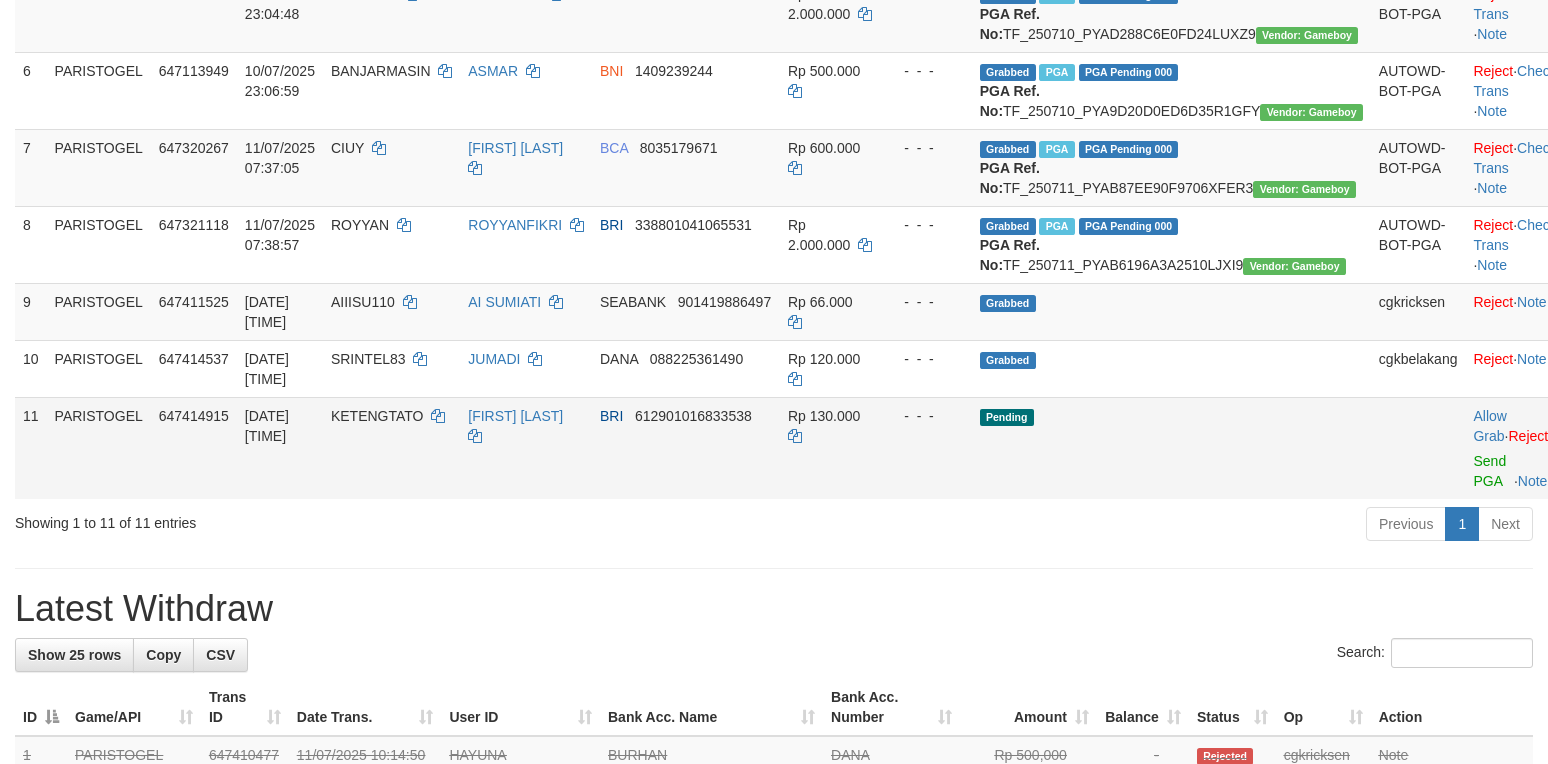 scroll, scrollTop: 933, scrollLeft: 0, axis: vertical 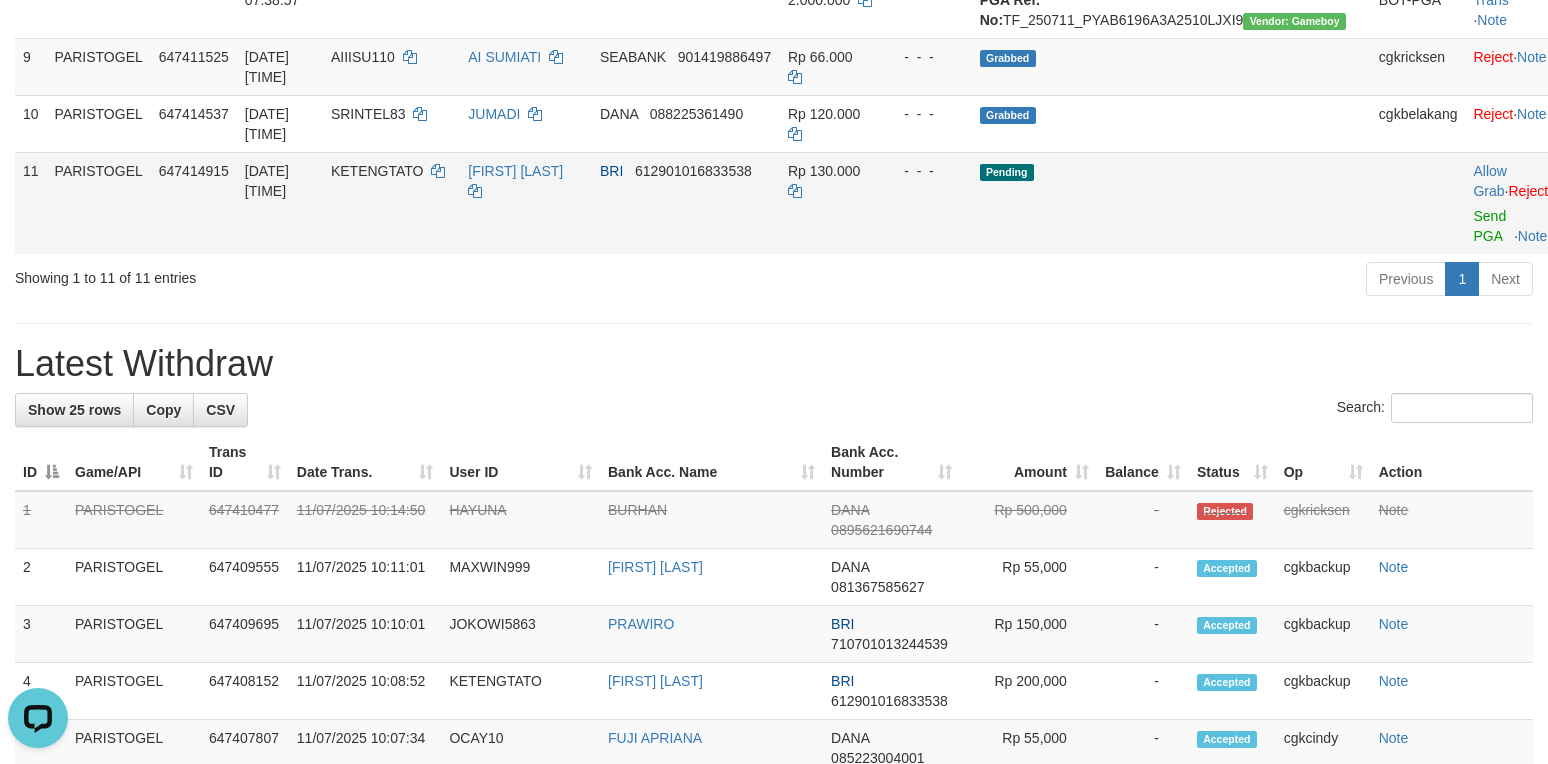 click on "Allow Grab   ·    Reject Send PGA     ·    Note" at bounding box center (1514, 203) 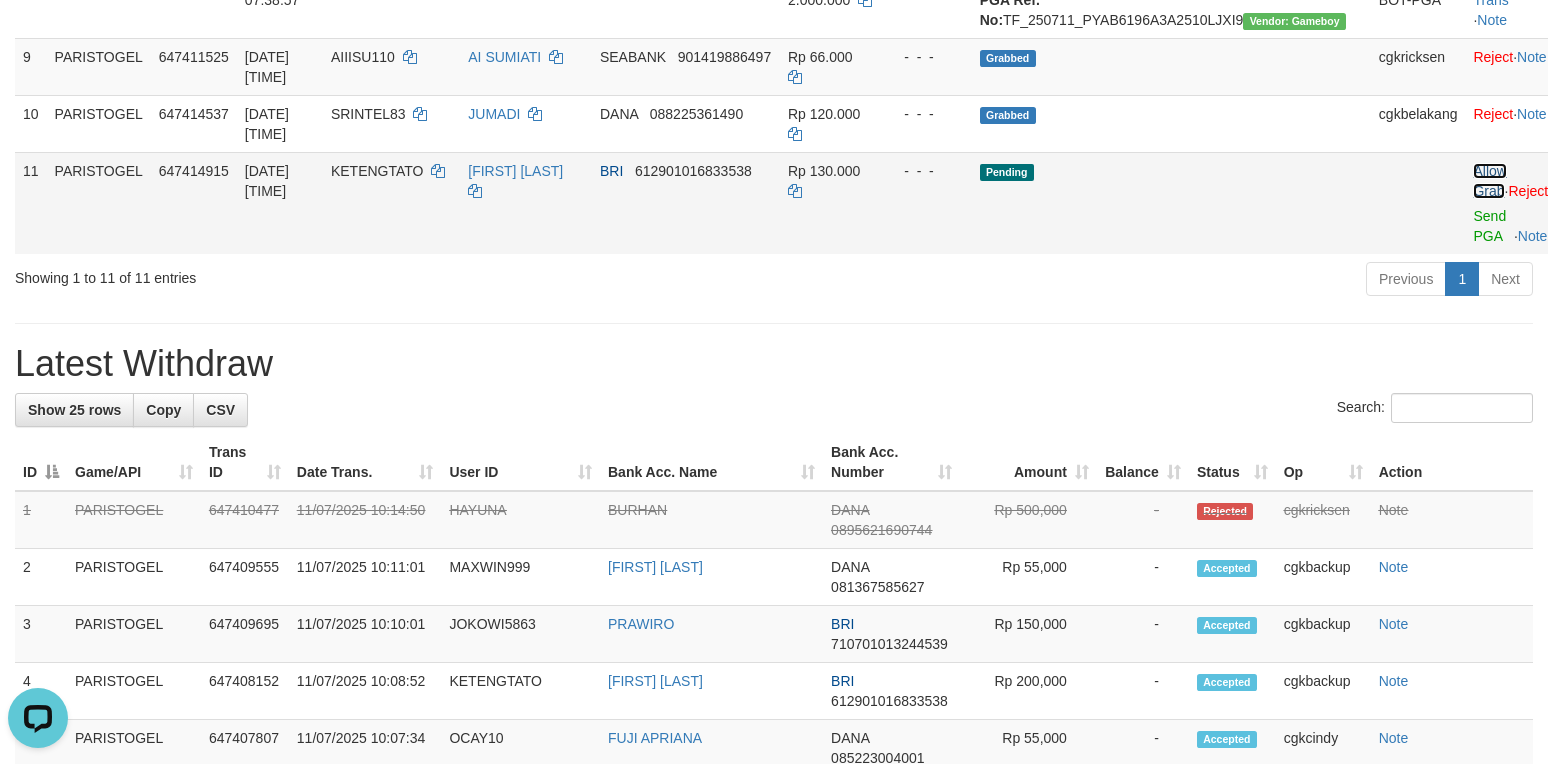 click on "Allow Grab" at bounding box center (1489, 181) 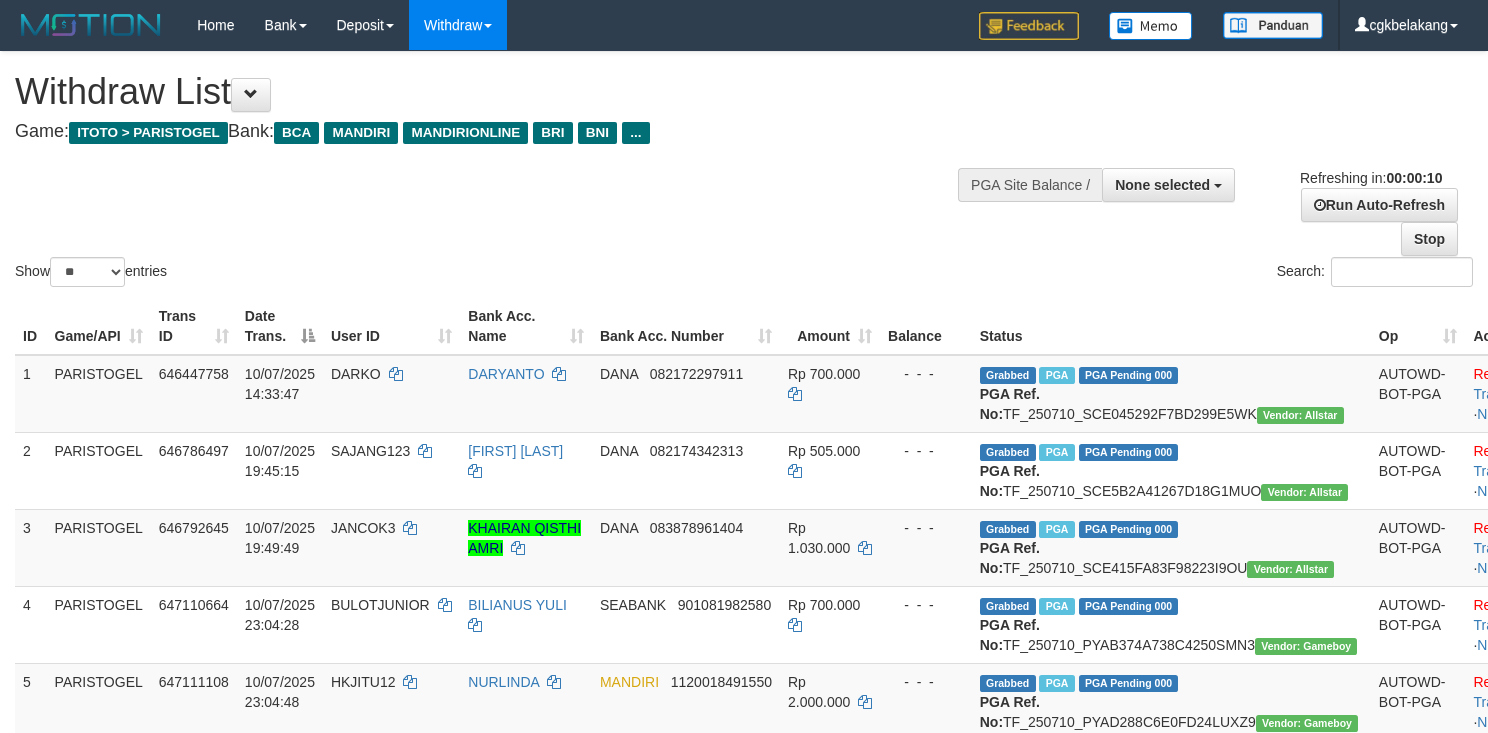 select 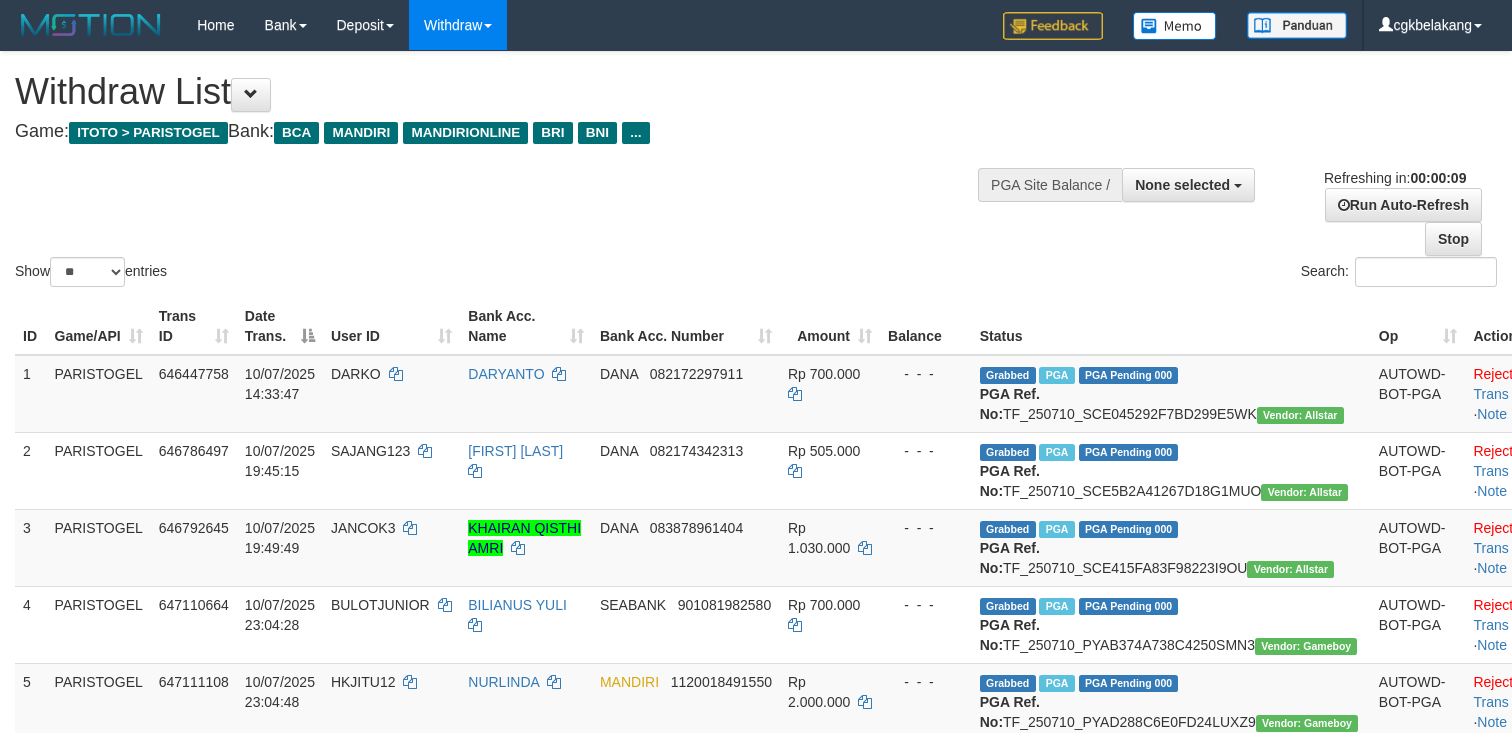 select 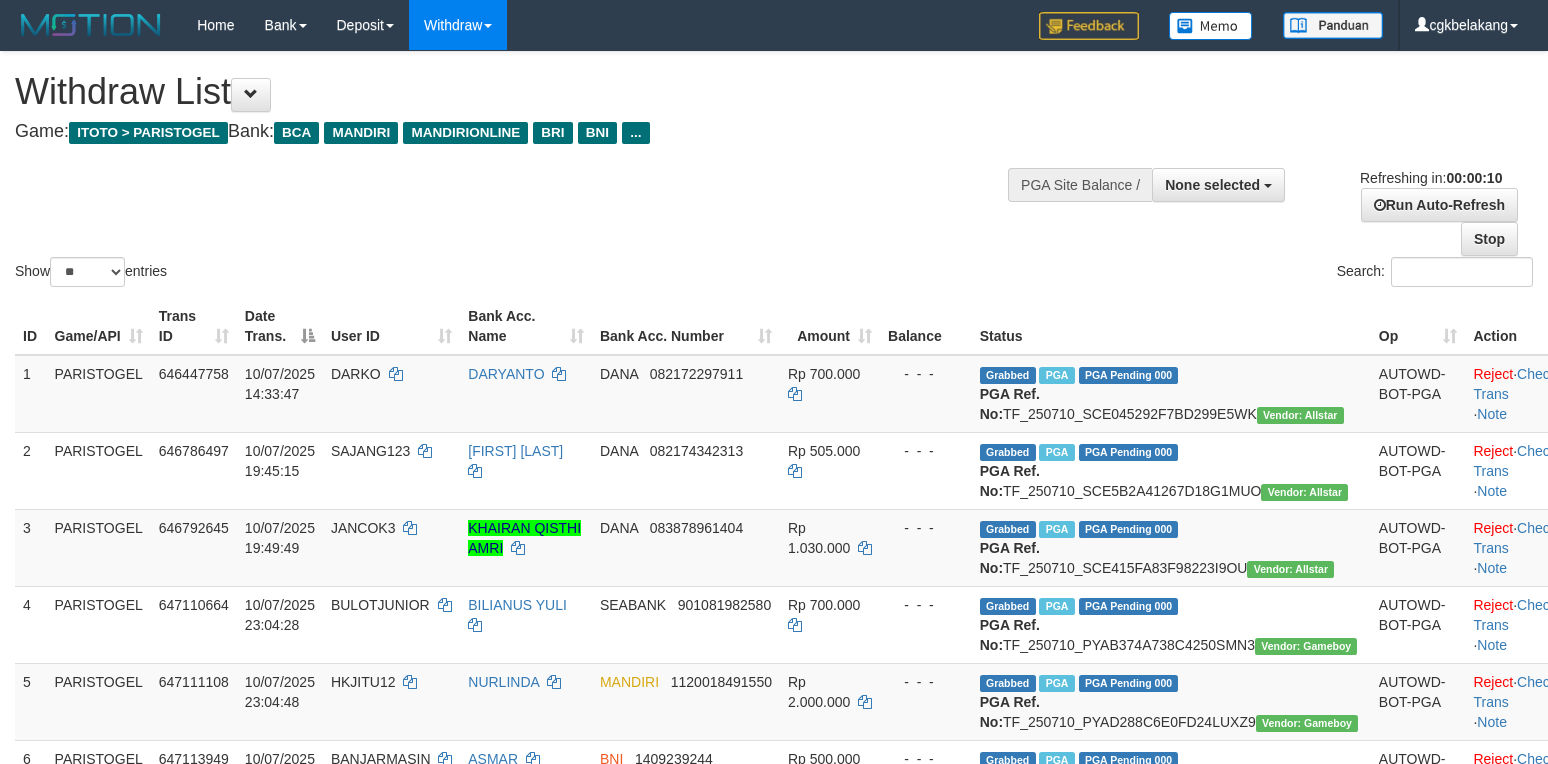 select 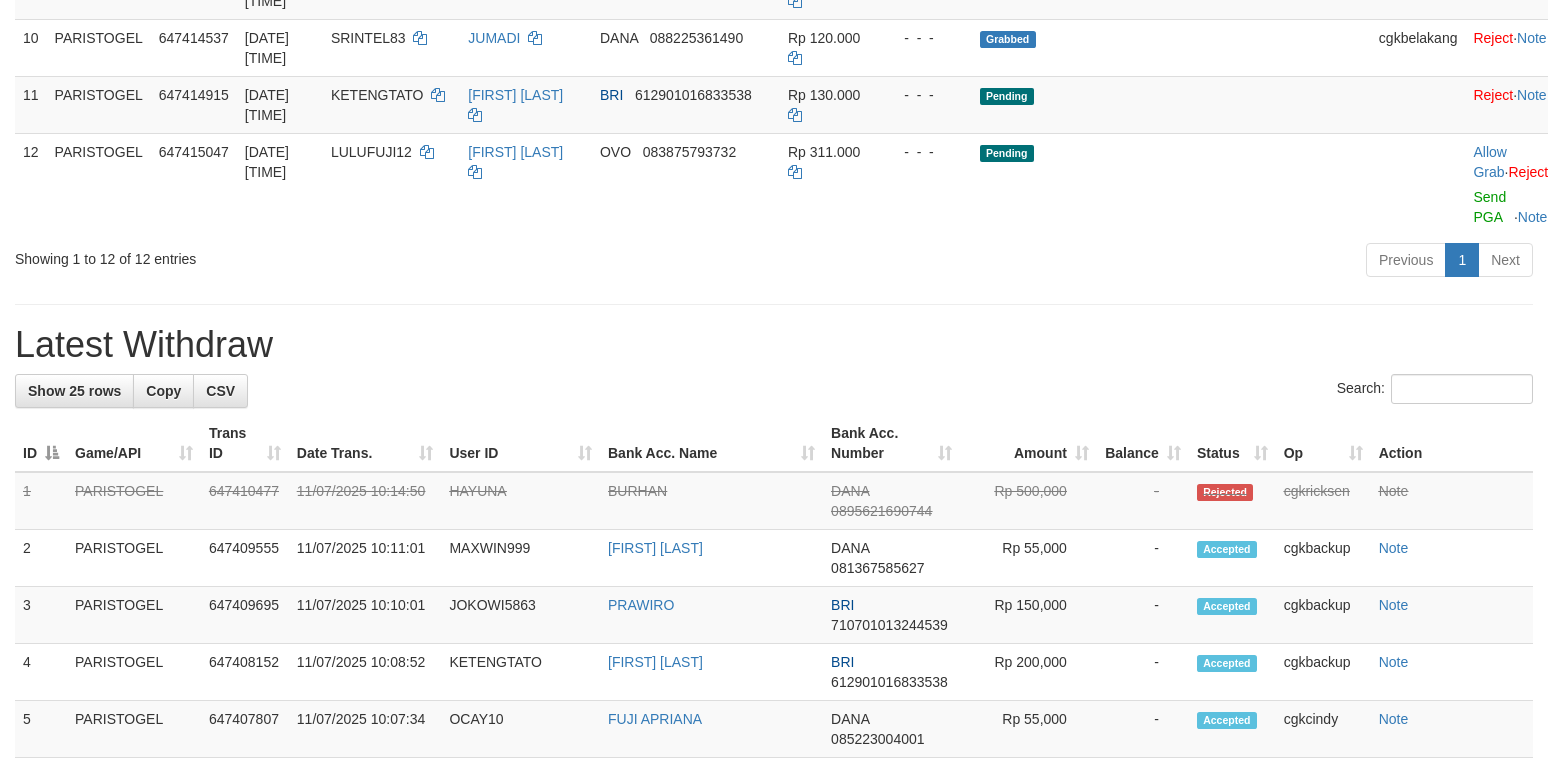 scroll, scrollTop: 933, scrollLeft: 0, axis: vertical 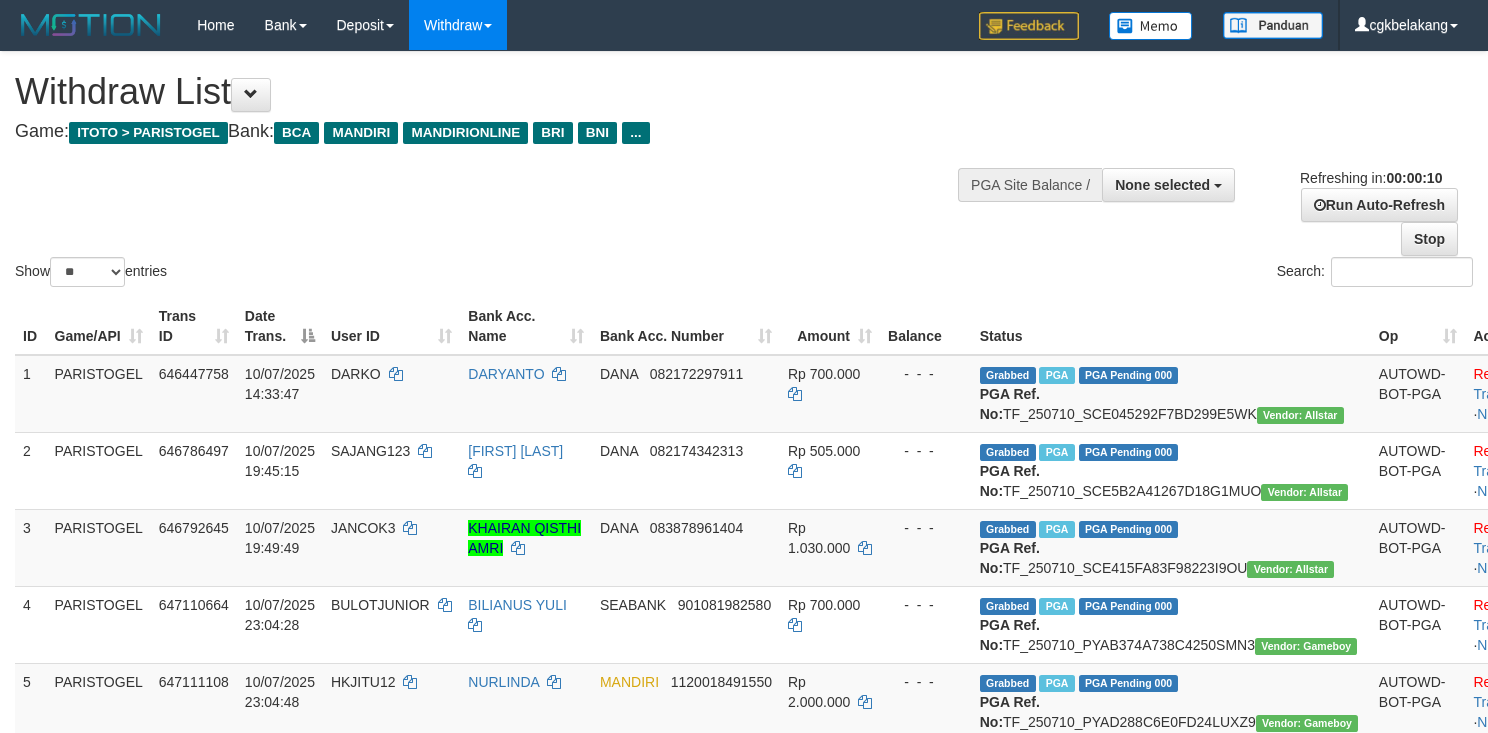 select 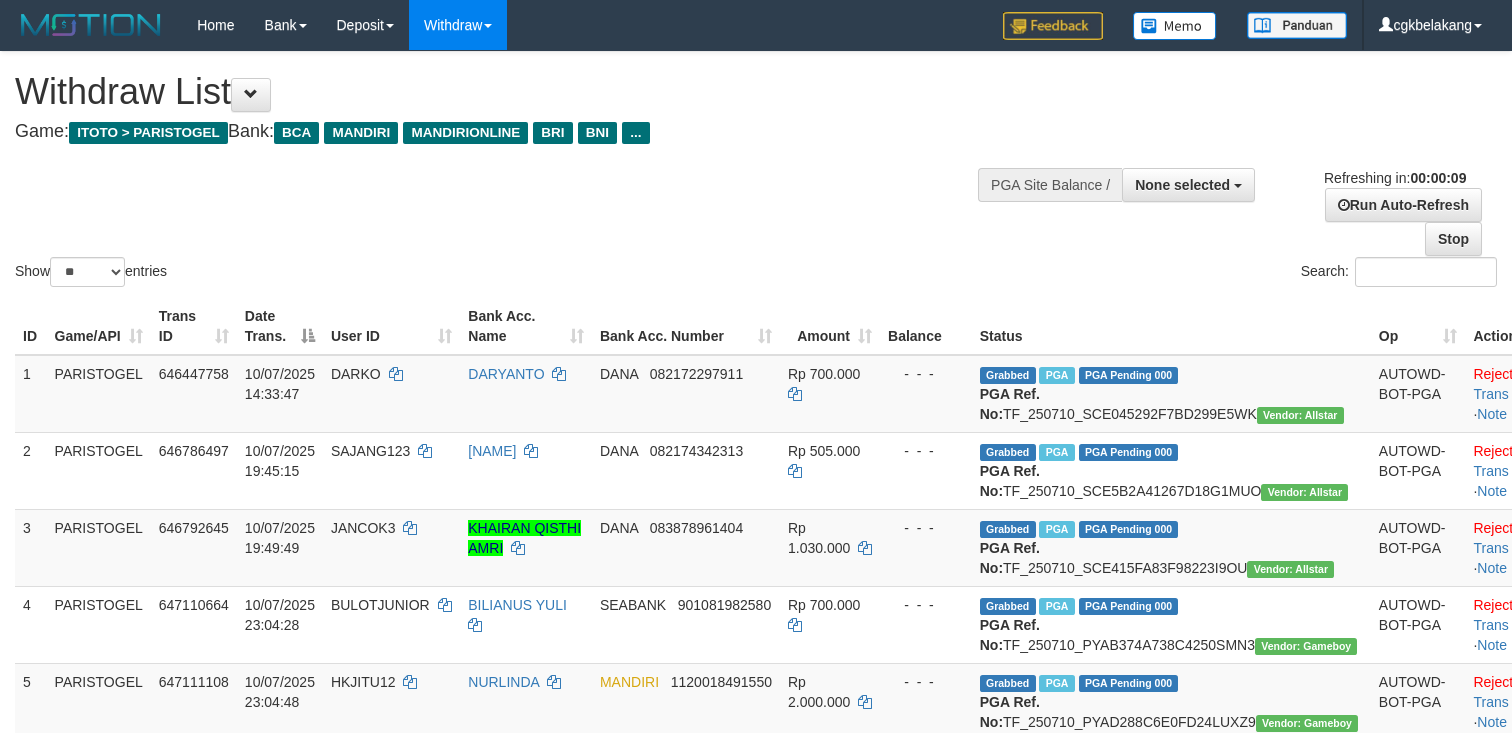 select 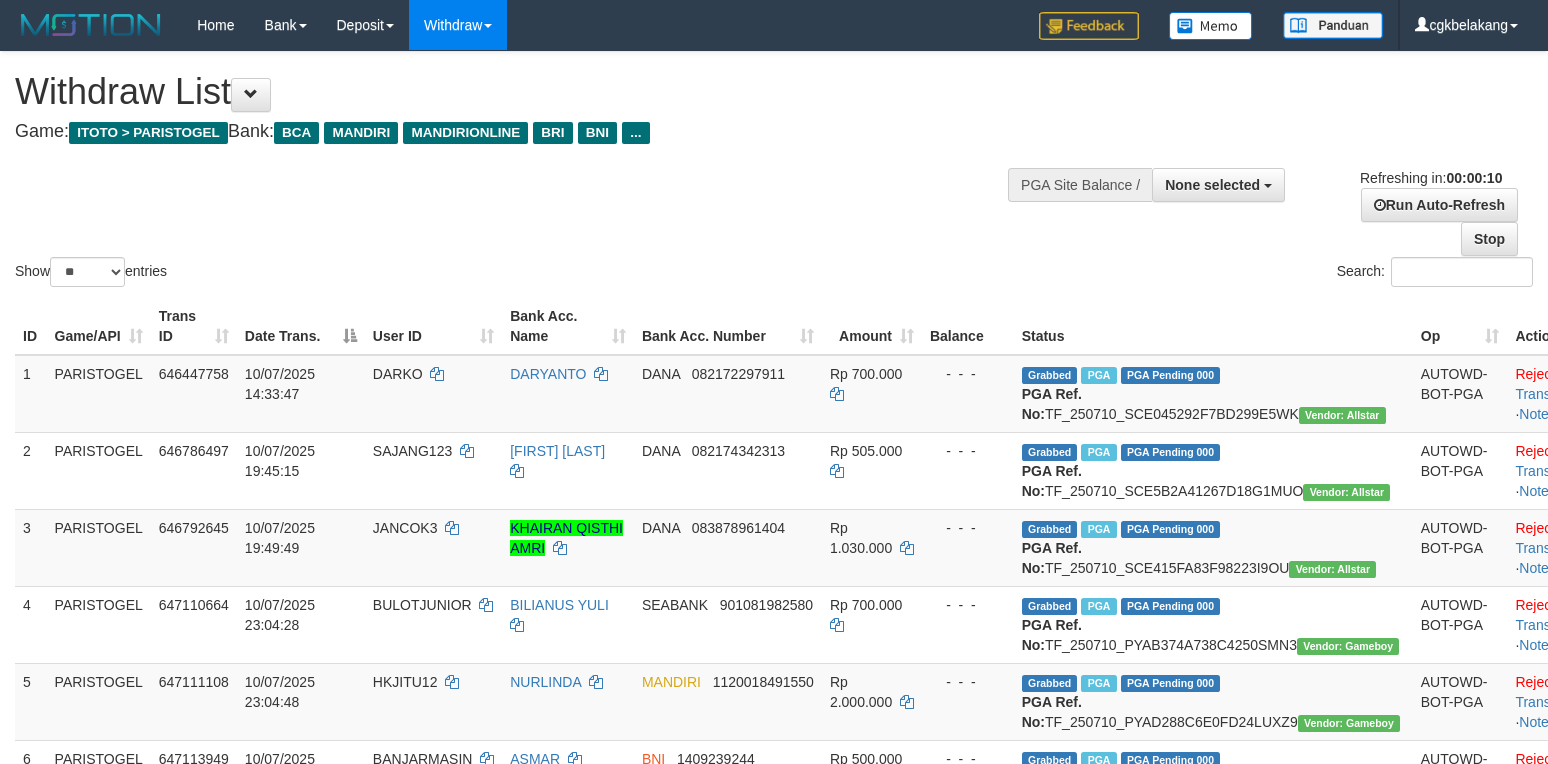 select 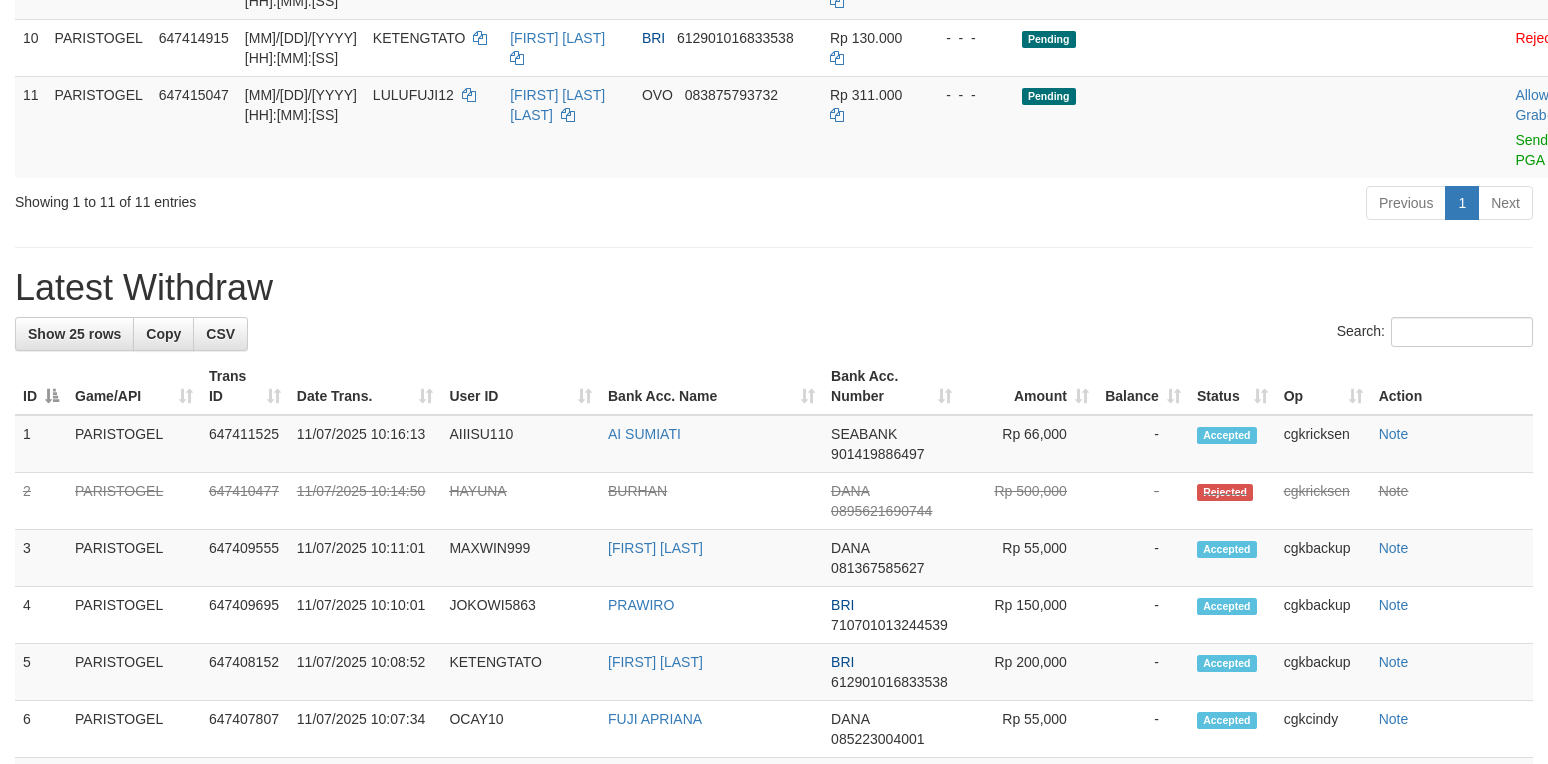 scroll, scrollTop: 933, scrollLeft: 0, axis: vertical 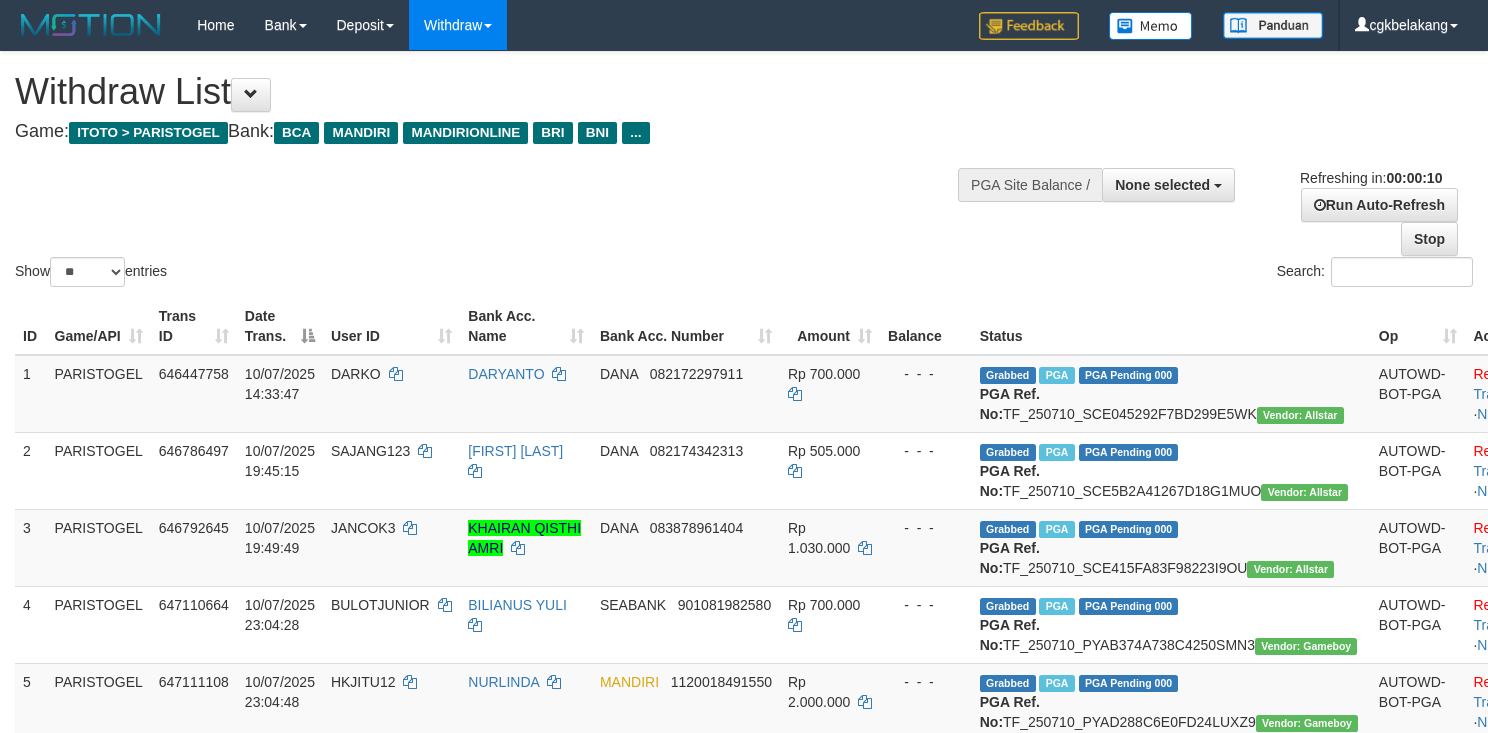select 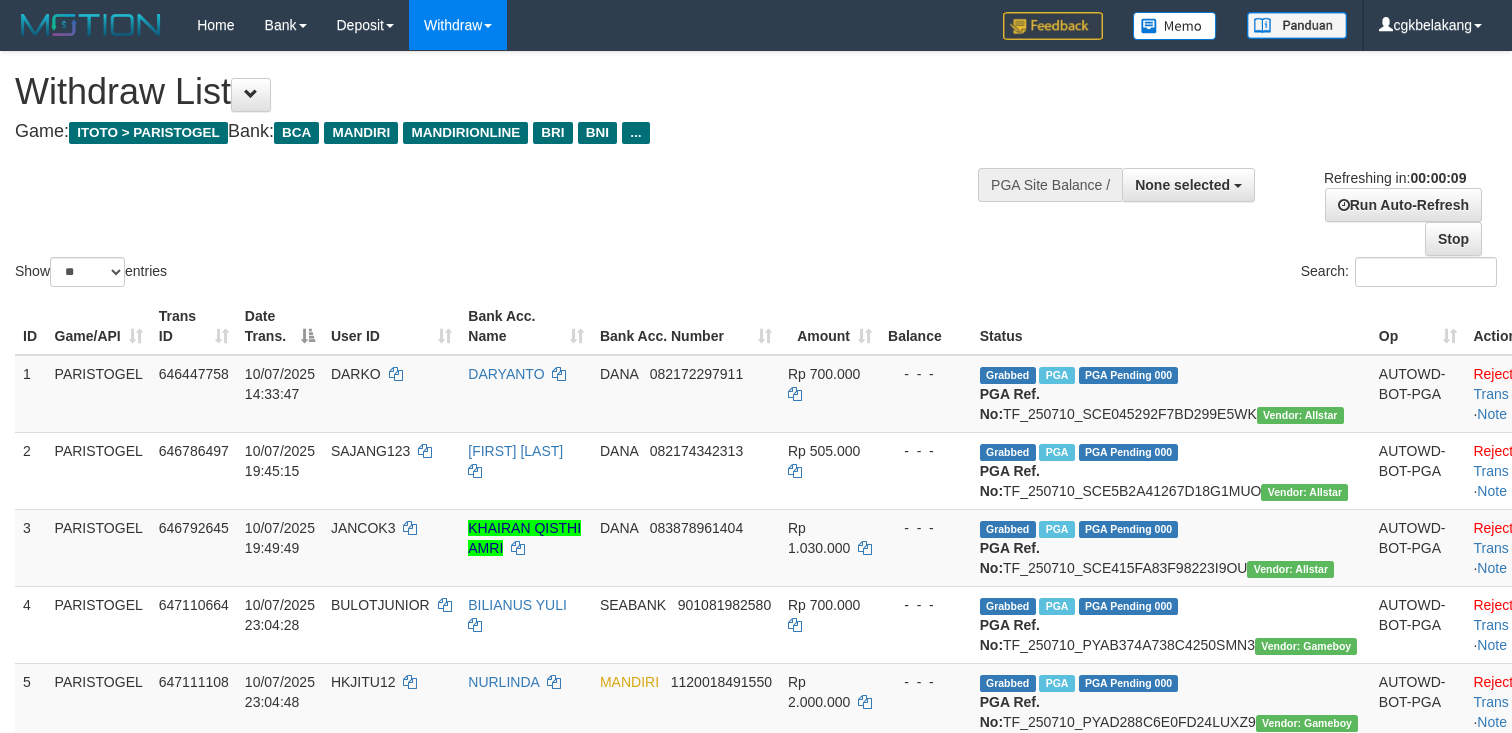 select 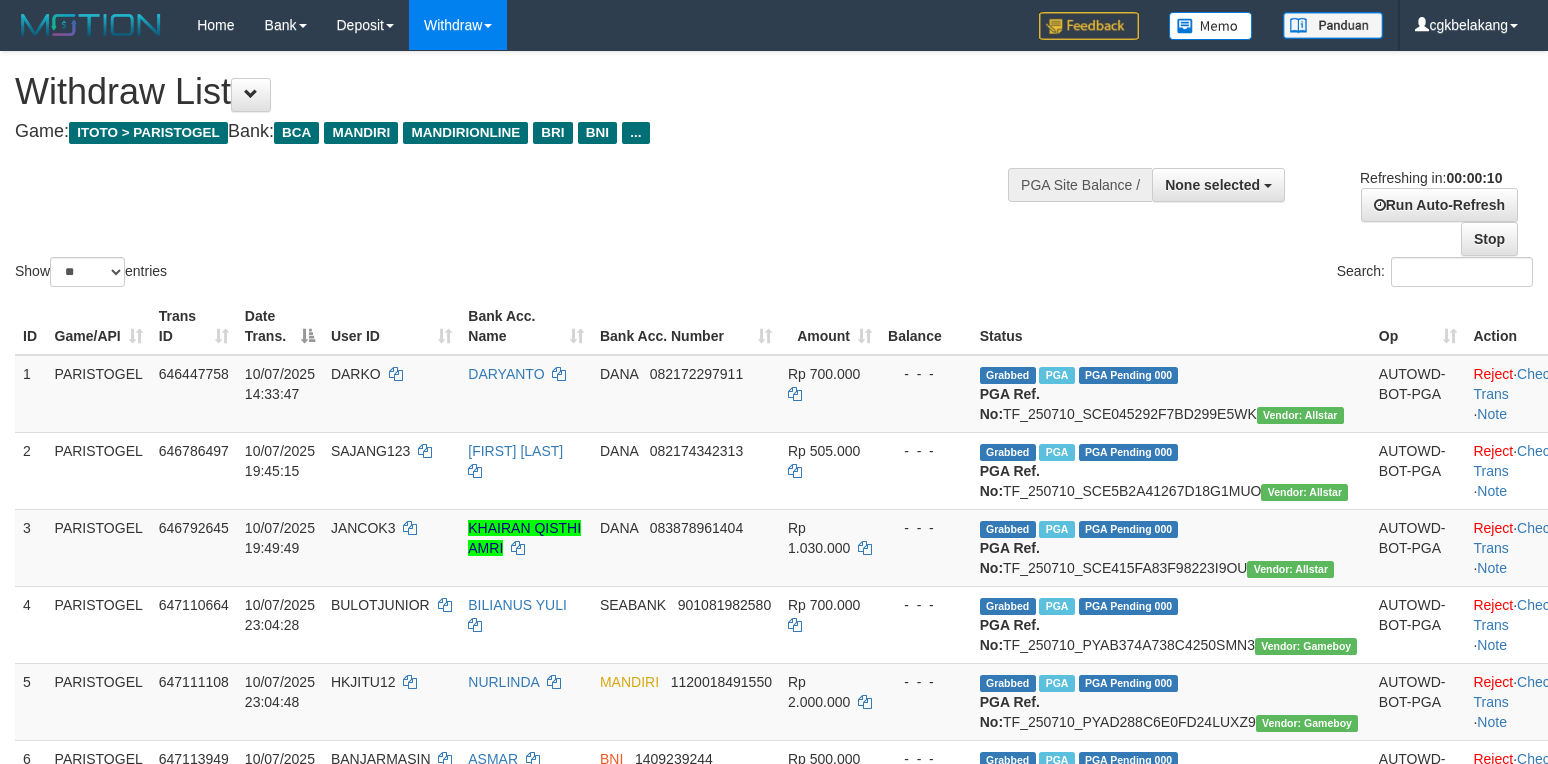 select 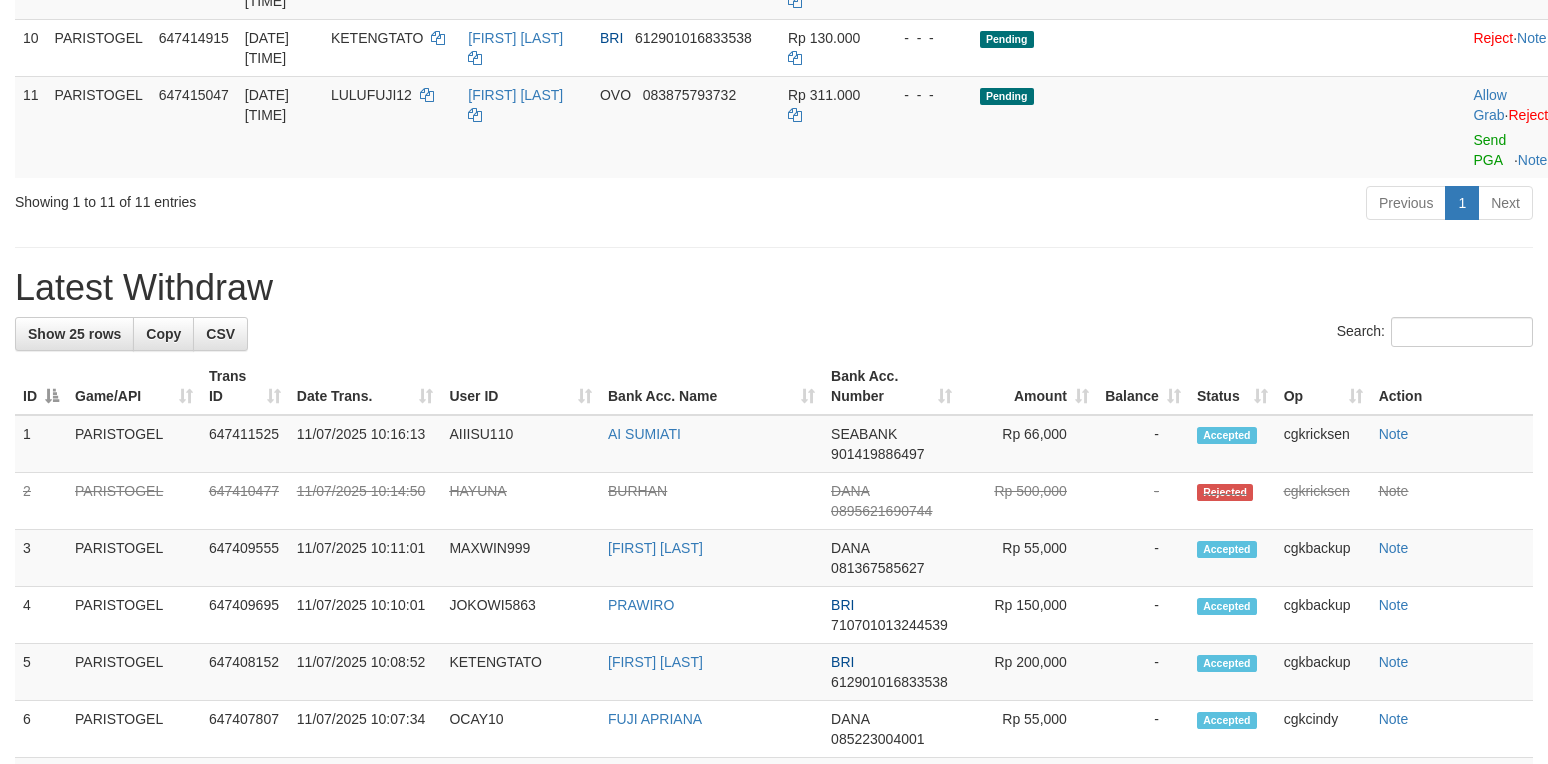 scroll, scrollTop: 933, scrollLeft: 0, axis: vertical 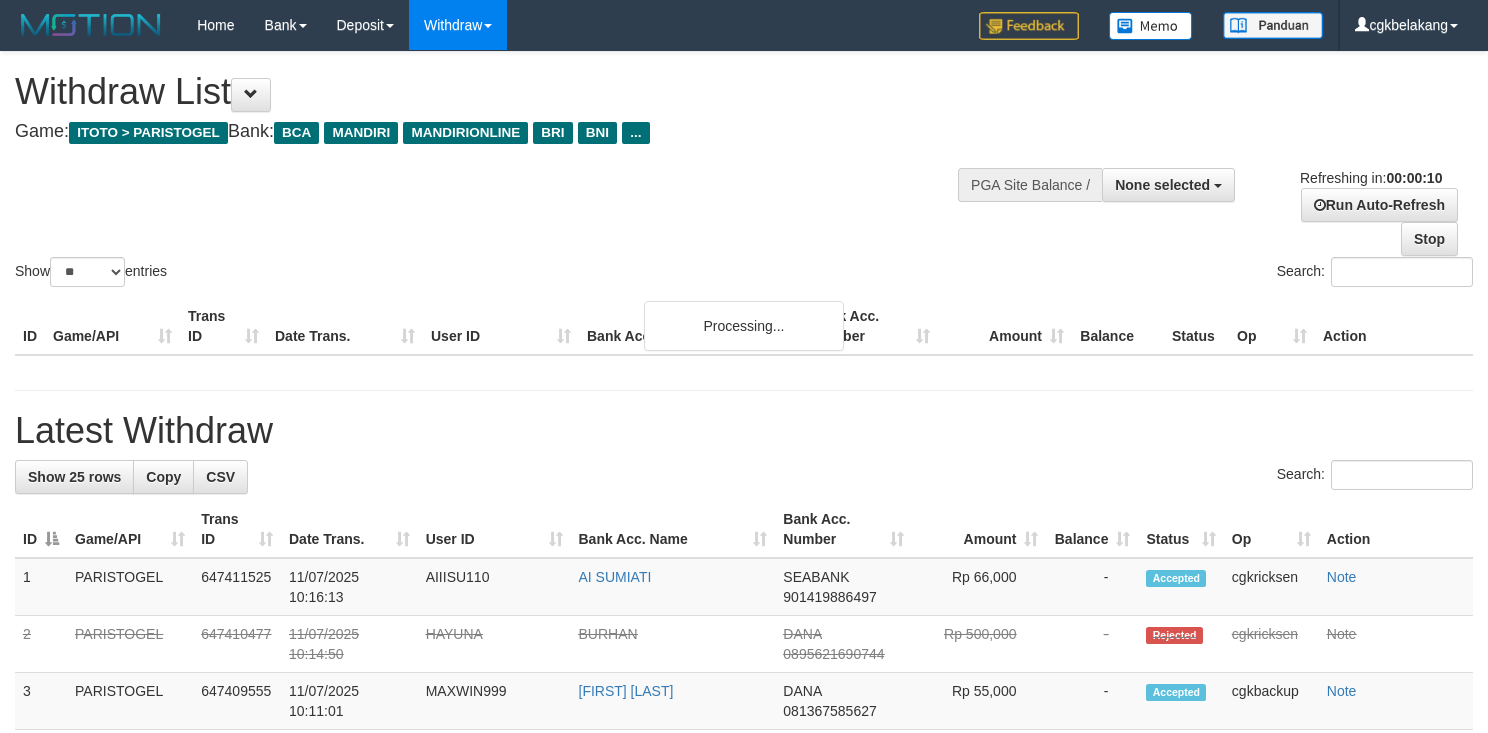 select 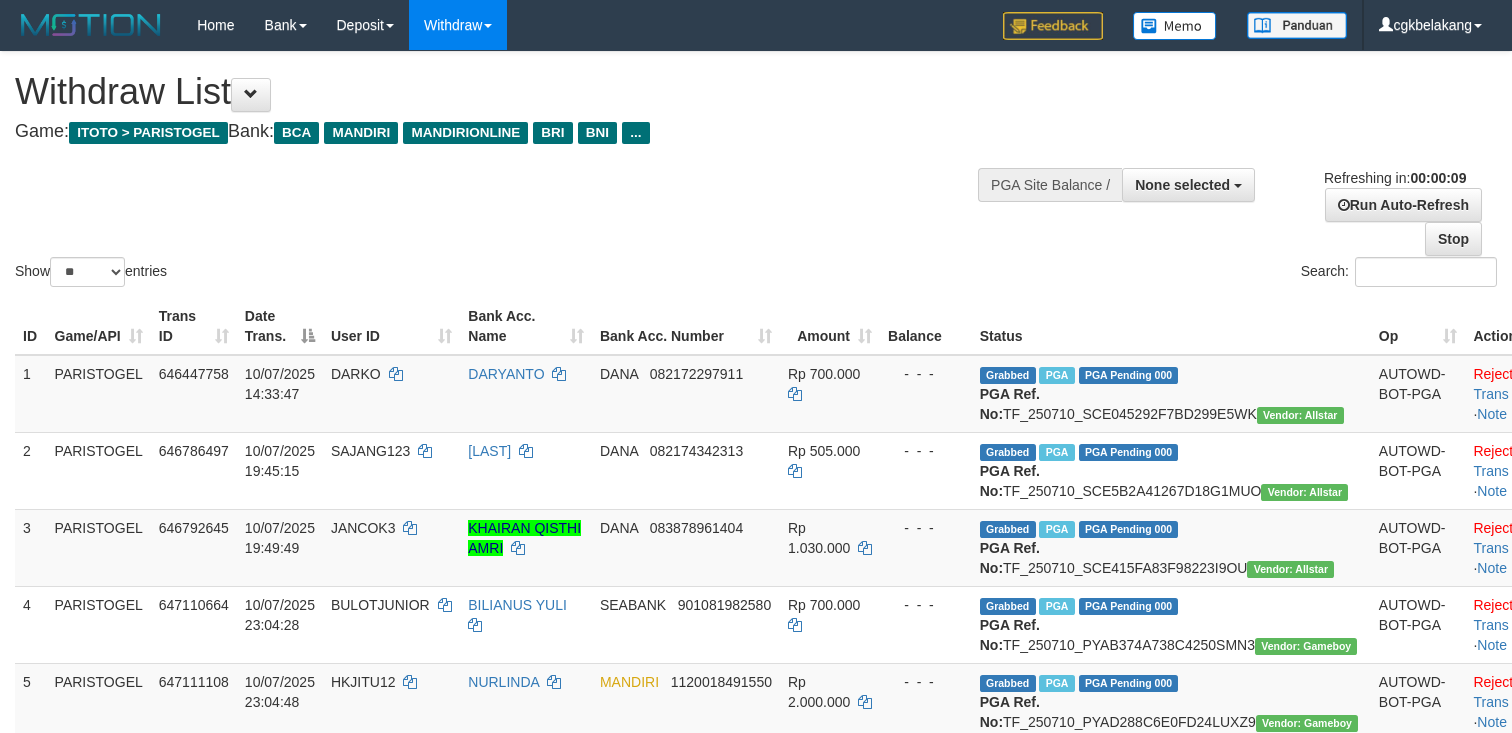 select 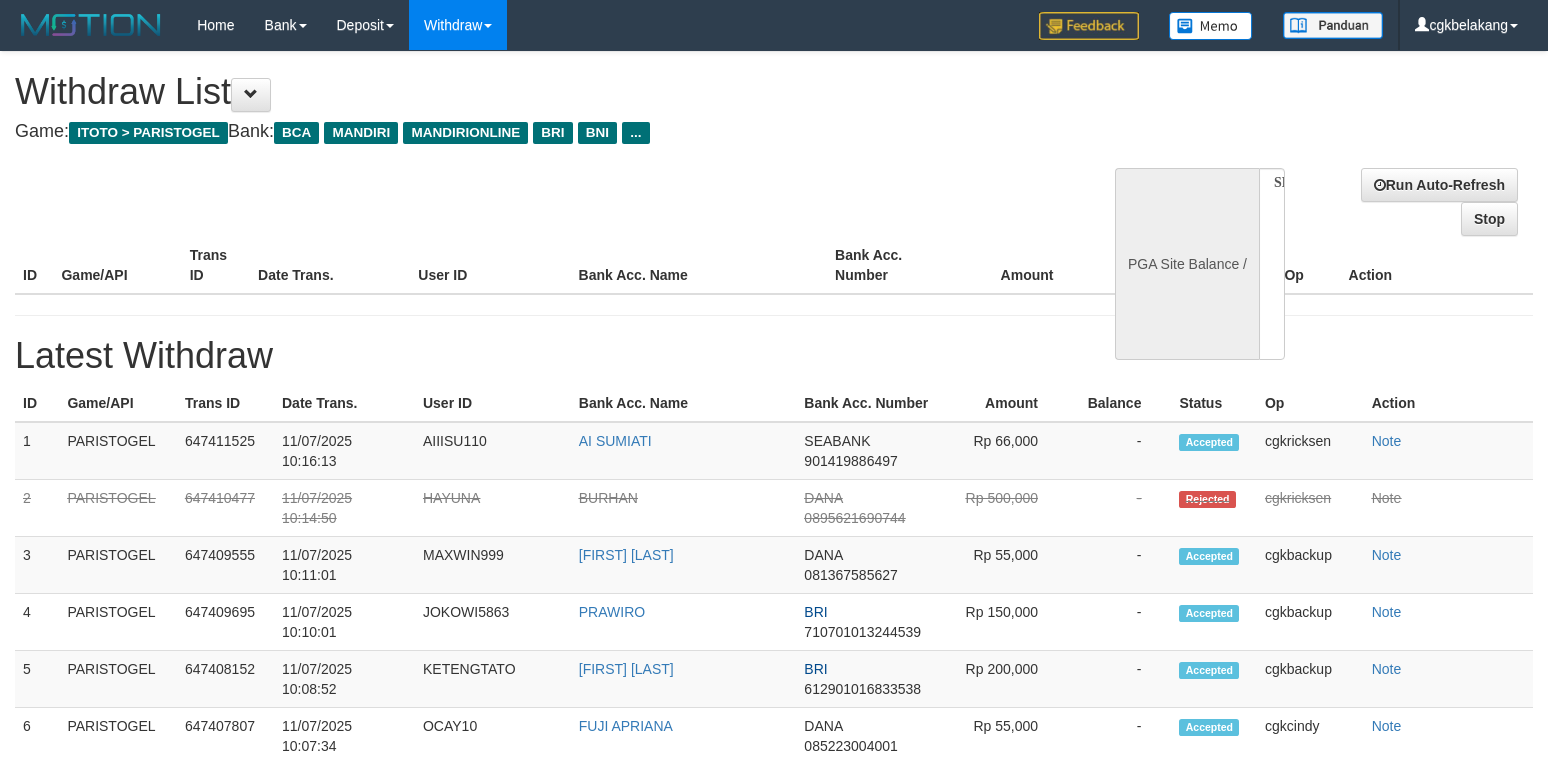 select 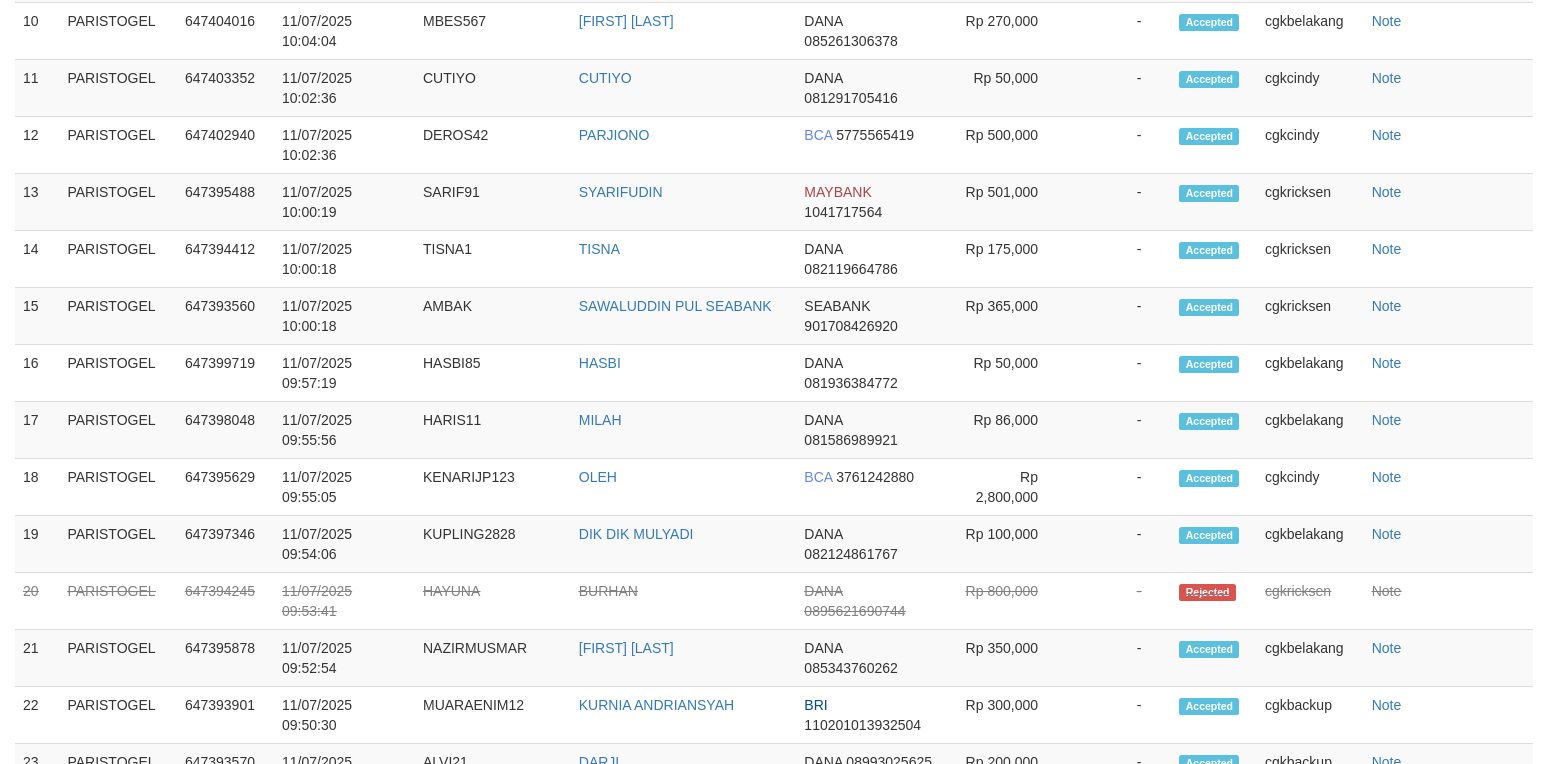 scroll, scrollTop: 1009, scrollLeft: 0, axis: vertical 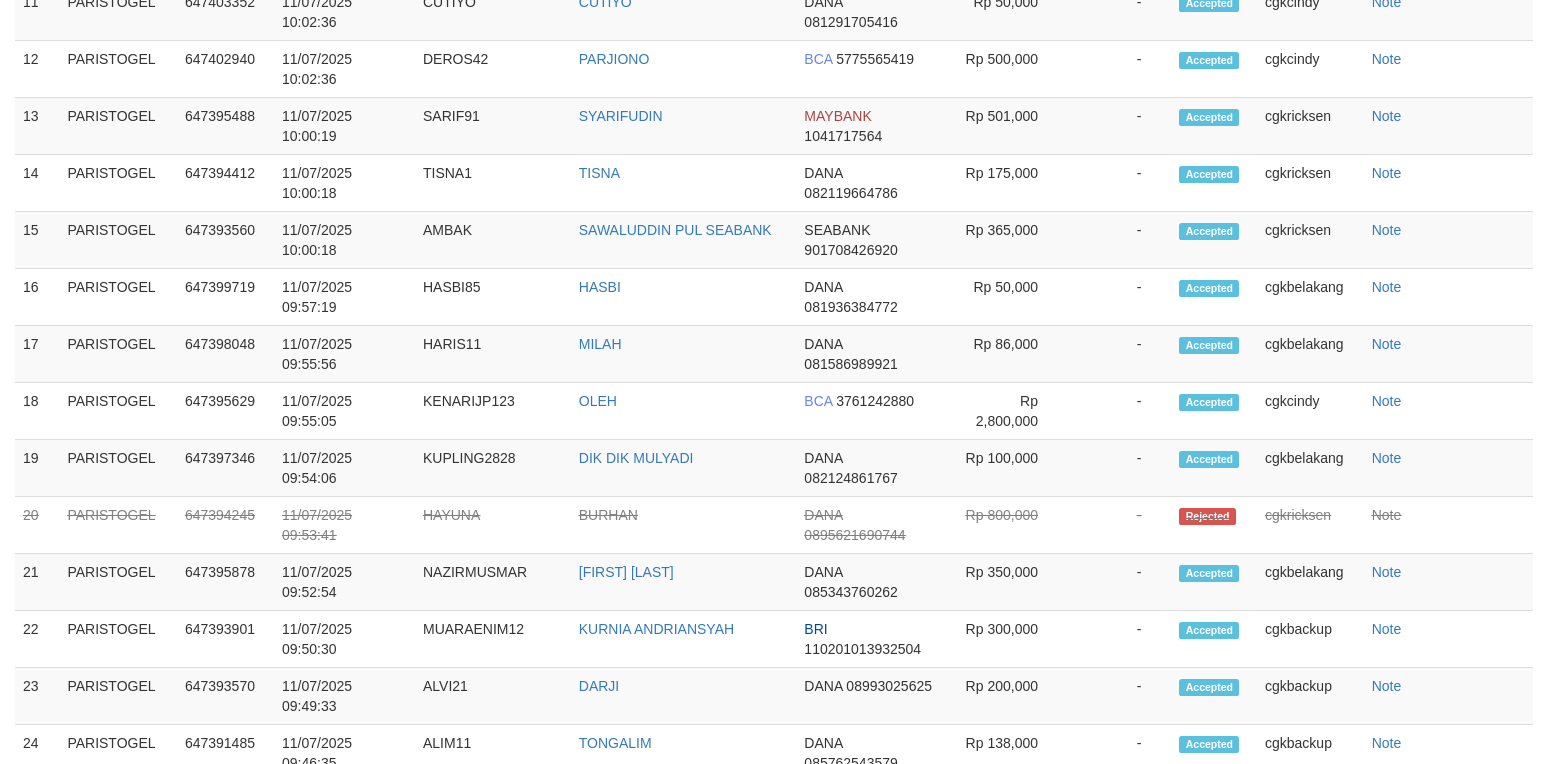 select on "**" 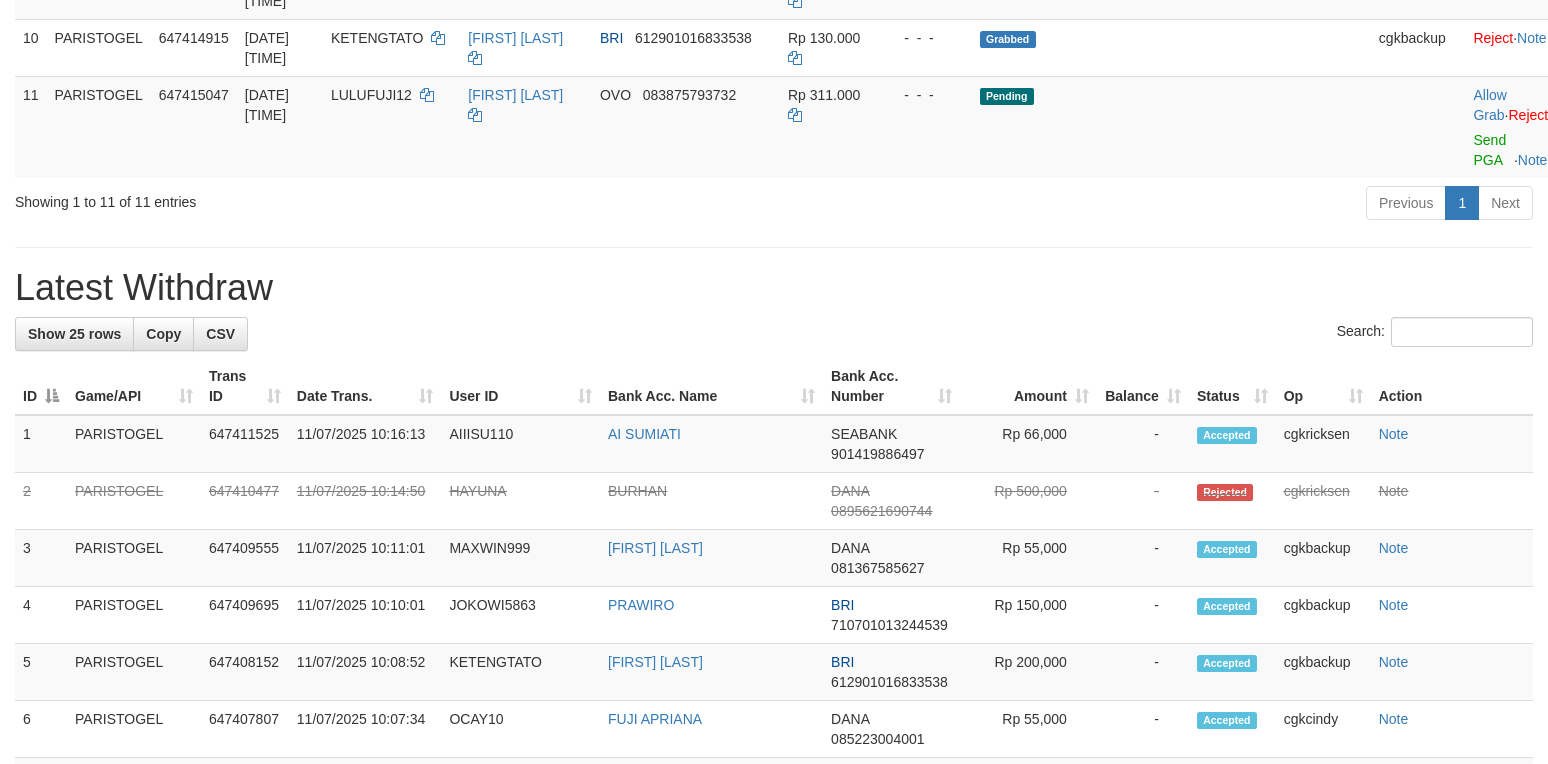 scroll, scrollTop: 933, scrollLeft: 0, axis: vertical 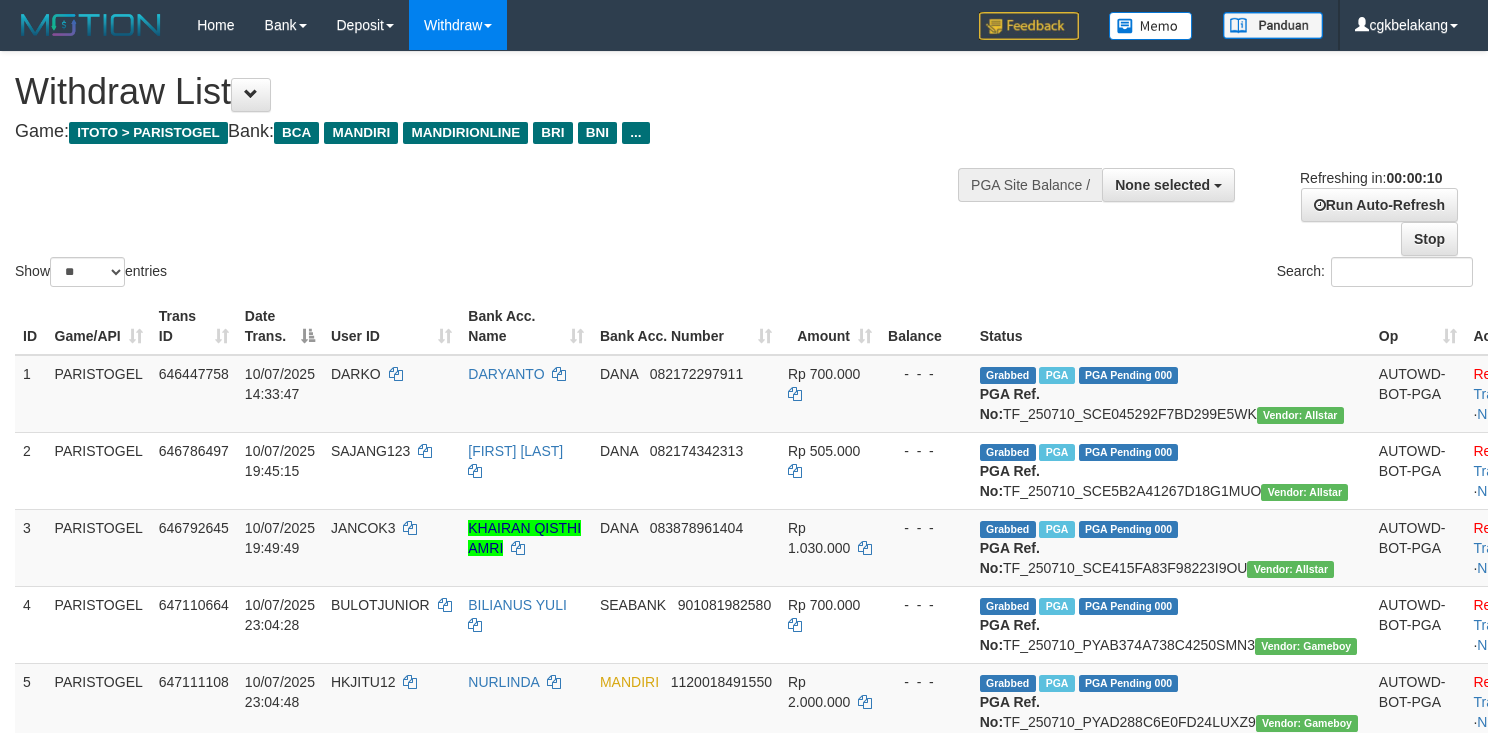 select 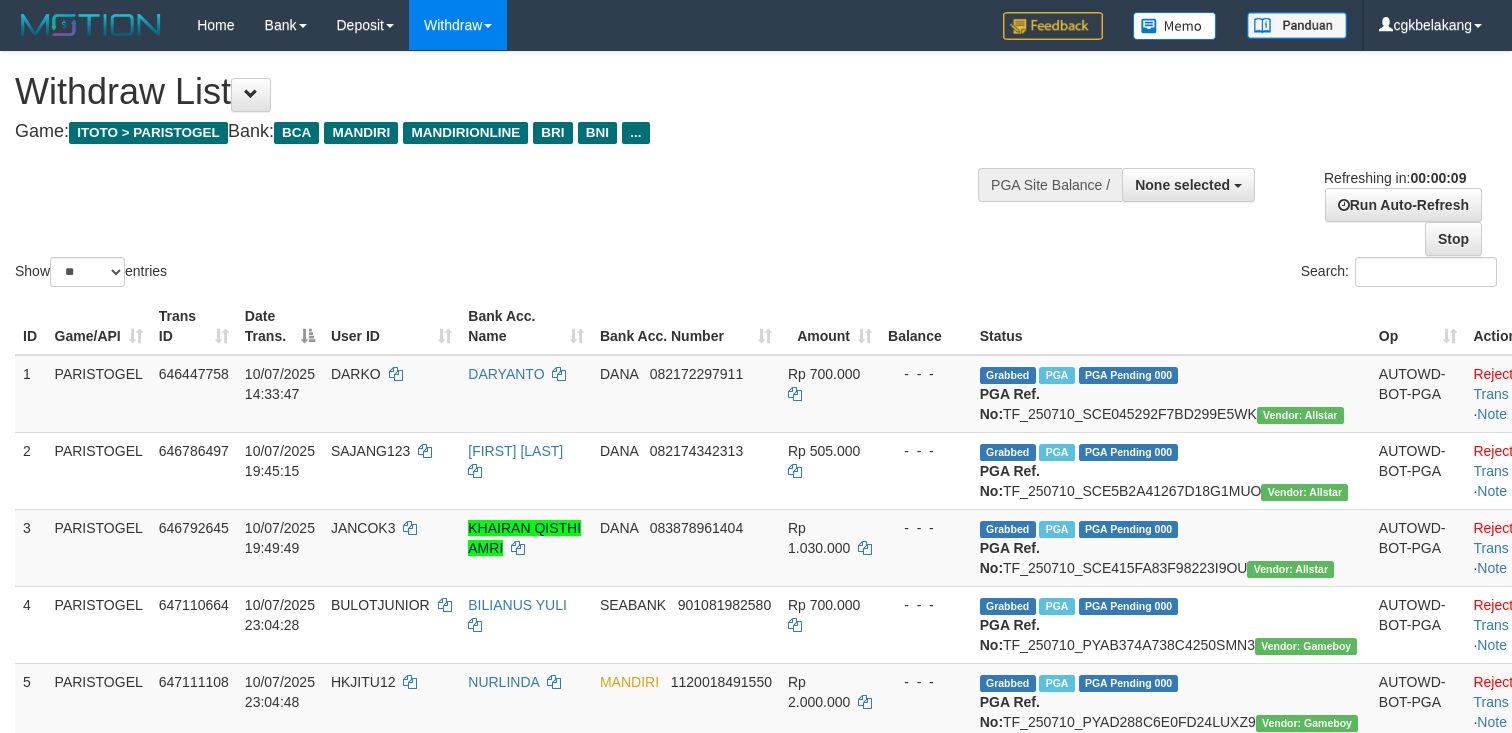 select 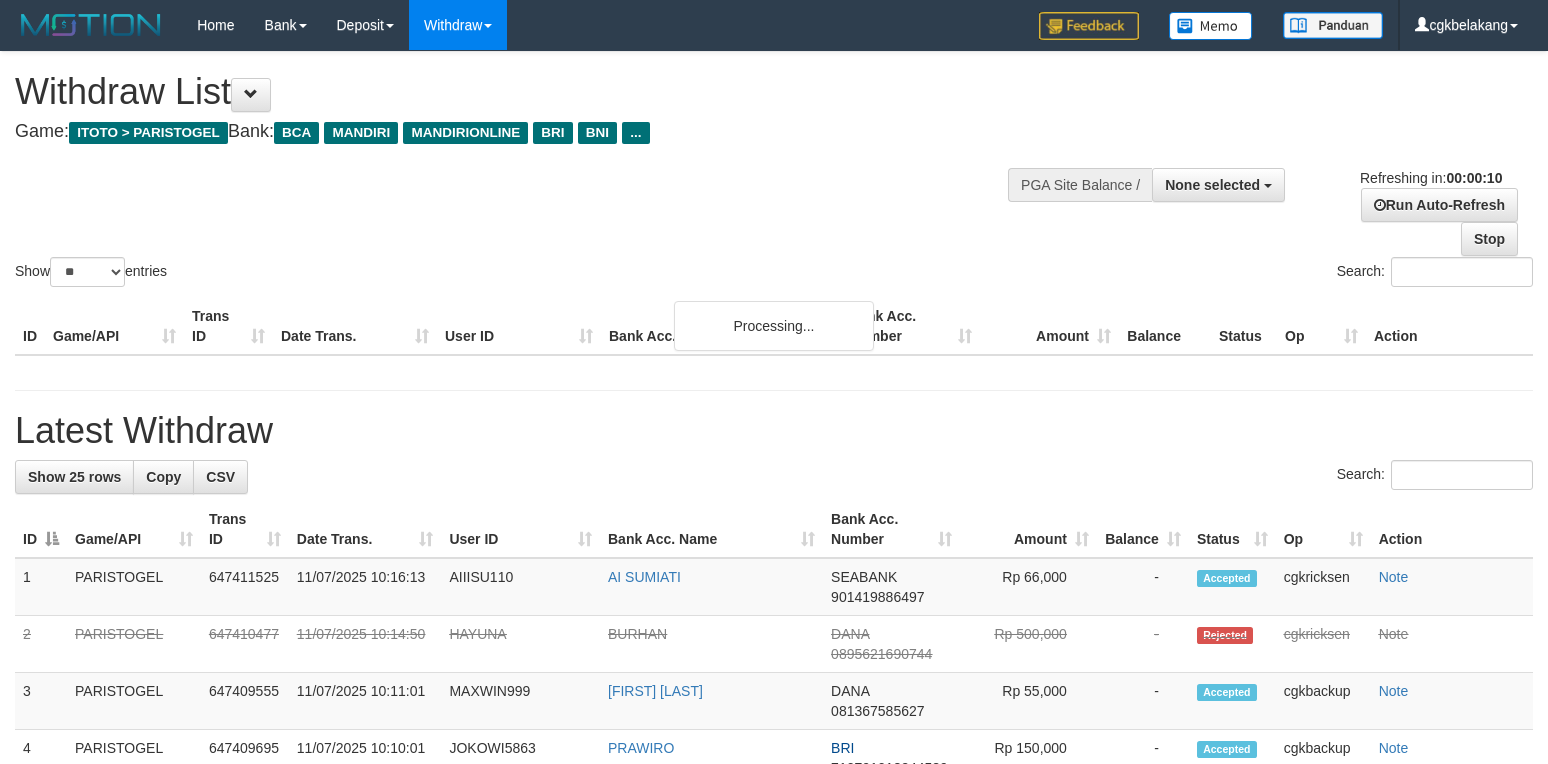 select 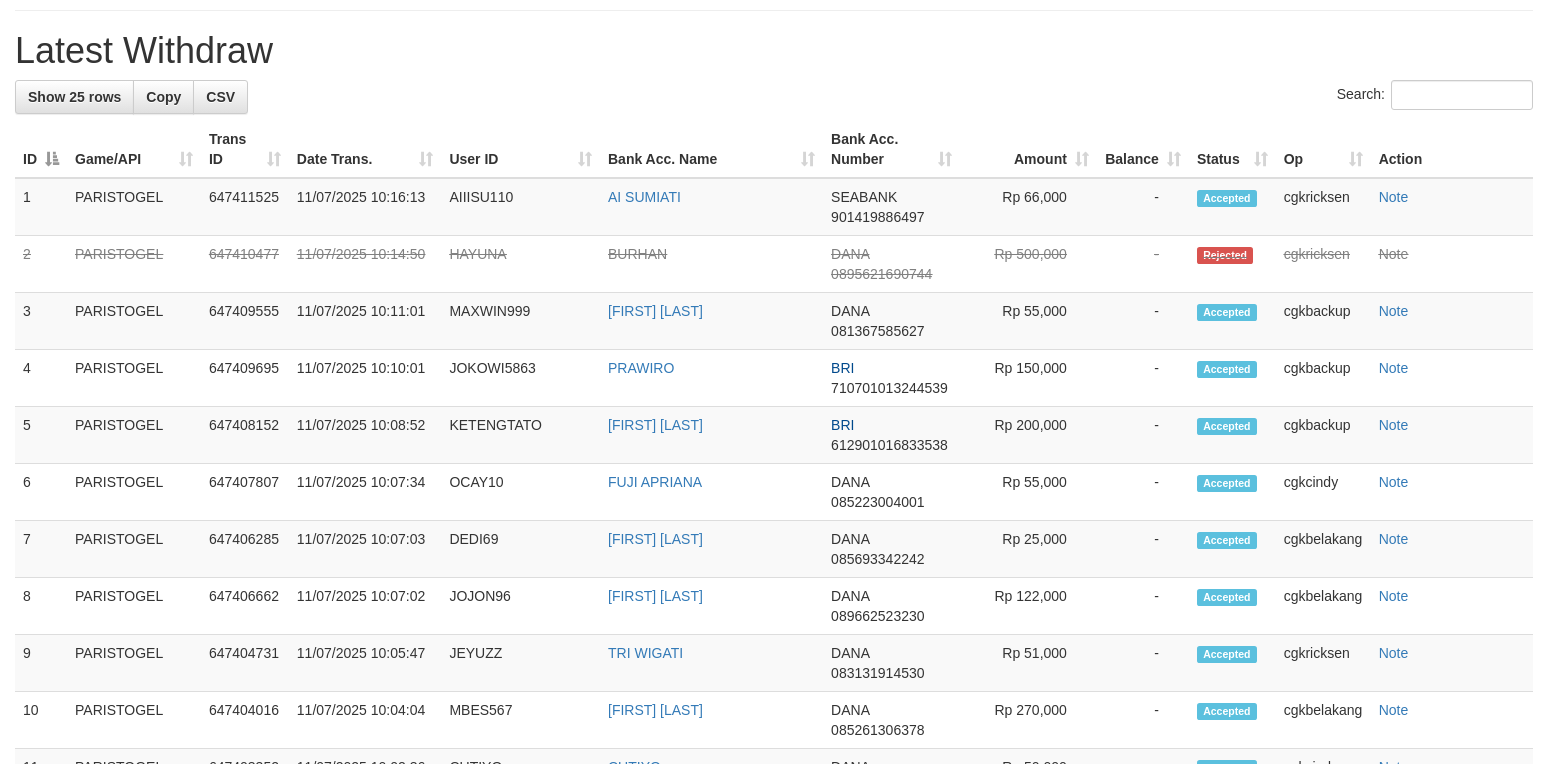 scroll, scrollTop: 1009, scrollLeft: 0, axis: vertical 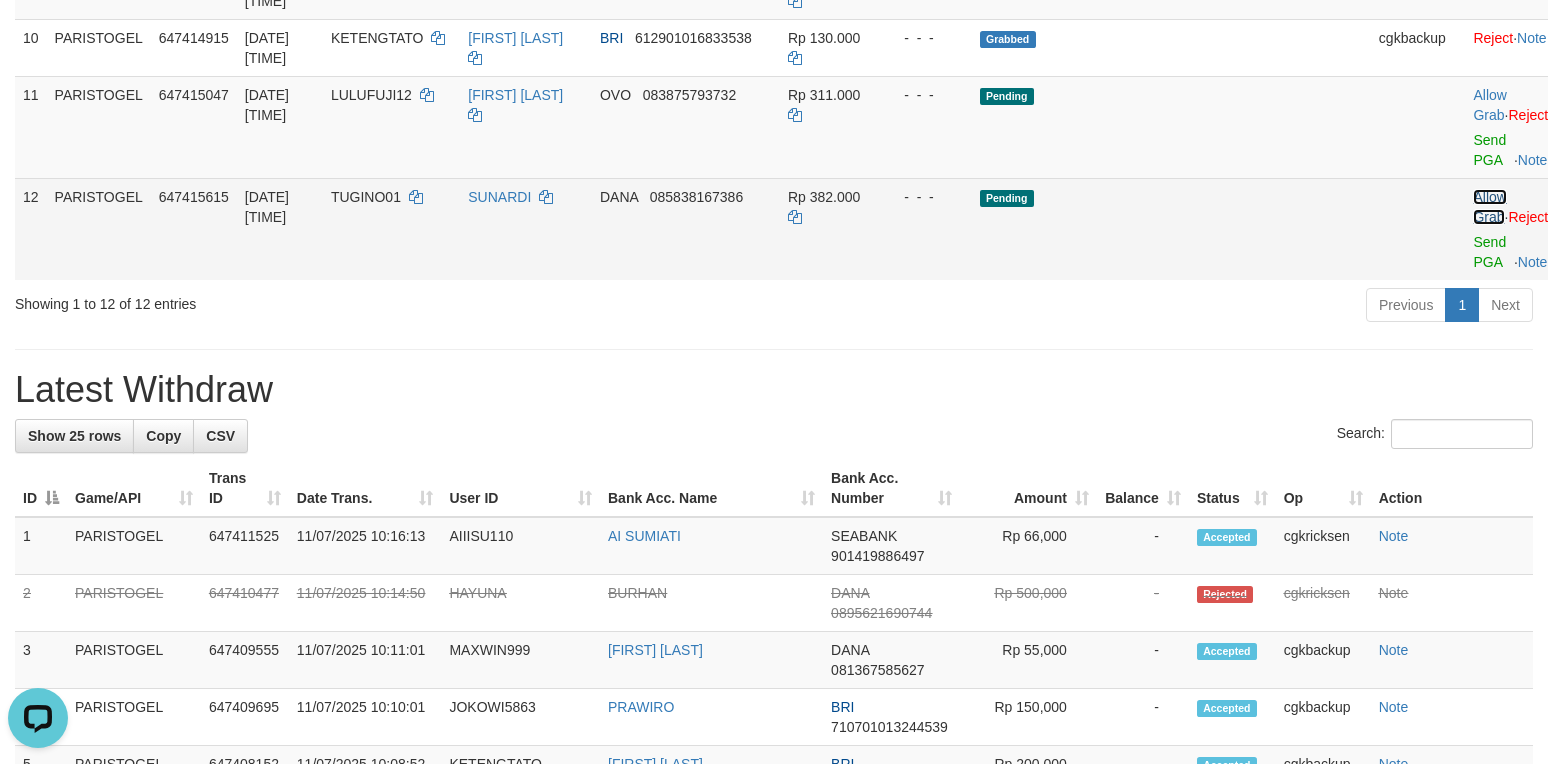 click on "Allow Grab" at bounding box center (1489, 207) 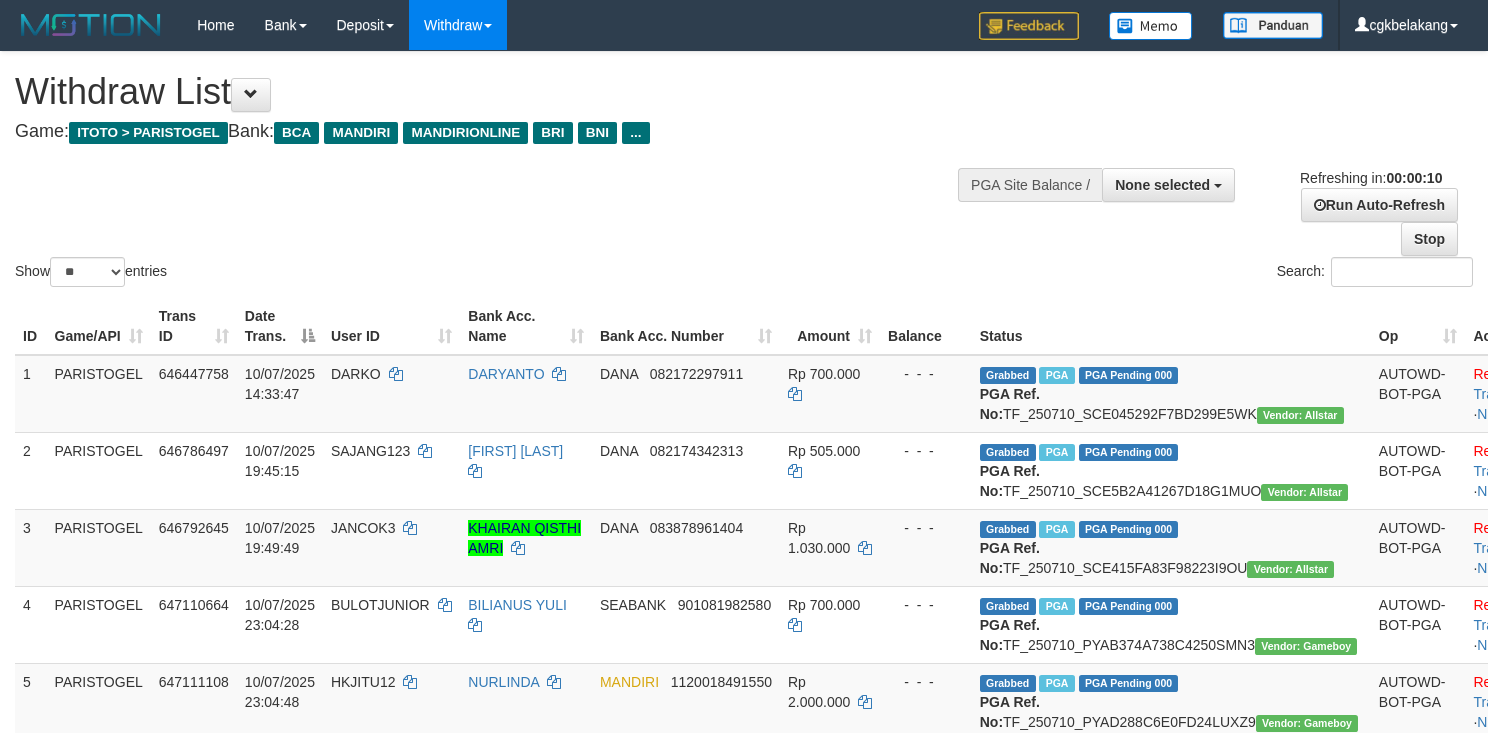 select 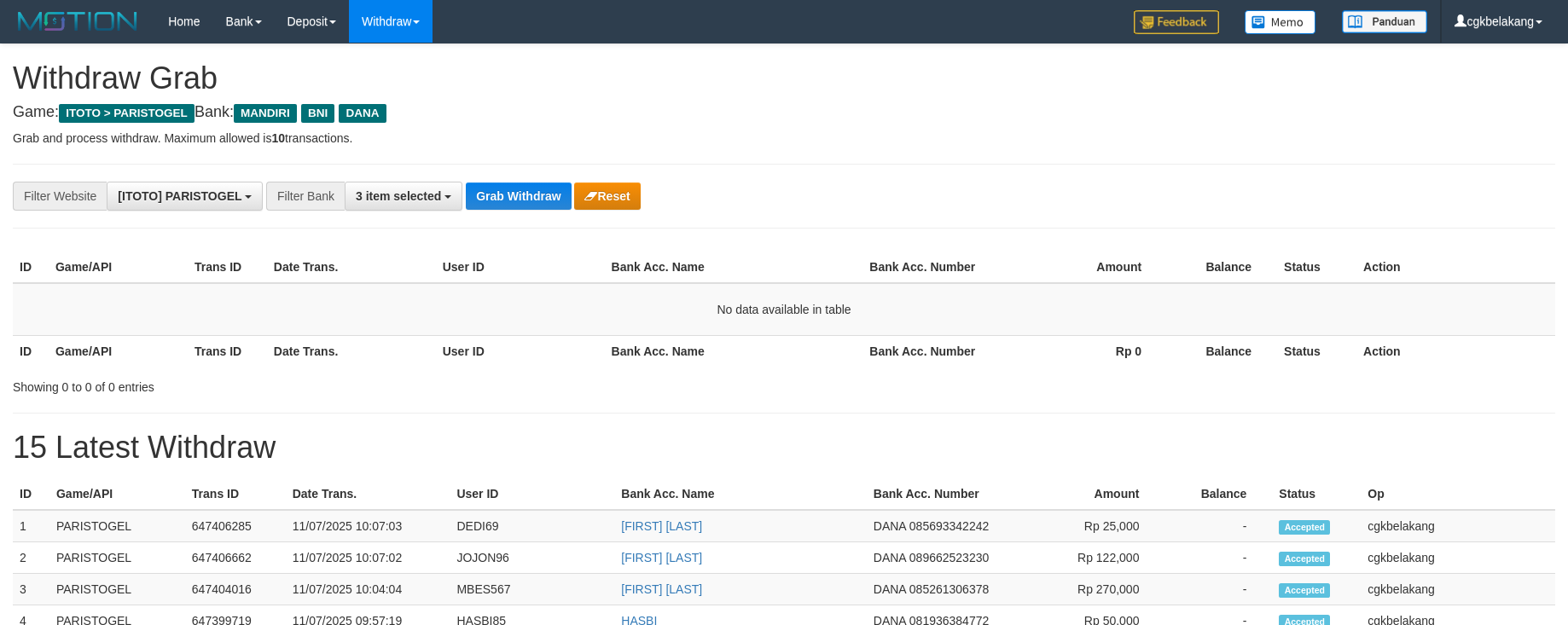 click on "Grab Withdraw" at bounding box center (518, 196) 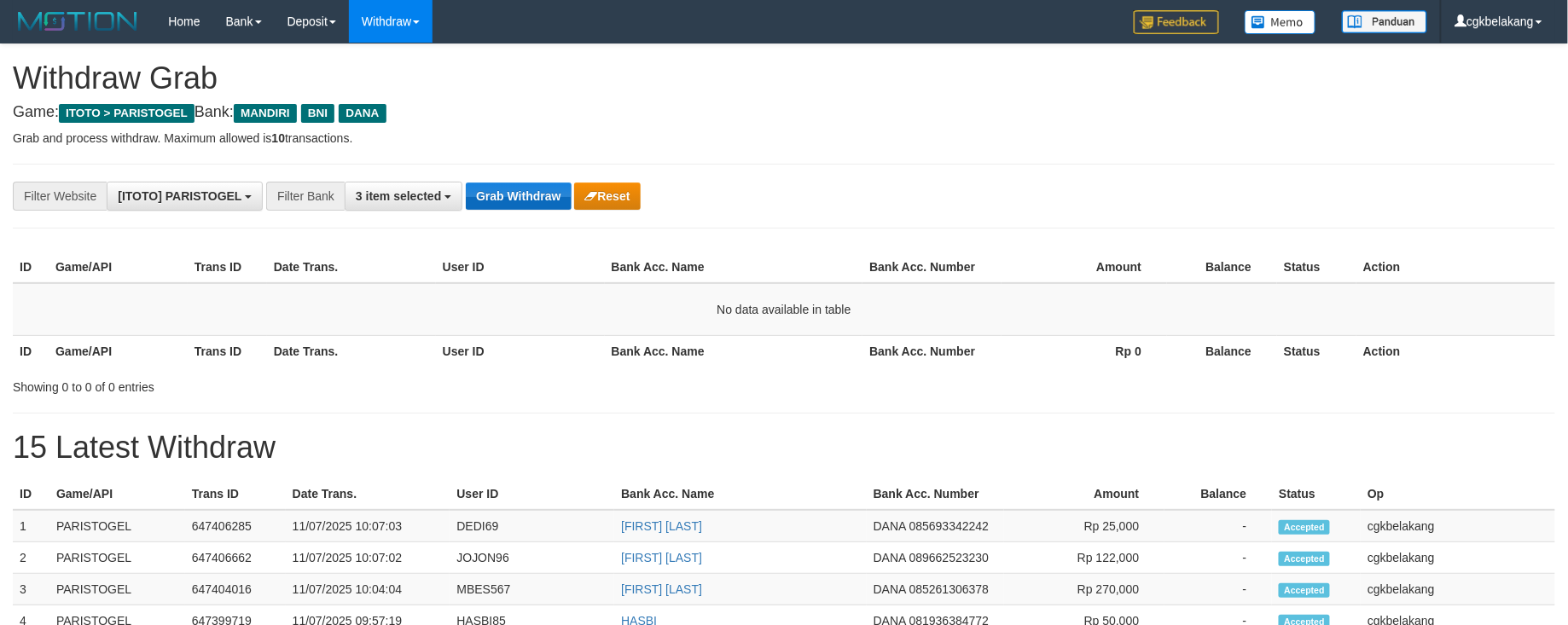 click on "Grab Withdraw" at bounding box center (518, 196) 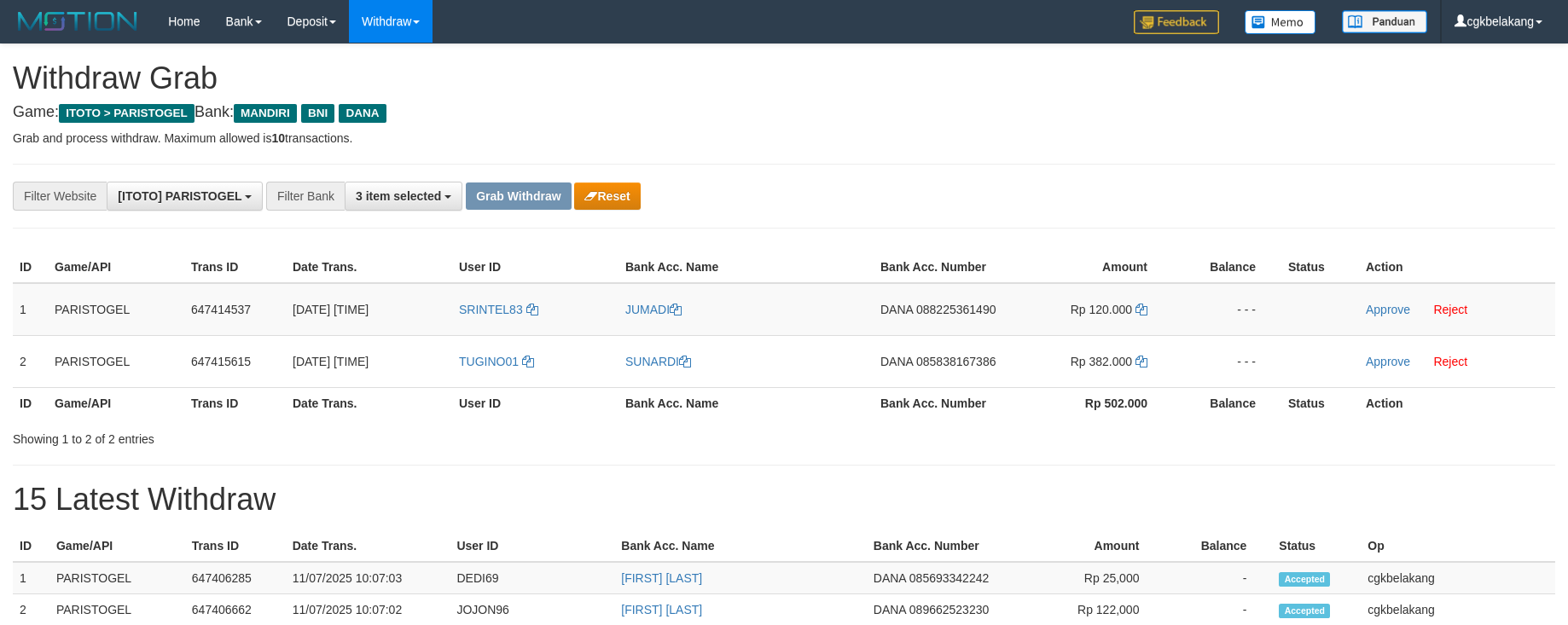 scroll, scrollTop: 0, scrollLeft: 0, axis: both 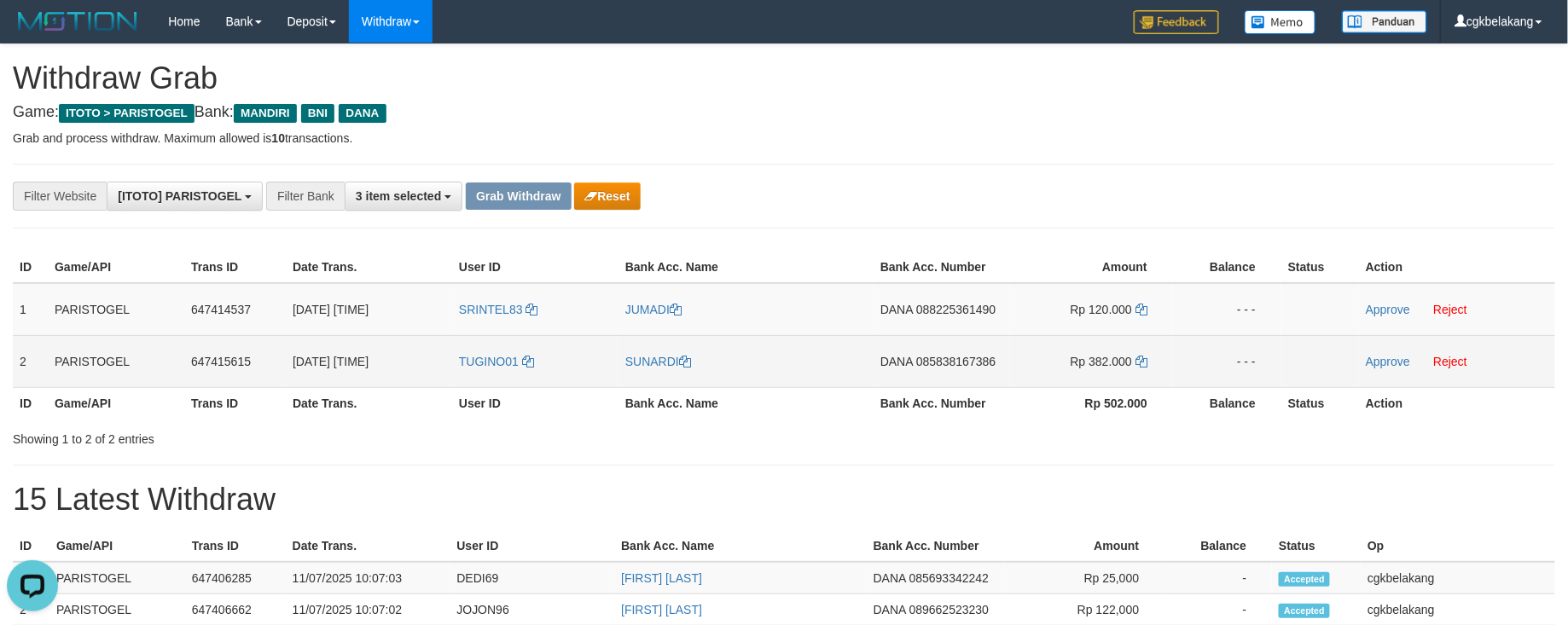 click on "TUGINO01" at bounding box center [535, 361] 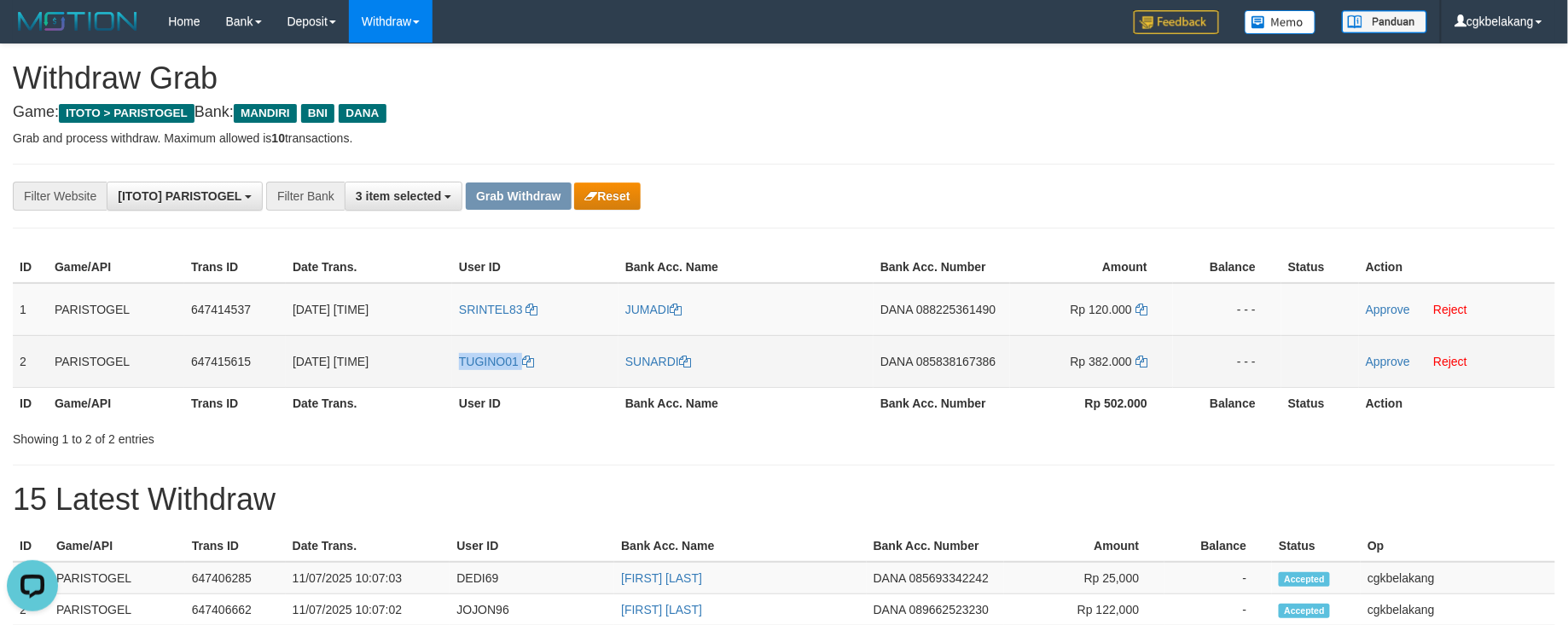 click on "TUGINO01" at bounding box center [535, 361] 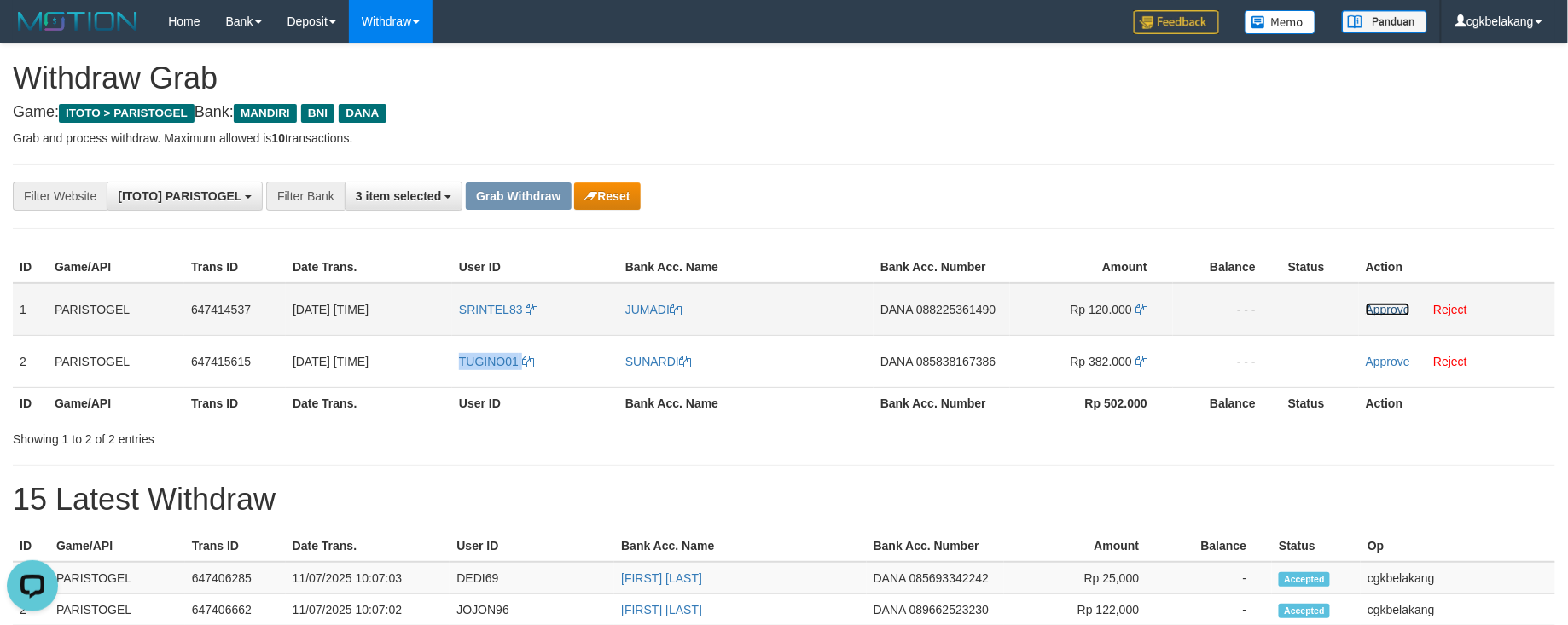 click on "Approve" at bounding box center [1388, 310] 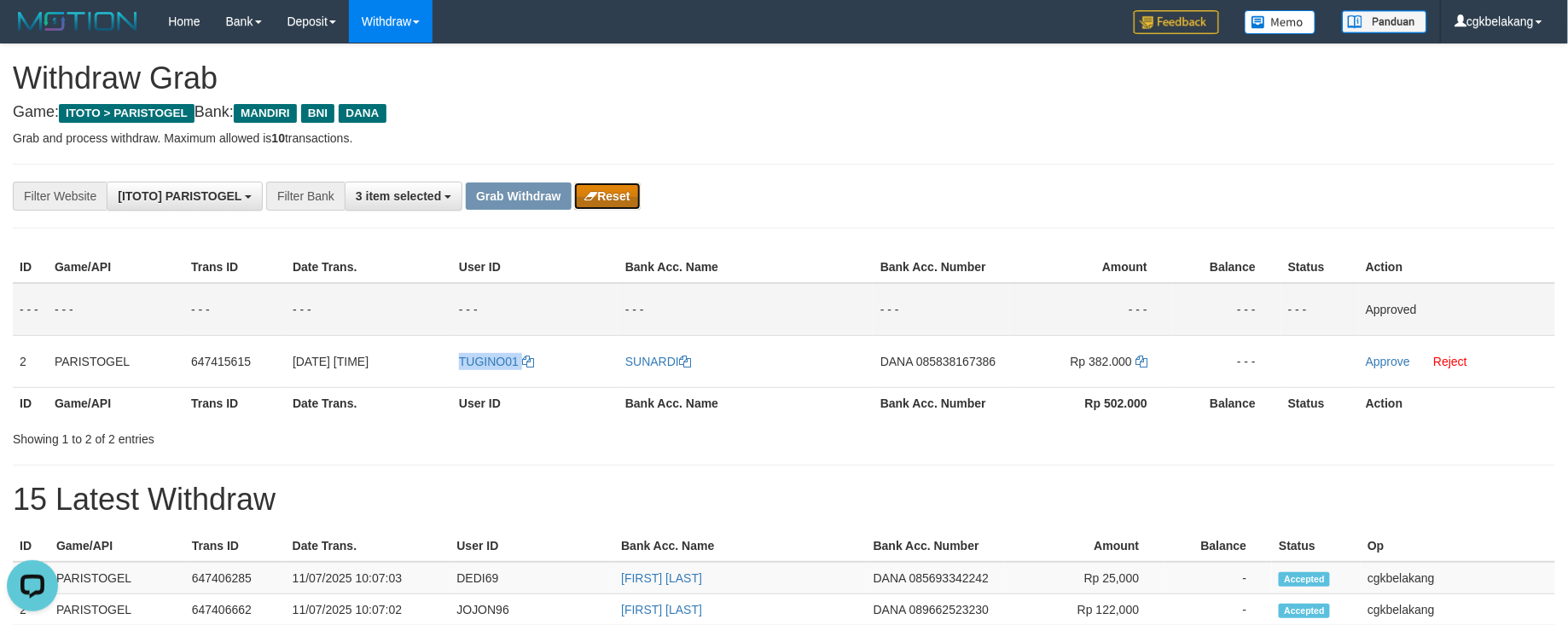 click on "Reset" at bounding box center [607, 196] 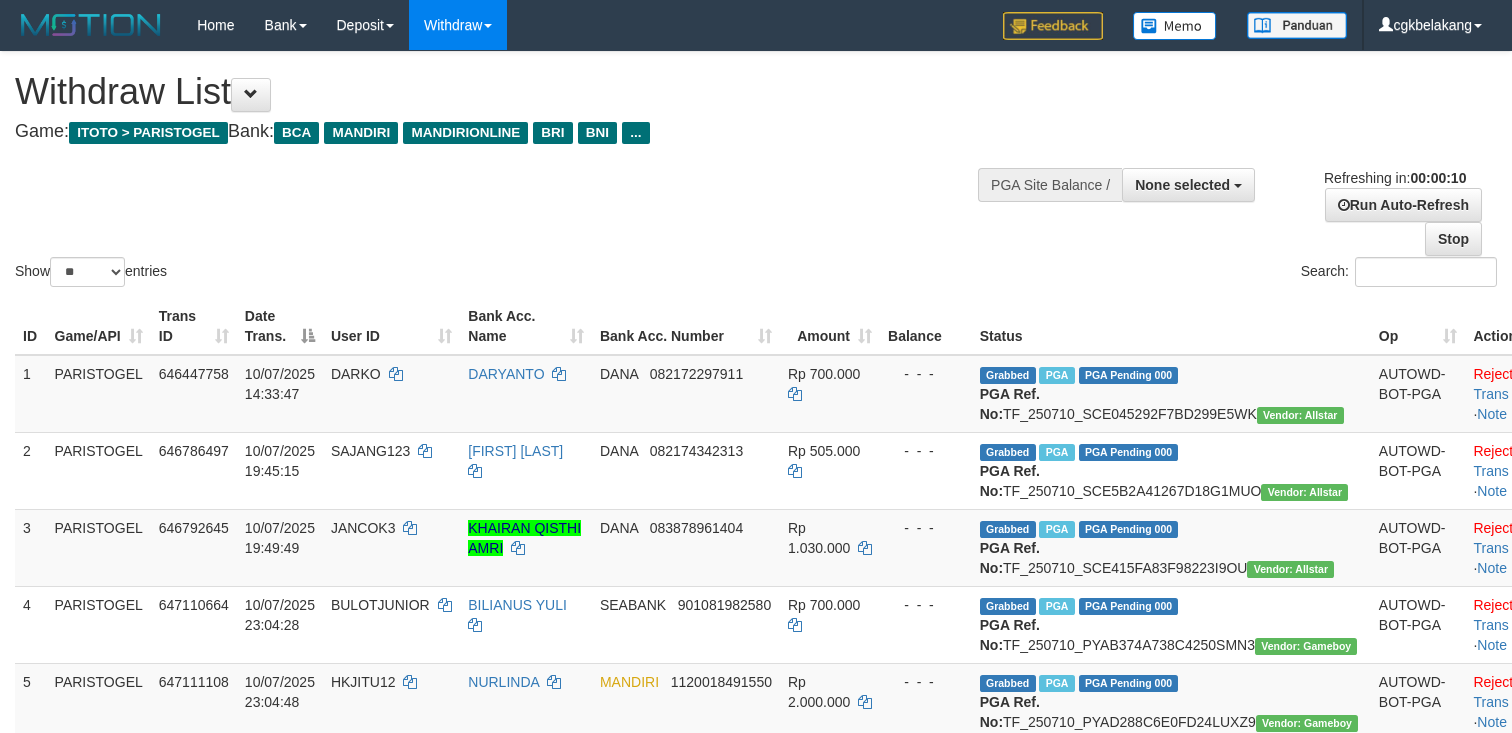 select 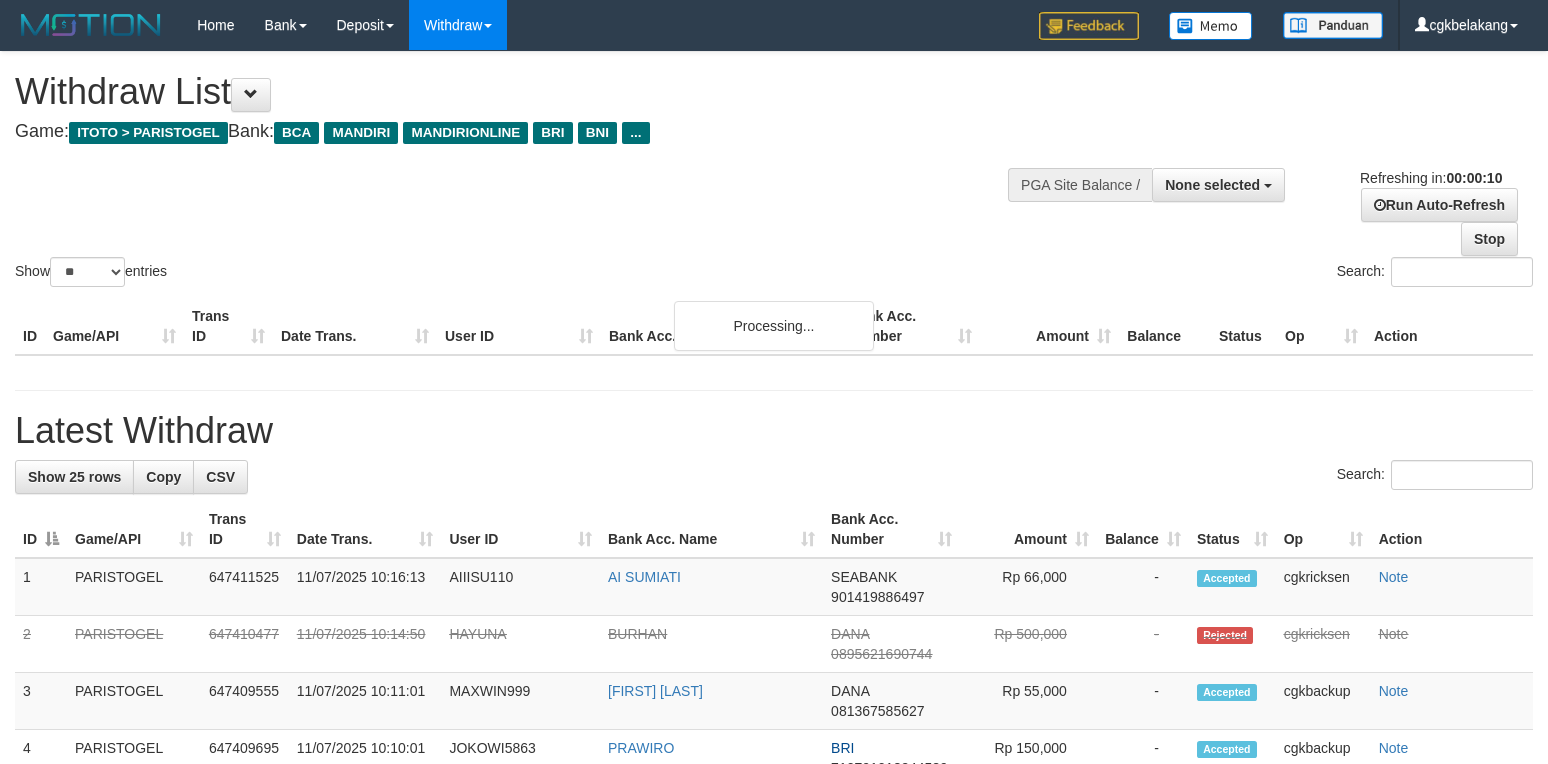 select 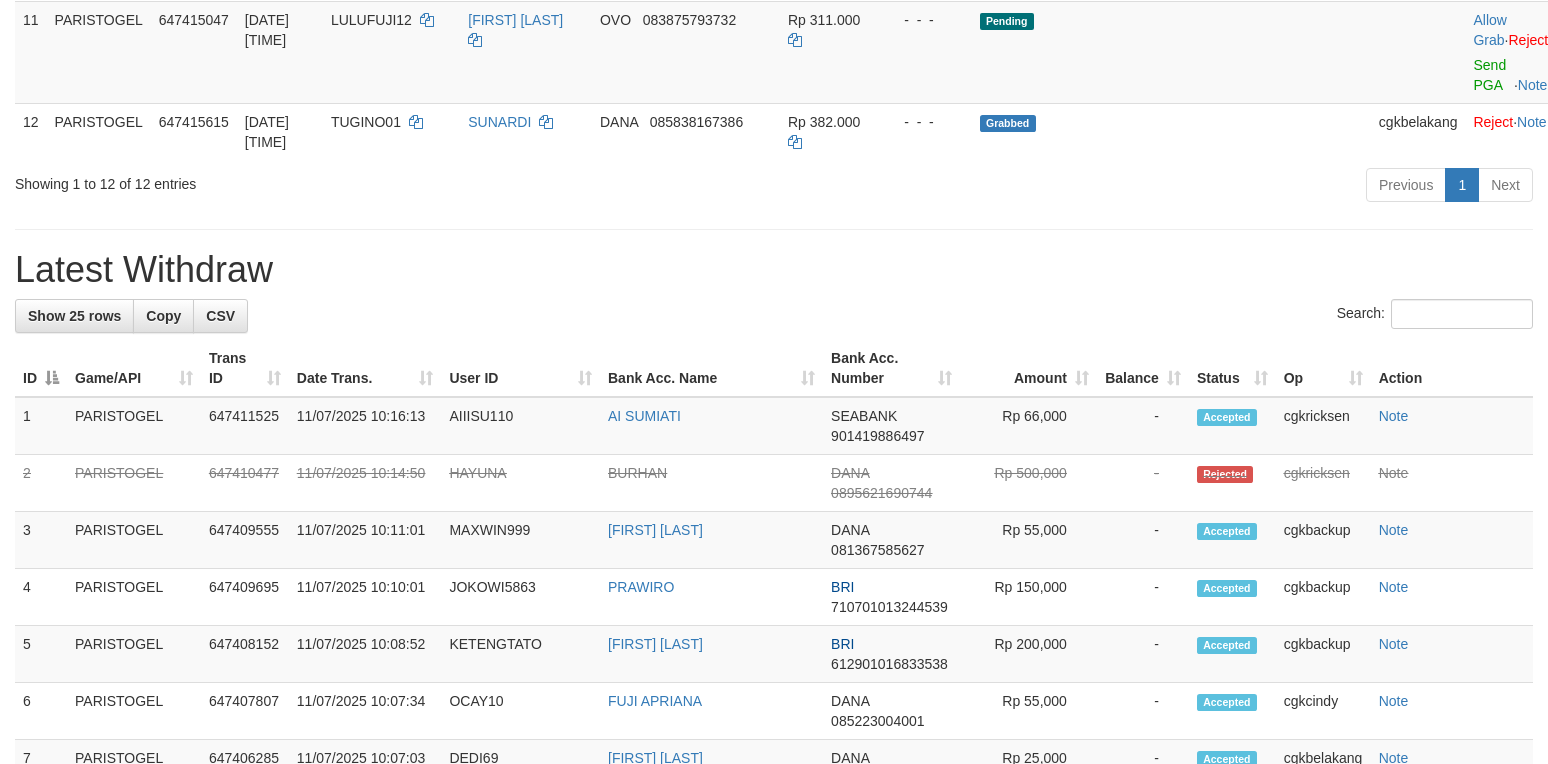 scroll, scrollTop: 1009, scrollLeft: 0, axis: vertical 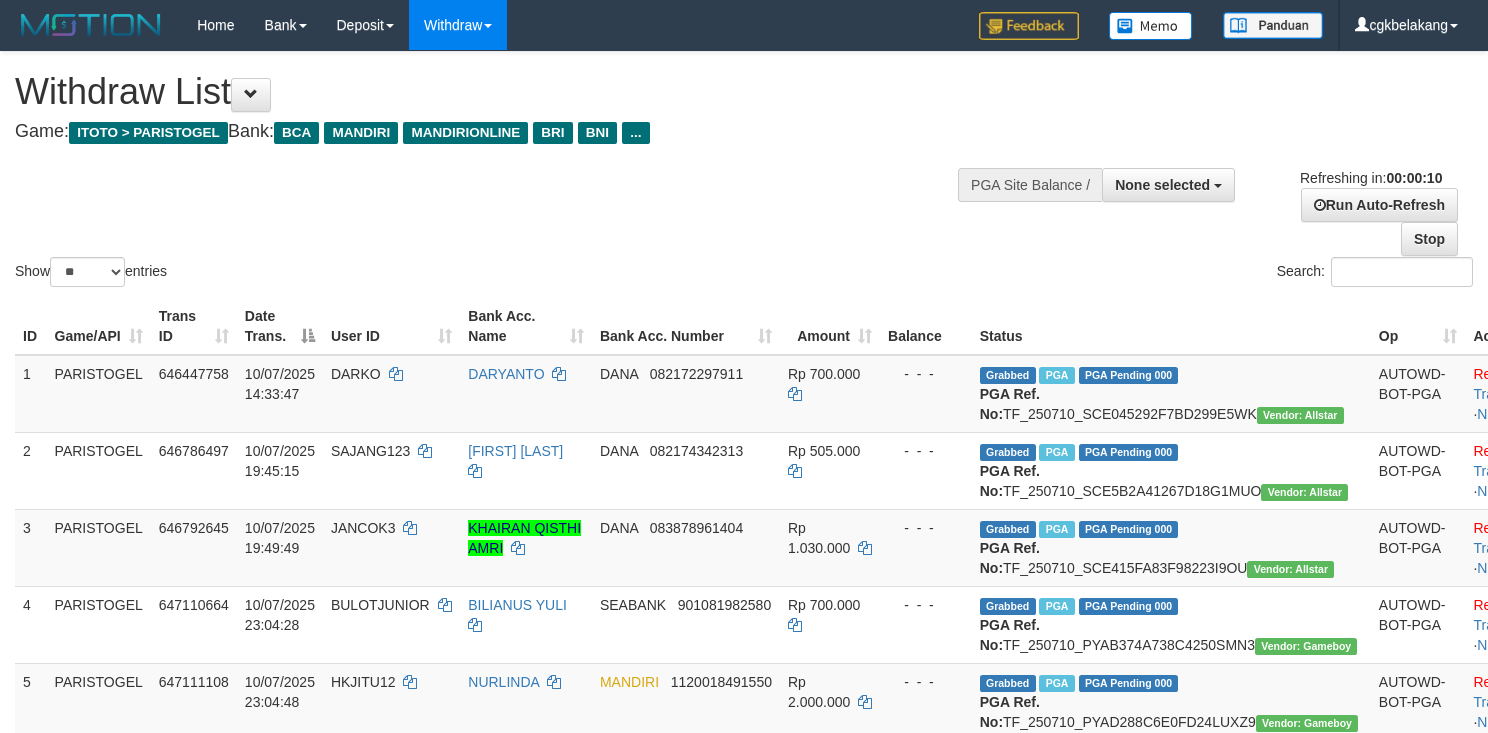select 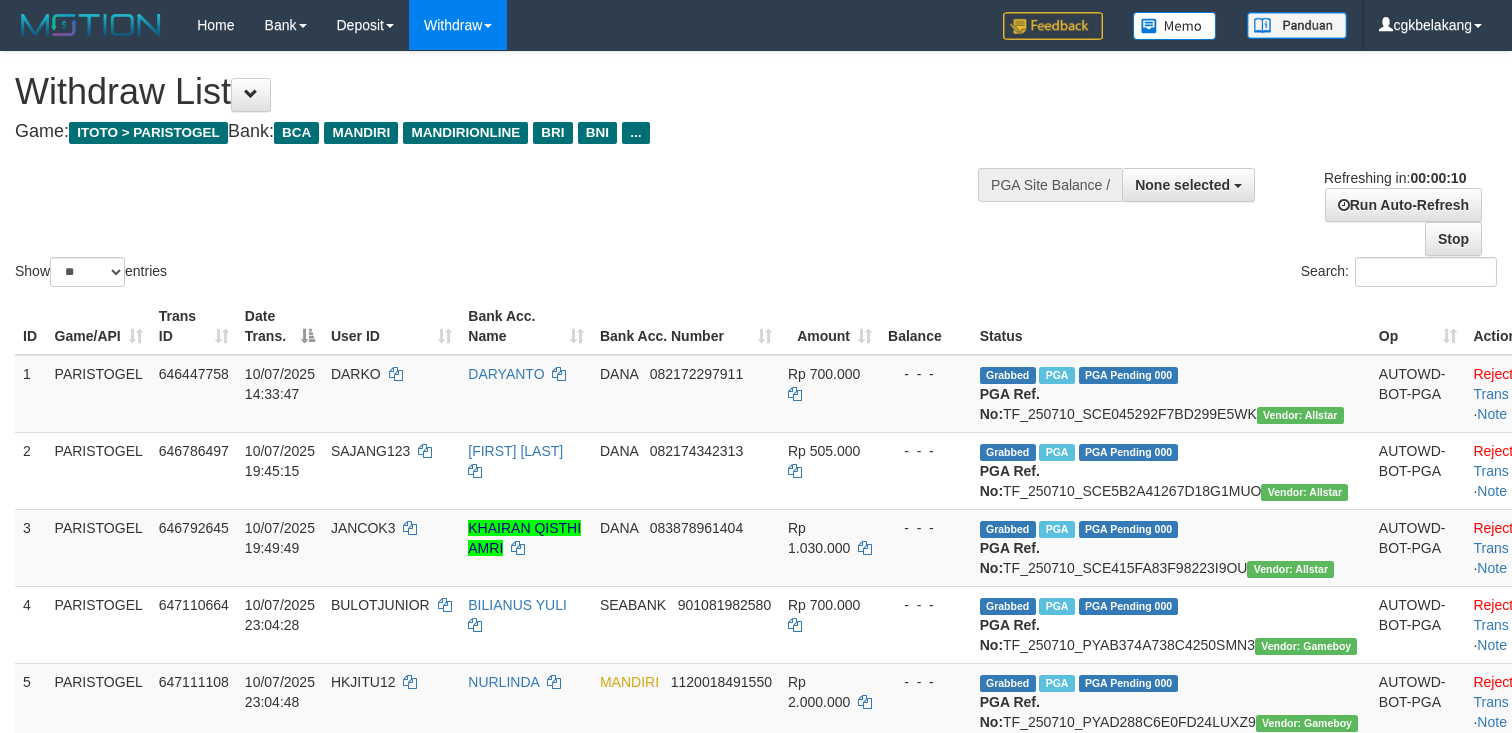 select 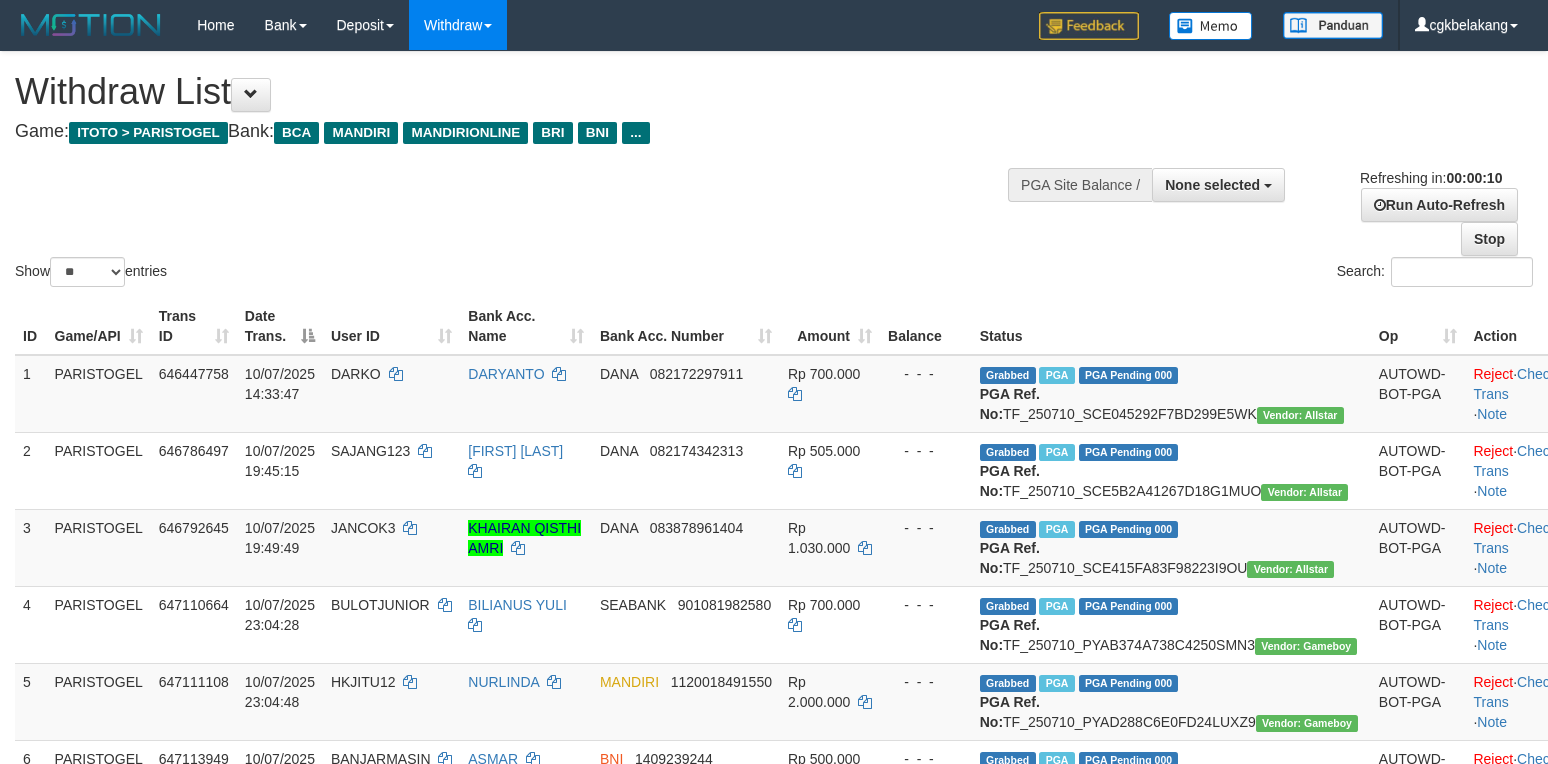 select 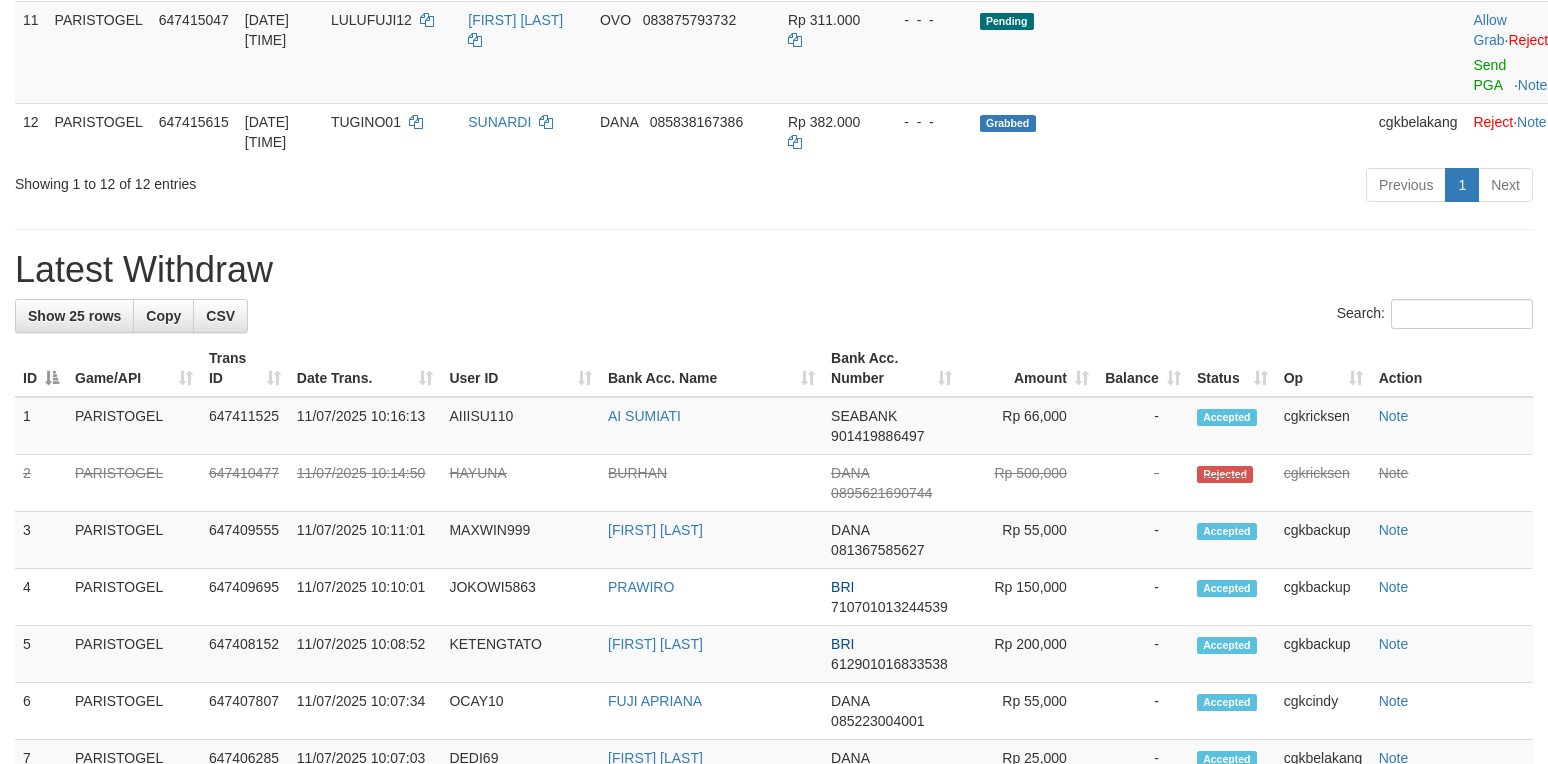 scroll, scrollTop: 1009, scrollLeft: 0, axis: vertical 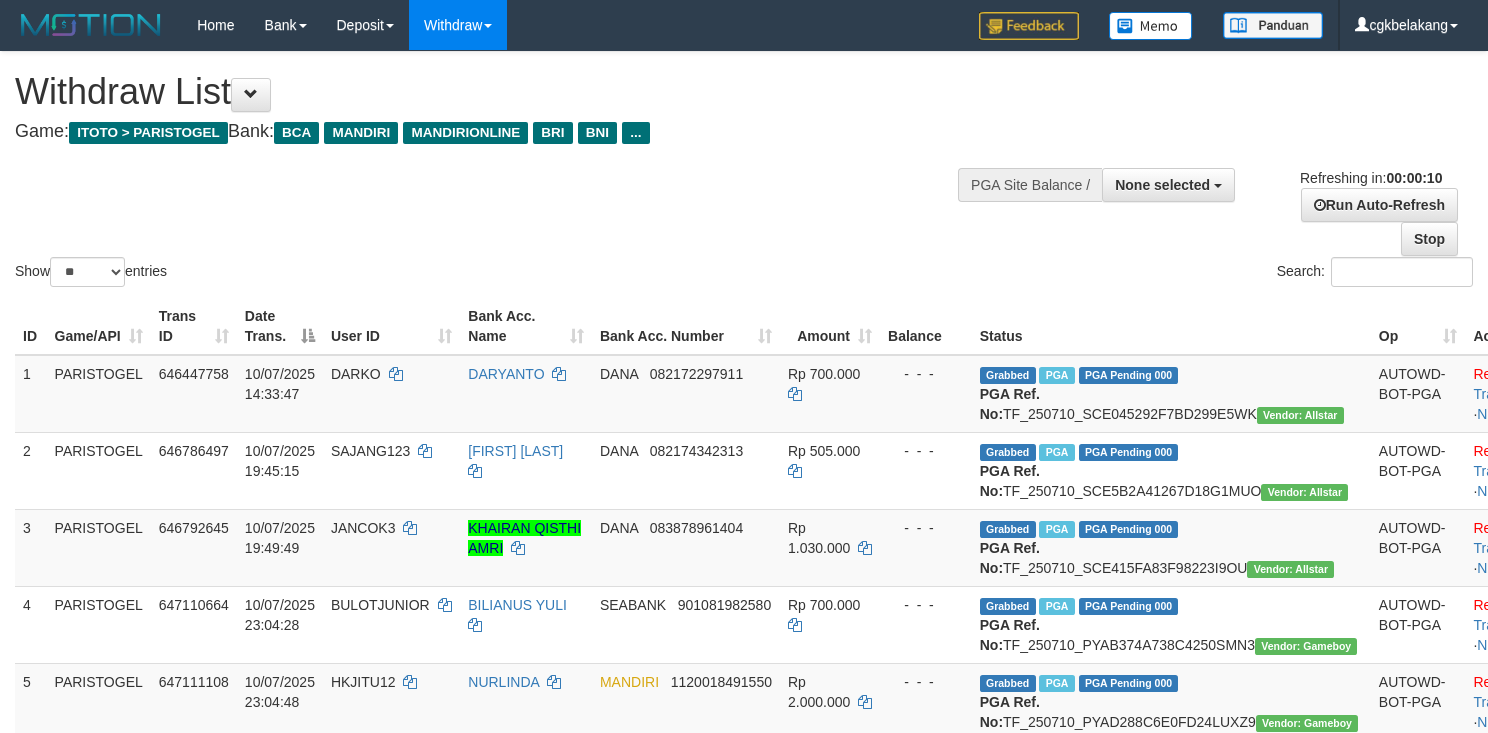 select 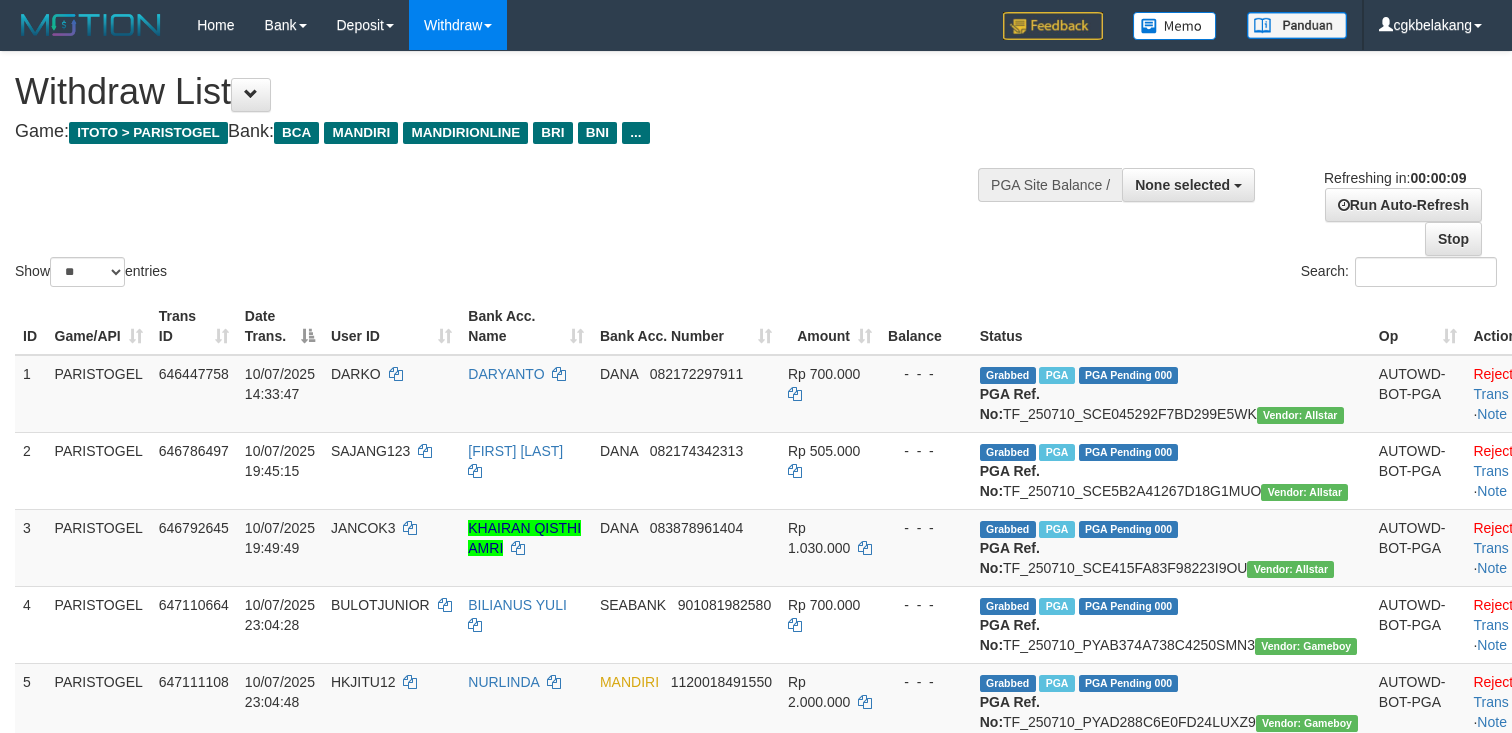 select 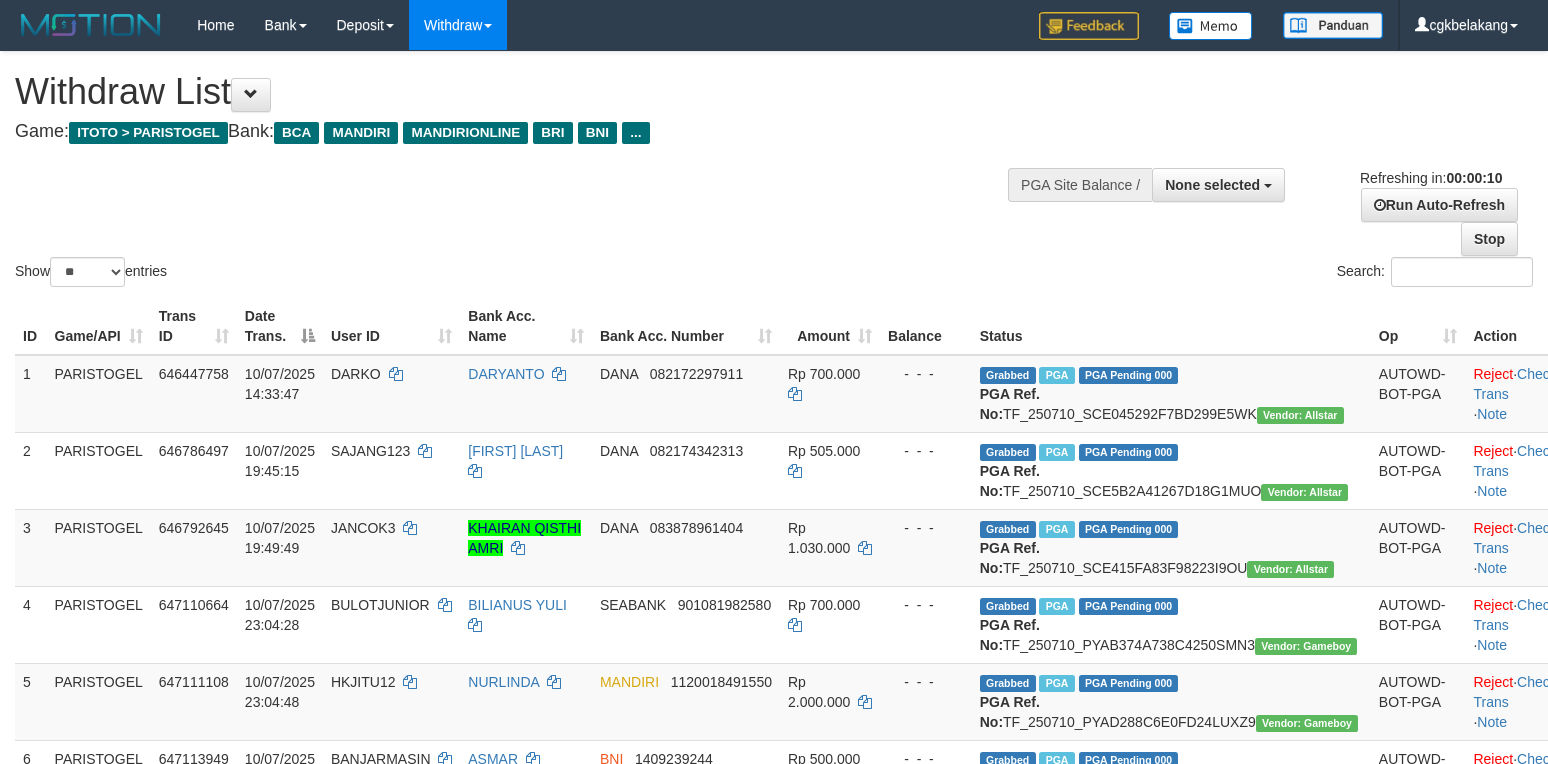 select 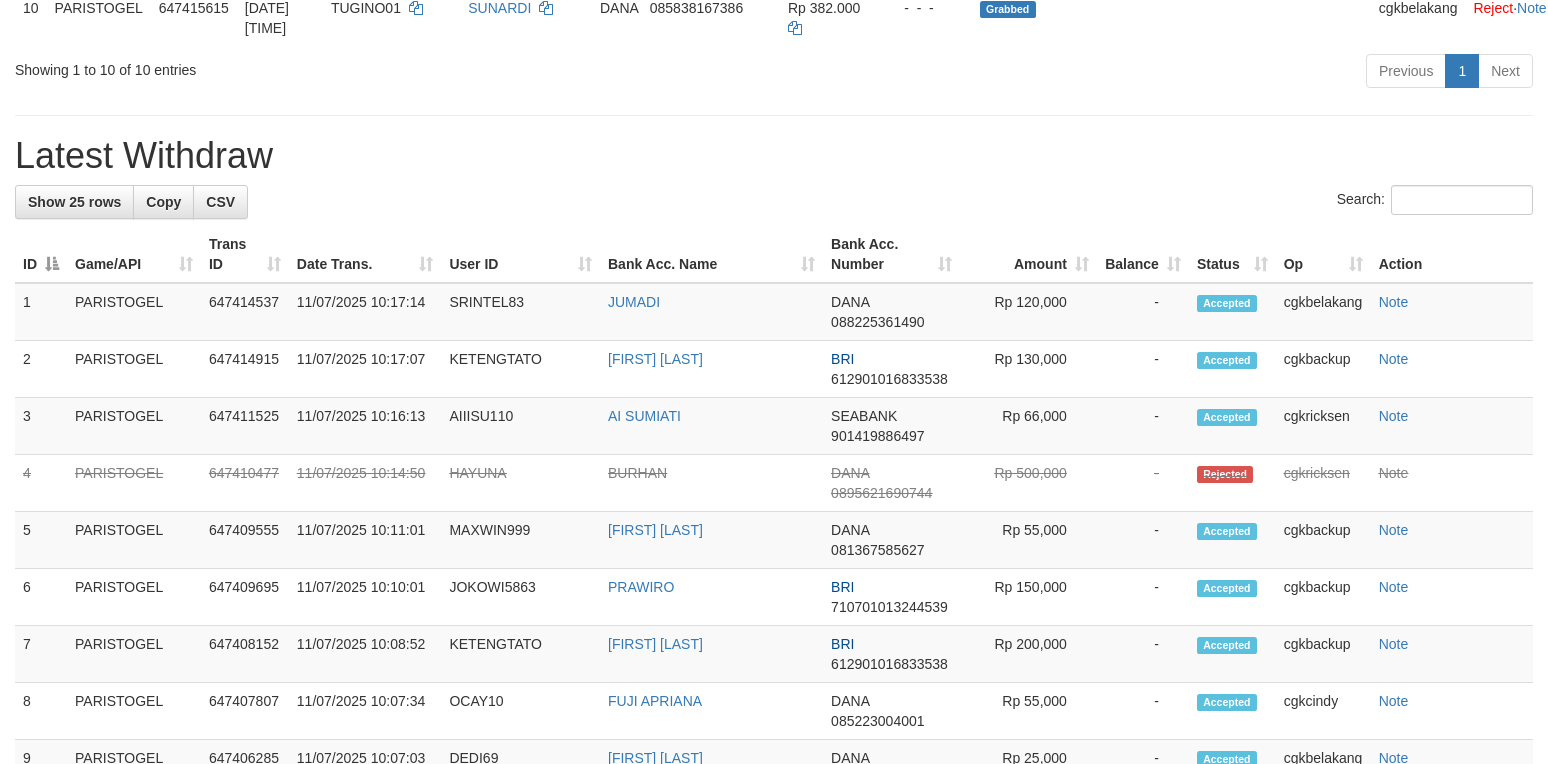scroll, scrollTop: 1009, scrollLeft: 0, axis: vertical 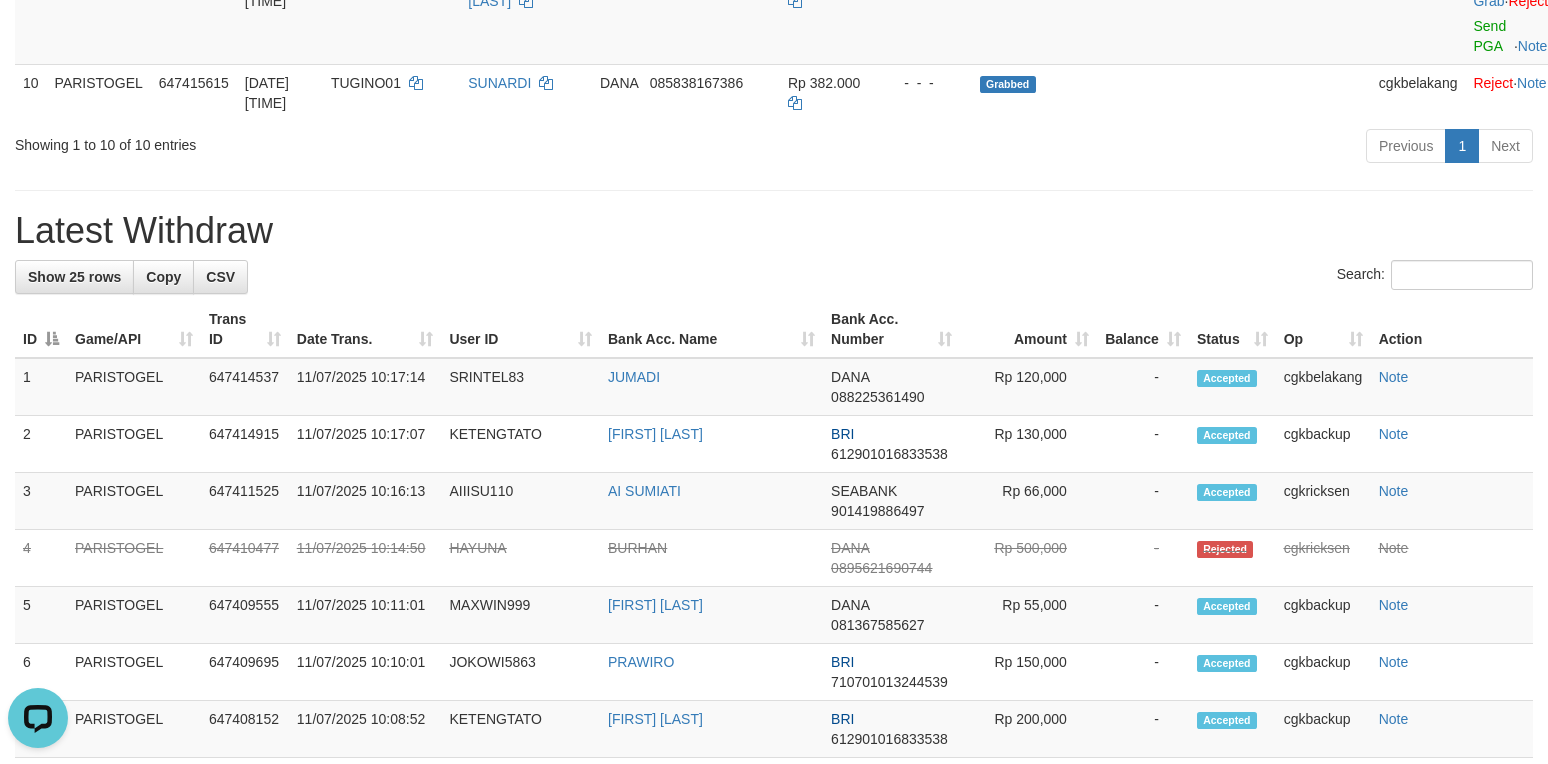 click on "Latest Withdraw" at bounding box center [774, 231] 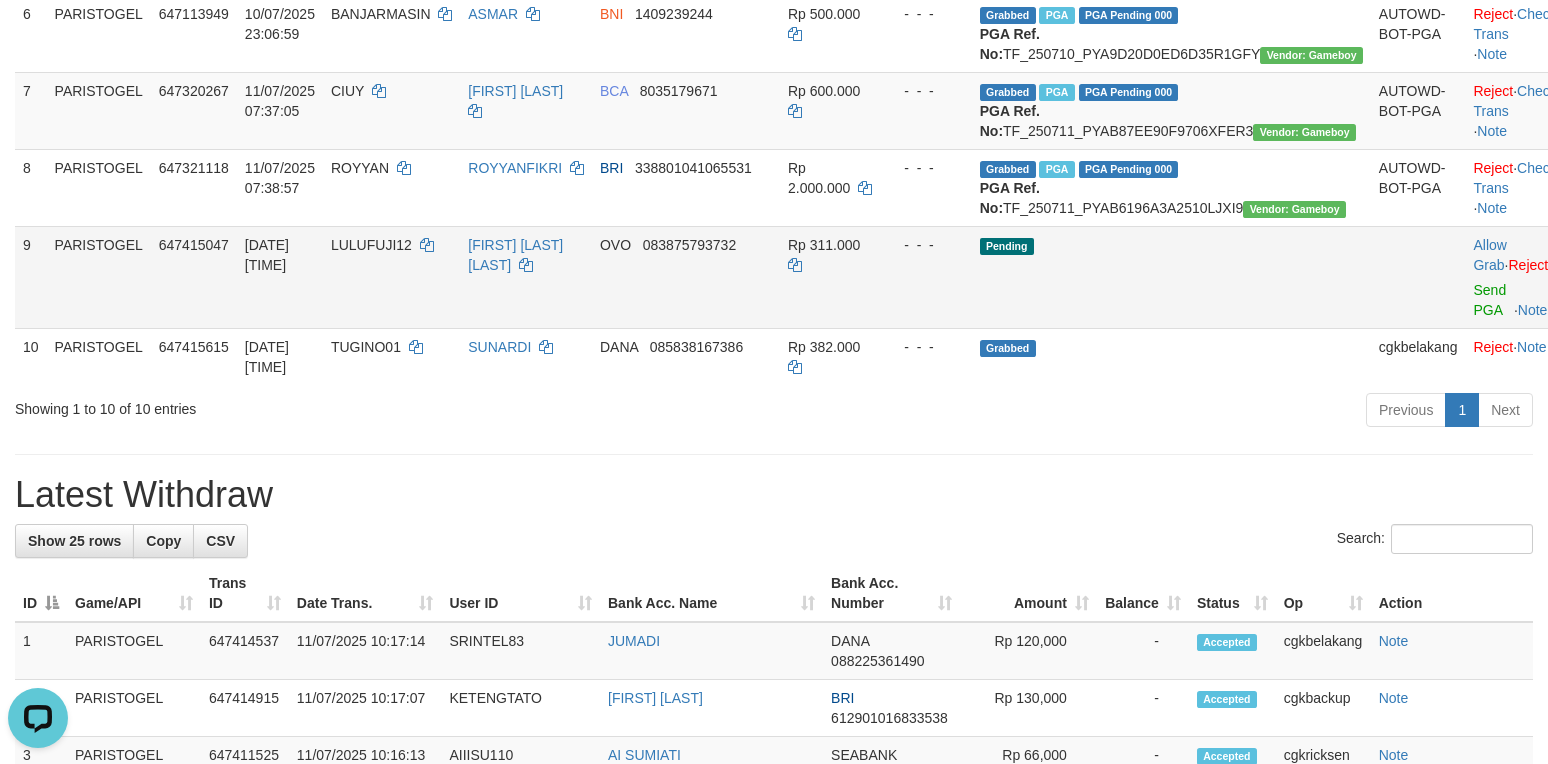 scroll, scrollTop: 742, scrollLeft: 0, axis: vertical 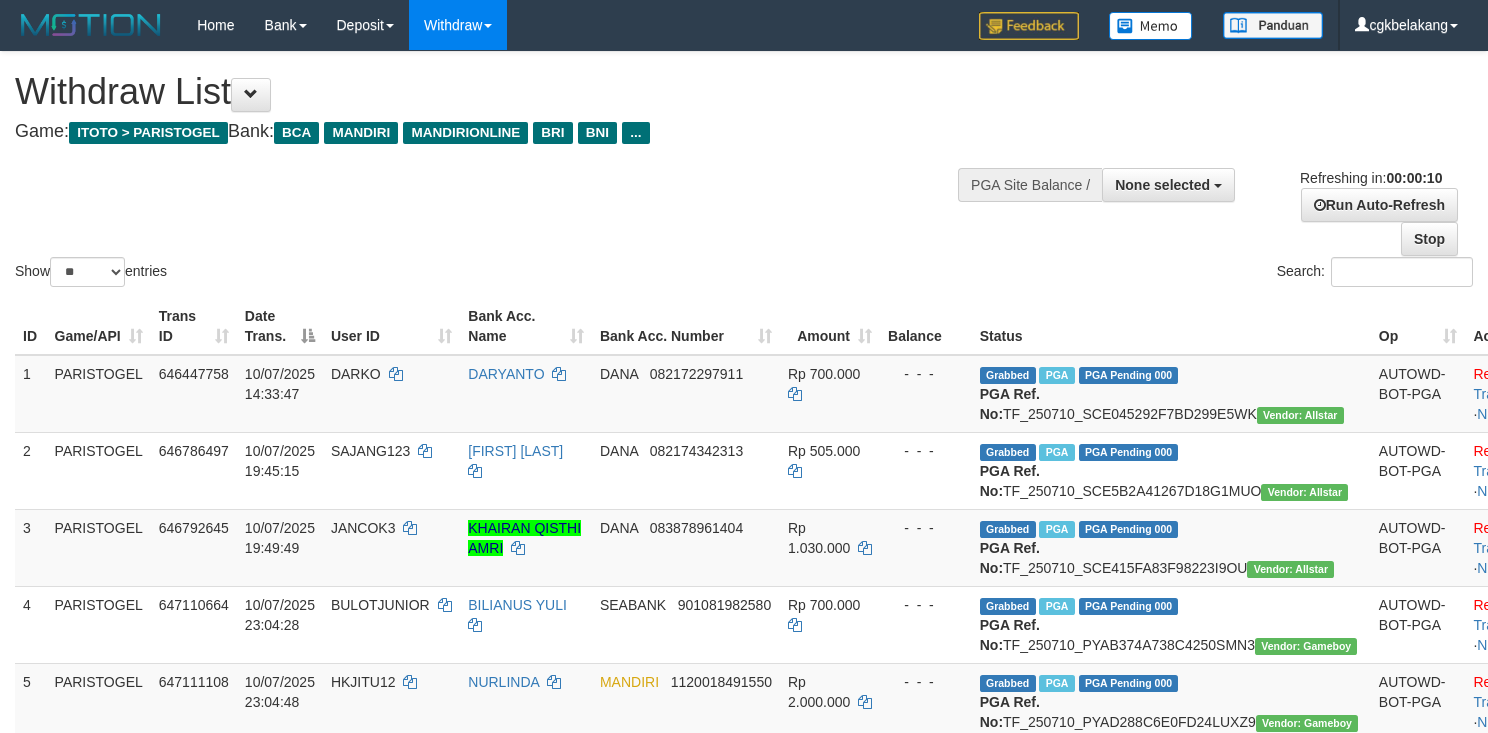 select 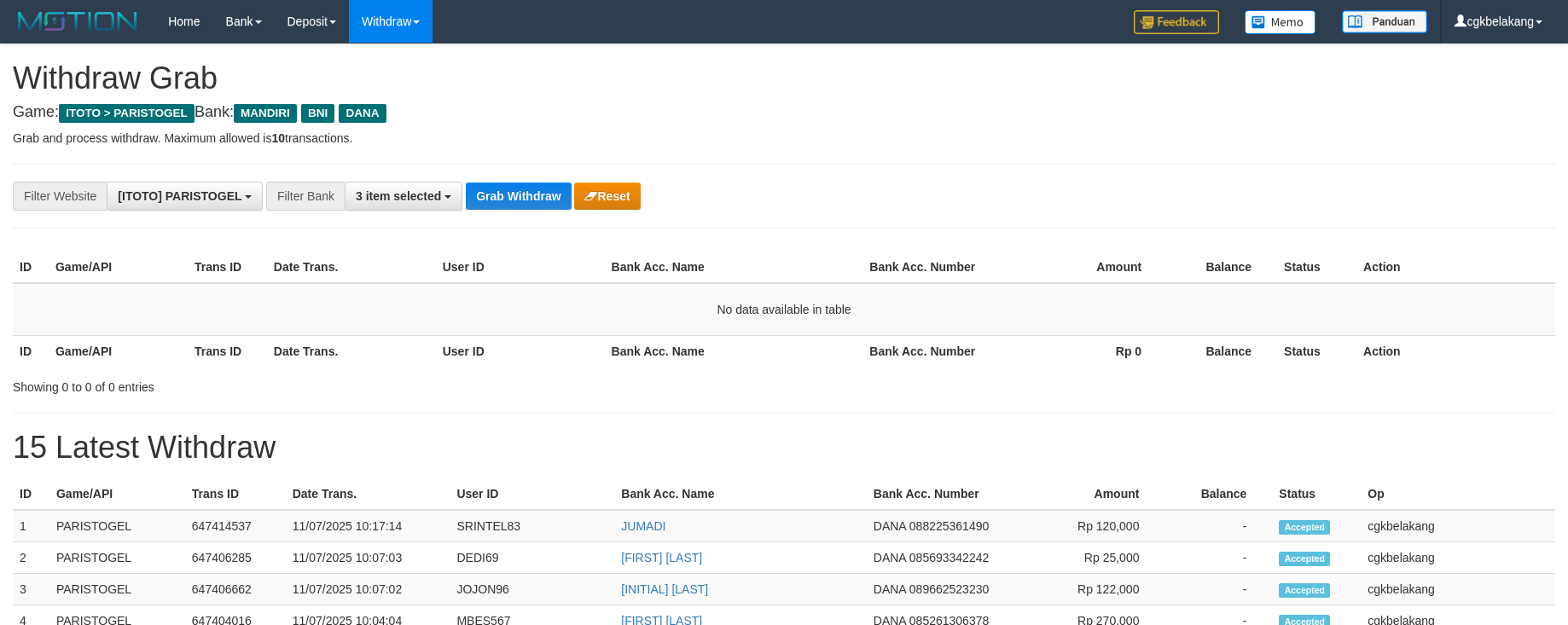 scroll, scrollTop: 0, scrollLeft: 0, axis: both 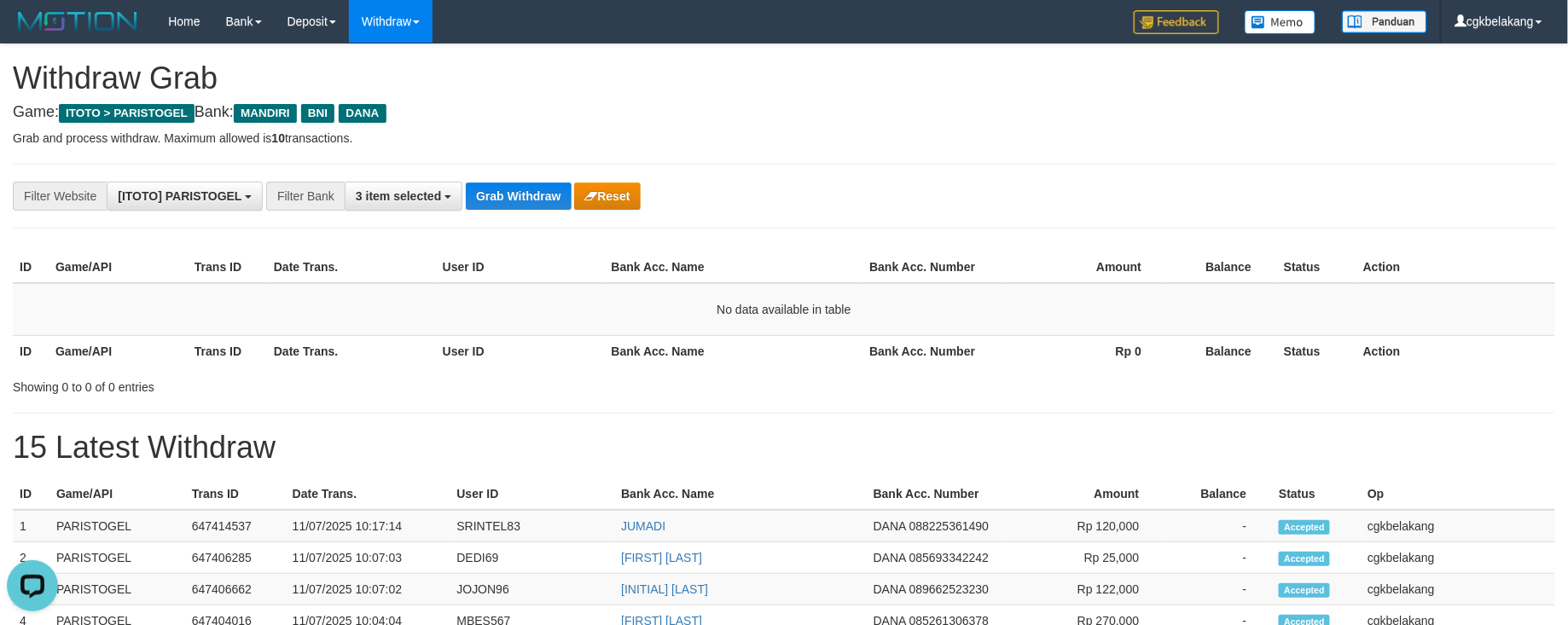 click on "15 Latest Withdraw" at bounding box center [784, 448] 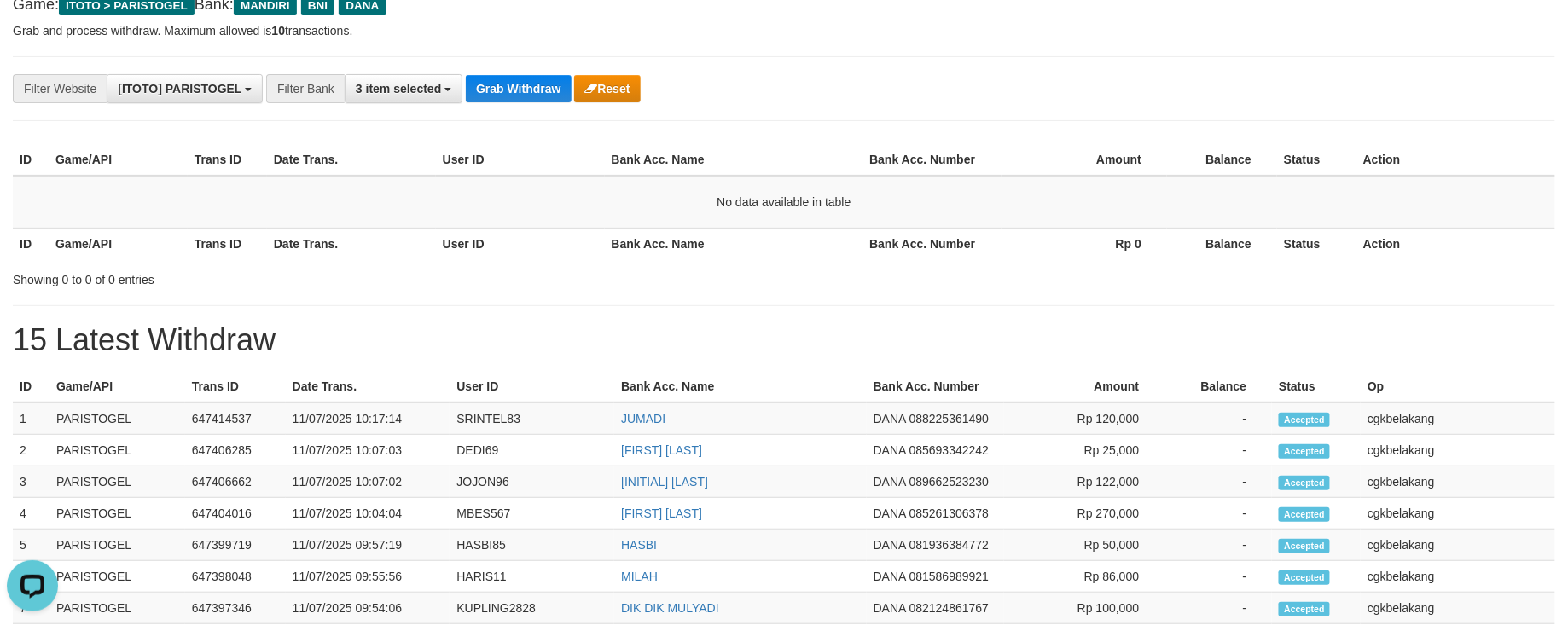 scroll, scrollTop: 113, scrollLeft: 0, axis: vertical 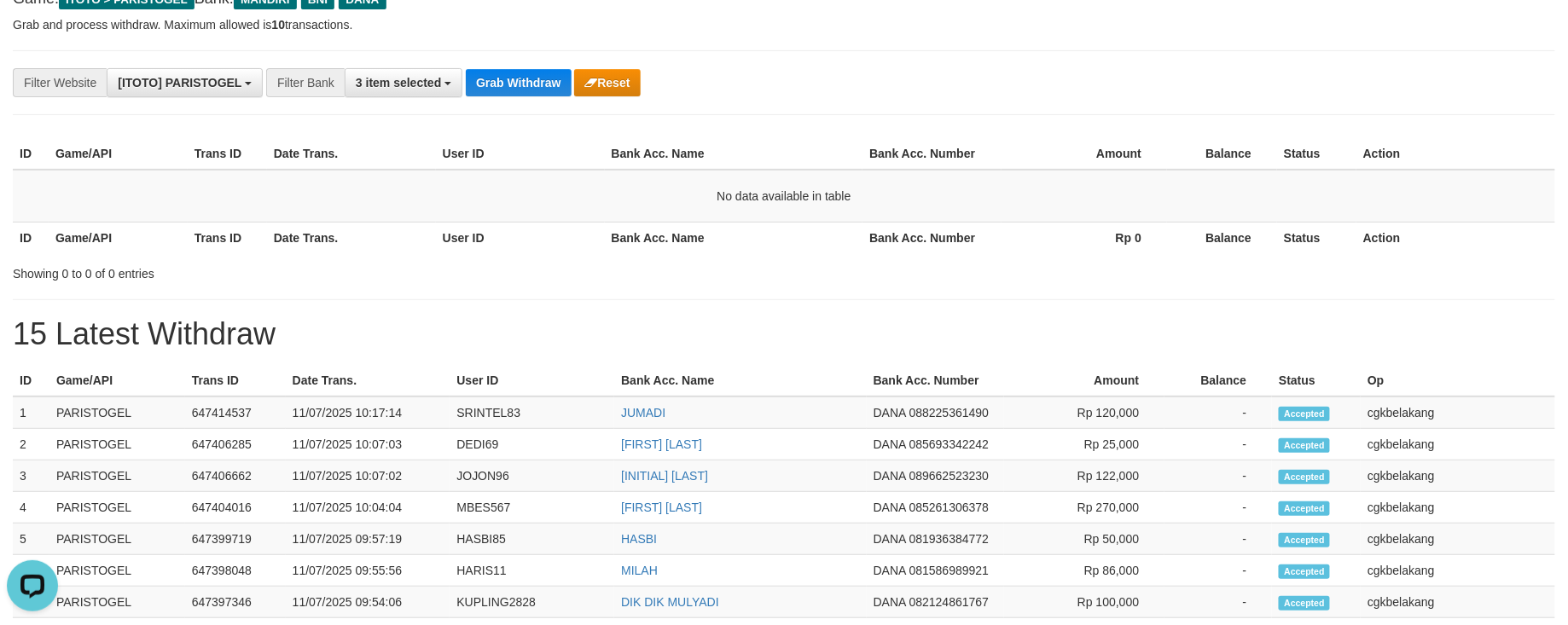 click on "**********" at bounding box center [784, 622] 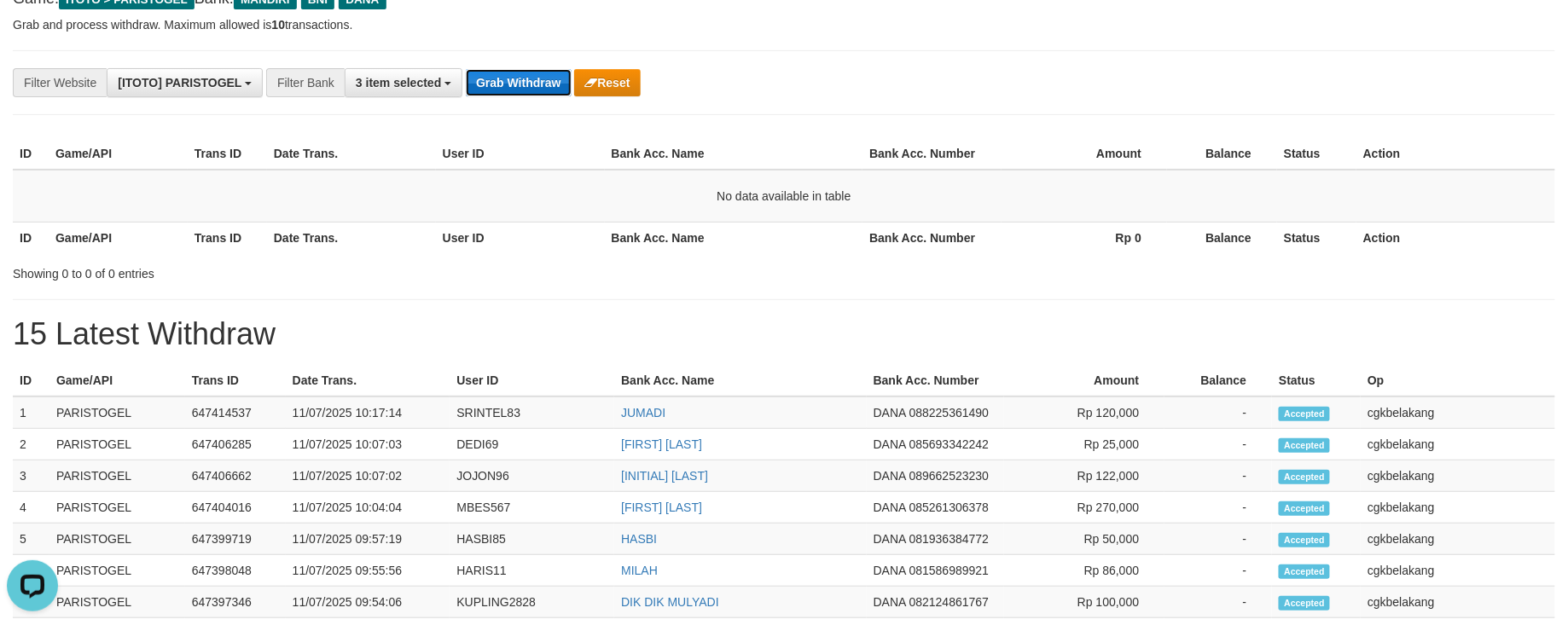 click on "Grab Withdraw" at bounding box center [518, 83] 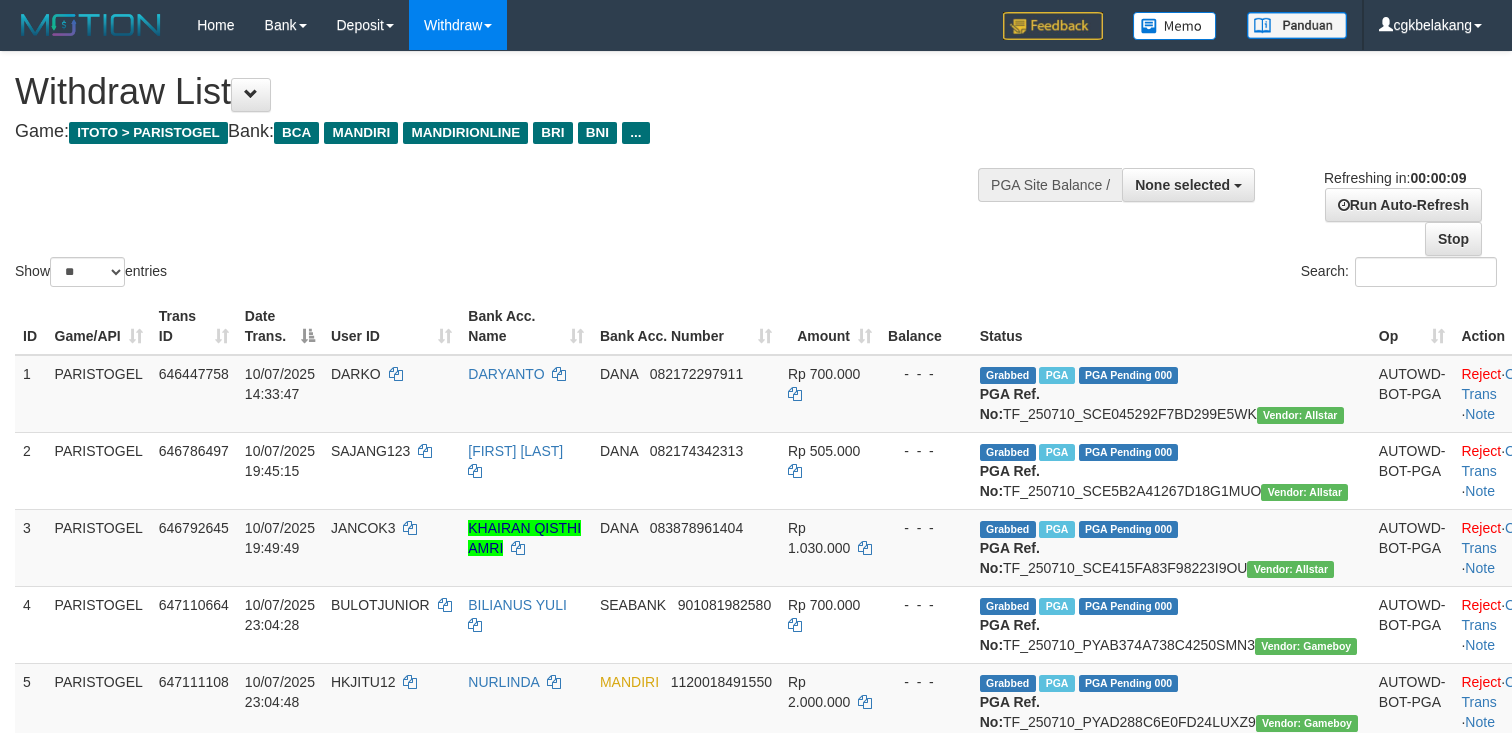 select 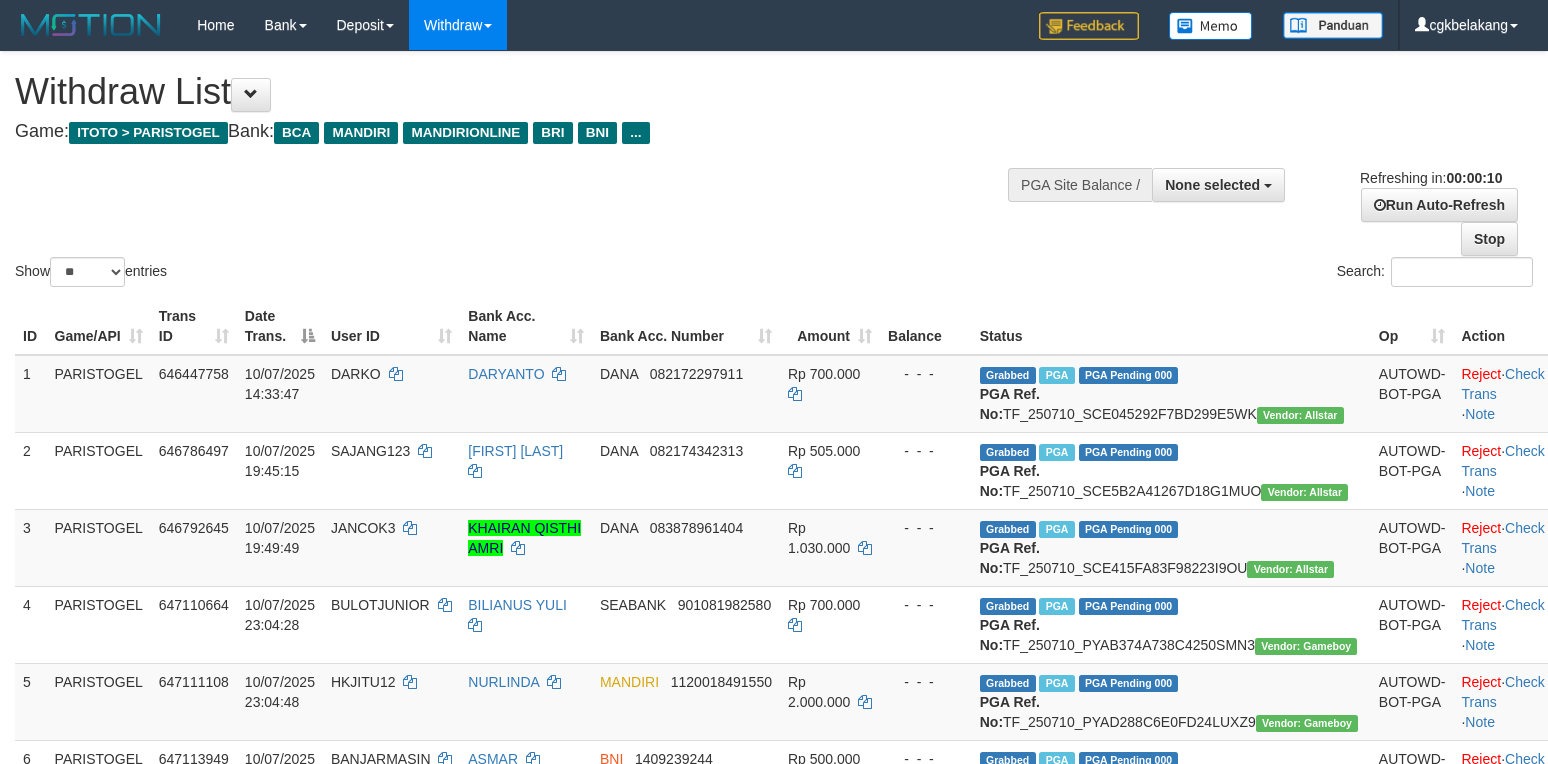 select 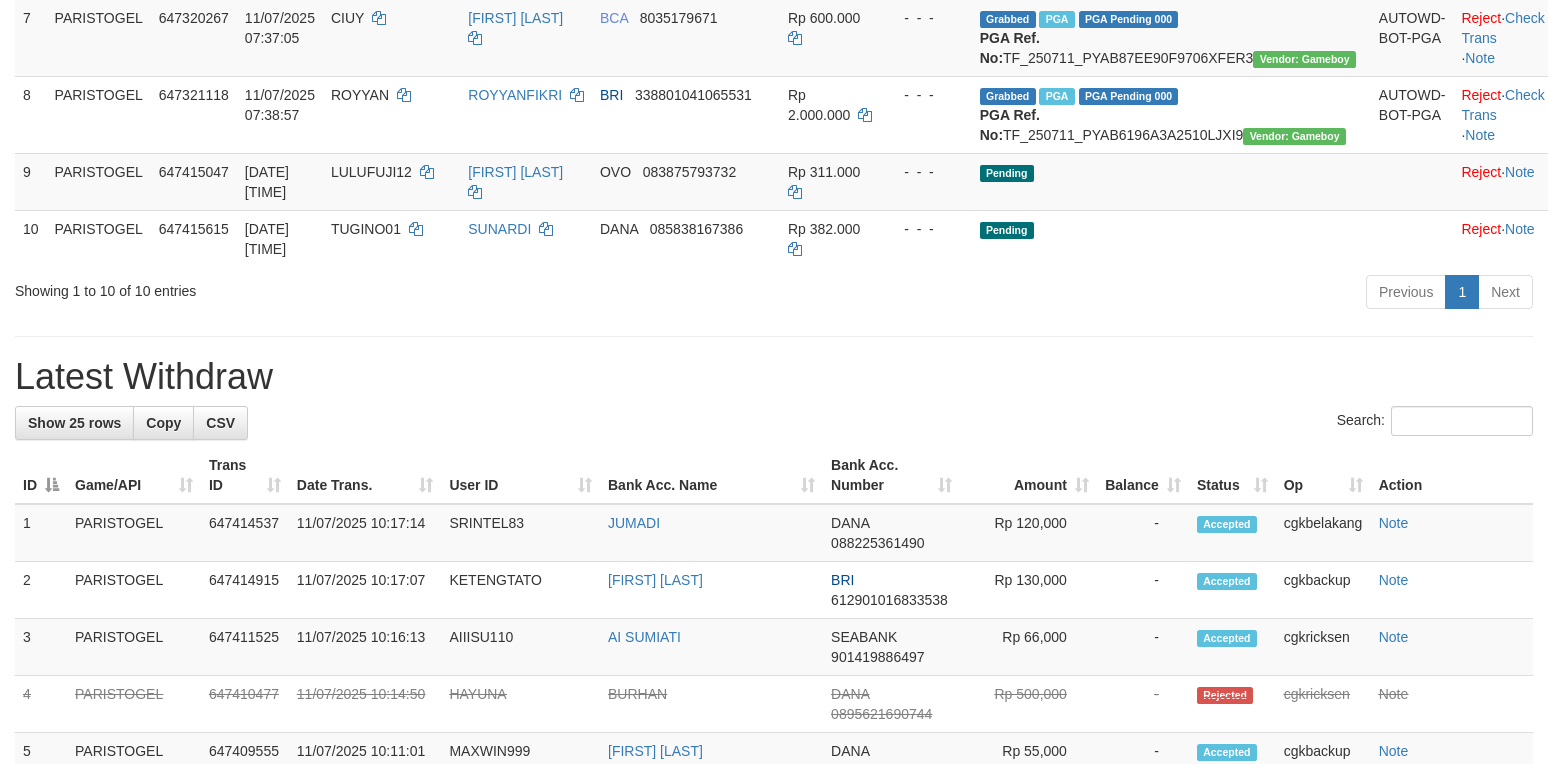 scroll, scrollTop: 742, scrollLeft: 0, axis: vertical 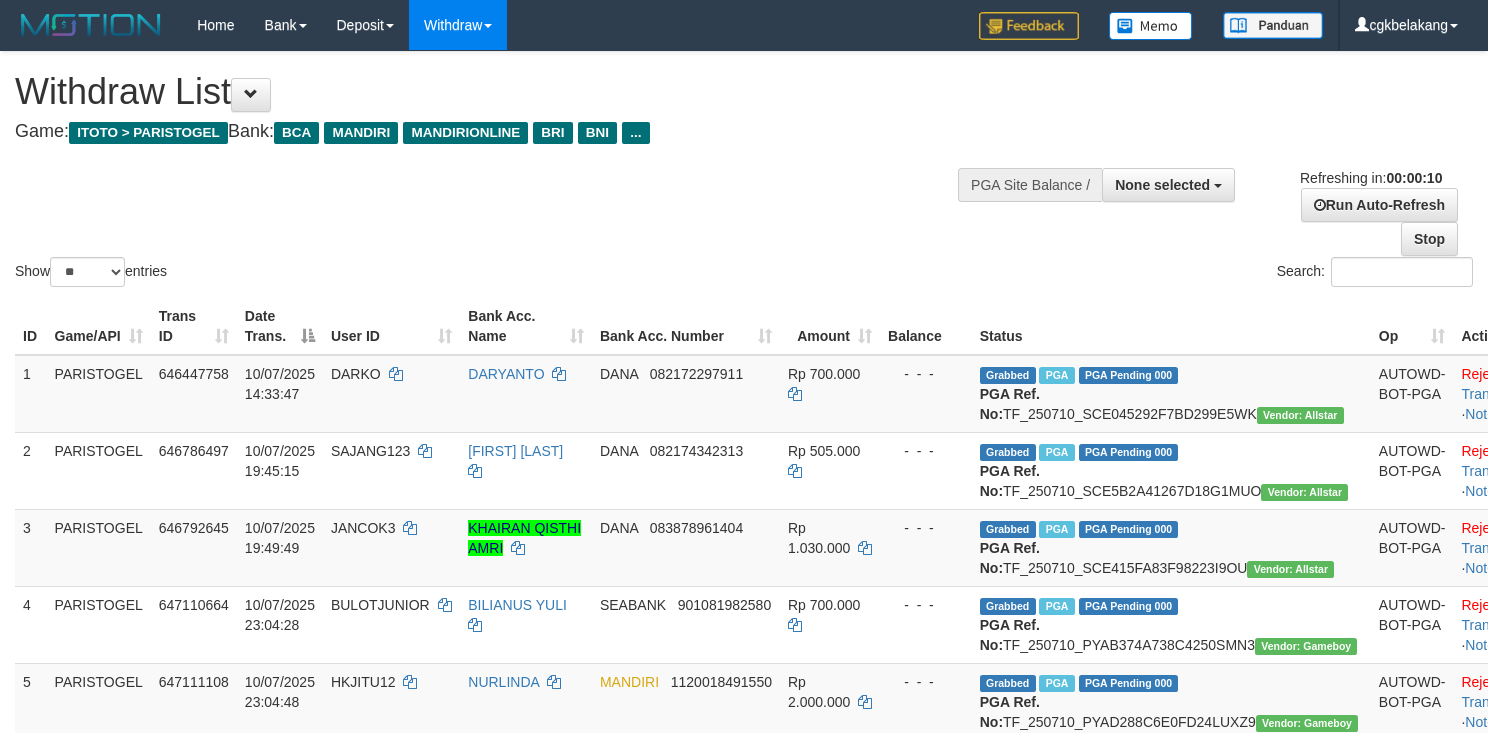 select 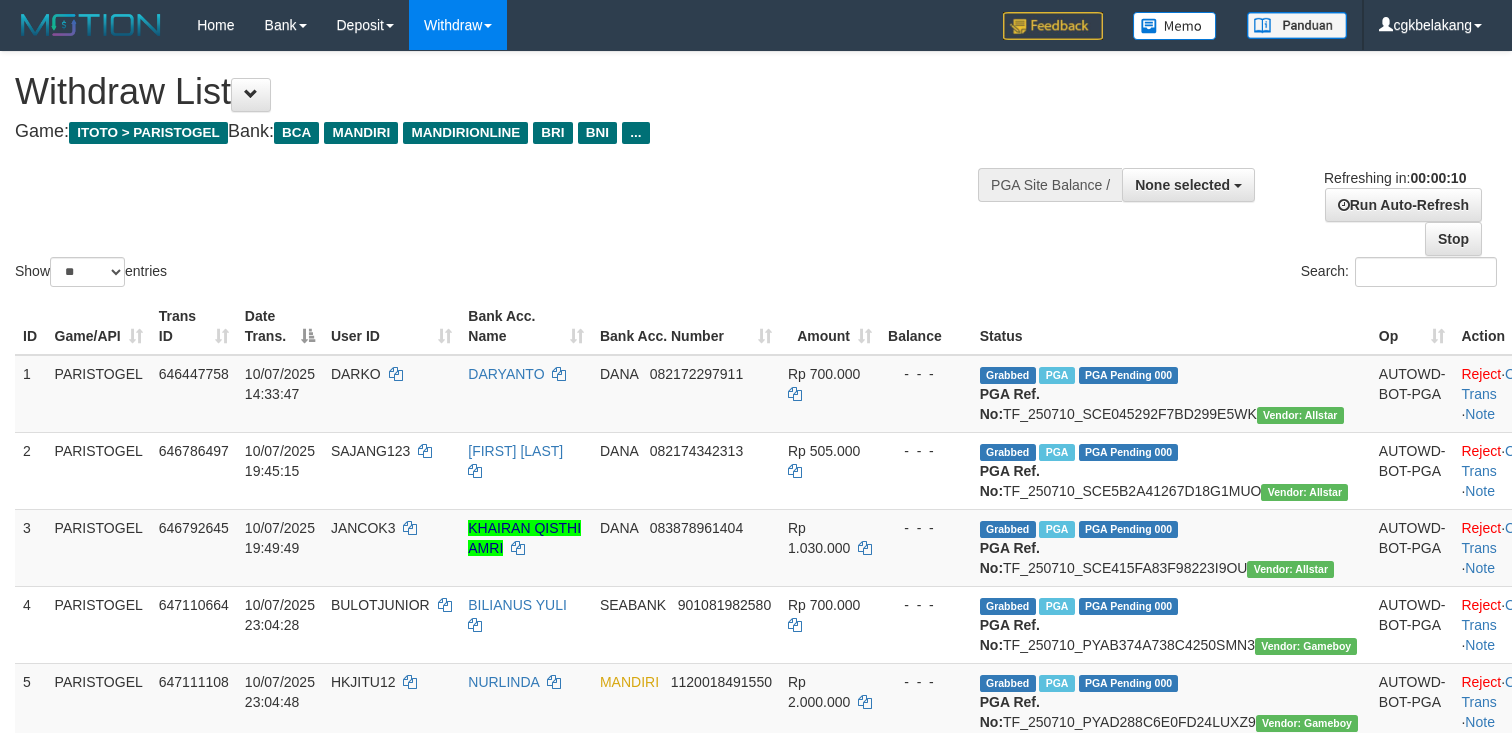select 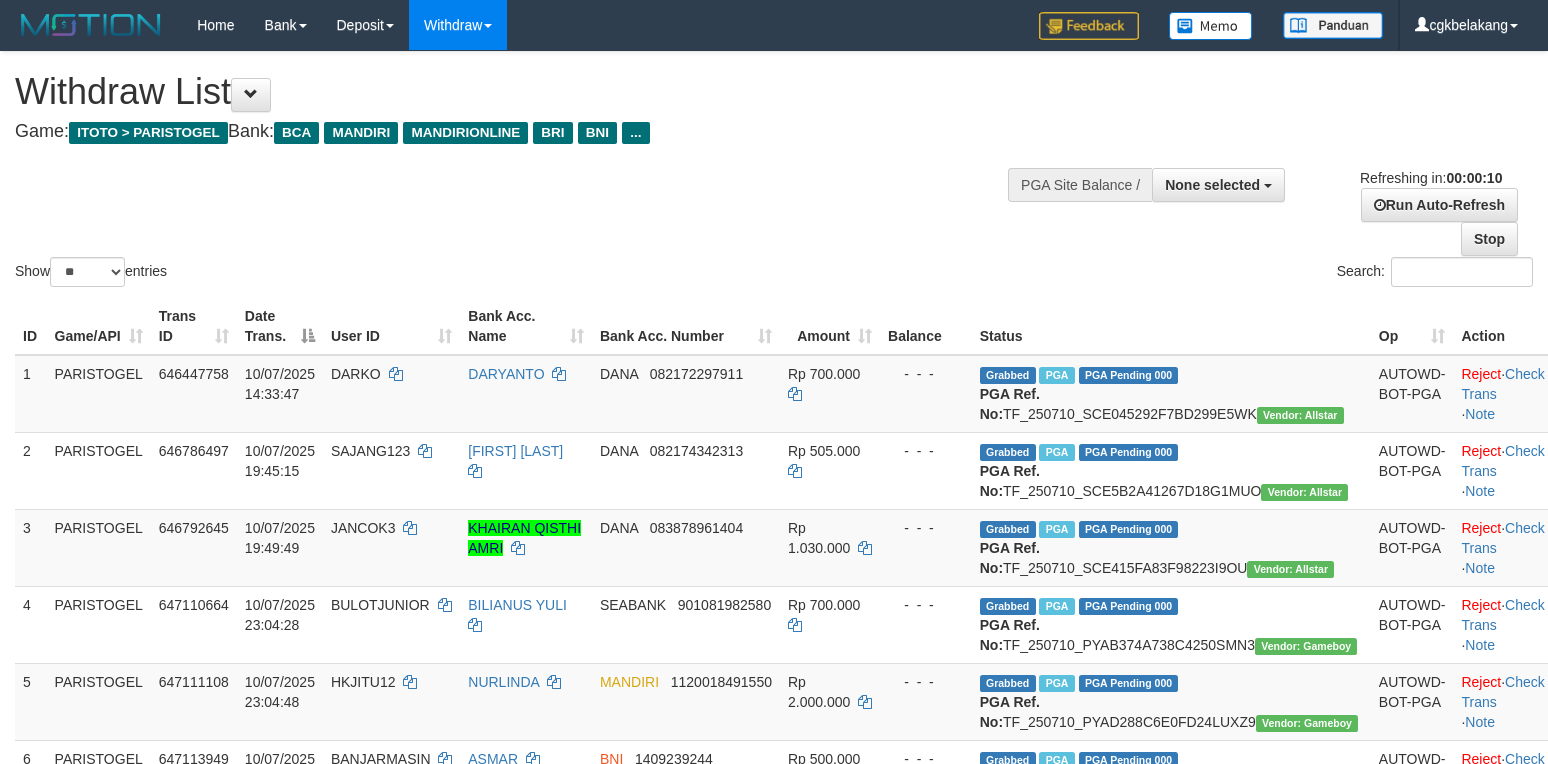 select 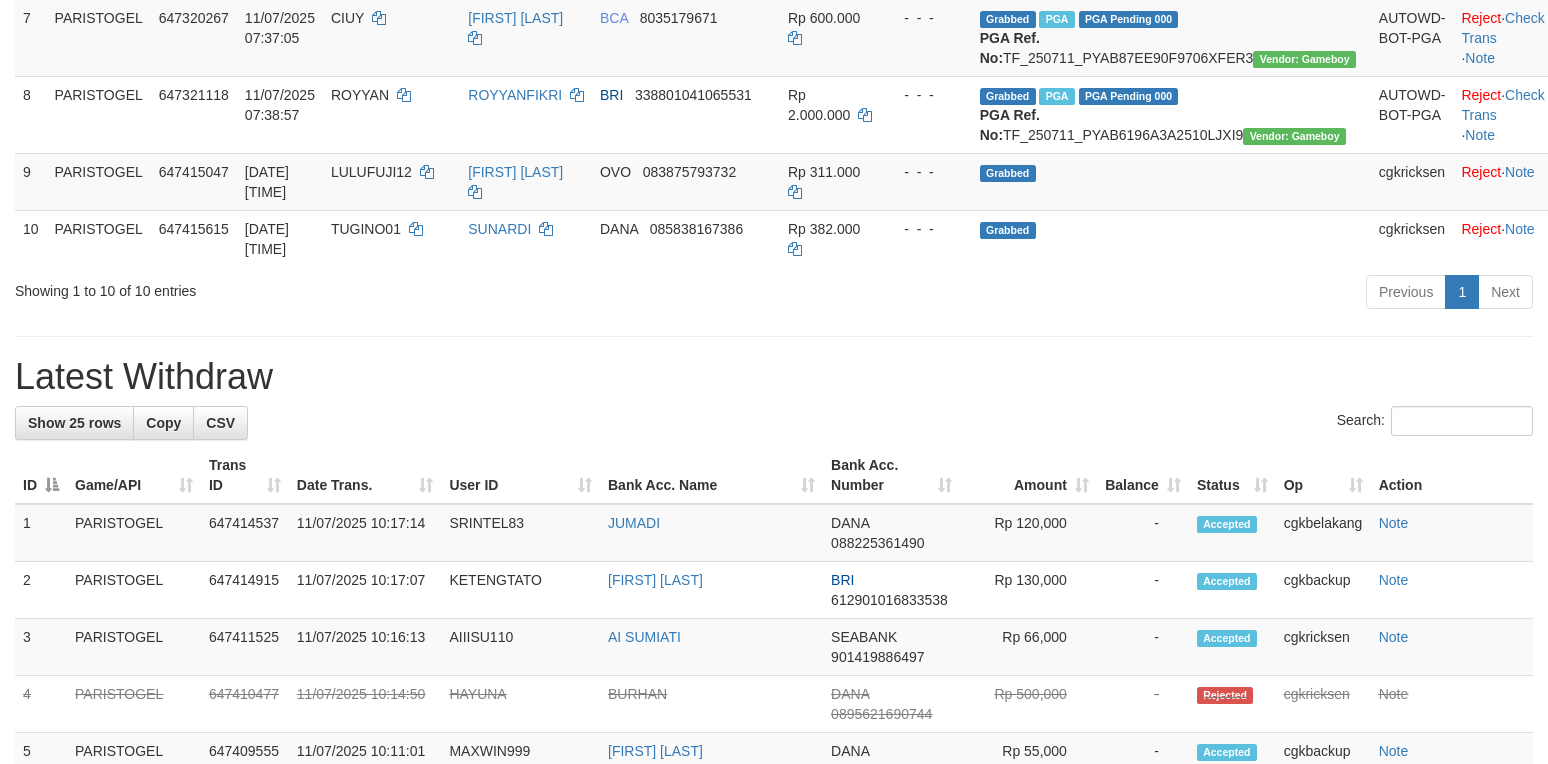 scroll, scrollTop: 742, scrollLeft: 0, axis: vertical 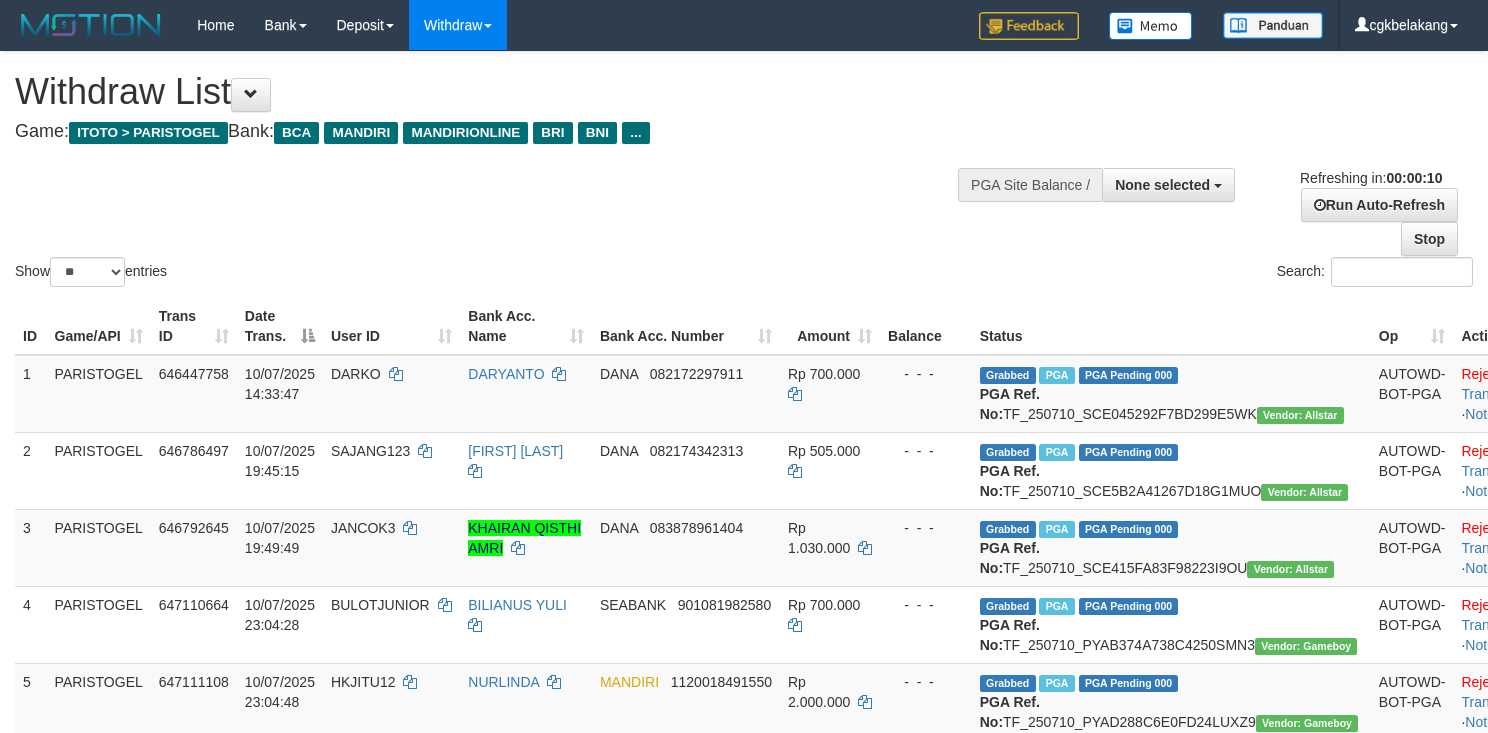 select 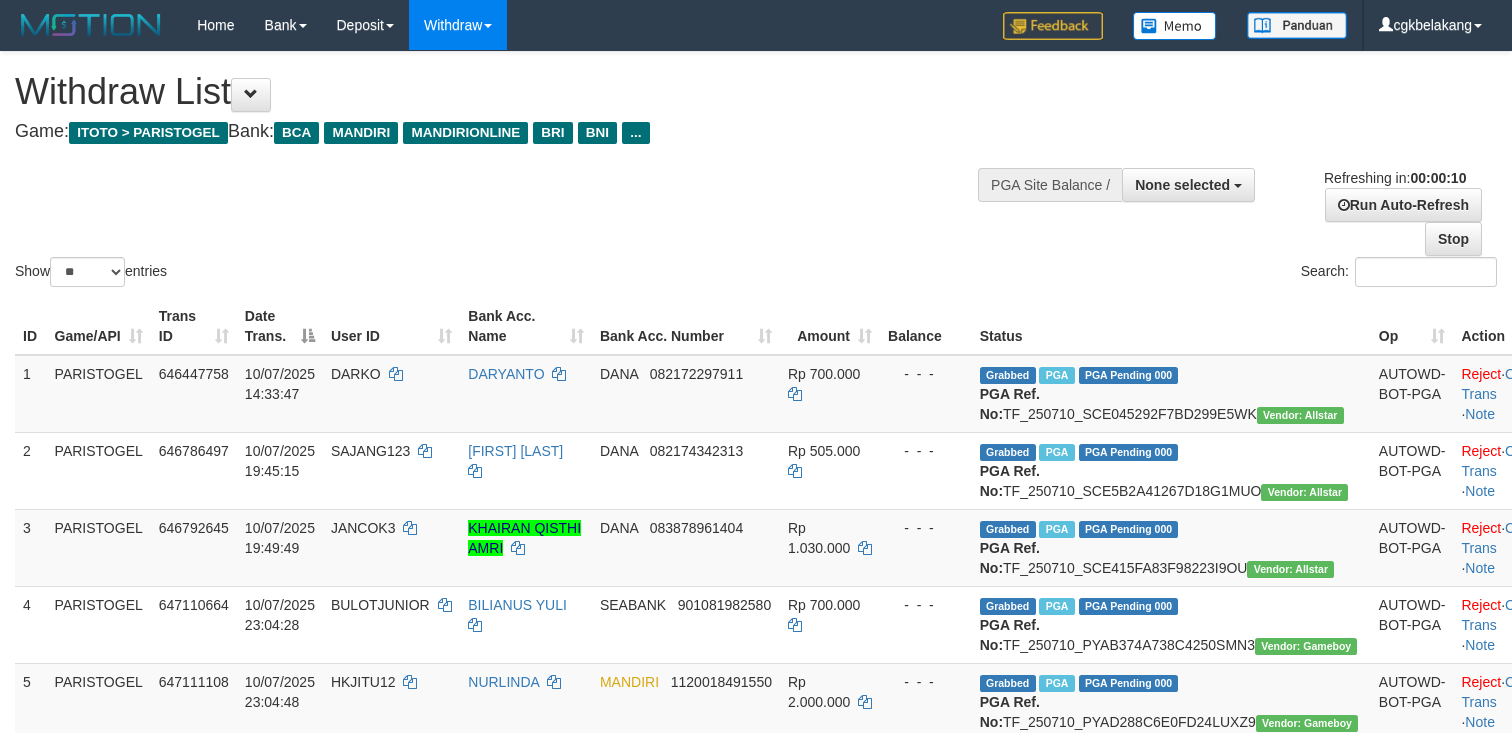 select 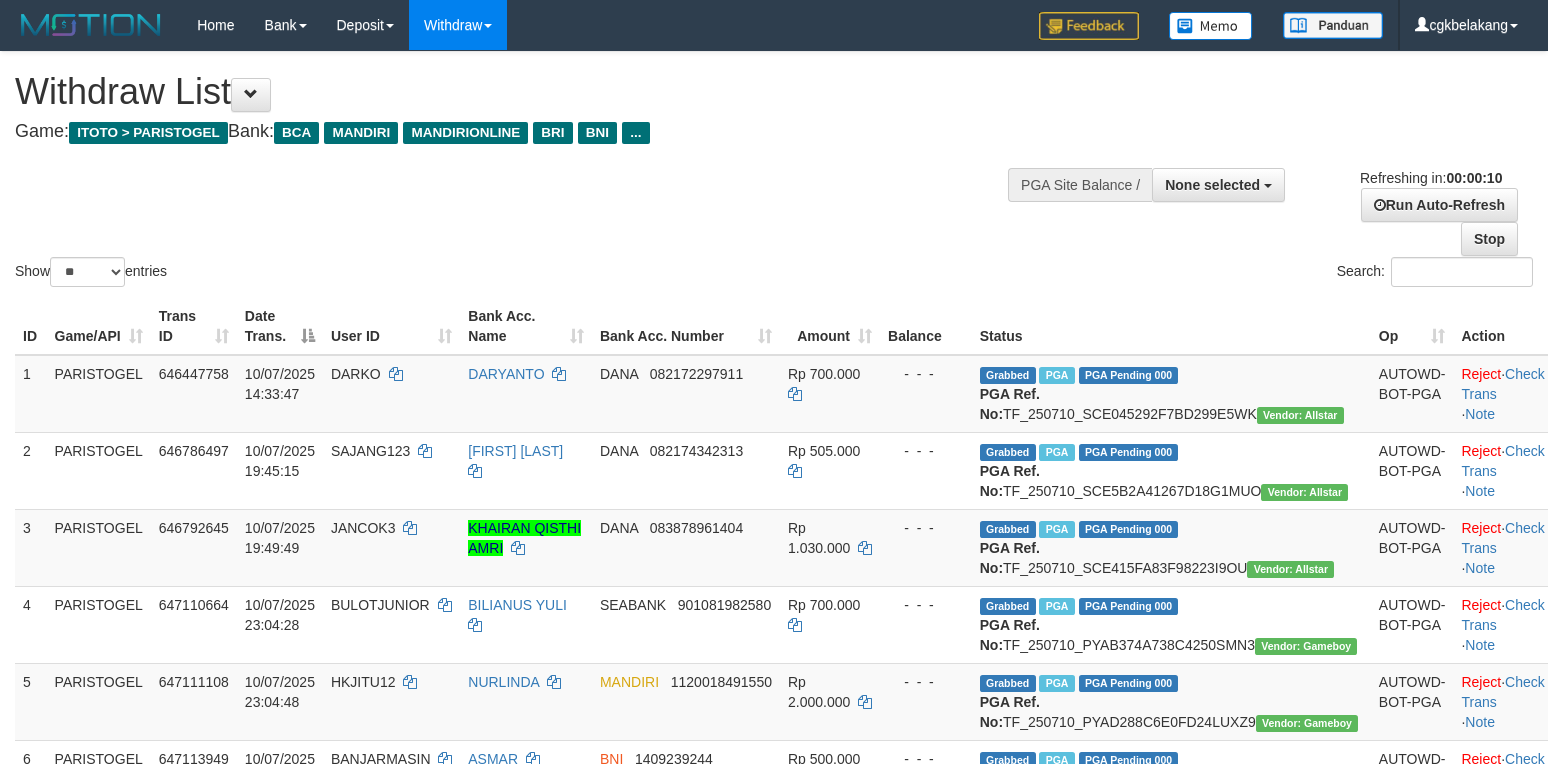 select 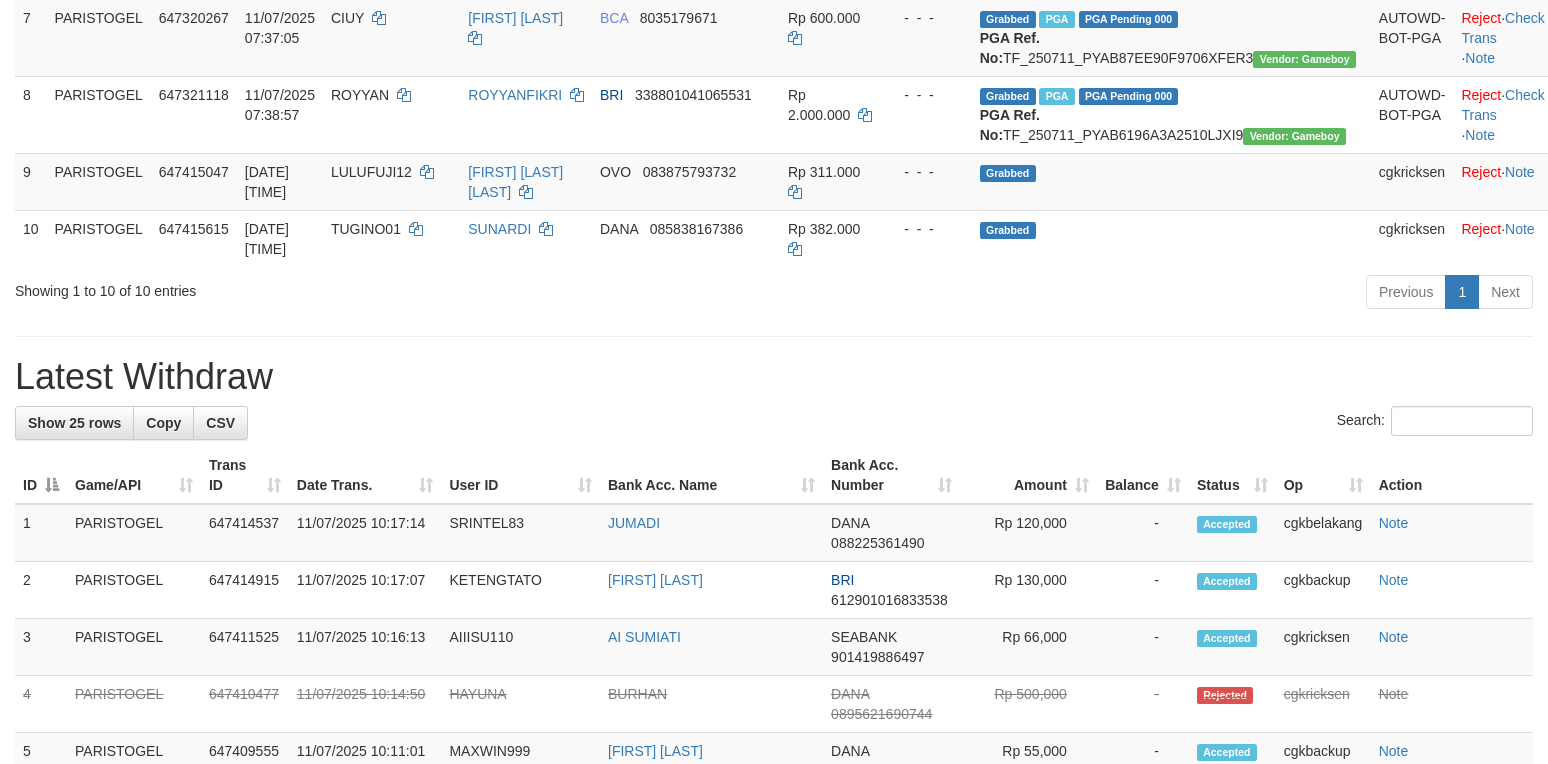 scroll, scrollTop: 742, scrollLeft: 0, axis: vertical 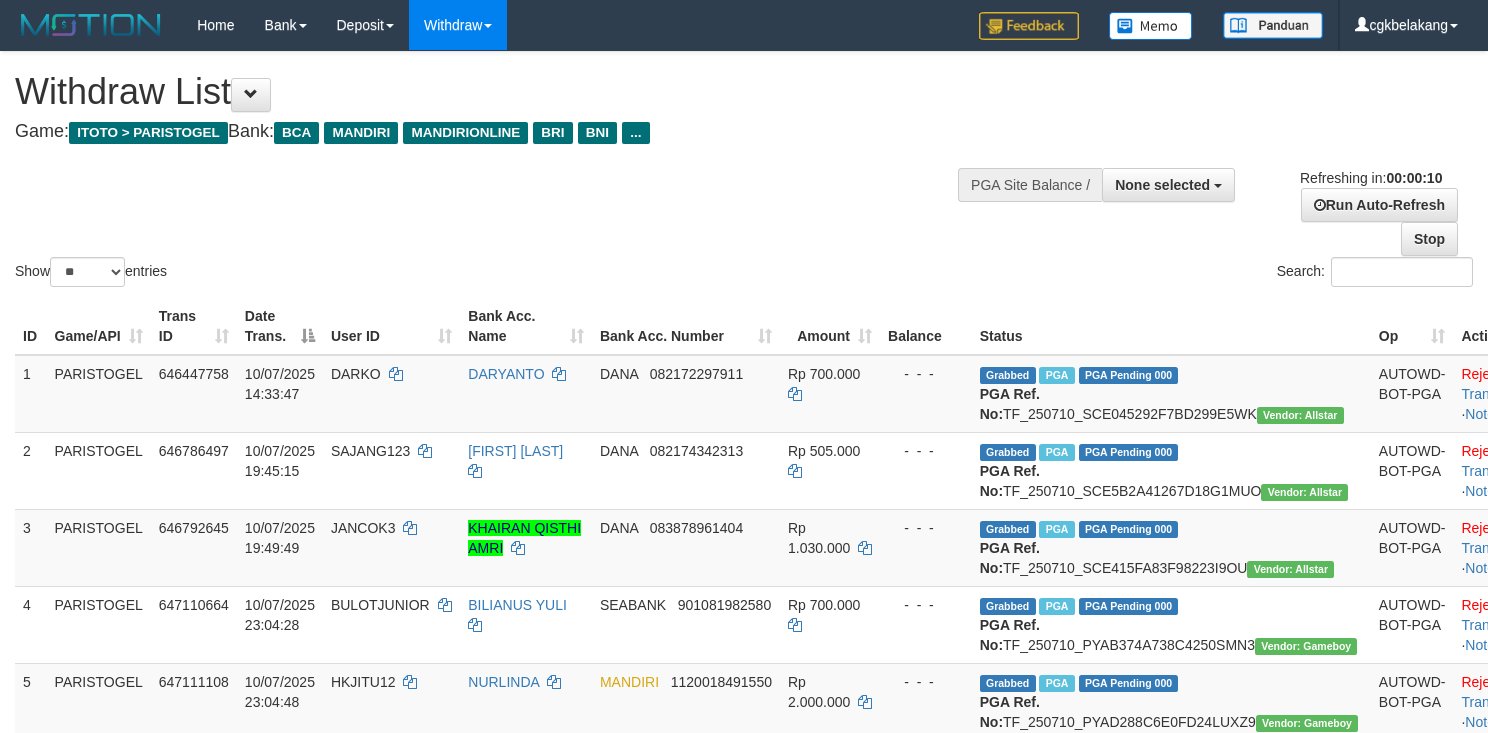 select 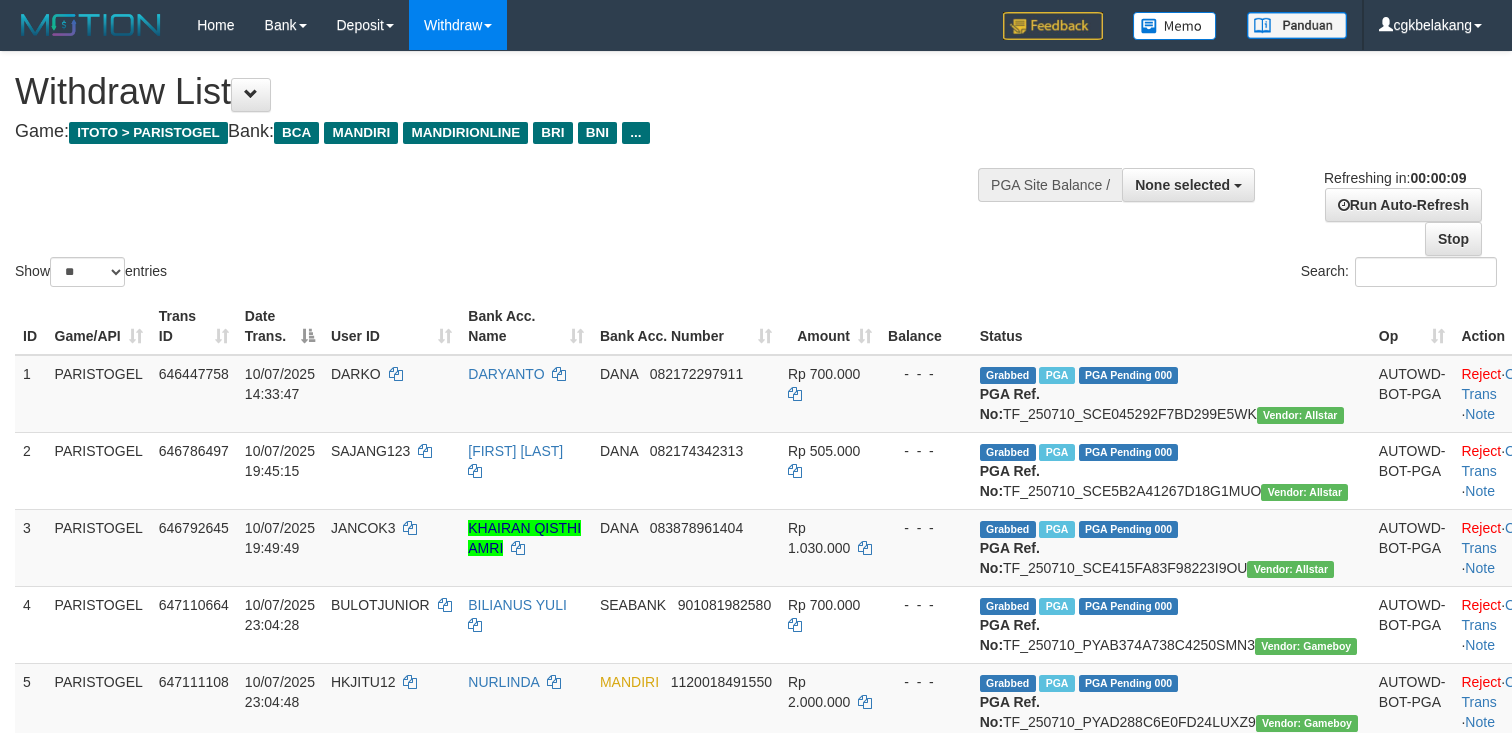 select 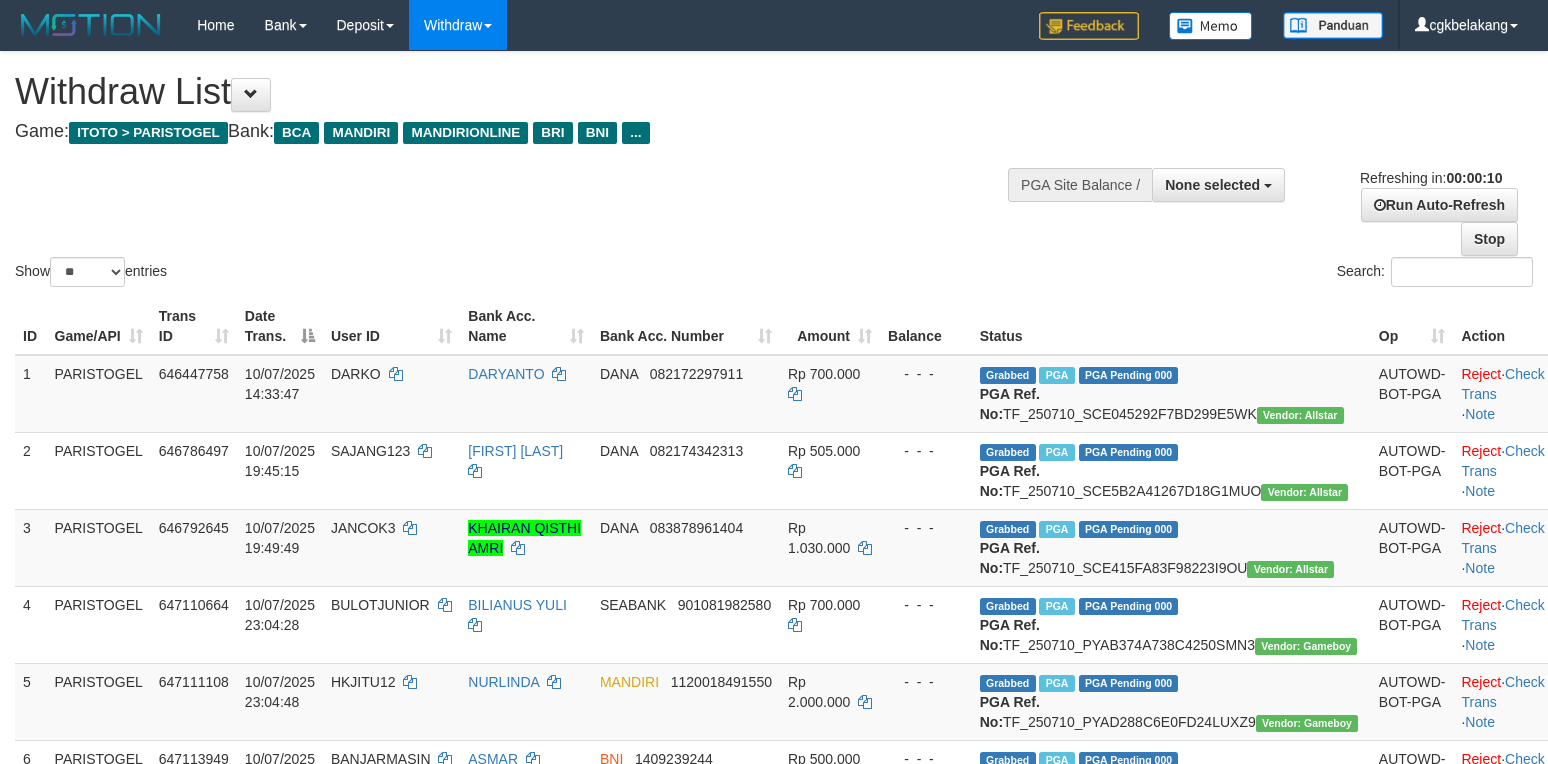 select 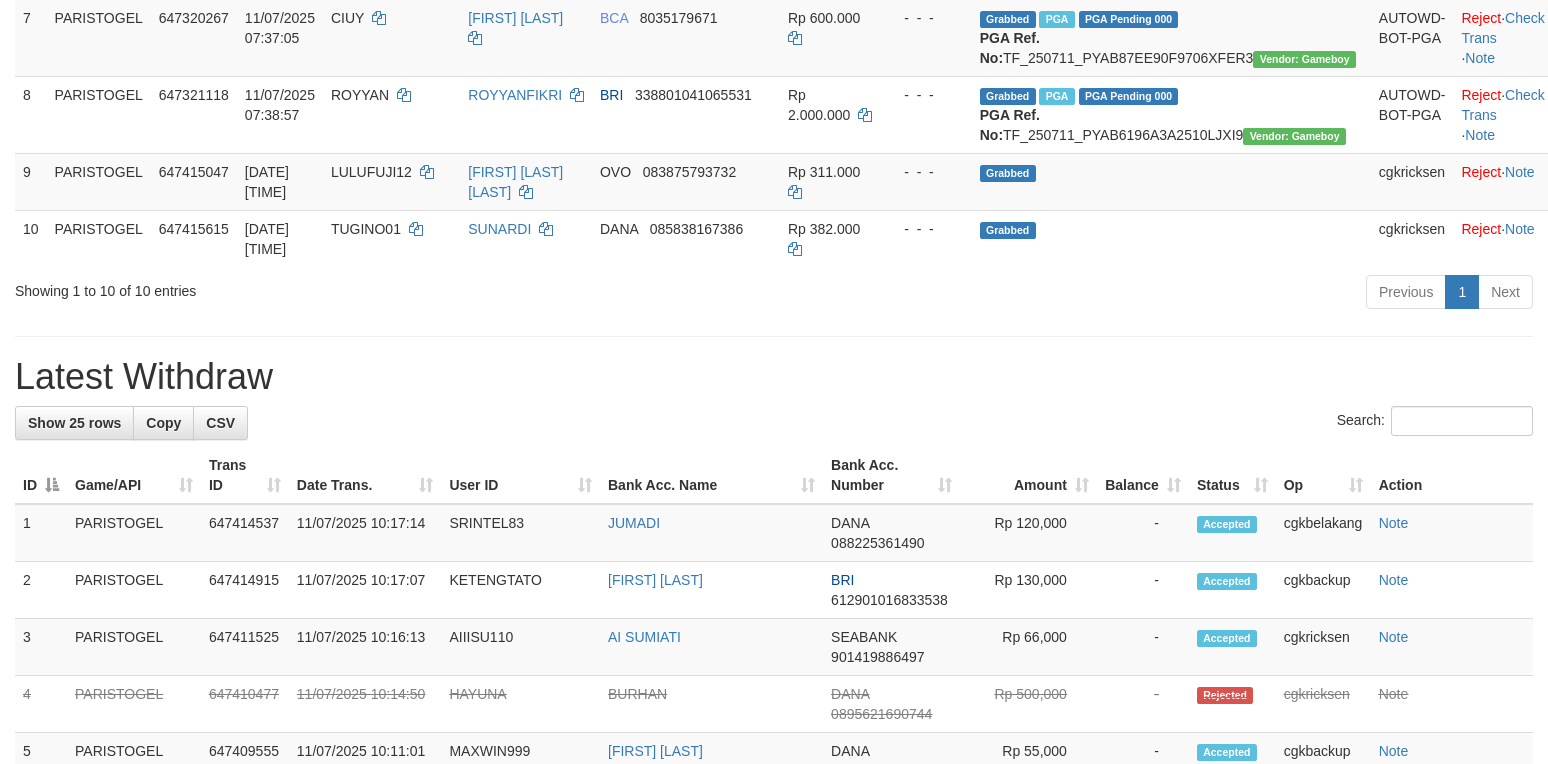 scroll, scrollTop: 742, scrollLeft: 0, axis: vertical 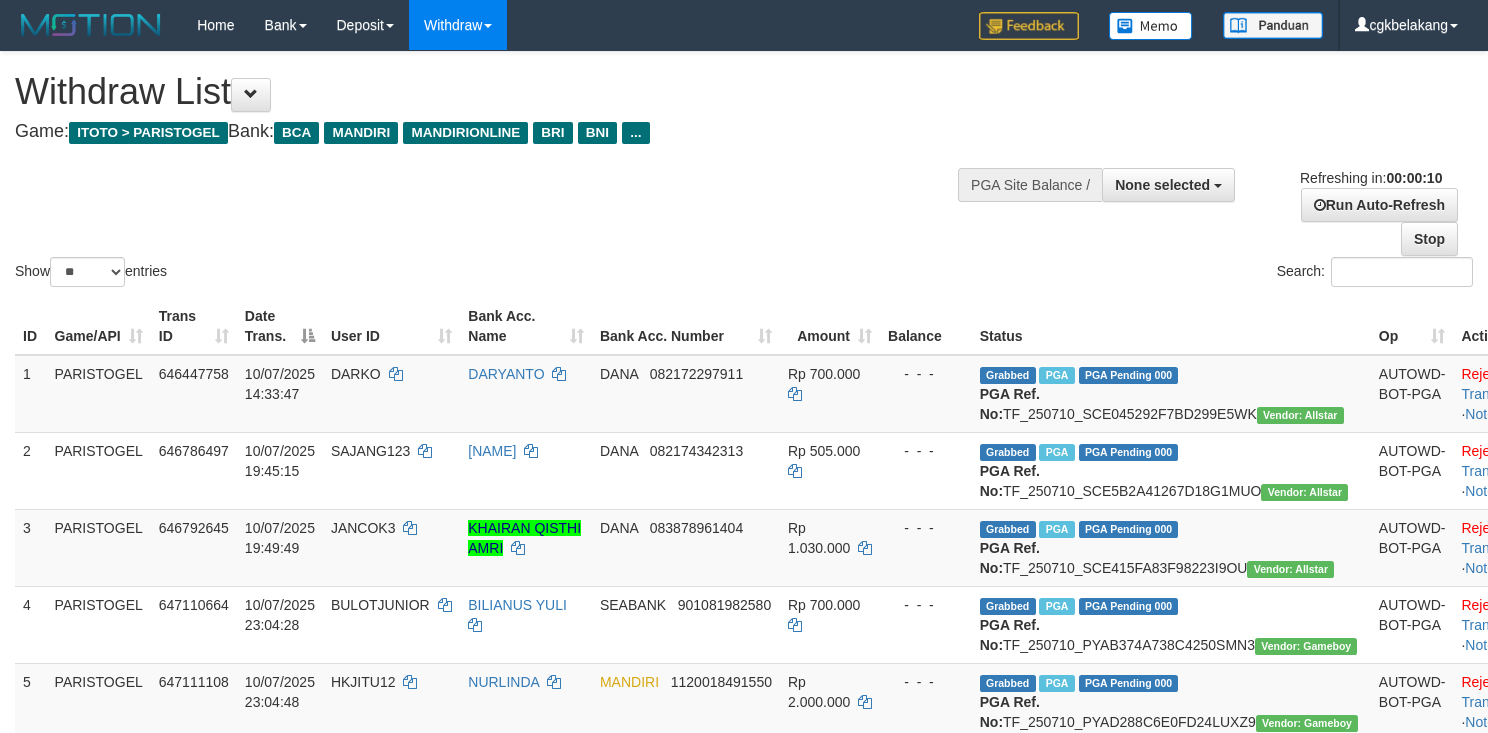 select 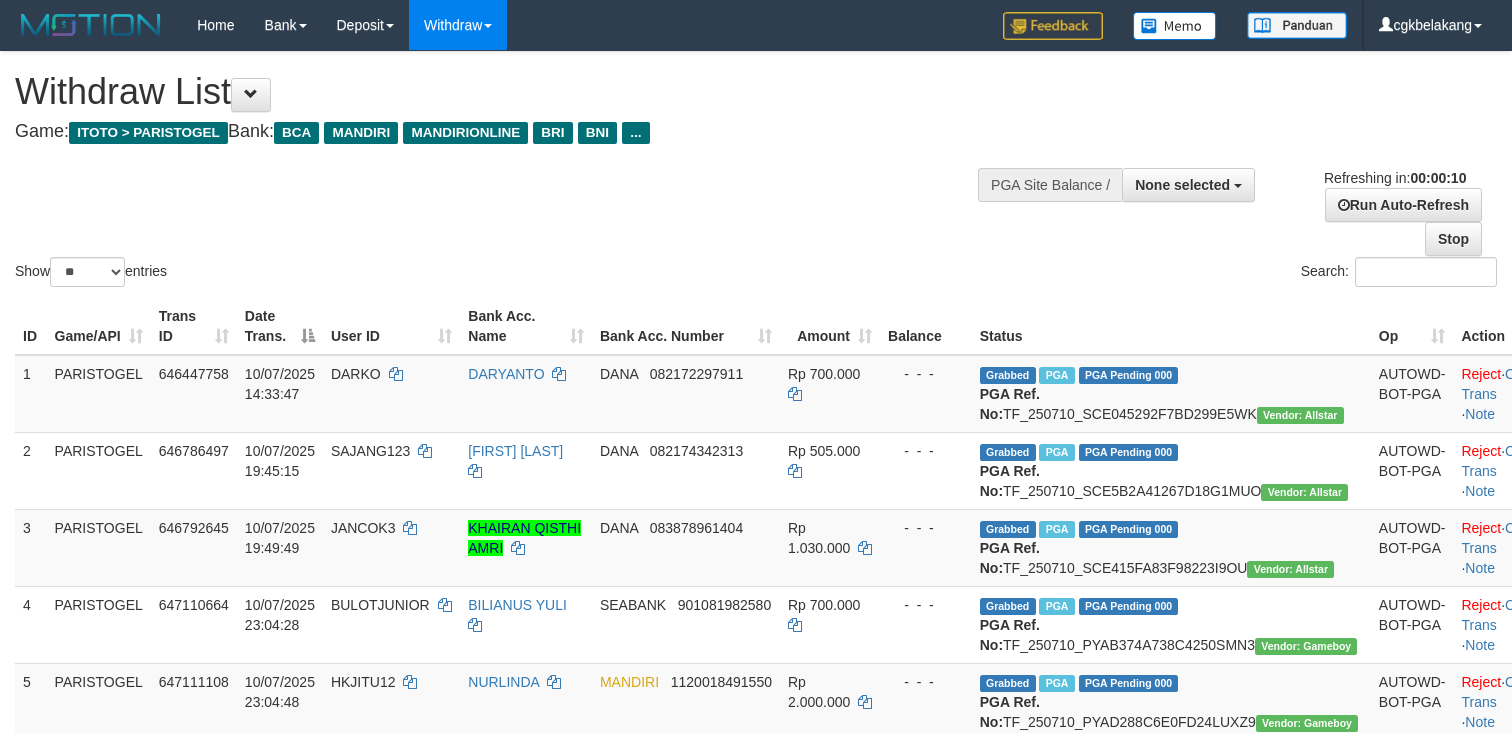 select 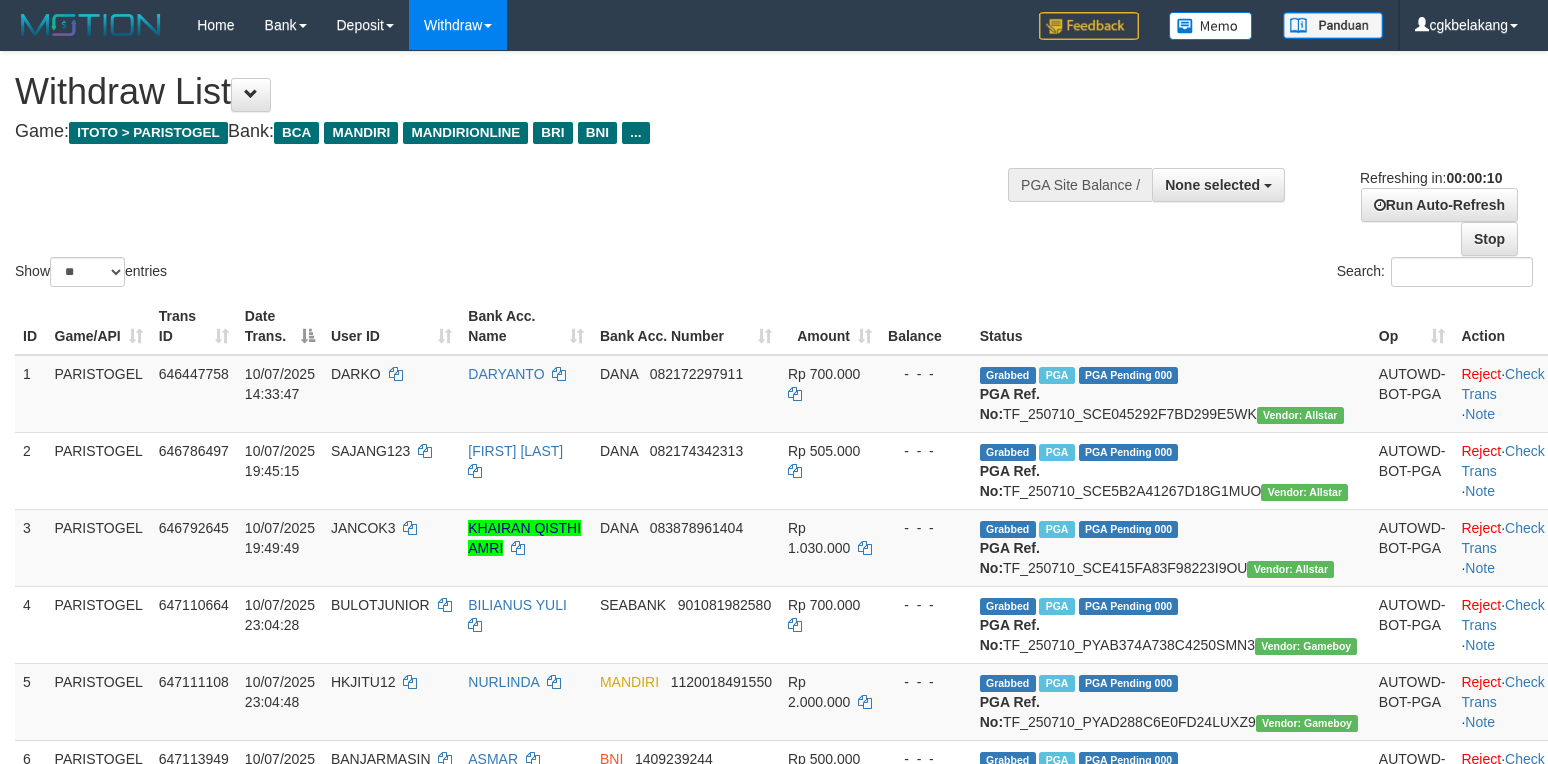 select 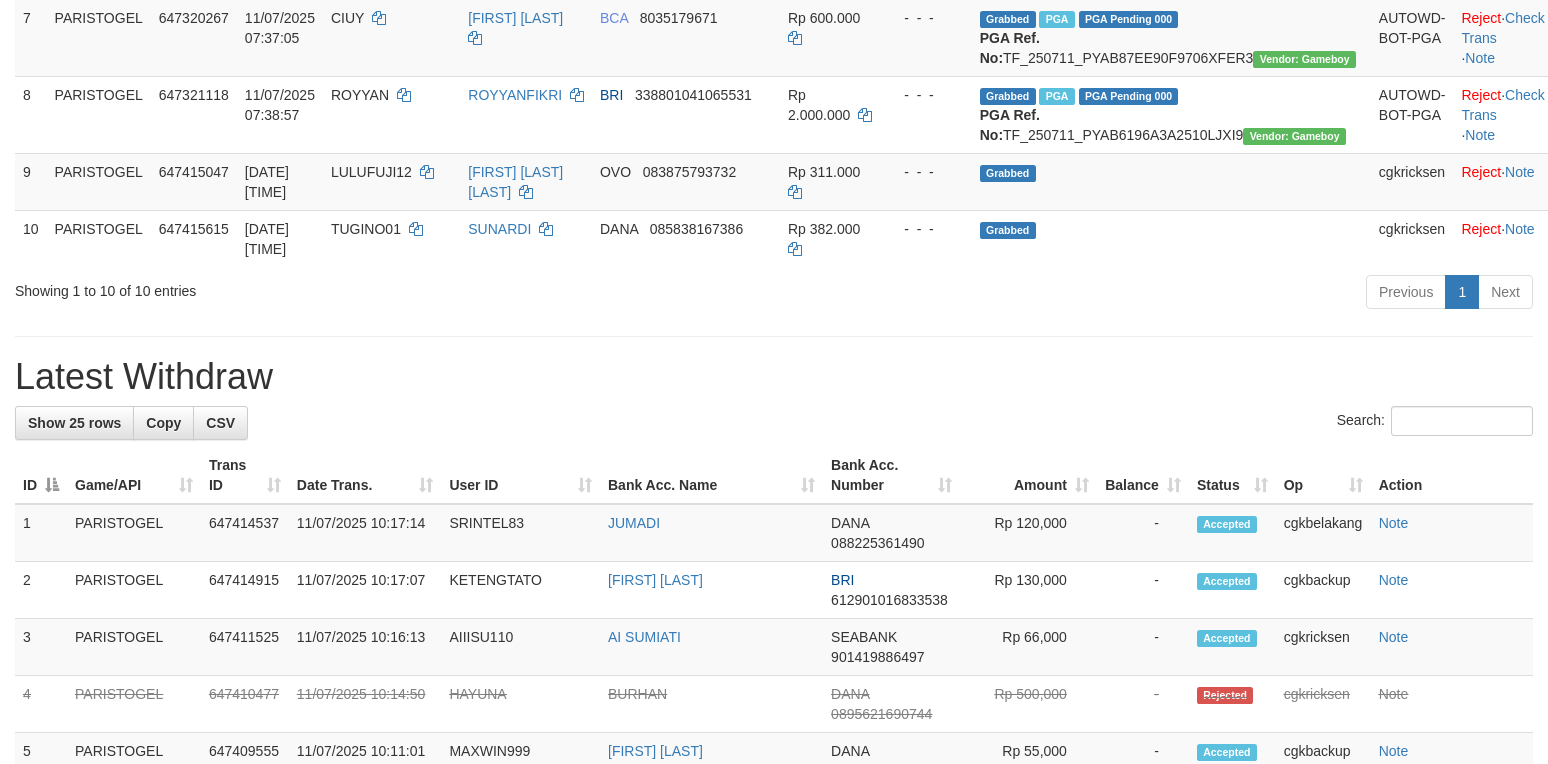scroll, scrollTop: 742, scrollLeft: 0, axis: vertical 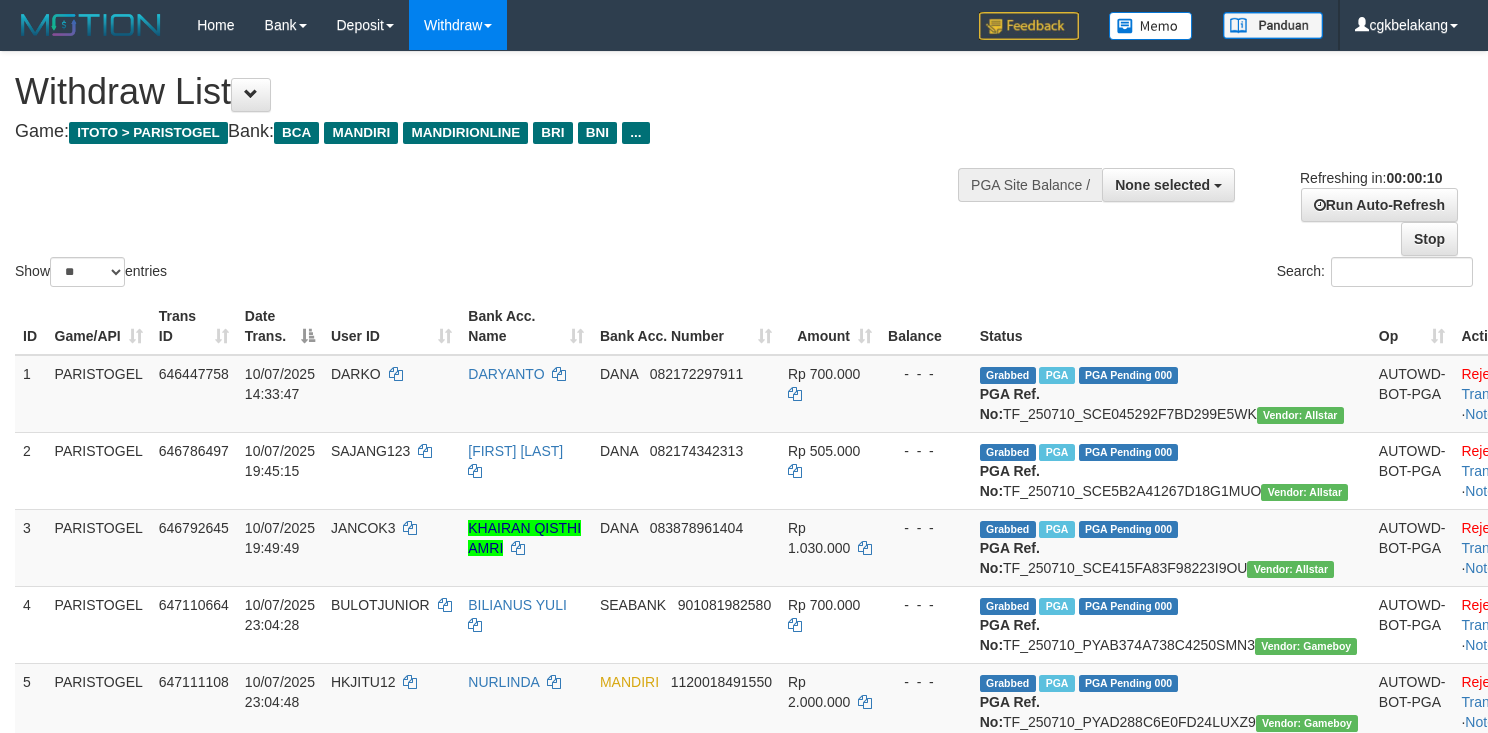 select 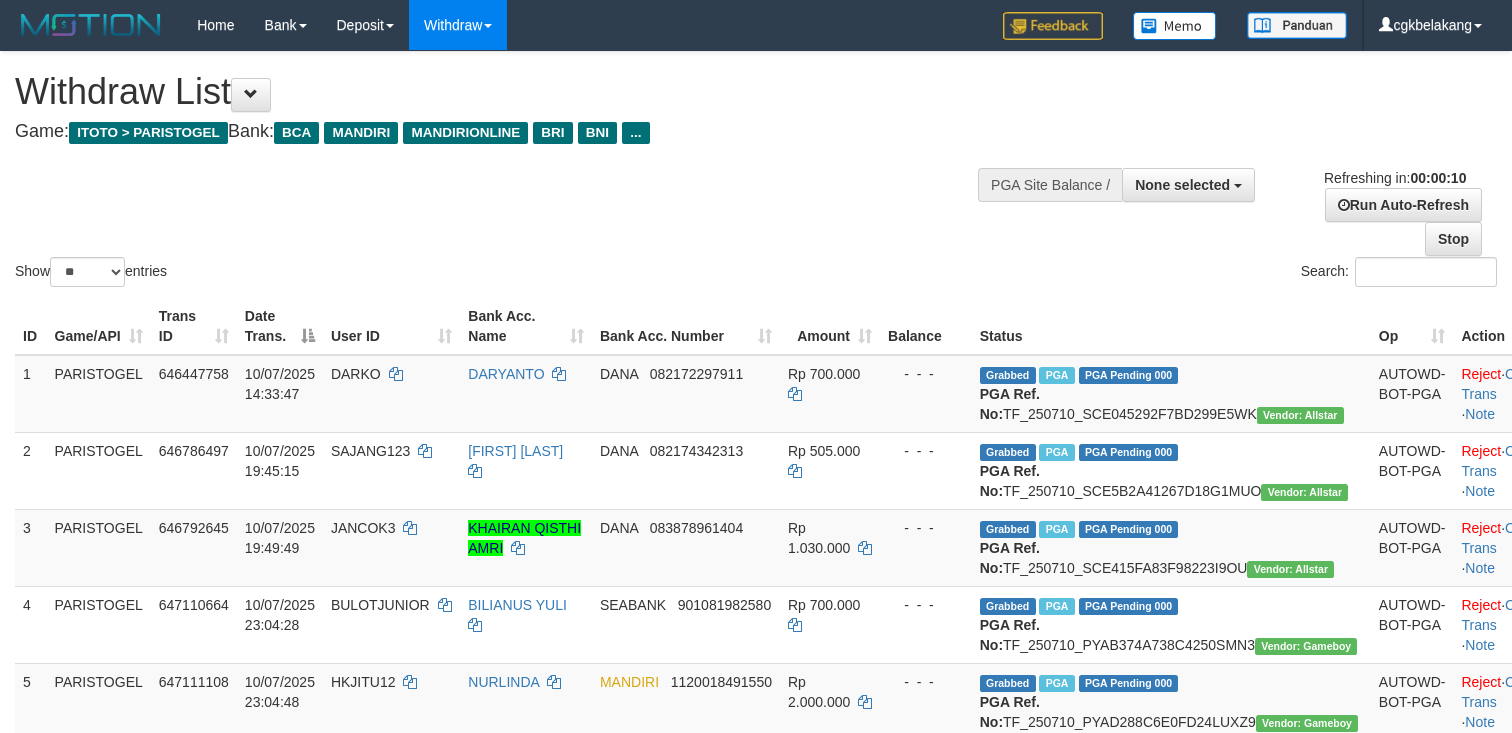 select 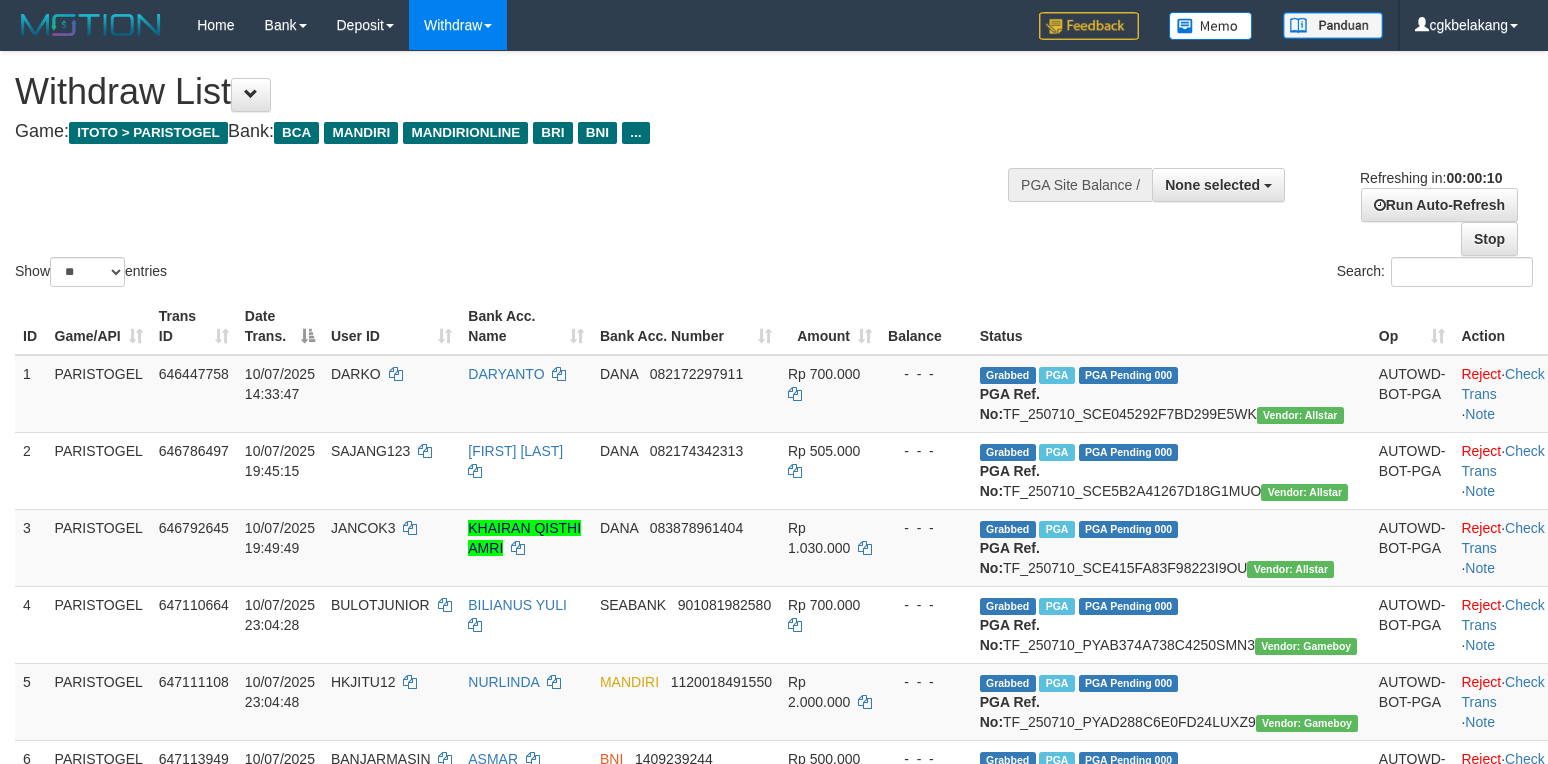 select 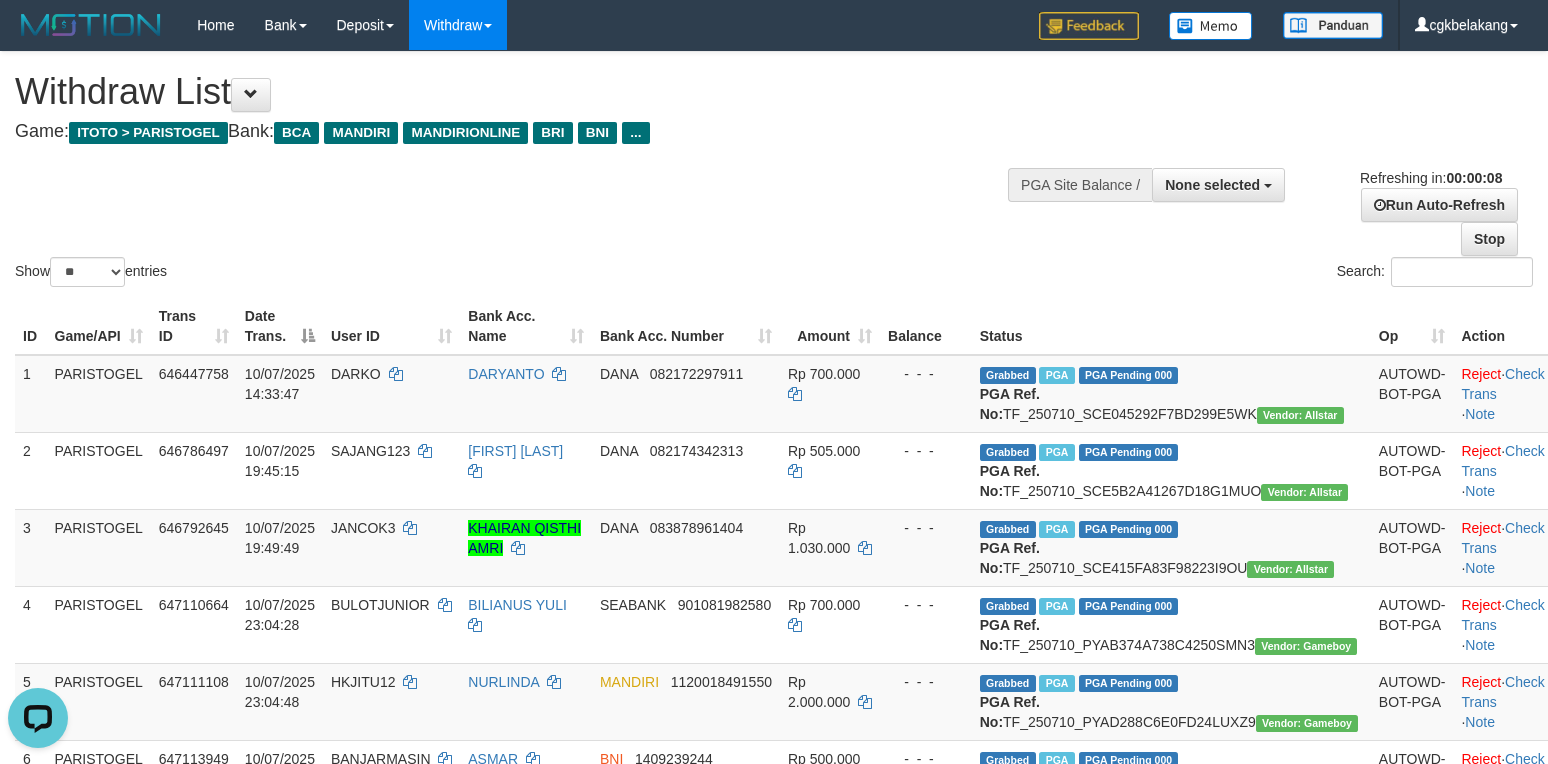 scroll, scrollTop: 0, scrollLeft: 0, axis: both 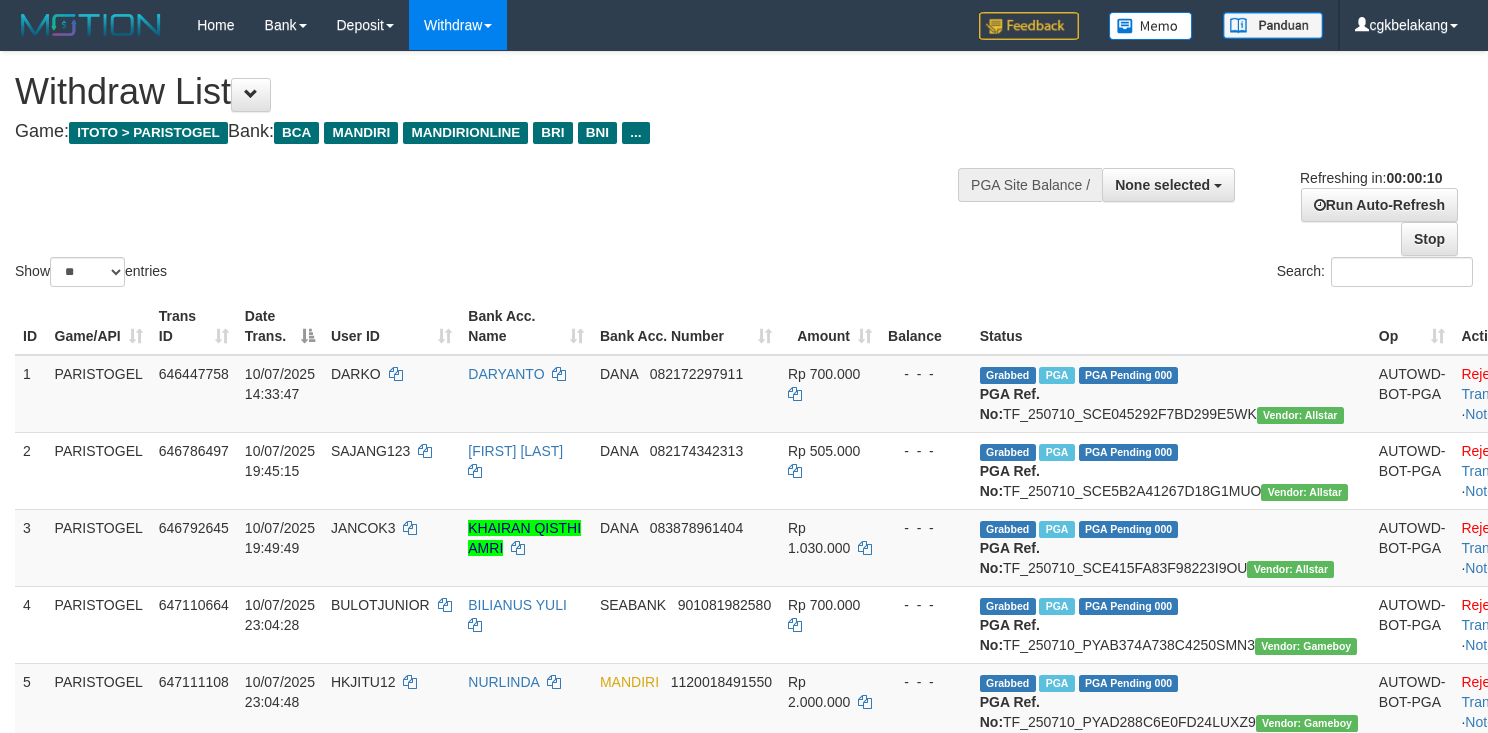 select 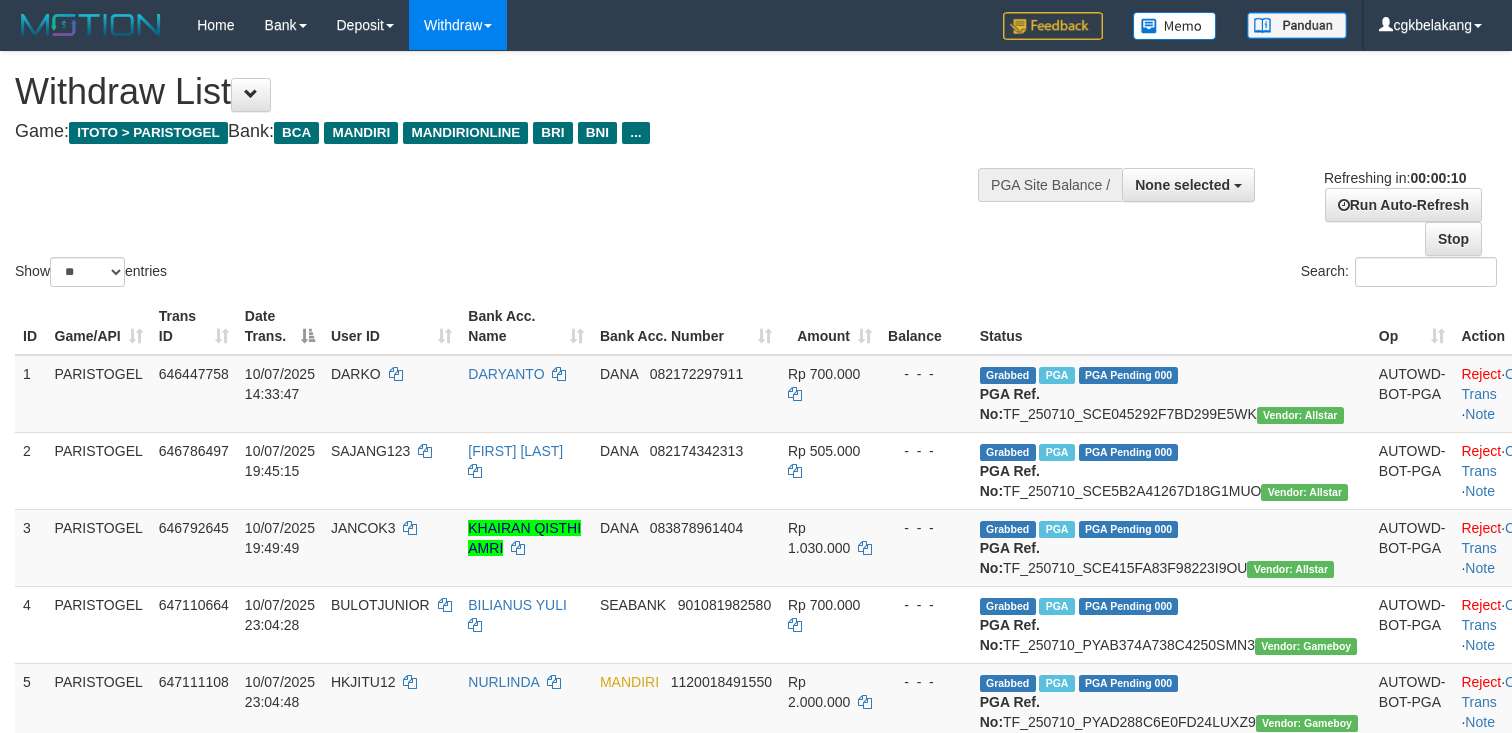 select 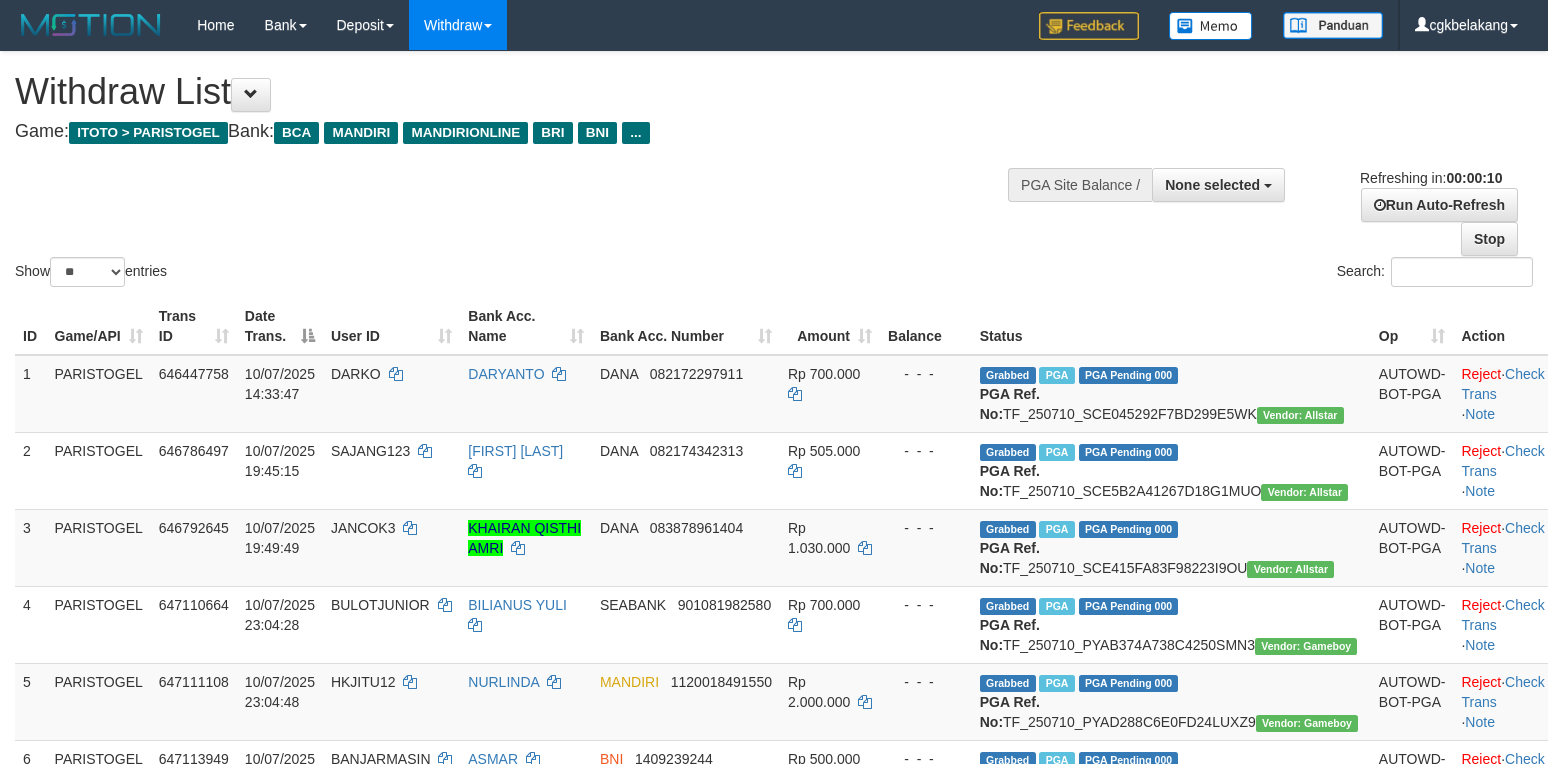 select 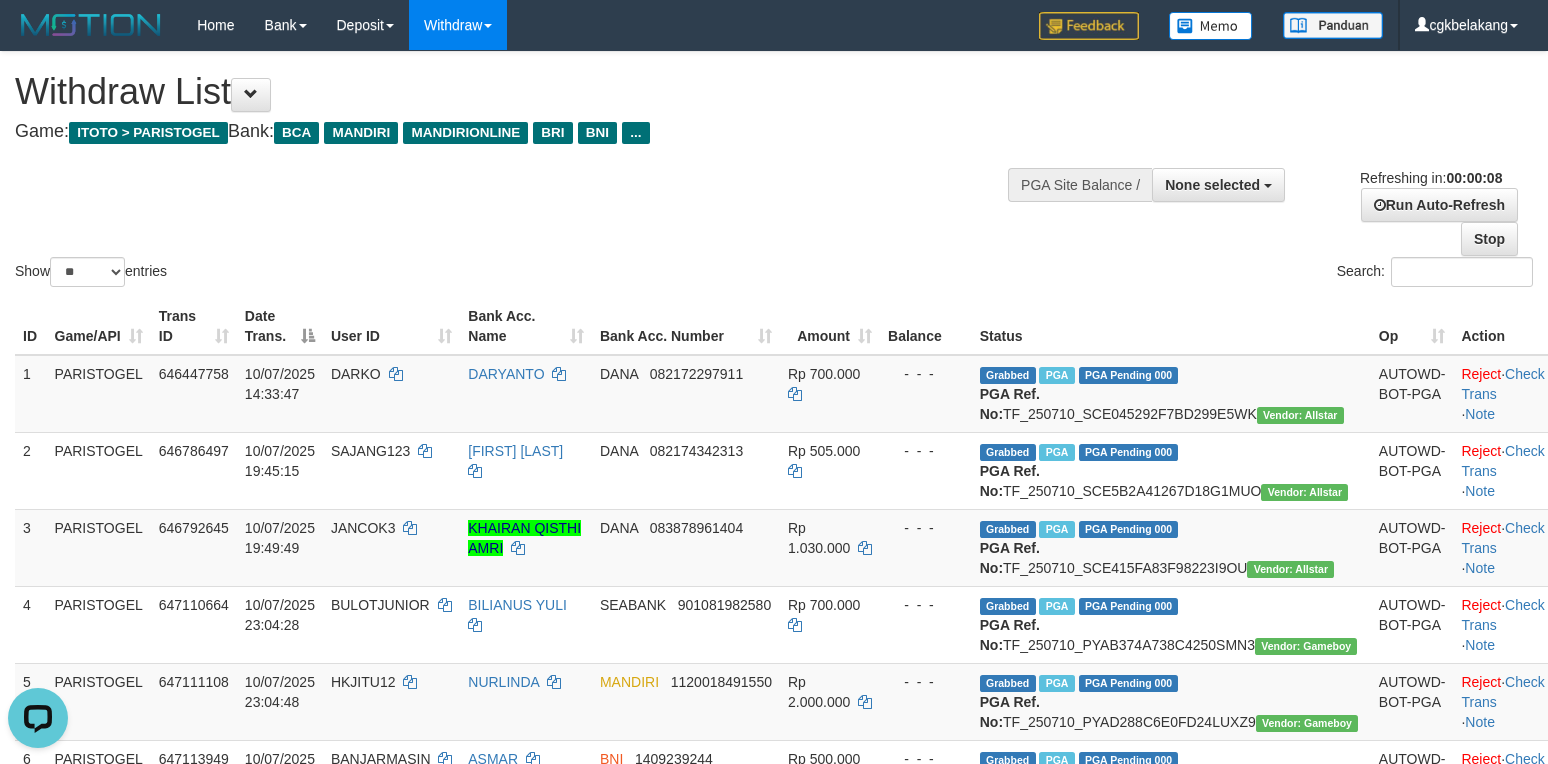 scroll, scrollTop: 0, scrollLeft: 0, axis: both 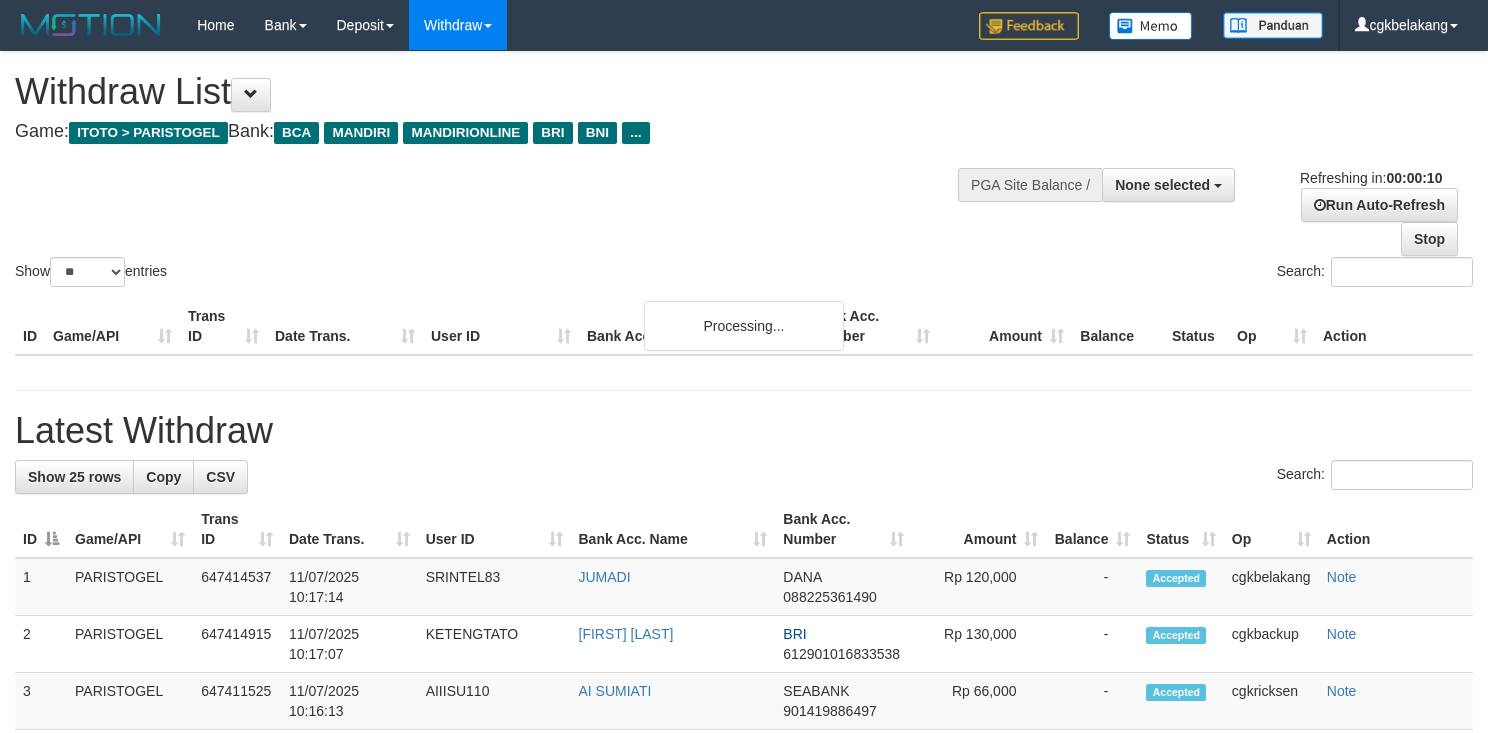 select 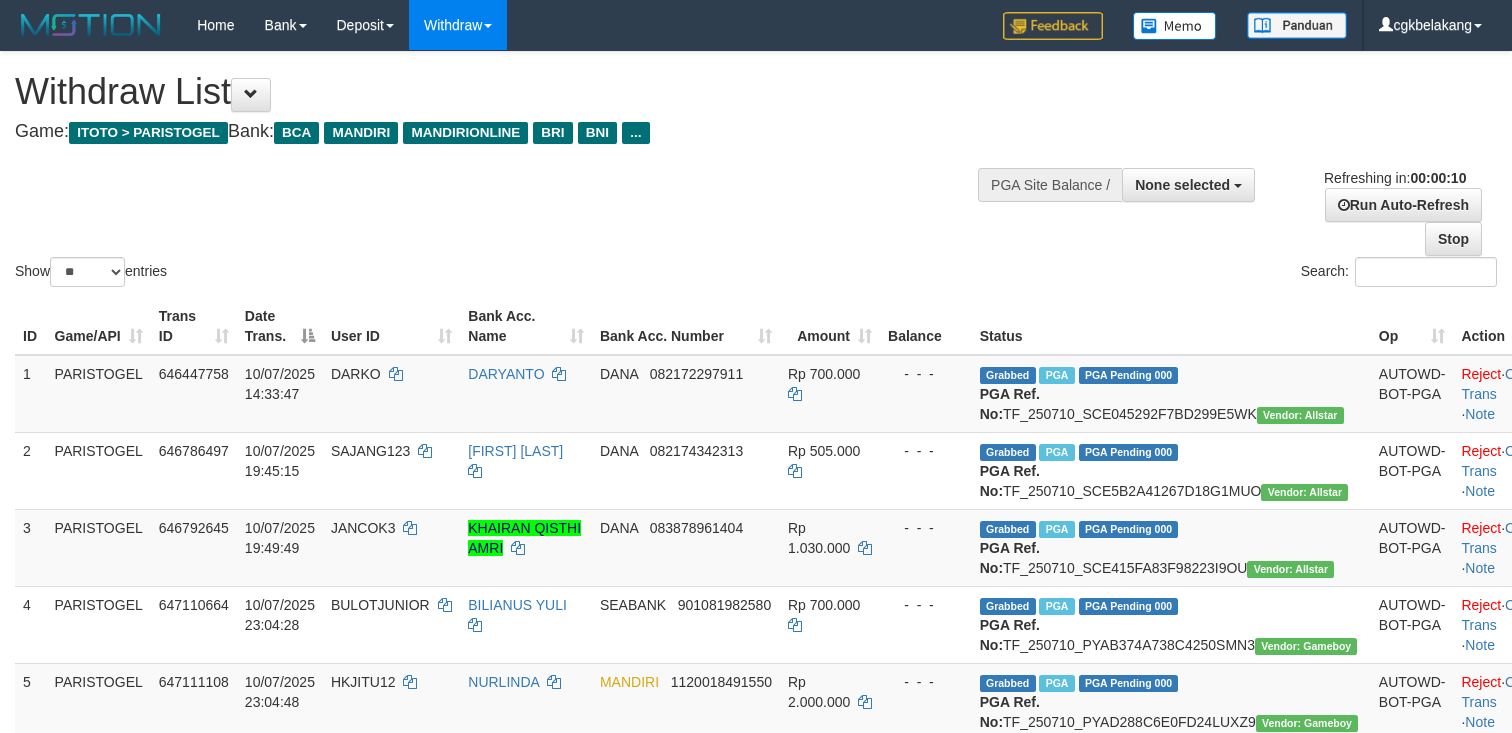 select 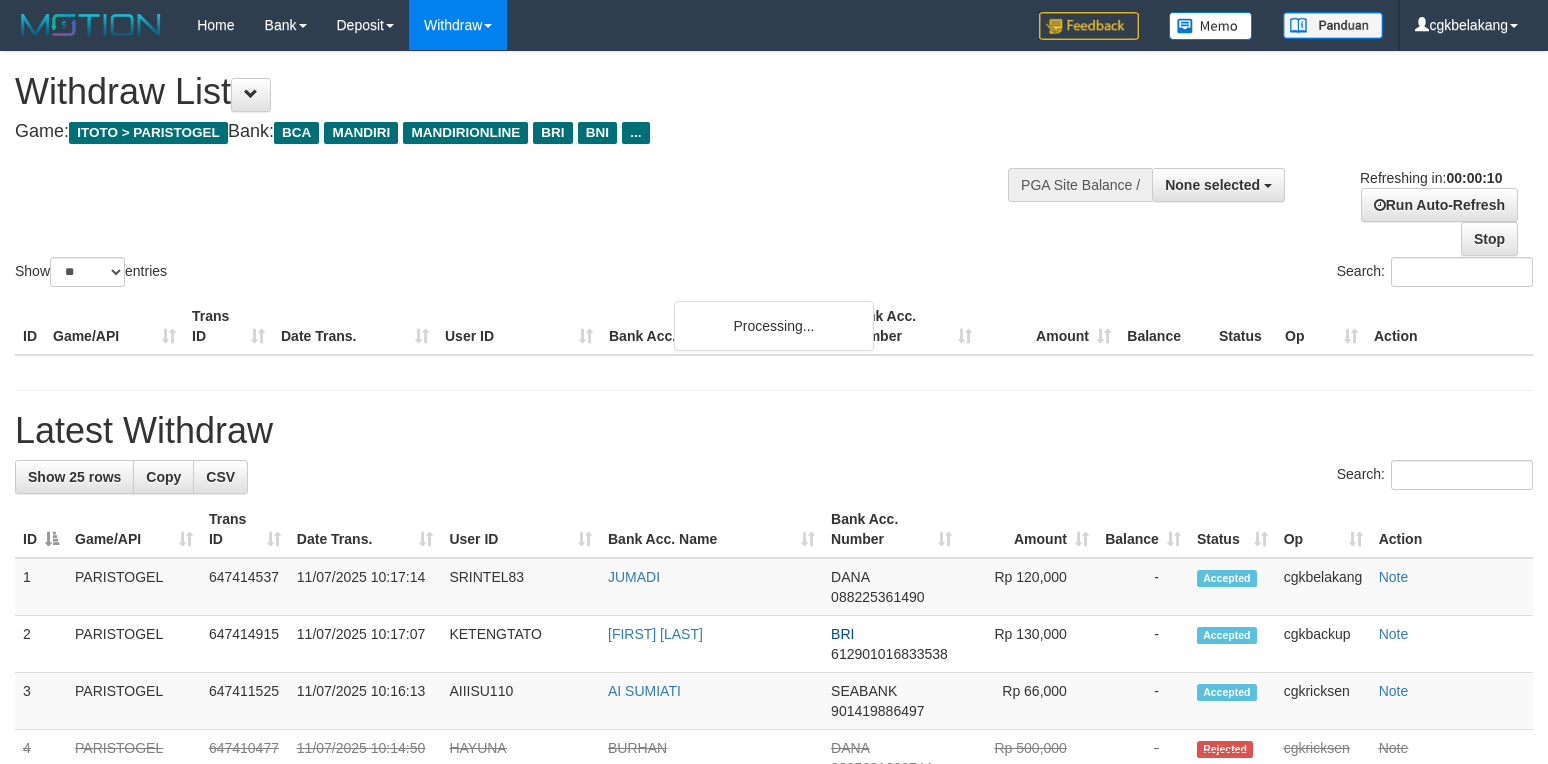 select 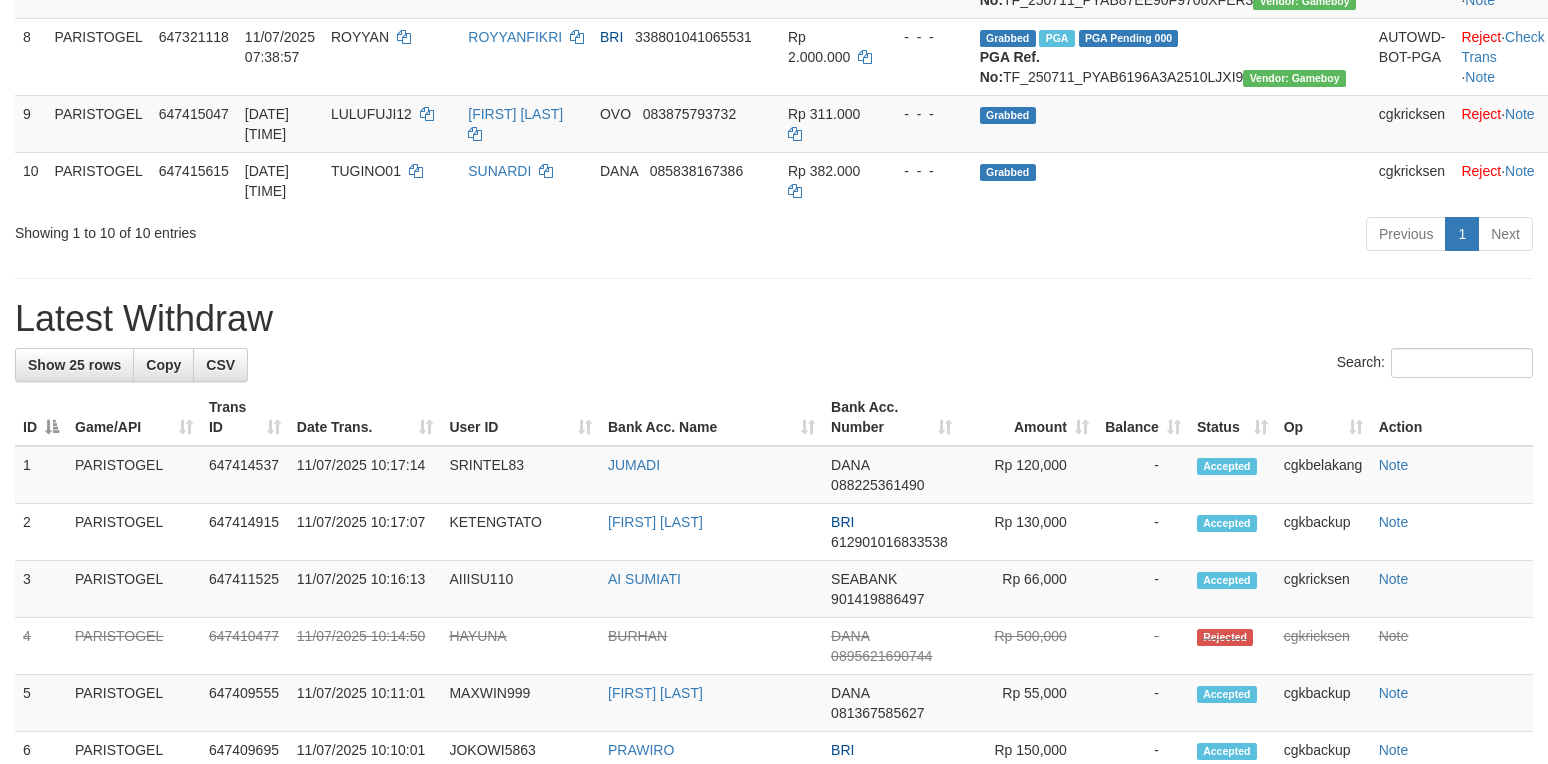 scroll, scrollTop: 800, scrollLeft: 0, axis: vertical 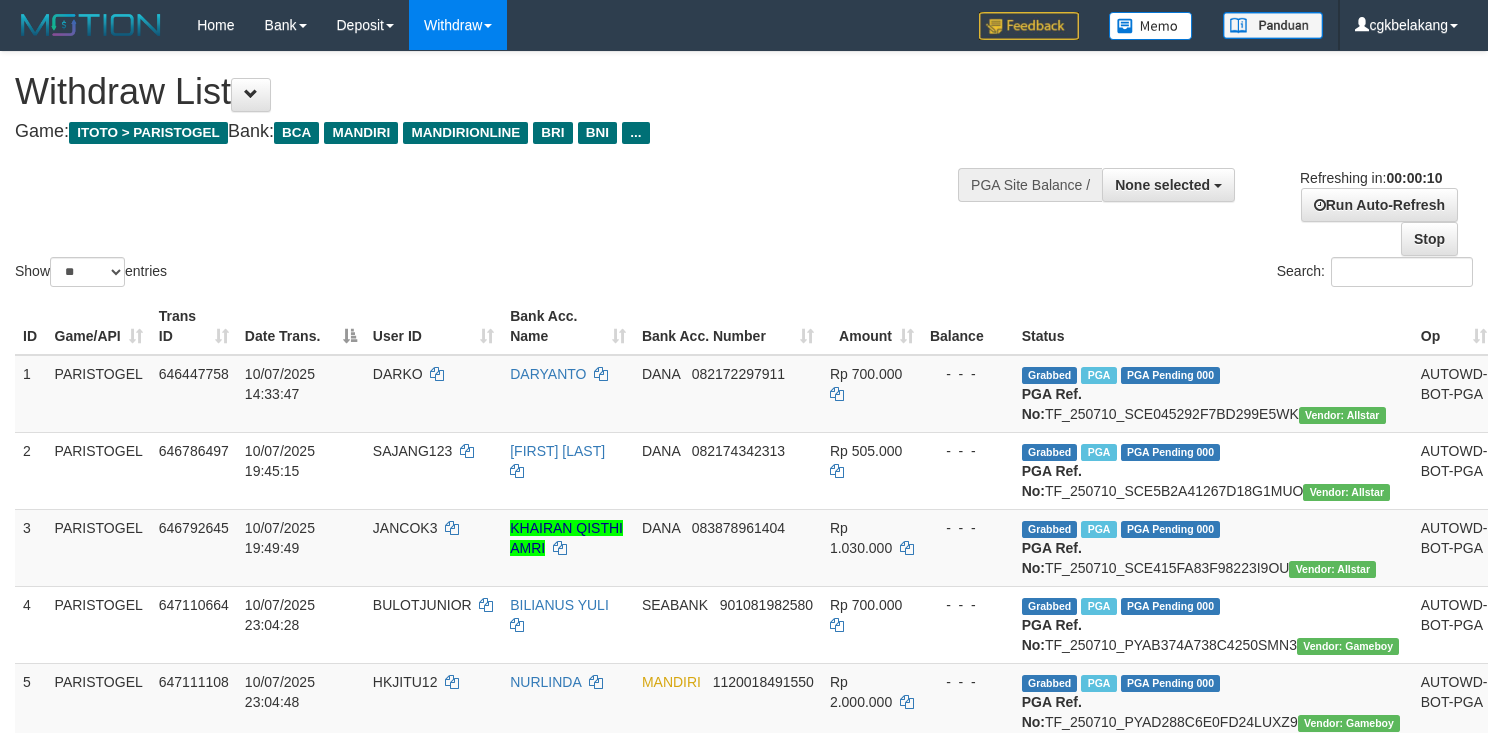 select 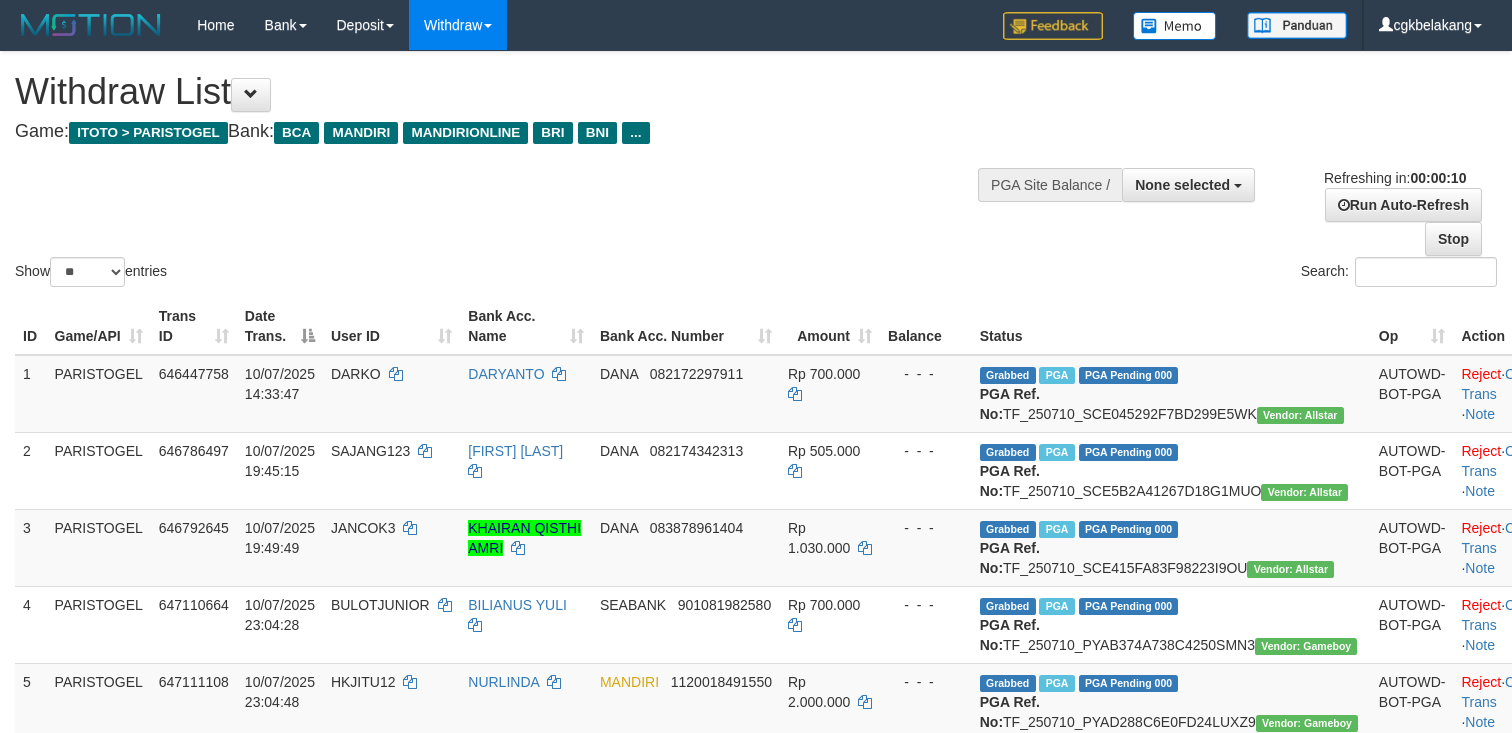 select 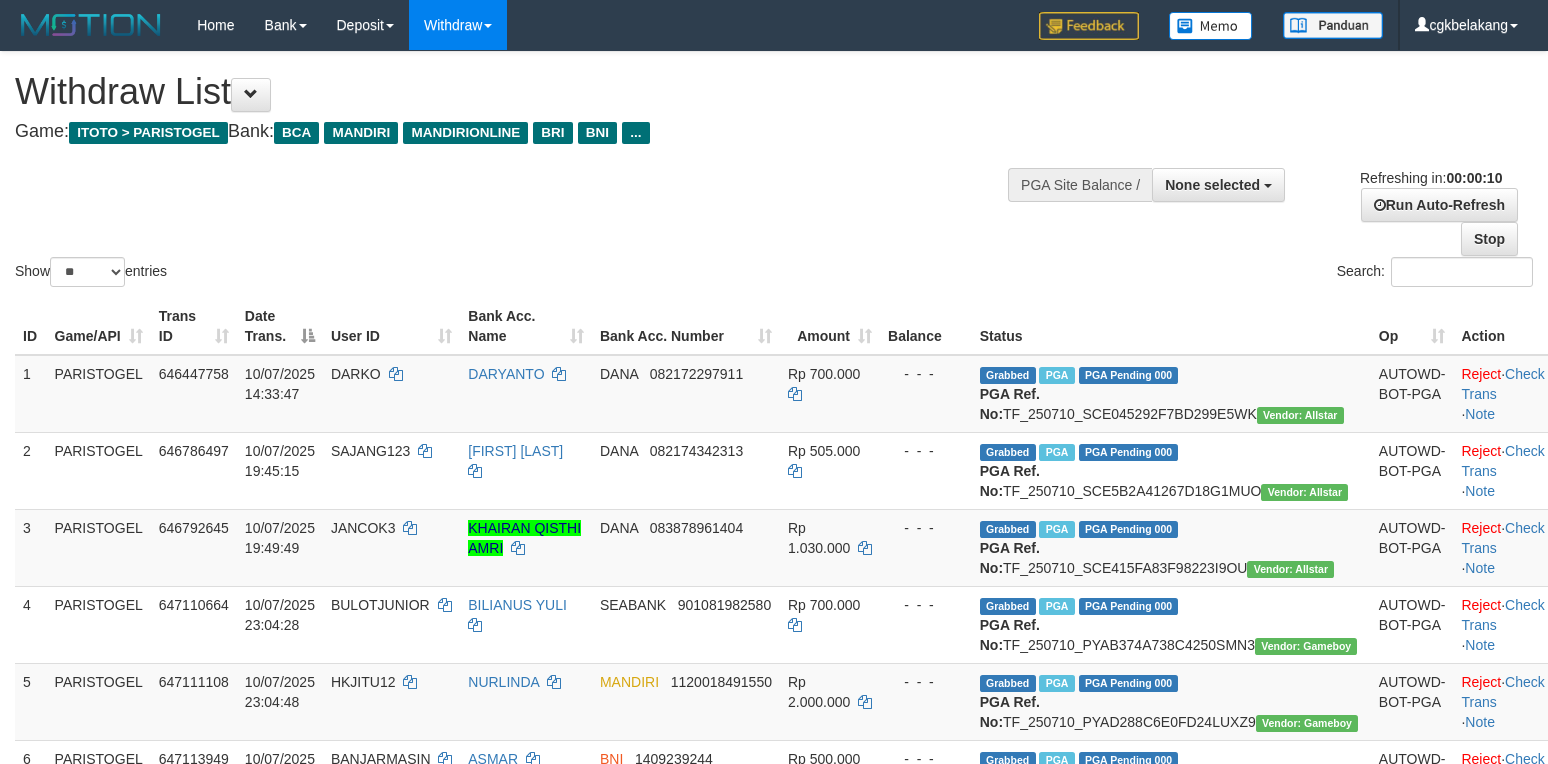 select 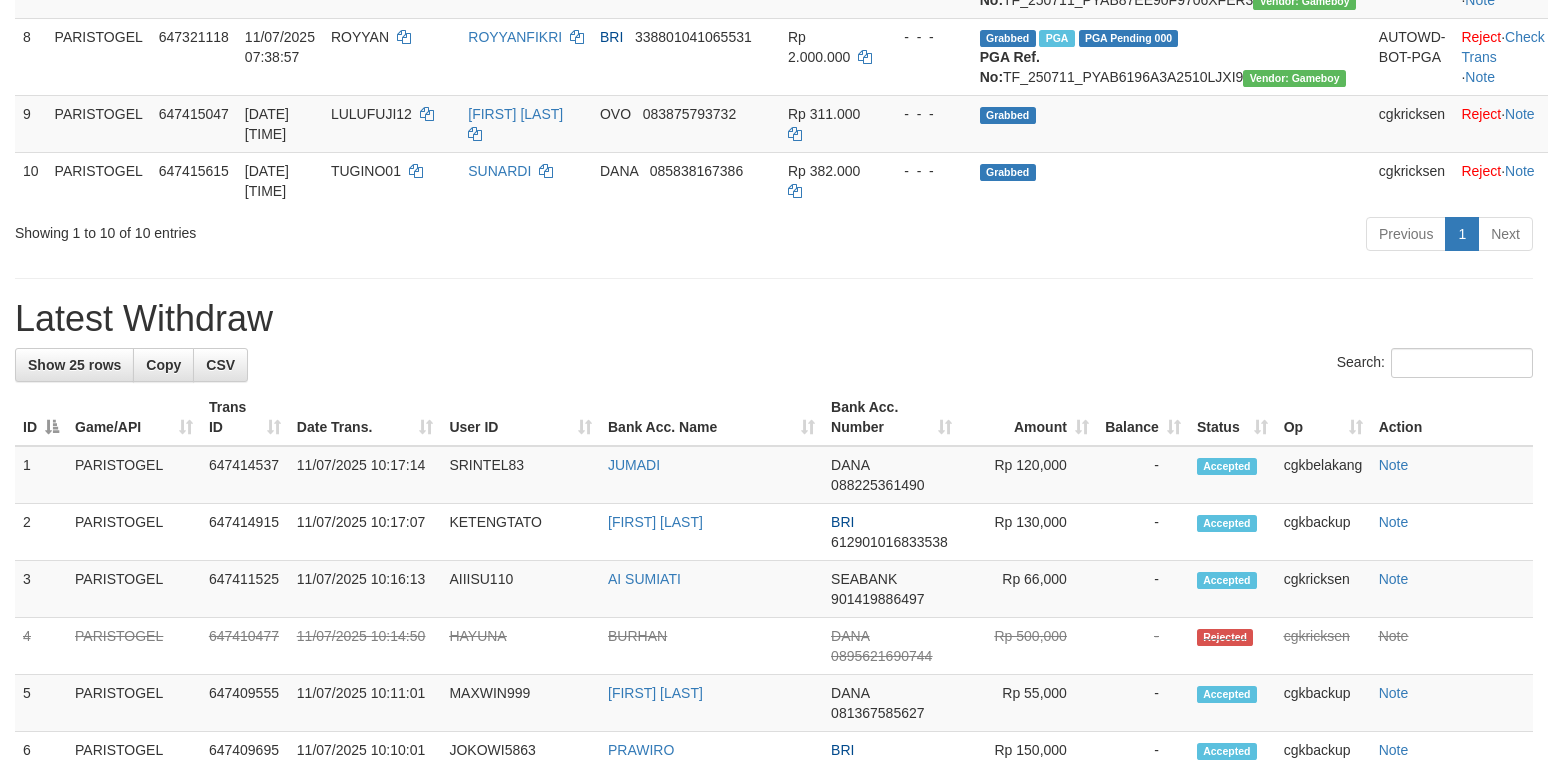 scroll, scrollTop: 800, scrollLeft: 0, axis: vertical 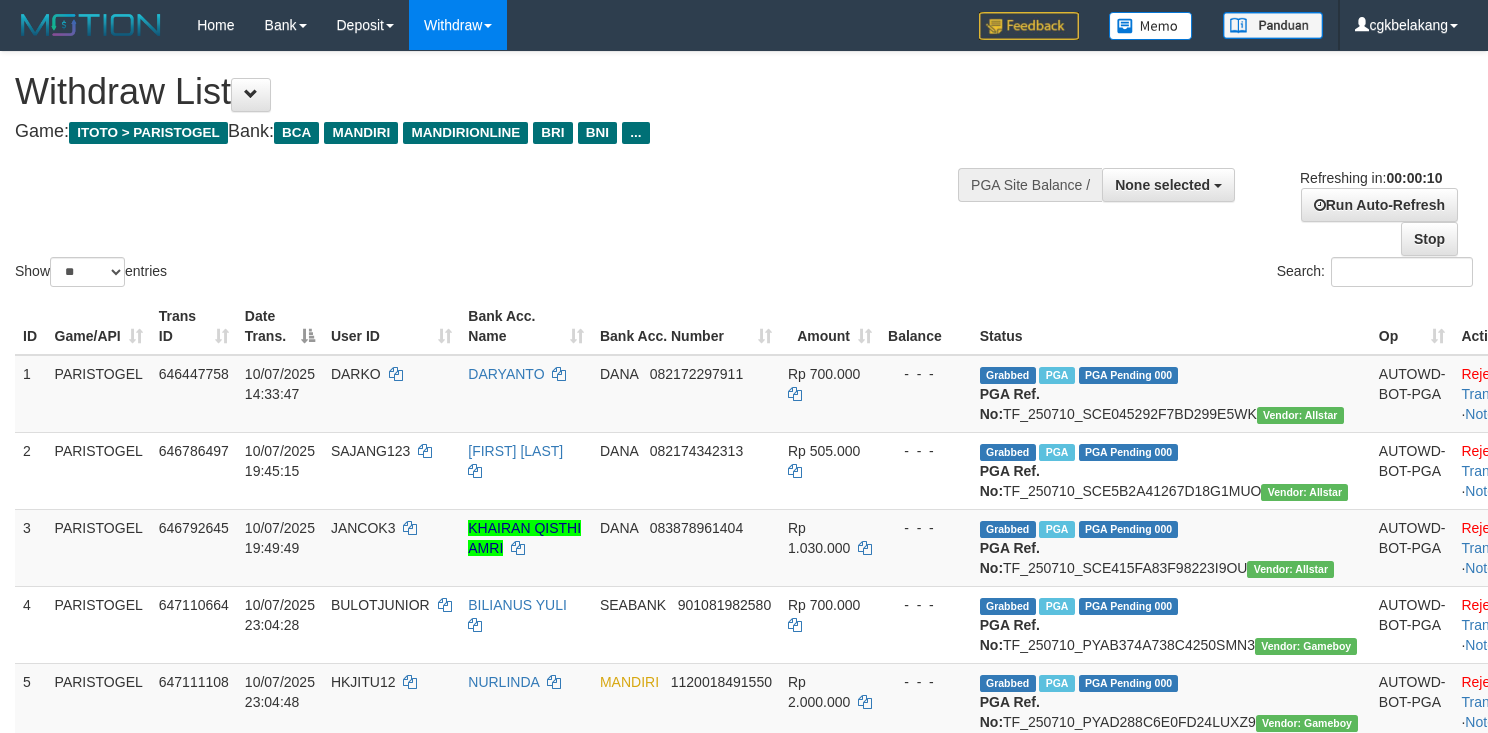 select 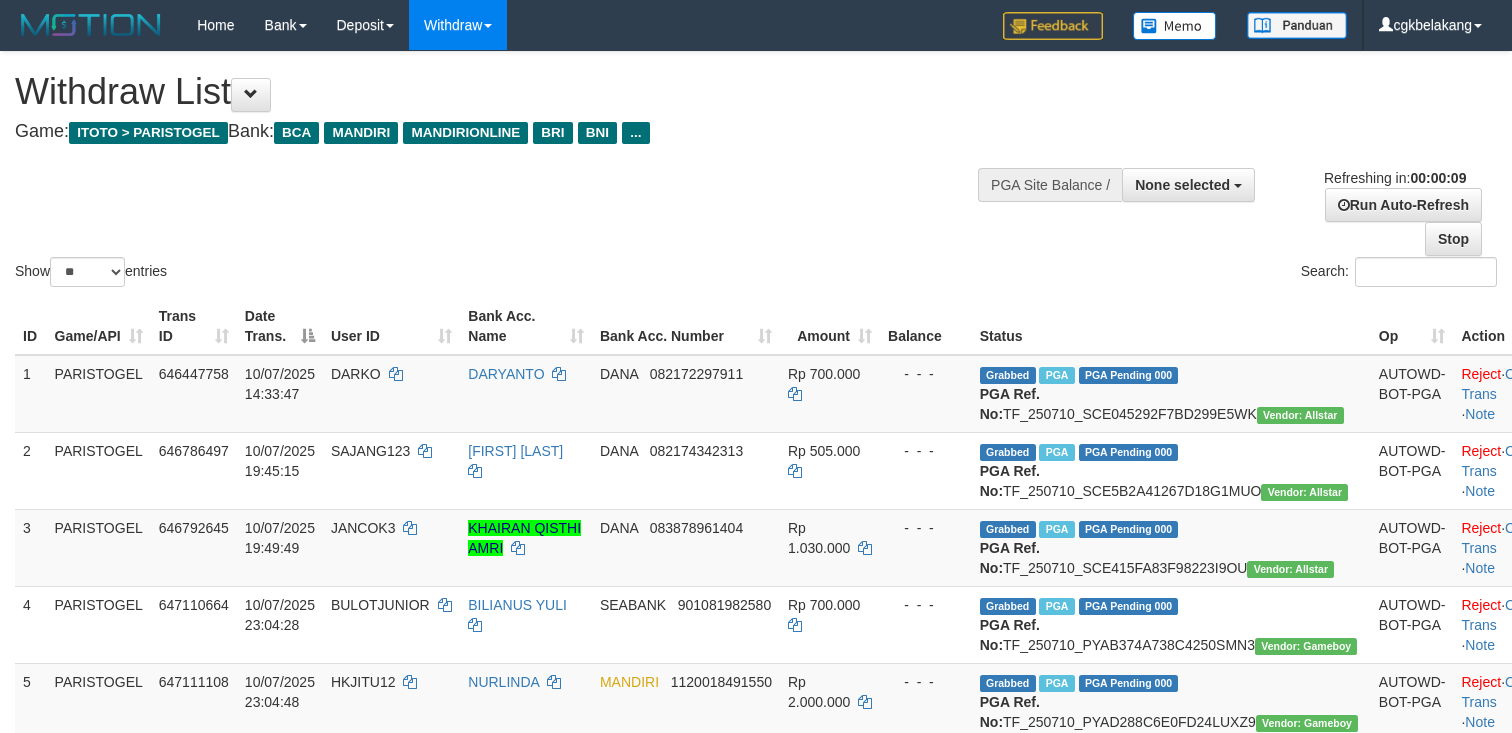 select 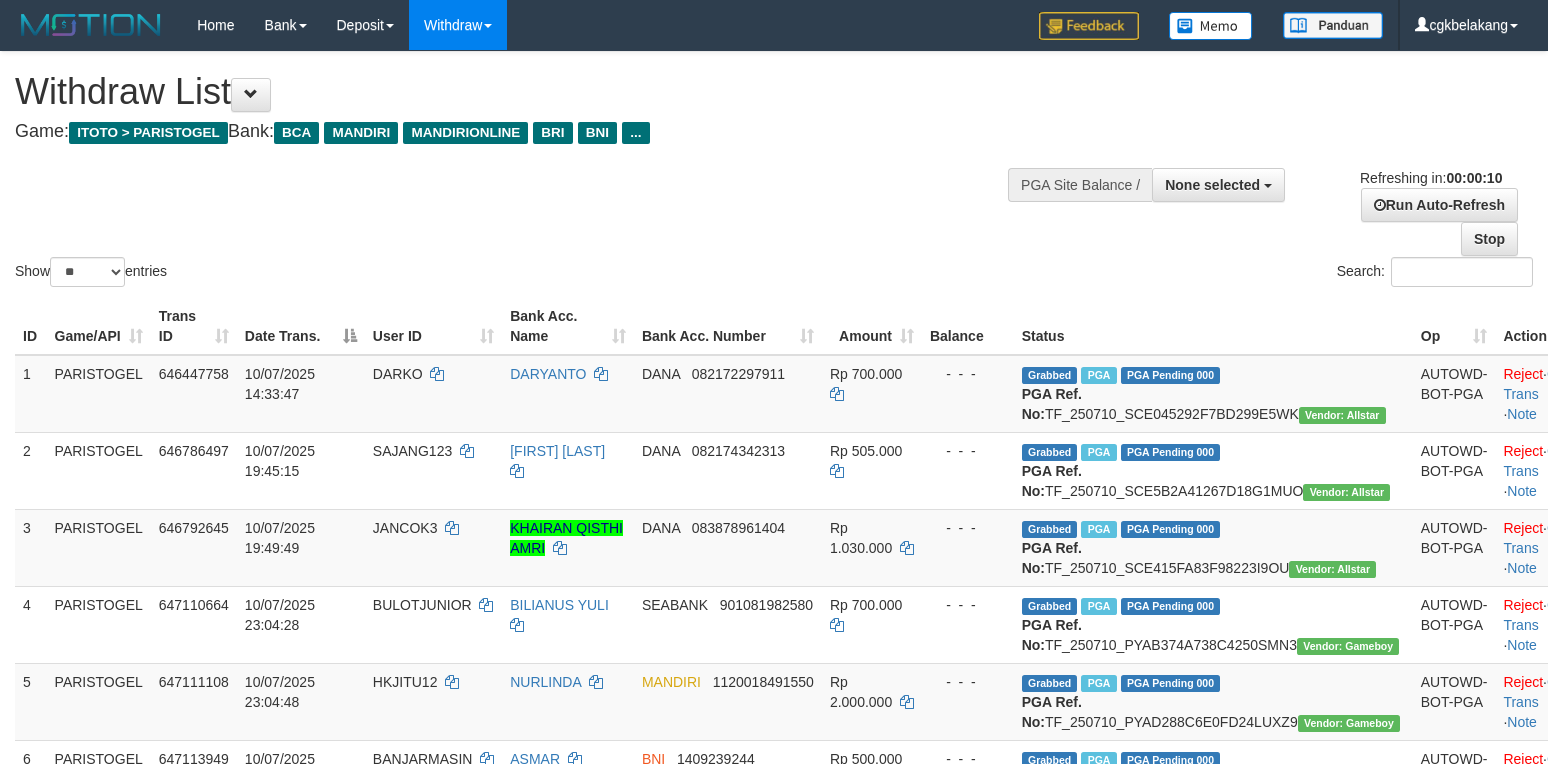 select 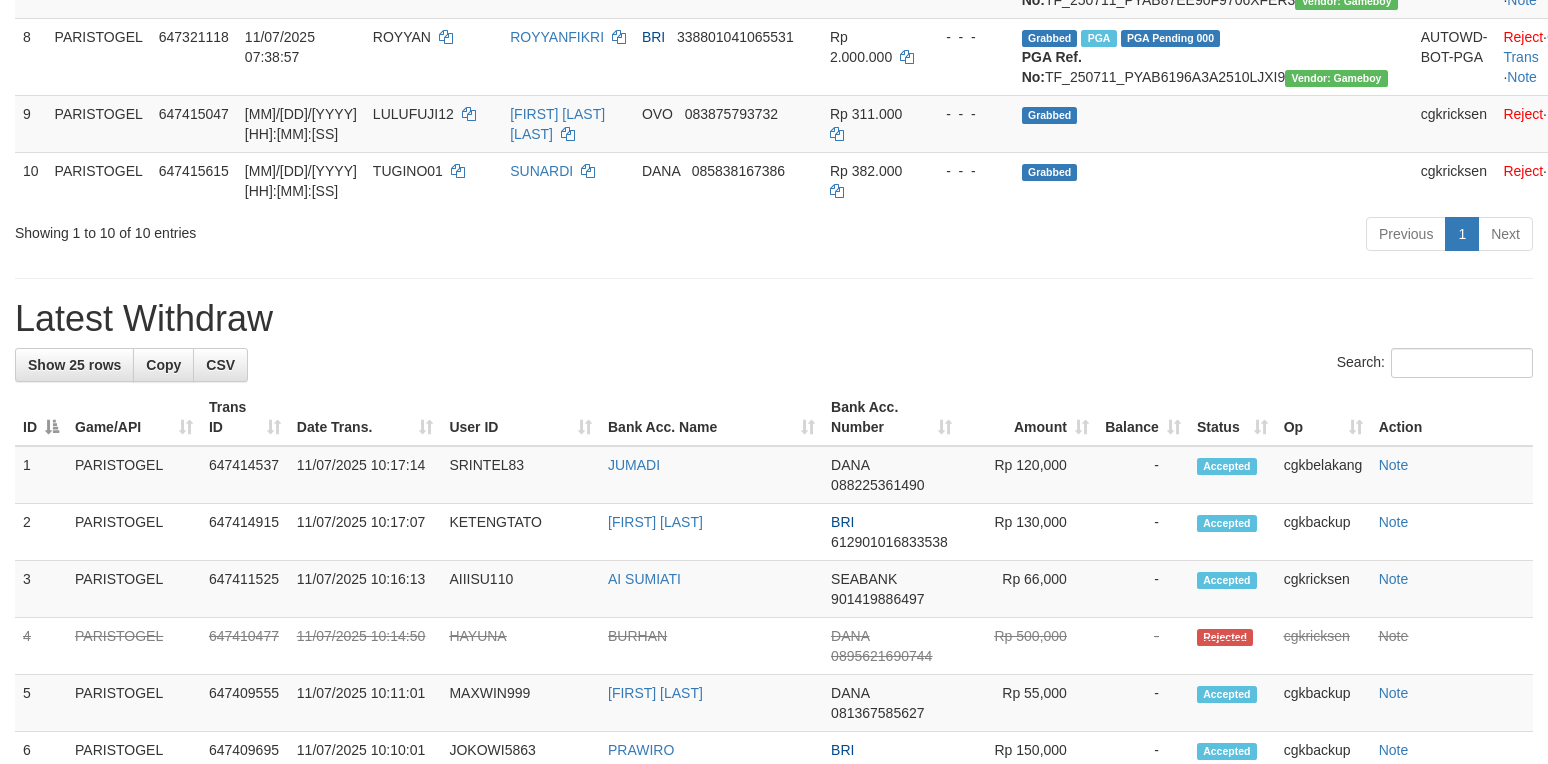 scroll, scrollTop: 800, scrollLeft: 0, axis: vertical 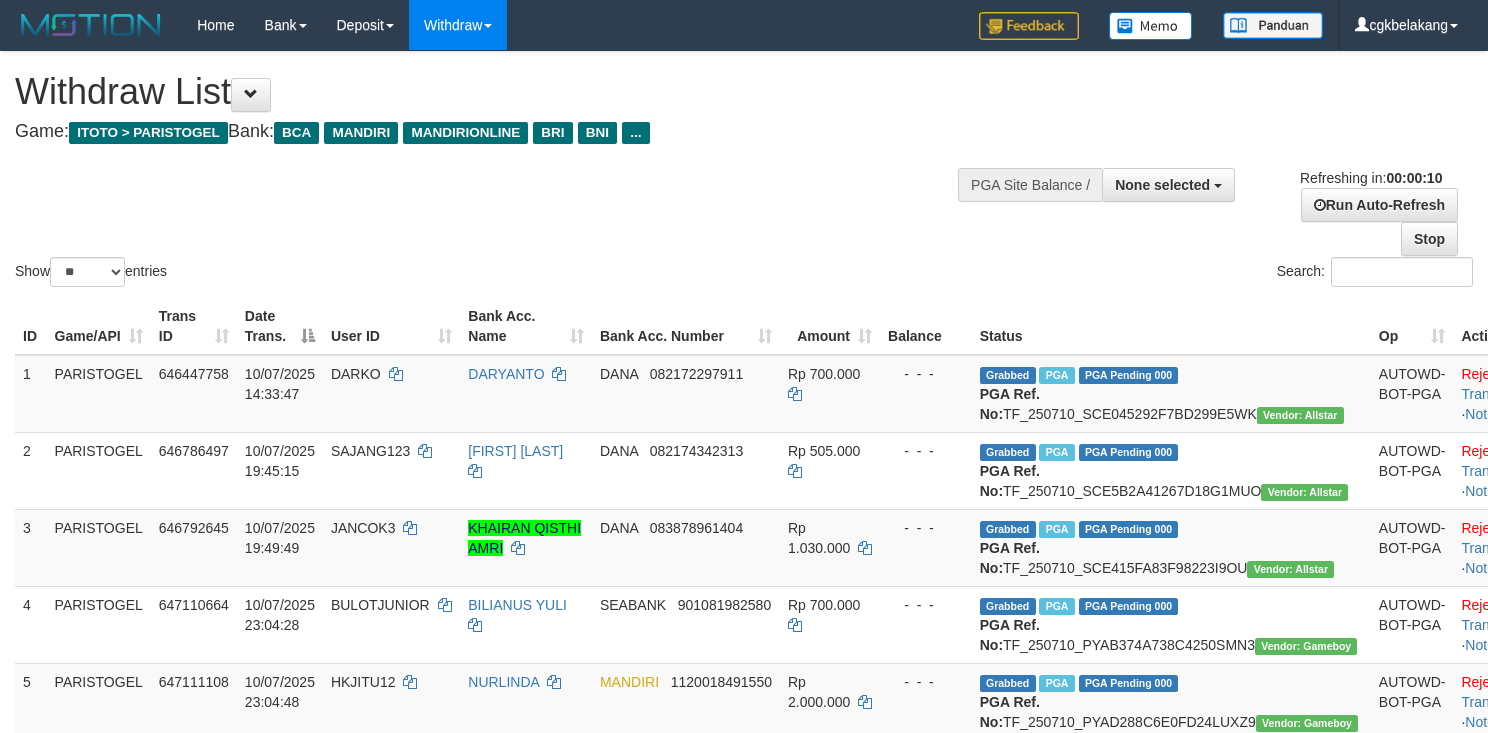 select 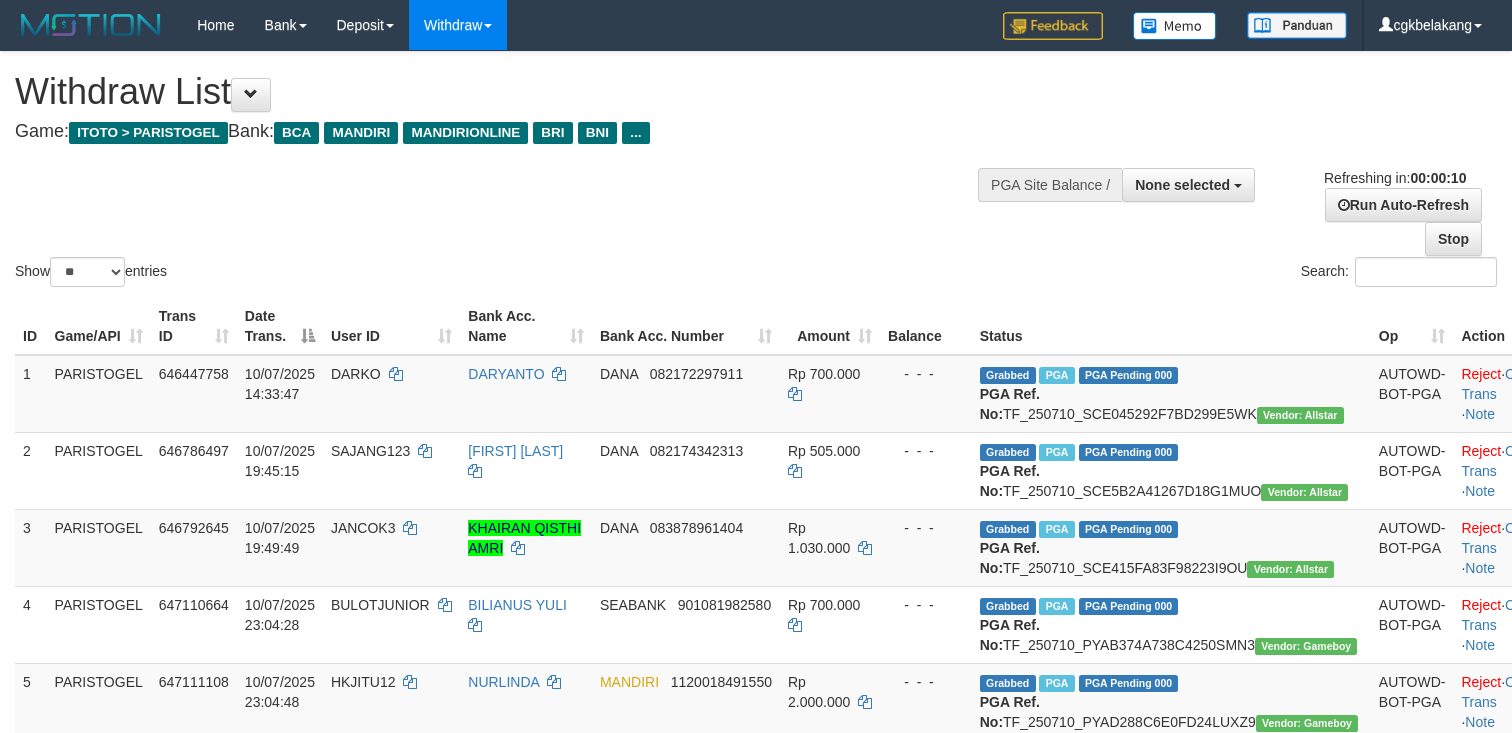 select 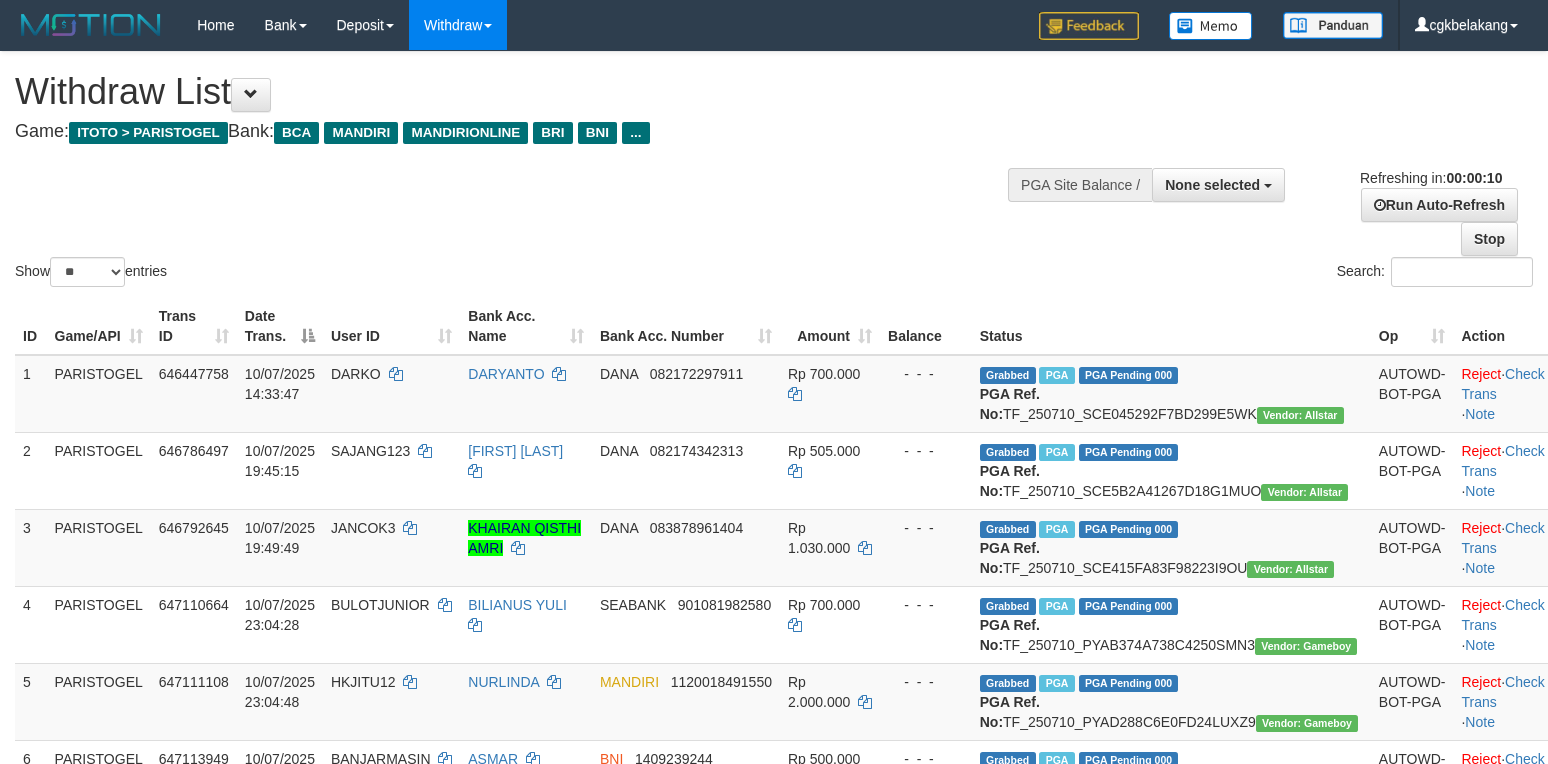 select 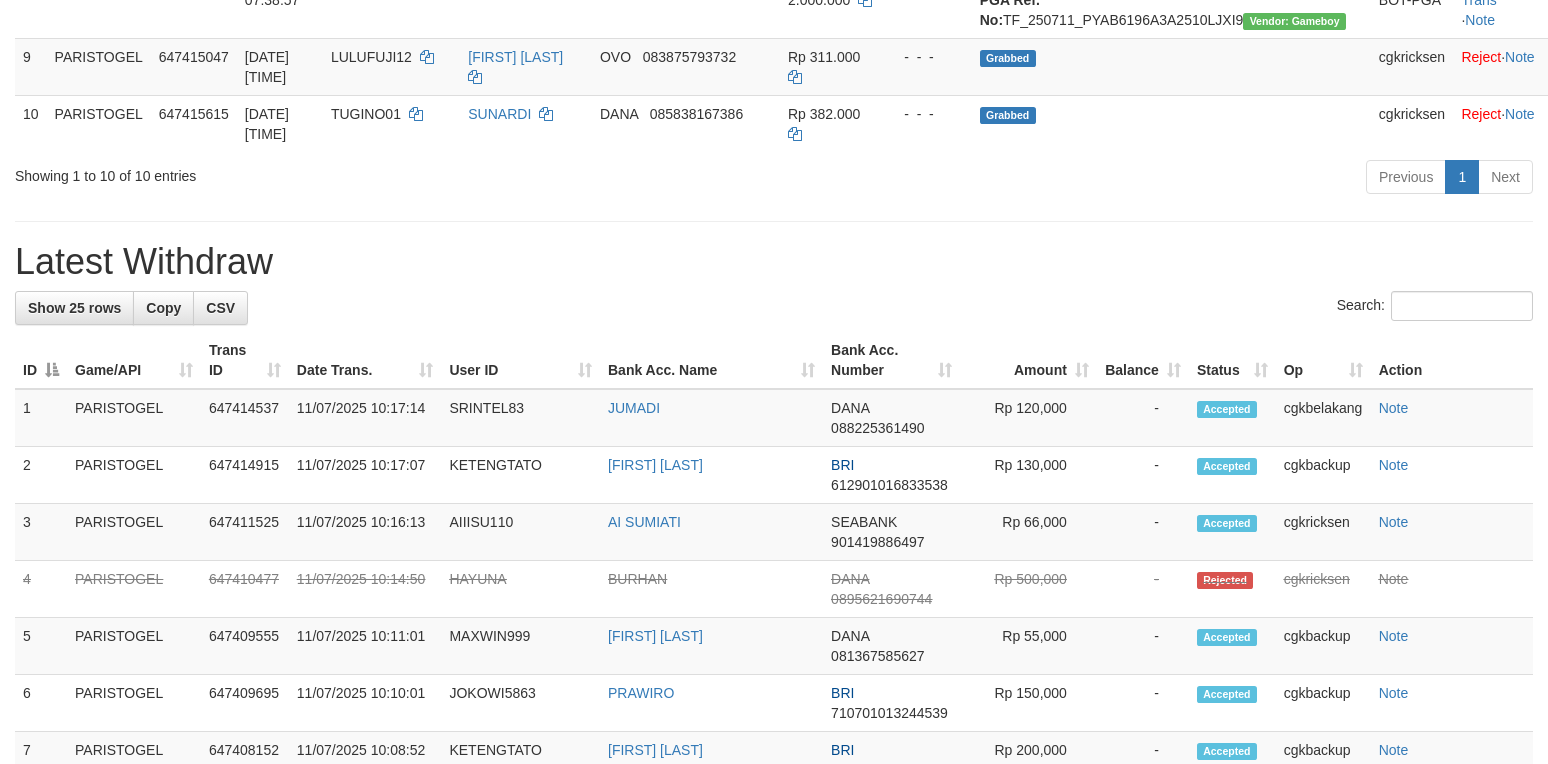 scroll, scrollTop: 1066, scrollLeft: 0, axis: vertical 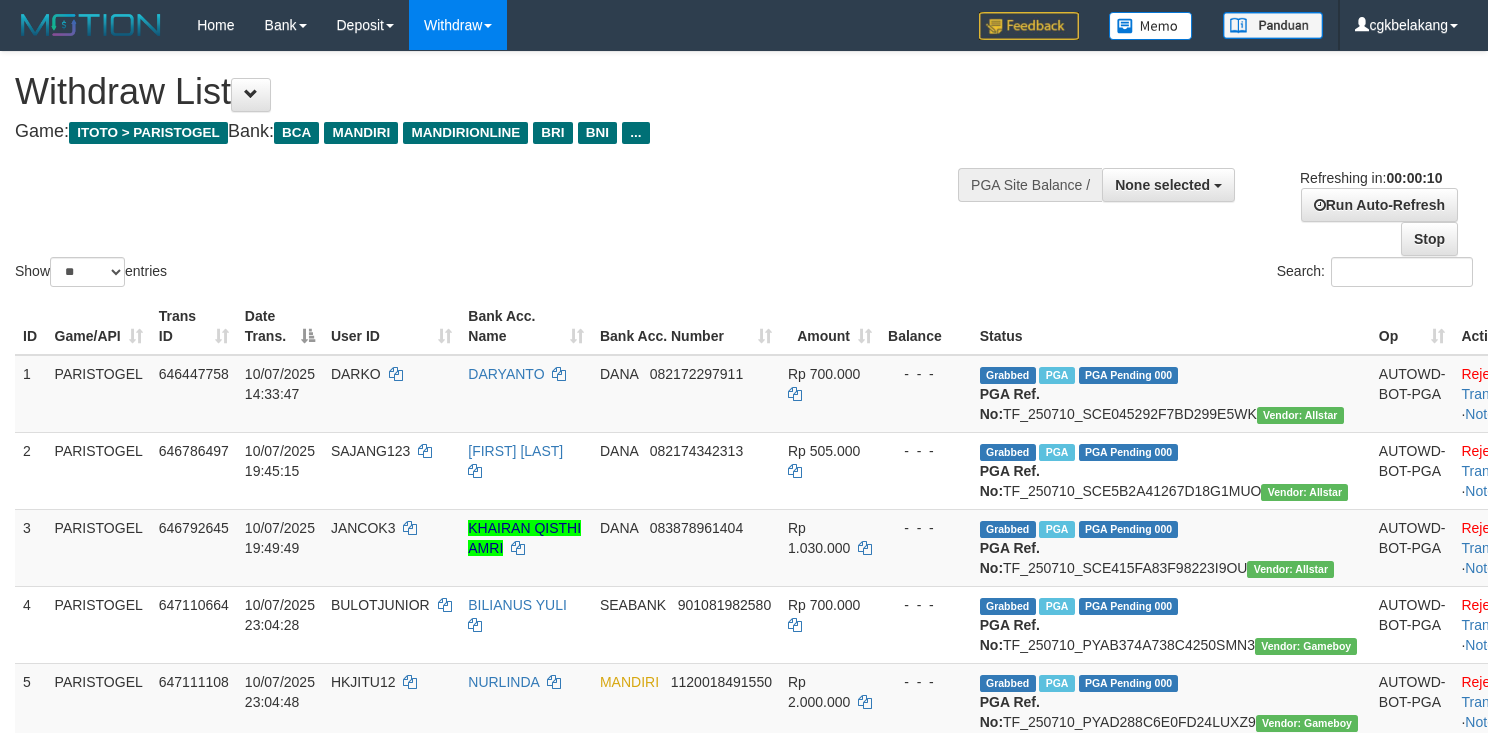 select 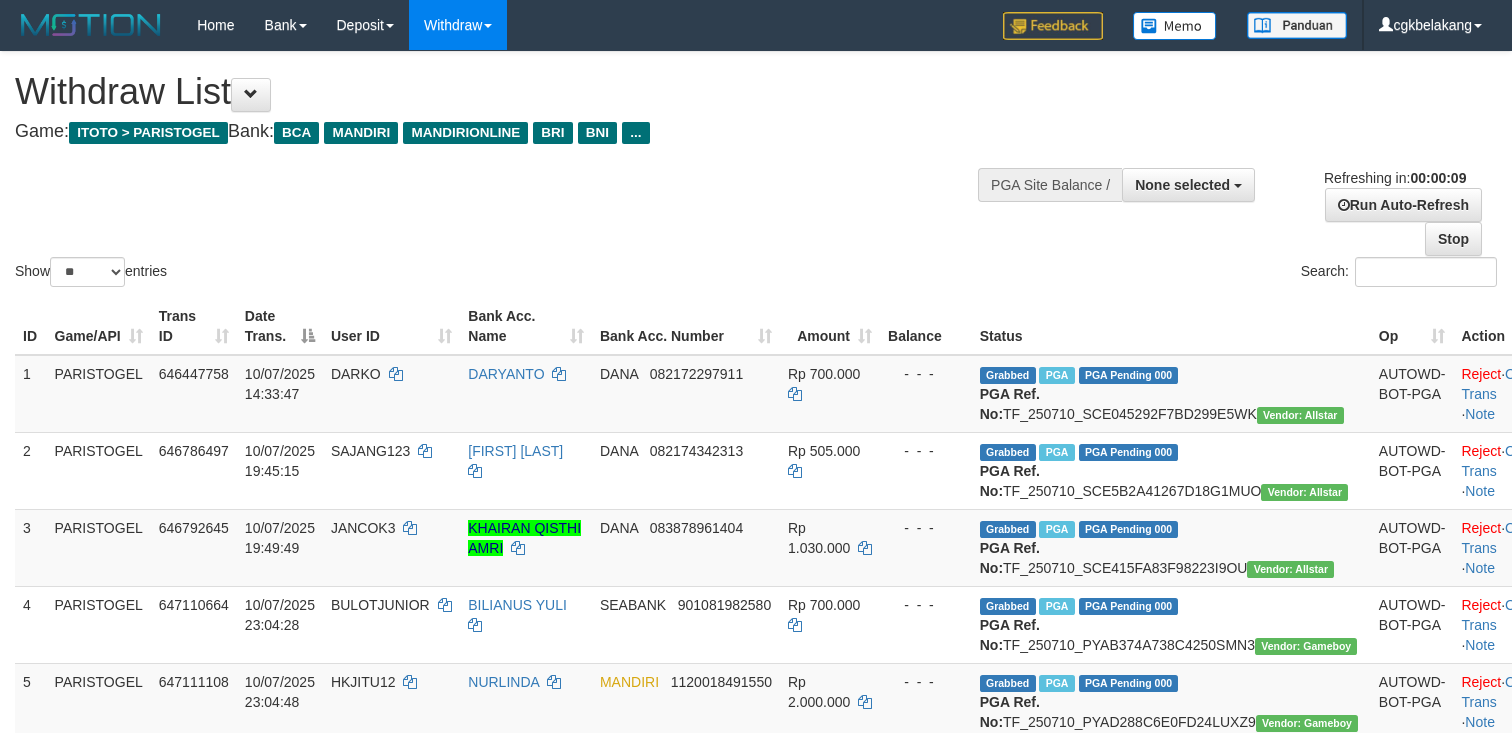 select 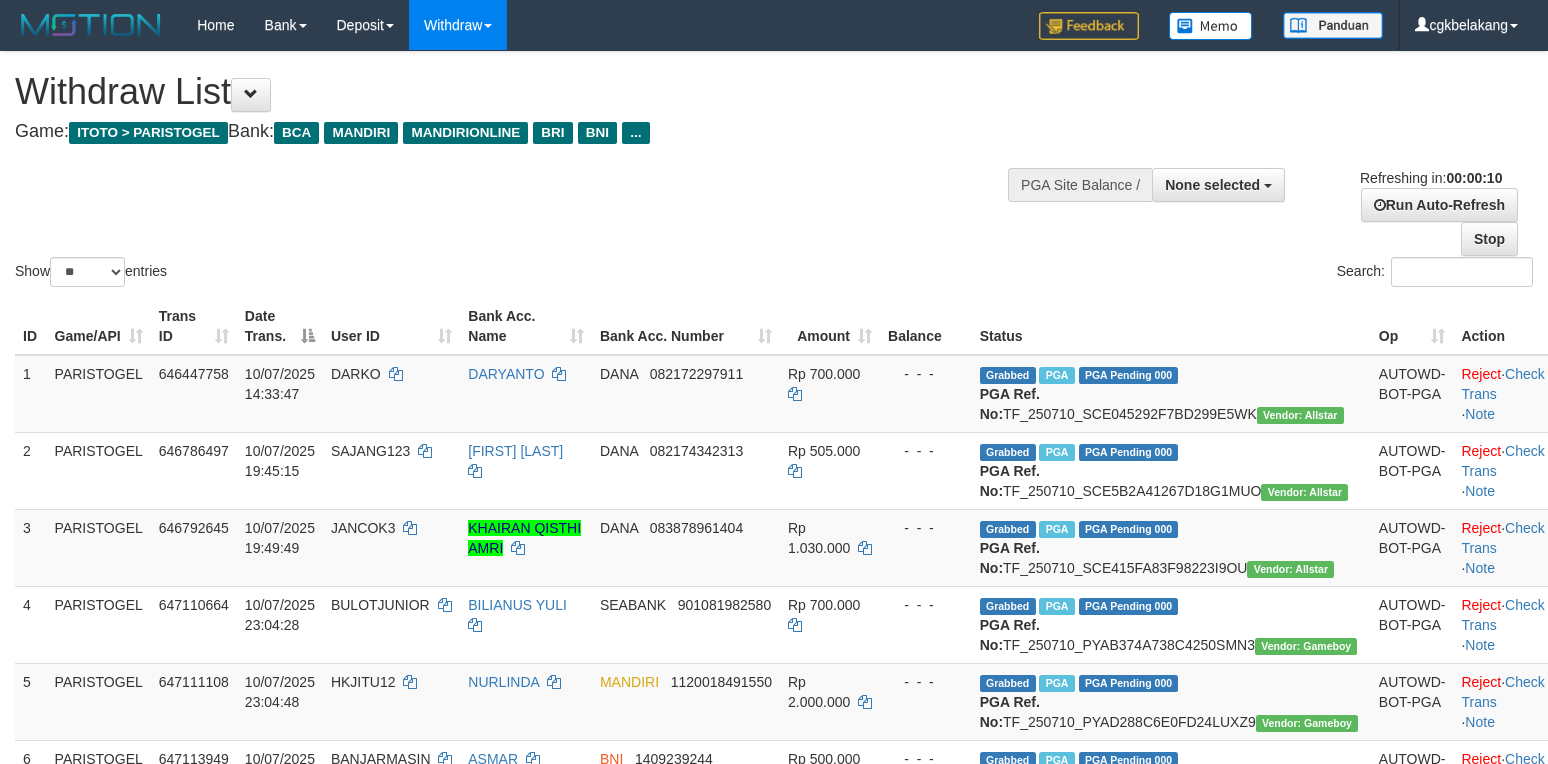 select 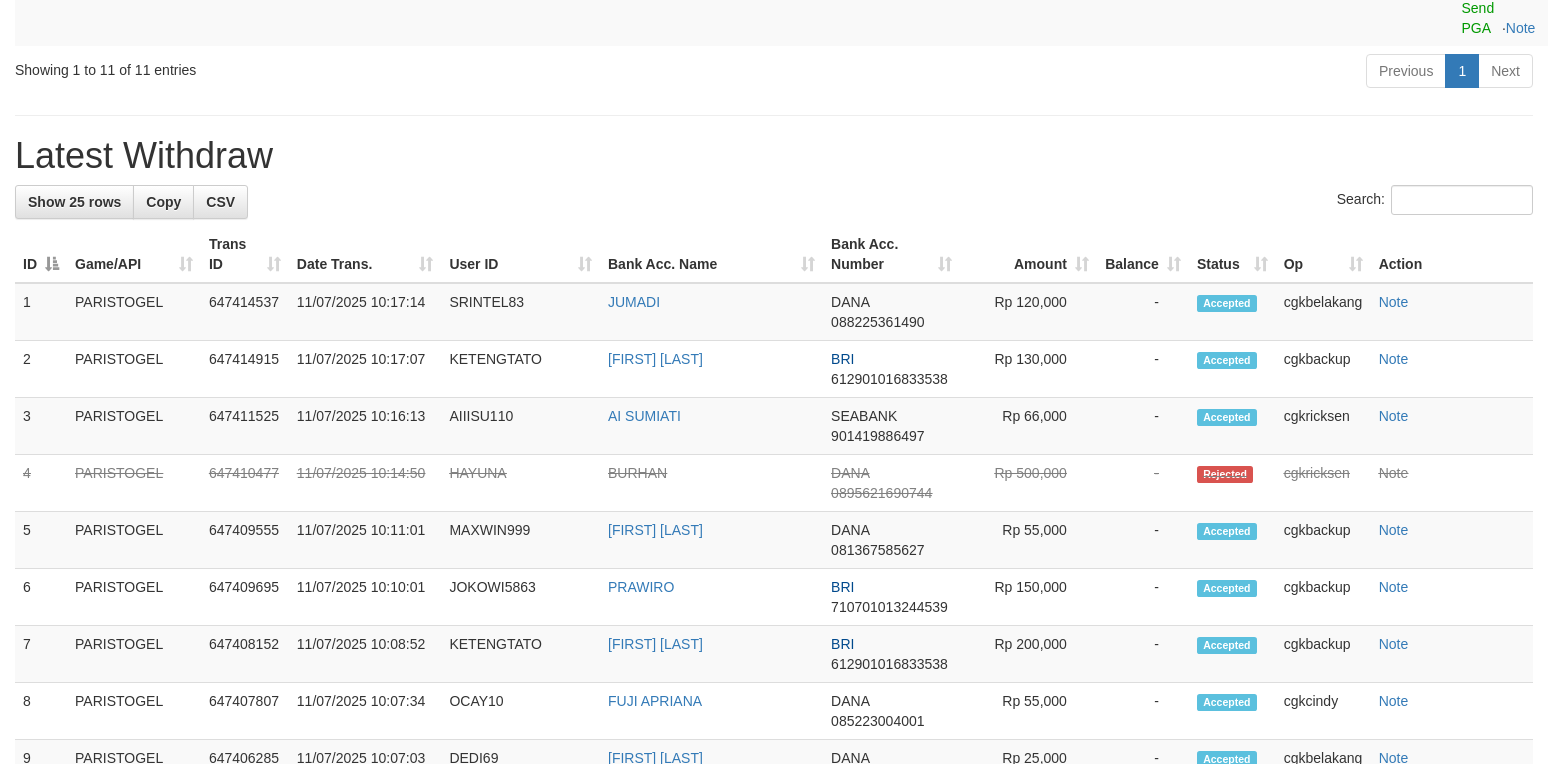 scroll, scrollTop: 1066, scrollLeft: 0, axis: vertical 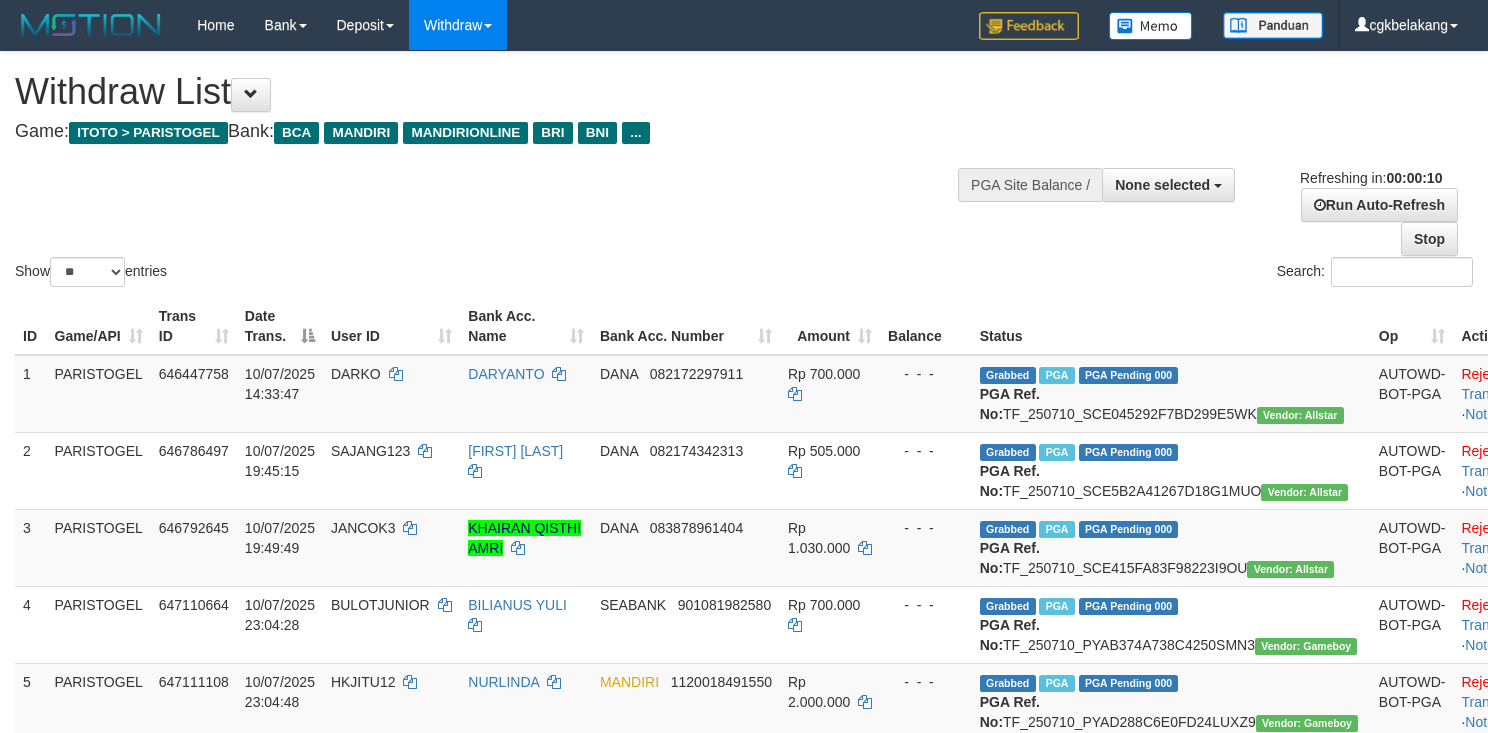 select 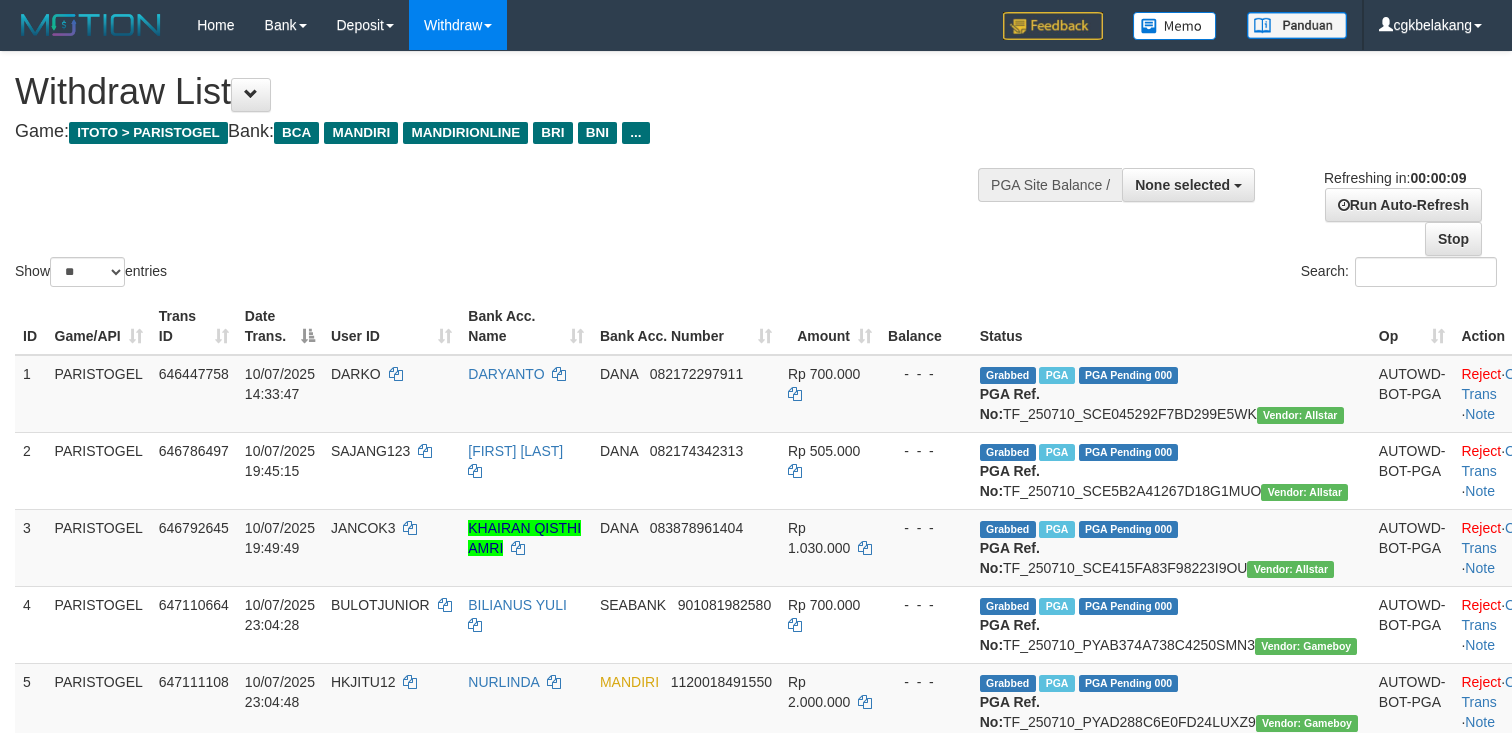 select 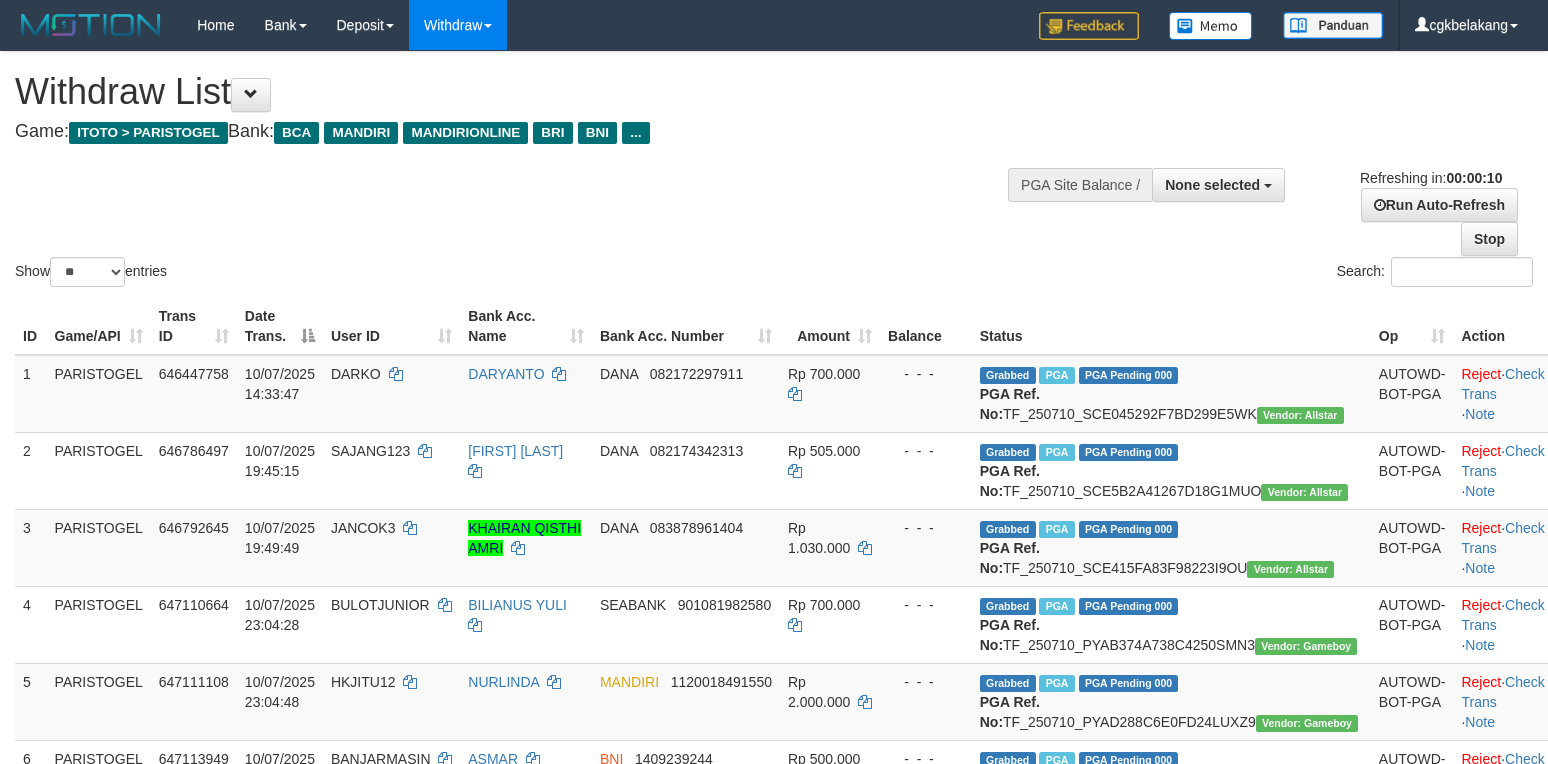 select 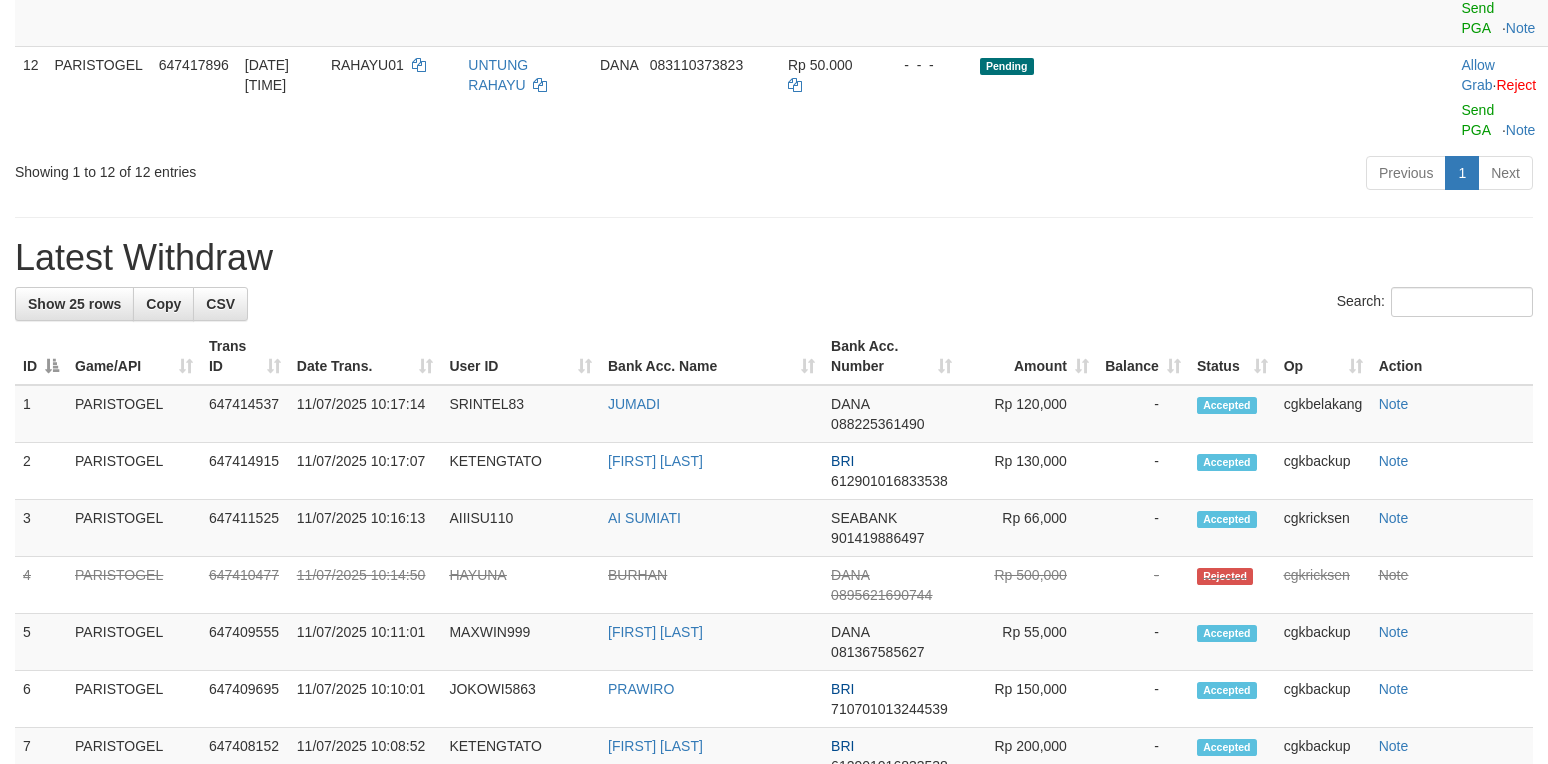 scroll, scrollTop: 1066, scrollLeft: 0, axis: vertical 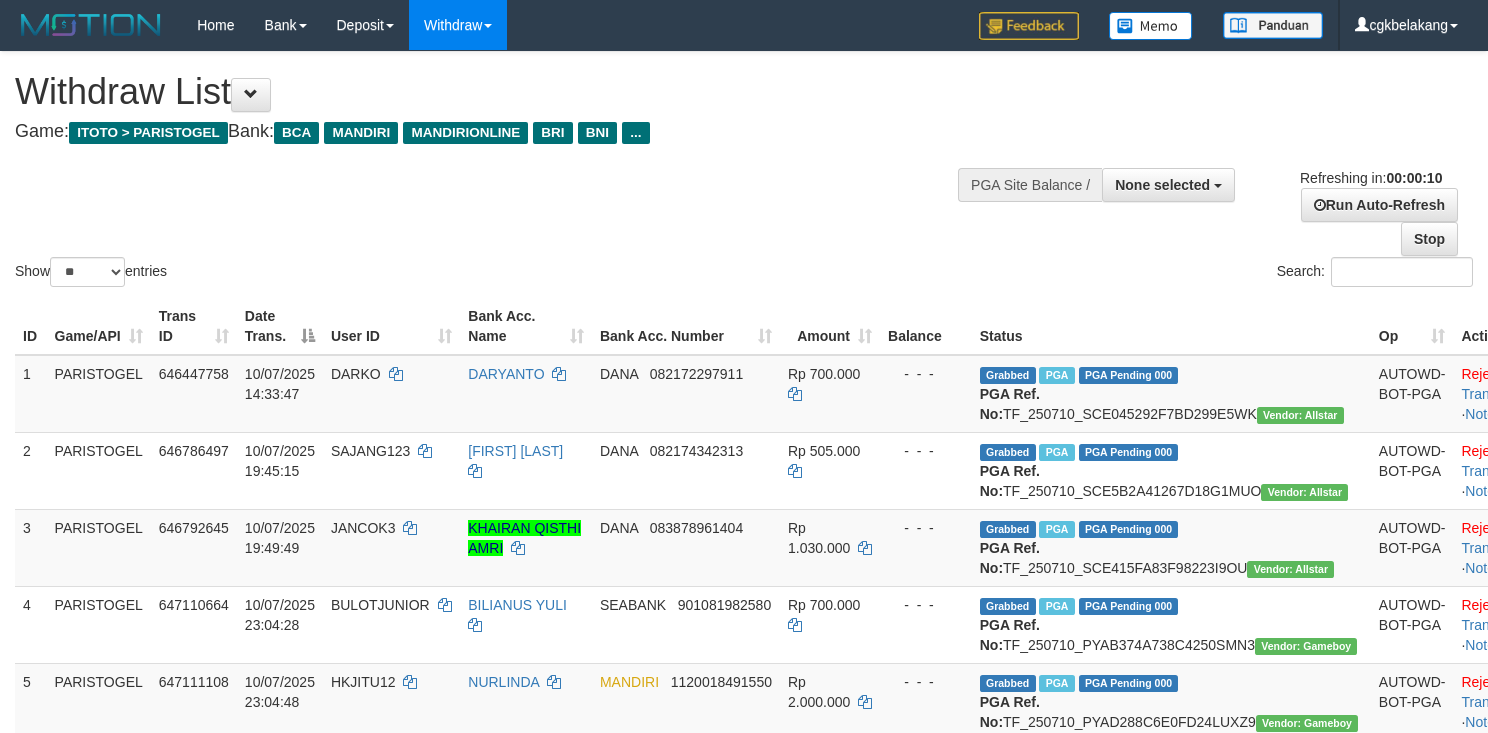 select 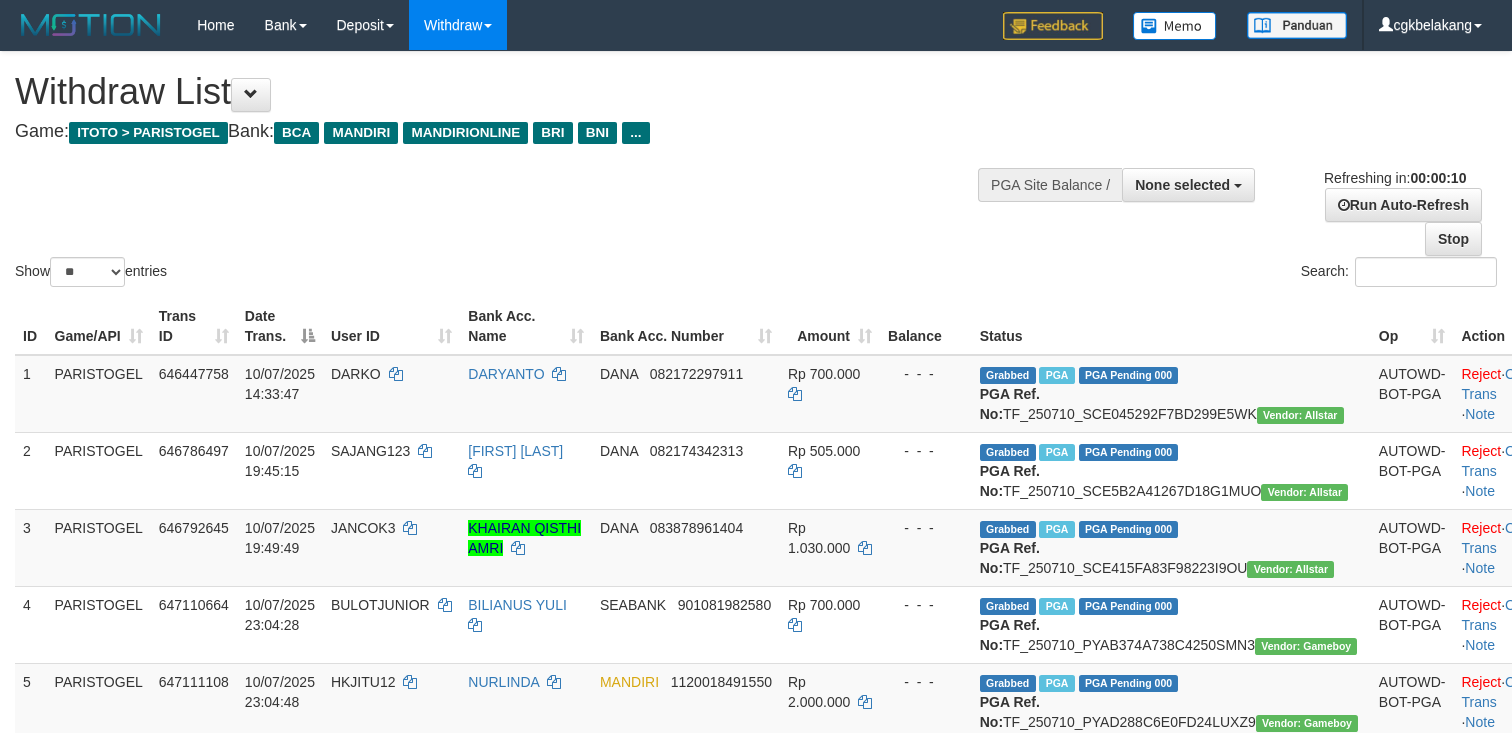 select 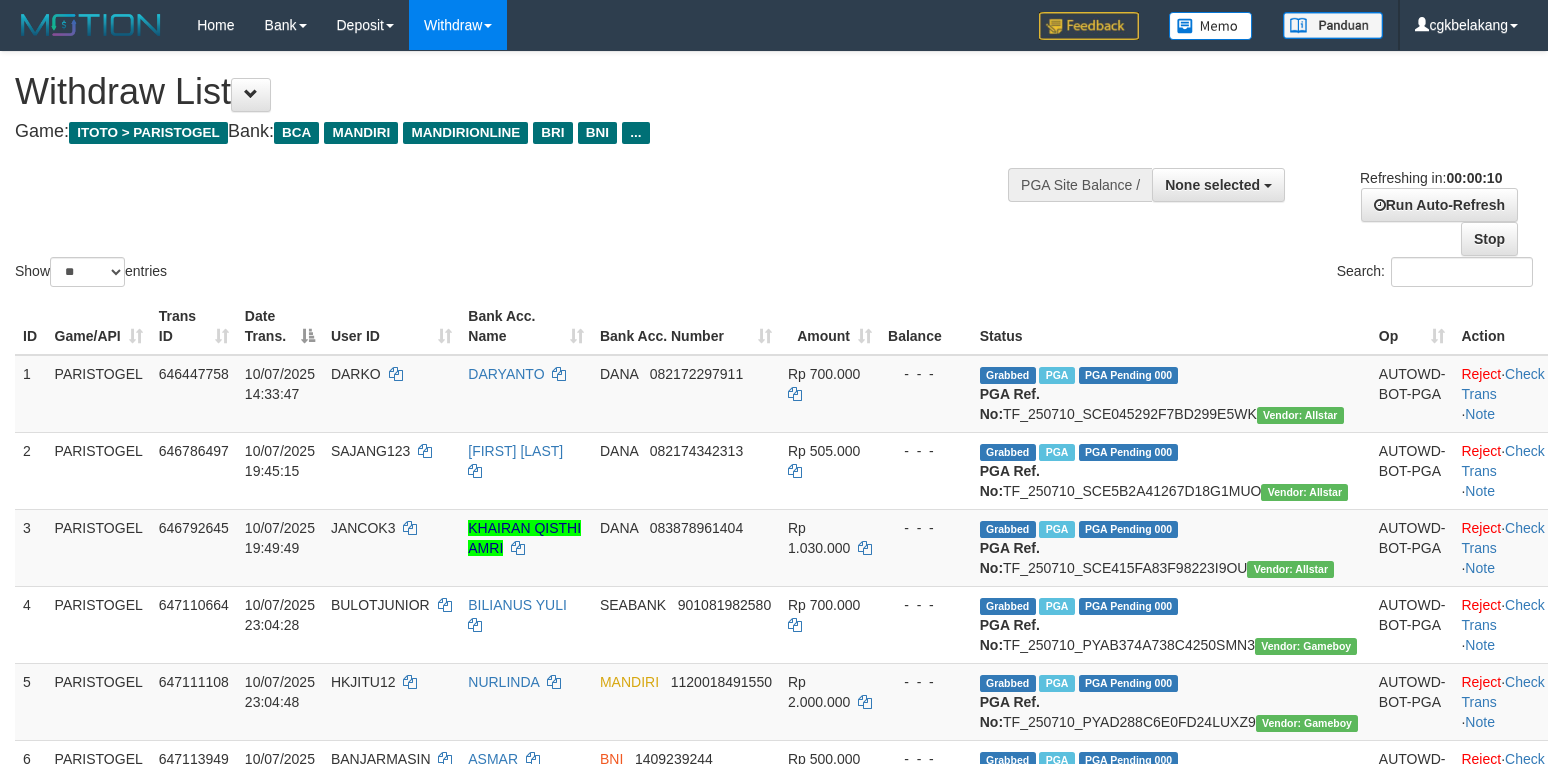 select 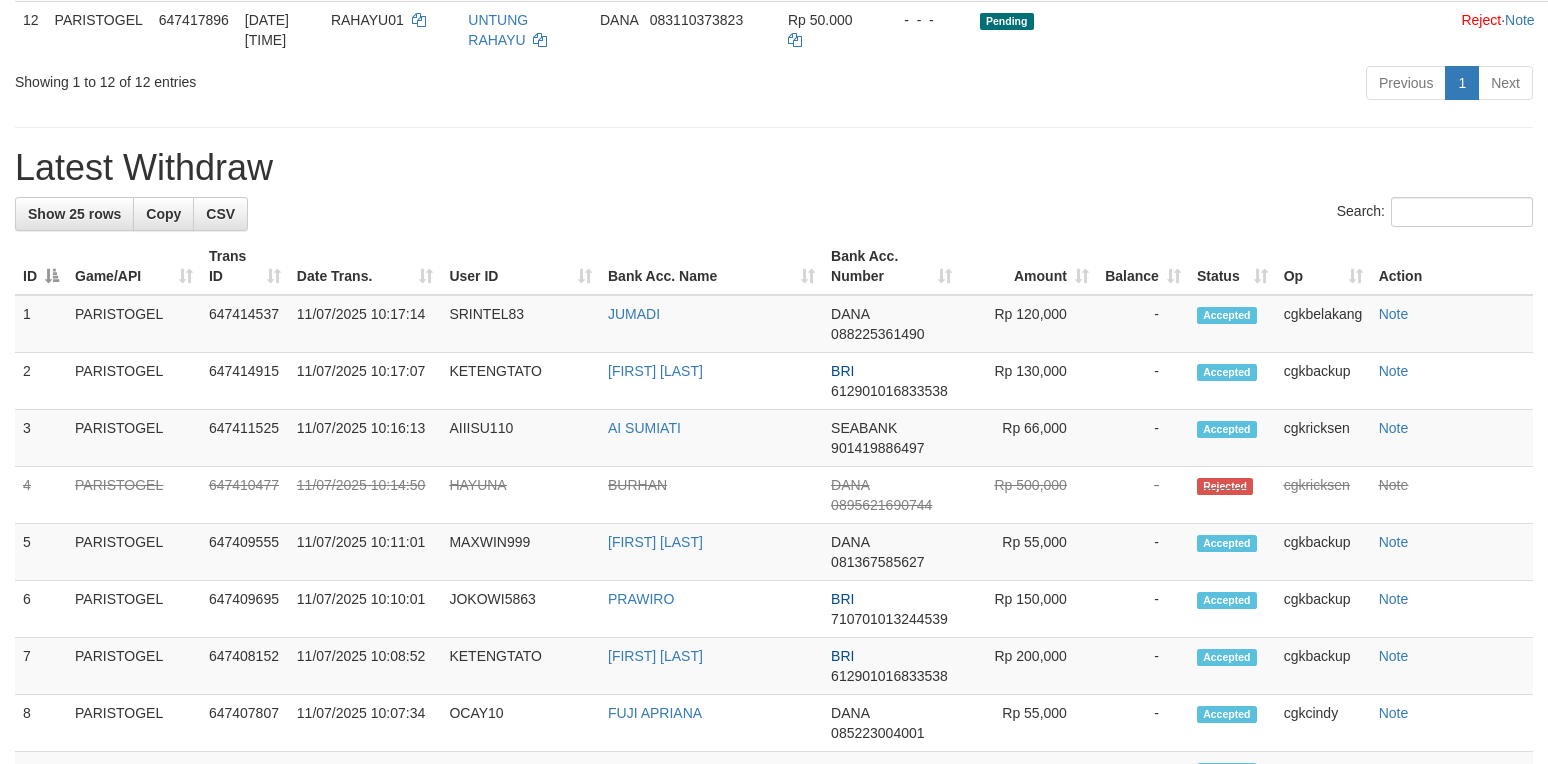 scroll, scrollTop: 1066, scrollLeft: 0, axis: vertical 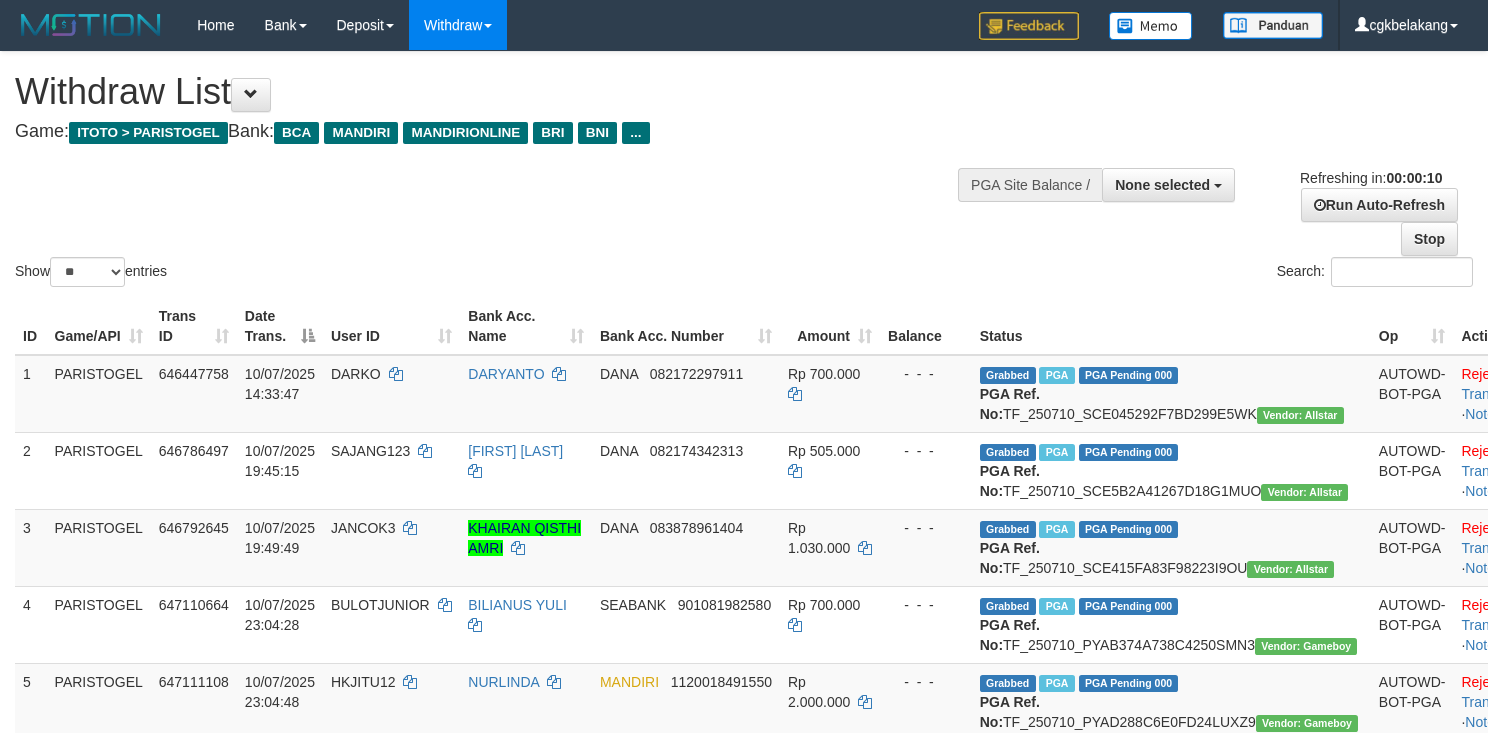 select 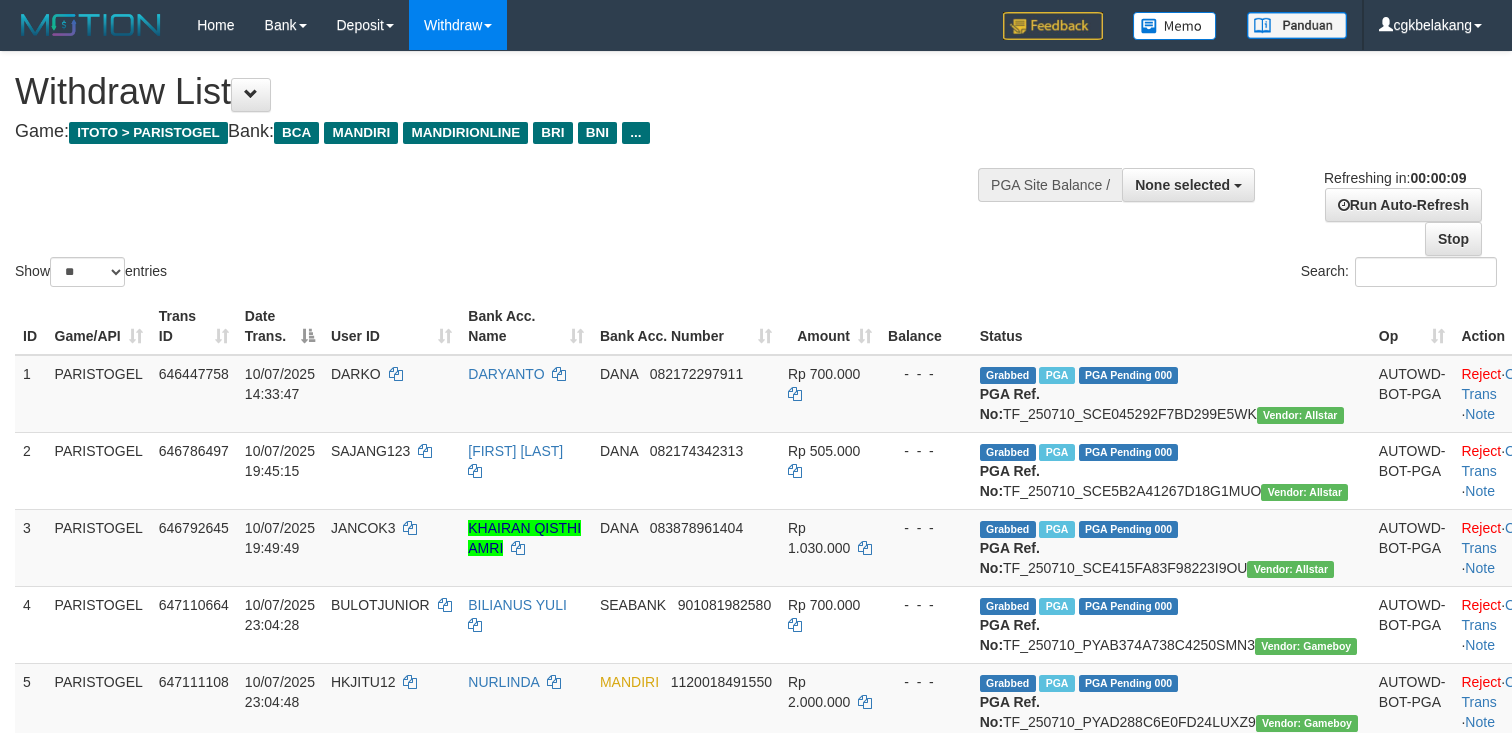 select 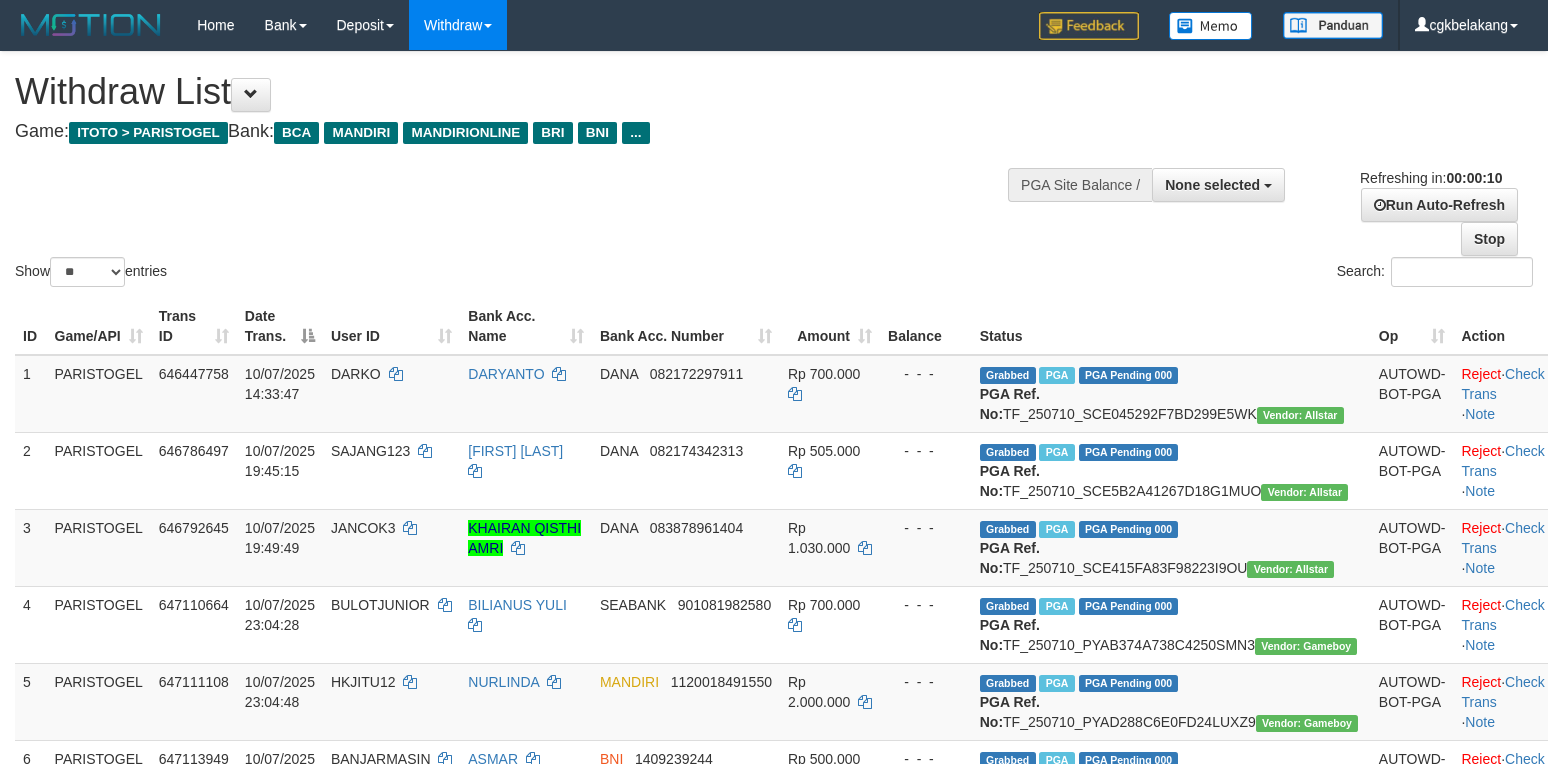 select 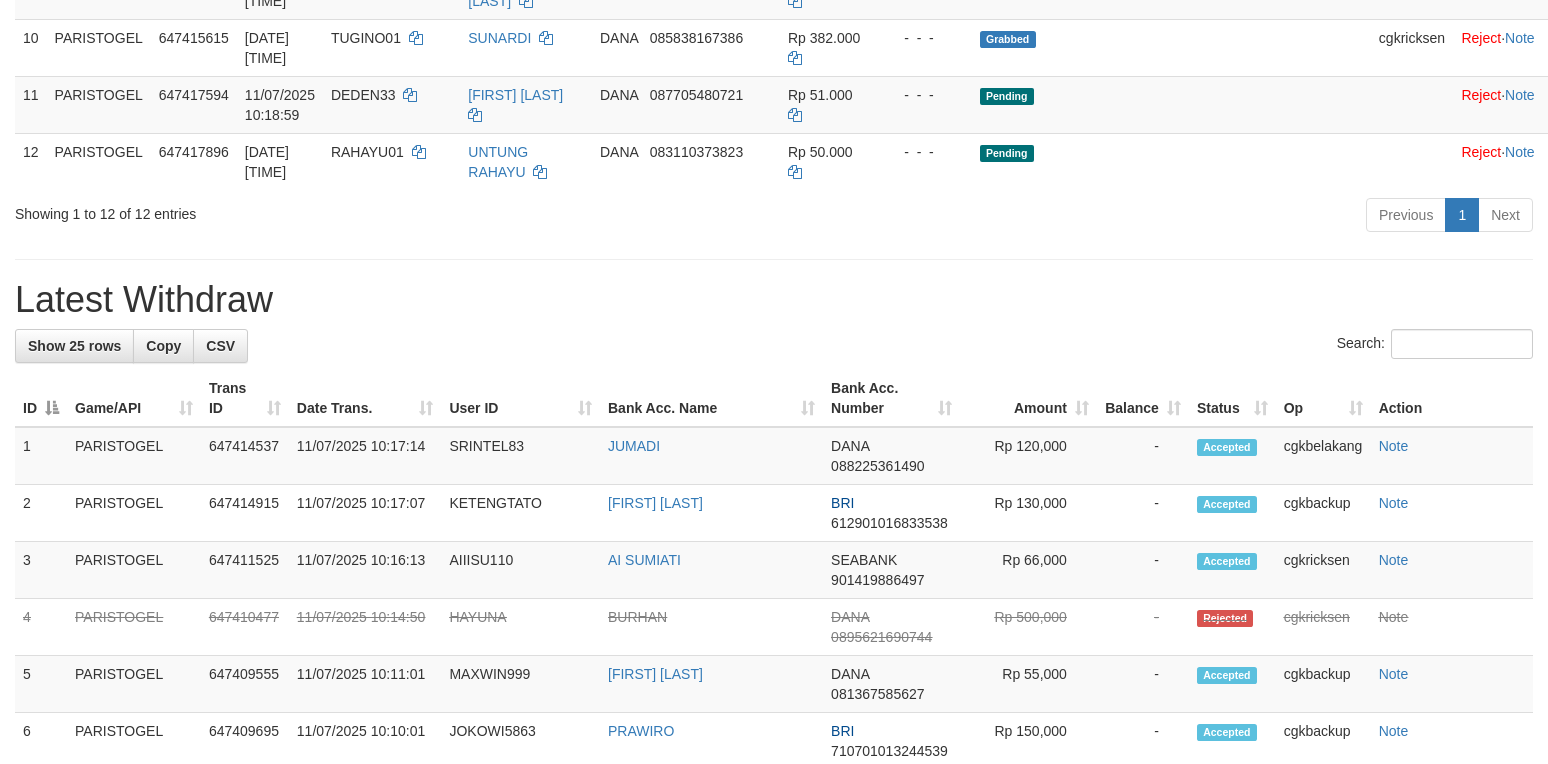 scroll, scrollTop: 933, scrollLeft: 0, axis: vertical 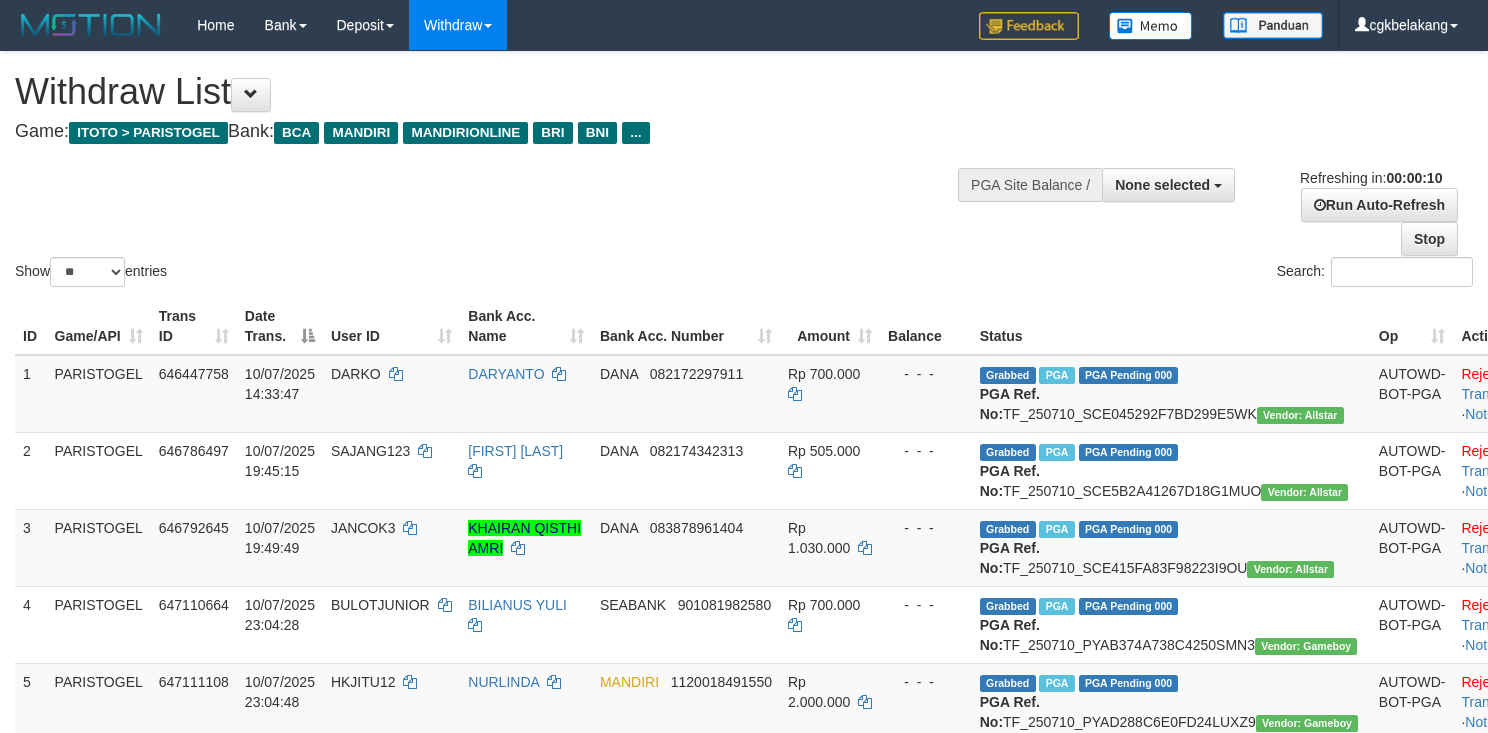 select 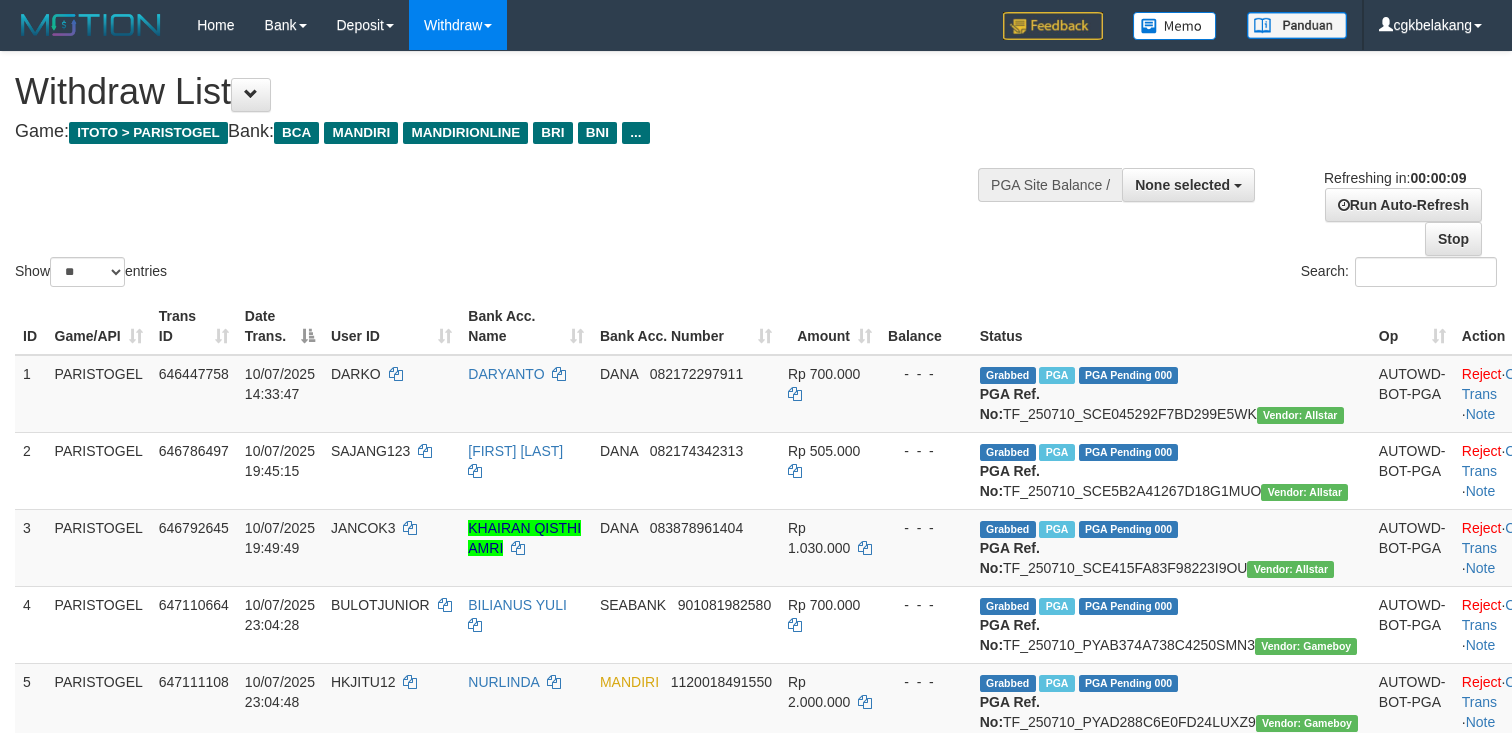 select 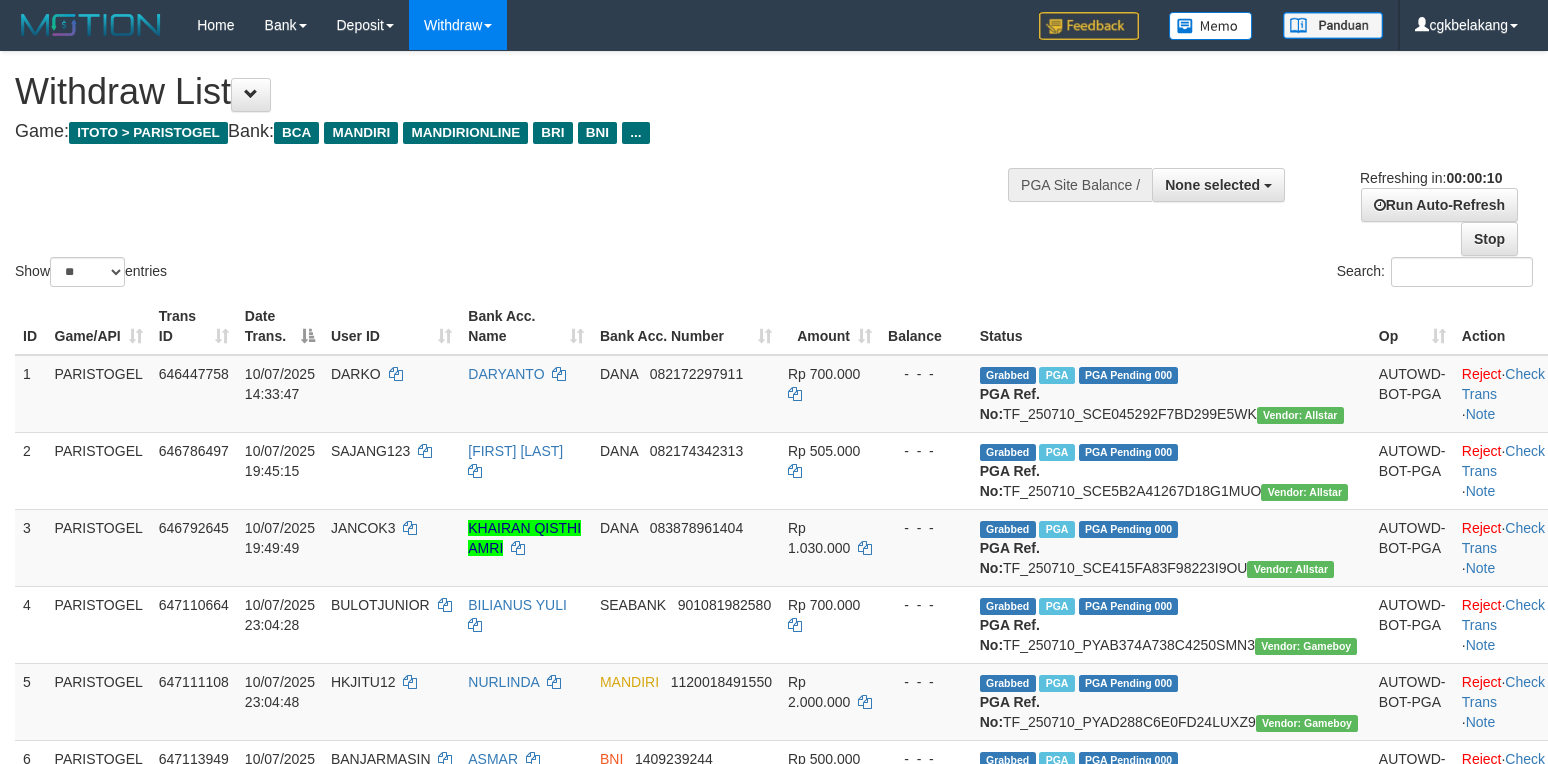 select 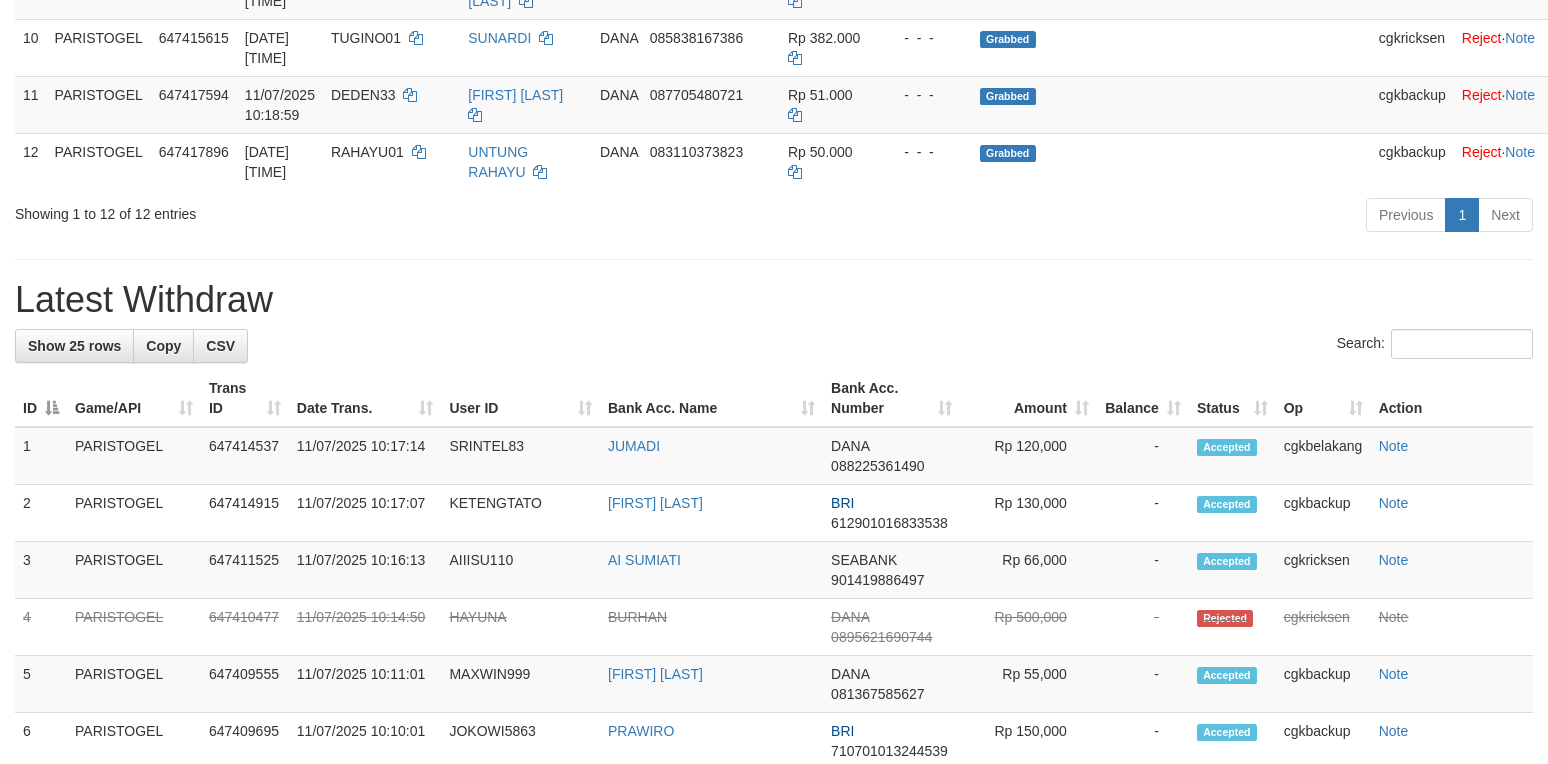 scroll, scrollTop: 933, scrollLeft: 0, axis: vertical 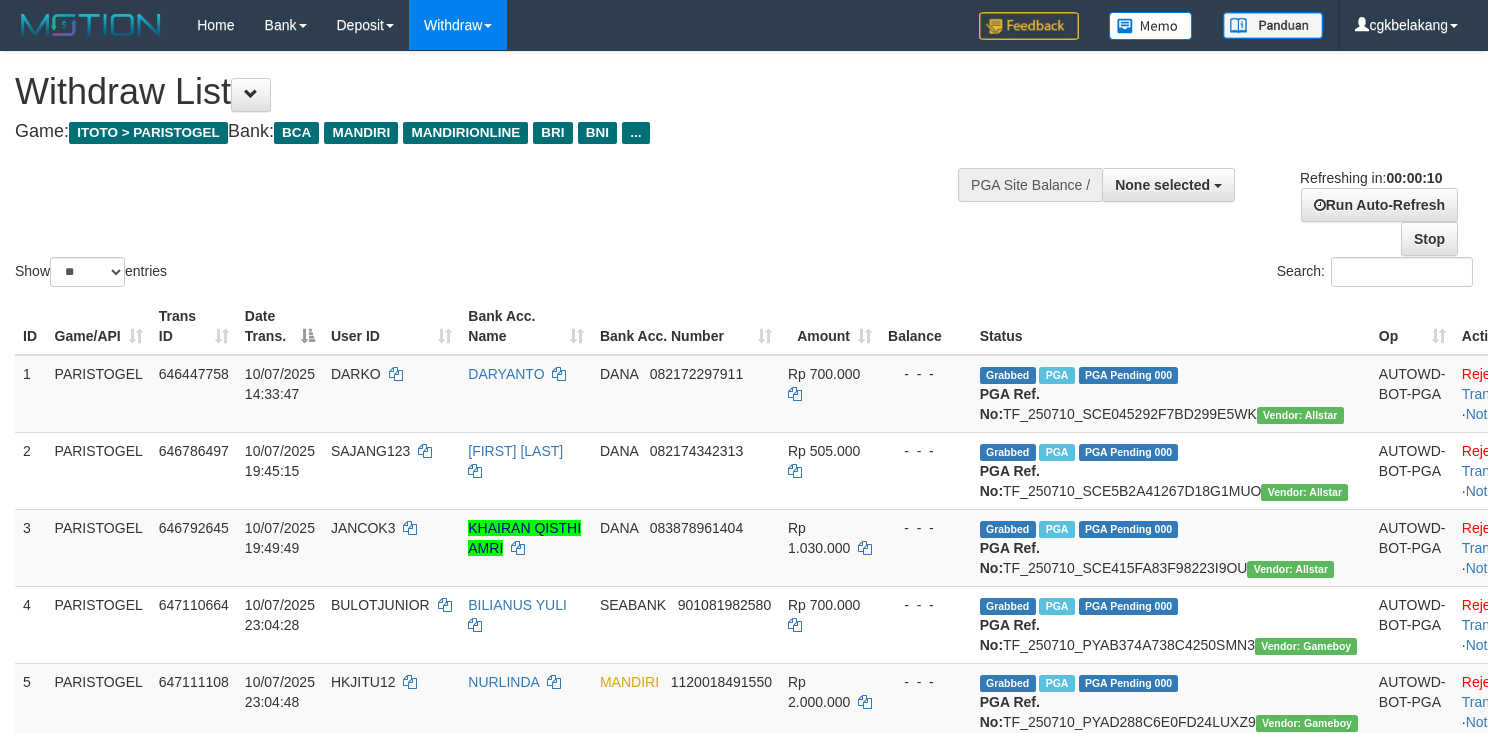 select 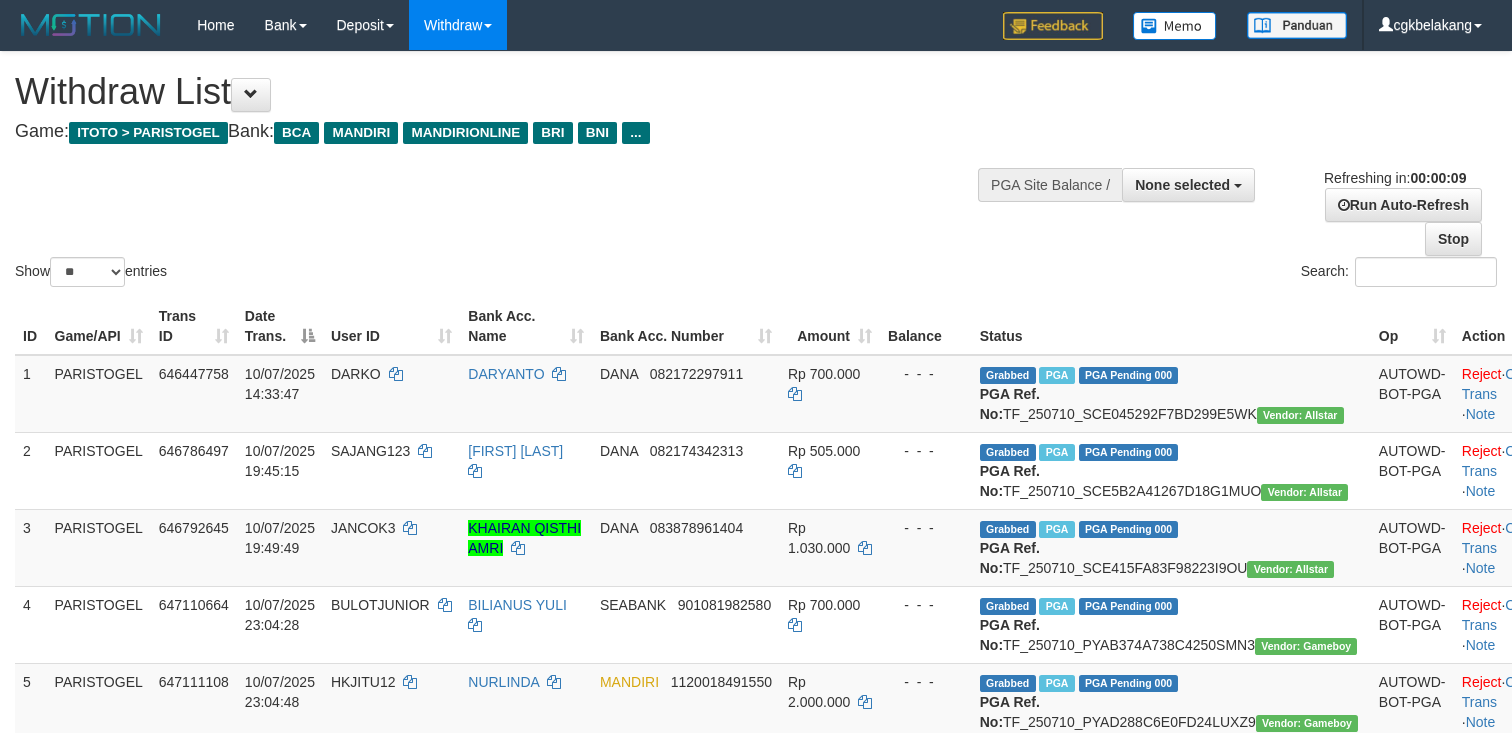 select 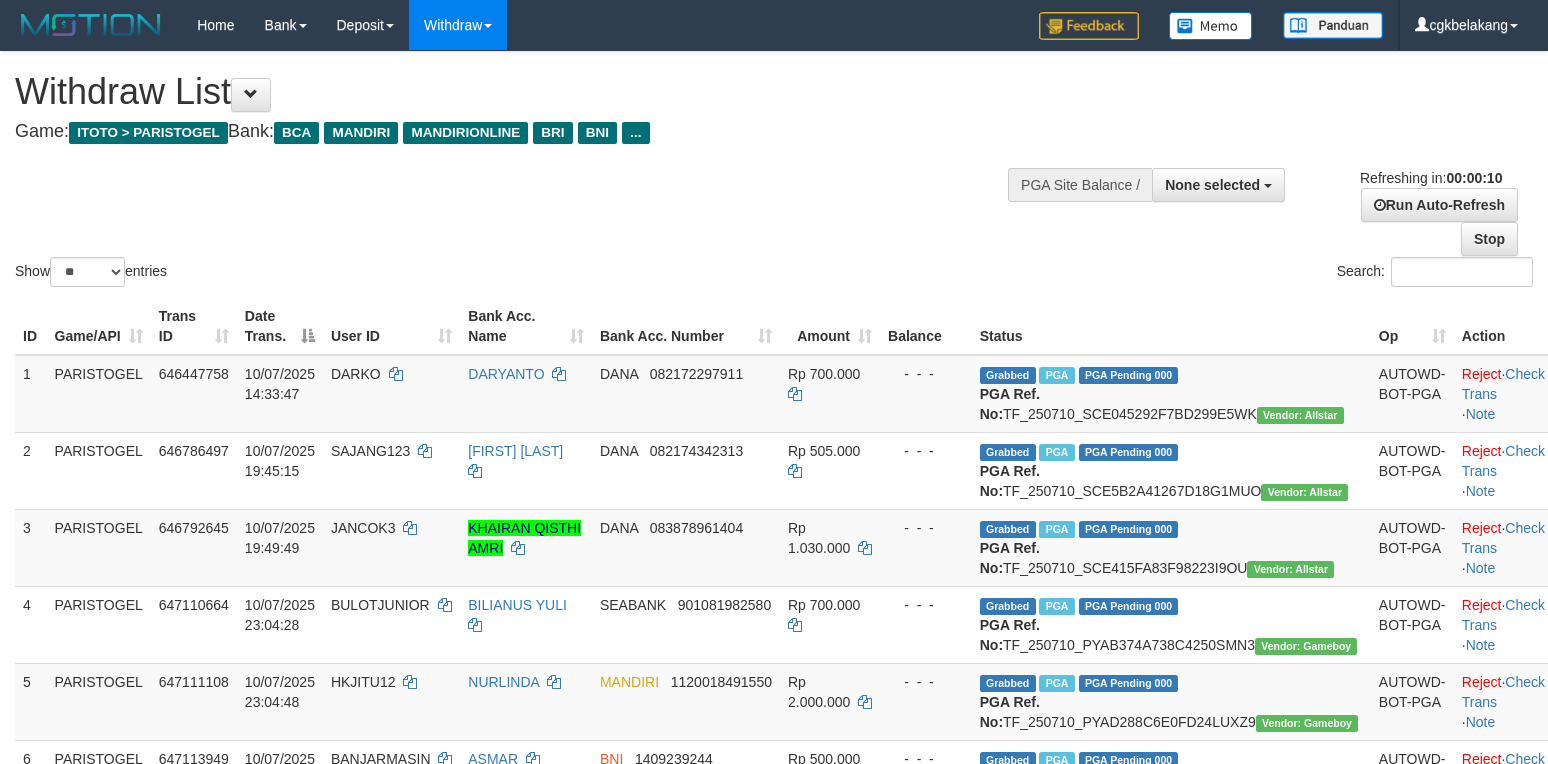 select 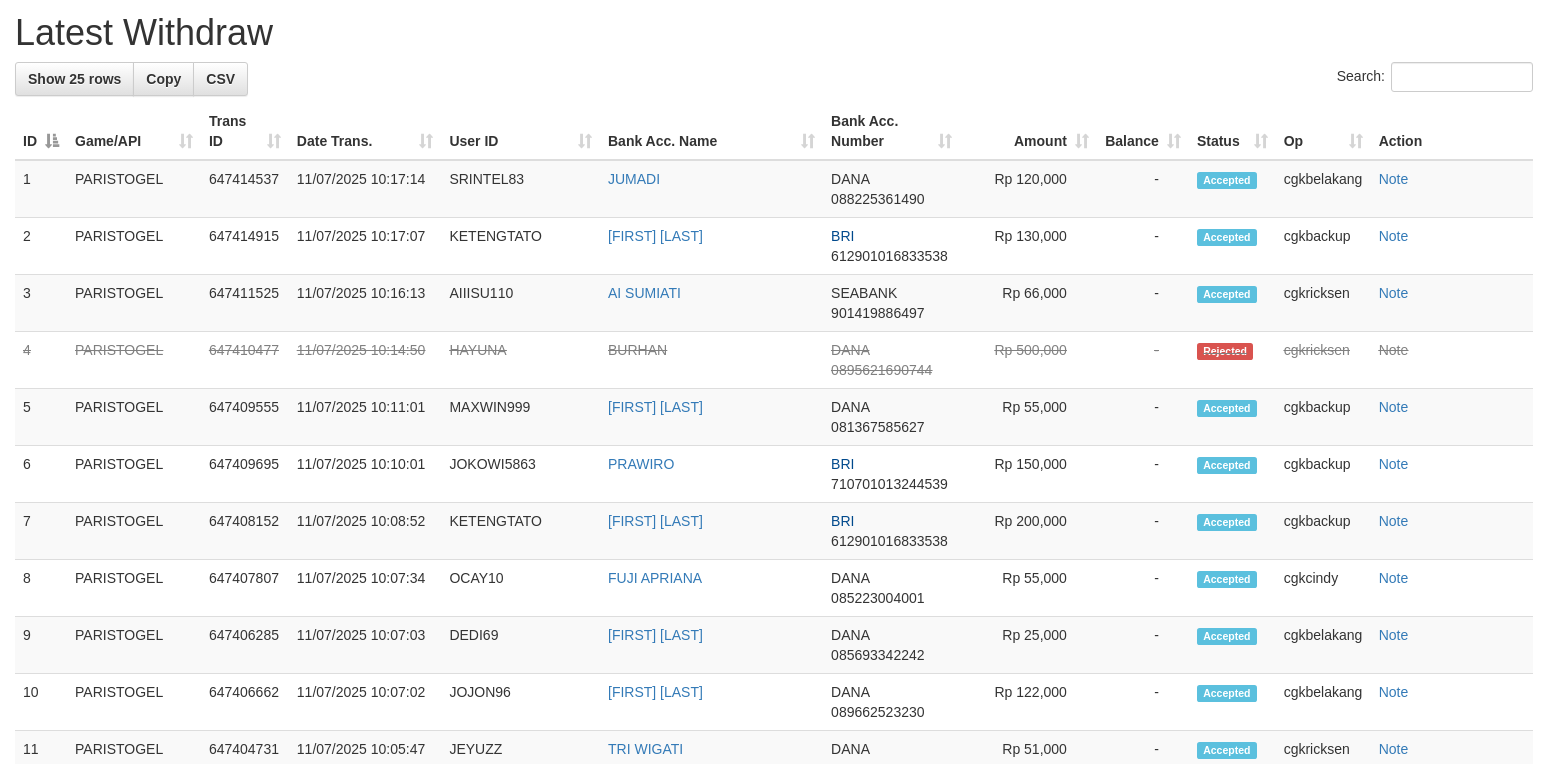 scroll, scrollTop: 1200, scrollLeft: 0, axis: vertical 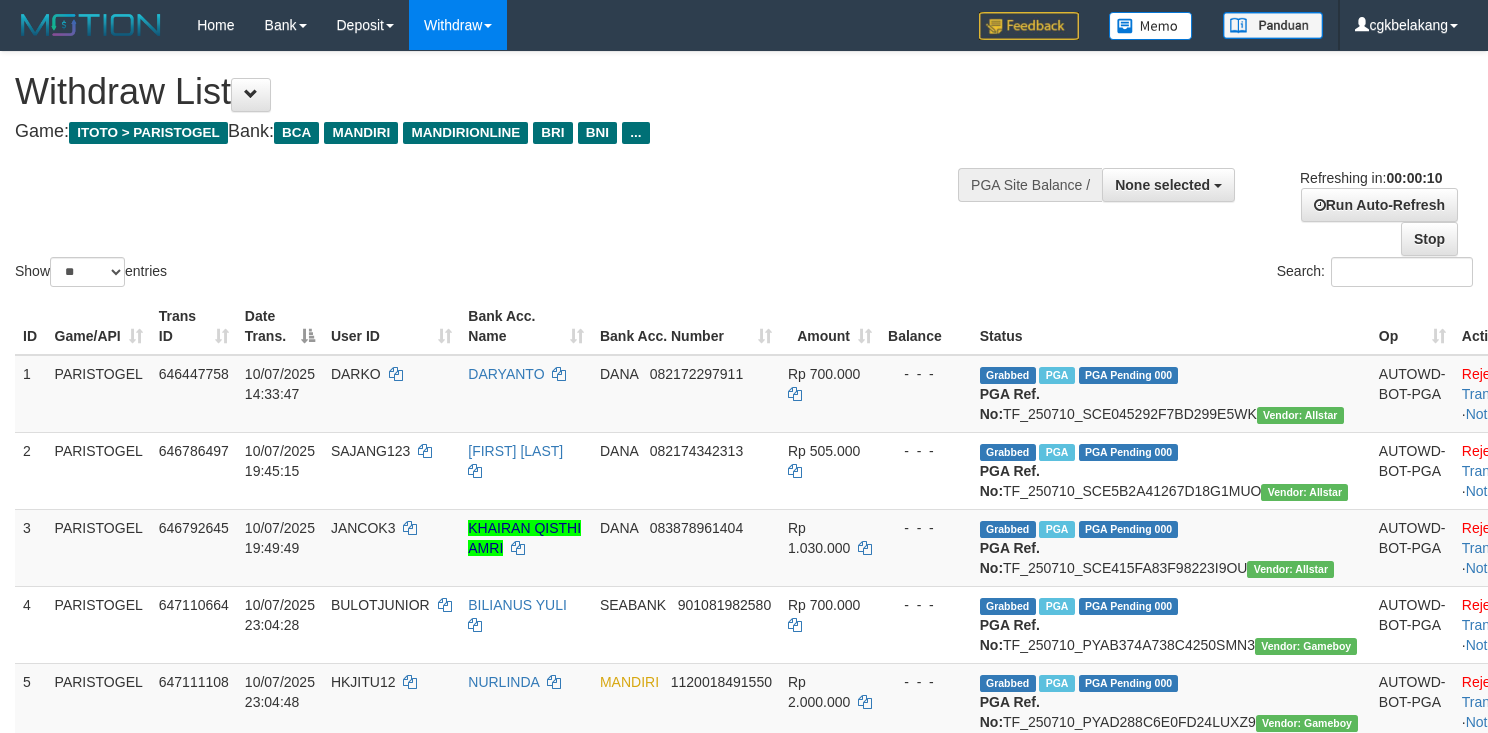 select 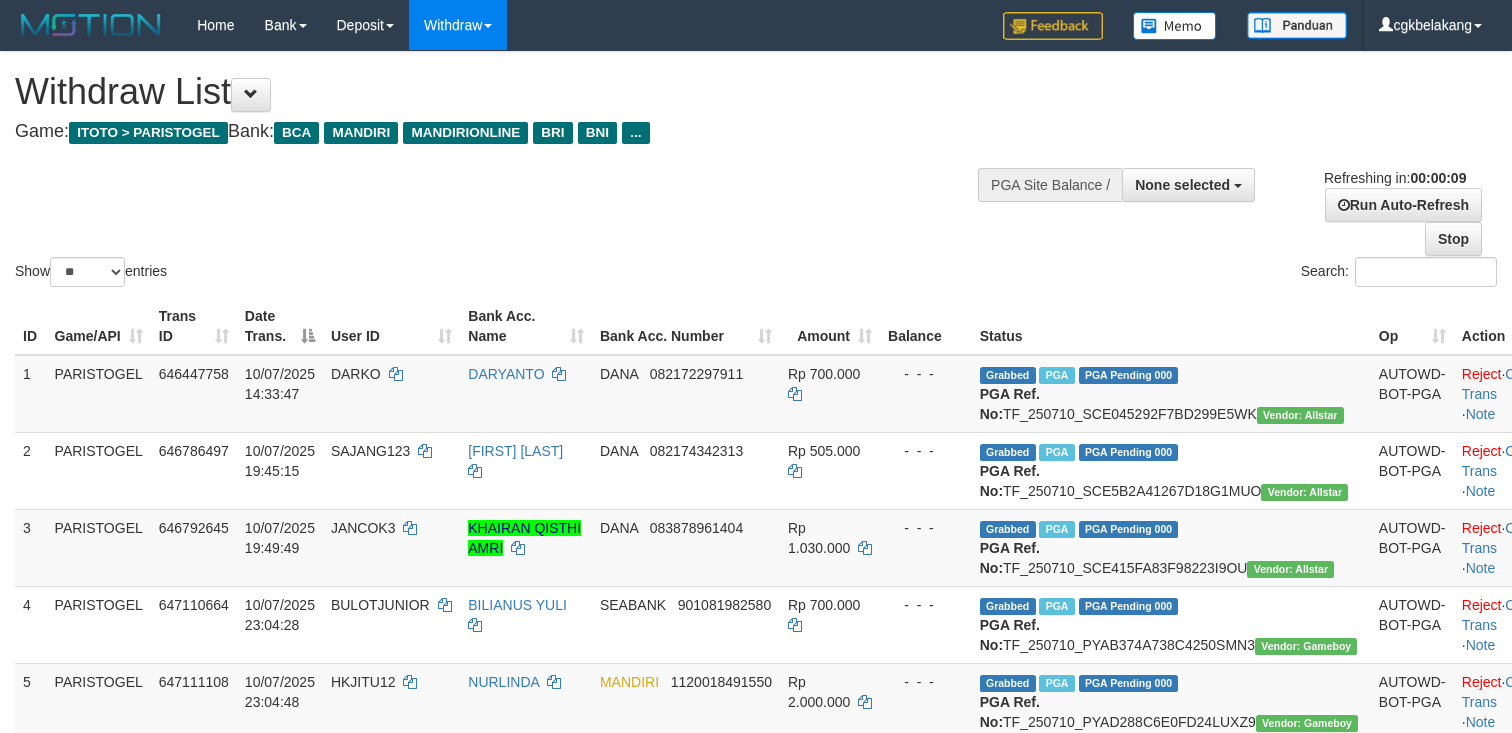select 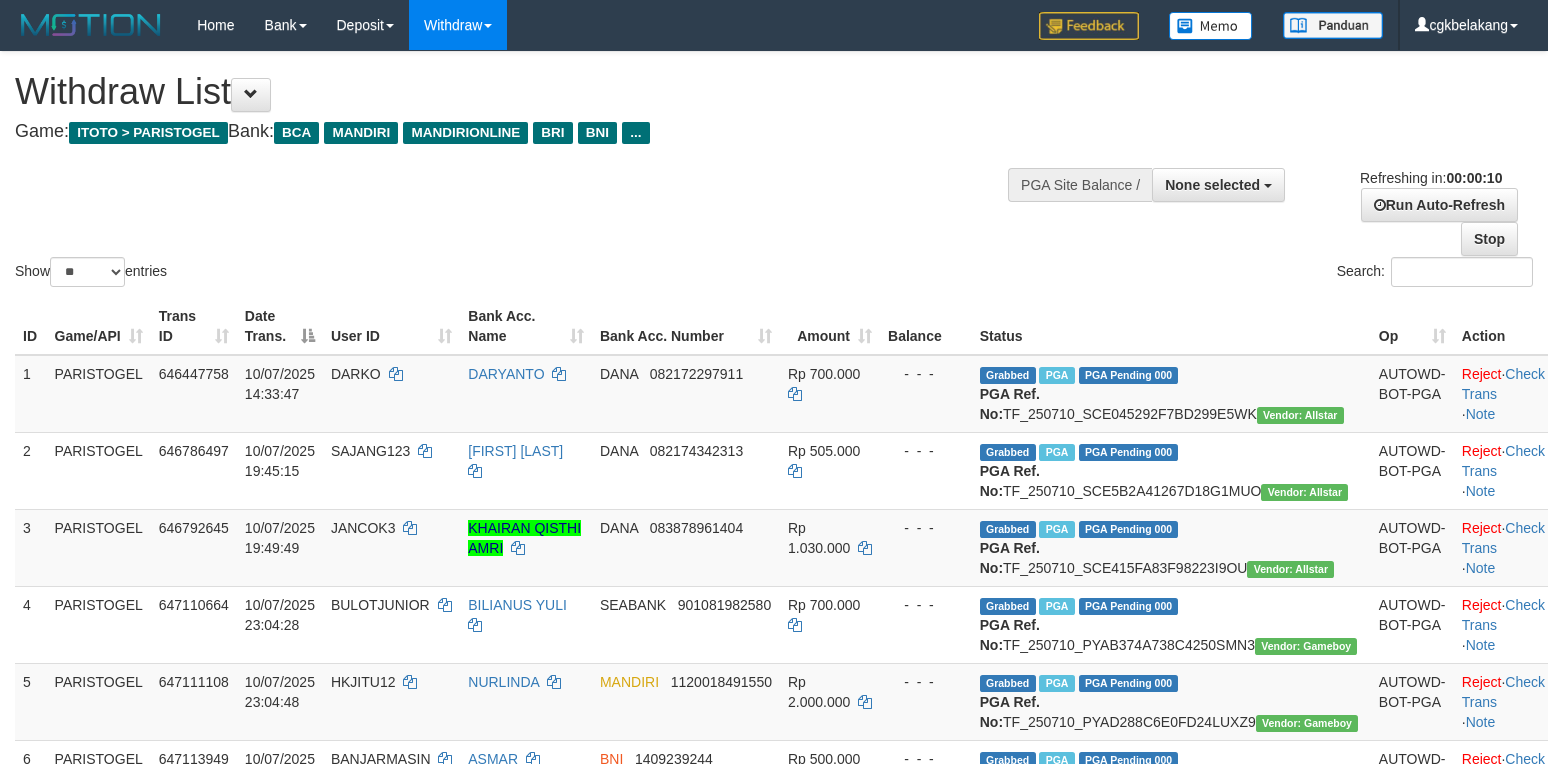 select 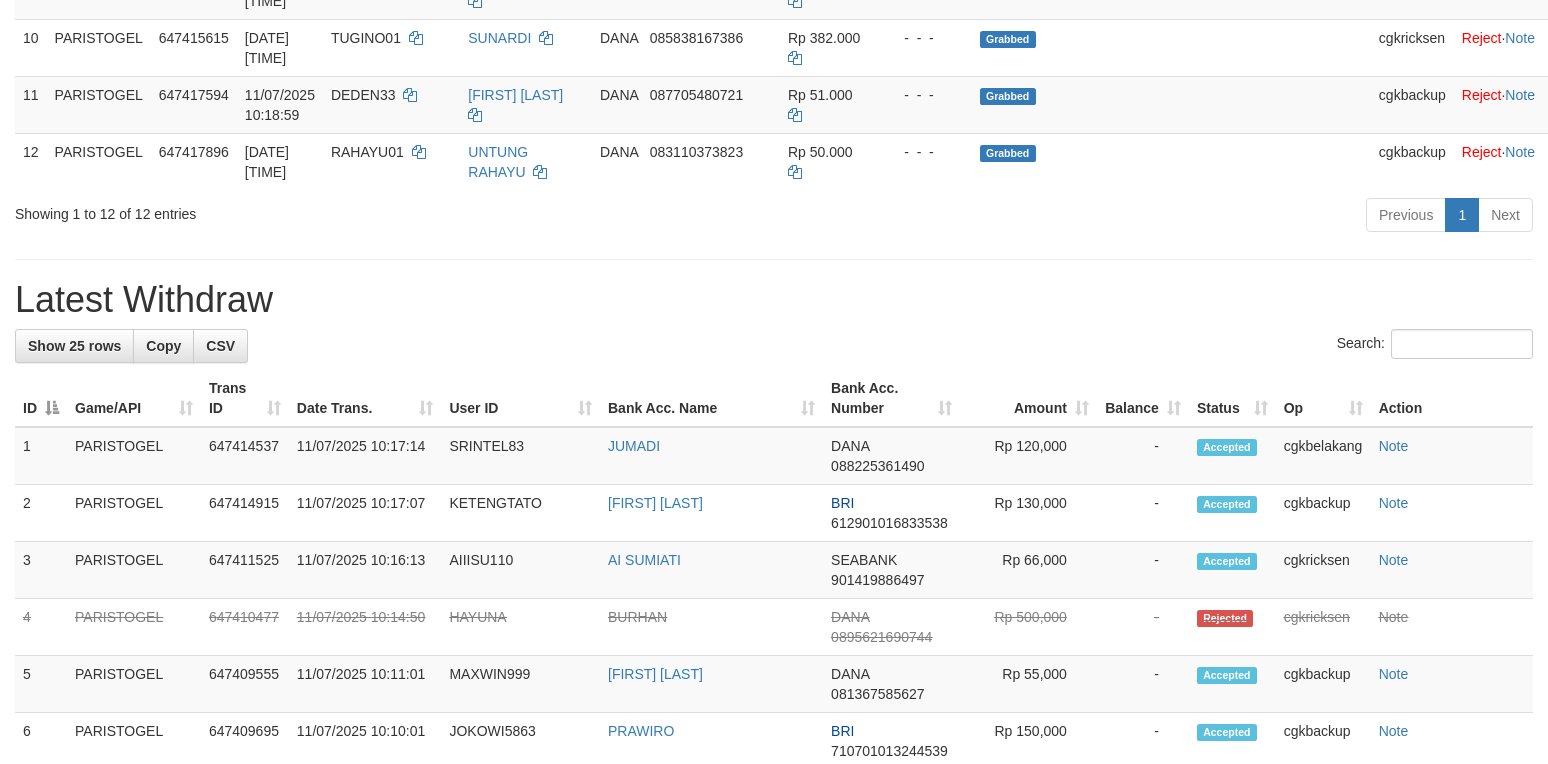 scroll, scrollTop: 933, scrollLeft: 0, axis: vertical 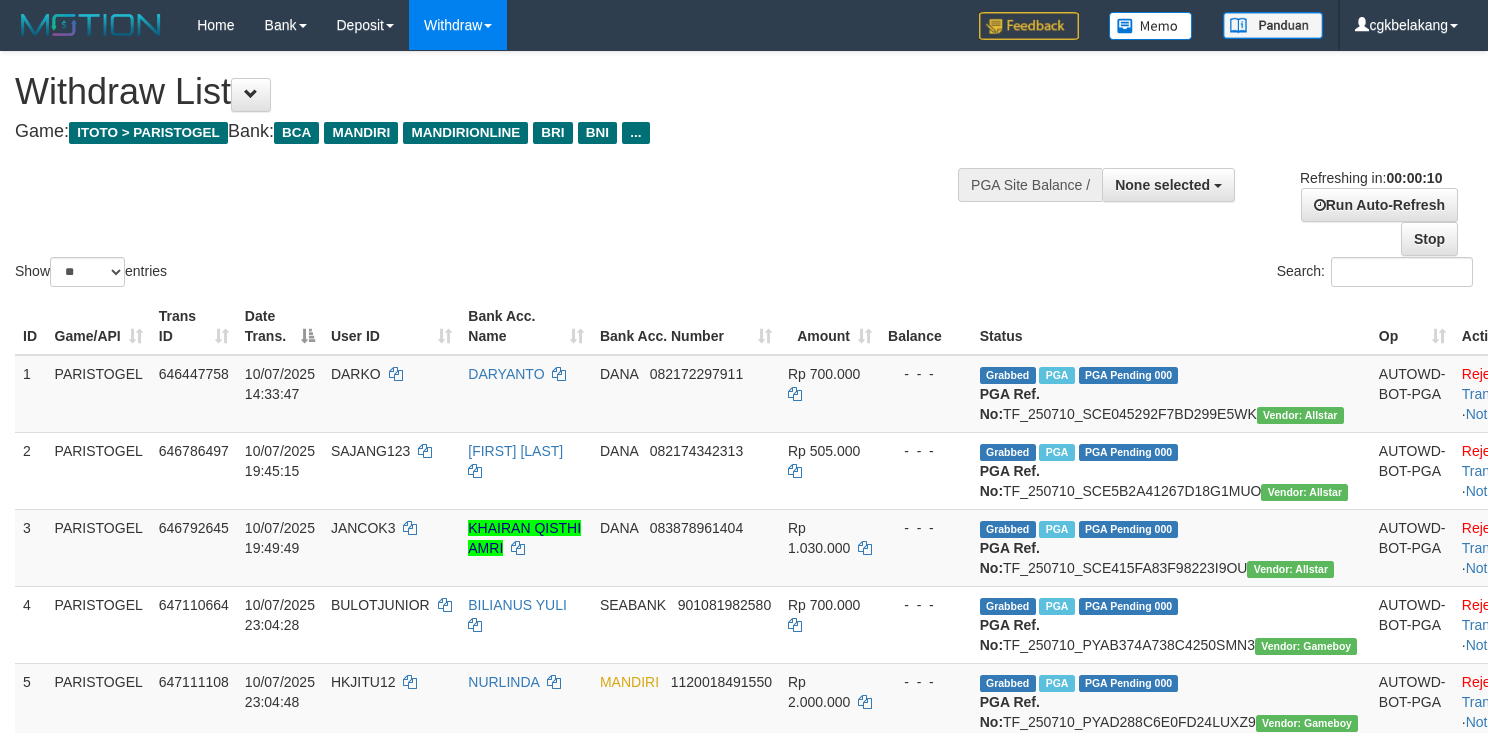 select 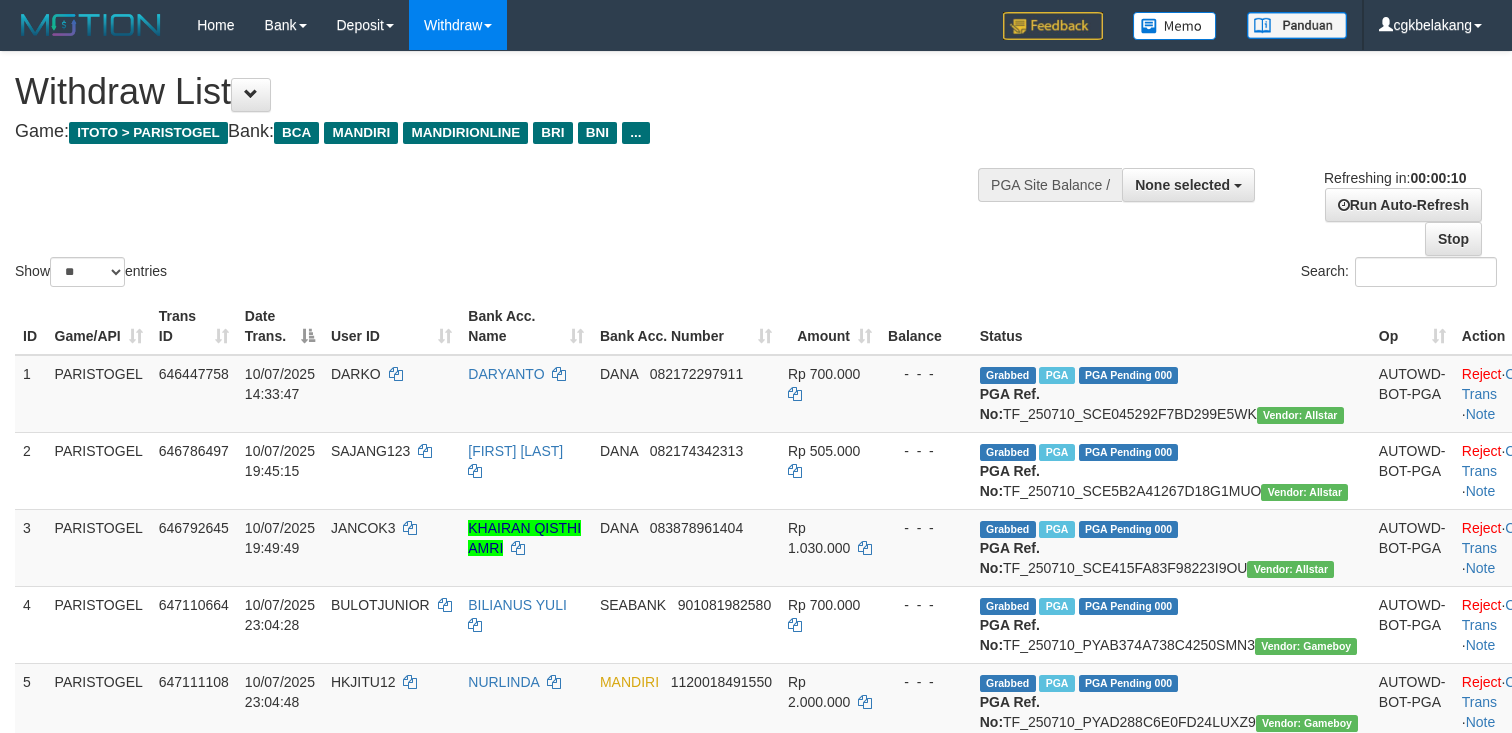 select 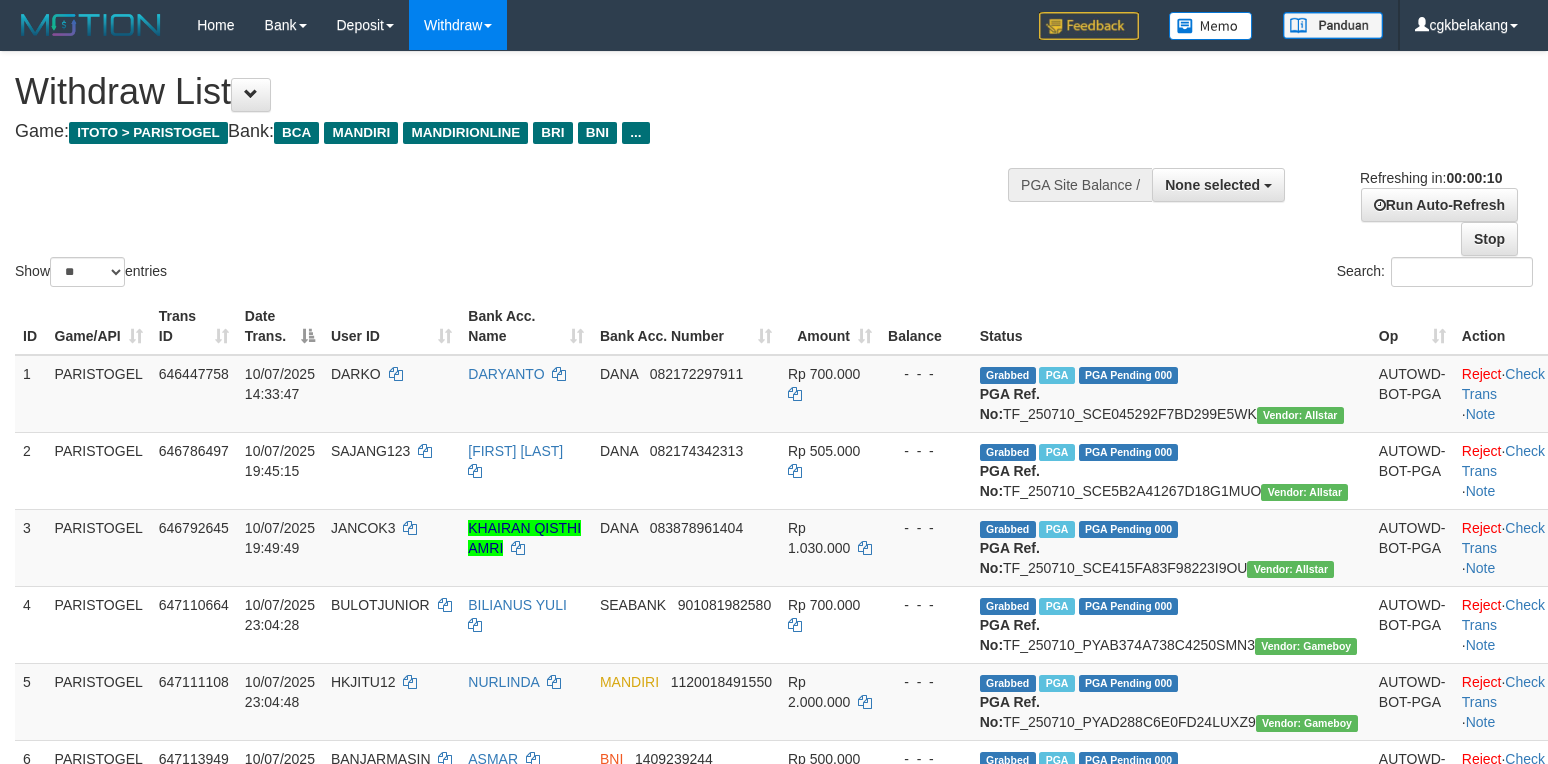 select 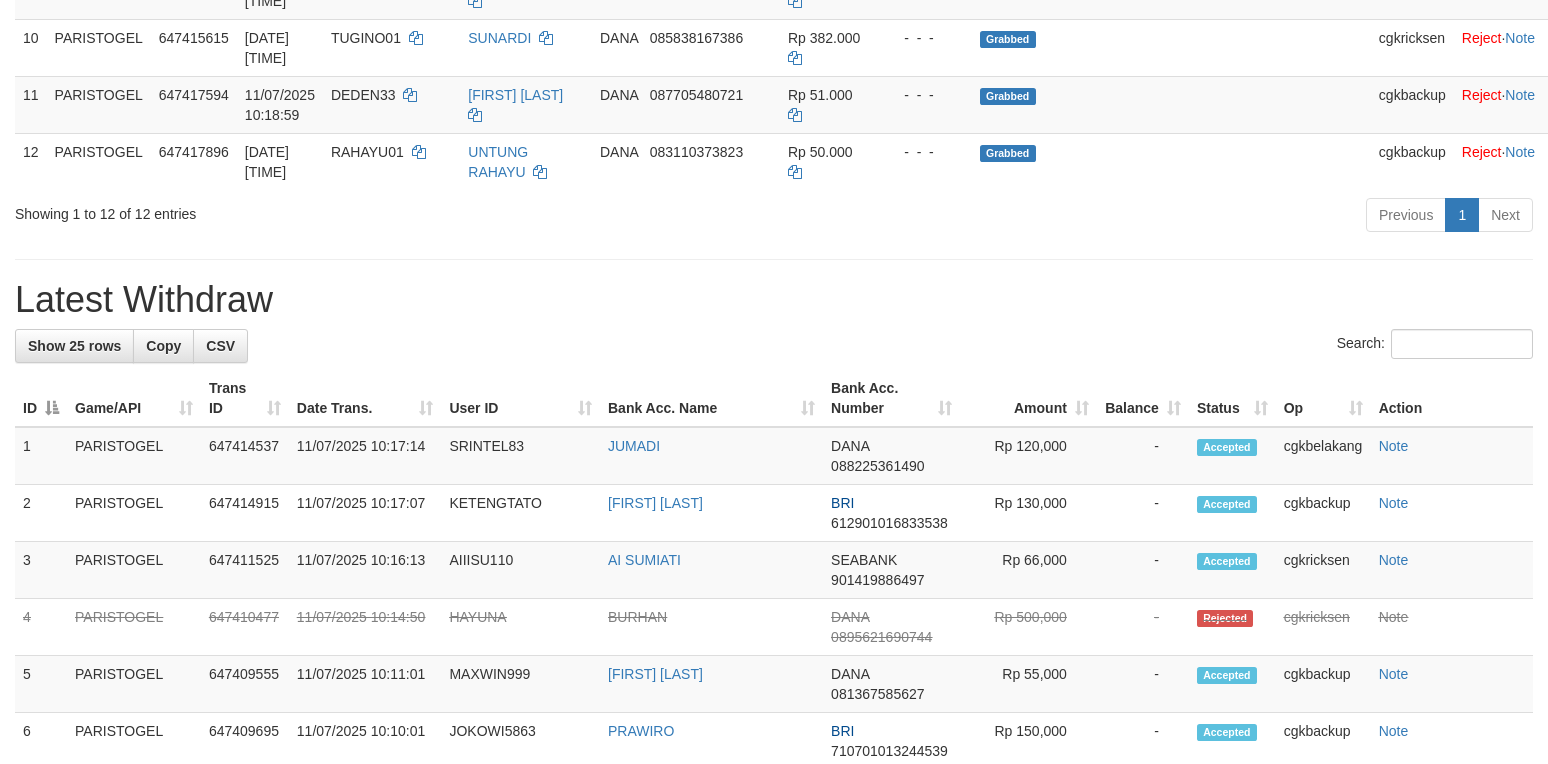 scroll, scrollTop: 933, scrollLeft: 0, axis: vertical 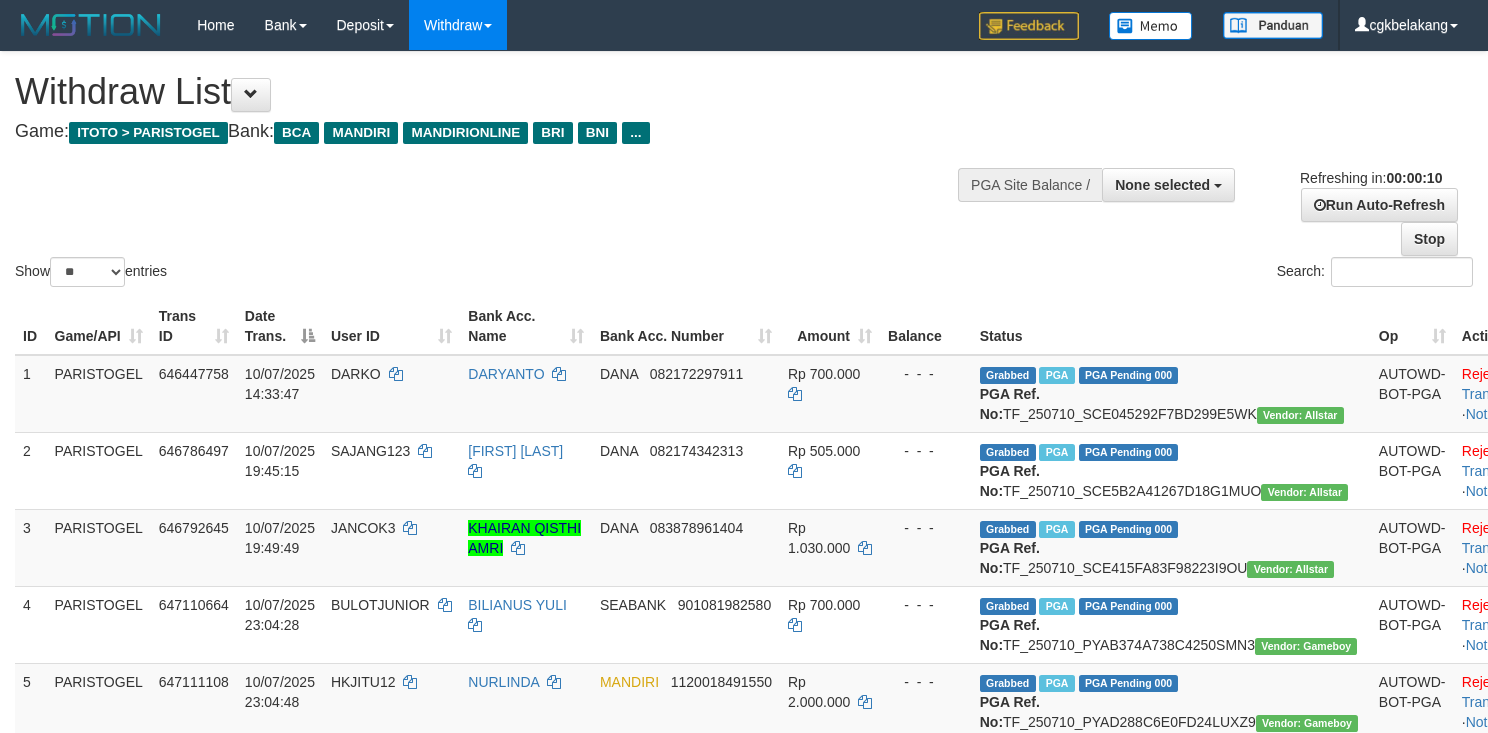 select 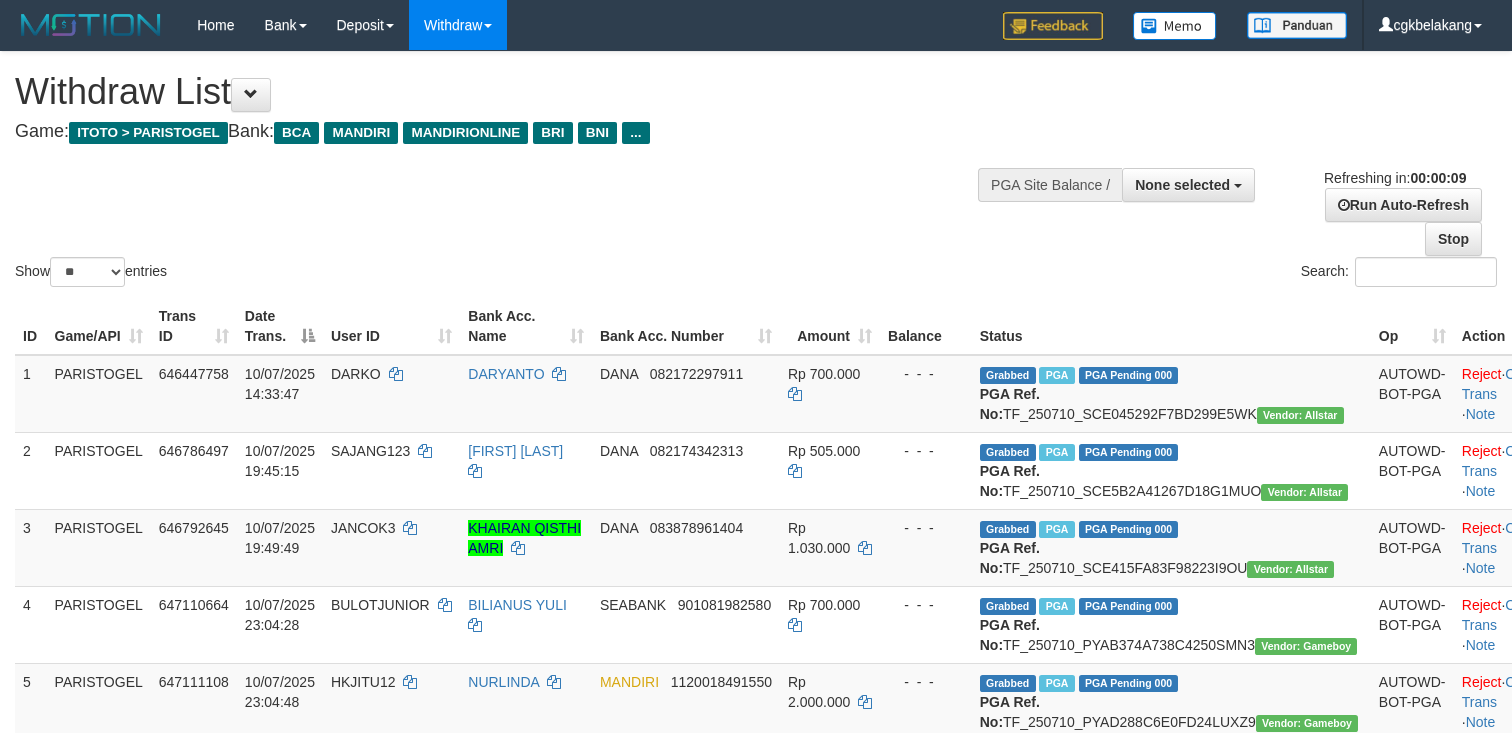 select 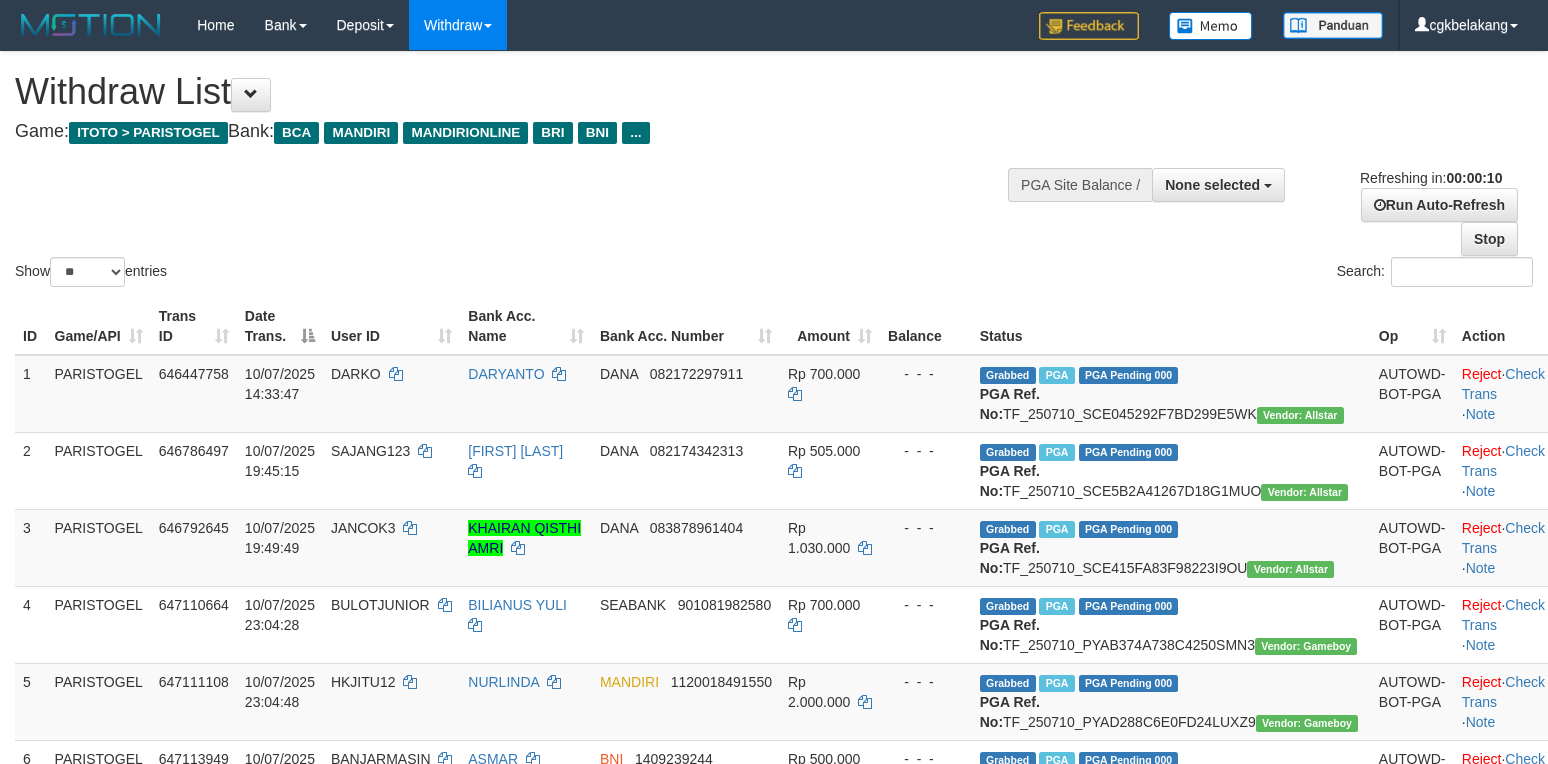 select 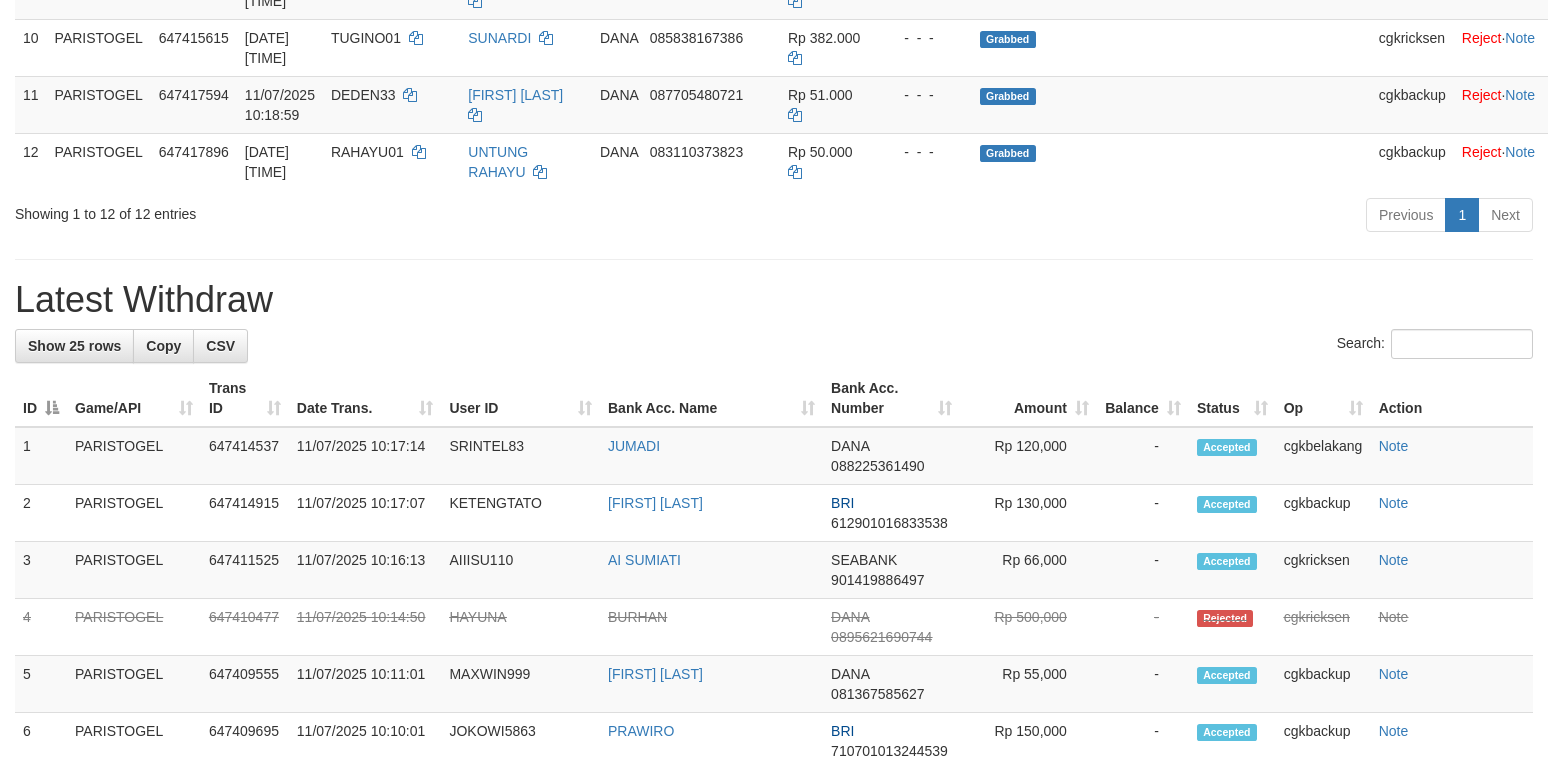 scroll, scrollTop: 933, scrollLeft: 0, axis: vertical 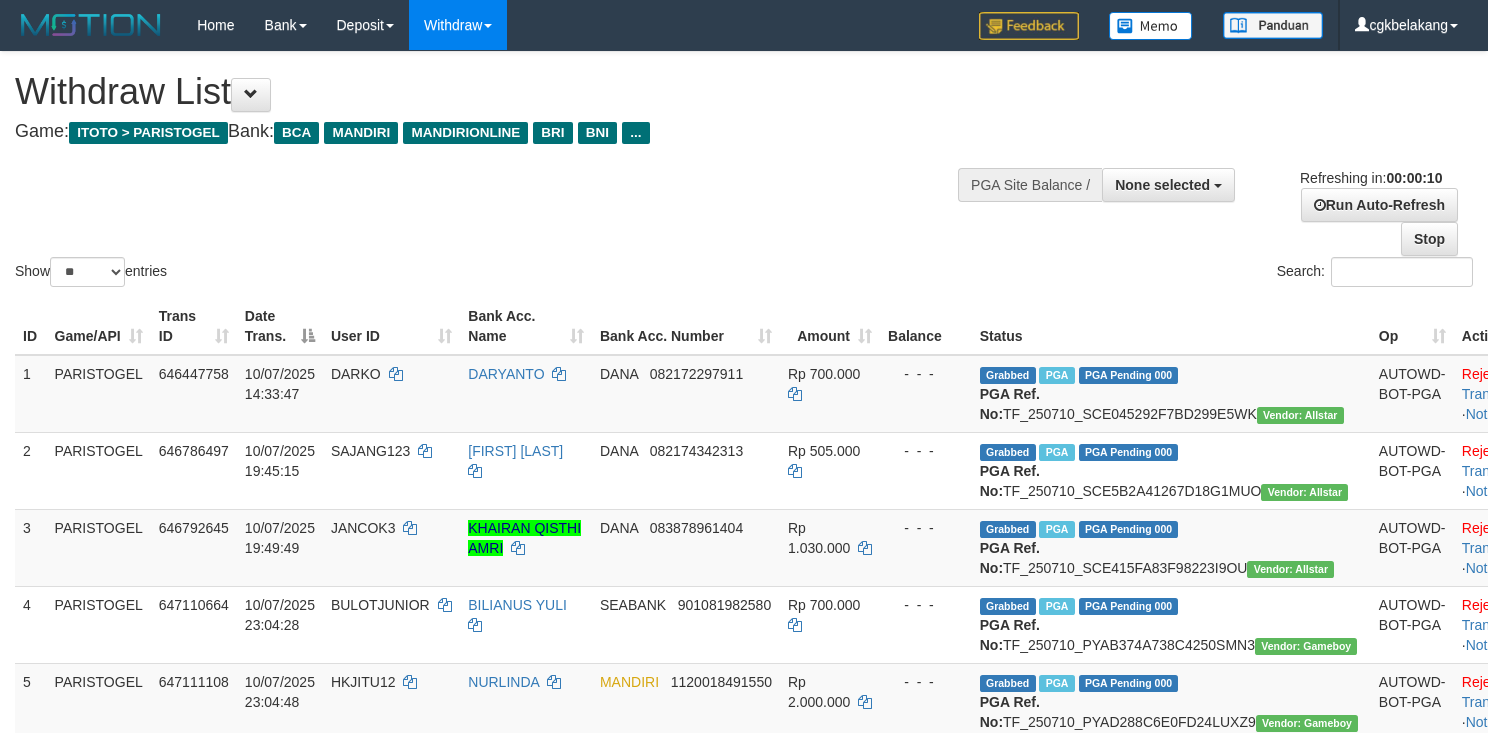 select 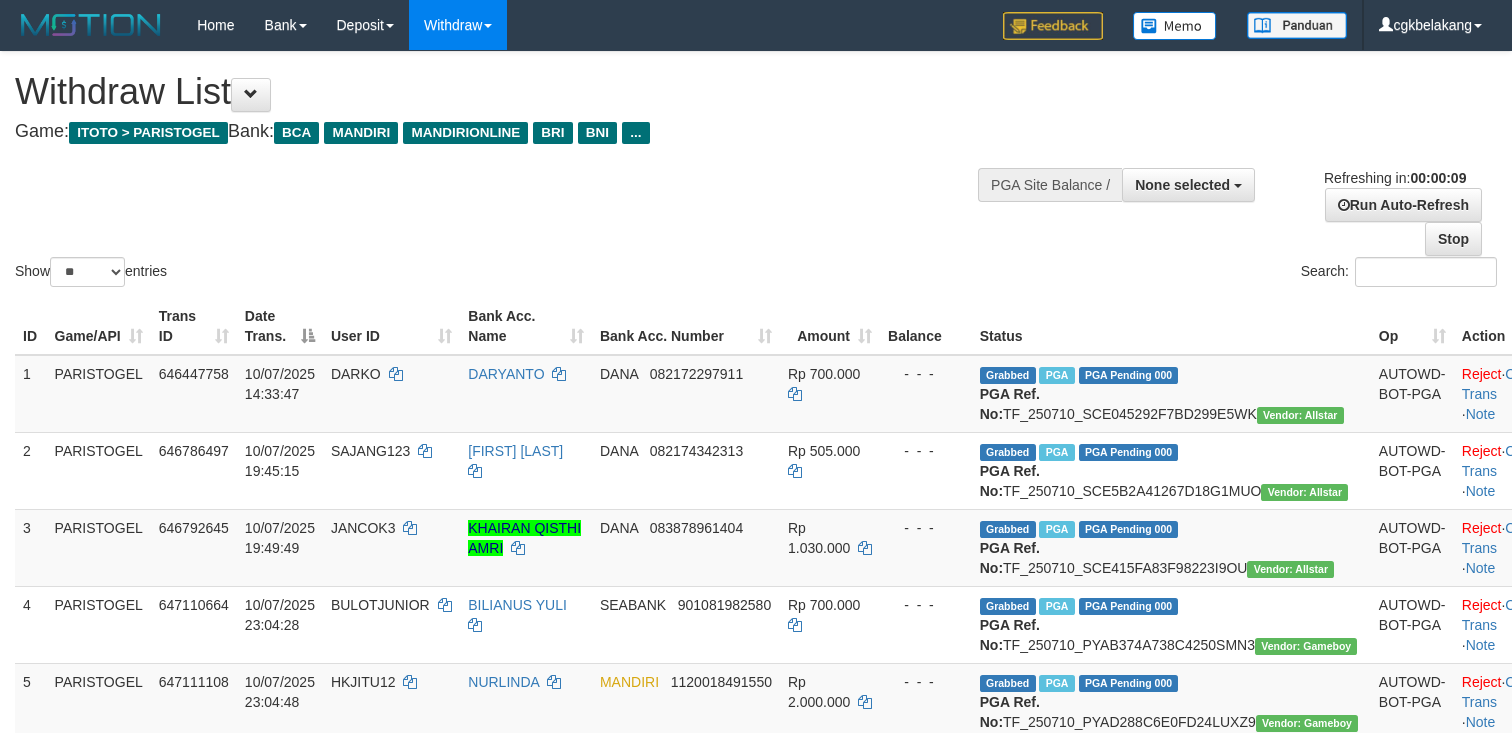 select 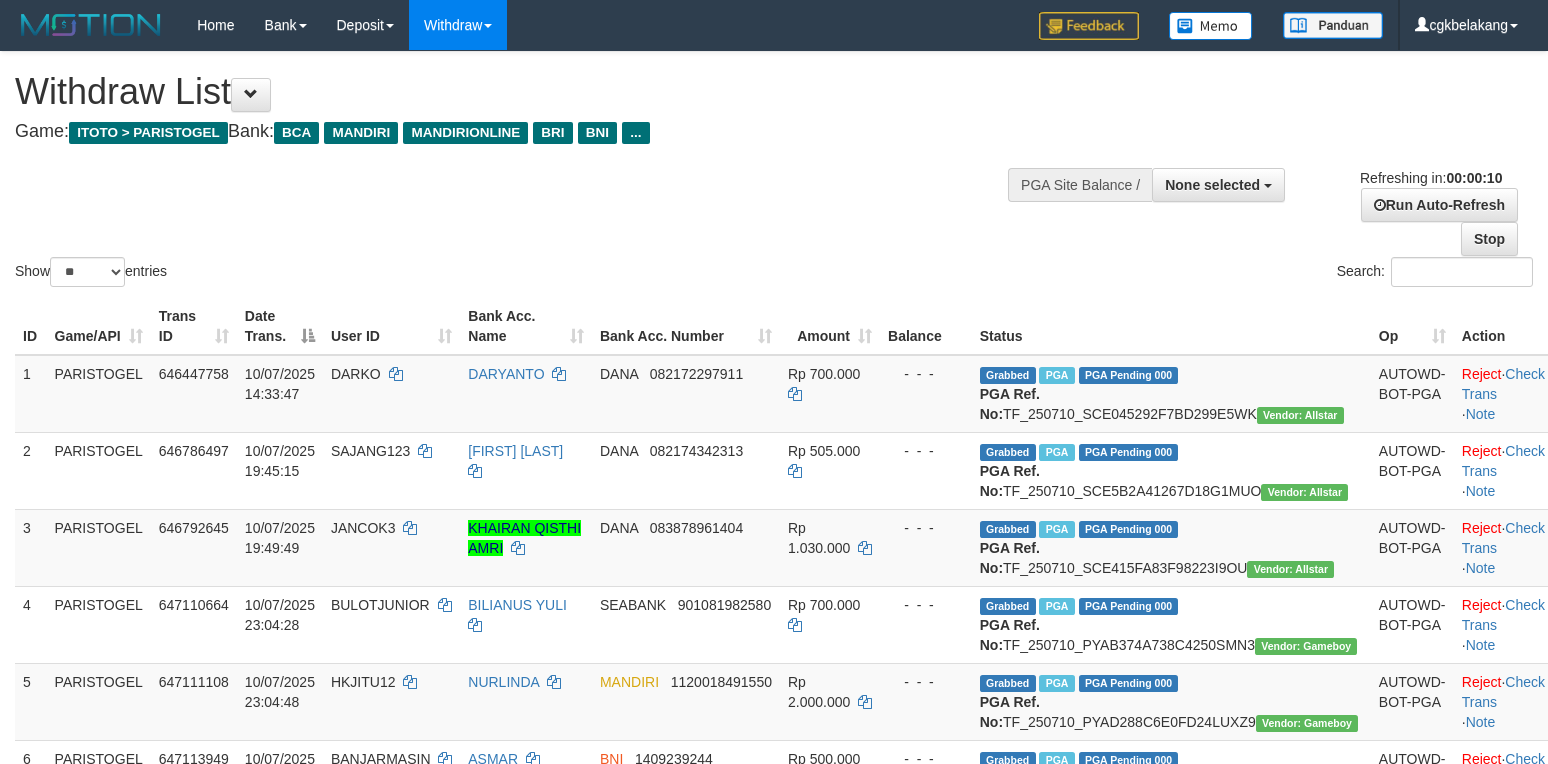 select 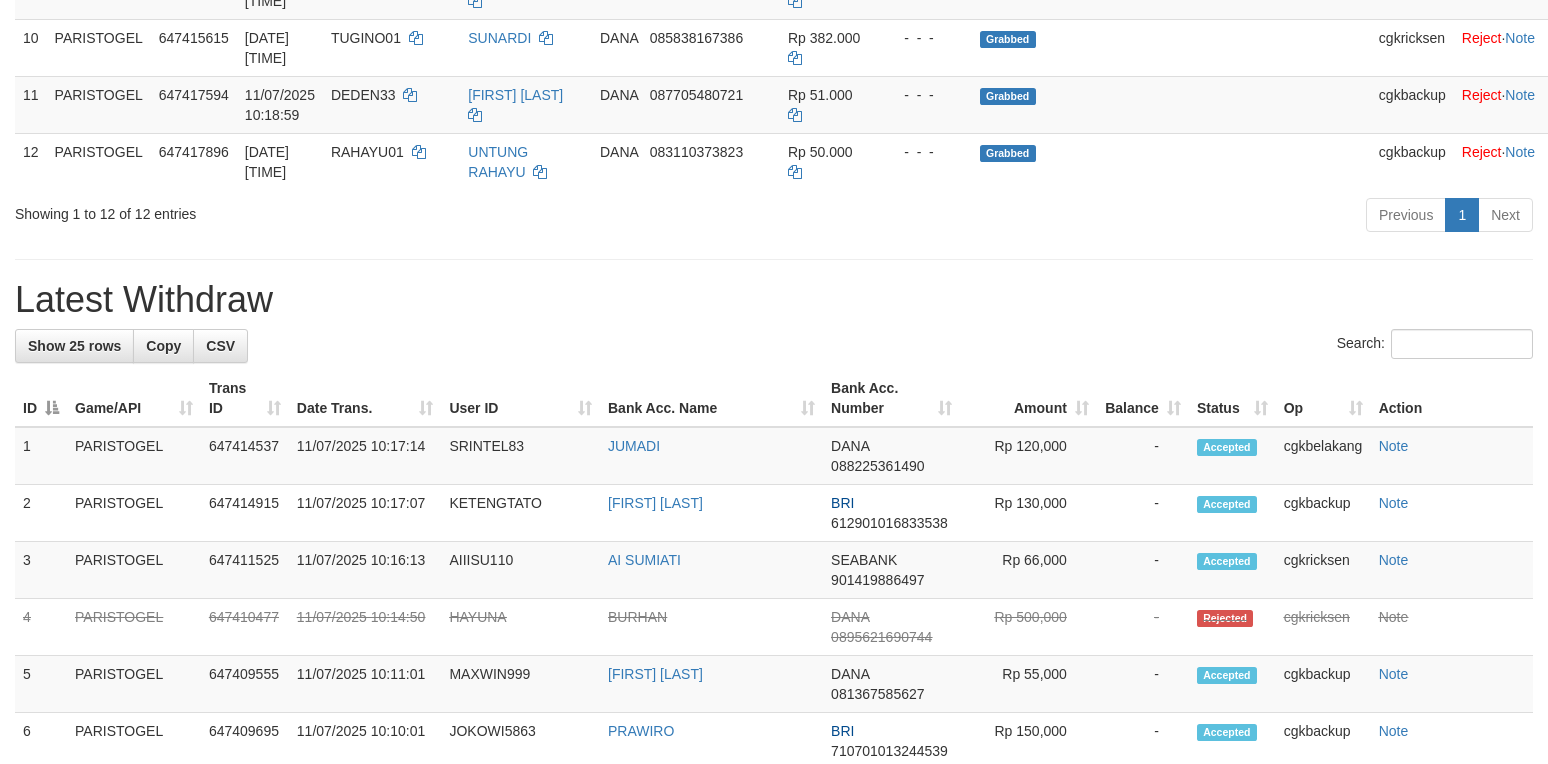 scroll, scrollTop: 933, scrollLeft: 0, axis: vertical 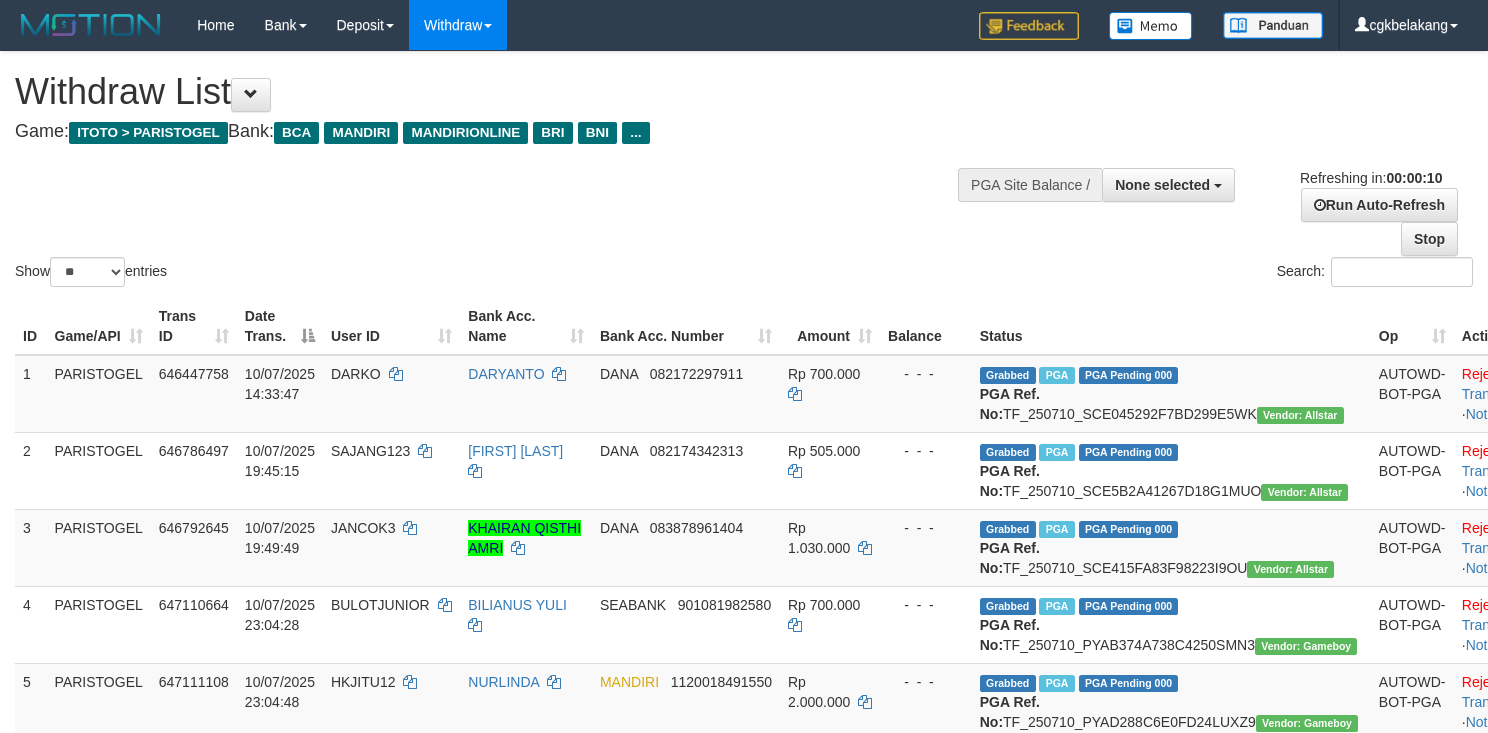 select 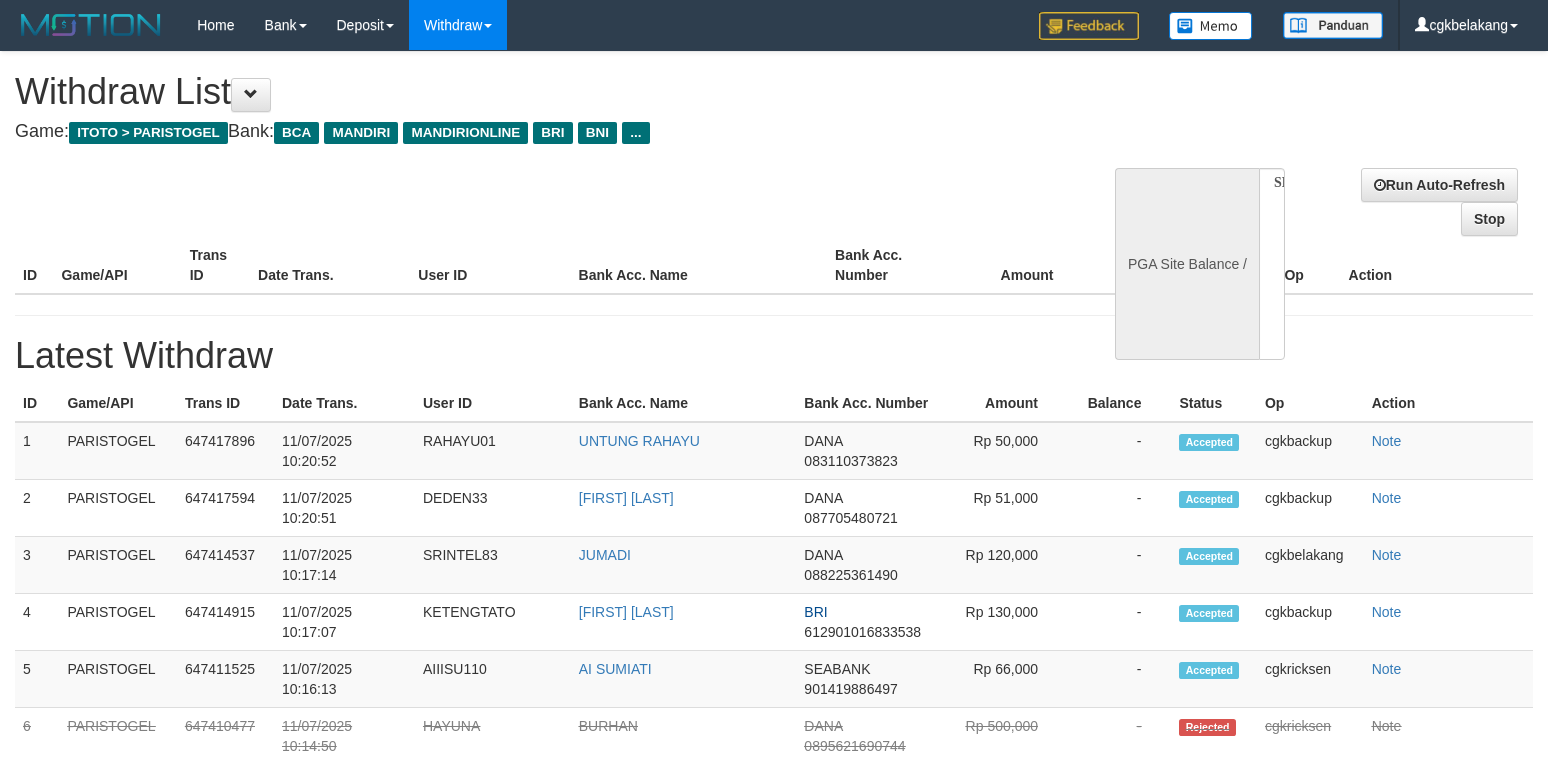 select 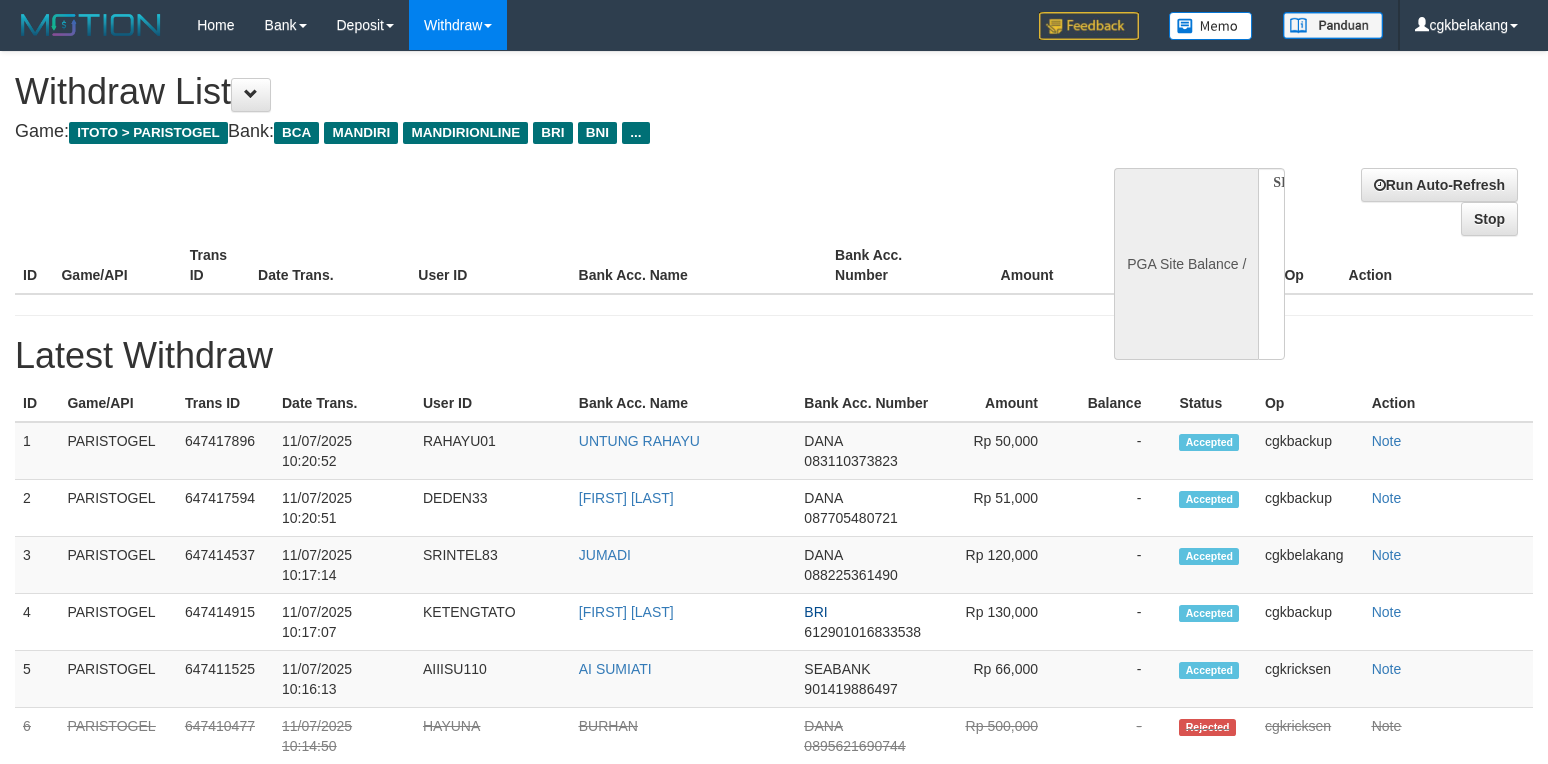scroll, scrollTop: 0, scrollLeft: 0, axis: both 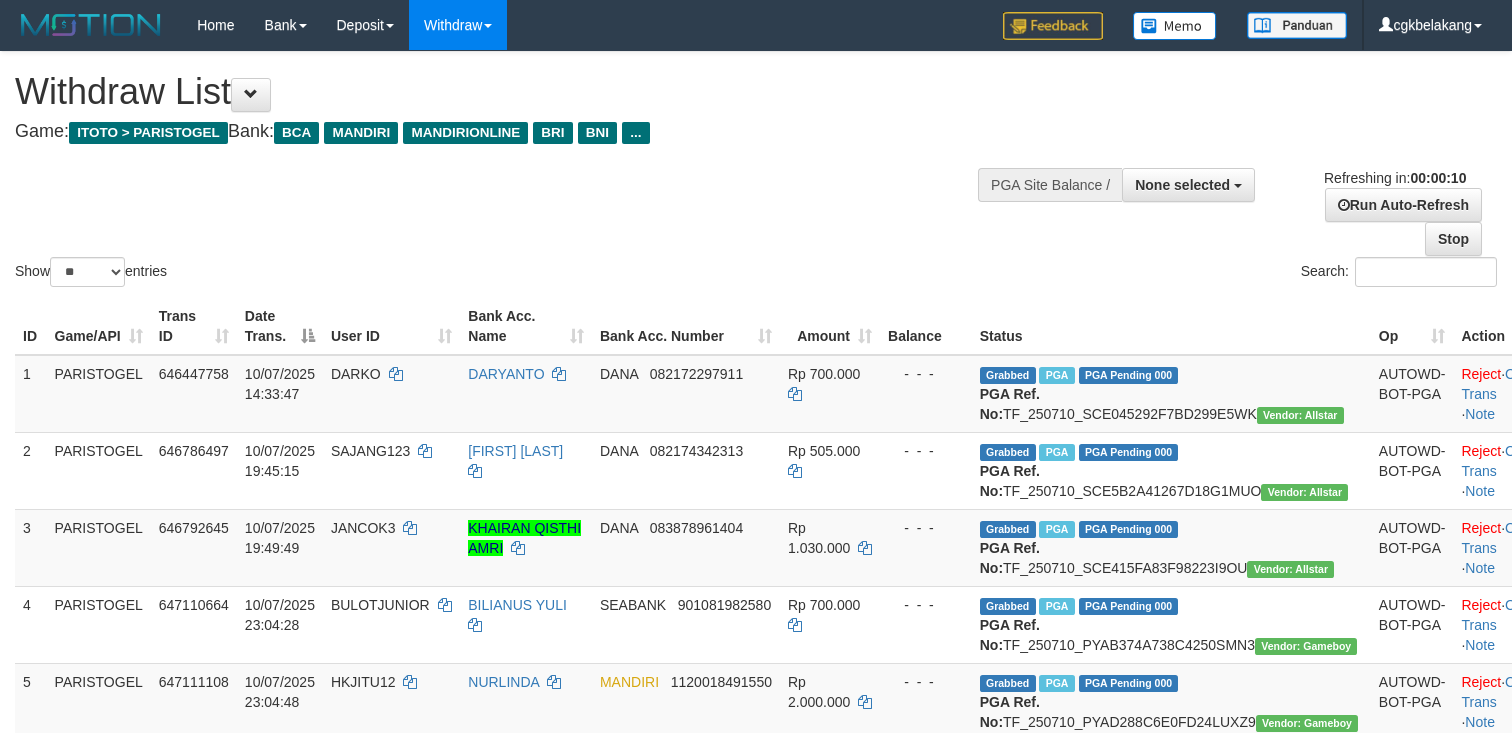 select 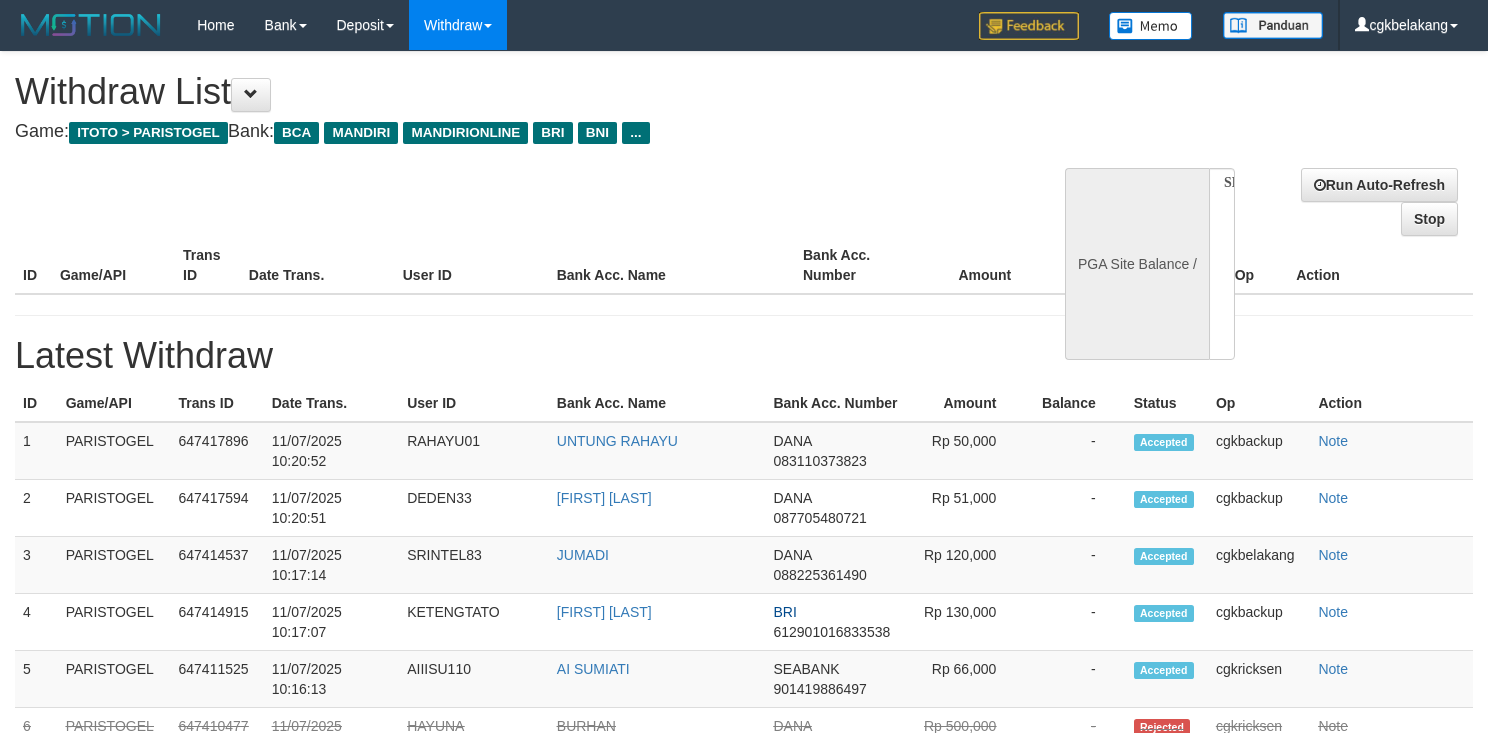 select 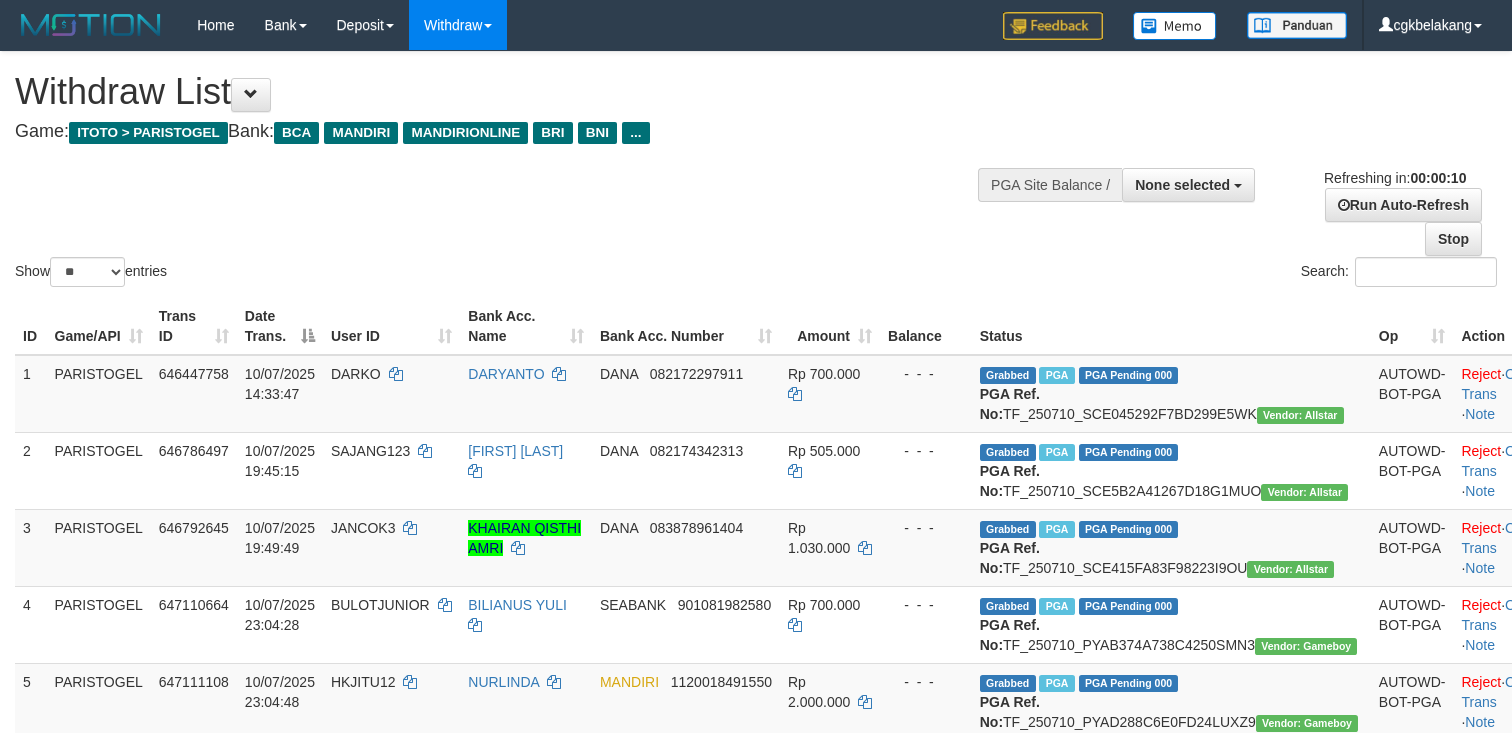 select 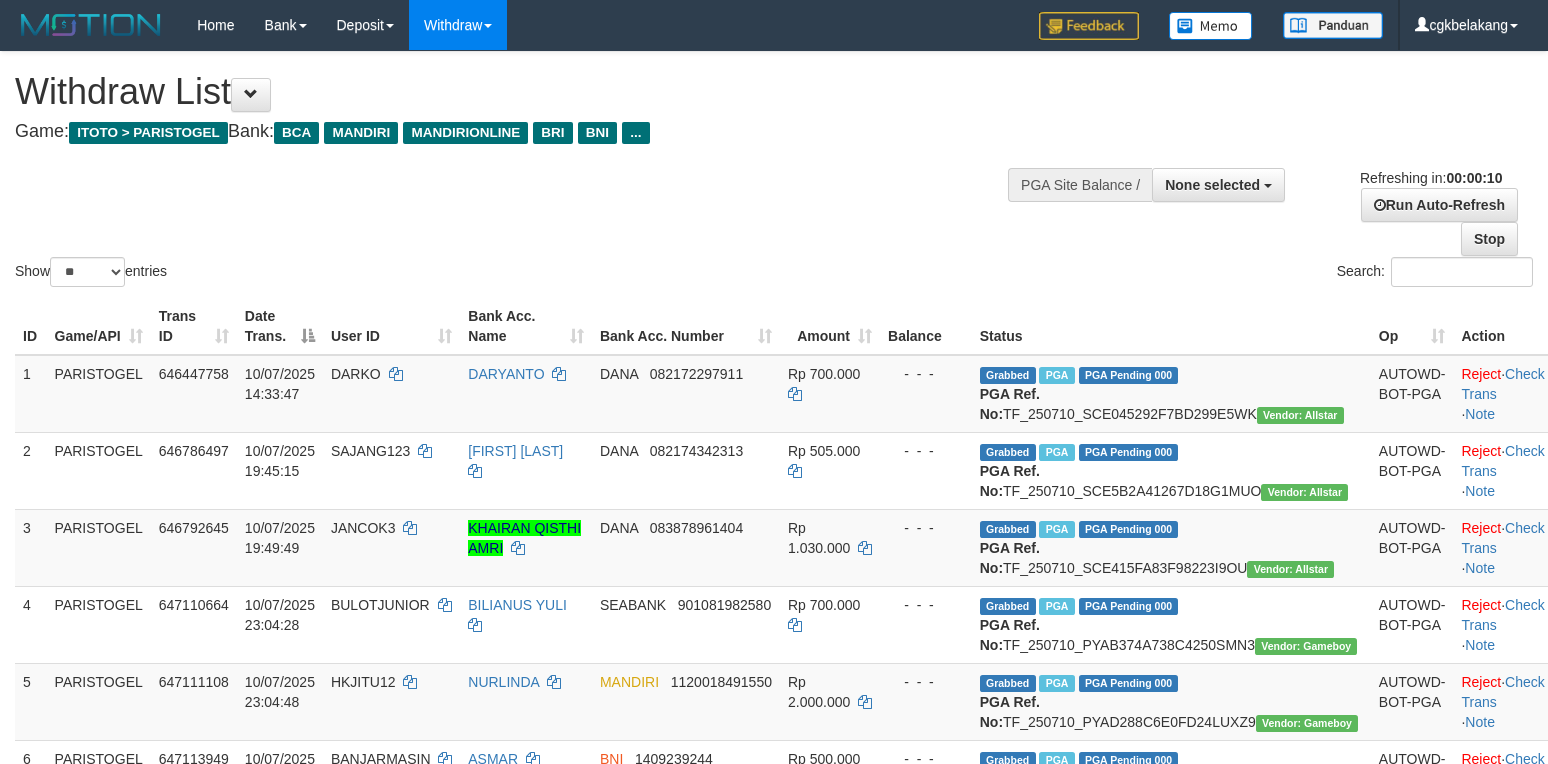 select 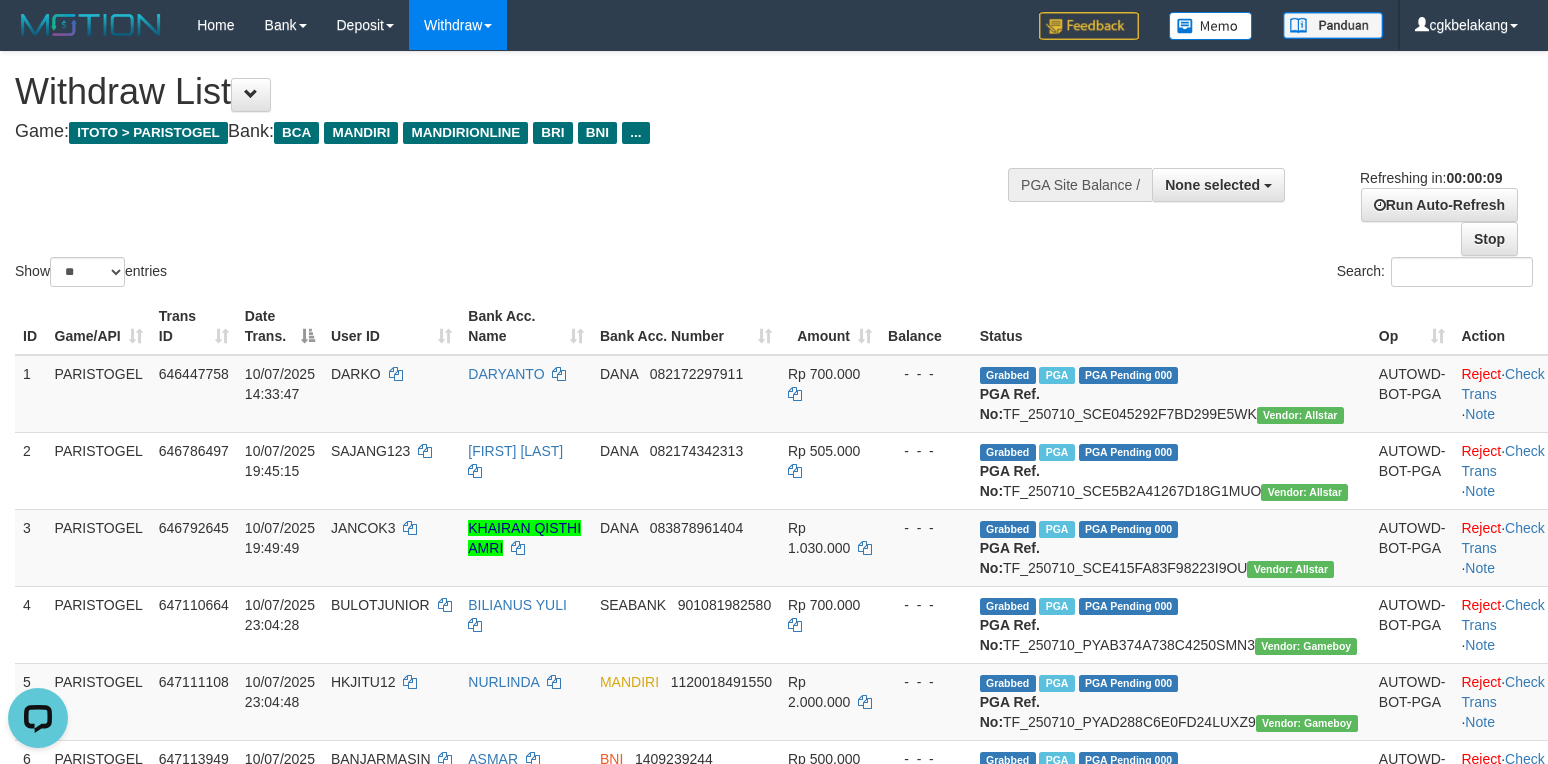 scroll, scrollTop: 0, scrollLeft: 0, axis: both 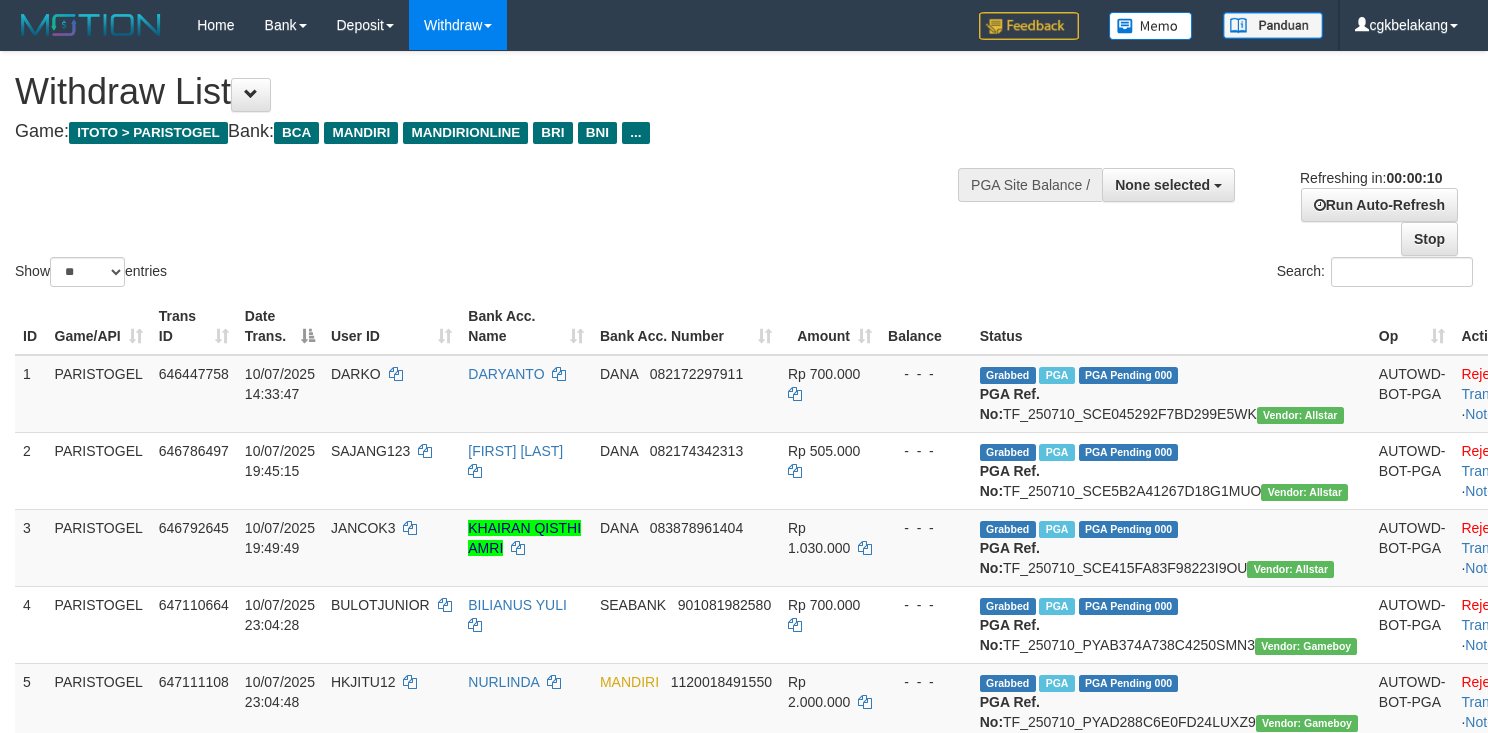 select 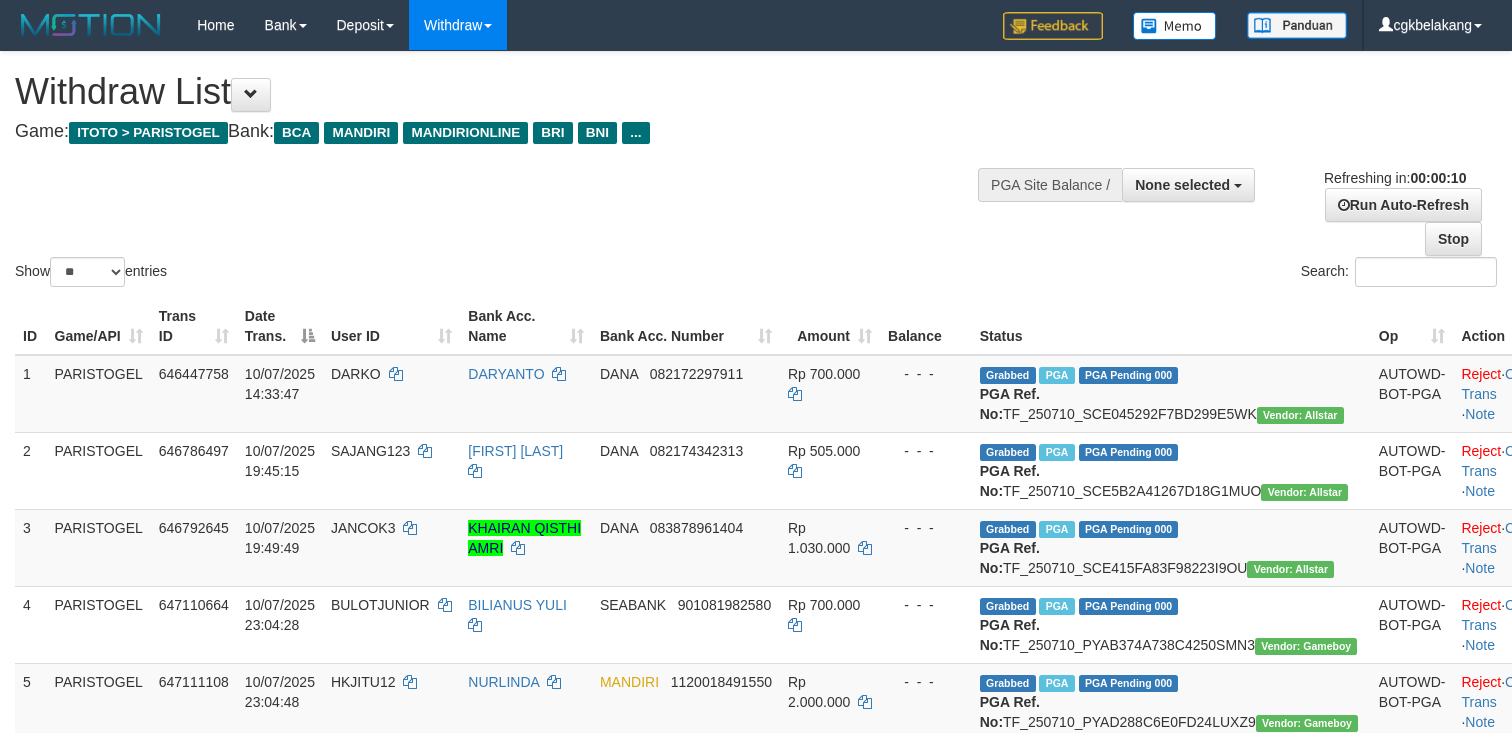 select 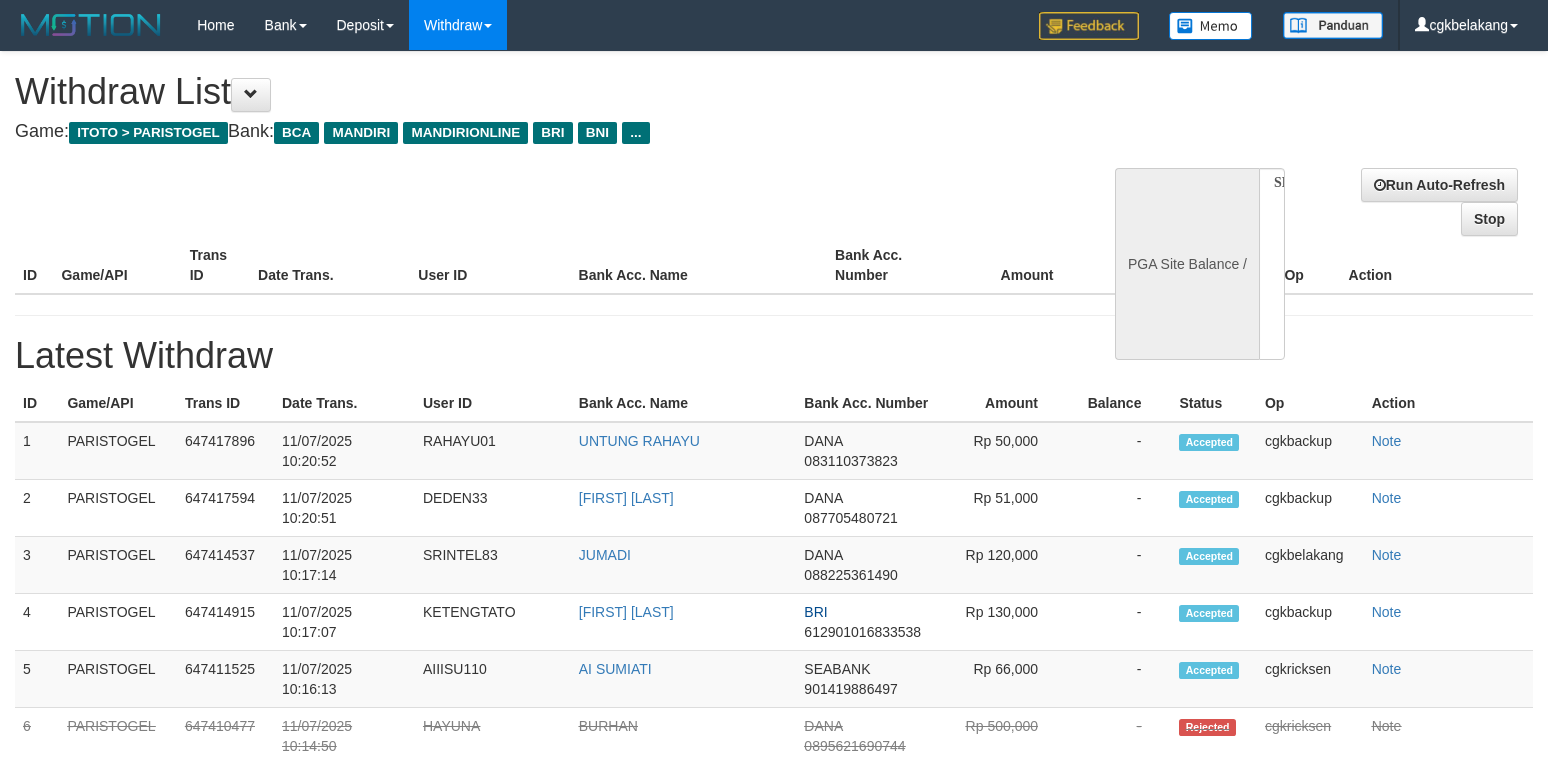 select 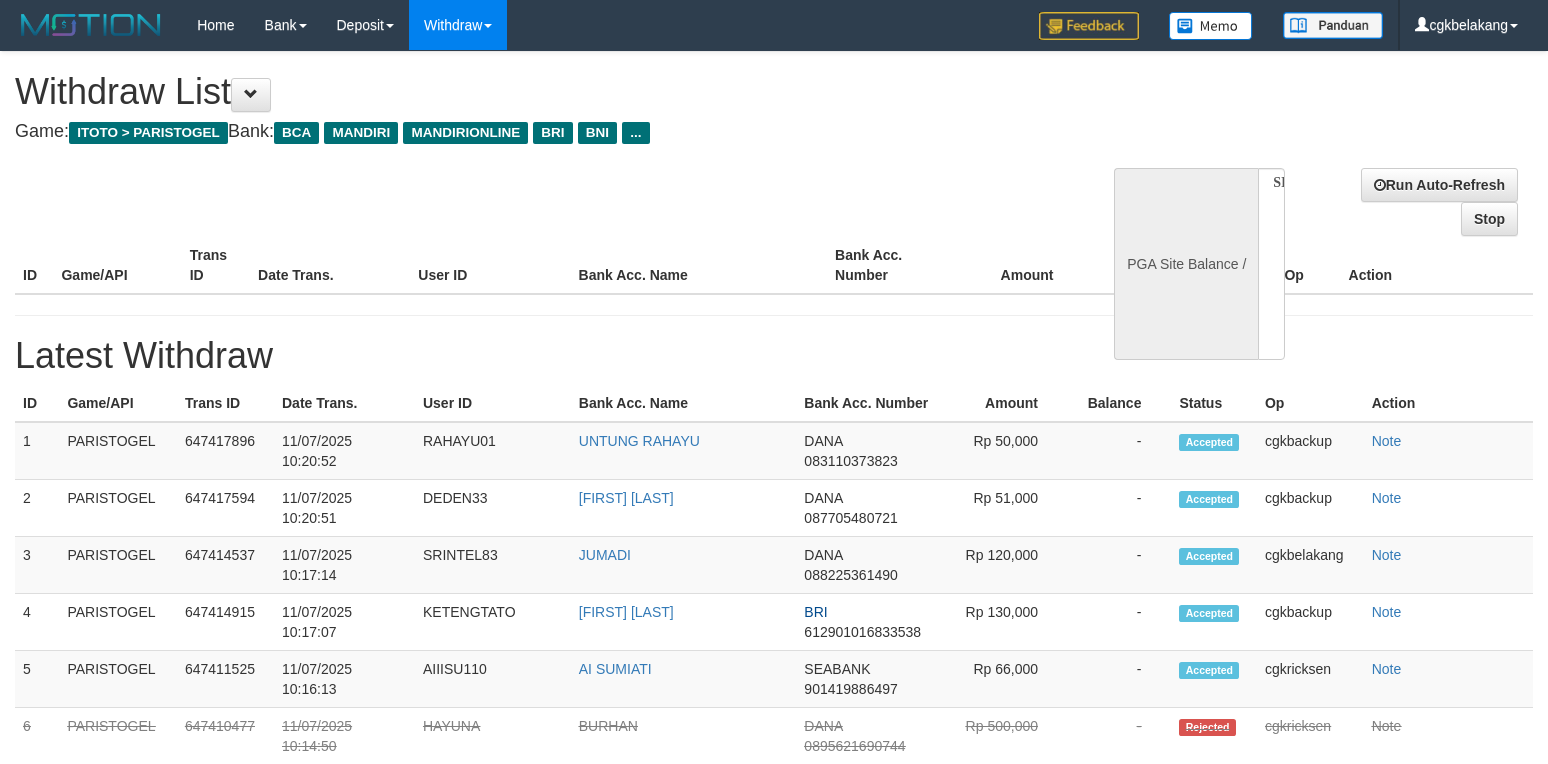 scroll, scrollTop: 0, scrollLeft: 0, axis: both 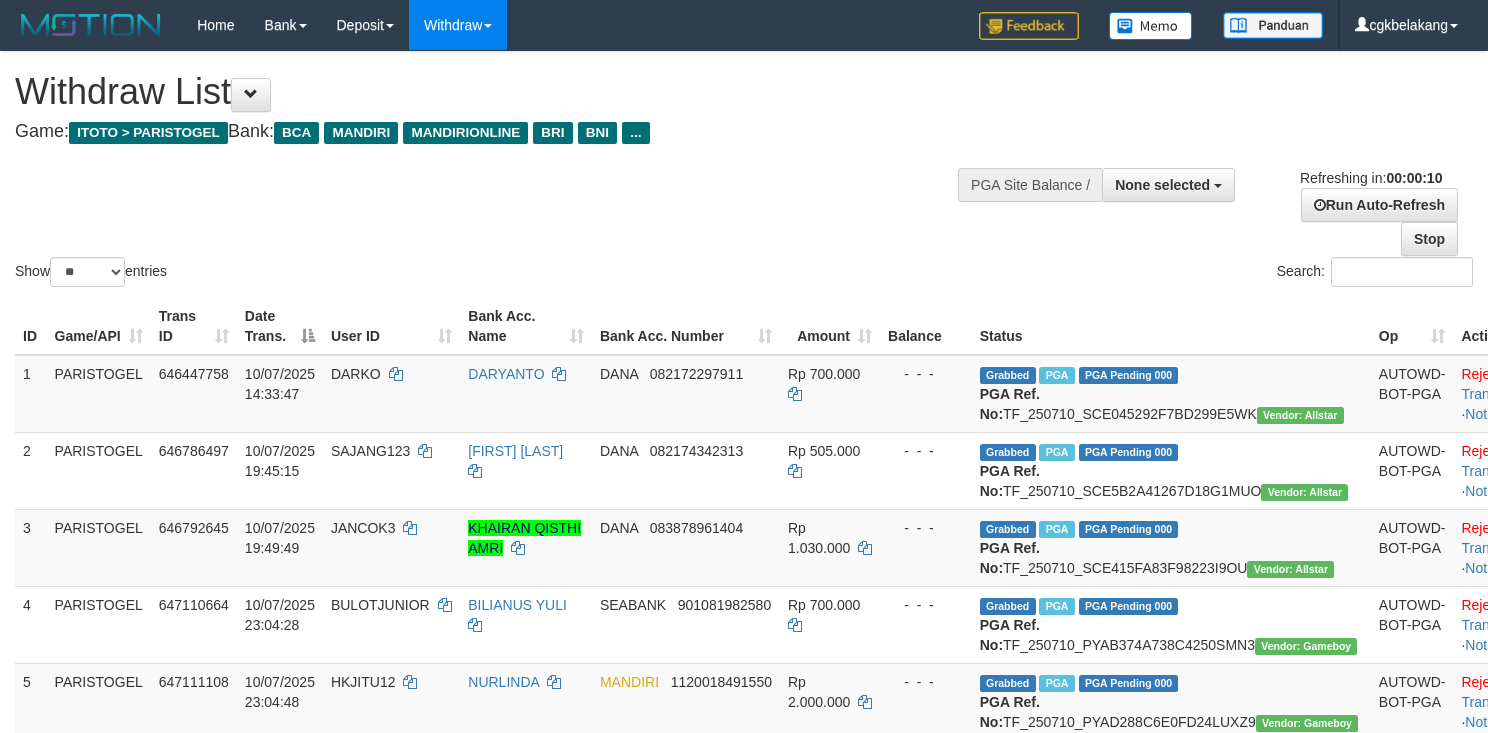 select 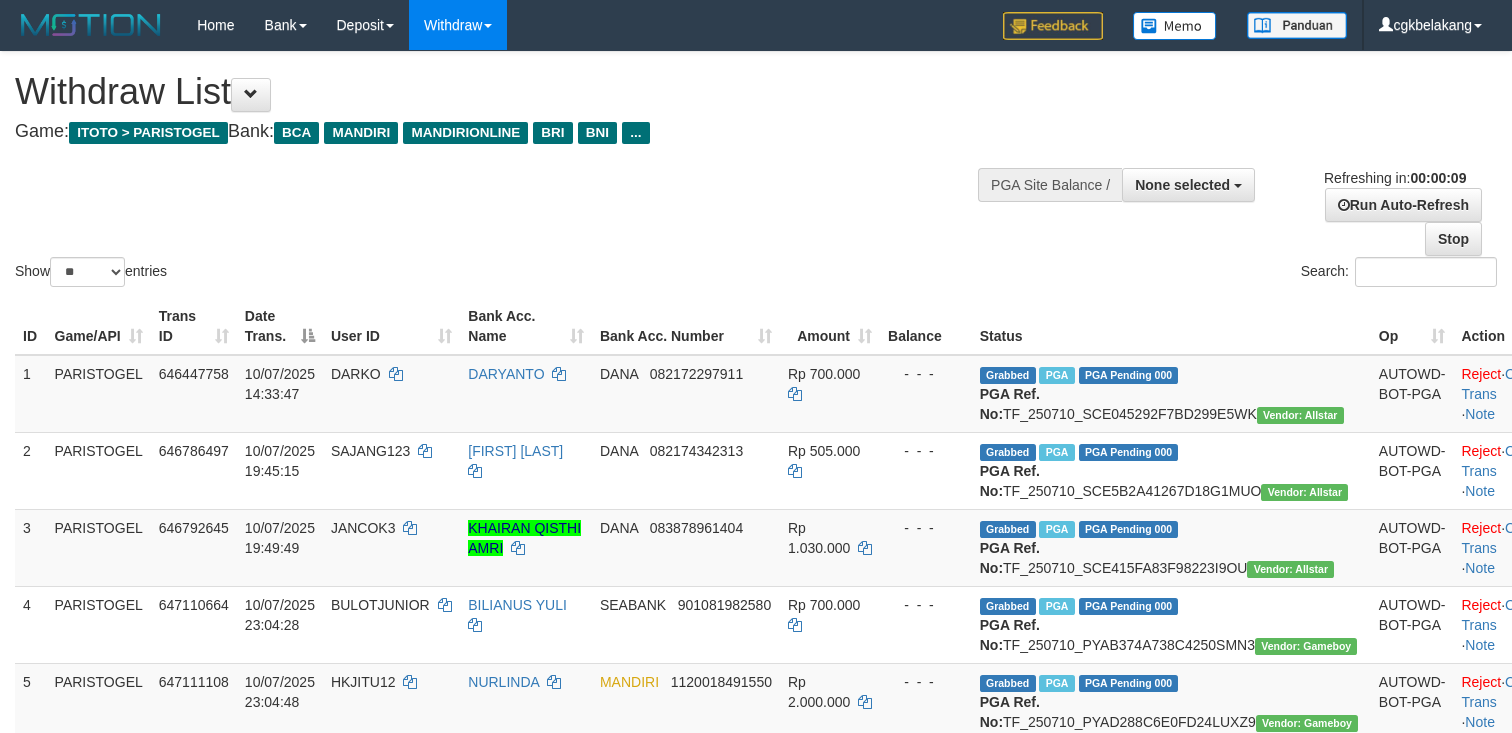 select 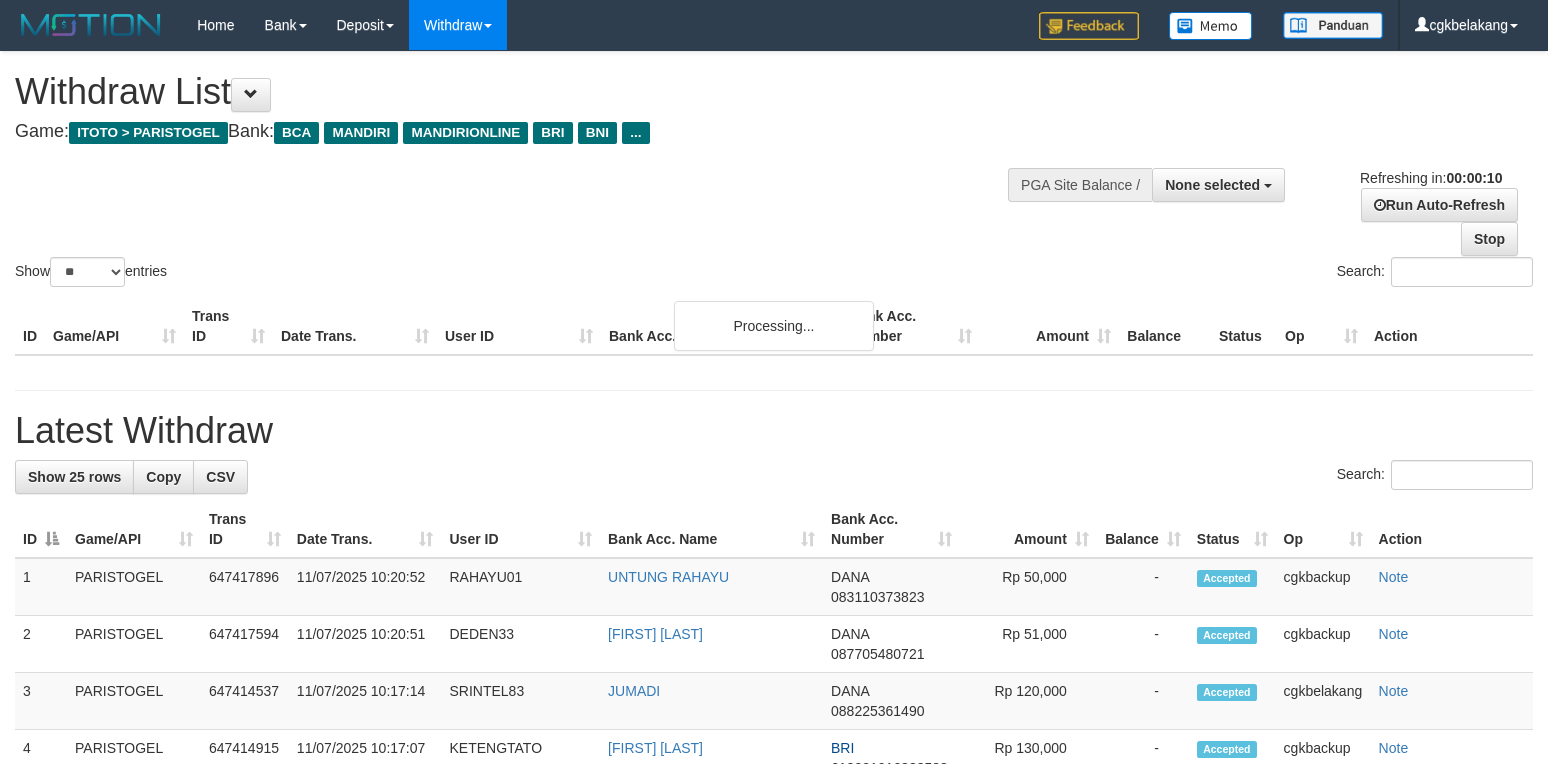 select 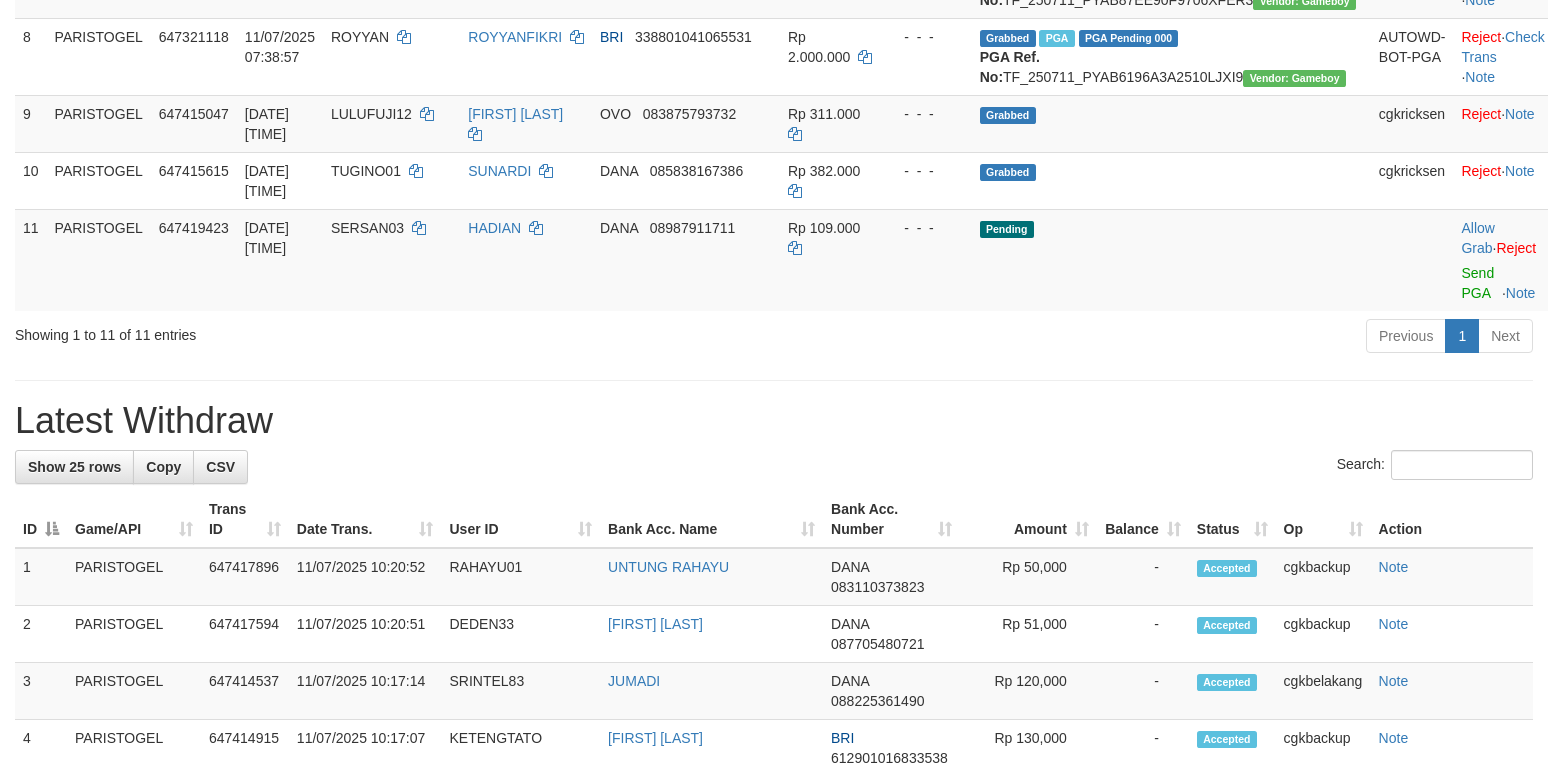 scroll, scrollTop: 800, scrollLeft: 0, axis: vertical 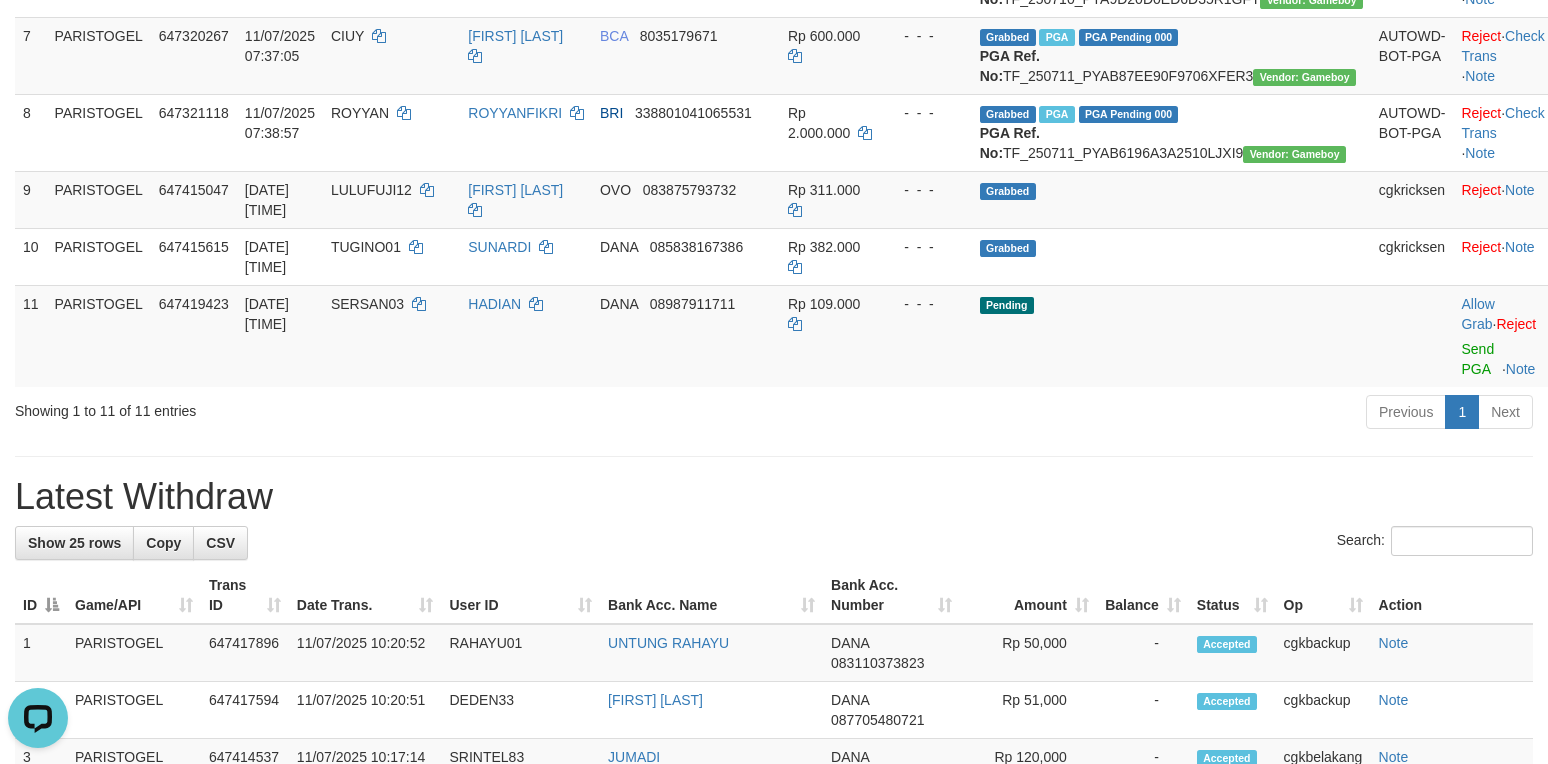 click on "**********" at bounding box center [774, 697] 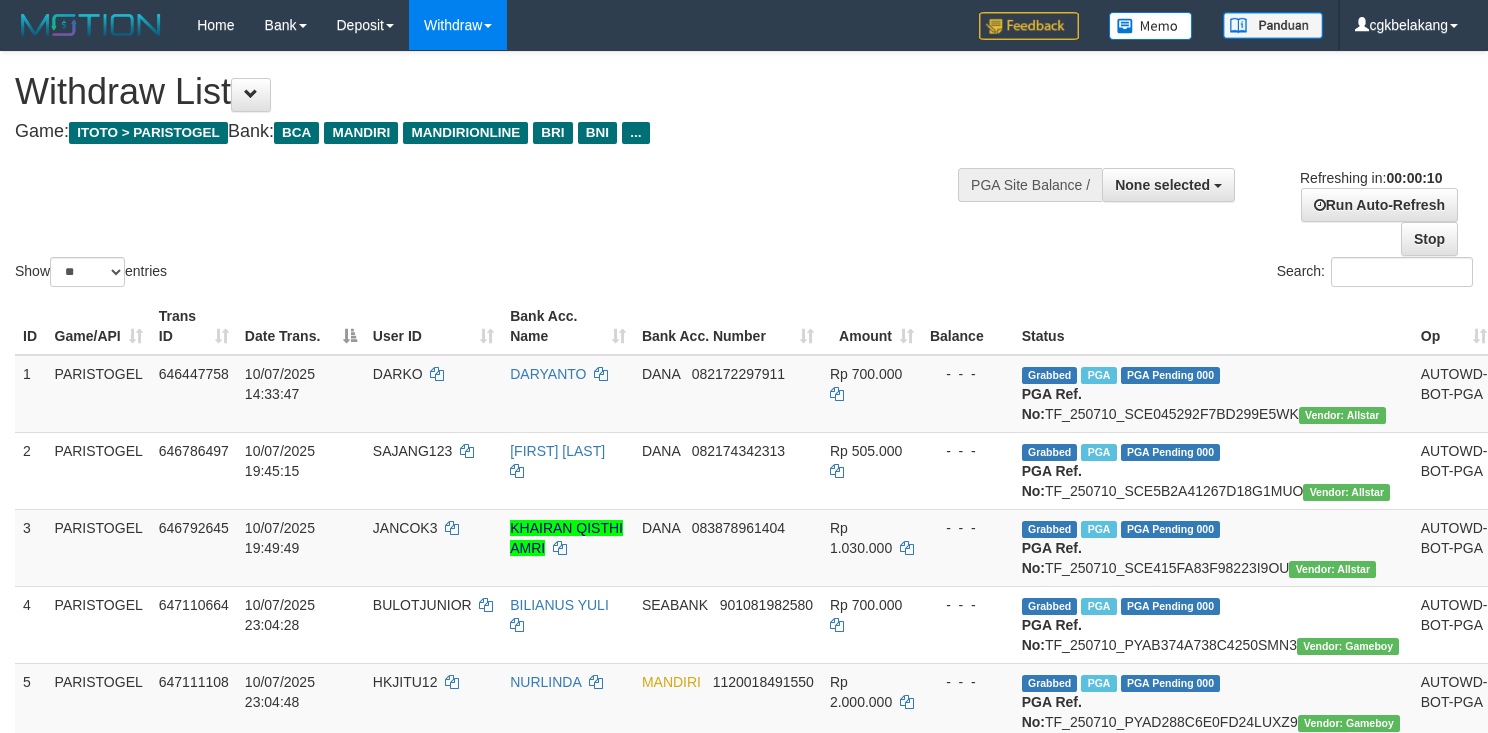 select 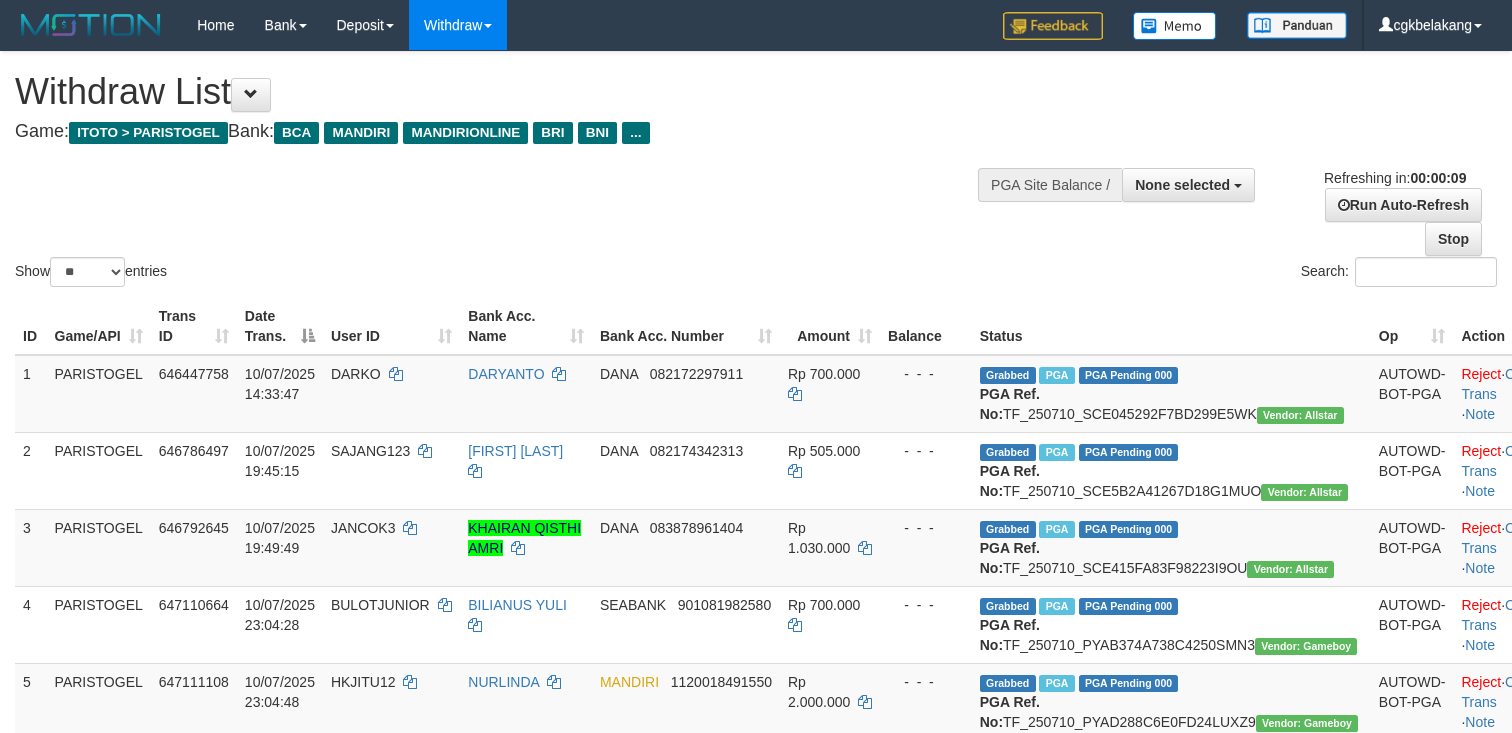 select 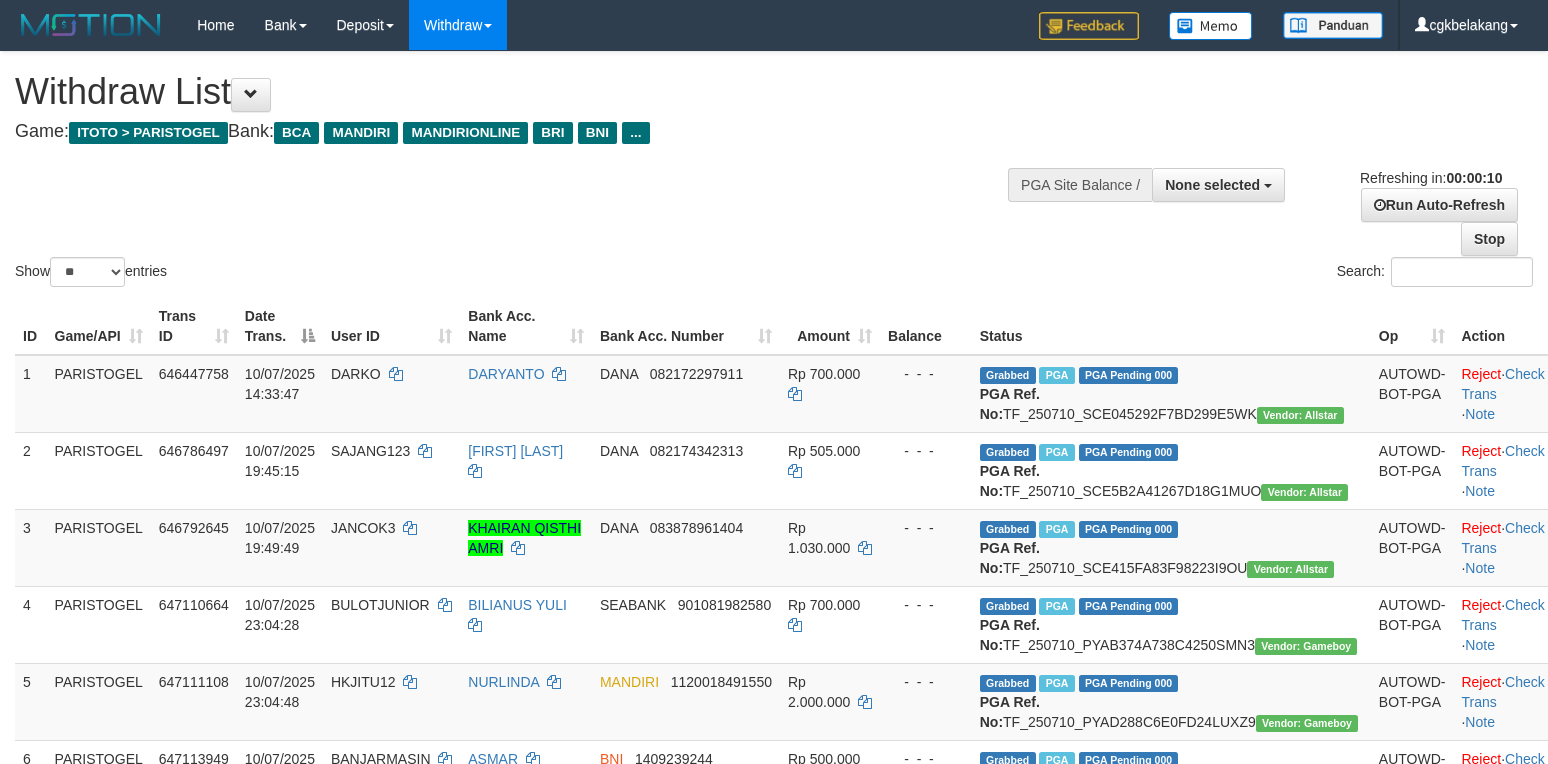 select 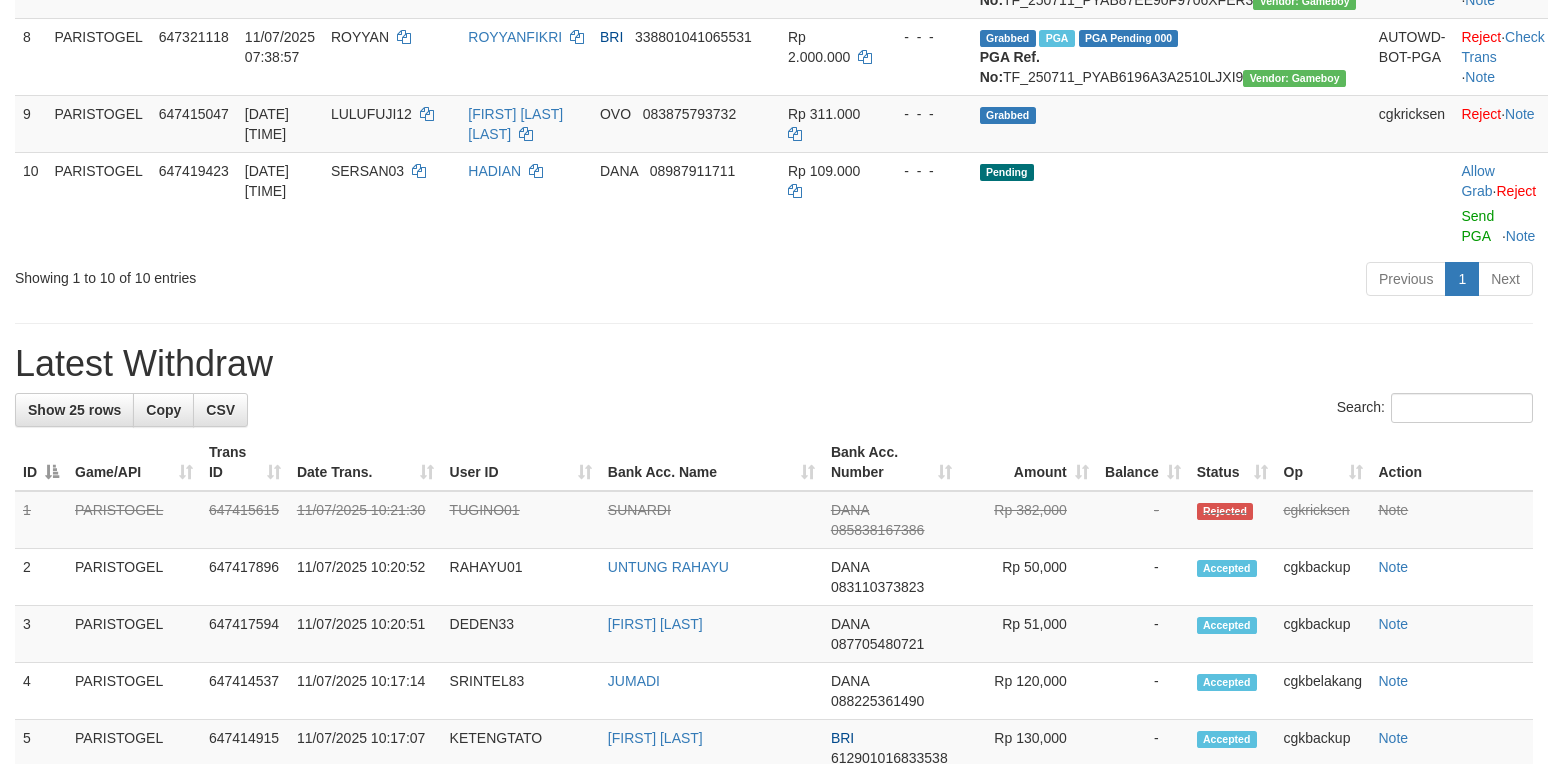 scroll, scrollTop: 800, scrollLeft: 0, axis: vertical 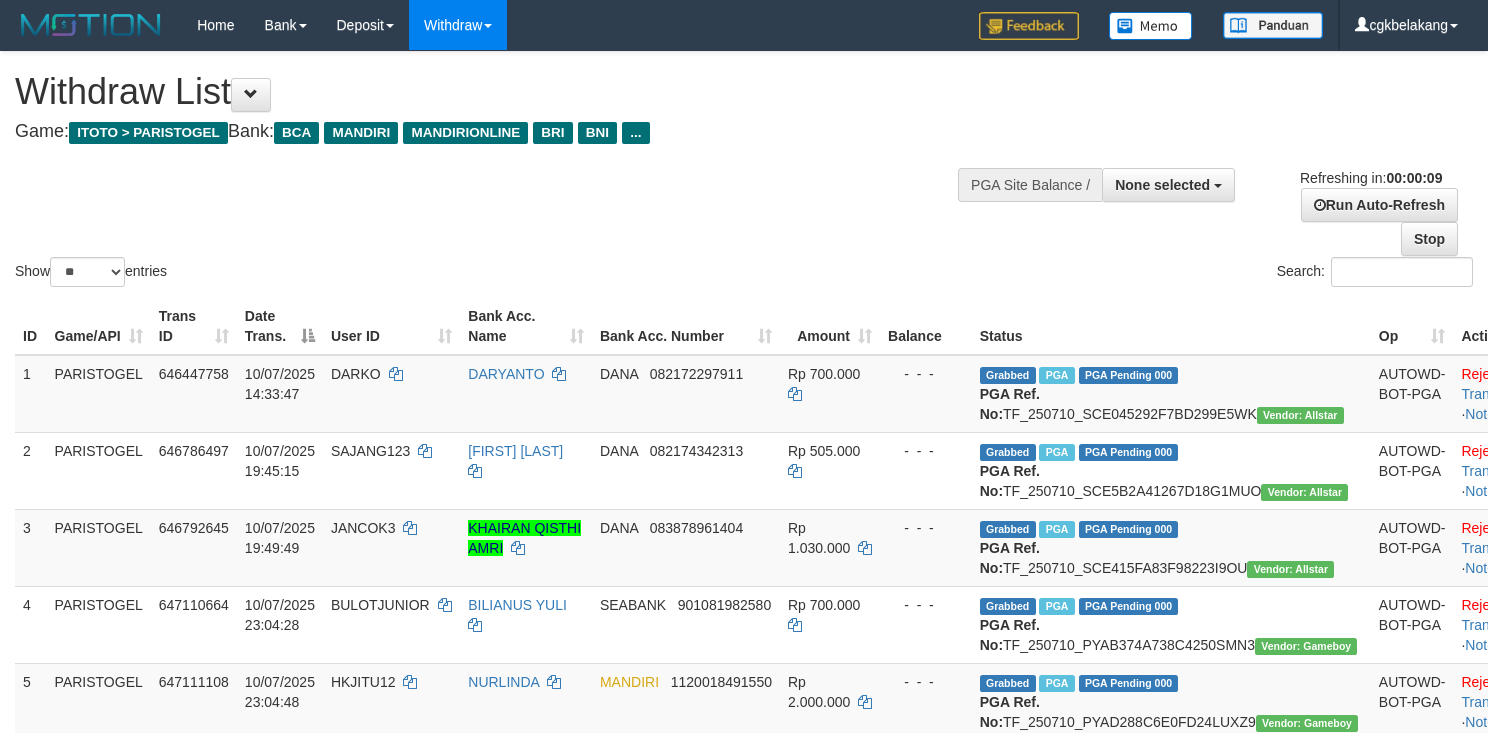 select 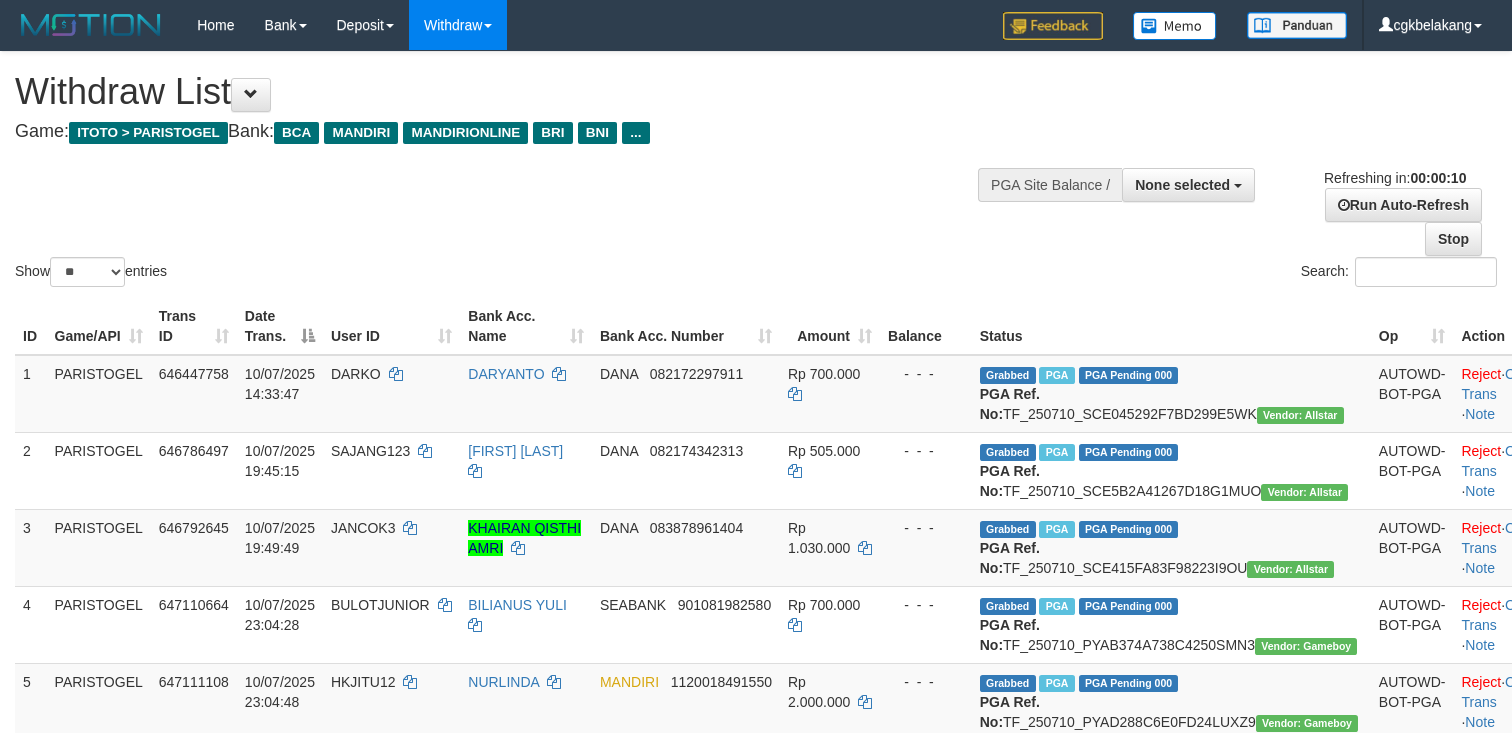 select 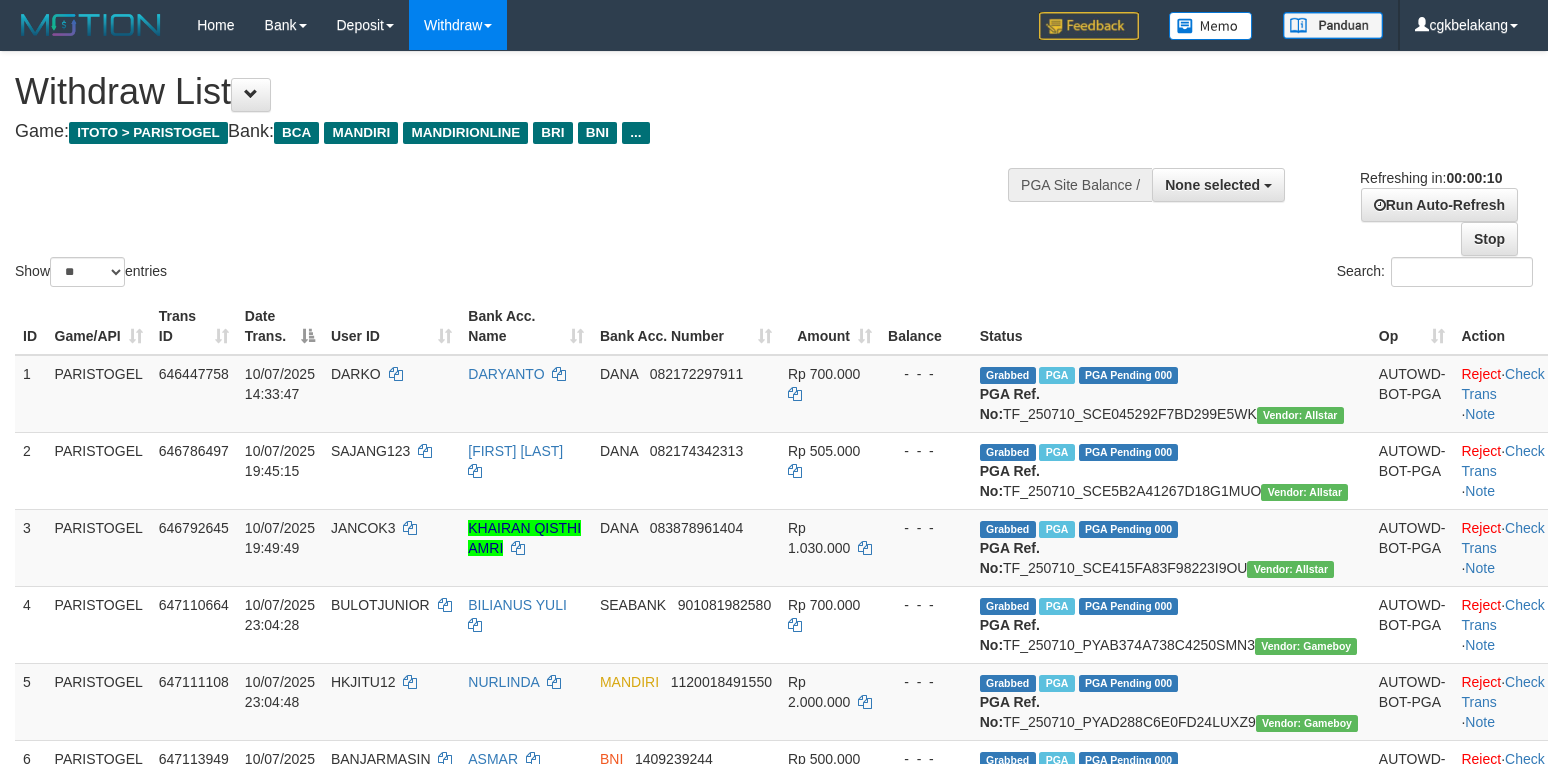 select 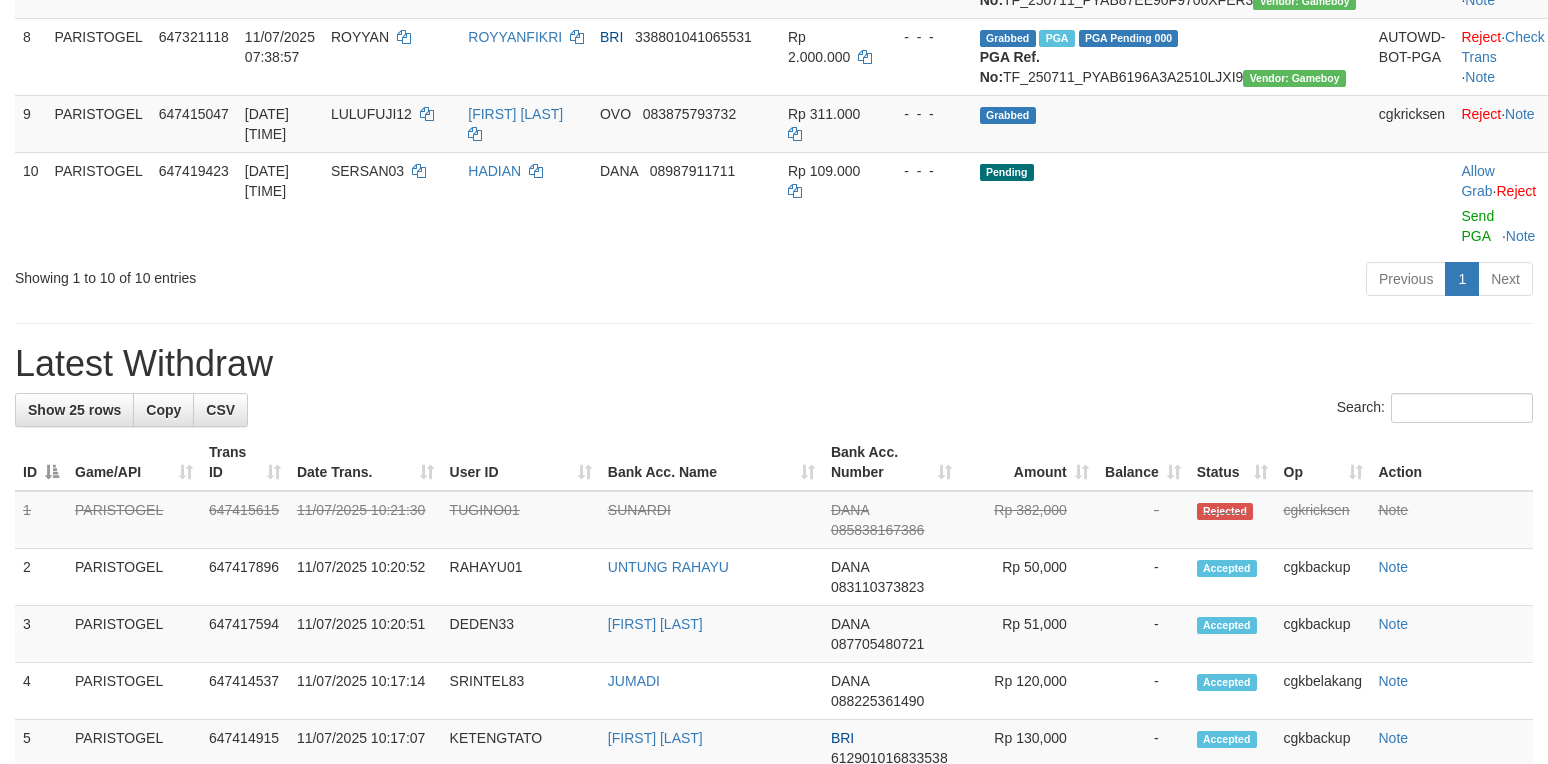 scroll, scrollTop: 800, scrollLeft: 0, axis: vertical 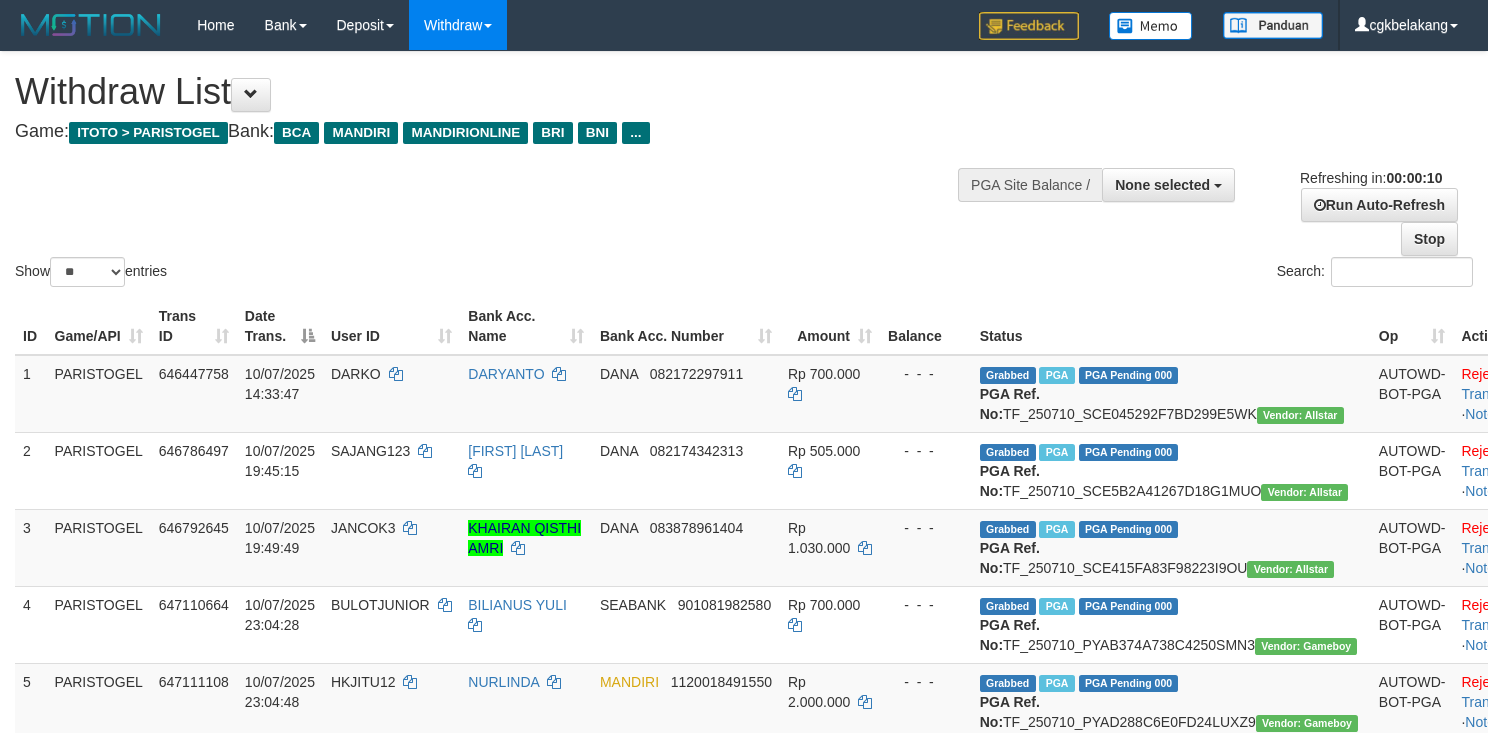 select 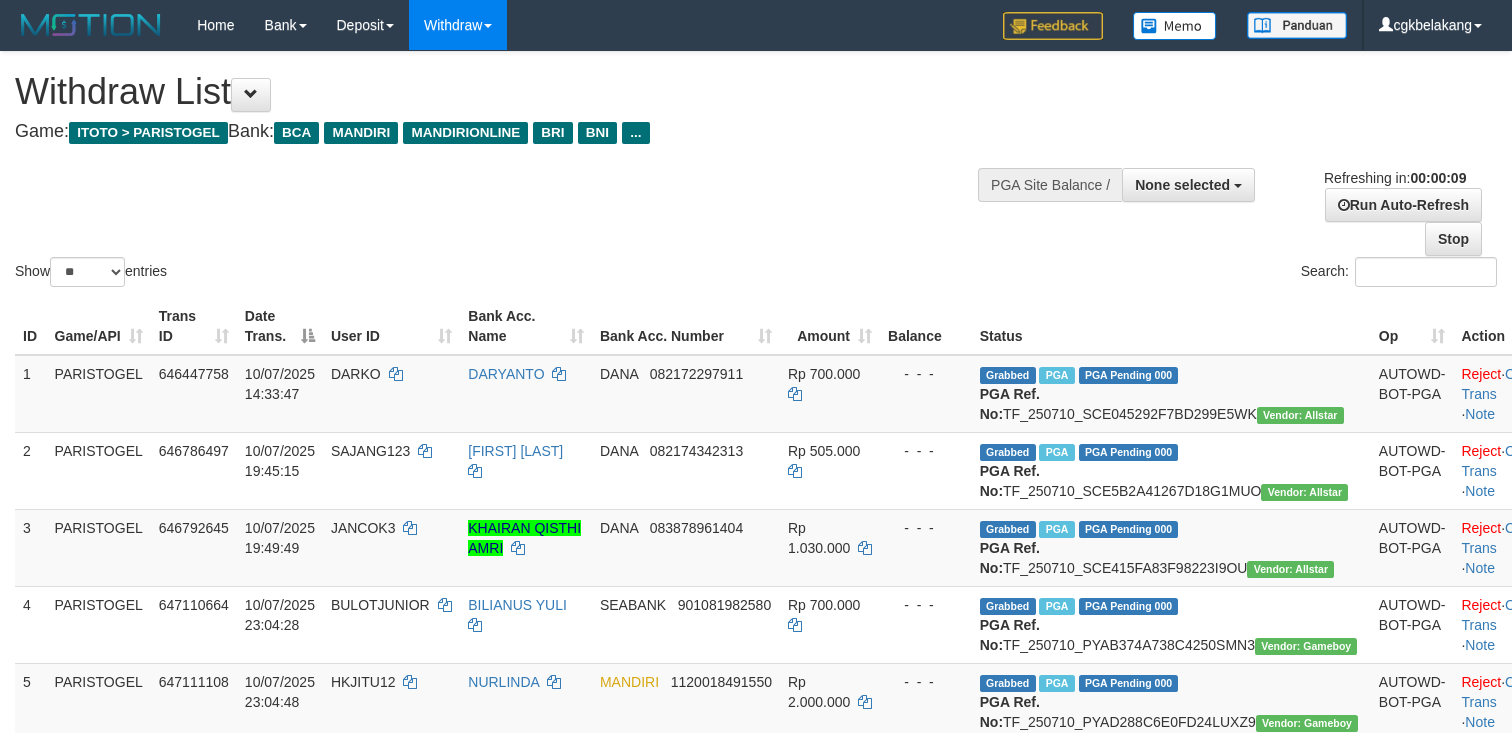 select 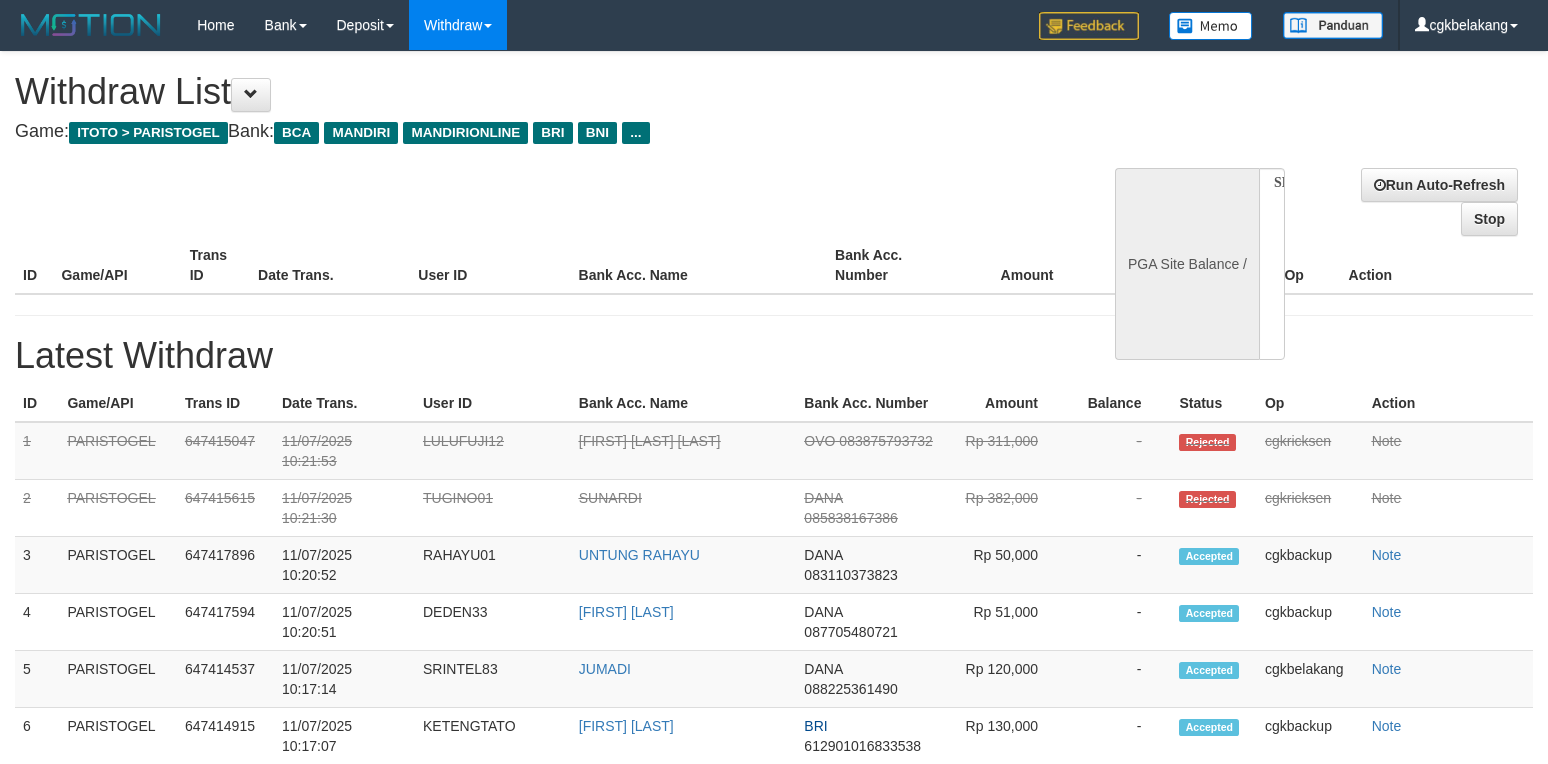 select 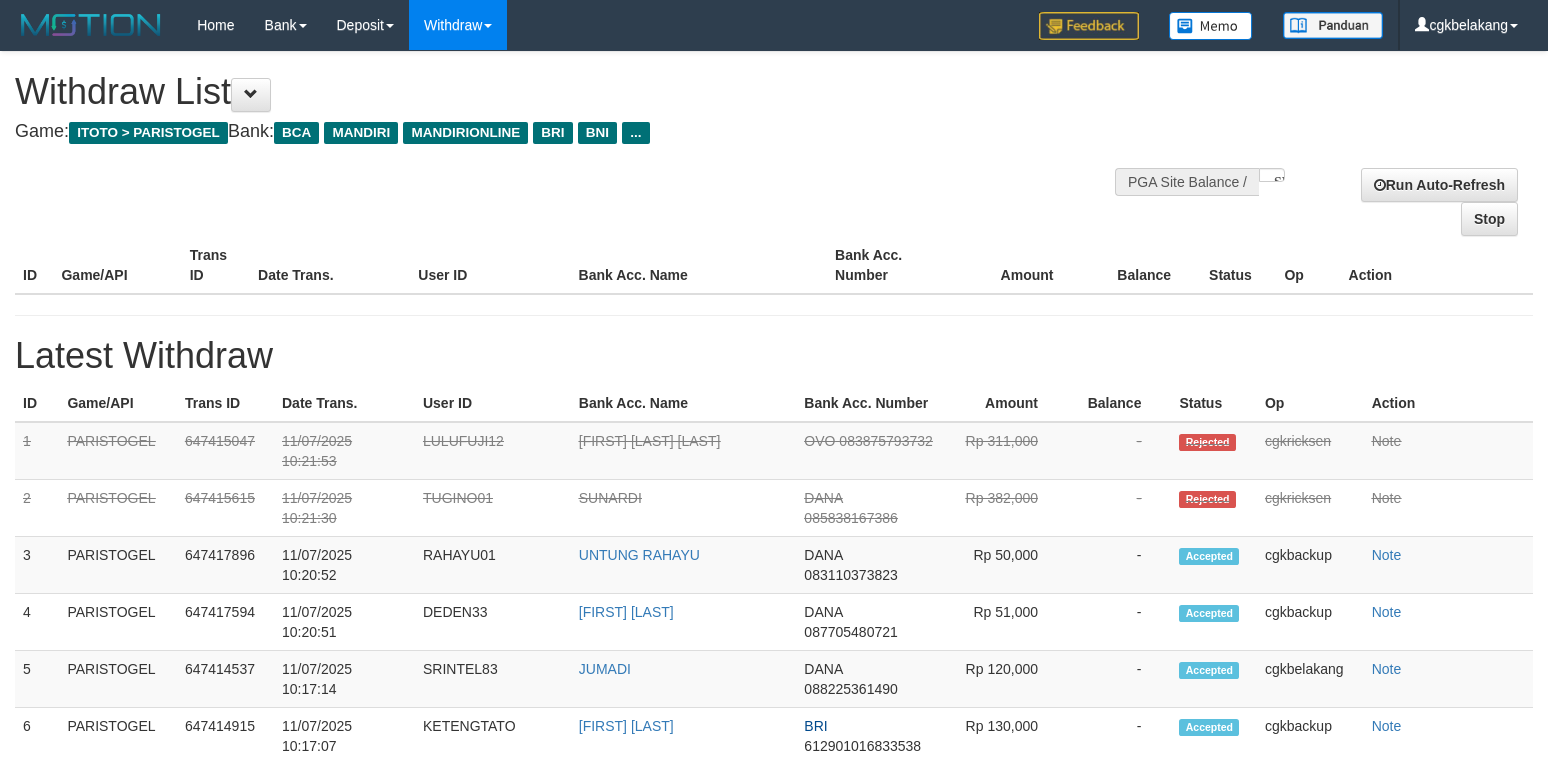 scroll, scrollTop: 876, scrollLeft: 0, axis: vertical 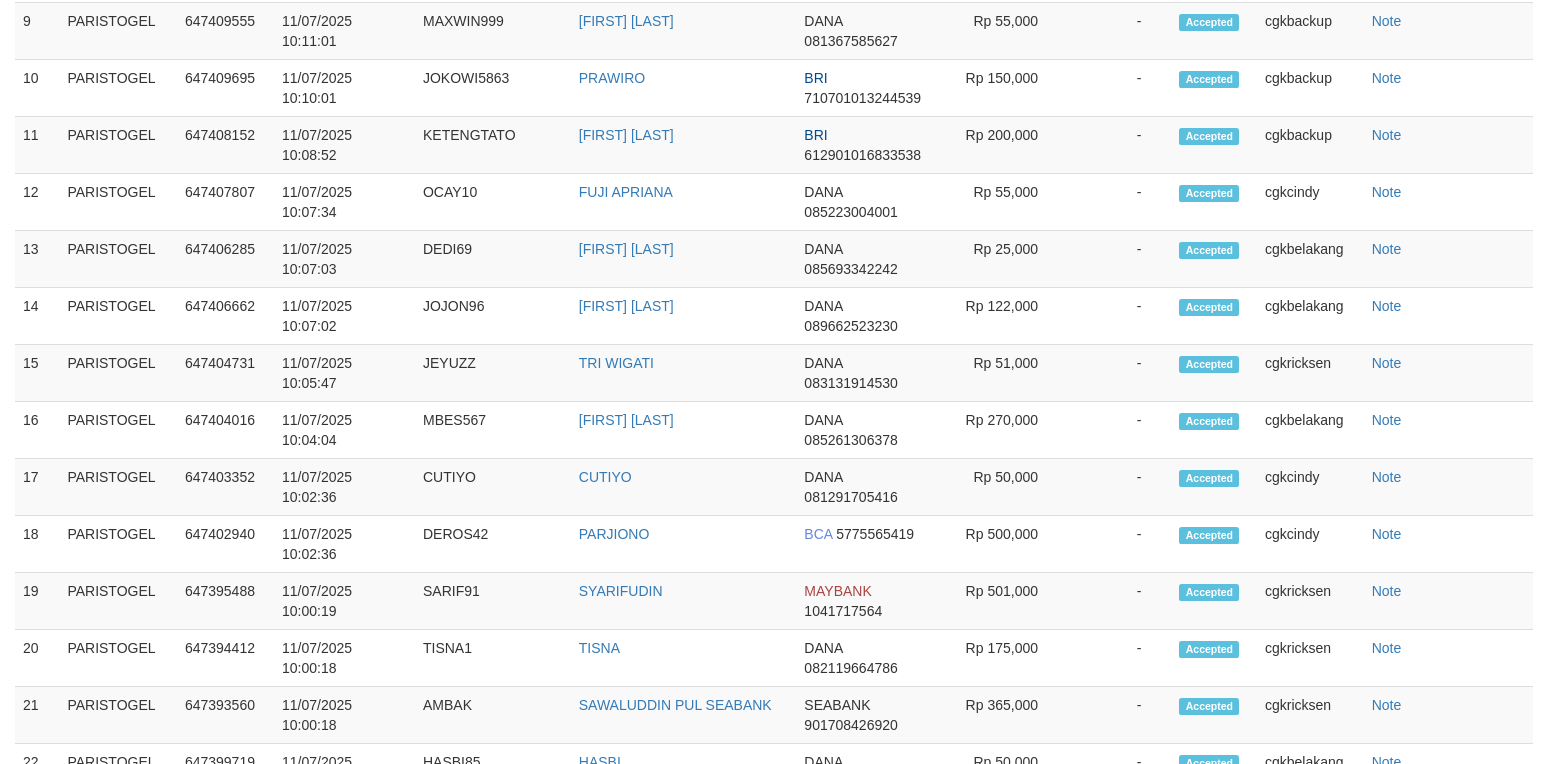 select on "**" 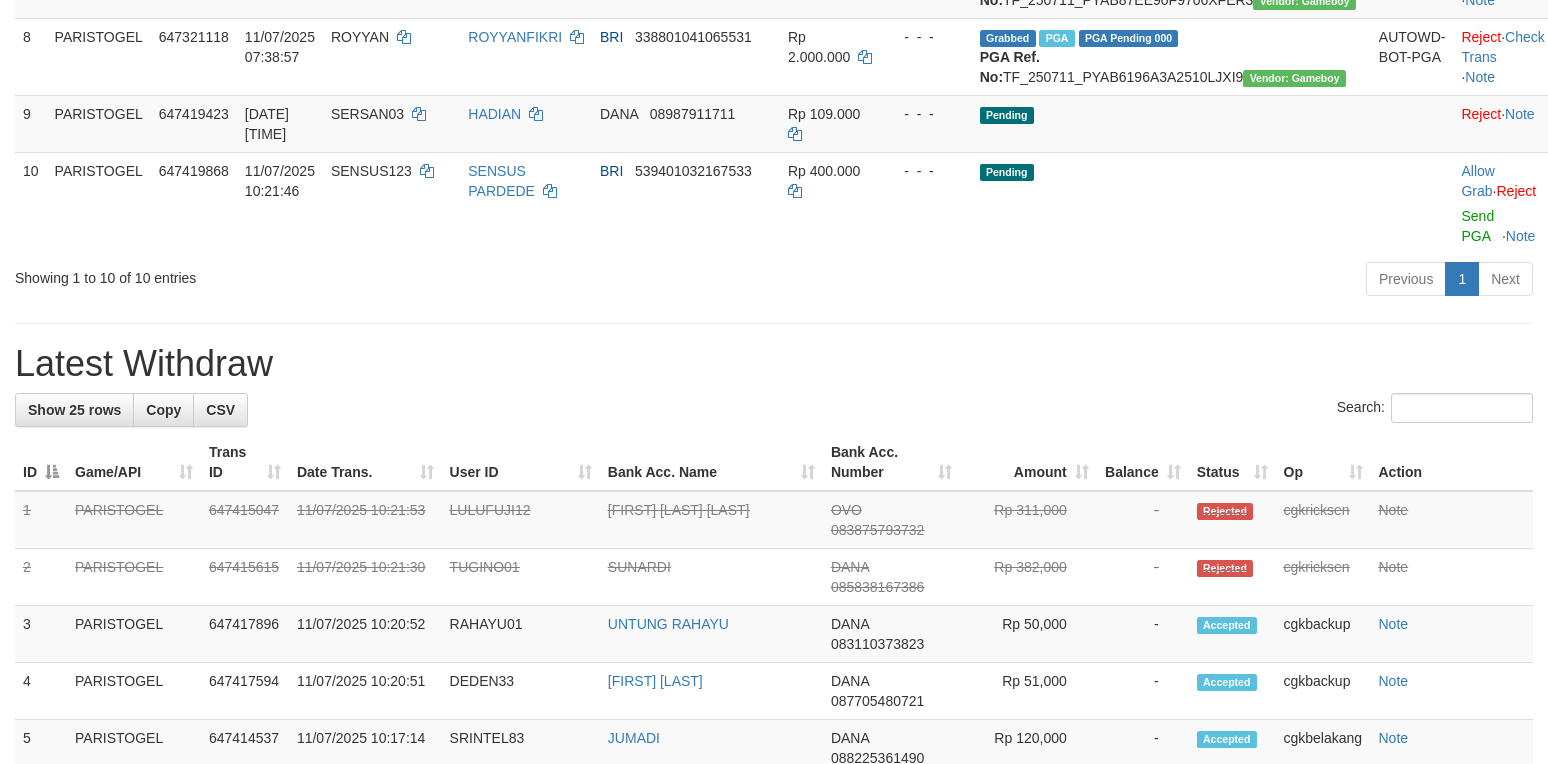 scroll, scrollTop: 800, scrollLeft: 0, axis: vertical 